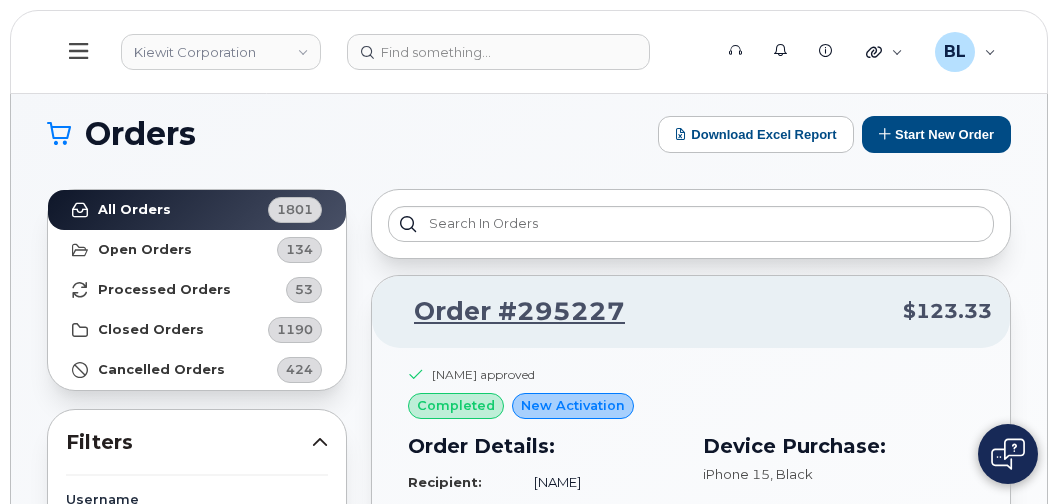 scroll, scrollTop: 296, scrollLeft: 0, axis: vertical 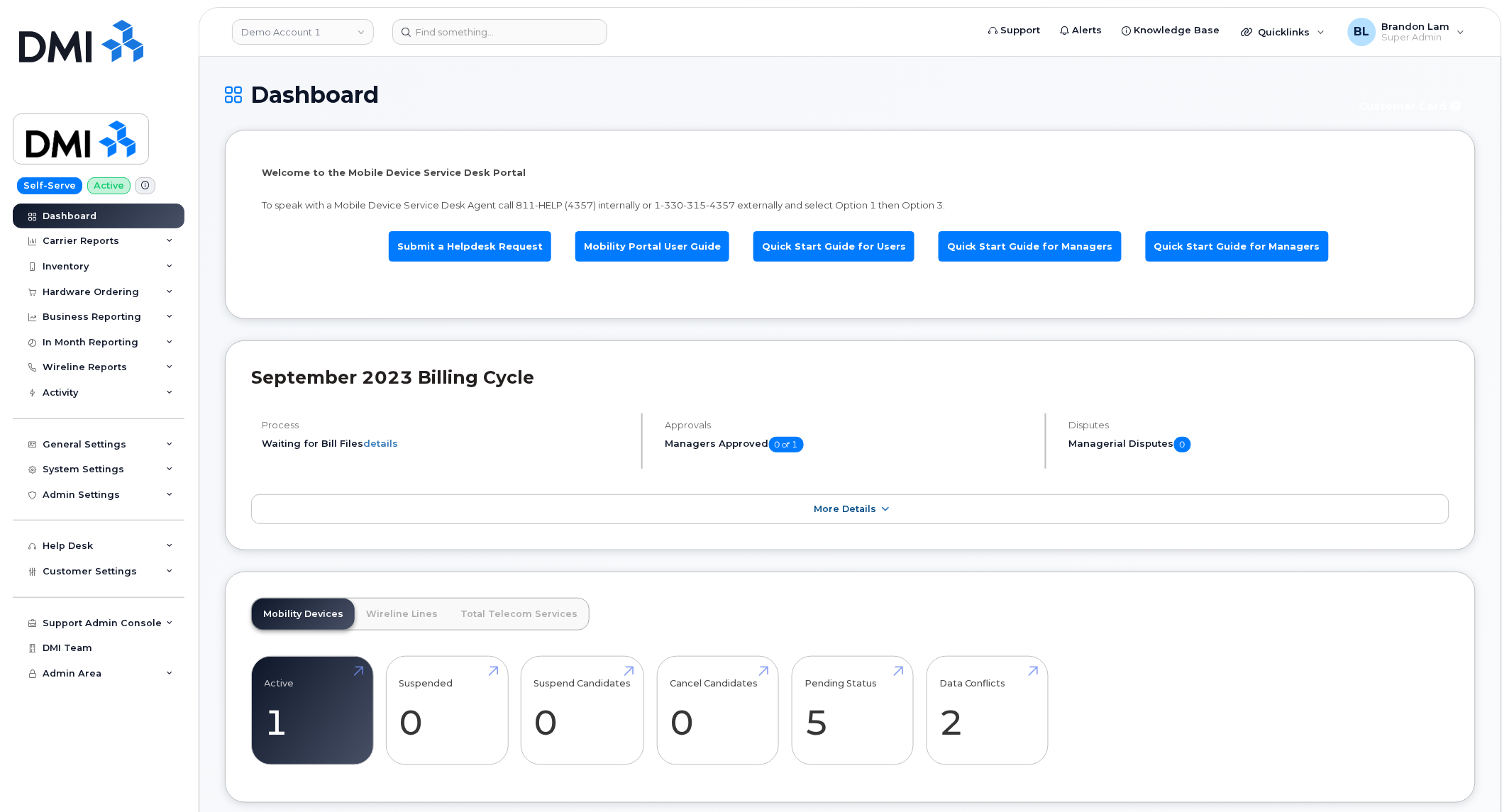 click on "Demo Account 1" 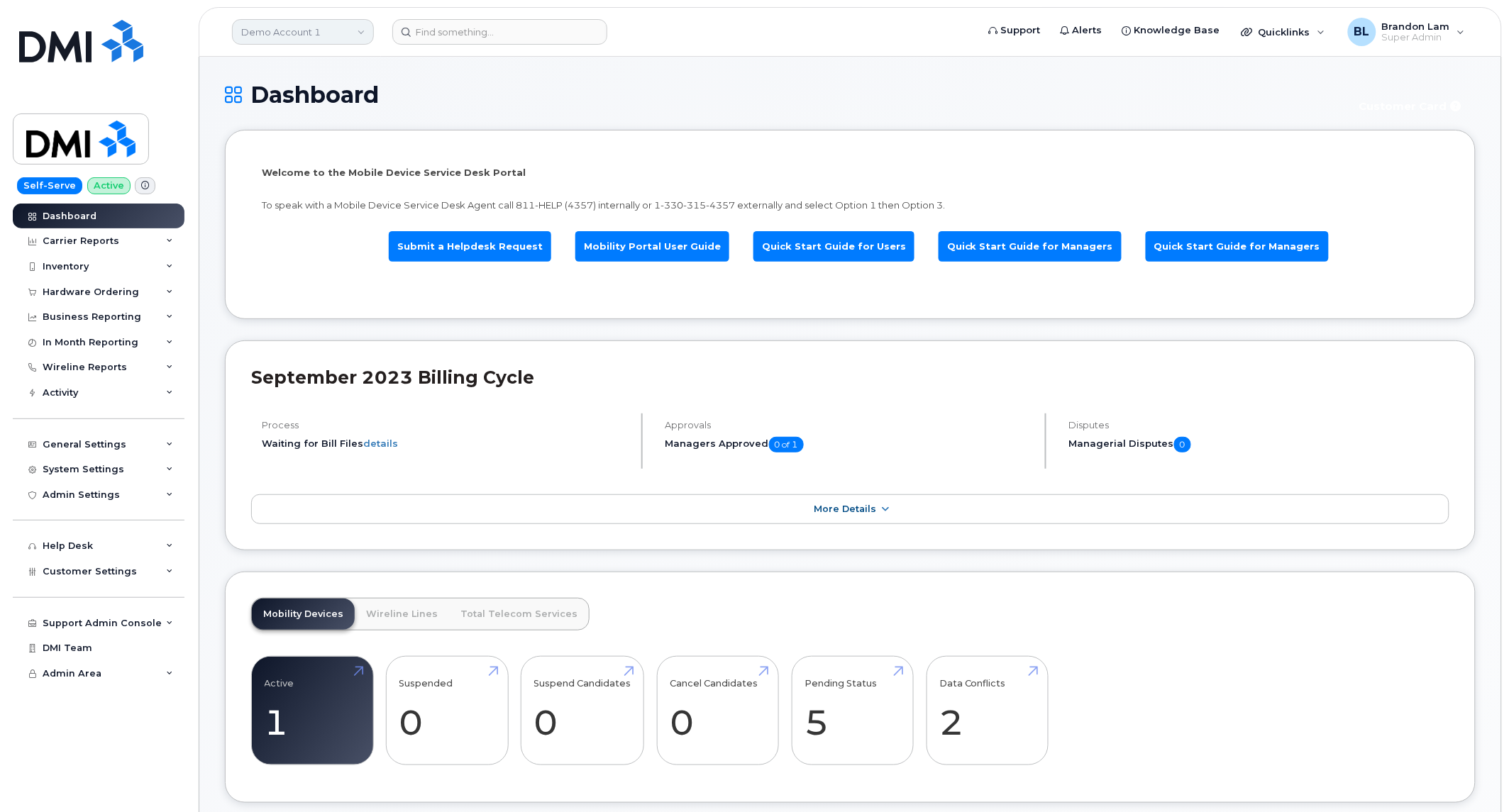 click on "Demo Account 1" 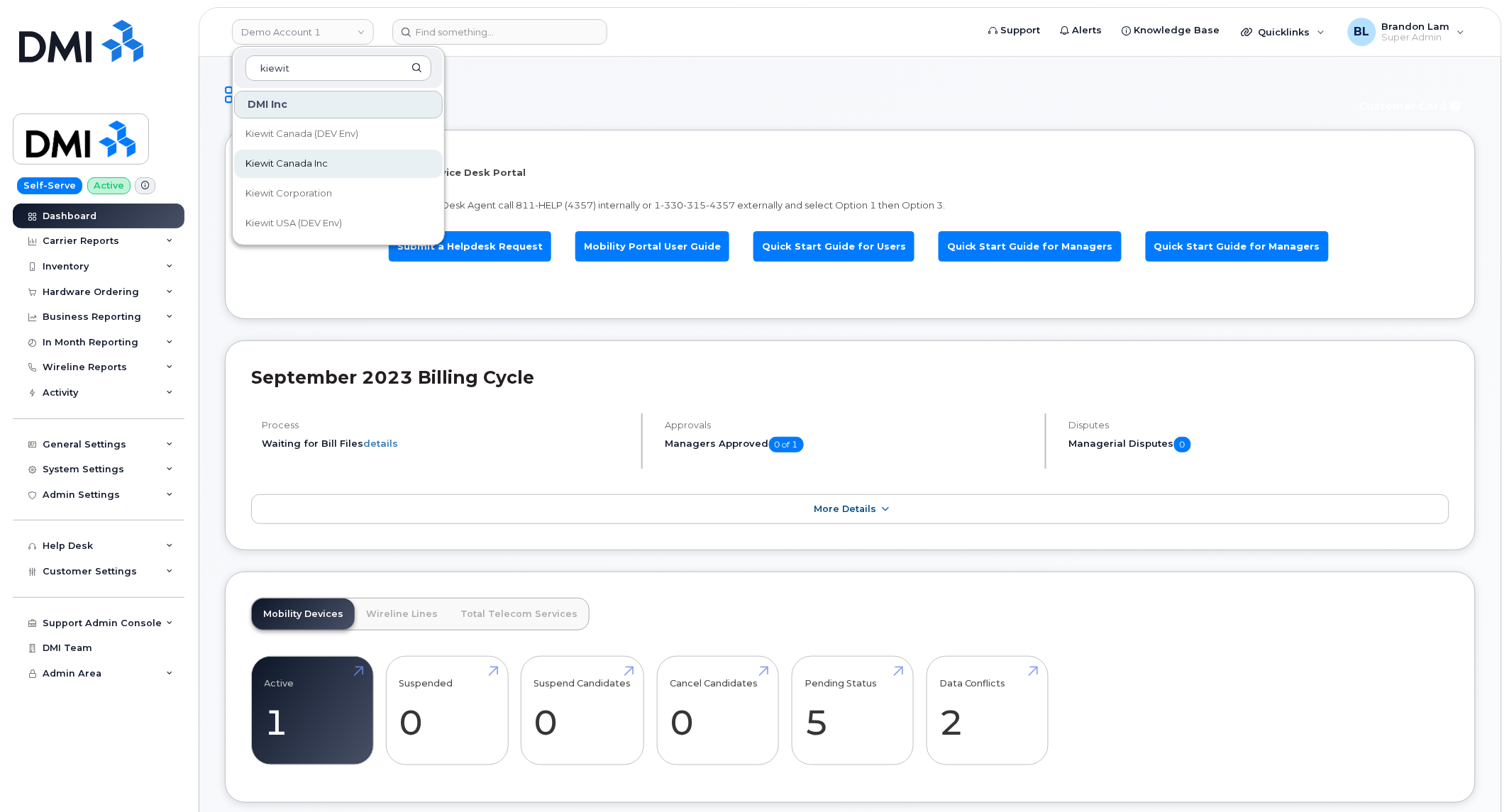 type on "kiewit" 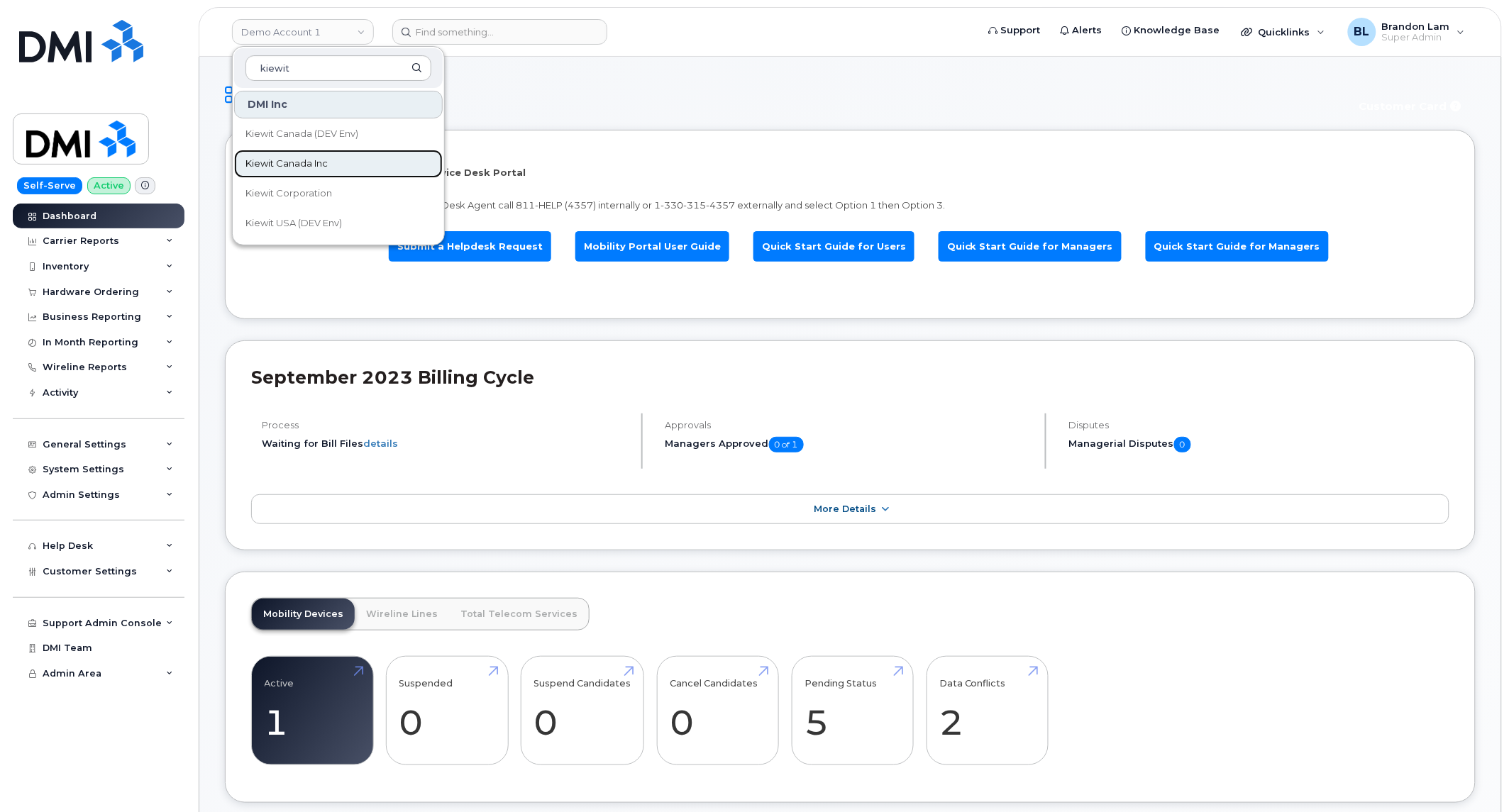 click on "Kiewit Canada Inc" 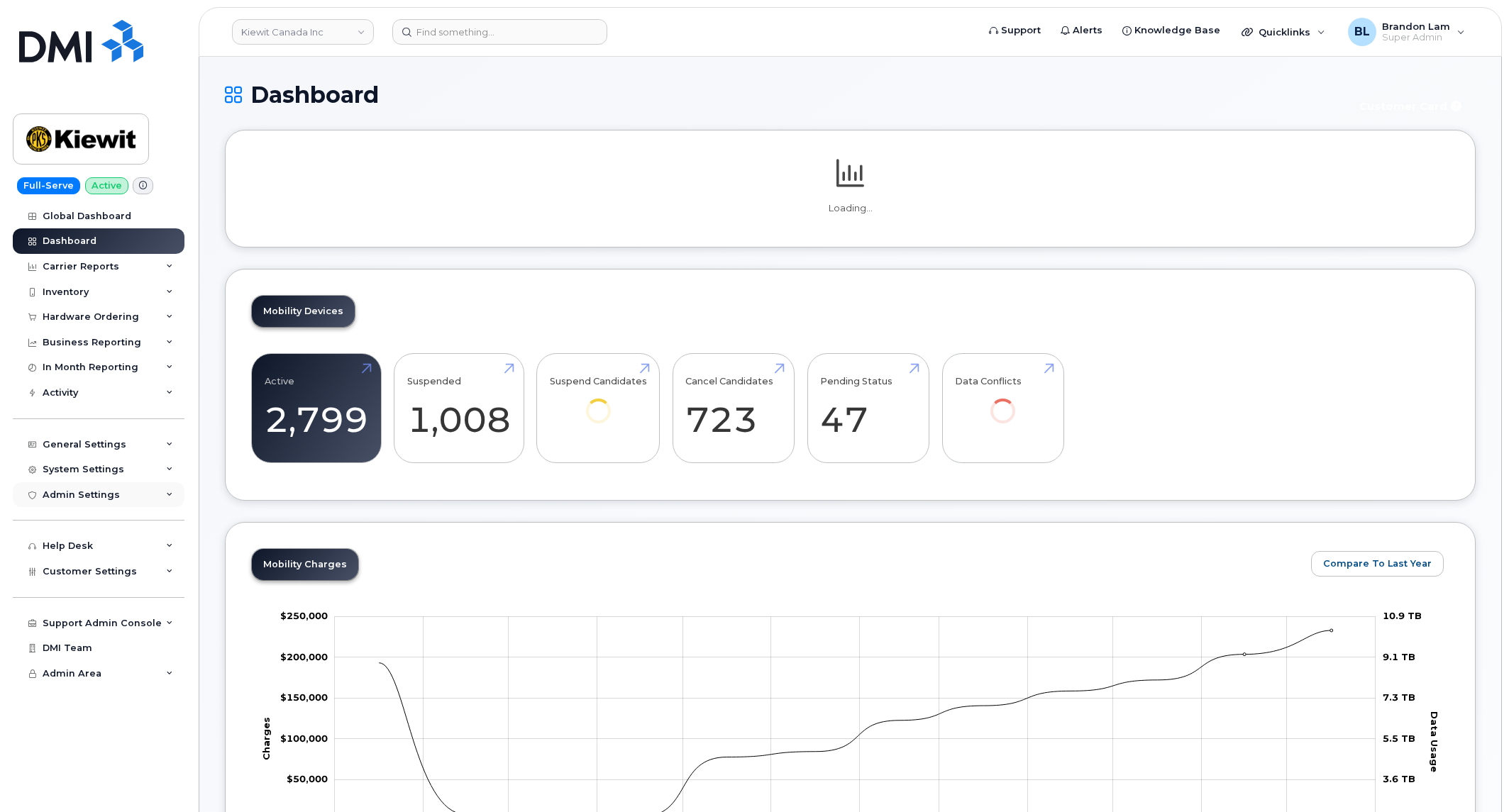 scroll, scrollTop: 0, scrollLeft: 0, axis: both 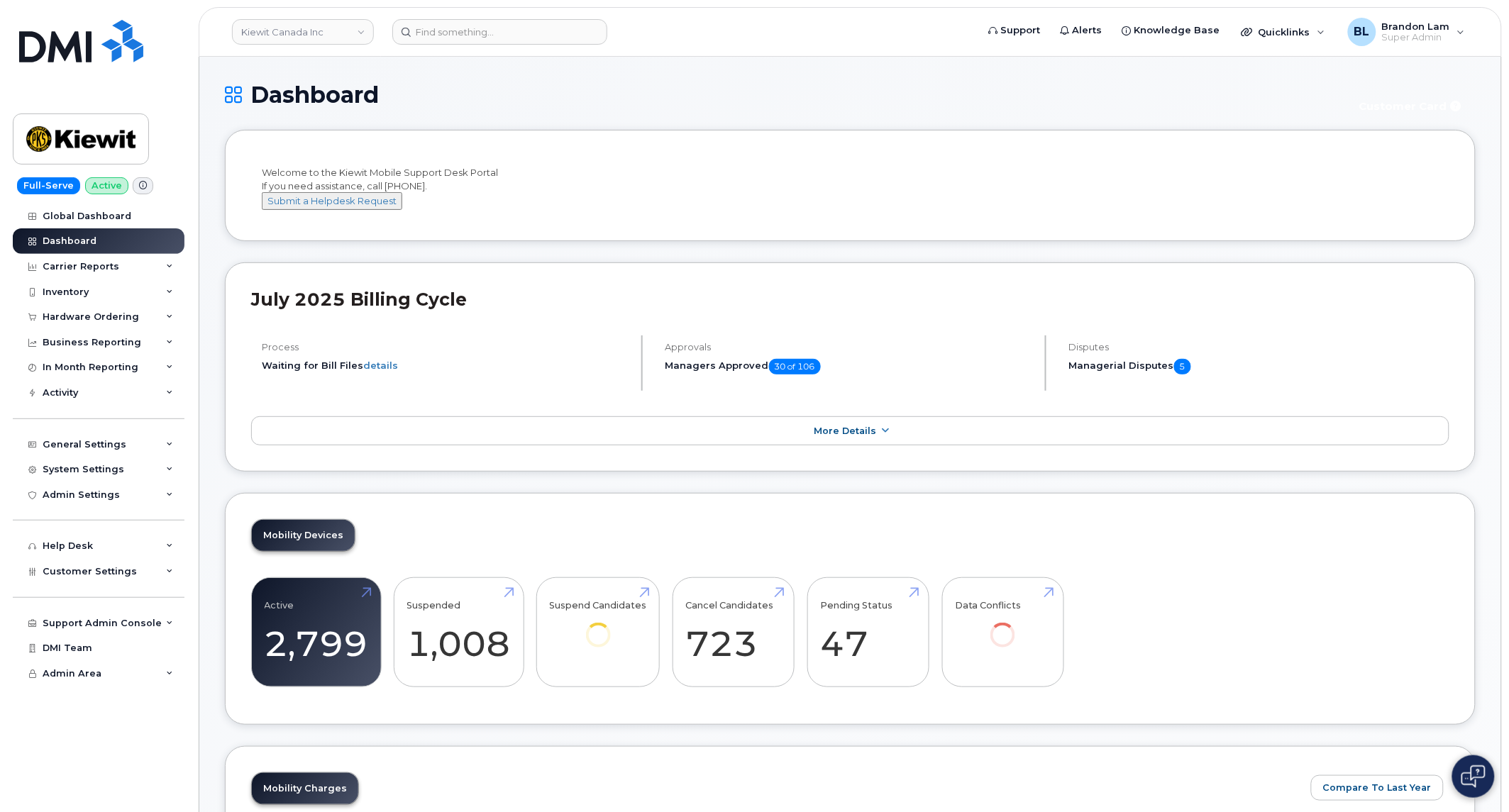 click on "Support Admin Console Add New Customer Customer Prospects Emails Sms Messages Dealers Accessories DB Carrier Plans/Features Orderable Products Roaming Packages Bell Account Executives Device Models Global Notifications" 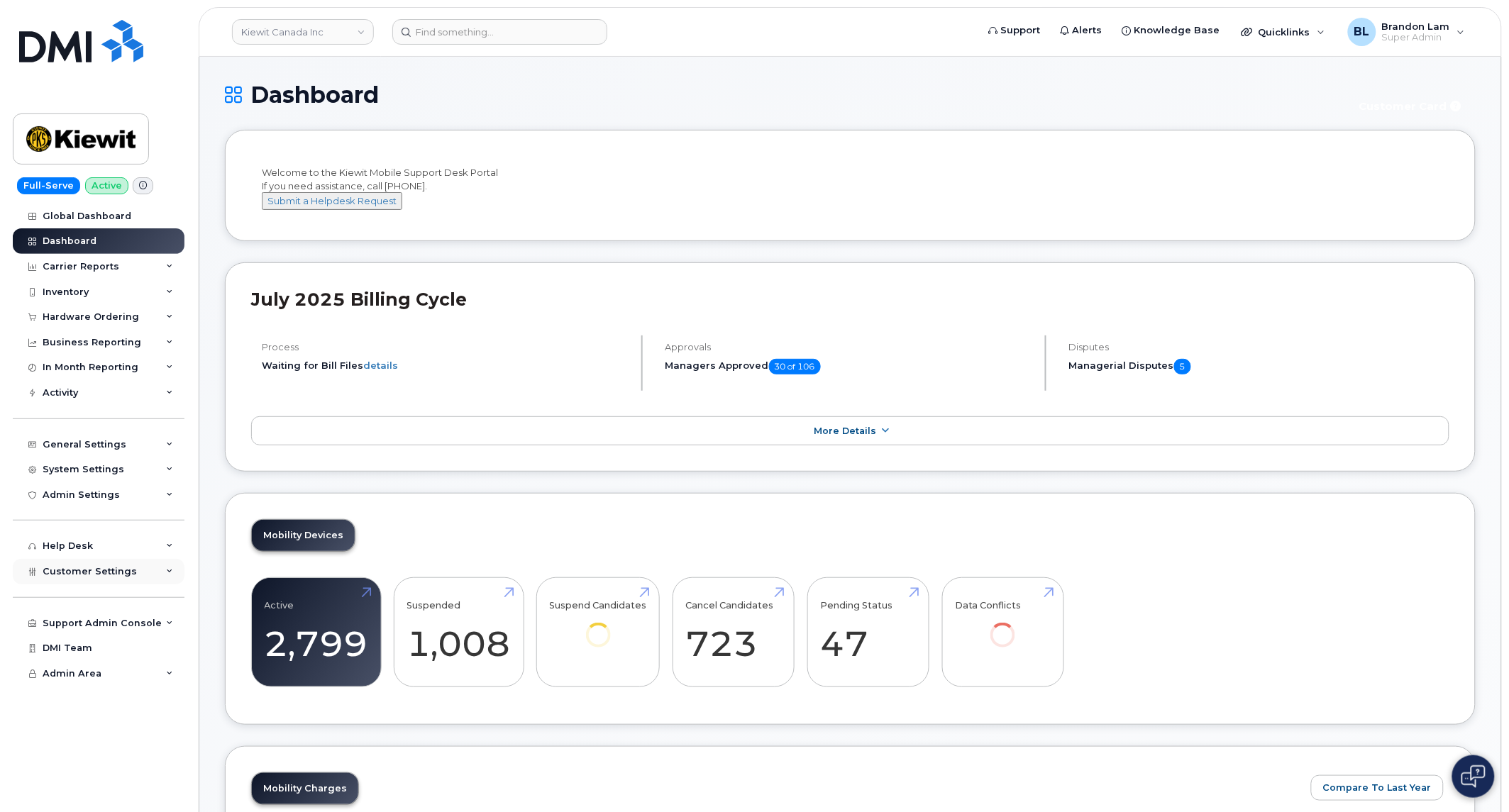 click on "Customer Settings" at bounding box center [99, 572] 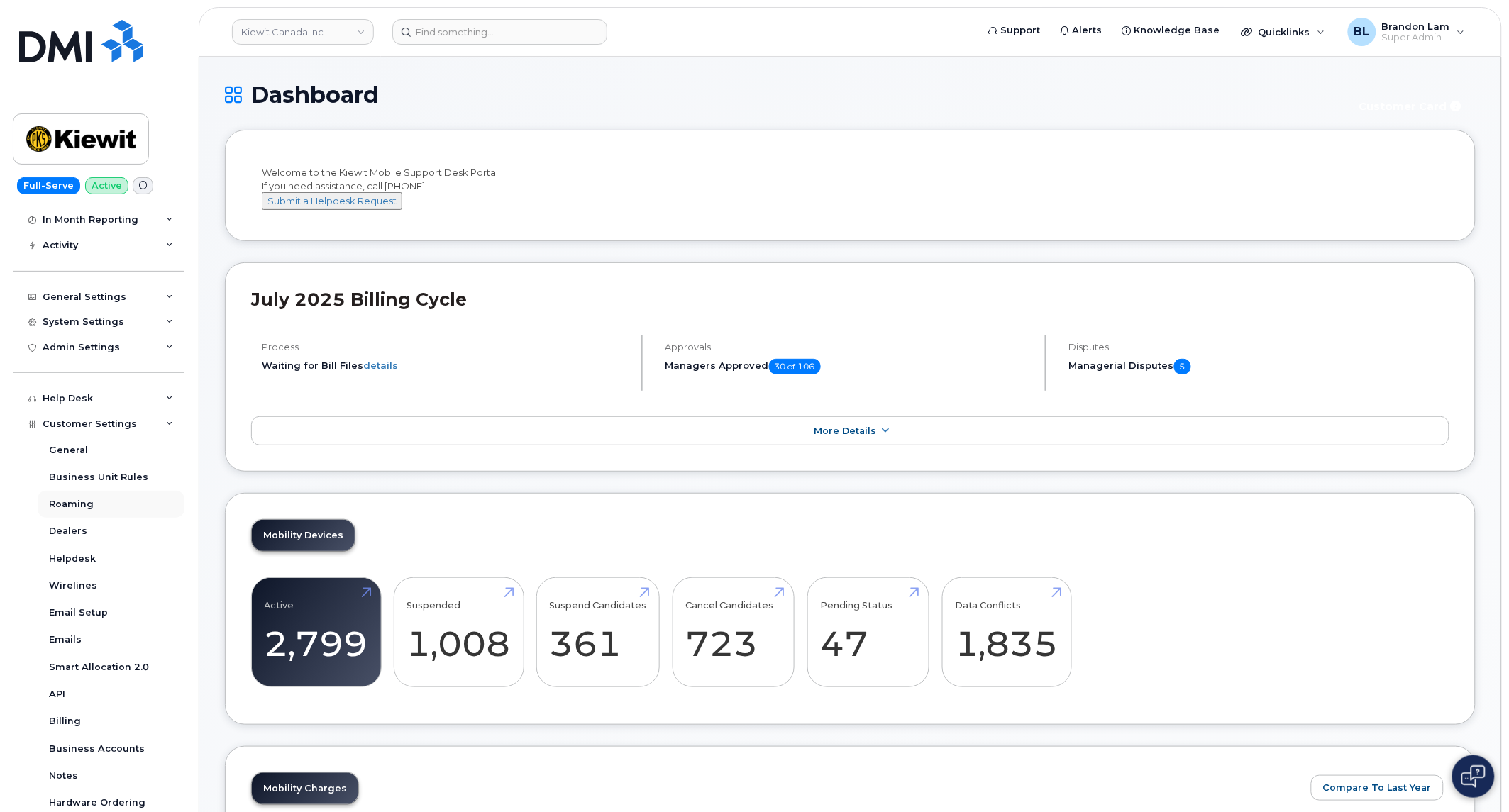 scroll, scrollTop: 145, scrollLeft: 0, axis: vertical 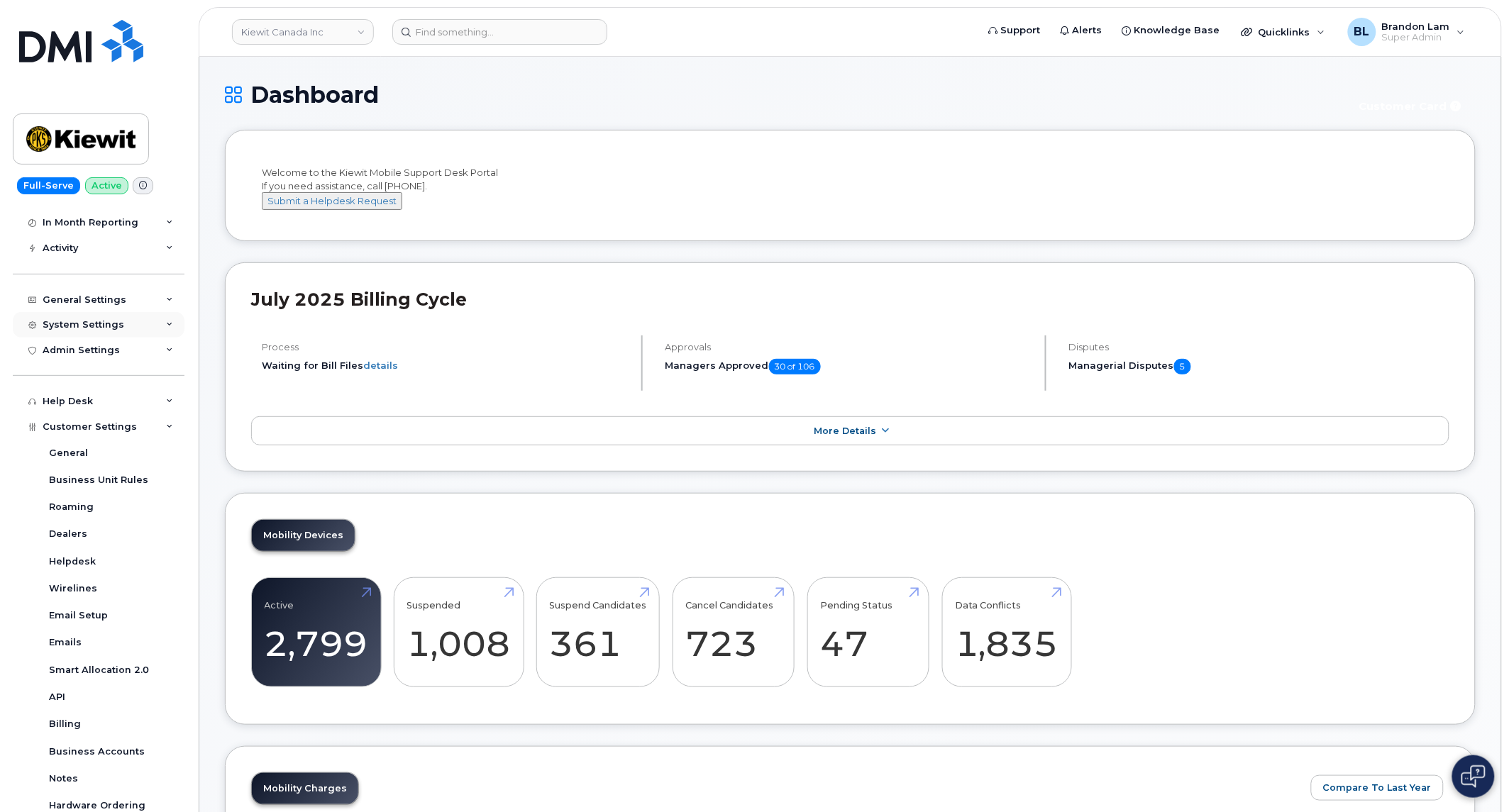 click on "System Settings" at bounding box center [83, 325] 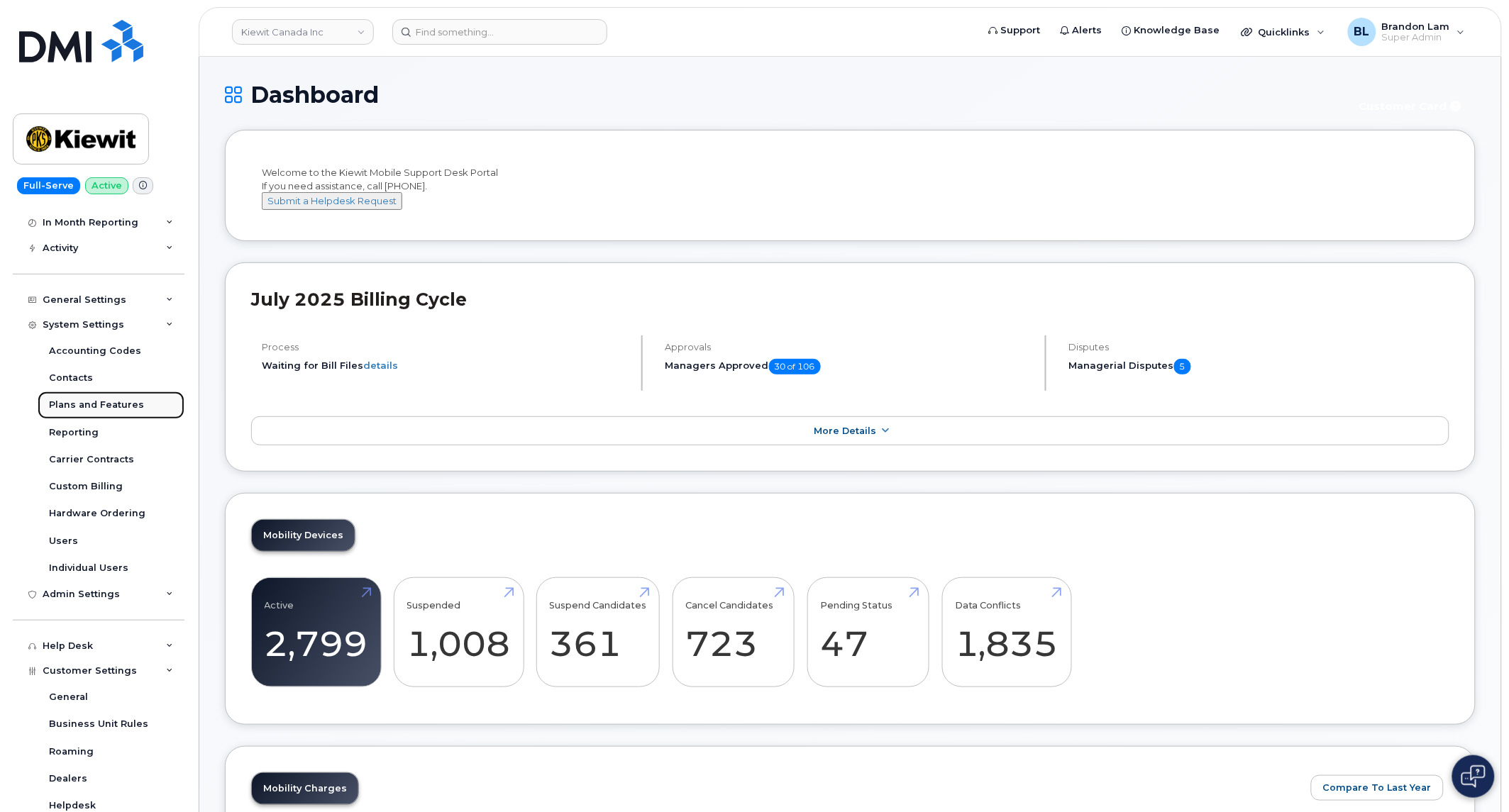 click on "Plans and Features" at bounding box center [96, 405] 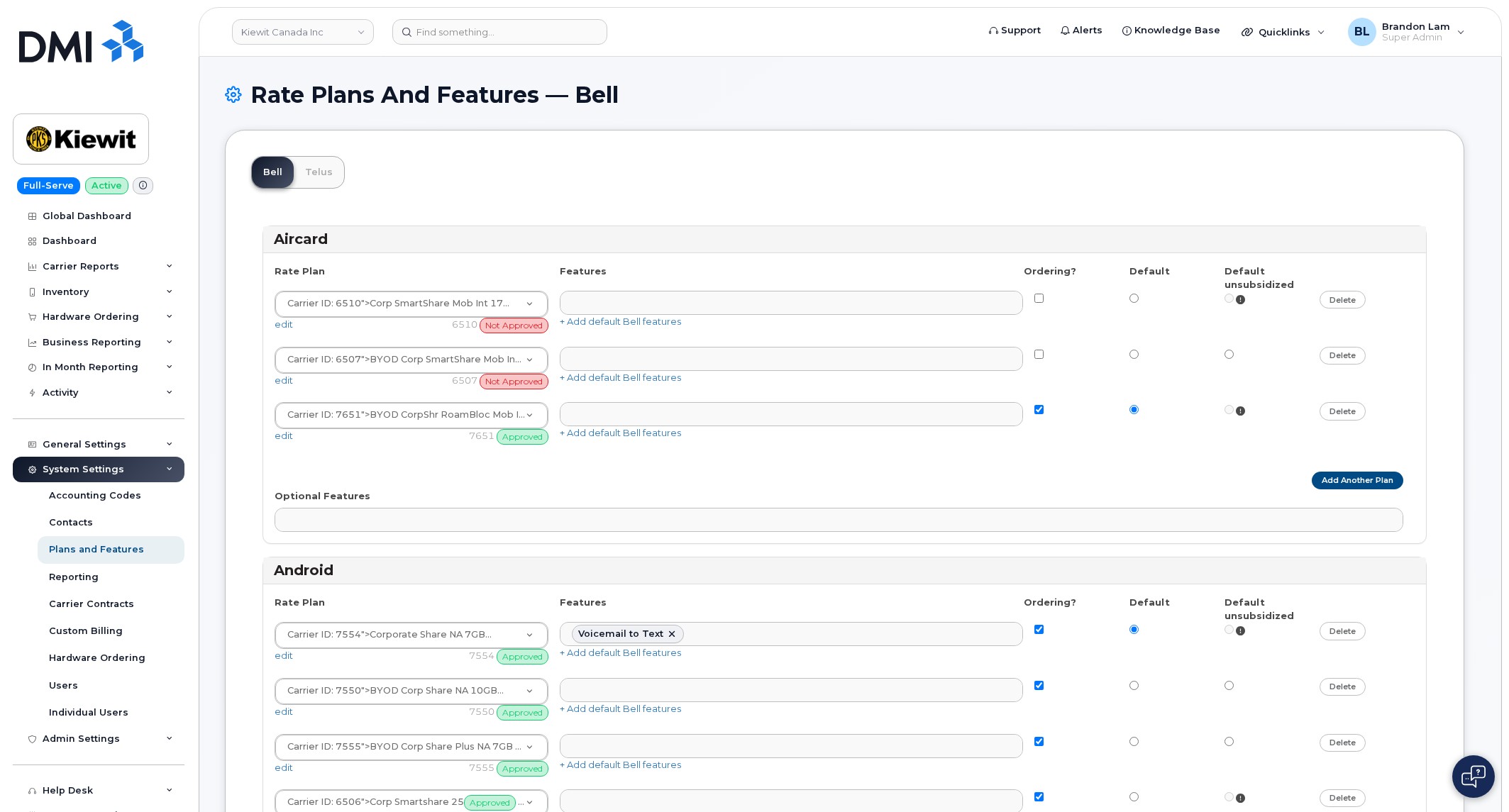 select 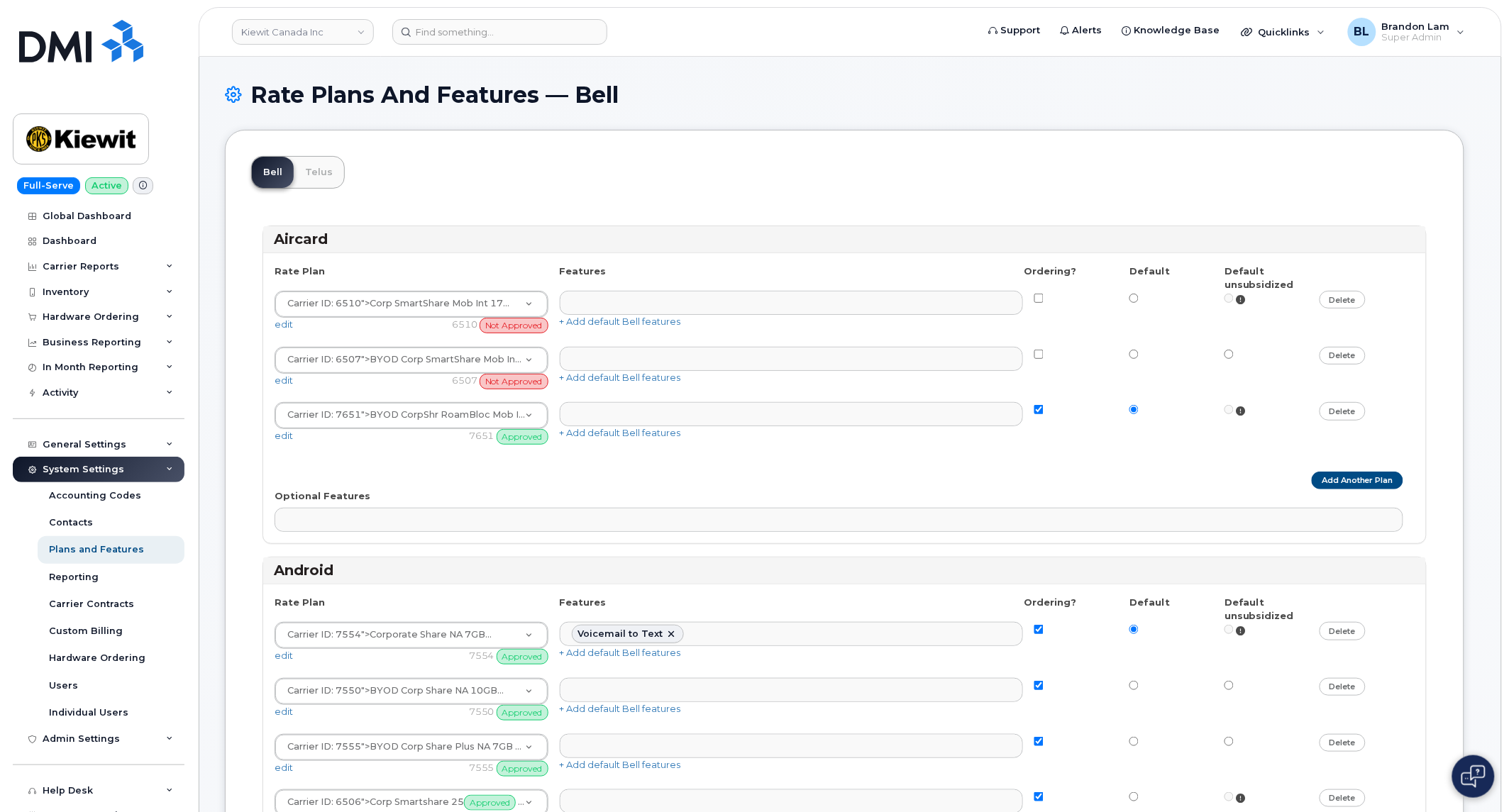 scroll, scrollTop: 69, scrollLeft: 0, axis: vertical 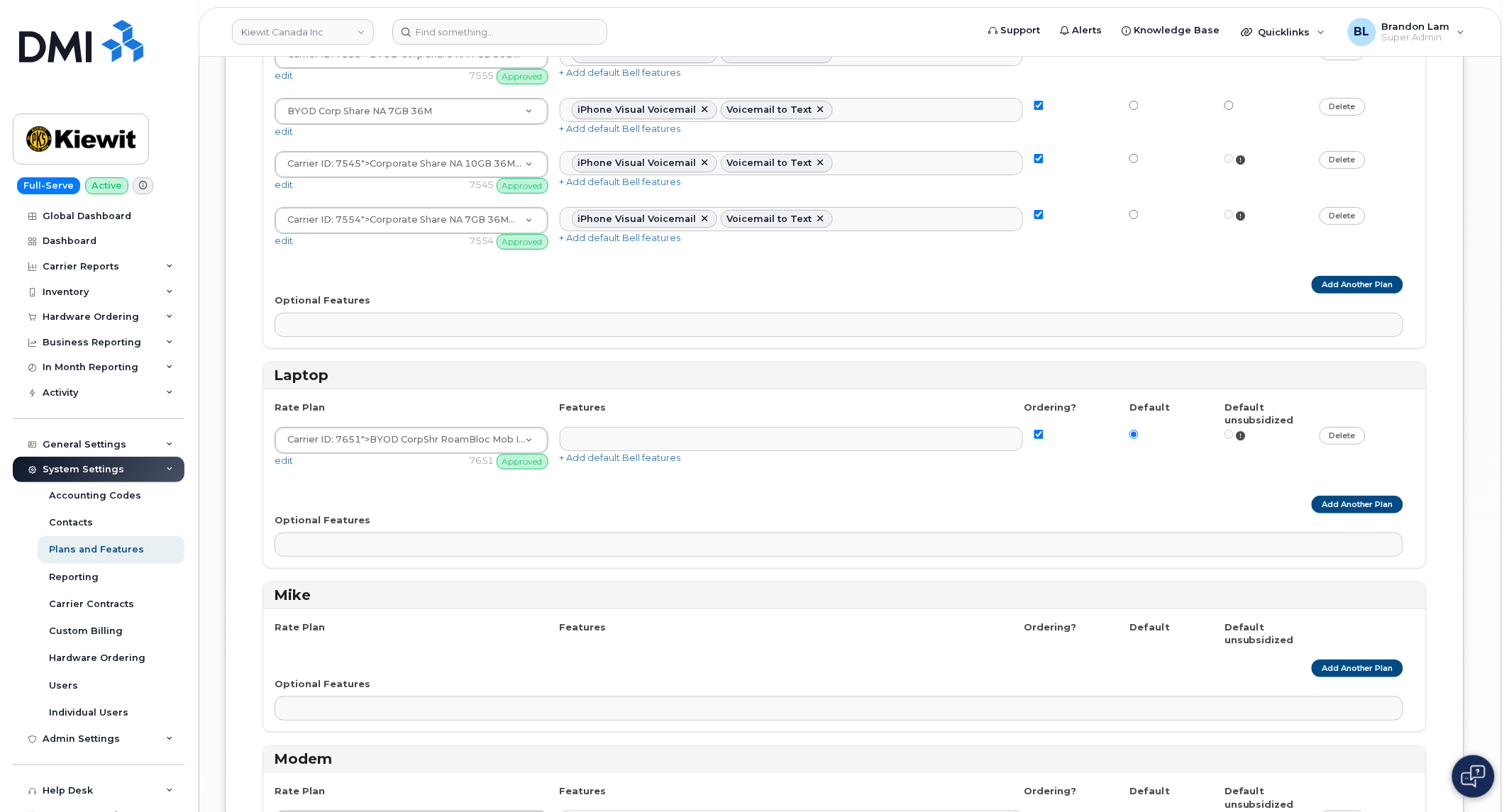 click on "Rate Plan
Features
Ordering?
Default
Default unsubsidized
Carrier ID: 7651 ">BYOD CorpShr RoamBloc Mob Int  Approved   Carrier ID: 7651                                     AHS Data Only Flex Plan <span class='badge badge-red'>Not Approved</span> <span class='badge' data-test="select-scraped-id-7669">Carrier ID: 7669</span> Business Share Ult Mob Int <span class='badge badge-red'>Not Approved</span> <span class='badge' data-test="select-scraped-id-7415">Carrier ID: 7415</span> BYOD BN SmartShare Mob Int 15 <span class='badge badge-red'>Not Approved</span> <span class='badge' data-test="select-scraped-id-7387">Carrier ID: 7387</span> BYOD Bus Share Ess Mob Int 10 <span class='badge badge-red'>Not Approved</span> <span class='badge' data-test="select-scraped-id-7416">Carrier ID: 7416</span> BYOD CorpShr RoamBloc Mob Int <span class='badge badge-green'>Approved</span> <span class='badge' data-test="select-scraped-id-7651">Carrier ID: 7651</span>
edit" at bounding box center (844, 479) 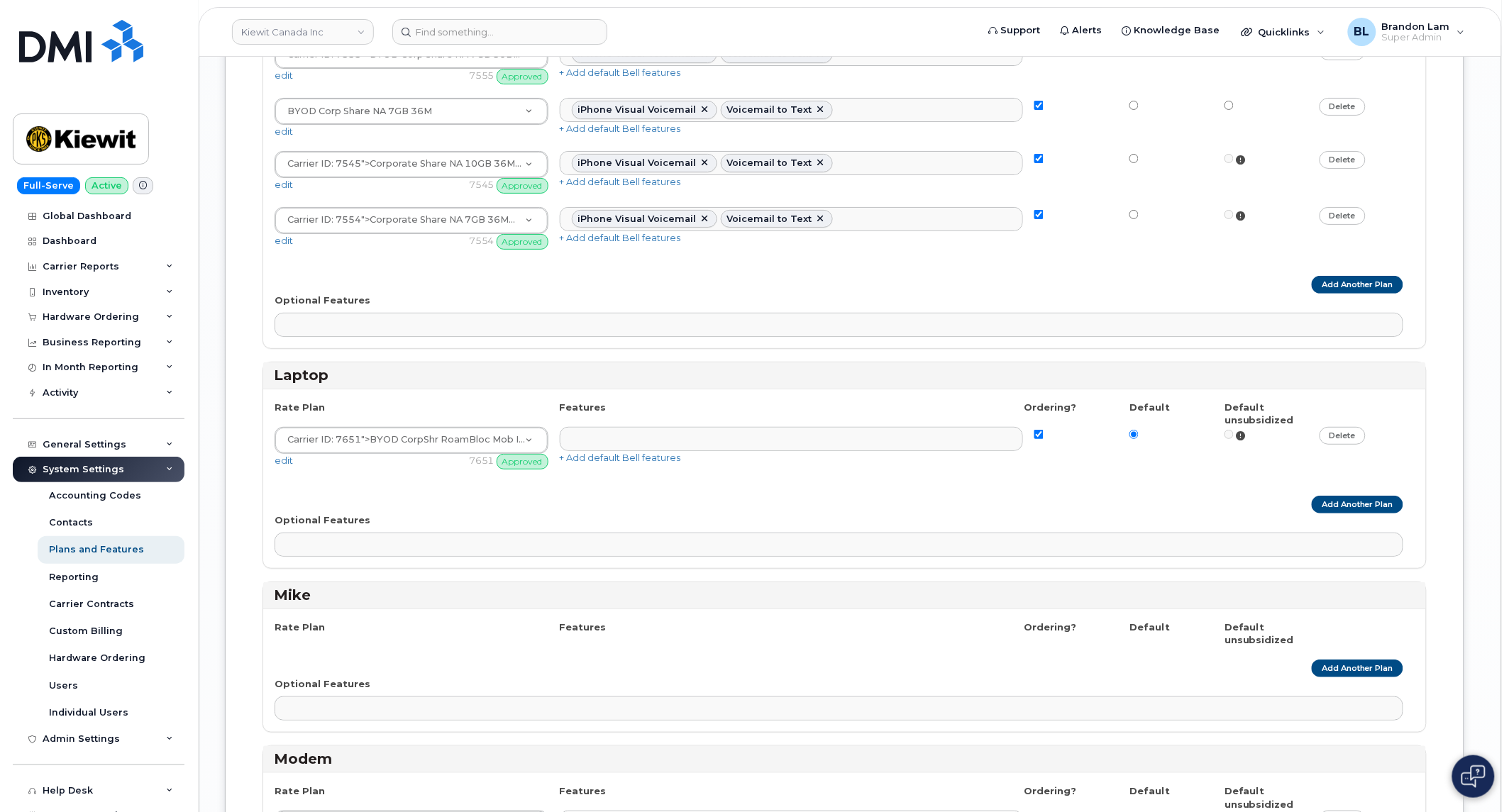 click on "Modem" at bounding box center [844, 760] 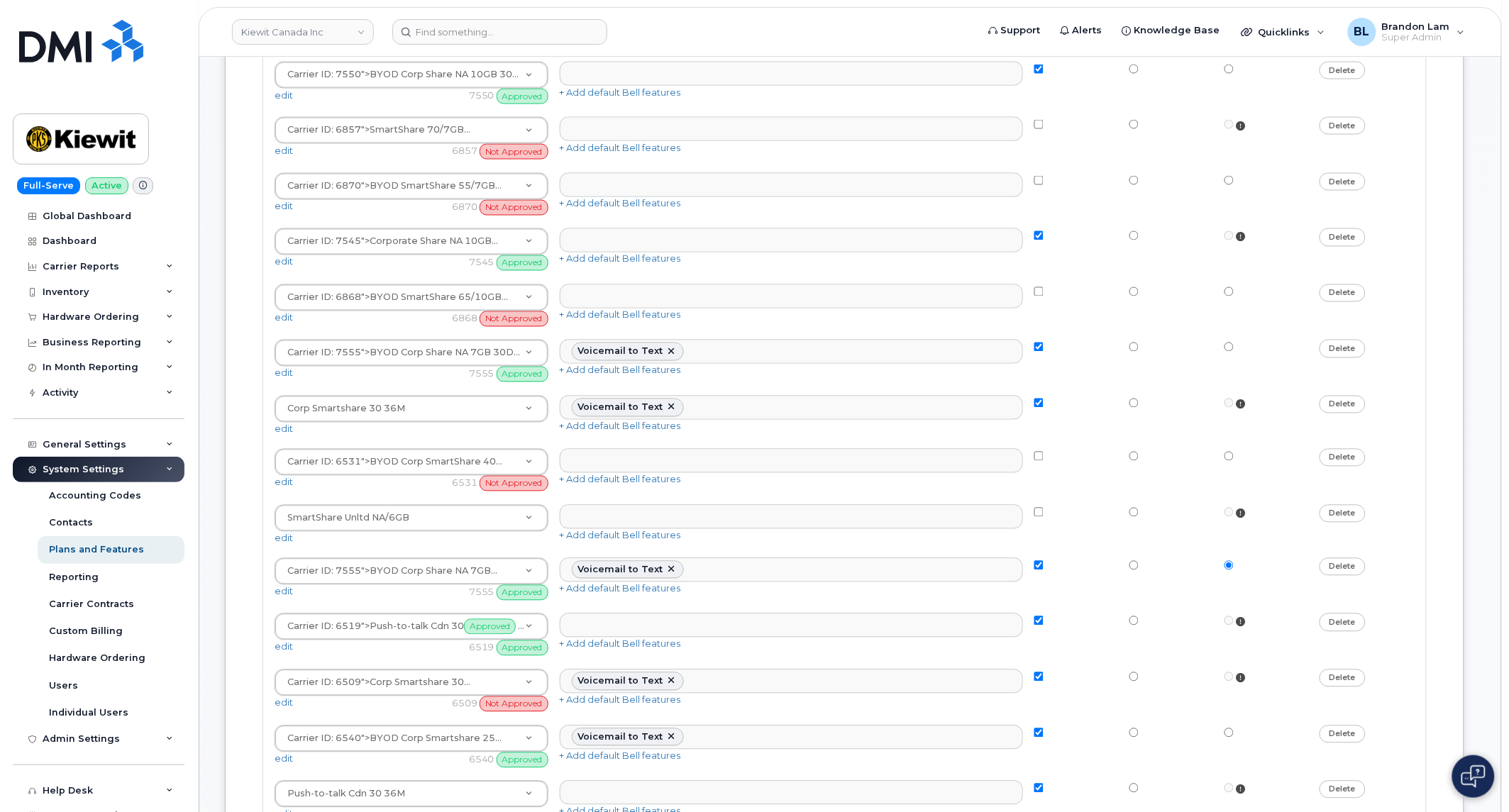 scroll, scrollTop: 781, scrollLeft: 0, axis: vertical 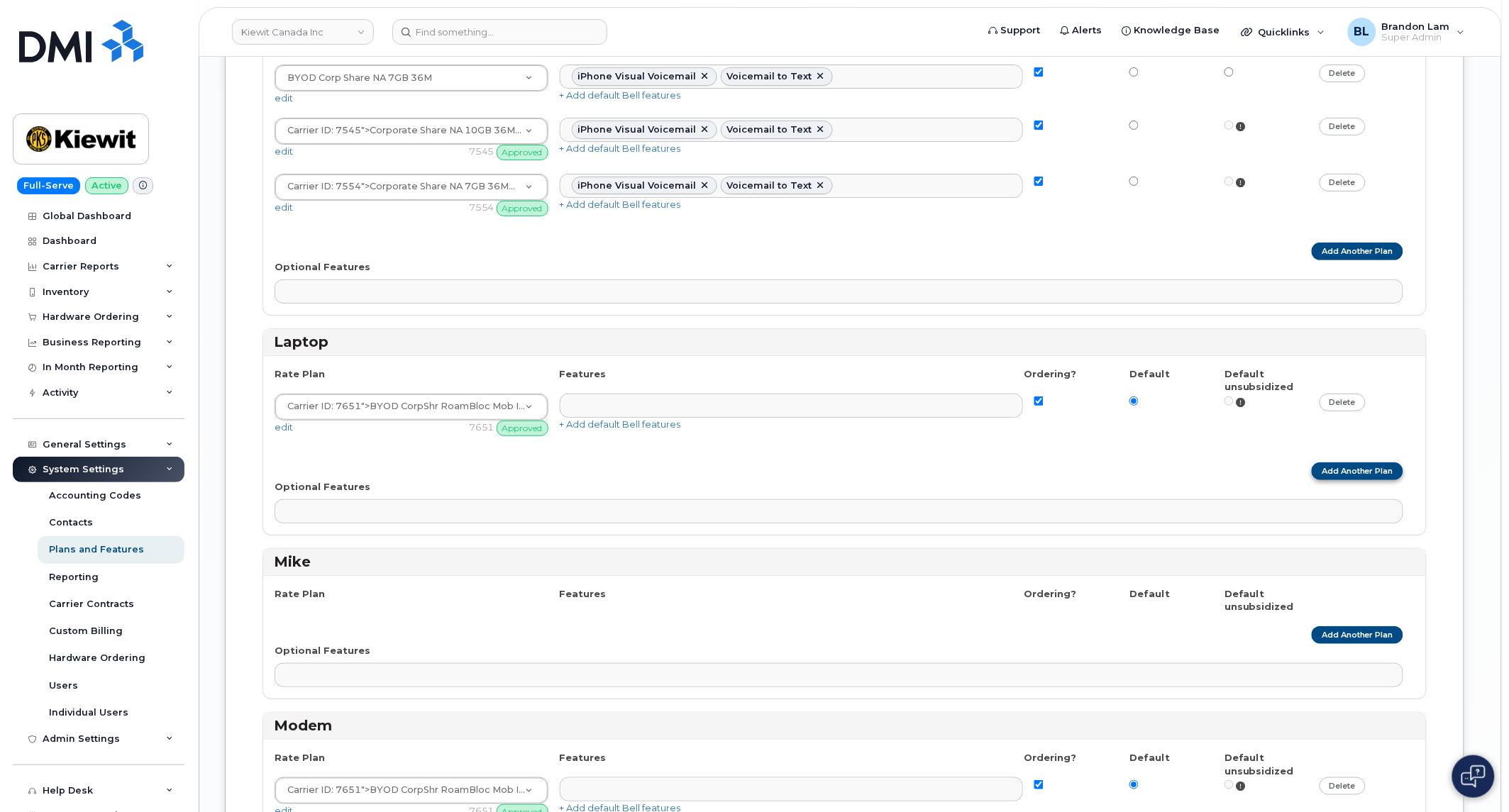 click on "Add Another Plan" at bounding box center [1357, 471] 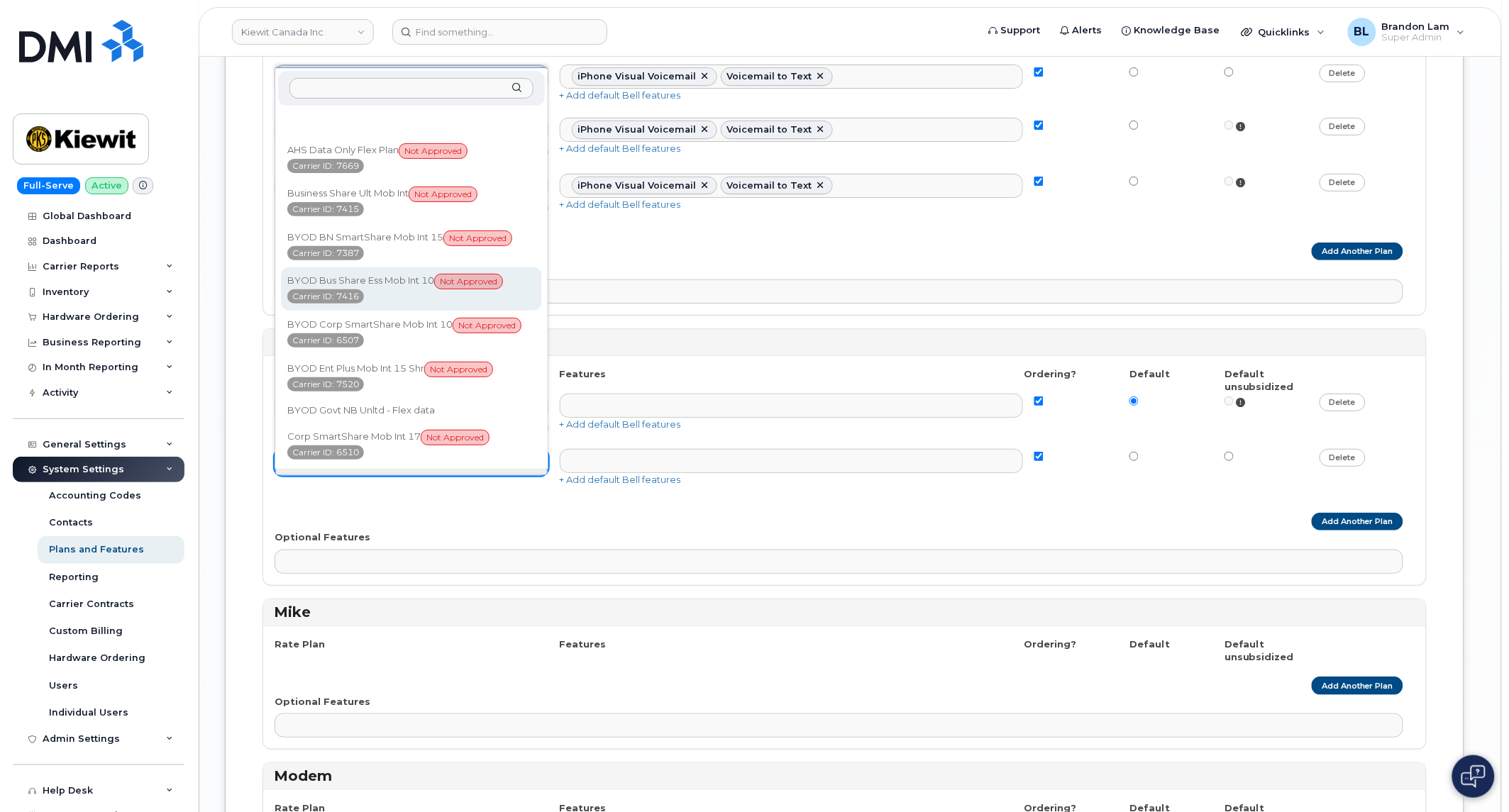 scroll, scrollTop: 384, scrollLeft: 0, axis: vertical 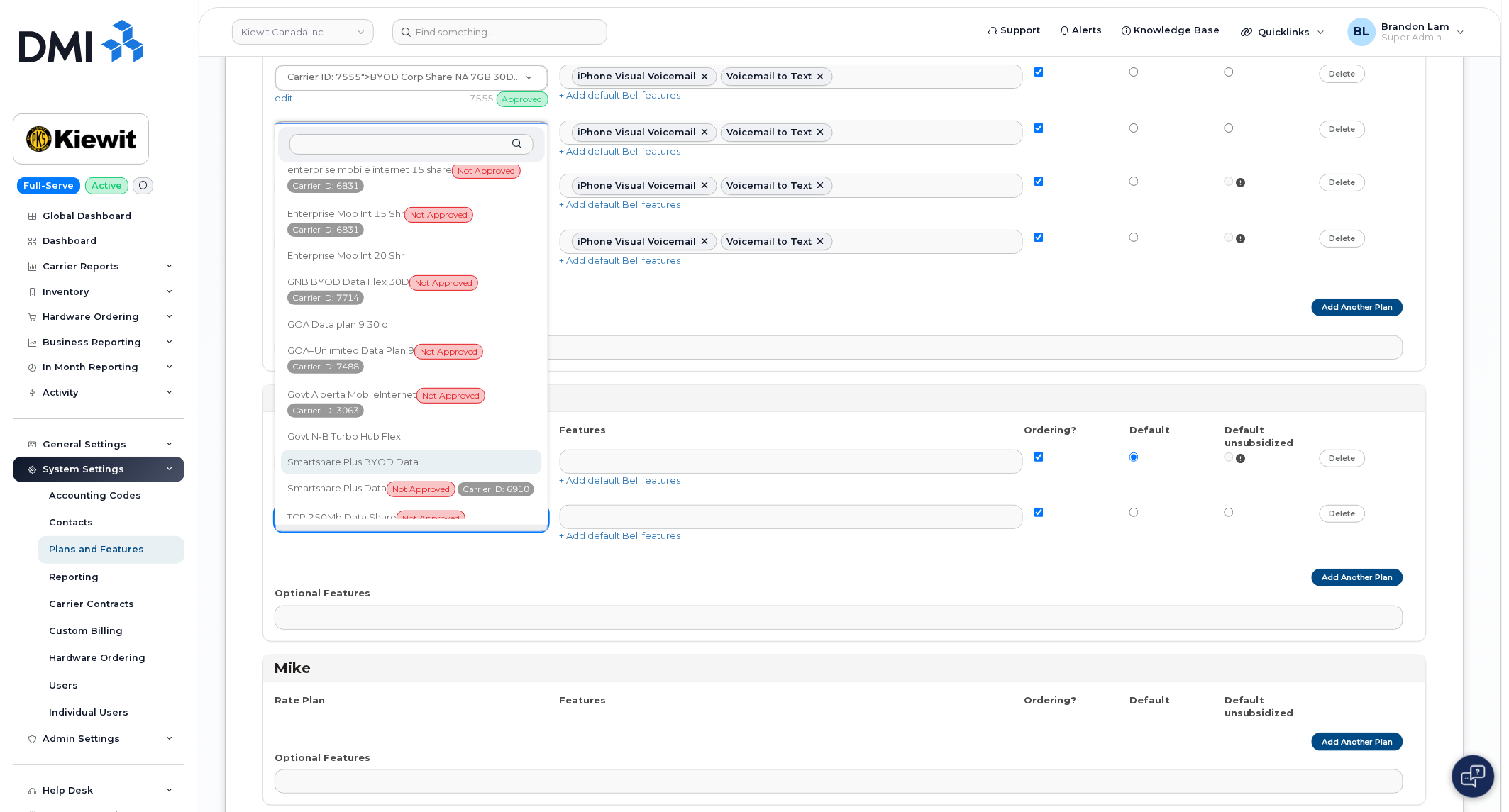 select on "4311" 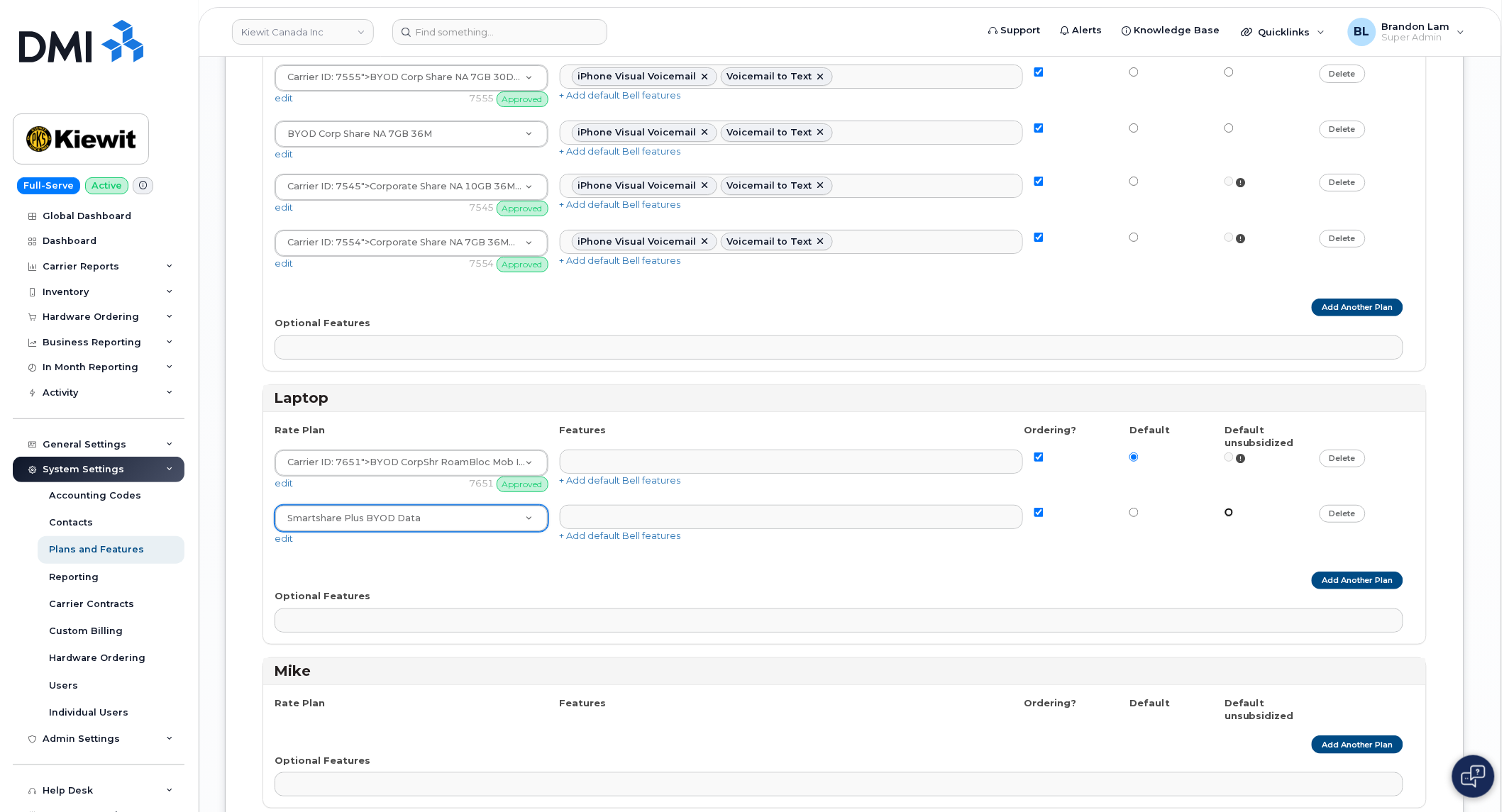 click at bounding box center (1229, 457) 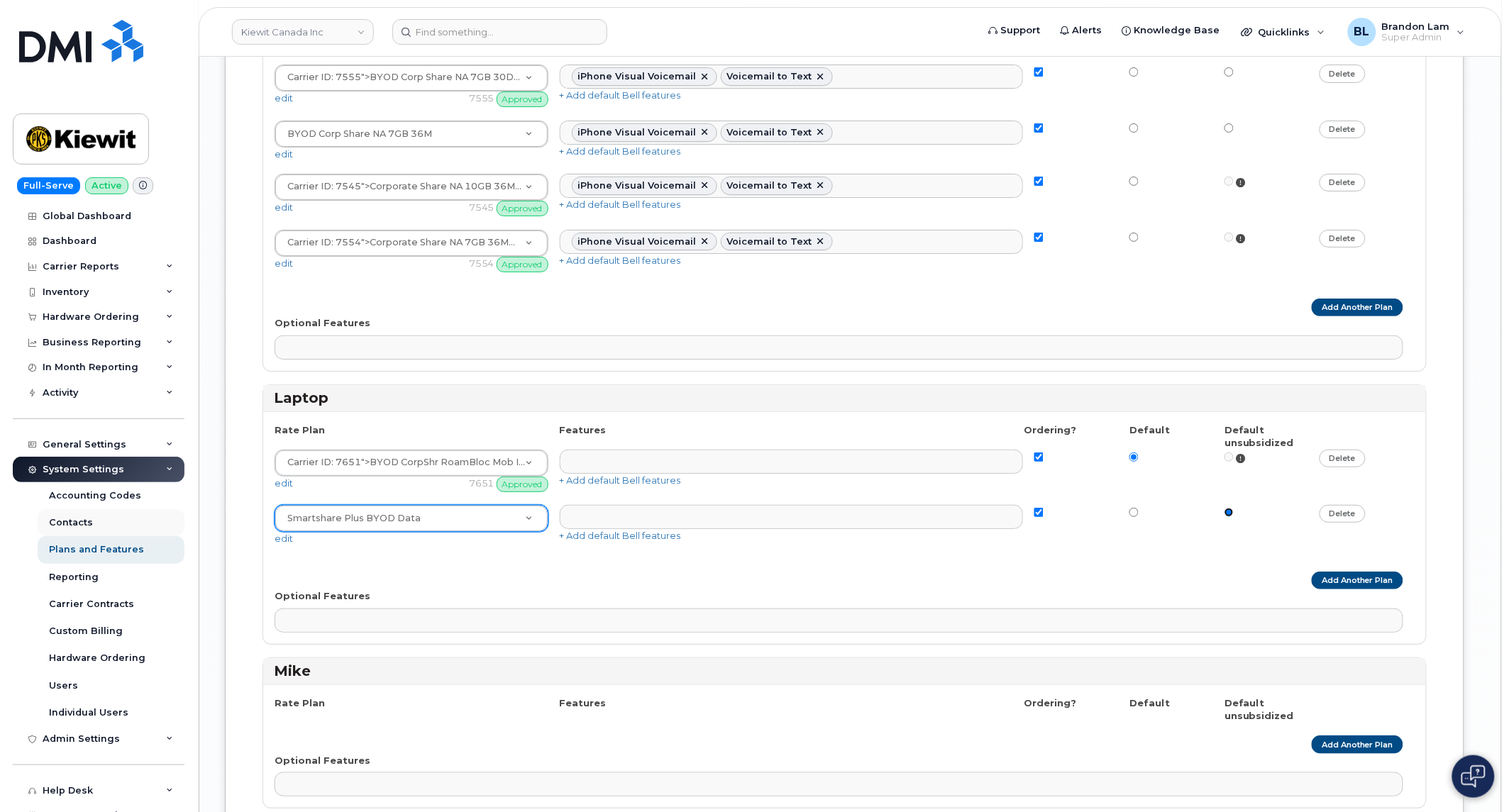 scroll, scrollTop: 117, scrollLeft: 0, axis: vertical 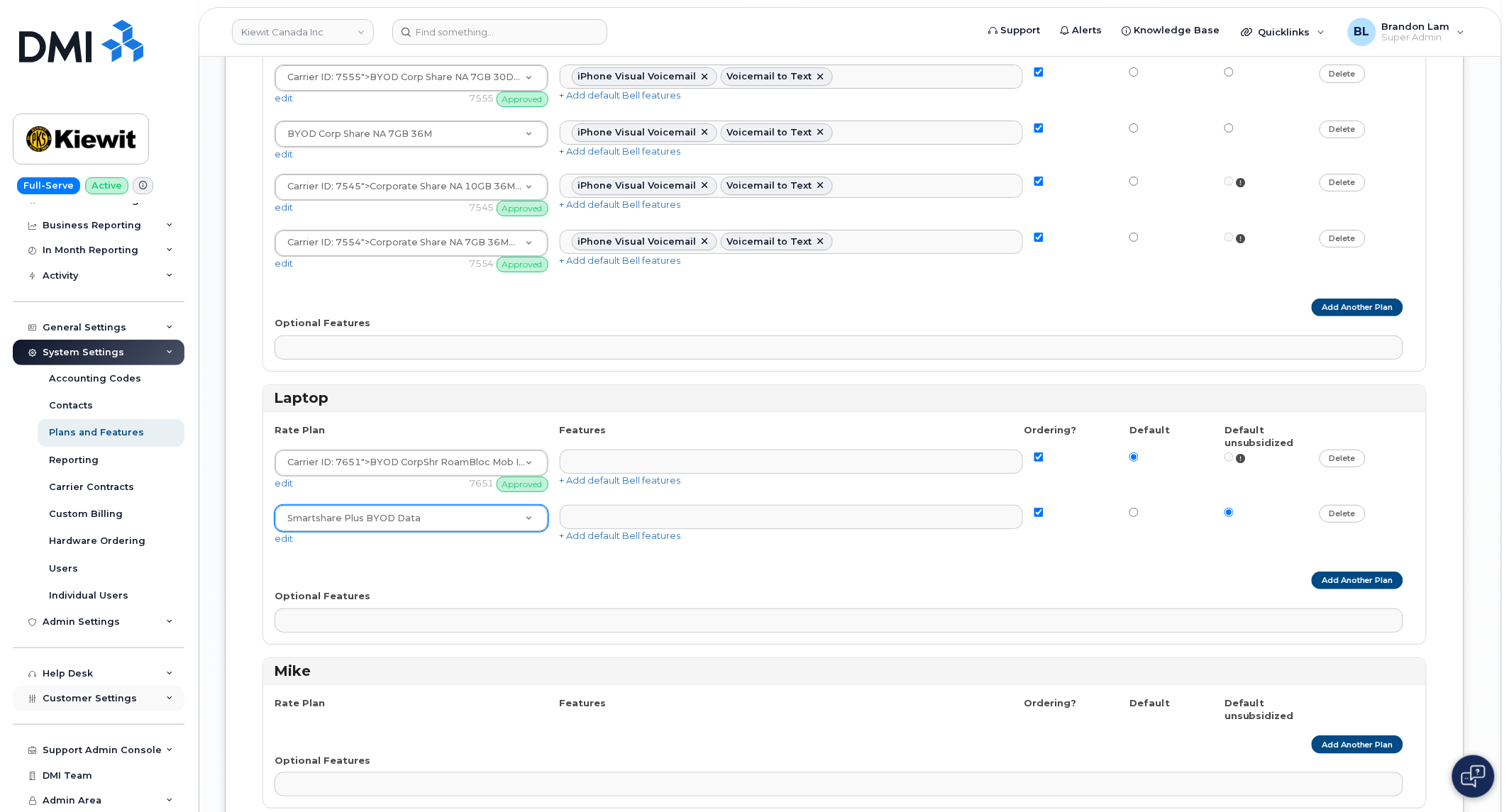 click on "Customer Settings" at bounding box center (99, 699) 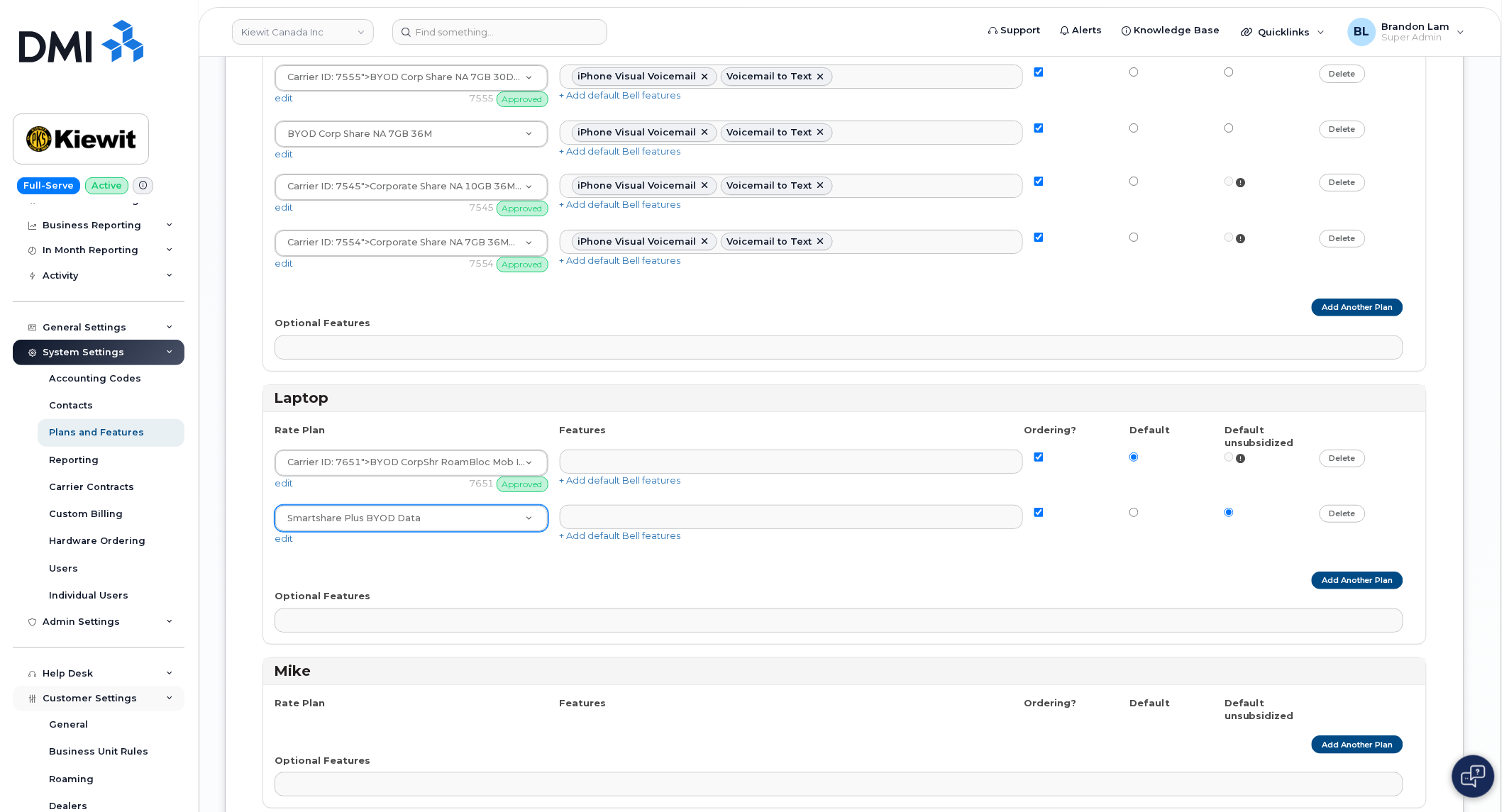 scroll, scrollTop: 525, scrollLeft: 0, axis: vertical 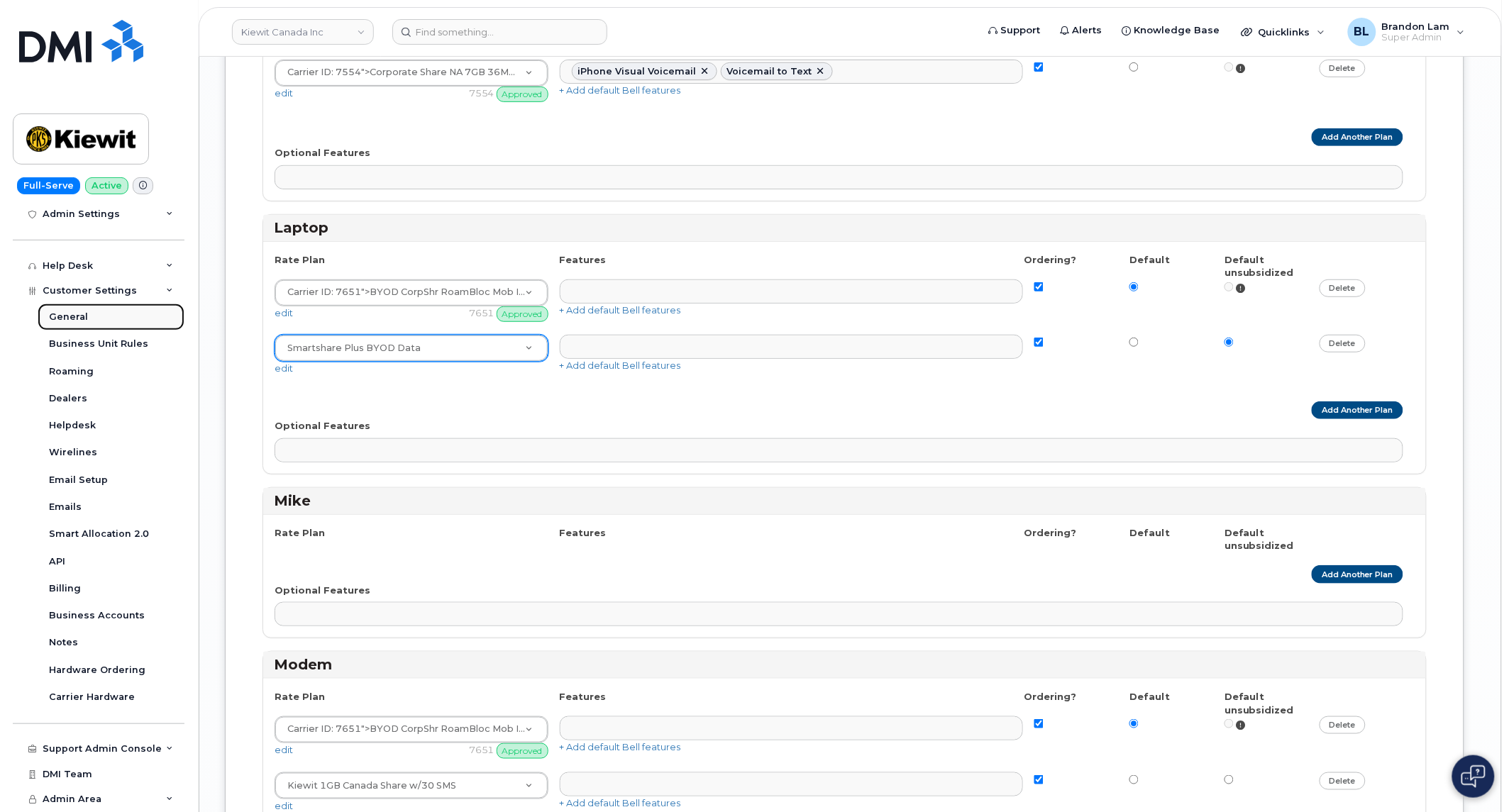 click on "General" at bounding box center [111, 317] 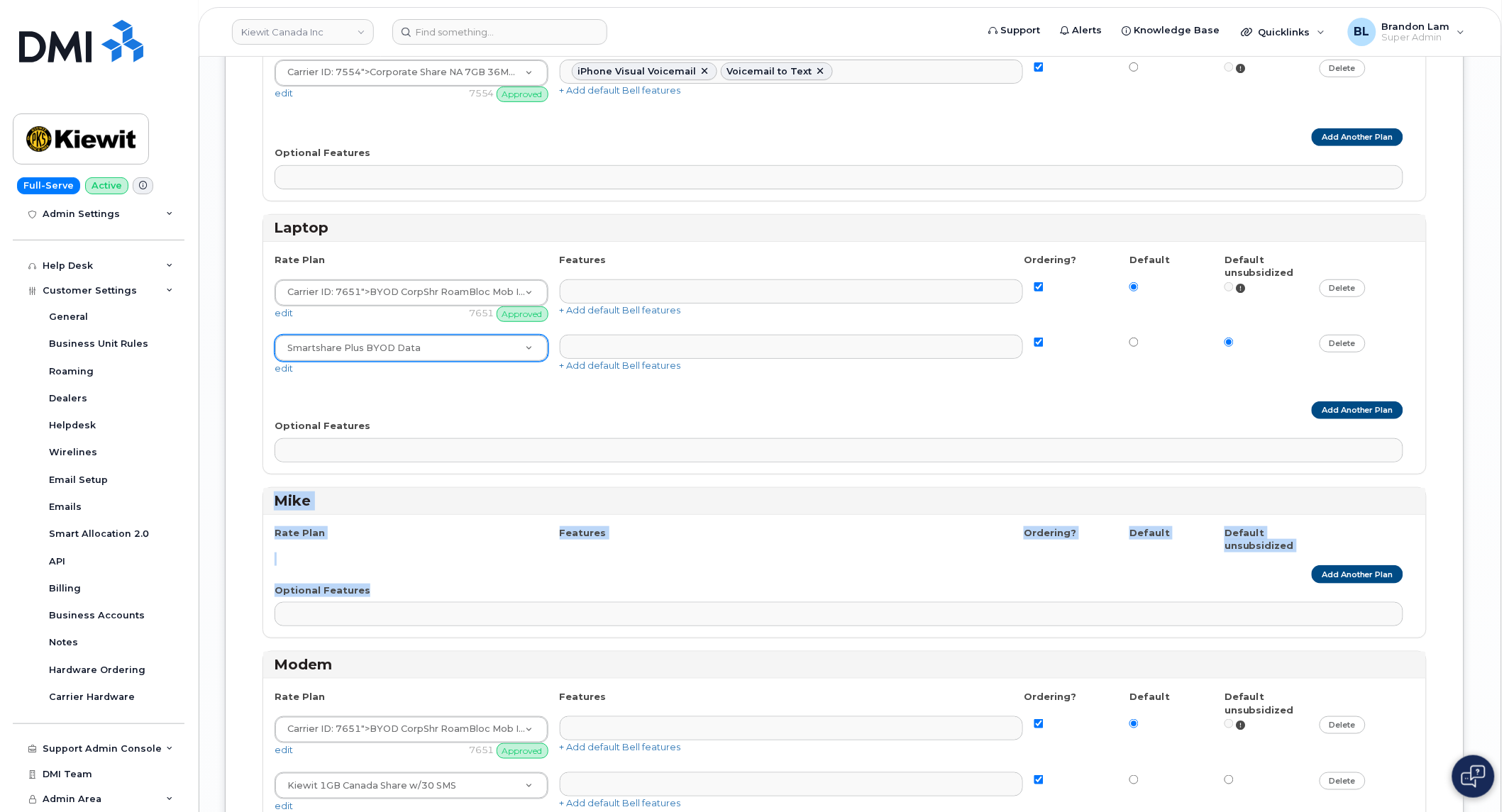 drag, startPoint x: 226, startPoint y: 522, endPoint x: 272, endPoint y: 628, distance: 115.55085 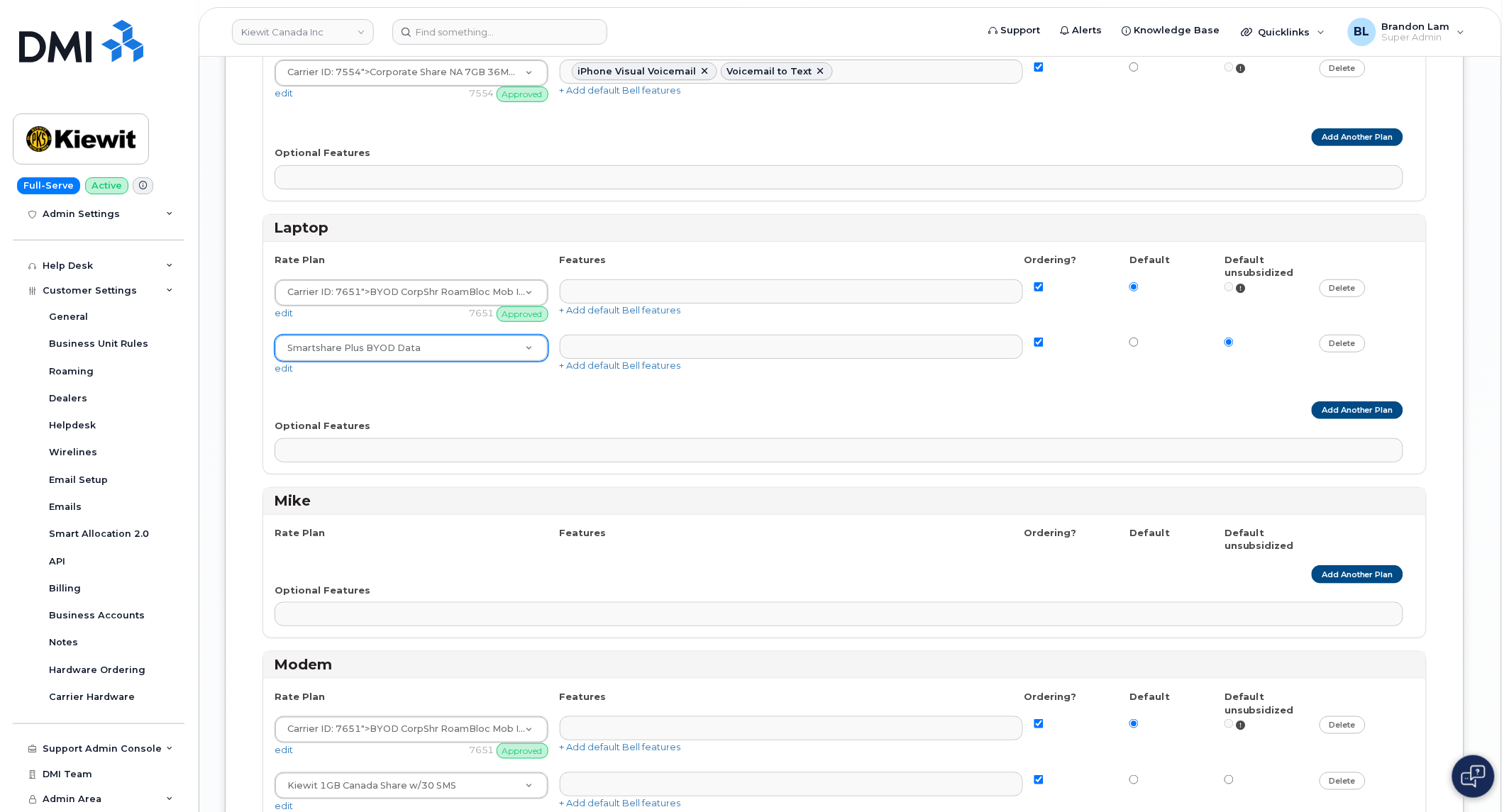 click on "Bell
Telus
Aircard
Rate Plan
Features
Ordering?
Default
Default unsubsidized
Carrier ID: 6510 ">Corp SmartShare Mob Int 17  Not Approved   Carrier ID: 6510                                     20GB Data Share Plan 30GB Data Share Plan AHS Data Only Flex Plan <span class='badge badge-red'>Not Approved</span> <span class='badge' data-test="select-scraped-id-7669">Carrier ID: 7669</span> AVPA Partage int Entreprise 20 AVPA Partage int Entreprise 25 AVPA Partage int Entreprise 35 AVPA Partage int Entreprise 55 AVPA Part int Entr Int Mob 10 Business Share Ult Mob Int <span class='badge badge-red'>Not Approved</span> <span class='badge' data-test="select-scraped-id-7415">Carrier ID: 7415</span> BYOD BN SmartShare Mob Int 15 <span class='badge badge-red'>Not Approved</span> <span class='badge' data-test="select-scraped-id-7387">Carrier ID: 7387</span> BYOD Corp SmartShare Mob In BYOD Govt NB Unltd - Flex data Ent OPlus/5Go À Part" at bounding box center [844, -718] 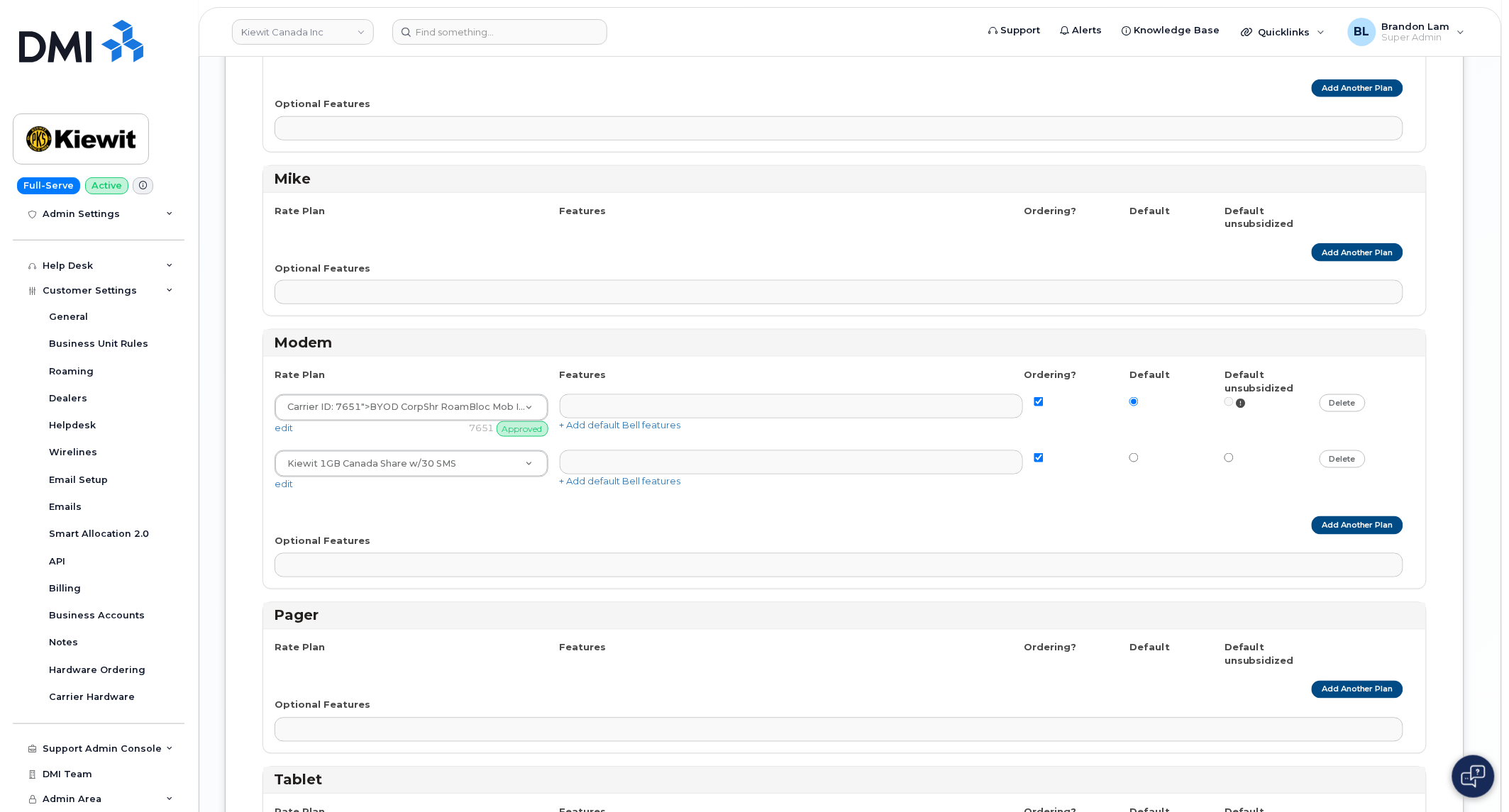 scroll, scrollTop: 4354, scrollLeft: 0, axis: vertical 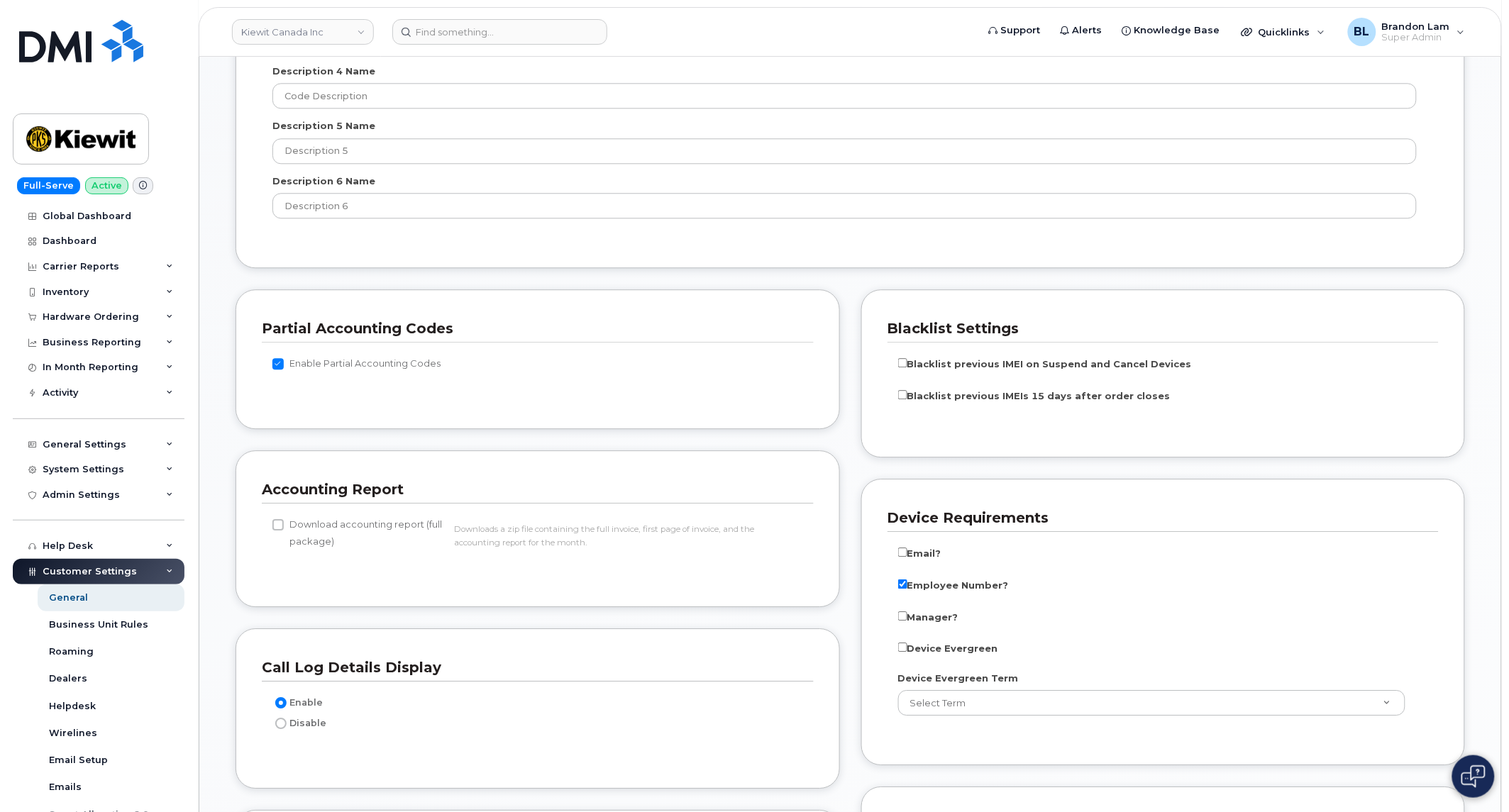 click on "Call Log Details Display
Enable
Disable" at bounding box center (538, 708) 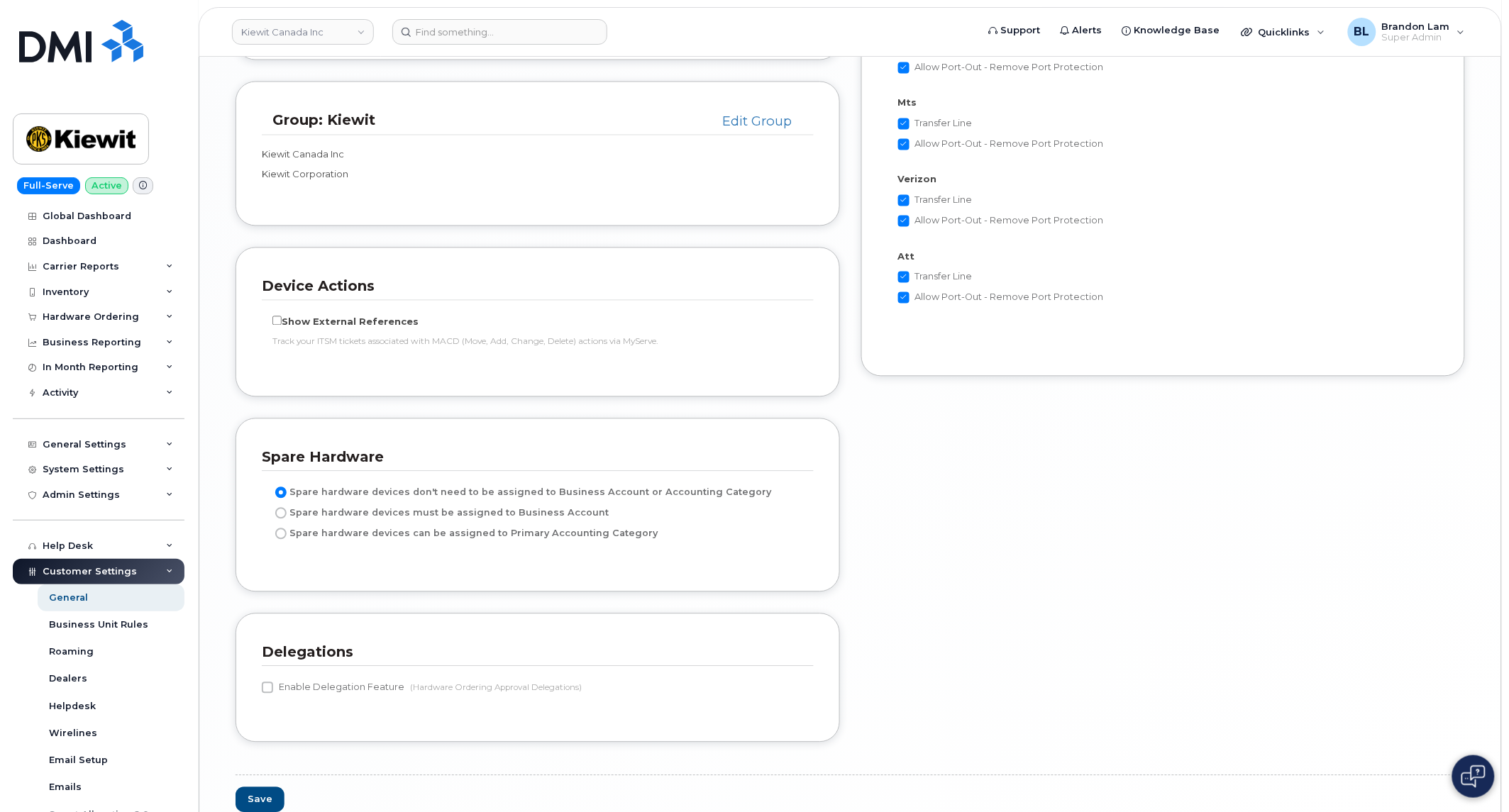 scroll, scrollTop: 2896, scrollLeft: 0, axis: vertical 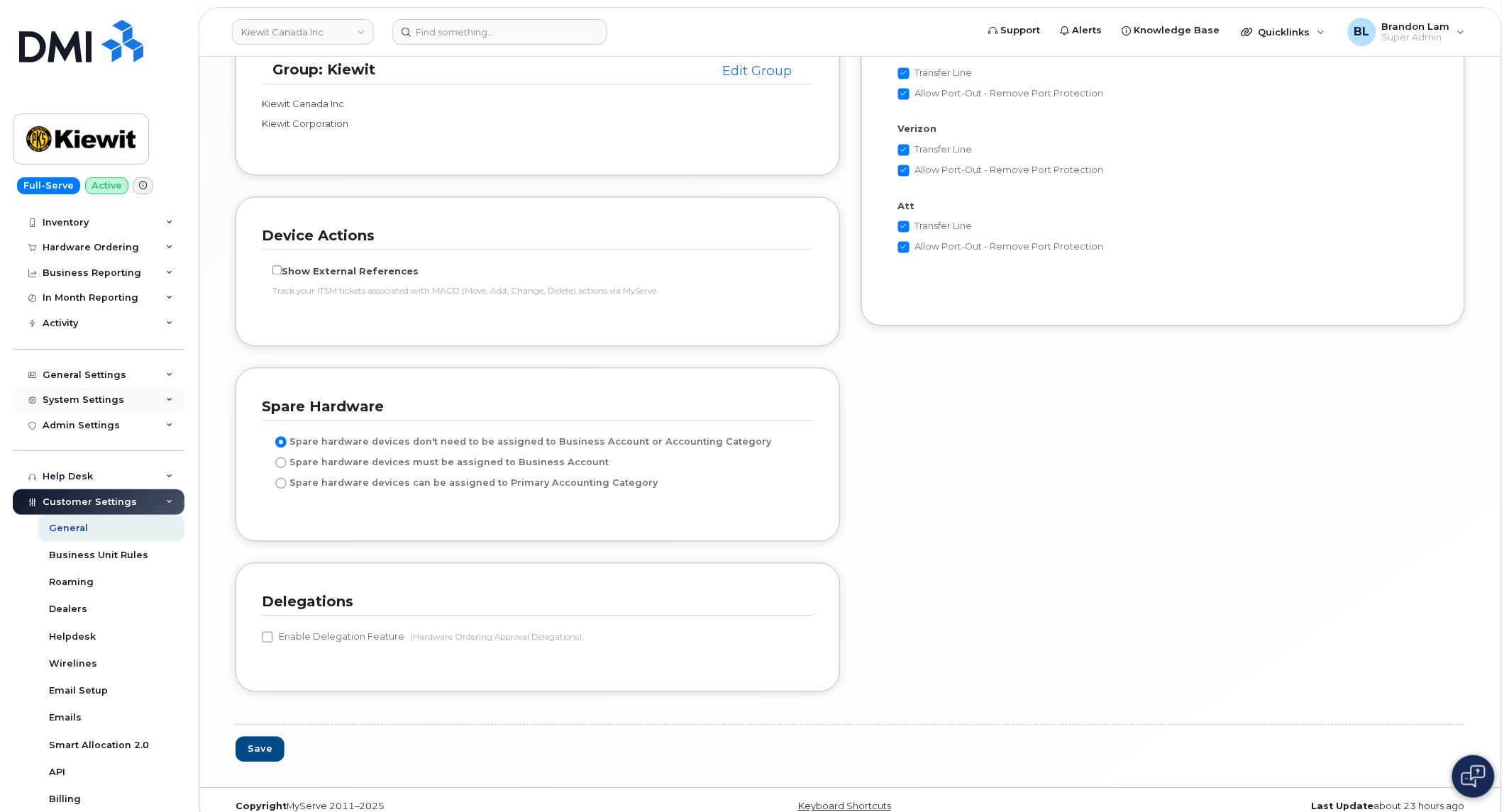 click on "System Settings" at bounding box center [99, 400] 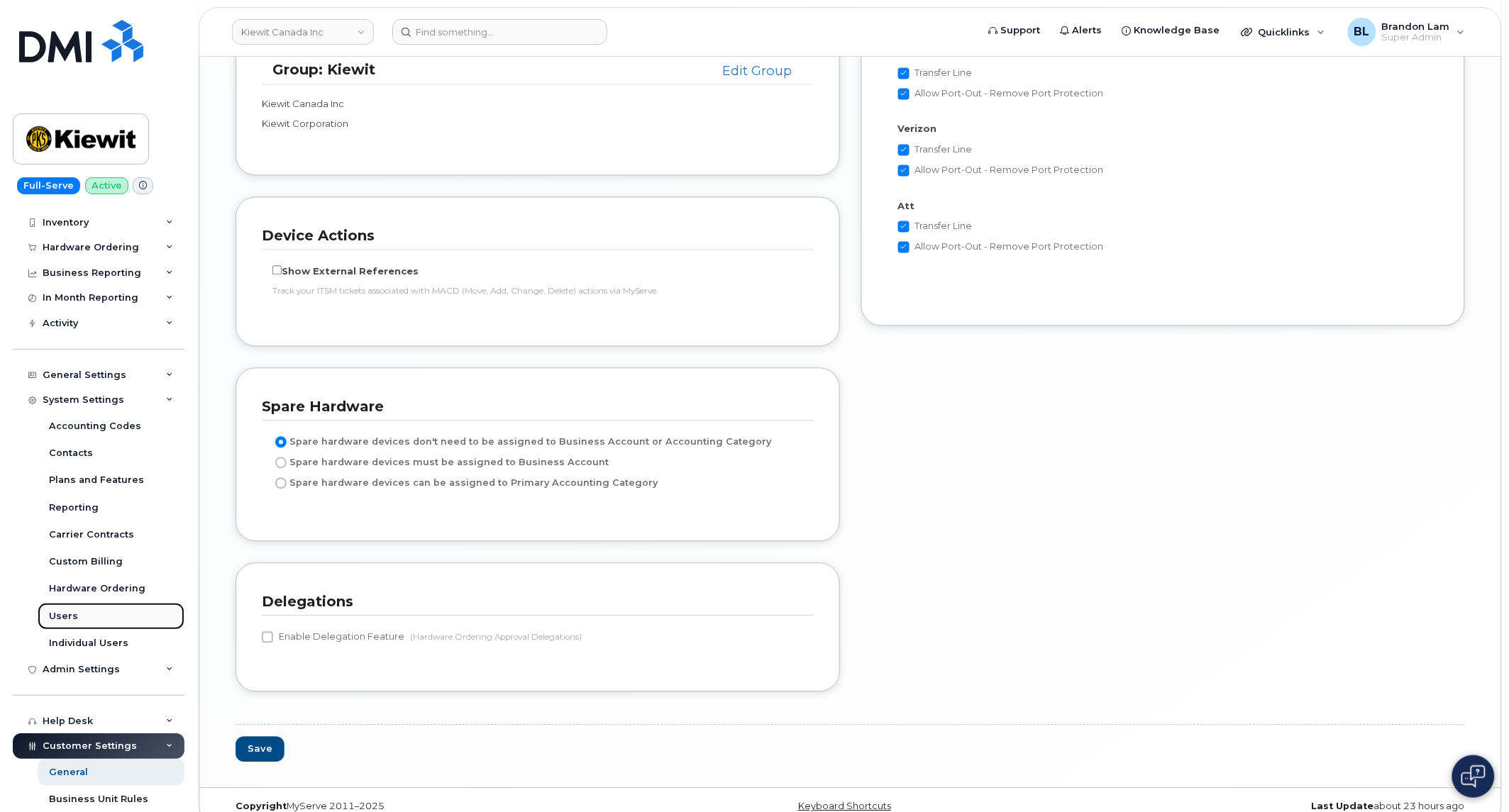 click on "Users" at bounding box center (111, 616) 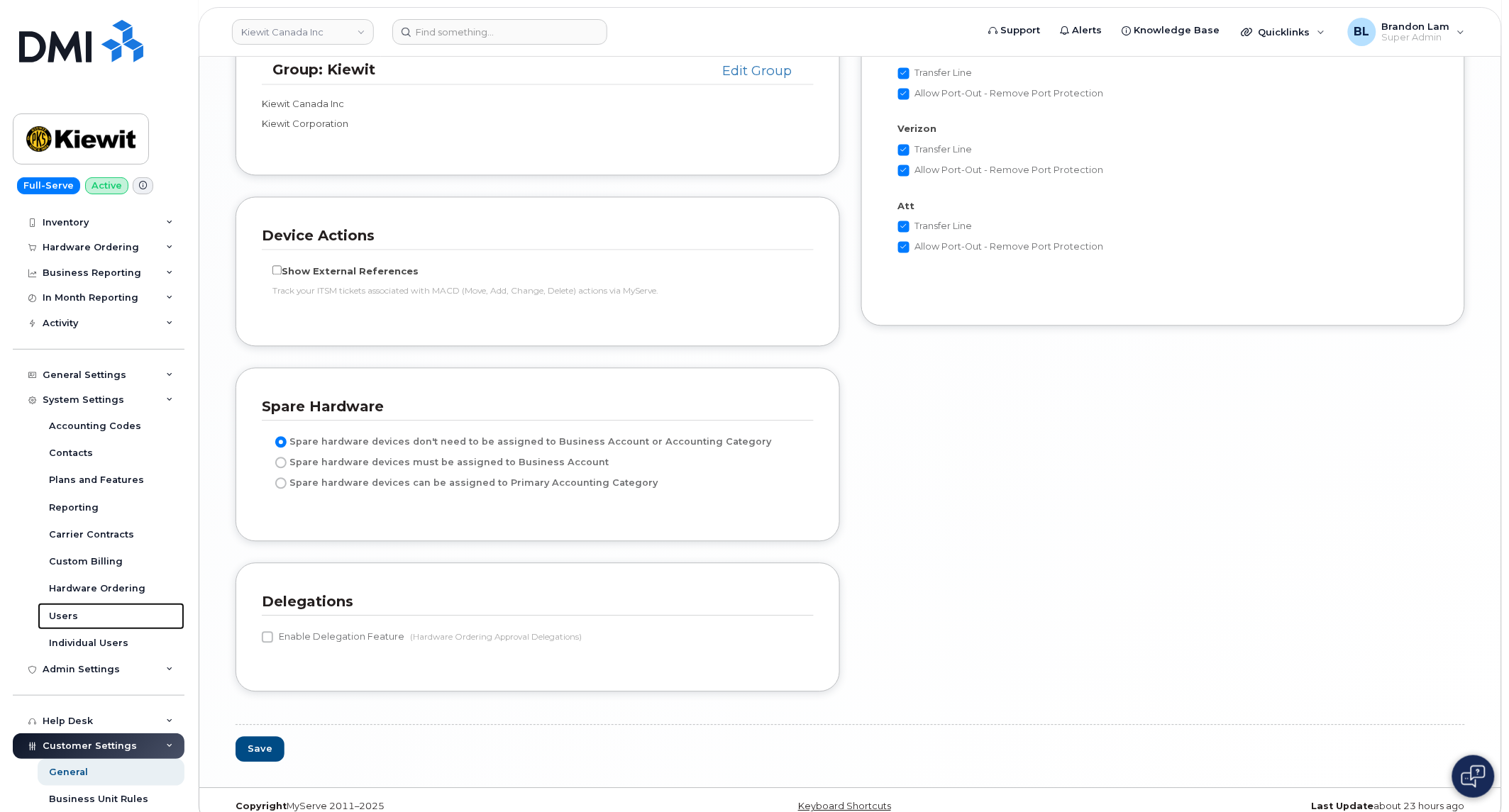 scroll, scrollTop: 2922, scrollLeft: 0, axis: vertical 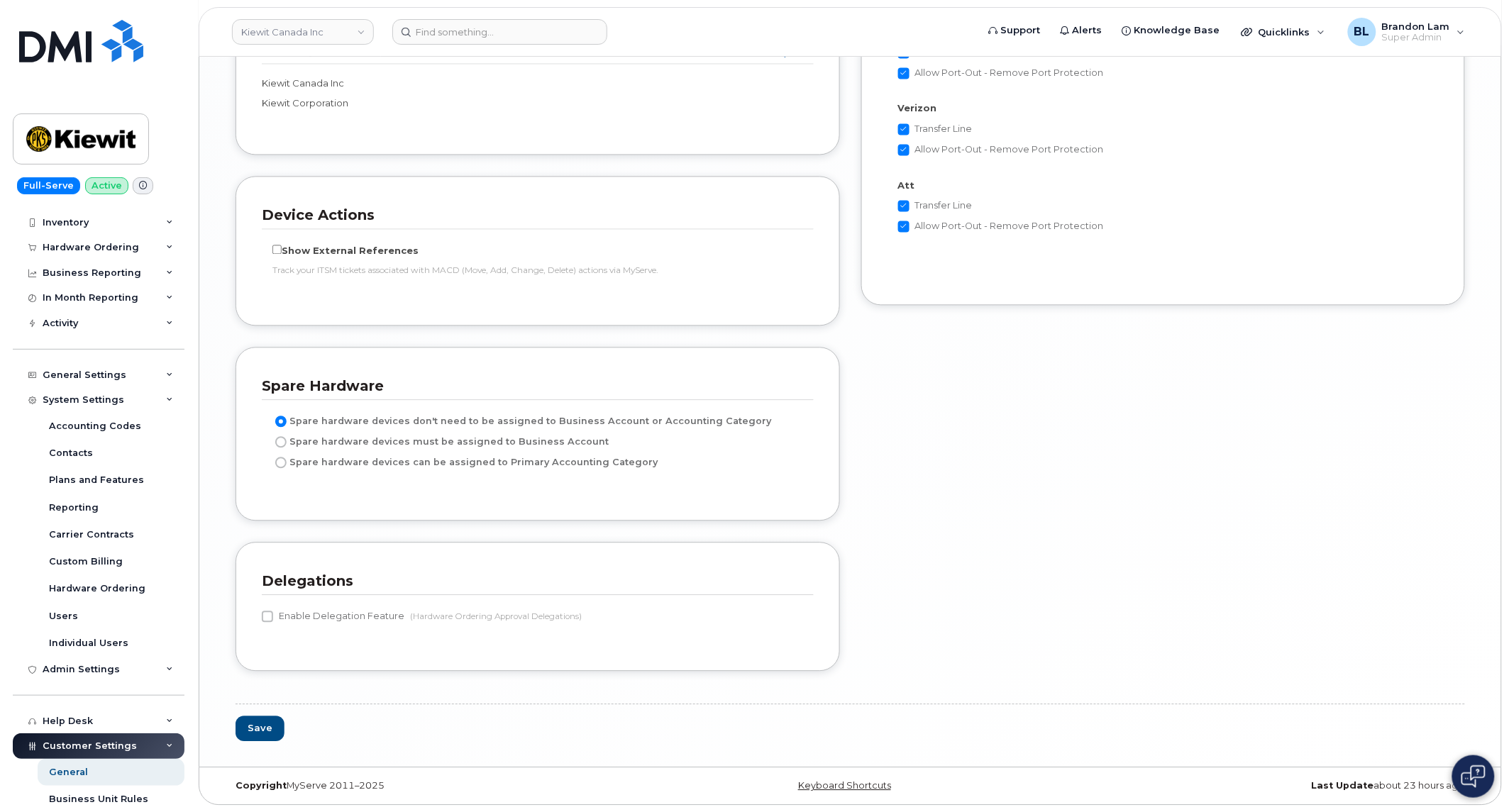 click on "Kiewit Canada Inc   Support   Alerts   Knowledge Base Quicklinks Suspend / Cancel Device Change SIM Card Enable Call Forwarding Reset VM Password Add Roaming Package Request Repair Order New Device Add Device Transfer Line In Move Device to Another Company BL Brandon Lam Super Admin English Français Adjust Account View Bell 0508916600 100488418 - McNally Canada  0531495220 106318078 - Kiewit Canada Inc 0543022955 Jasper Account My Account Wireless Admin Wireless Admin (Restricted) Wireless Admin (Read only) Employee Demo  Enter Email  Sign out" at bounding box center [850, 32] 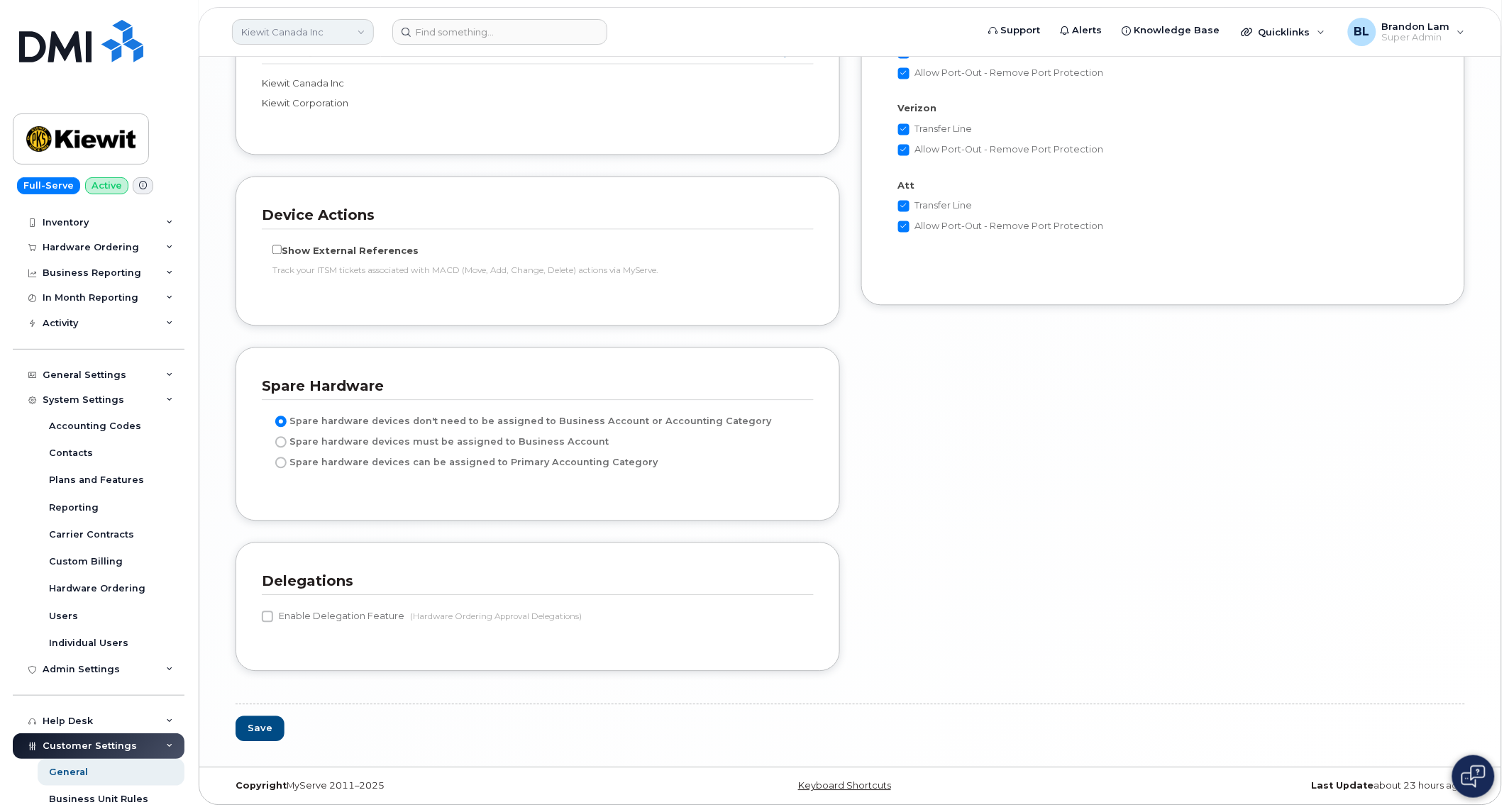 click on "Kiewit Canada Inc" at bounding box center (303, 32) 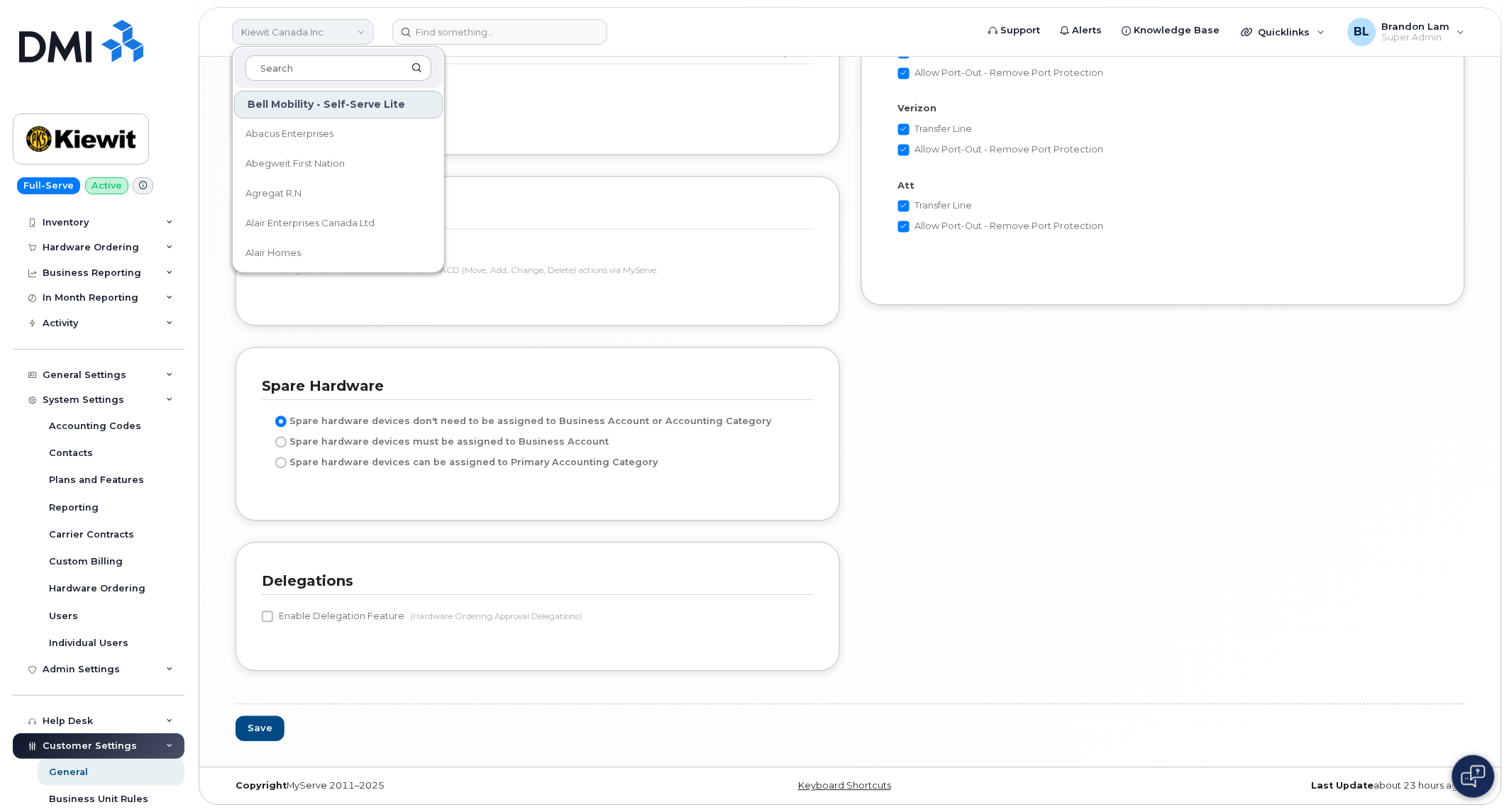 type on "j" 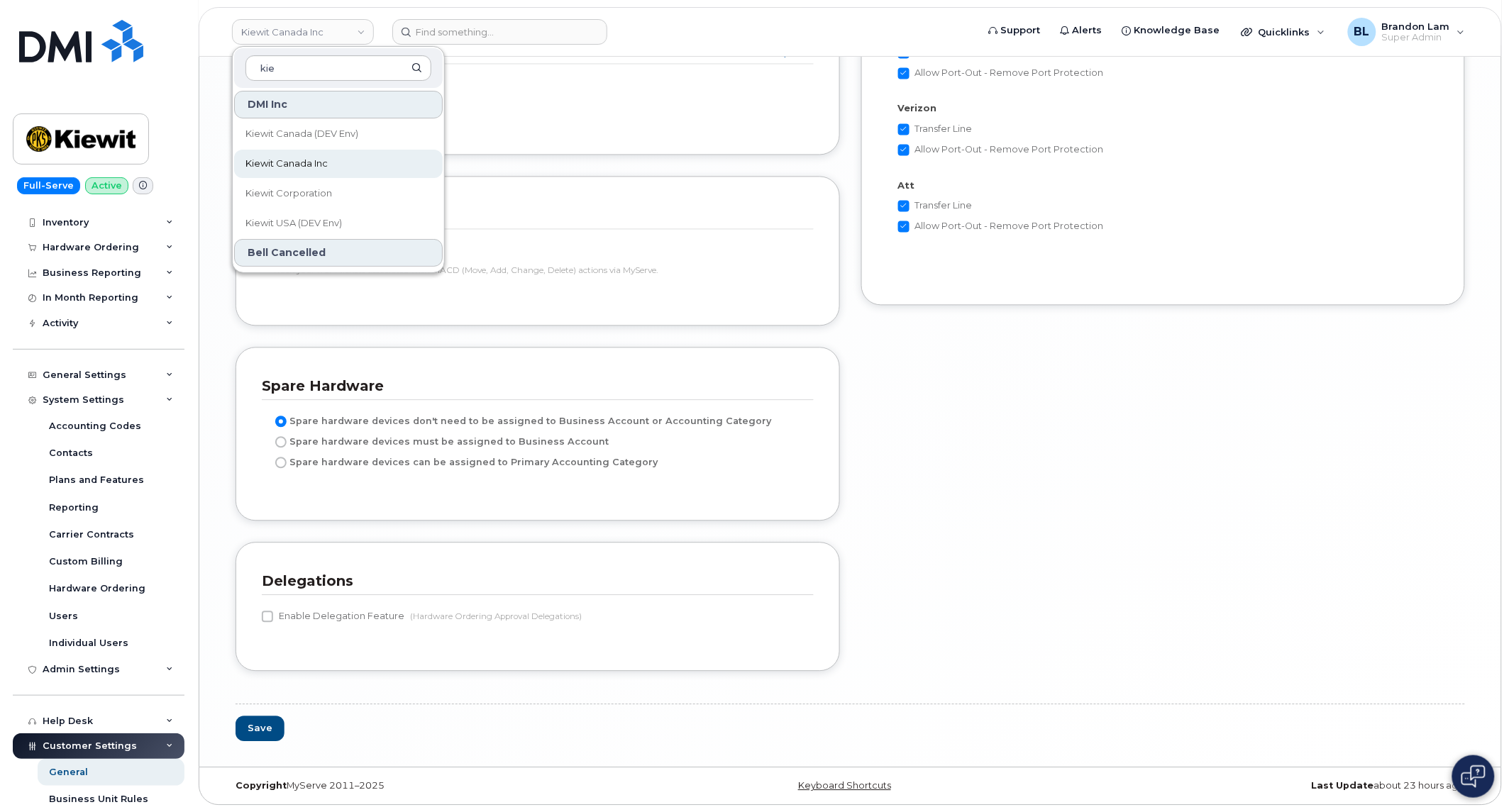 type on "kie" 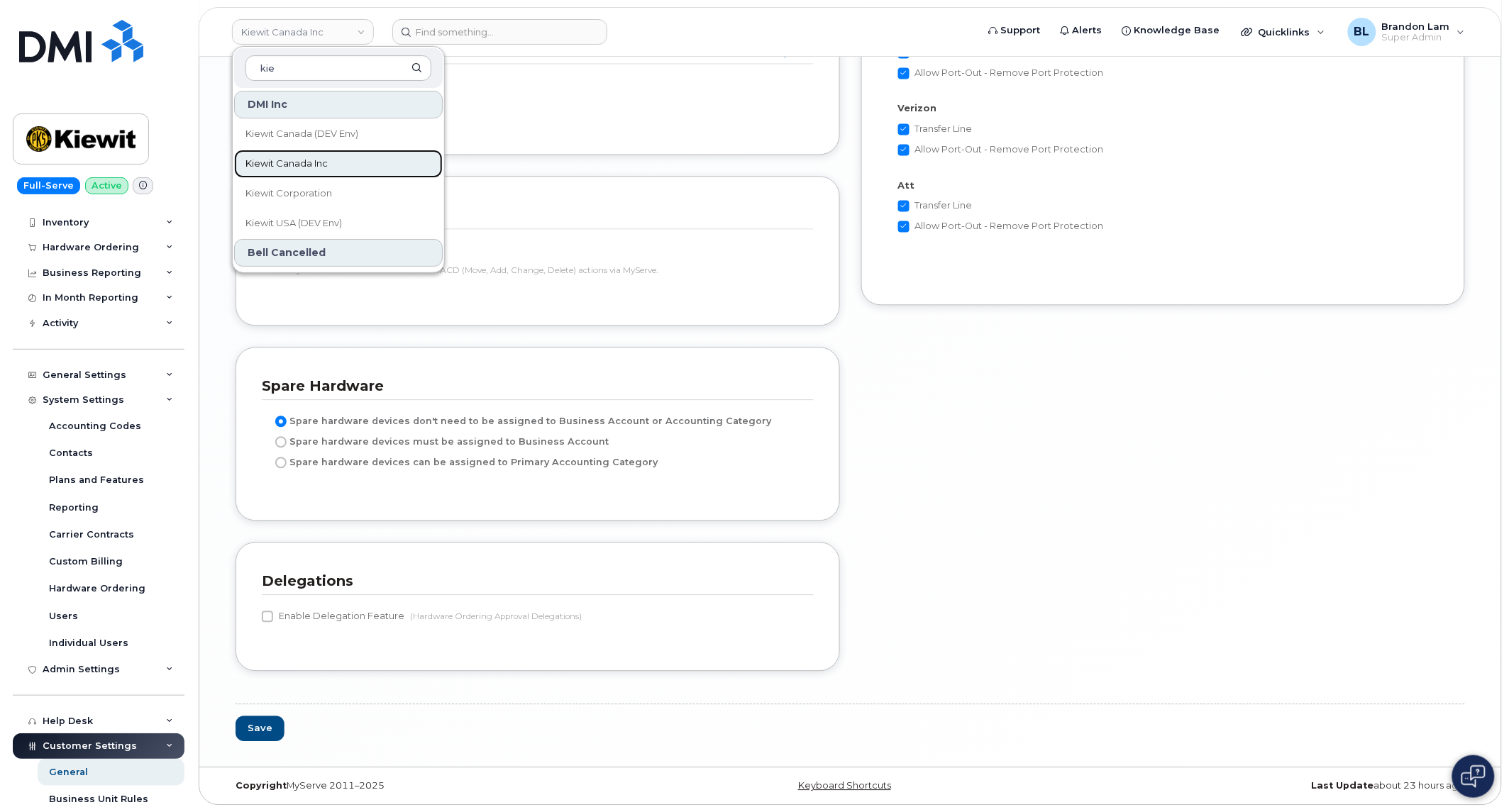 click on "Kiewit Canada Inc" 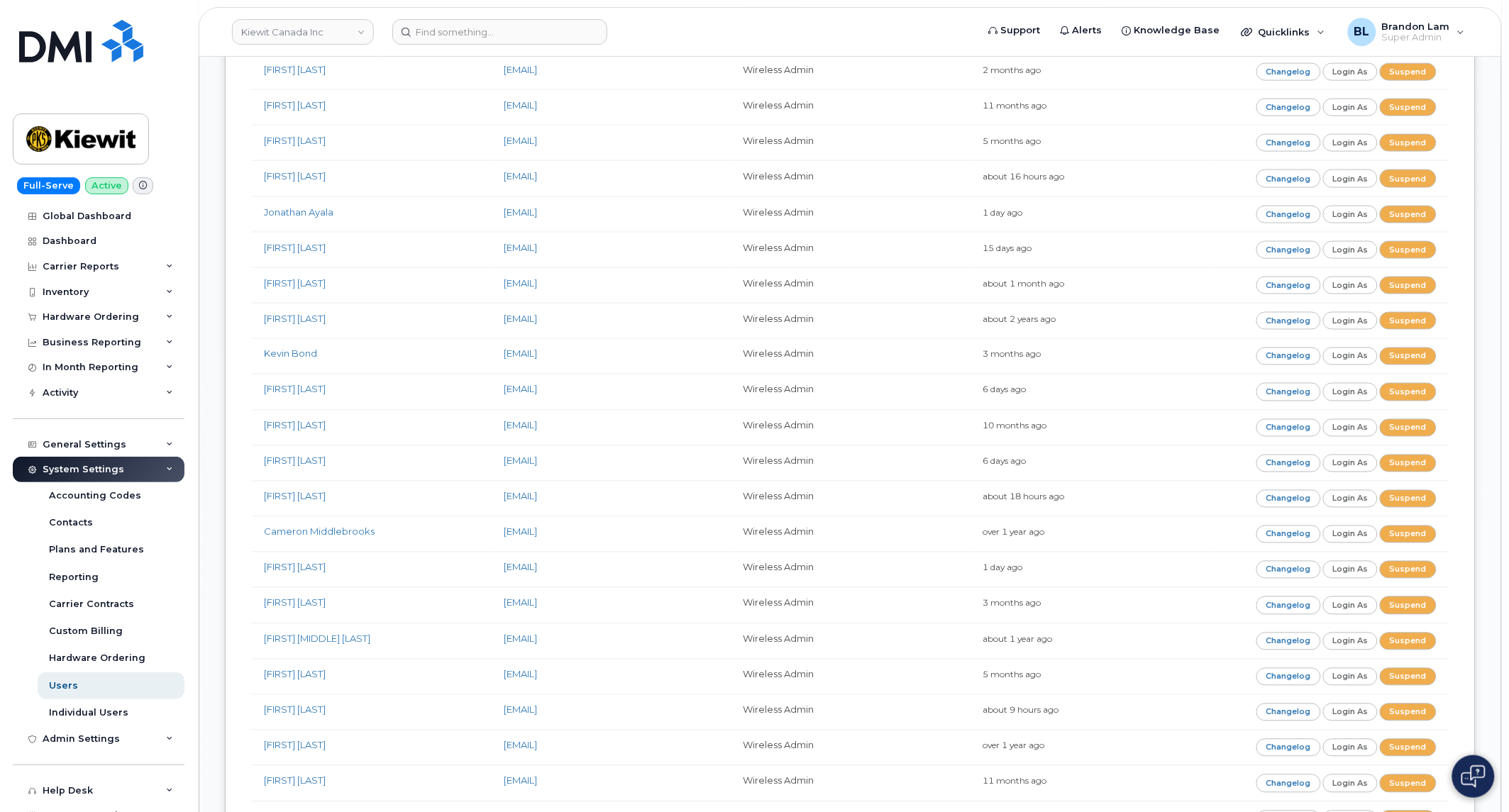 scroll, scrollTop: 3585, scrollLeft: 0, axis: vertical 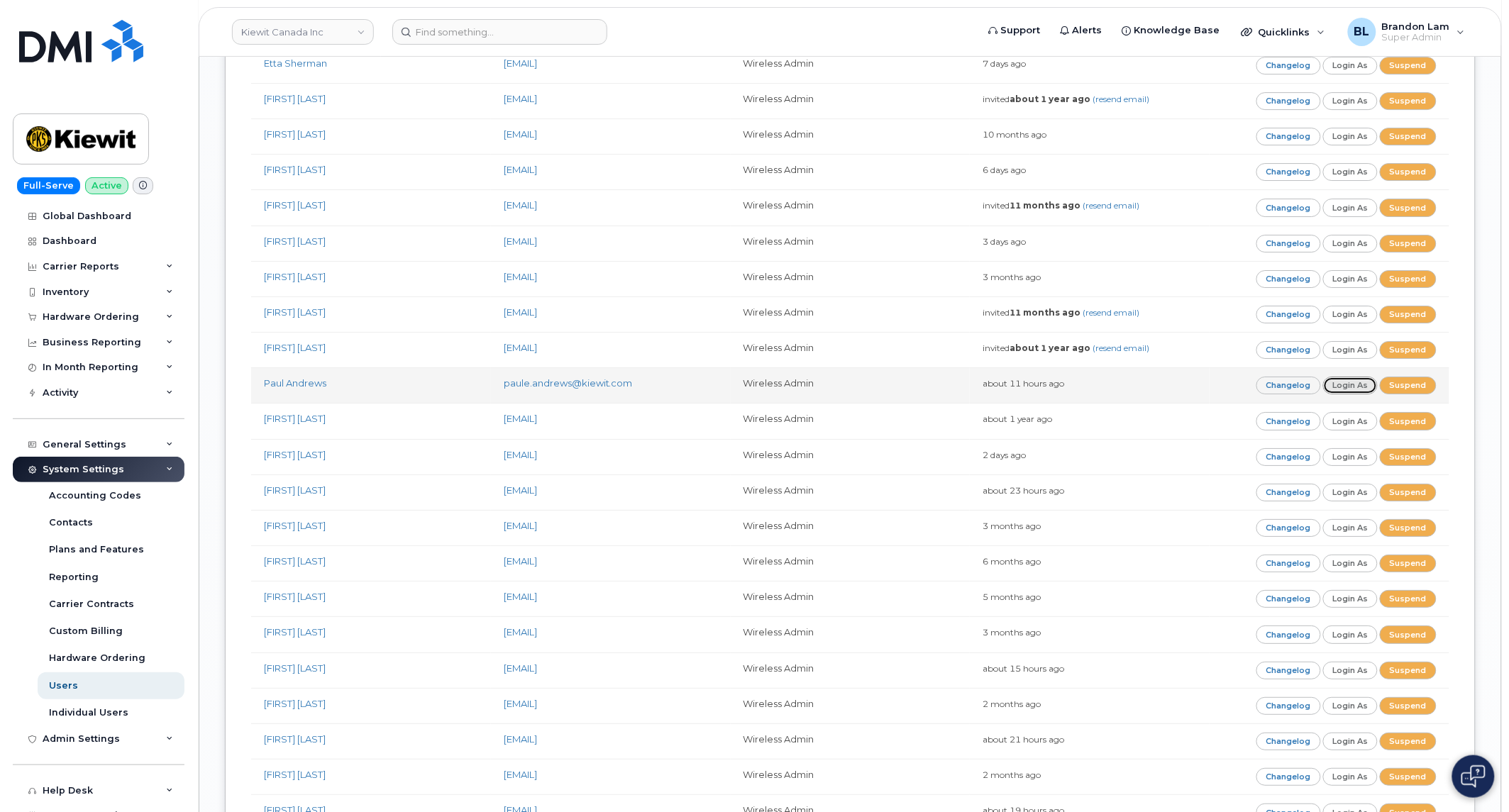 click on "Login as" at bounding box center (1351, 385) 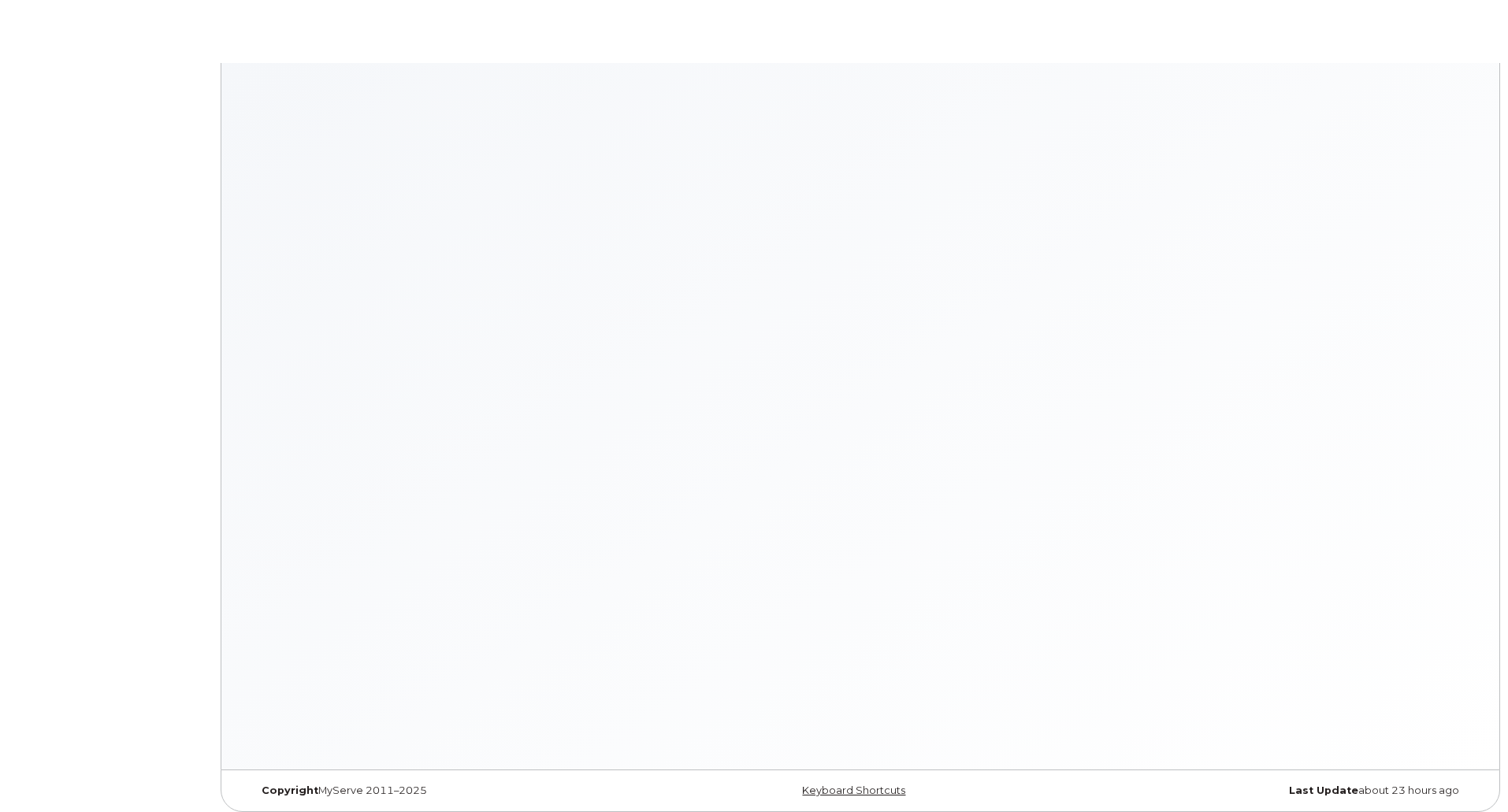 scroll, scrollTop: 0, scrollLeft: 0, axis: both 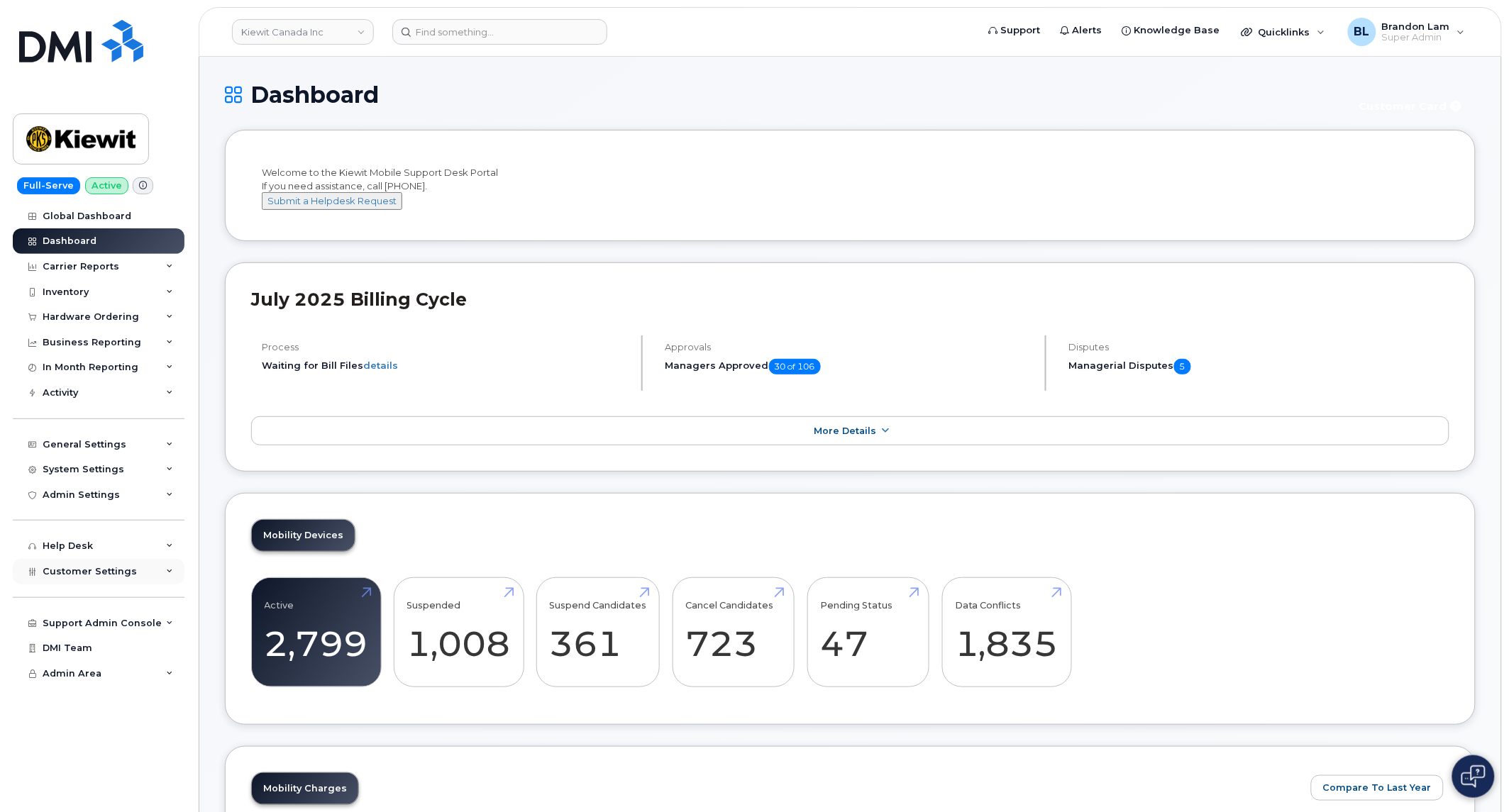 click on "Customer Settings" at bounding box center [89, 571] 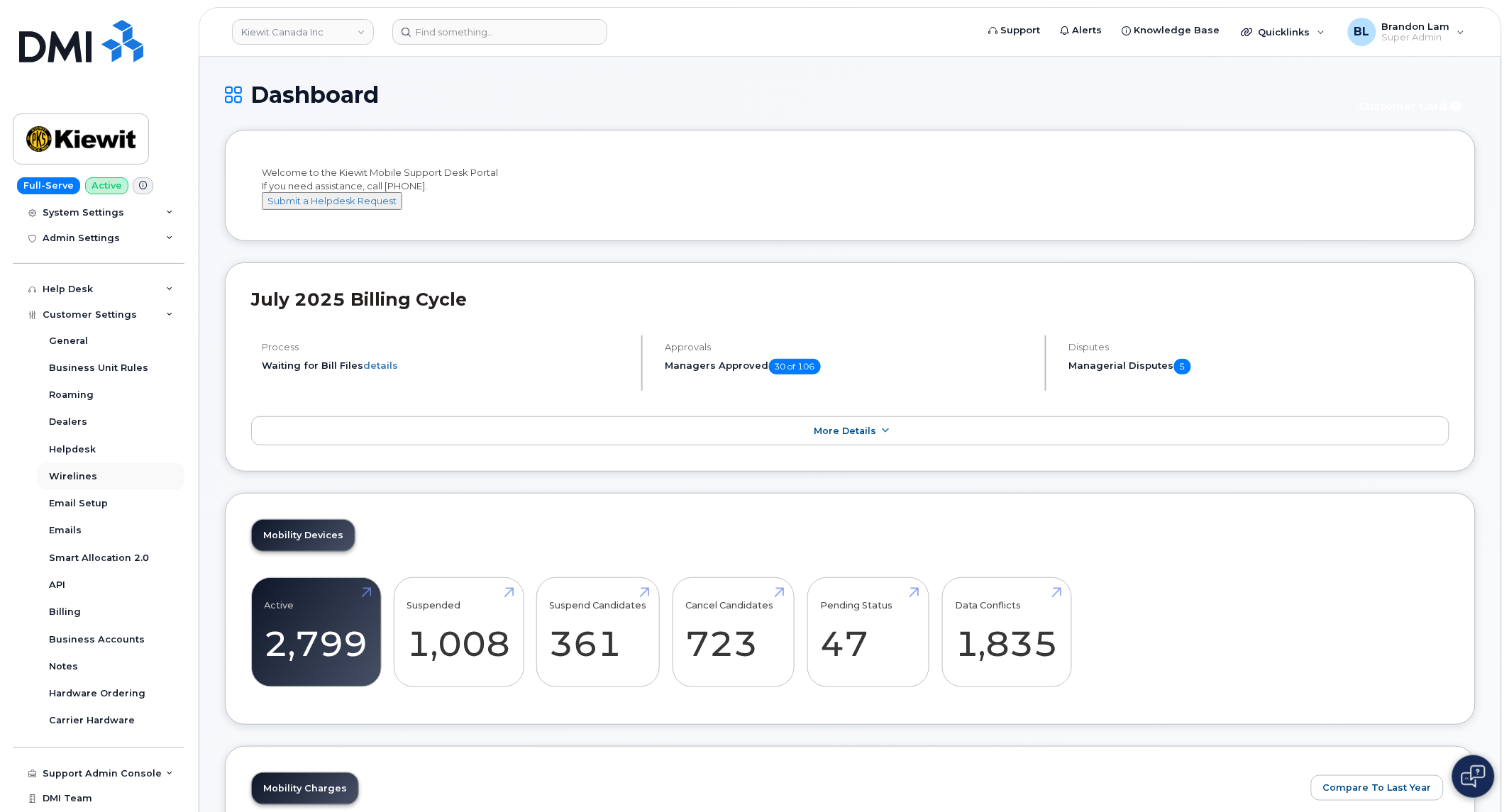 scroll, scrollTop: 267, scrollLeft: 0, axis: vertical 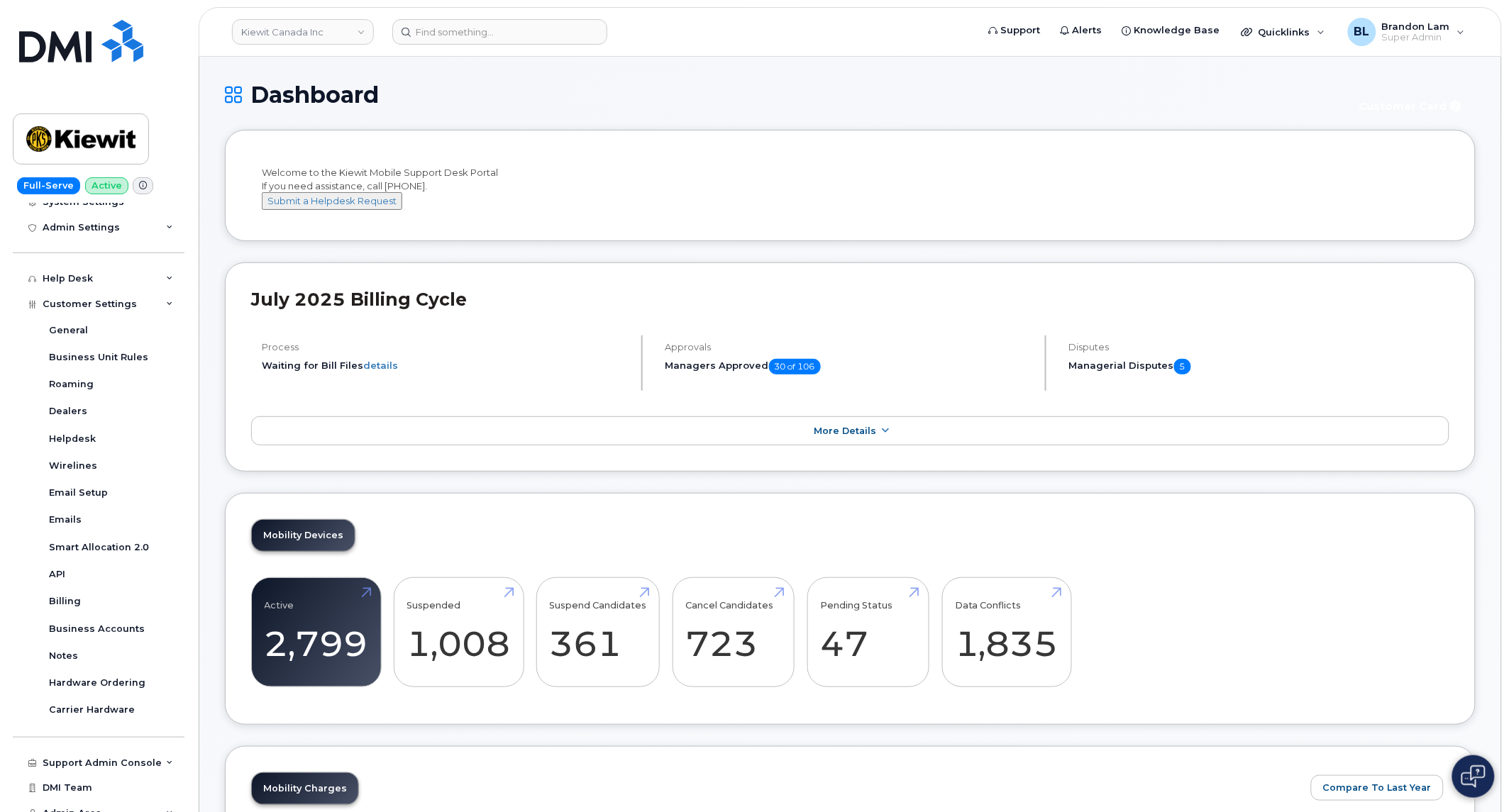 click on "Welcome to the Kiewit Mobile Support Desk Portal
If you need assistance, call 877-886-7778.
Submit a Helpdesk Request
July 2025 Billing Cycle Process  Waiting for Bill Files   details Approvals Managers Approved  30 of 106 Disputes Managerial Disputes  5 More Details
Mobility Devices
Active
2,799
-25%
Suspended
1,008
297%
Suspend Candidates
361
Cancel Candidates
723
Pending Status
47
Data Conflicts
1,835
Mobility Charges
Compare To Last Year Change chart theme Apply Zoom Out Charges $100,000 -$150,000 -$100,000 -$50,000 $0 $50,000 $100,000 $150,000 $200,000 $250,000 $300,000 3,400 3,300 3,350 3,400 3,450 3,500 3,550 3,600 3,650 3,700 3,750 3,800 3,850 10.9 TB -4,000,000,000,000.0 Bytes -2,000,000,000,000.0 Bytes 0 1.8 TB 3.6 TB 5.5 TB 7.3 TB 9.1 TB 10.9 TB 12.7 TB Data Usage L Aug Sep Oct Nov Dec Jan 2025 Feb Mar Apr May Jun Jul Aug Sep Rate Plan Roaming" at bounding box center [850, 1801] 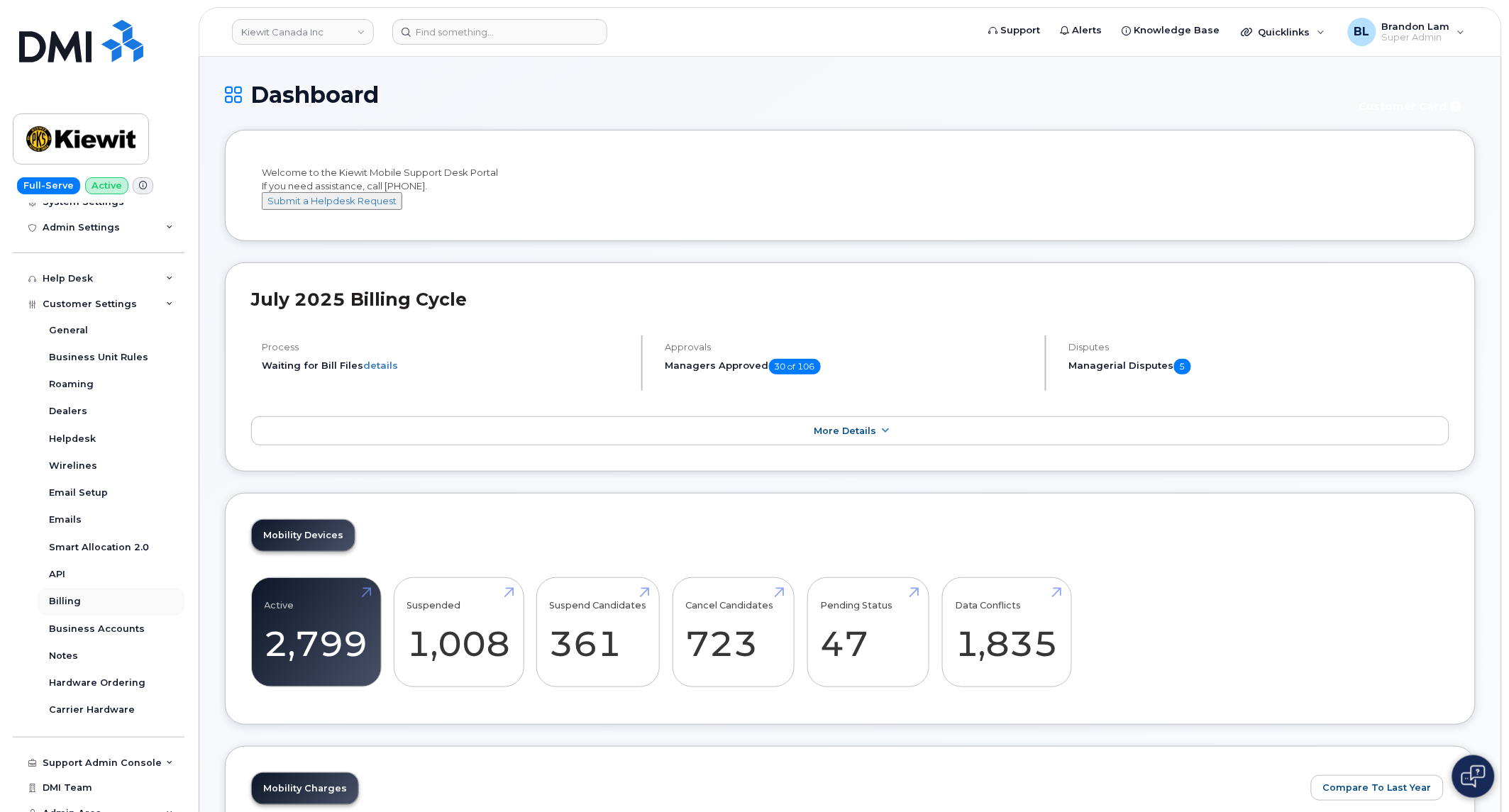 scroll, scrollTop: 280, scrollLeft: 0, axis: vertical 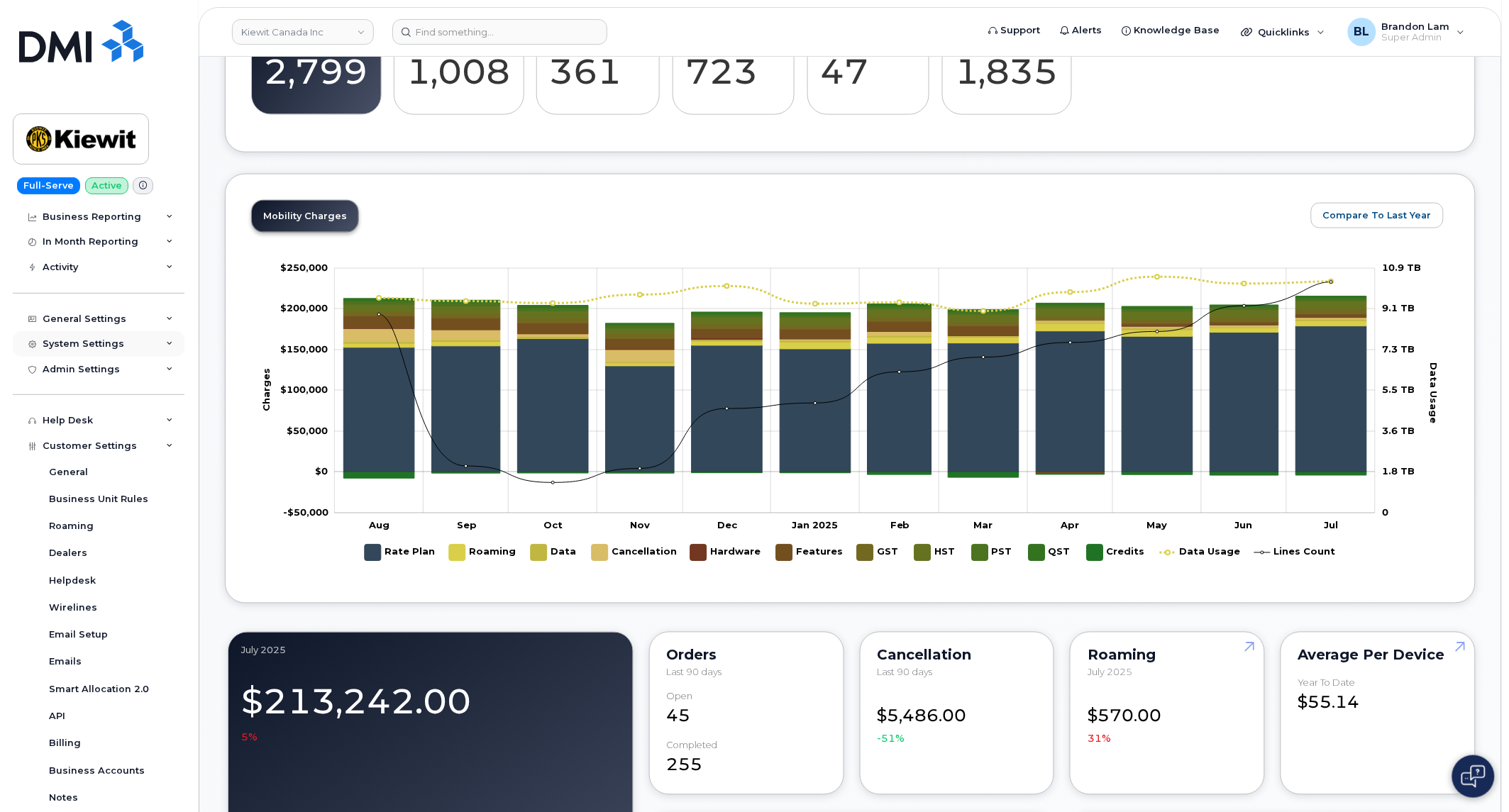 click on "System Settings" at bounding box center [99, 344] 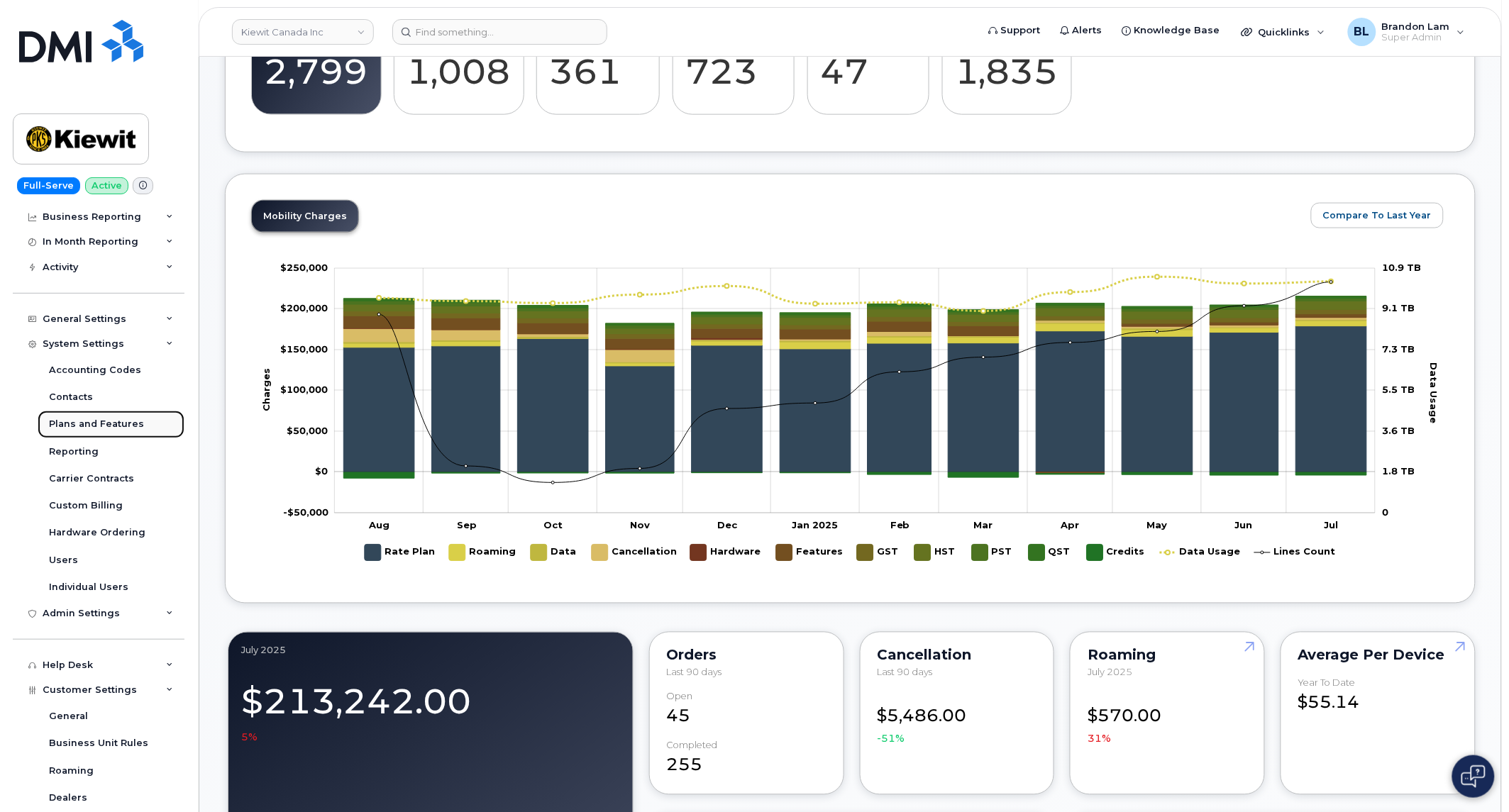 click on "Plans and Features" at bounding box center (96, 424) 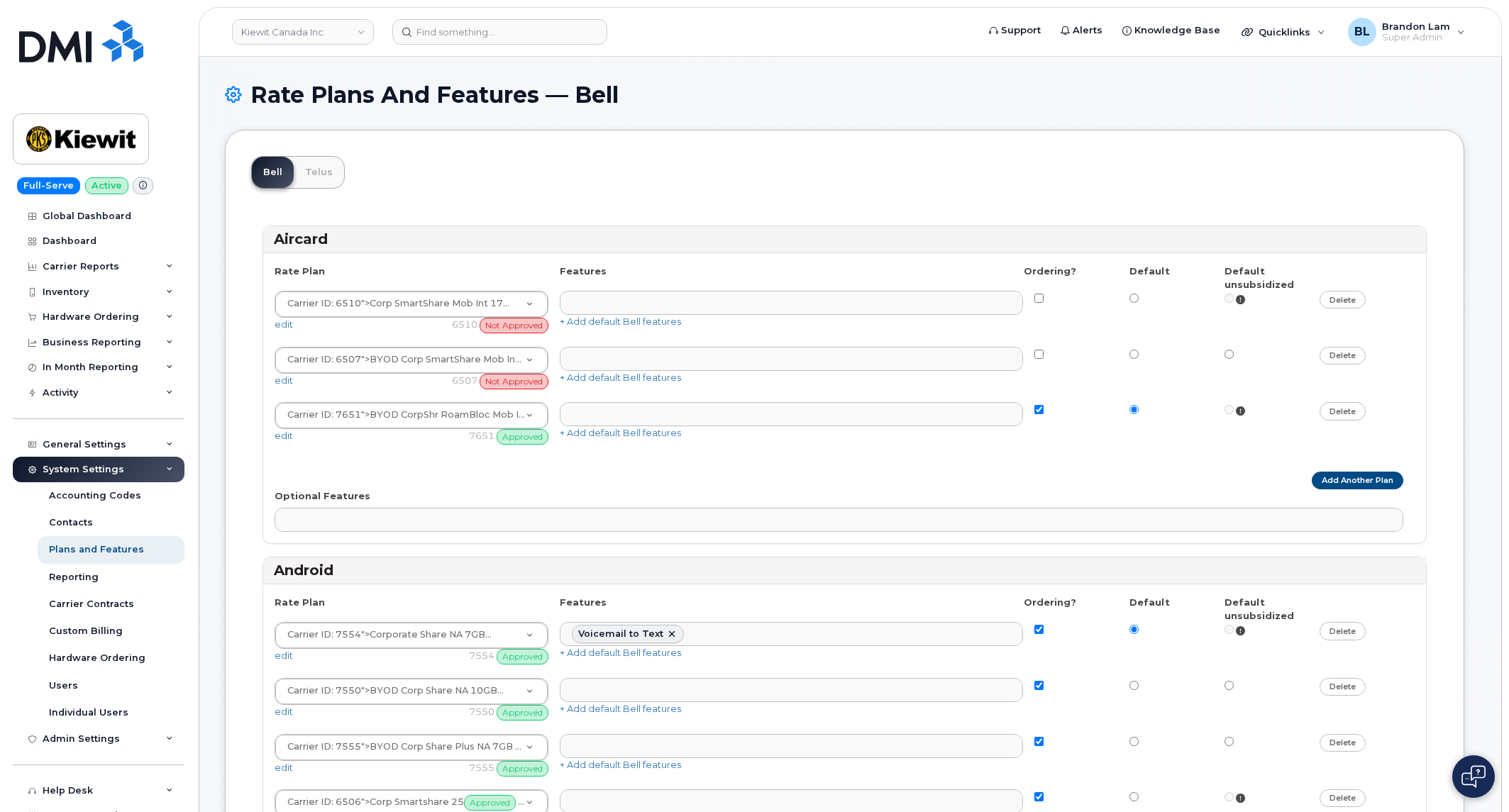 select 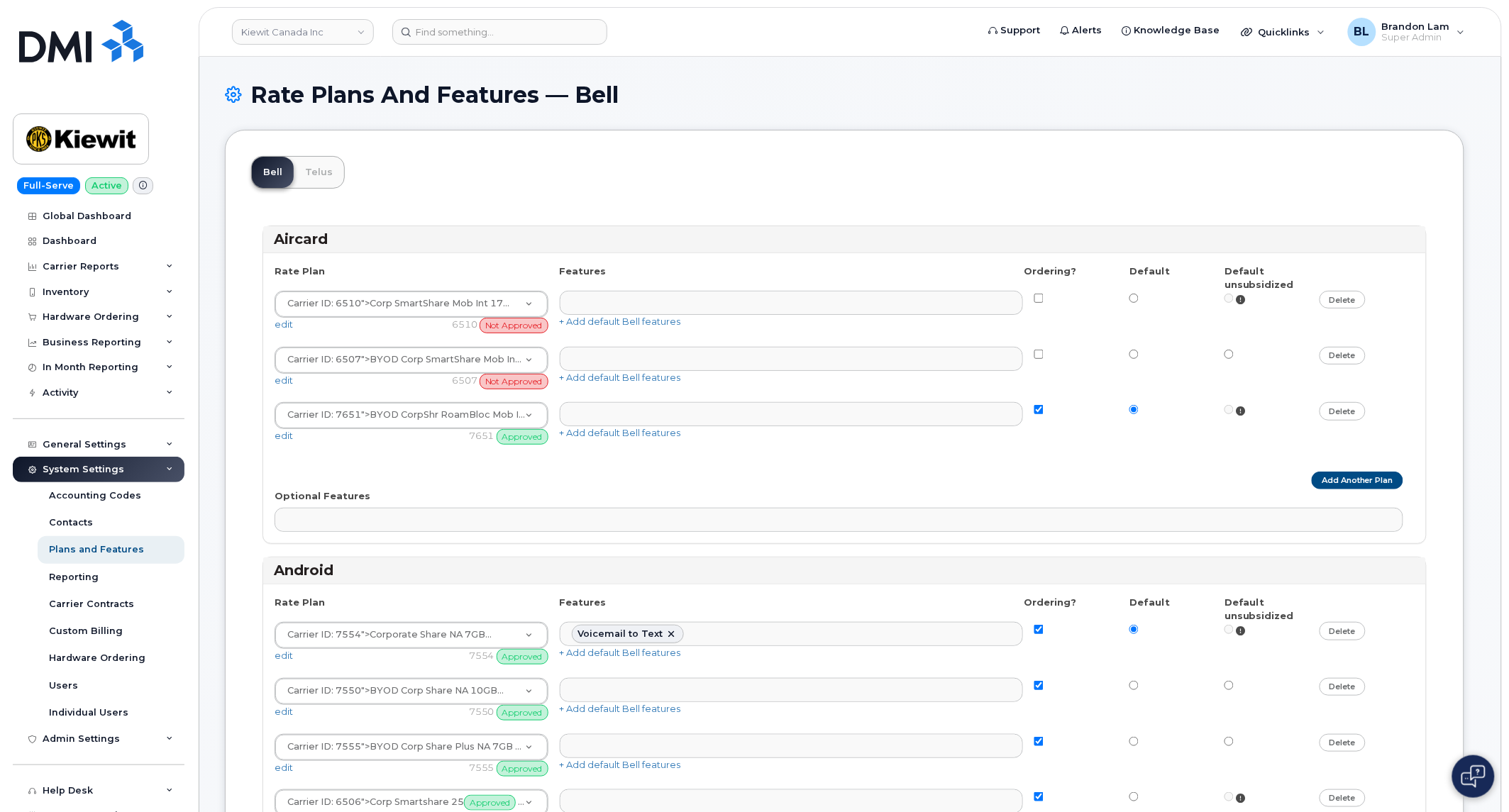 scroll, scrollTop: 69, scrollLeft: 0, axis: vertical 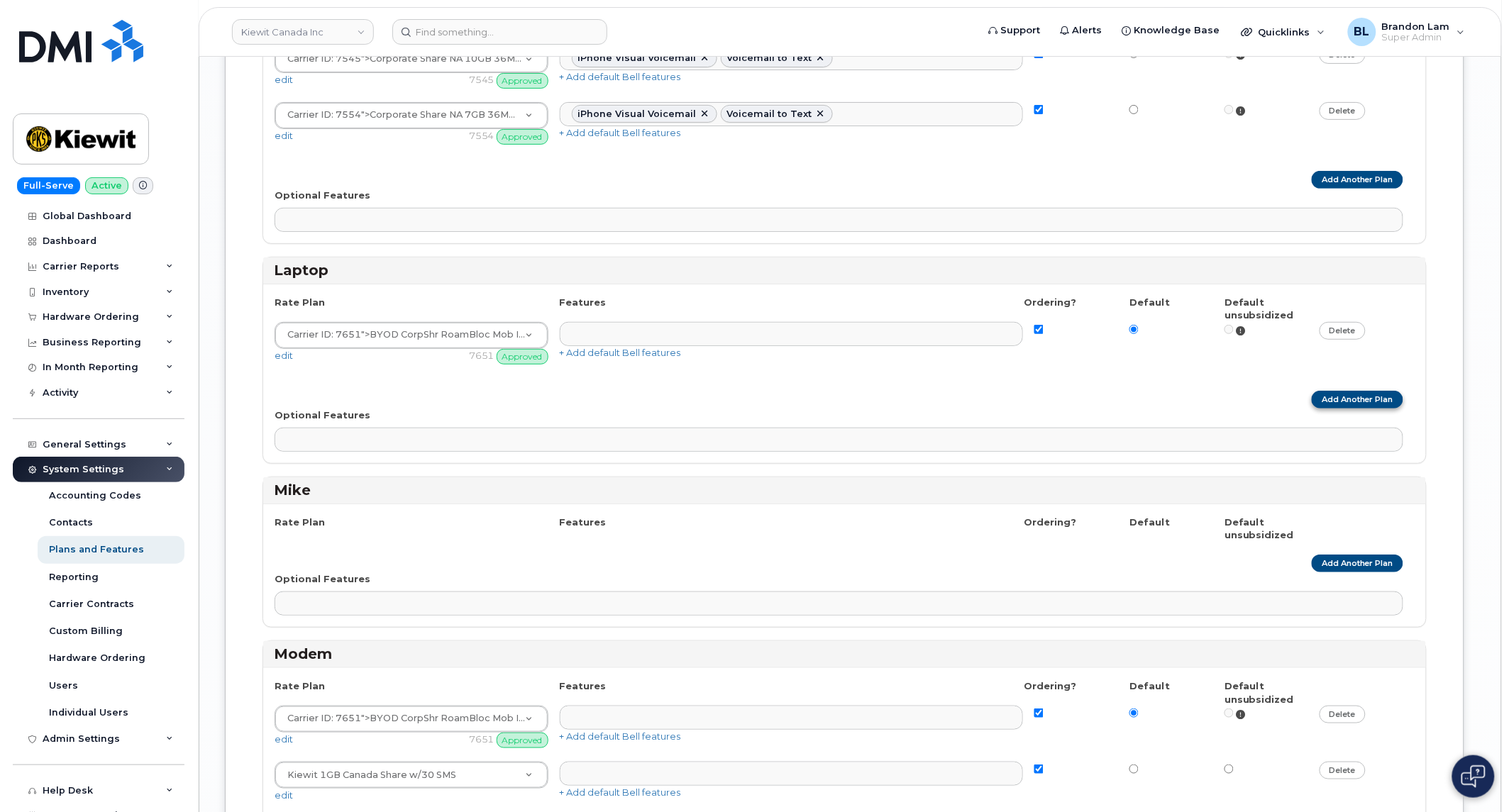 click on "Add Another Plan" at bounding box center [1357, 399] 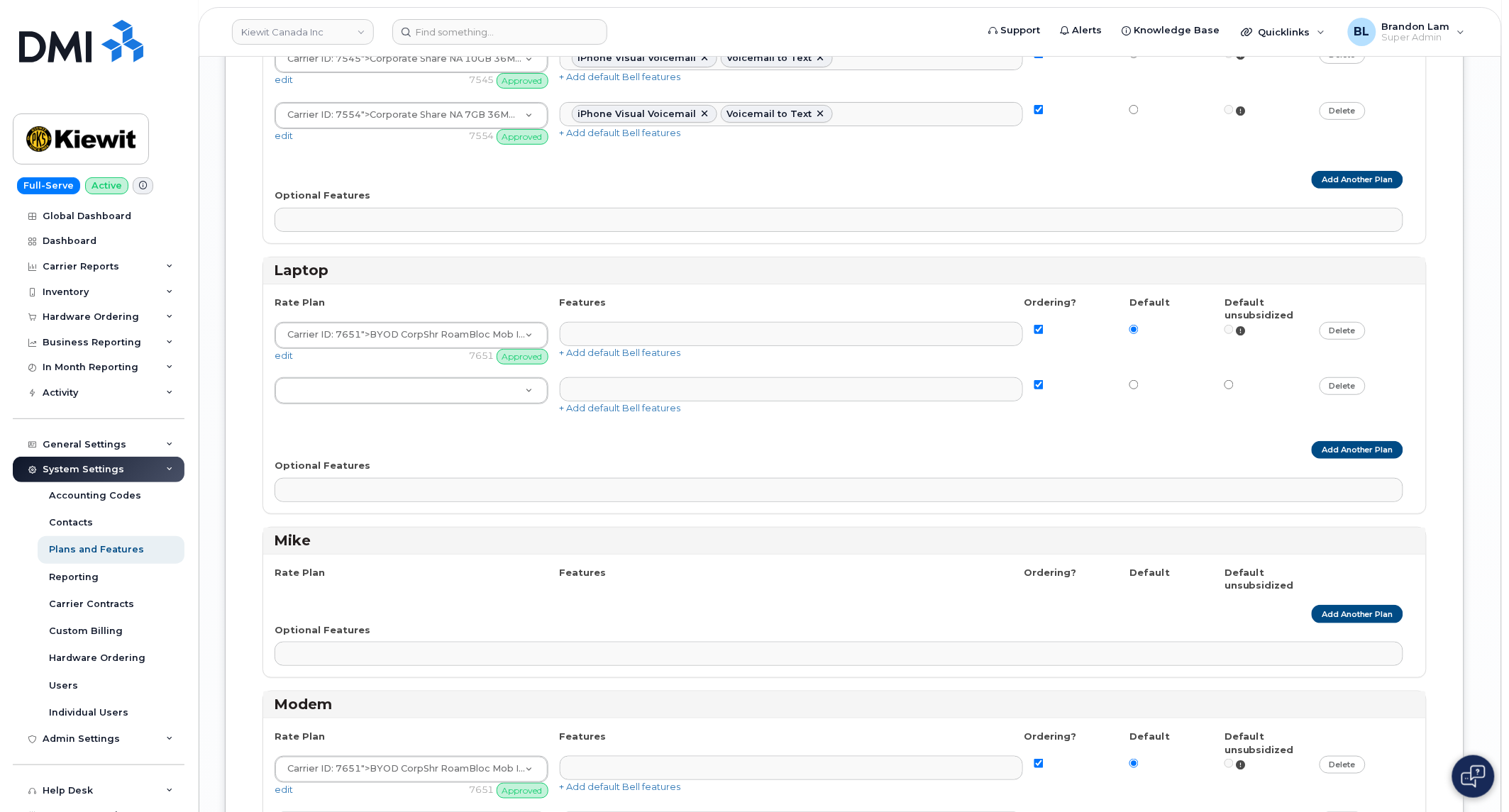 click on "AHS Data Only Flex Plan <span class='badge badge-red'>Not Approved</span> <span class='badge' data-test="select-scraped-id-7669">Carrier ID: 7669</span> Business Share Ult Mob Int <span class='badge badge-red'>Not Approved</span> <span class='badge' data-test="select-scraped-id-7415">Carrier ID: 7415</span> BYOD BN SmartShare Mob Int 15 <span class='badge badge-red'>Not Approved</span> <span class='badge' data-test="select-scraped-id-7387">Carrier ID: 7387</span> BYOD Bus Share Ess Mob Int 10 <span class='badge badge-red'>Not Approved</span> <span class='badge' data-test="select-scraped-id-7416">Carrier ID: 7416</span> BYOD Corp SmartShare Mob Int 10 <span class='badge badge-red'>Not Approved</span> <span class='badge' data-test="select-scraped-id-6507">Carrier ID: 6507</span> BYOD Ent Plus Mob Int 15 Shr <span class='badge badge-red'>Not Approved</span> <span class='badge' data-test="select-scraped-id-7520">Carrier ID: 7520</span> Enterprise Mob Int 20 Shr" at bounding box center (844, 402) 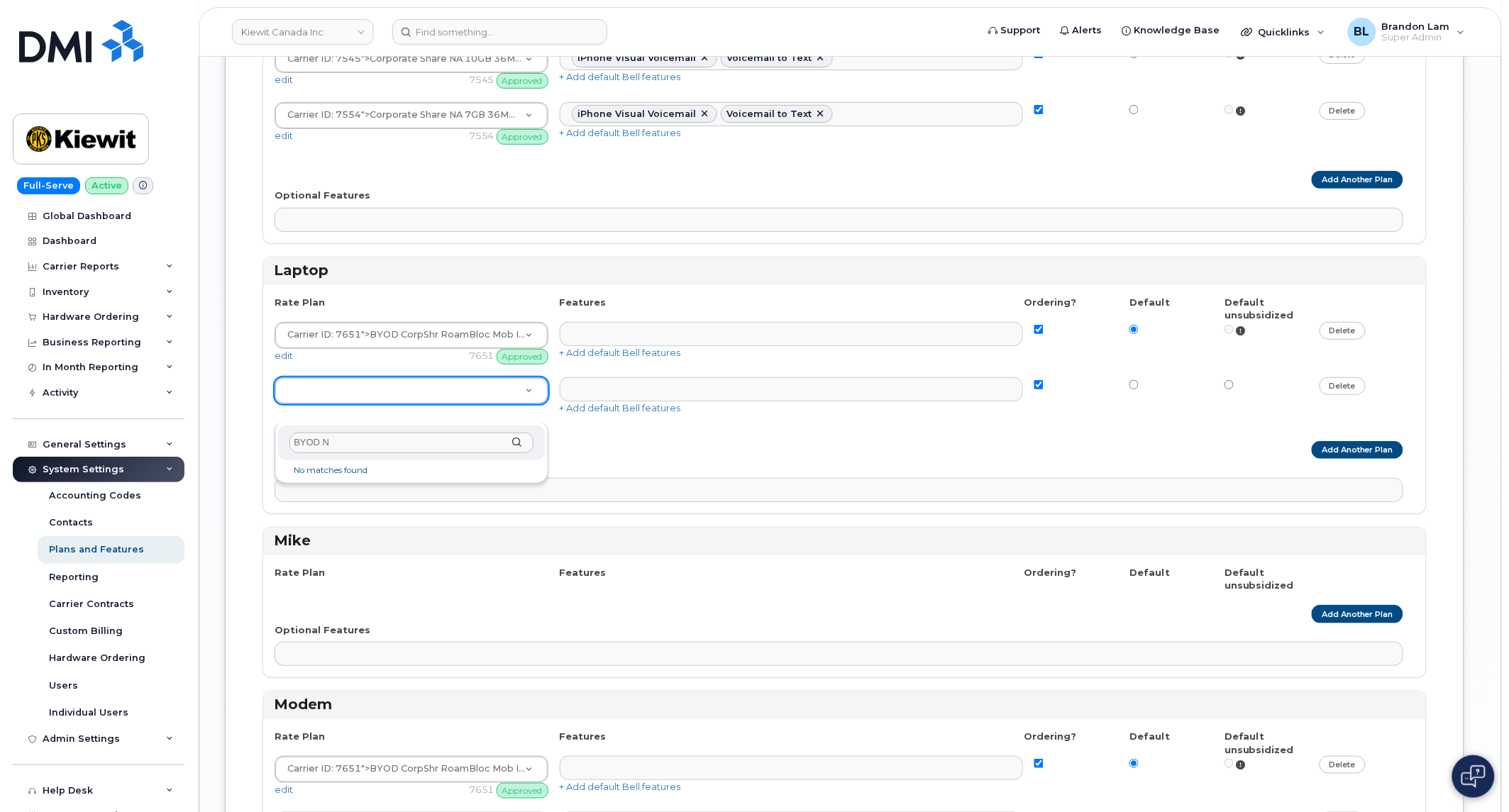 type on "BYOD" 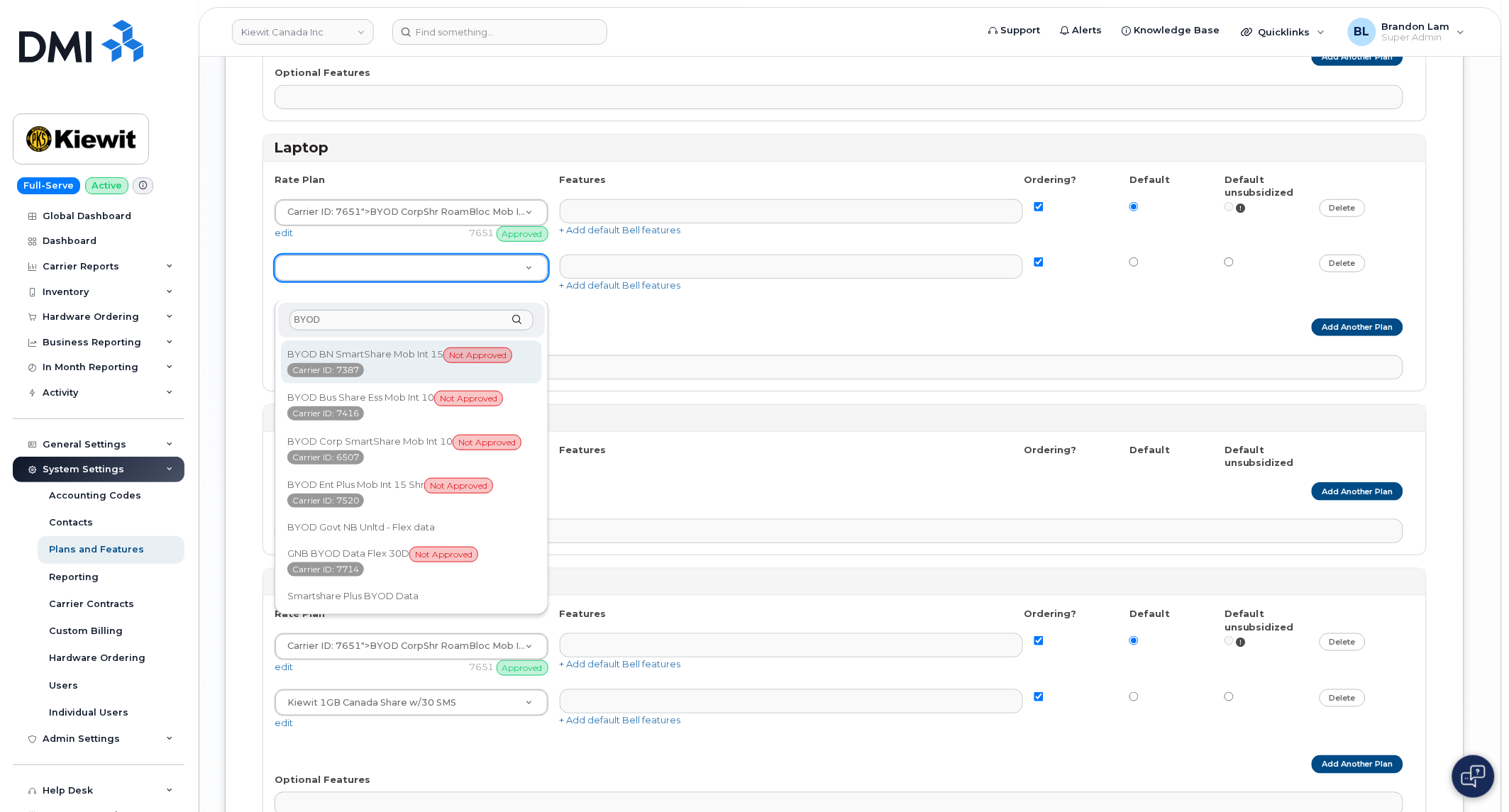 scroll, scrollTop: 4115, scrollLeft: 0, axis: vertical 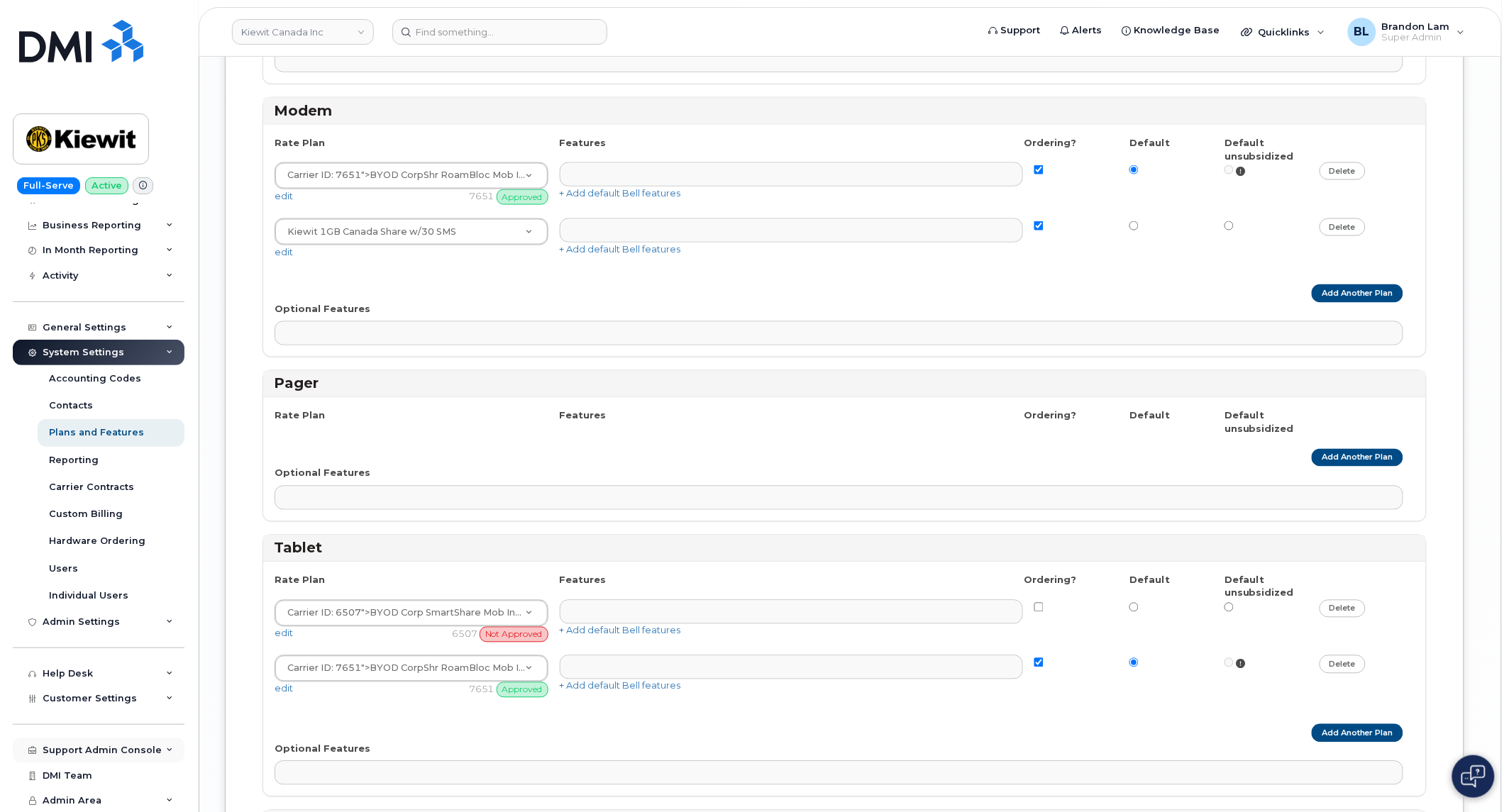click on "Support Admin Console" at bounding box center (99, 750) 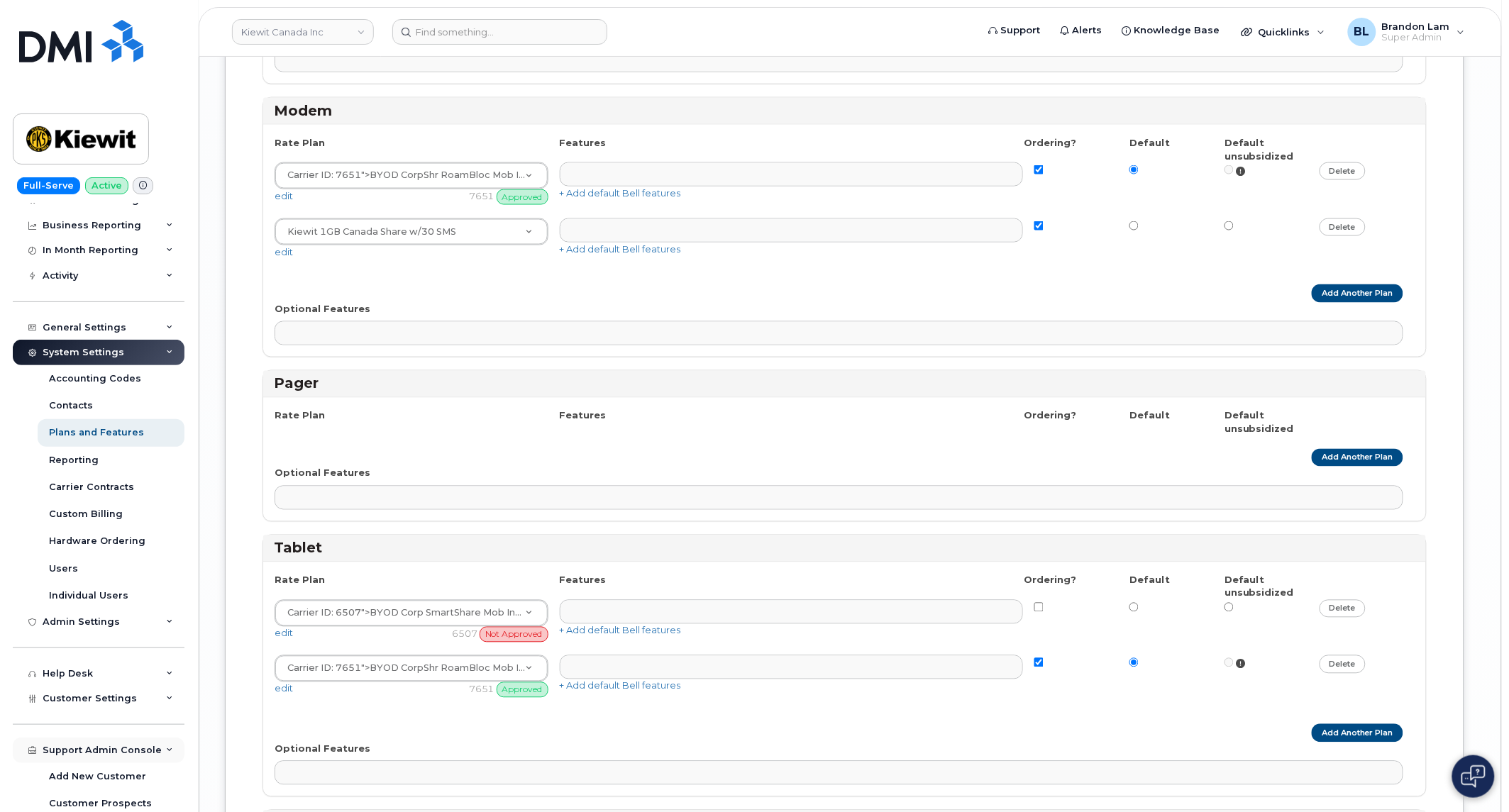 scroll, scrollTop: 443, scrollLeft: 0, axis: vertical 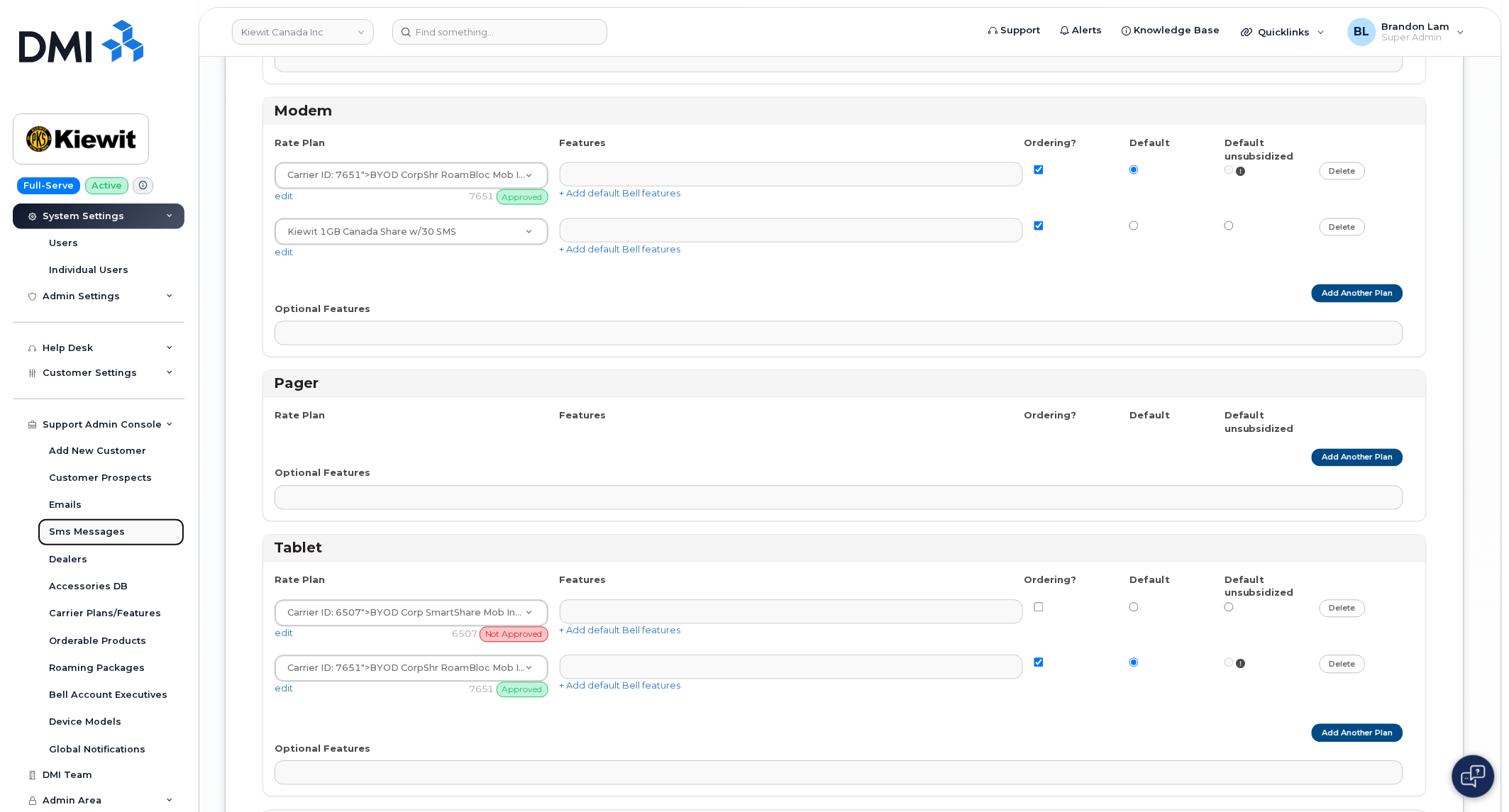 click on "Sms Messages" at bounding box center [111, 532] 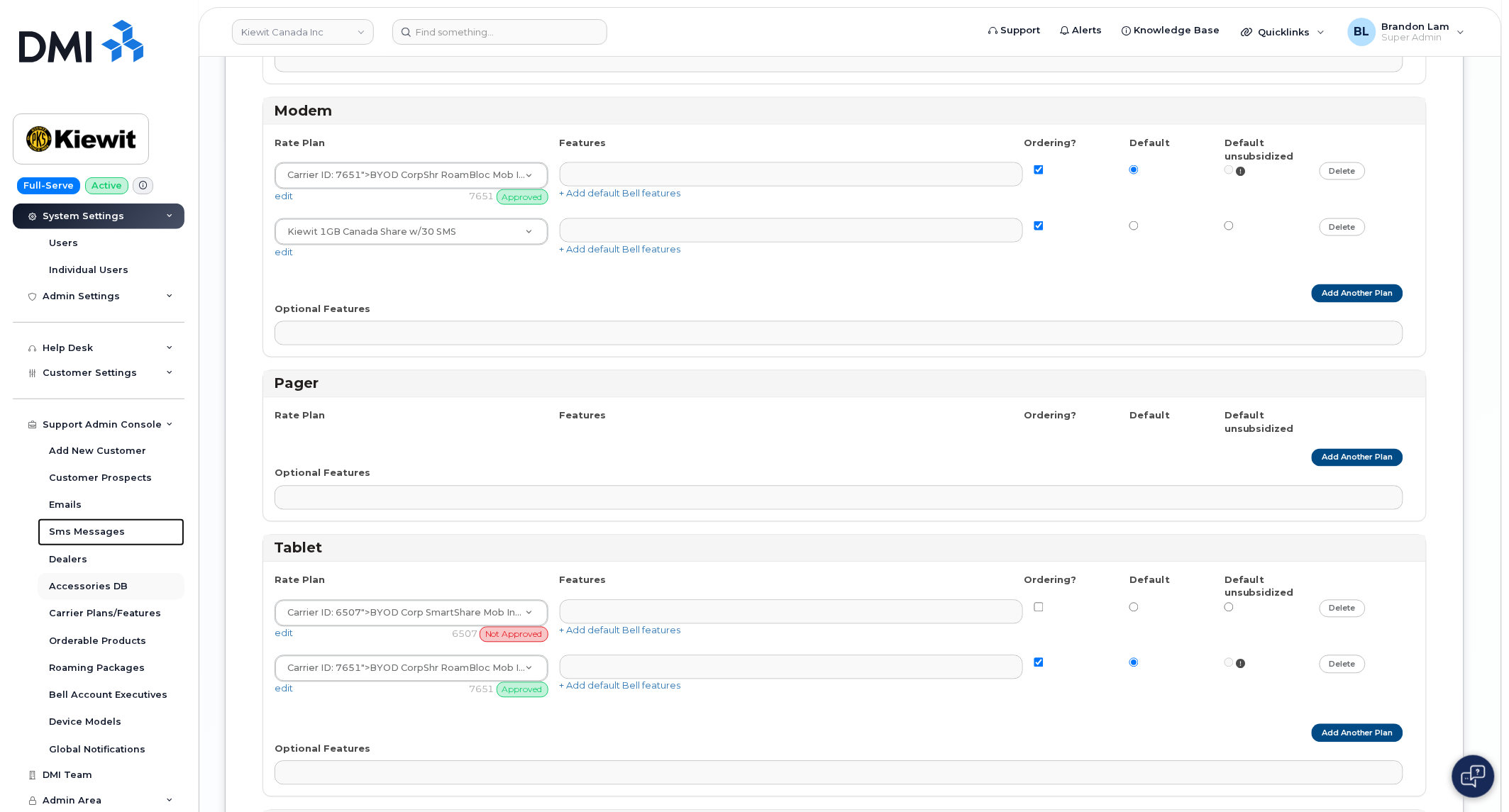 scroll, scrollTop: 0, scrollLeft: 0, axis: both 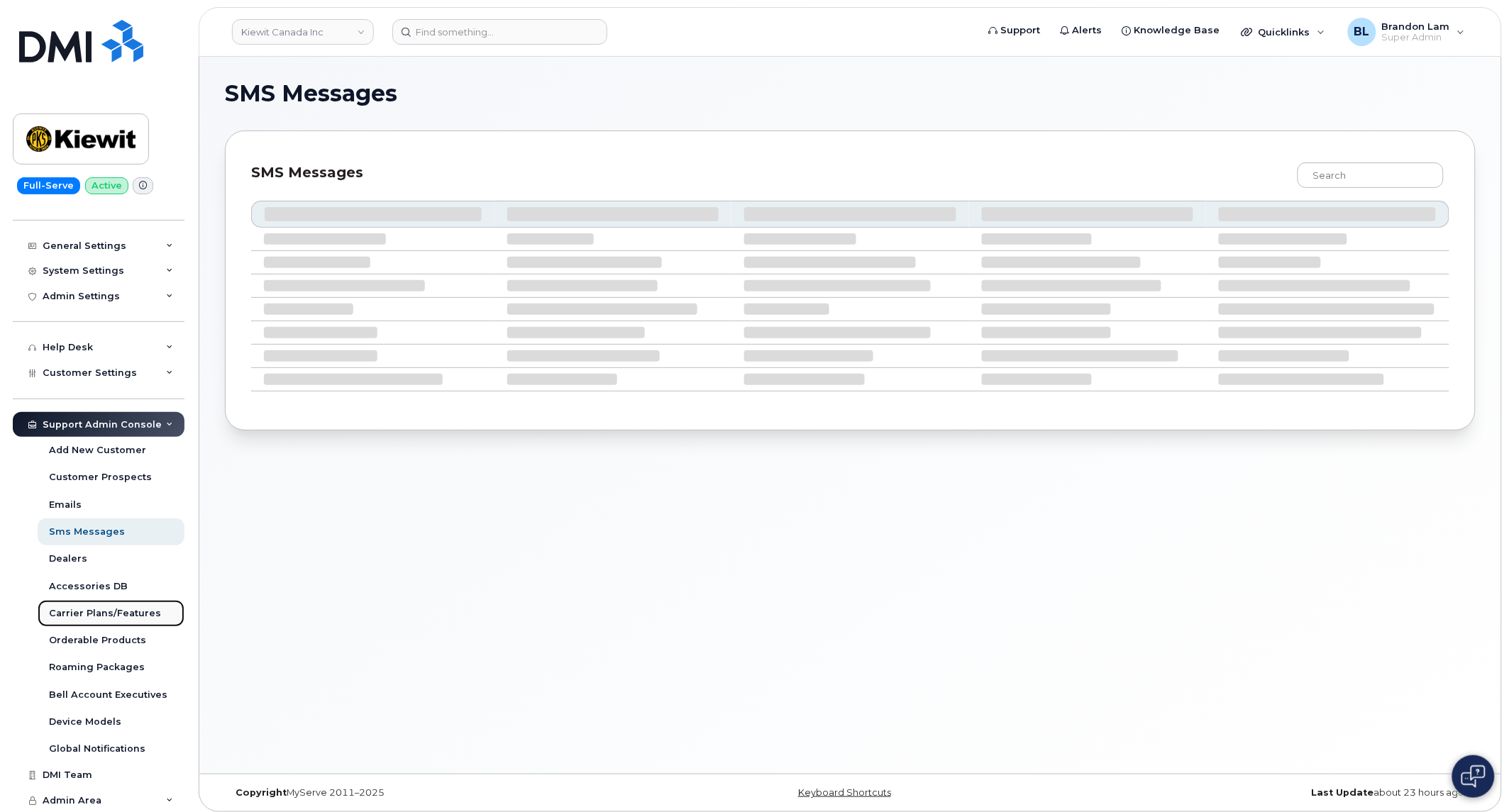 click on "Carrier Plans/Features" at bounding box center [105, 613] 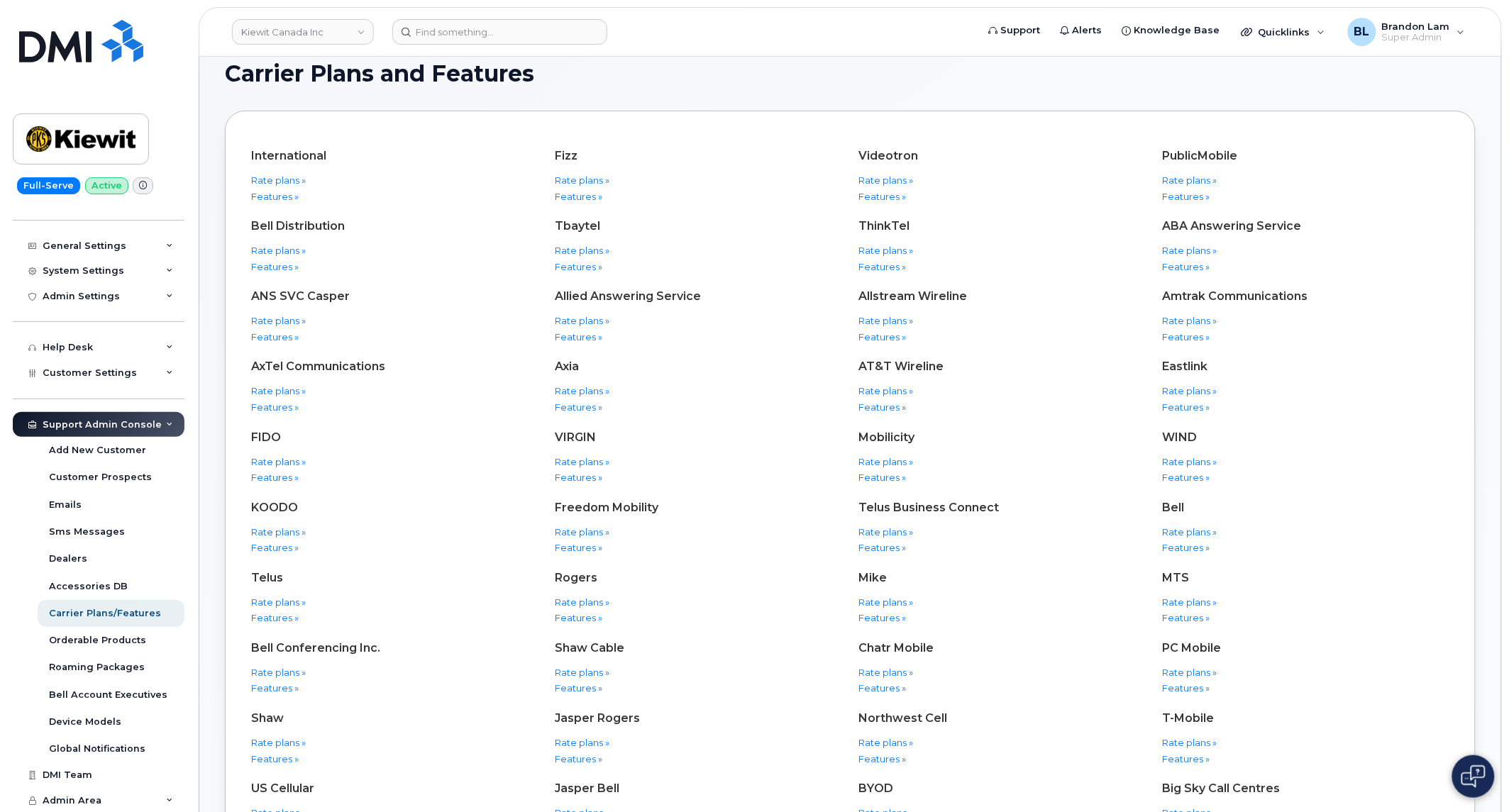 scroll, scrollTop: 55, scrollLeft: 0, axis: vertical 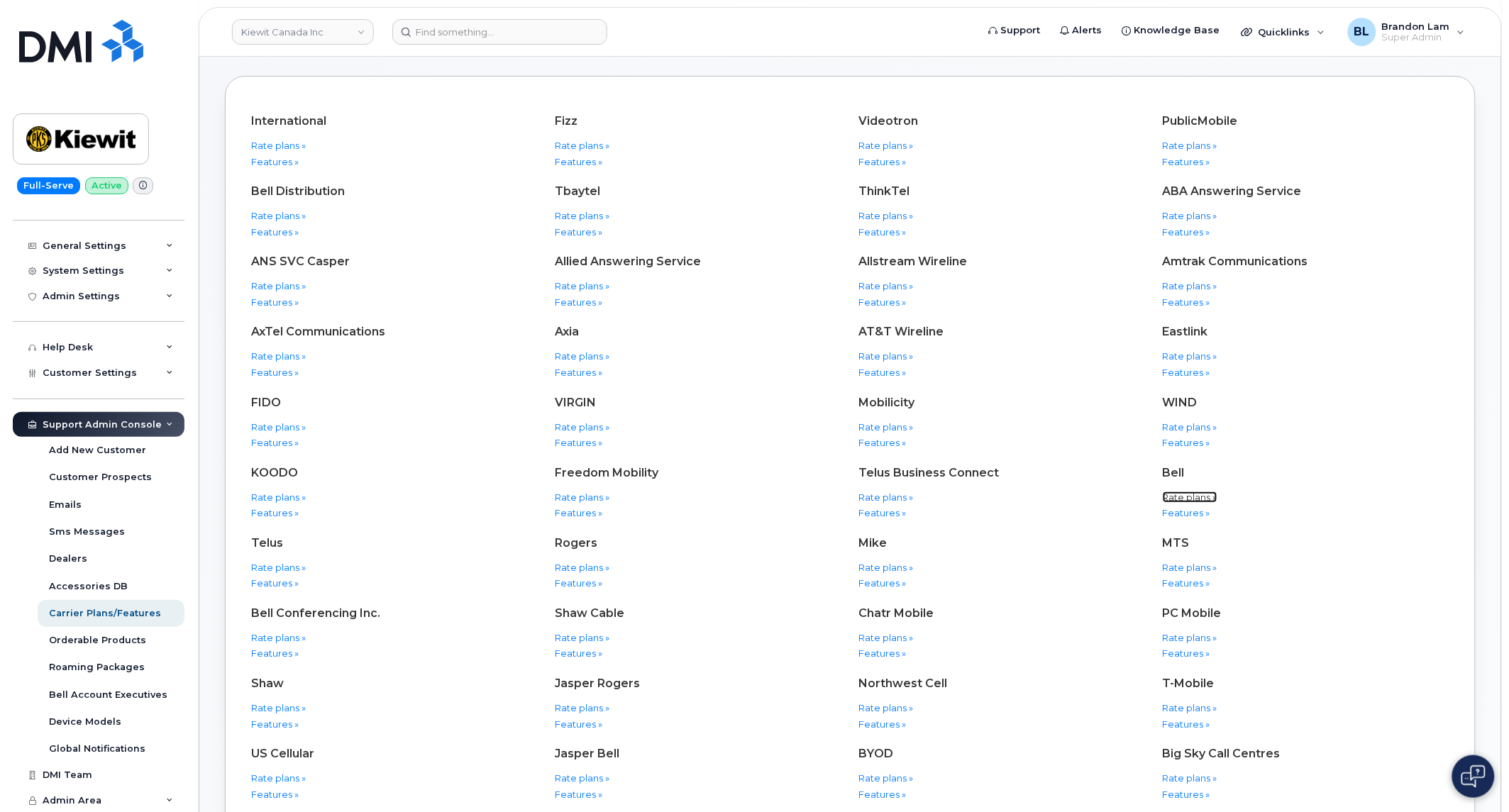 click on "Rate plans »" at bounding box center [1190, 497] 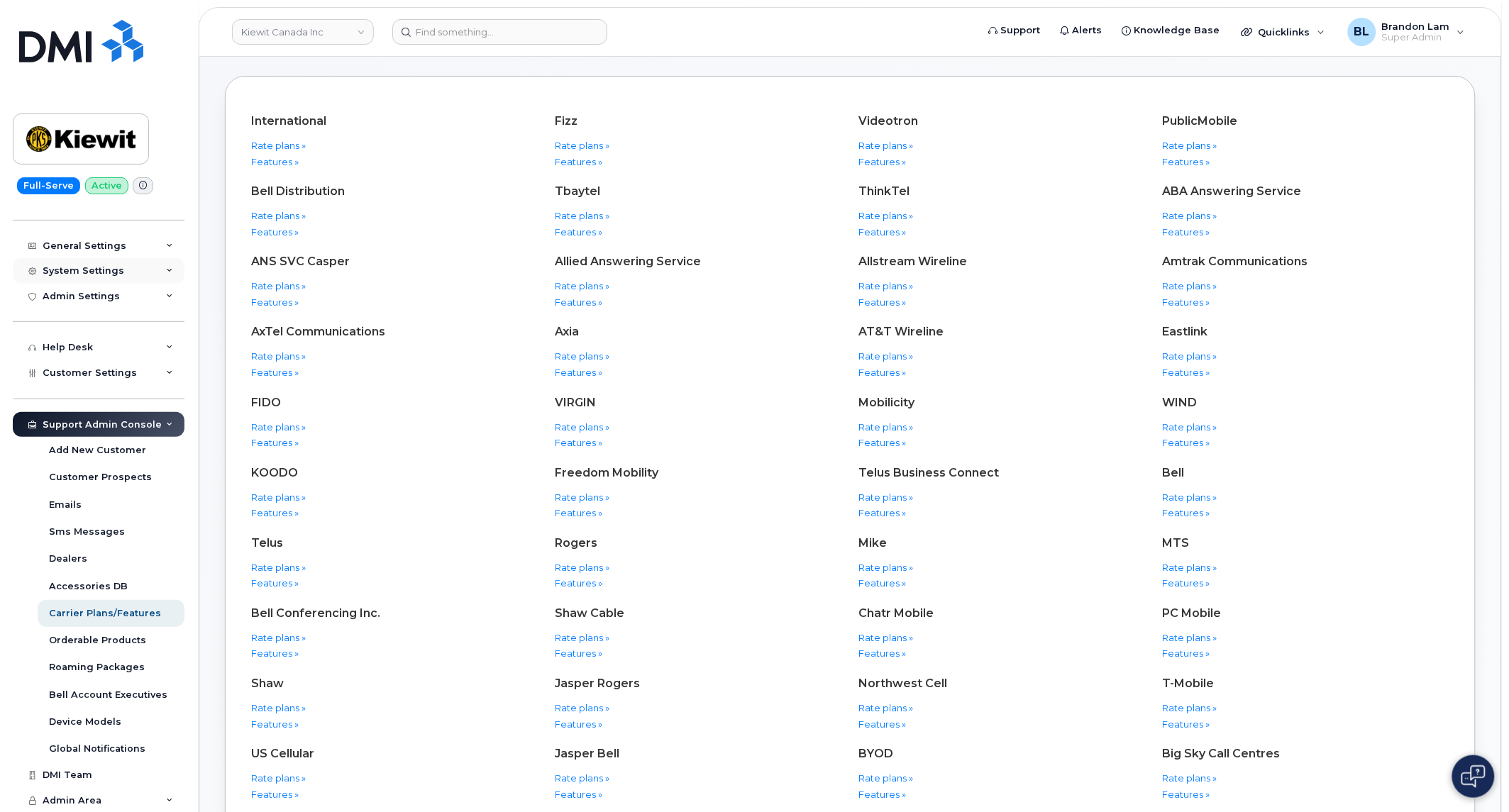 click on "System Settings" at bounding box center (99, 271) 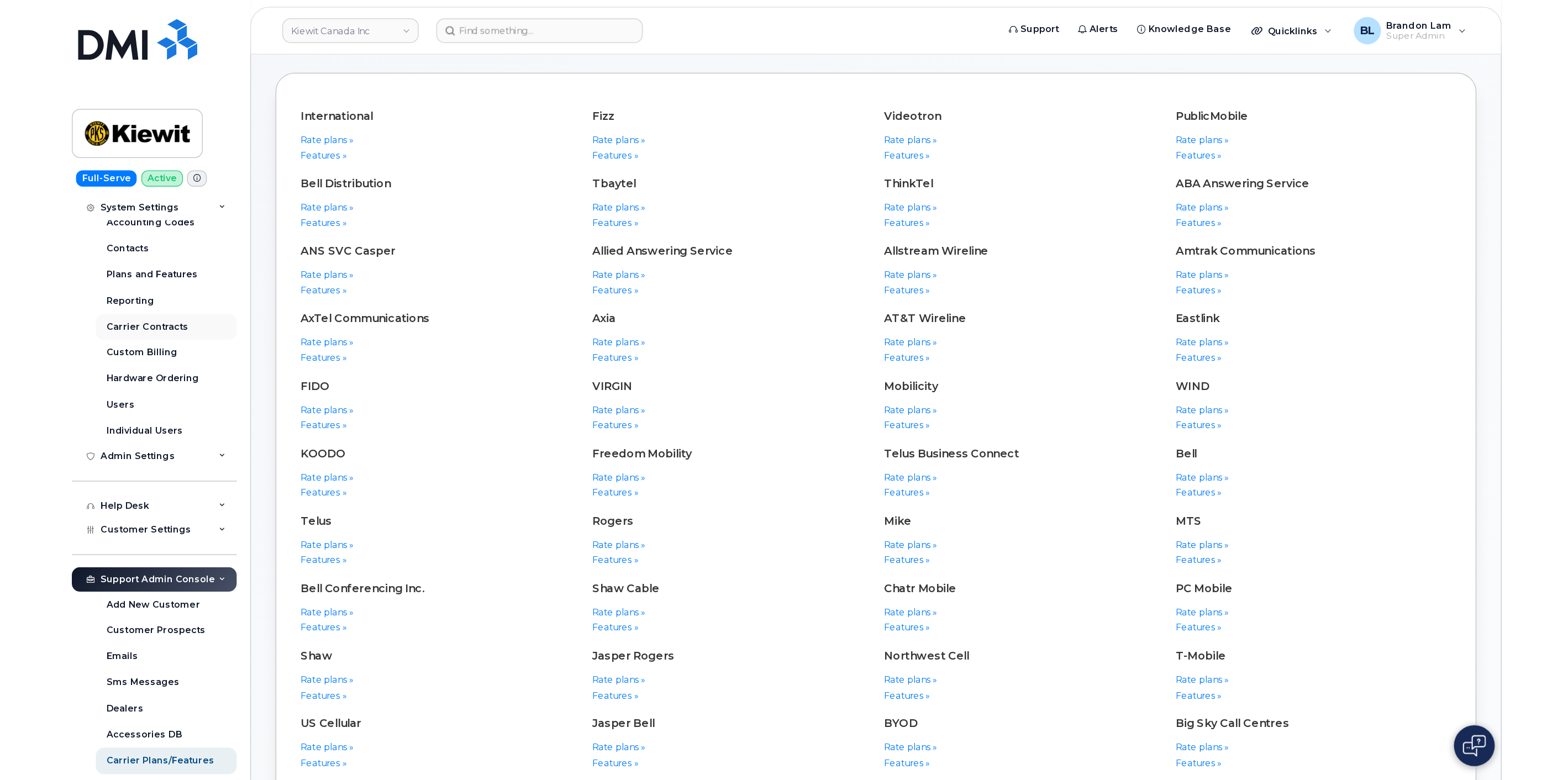 scroll, scrollTop: 200, scrollLeft: 0, axis: vertical 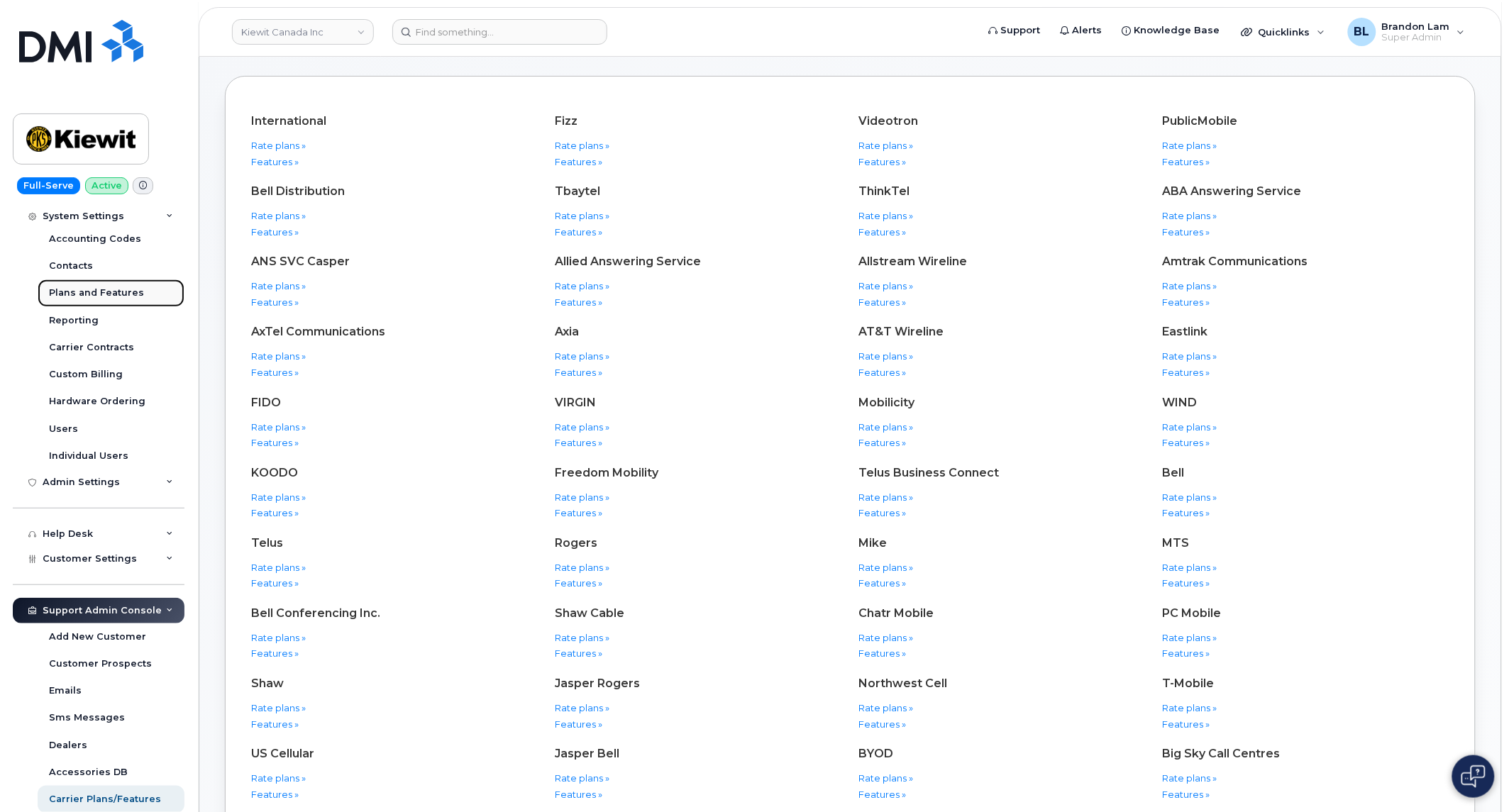 click on "Plans and Features" at bounding box center (111, 293) 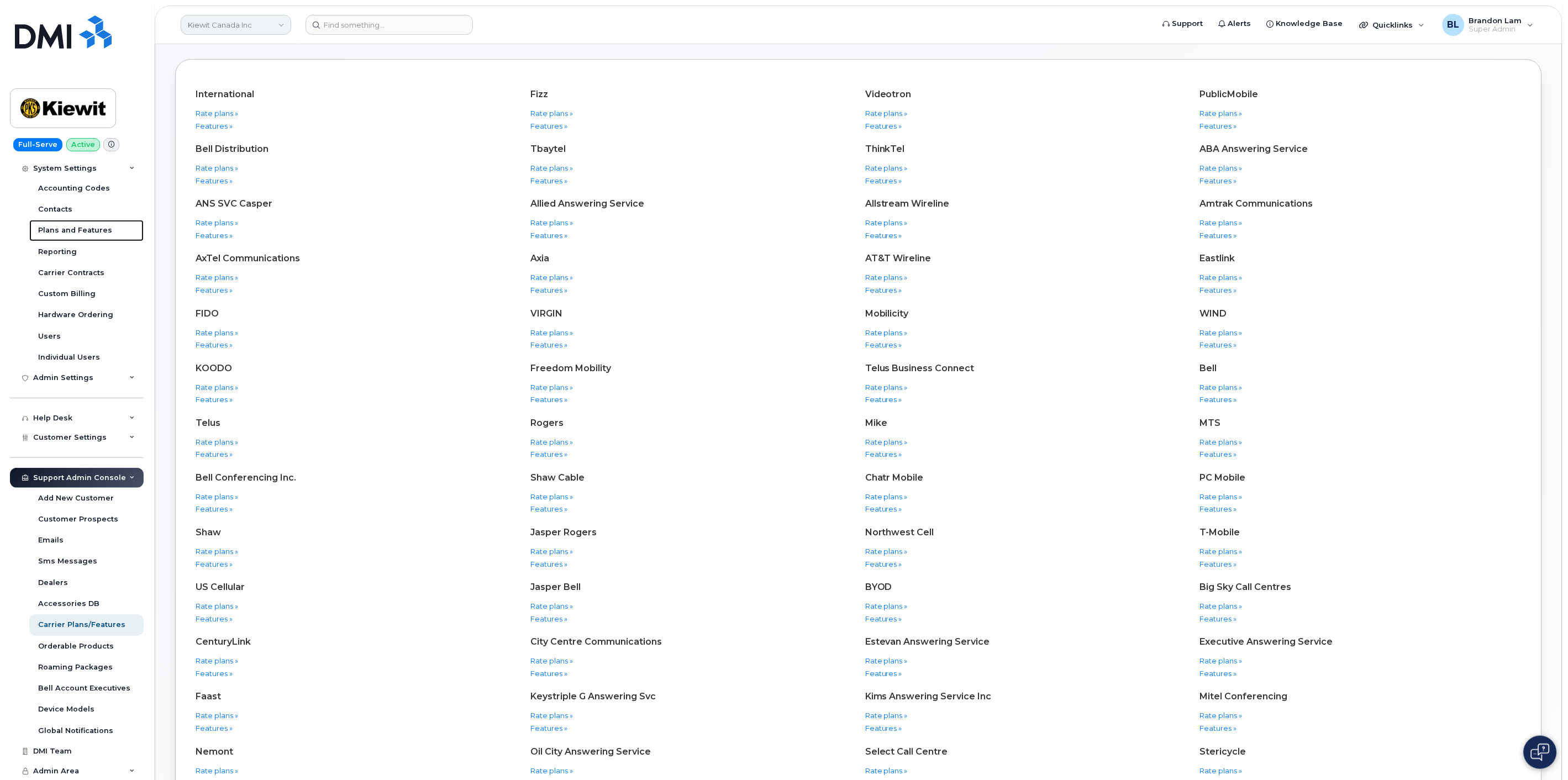 scroll, scrollTop: 197, scrollLeft: 0, axis: vertical 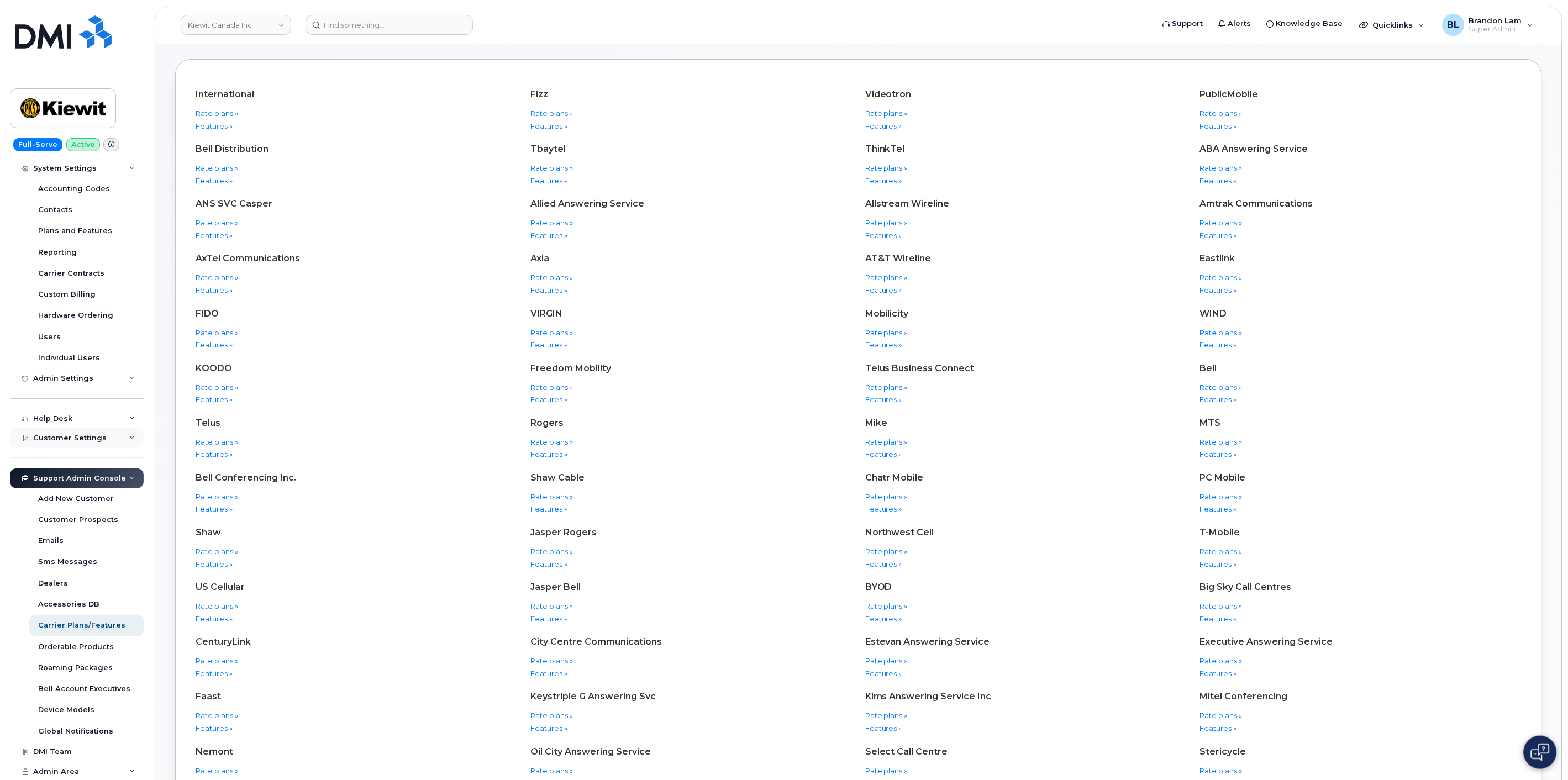click on "Customer Settings" at bounding box center [70, 438] 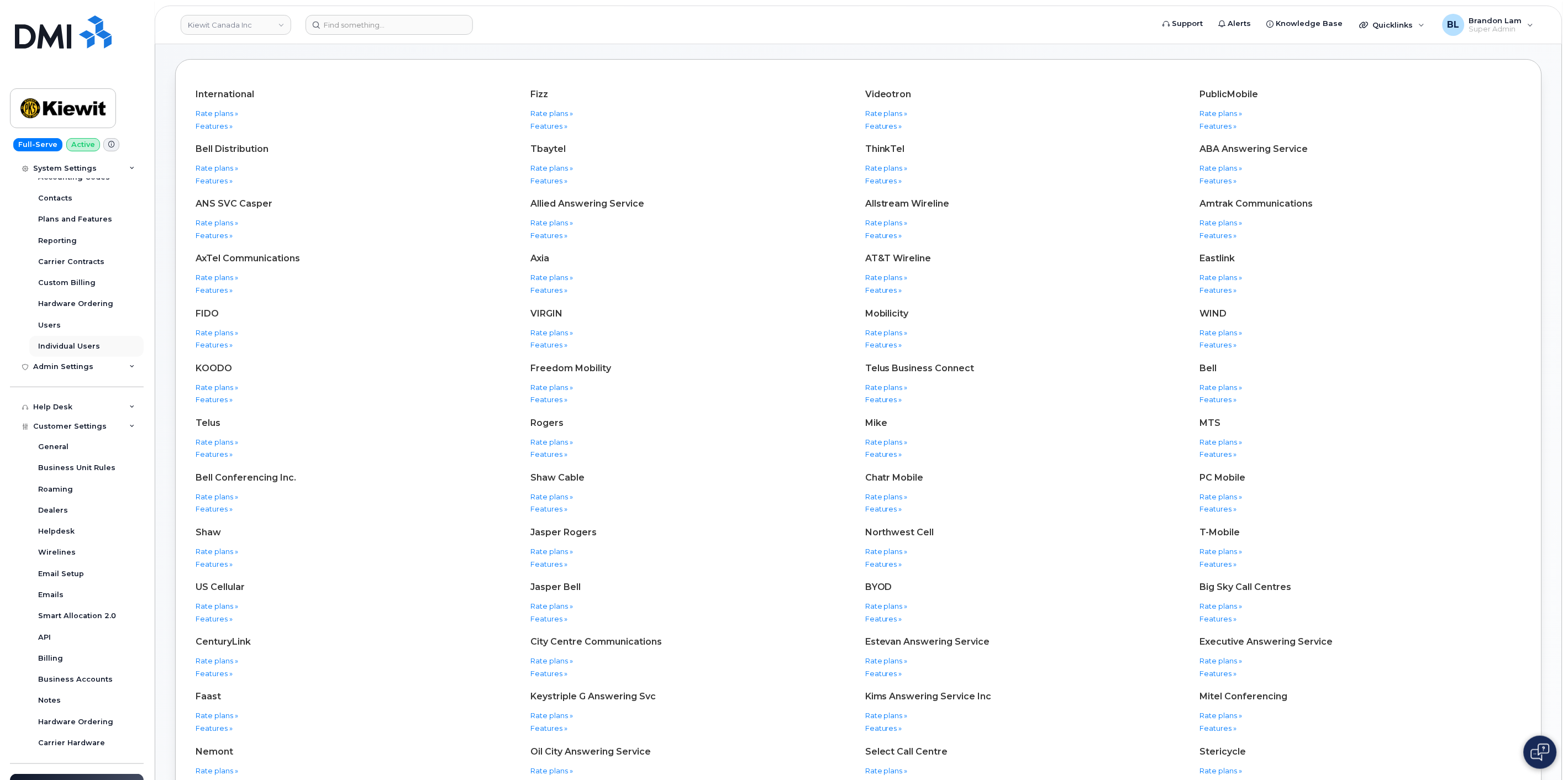 scroll, scrollTop: 187, scrollLeft: 0, axis: vertical 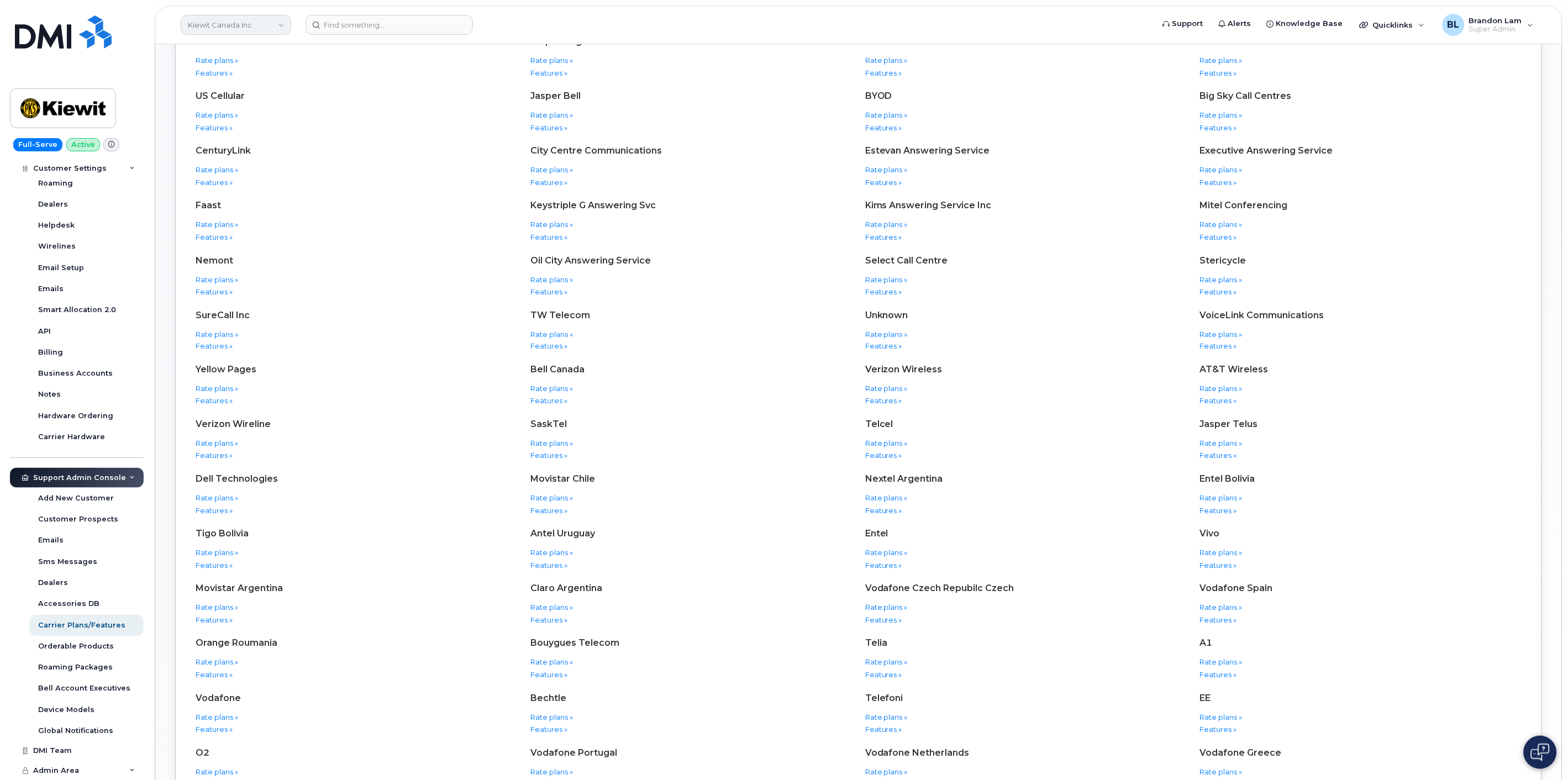 click on "Kiewit Canada Inc" at bounding box center [236, 25] 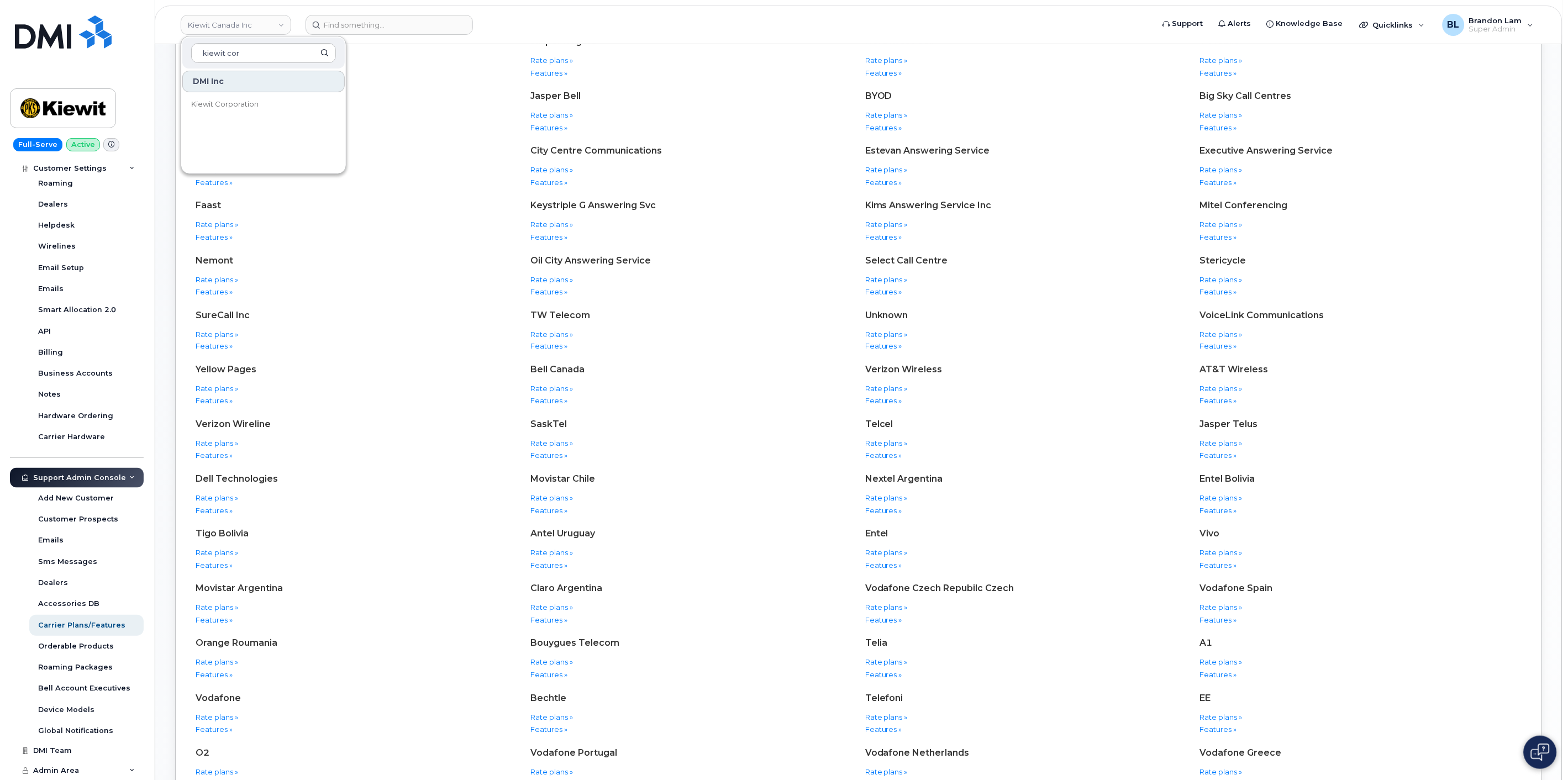 type on "kiewit cor" 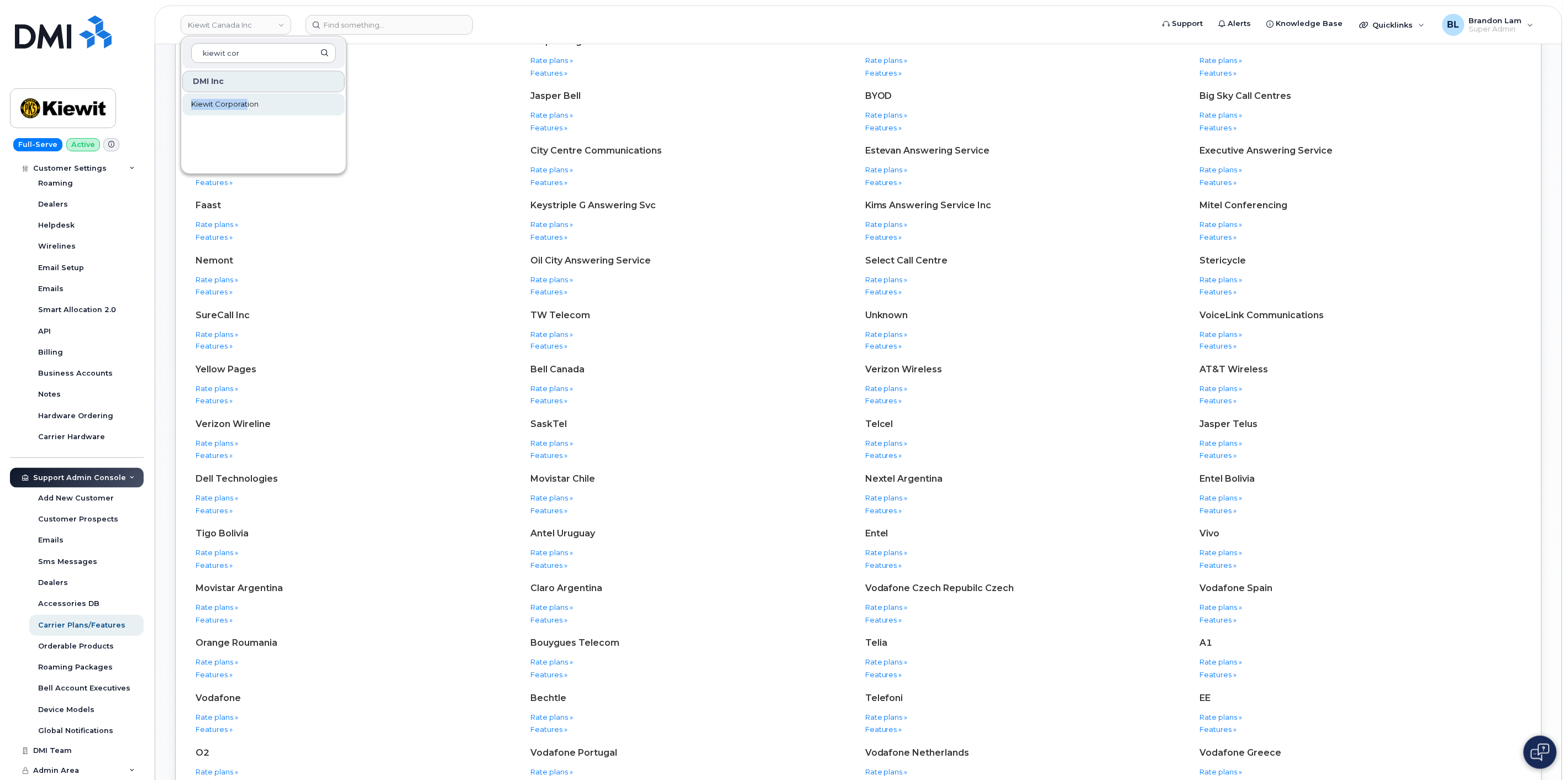 click on "DMI Inc Kiewit Corporation" at bounding box center (264, 119) 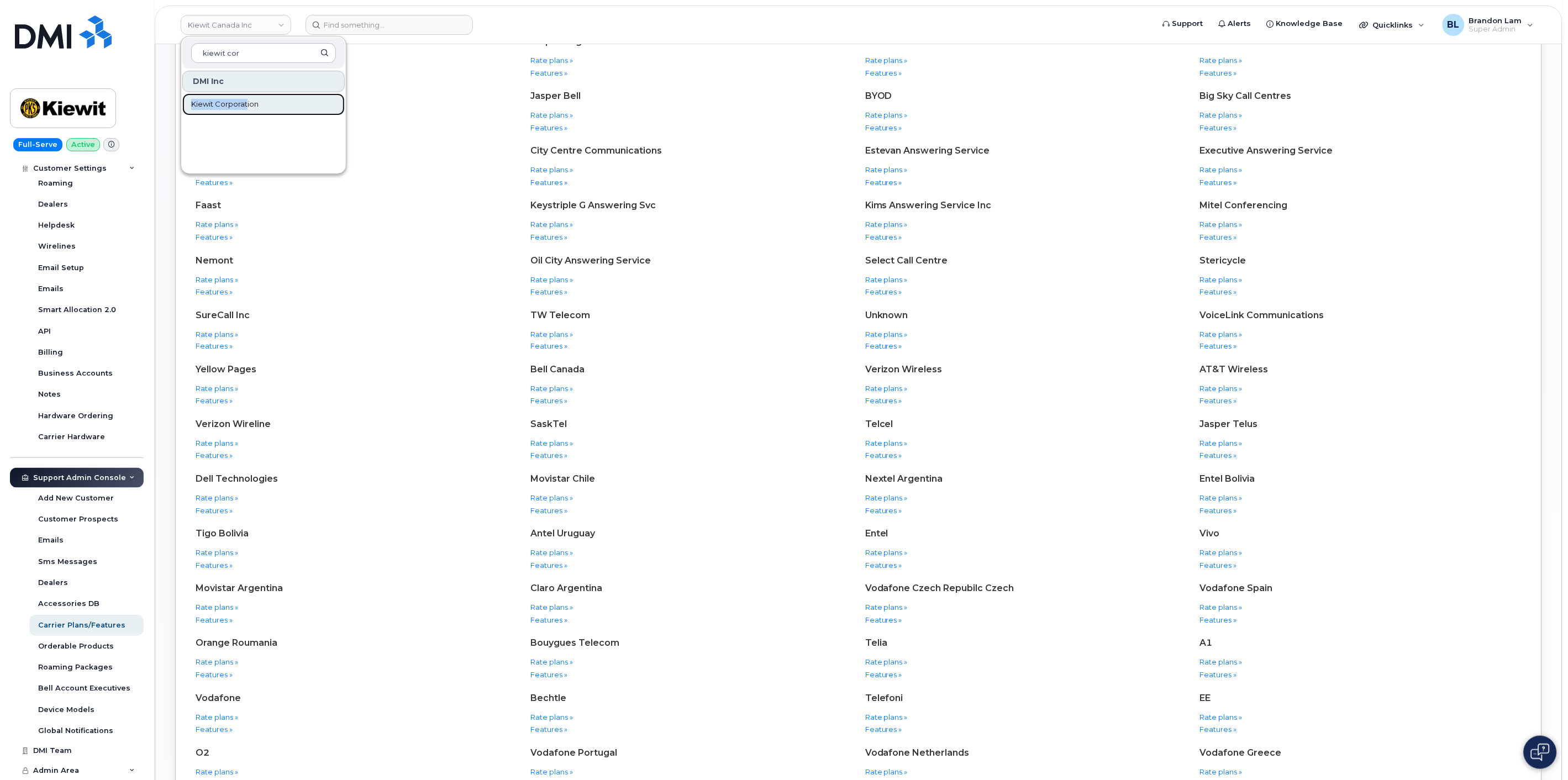 click on "Kiewit Corporation" at bounding box center (225, 104) 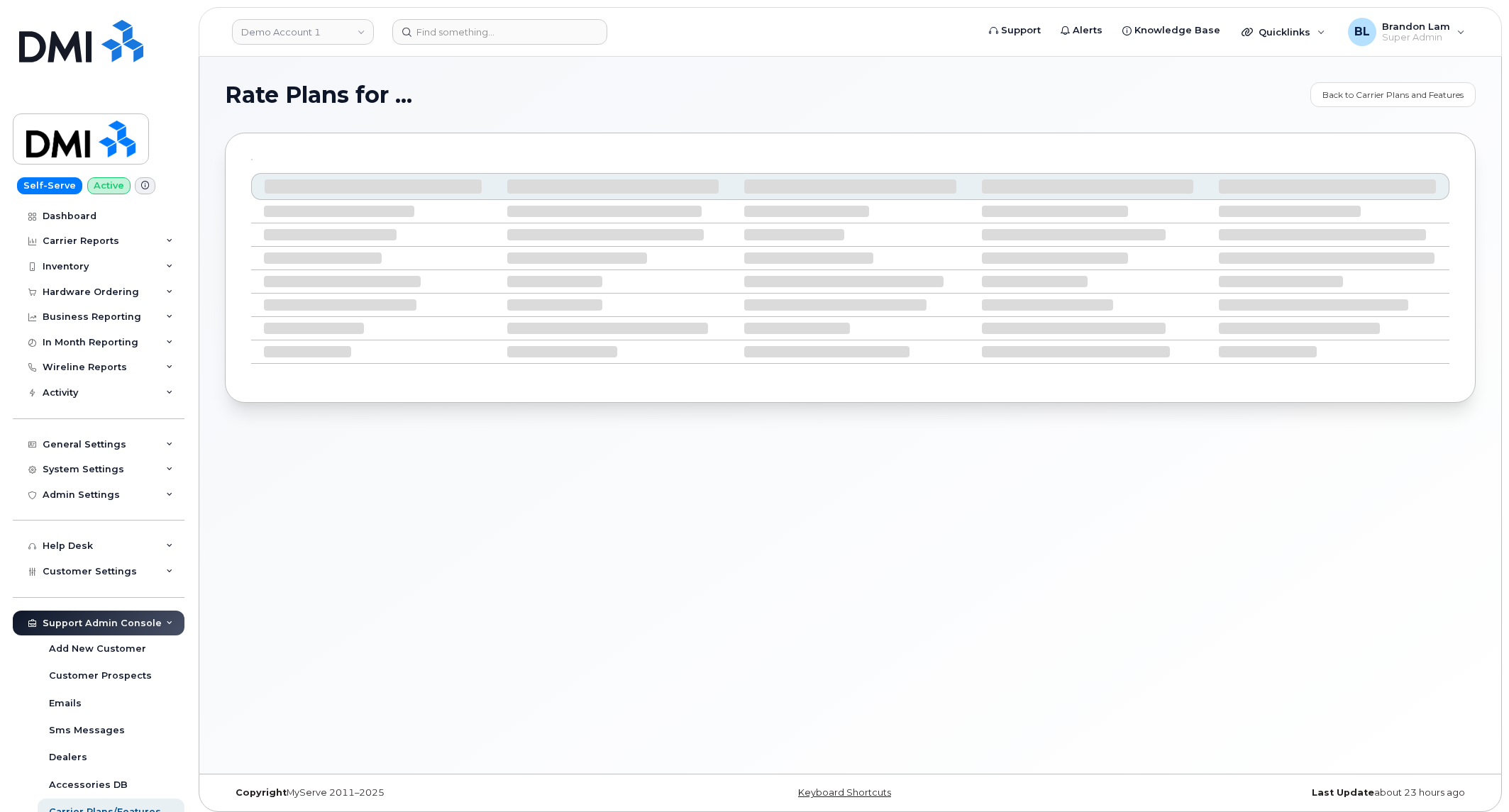 scroll, scrollTop: 0, scrollLeft: 0, axis: both 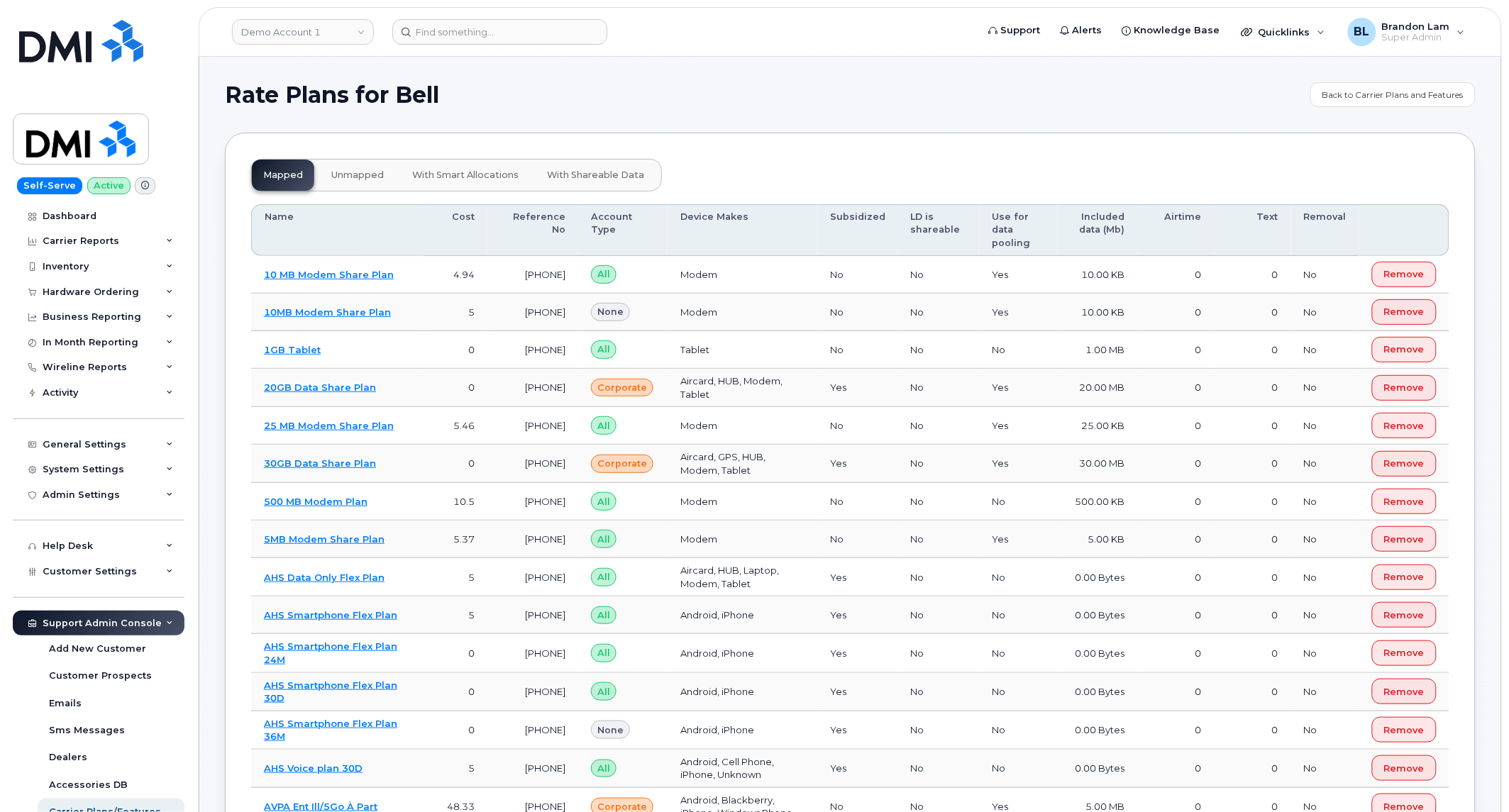 click on "mapped unmapped with smart allocations with shareable data Name Cost Reference No Account Type Device Makes Subsidized LD is shareable Use for data pooling Included data (Mb) Airtime Text Removal 10 MB Modem Share Plan 4.94 [PHONE] All Modem No No Yes 10.00 KB 0 0 No Remove 10MB Modem Share Plan 5 [PHONE] None Modem No No Yes 10.00 KB 0 0 No Remove 1GB Tablet 0 [PHONE] All Tablet No No No 1.00 MB 0 0 No Remove 20GB Data Share Plan 0 [PHONE] Corporate Aircard, HUB, Modem, Tablet Yes No Yes 20.00 MB 0 0 No Remove 25 MB Modem Share Plan 5.46 [PHONE] All Modem No No Yes 25.00 KB 0 0 No Remove 30GB Data Share Plan 0 [PHONE] Corporate Aircard, GPS, HUB, Modem, Tablet Yes No Yes 30.00 MB 0 0 No Remove 500 MB Modem Plan 10.5 [PHONE] All Modem No No No 500.00 KB 0 0 No Remove 5MB Modem Share Plan 5.37 [PHONE] All Modem No No Yes 5.00 KB 0 0 No Remove AHS Data Only Flex Plan 5 [PHONE] All Aircard, HUB, Laptop, Modem, Tablet Yes No No 0.00 Bytes 0 0 No Remove AHS Smartphone Flex Plan 5 All Yes" 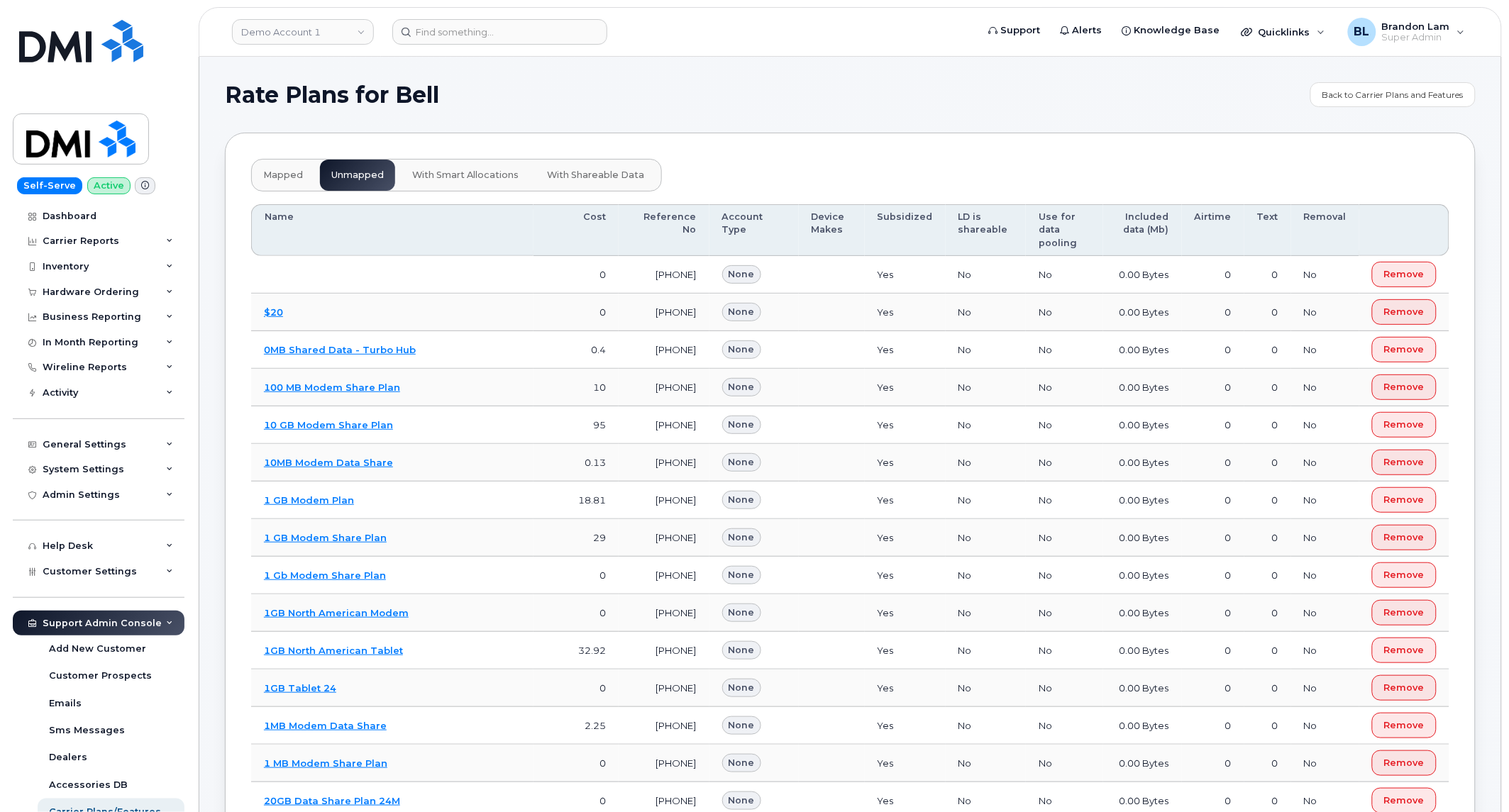 type 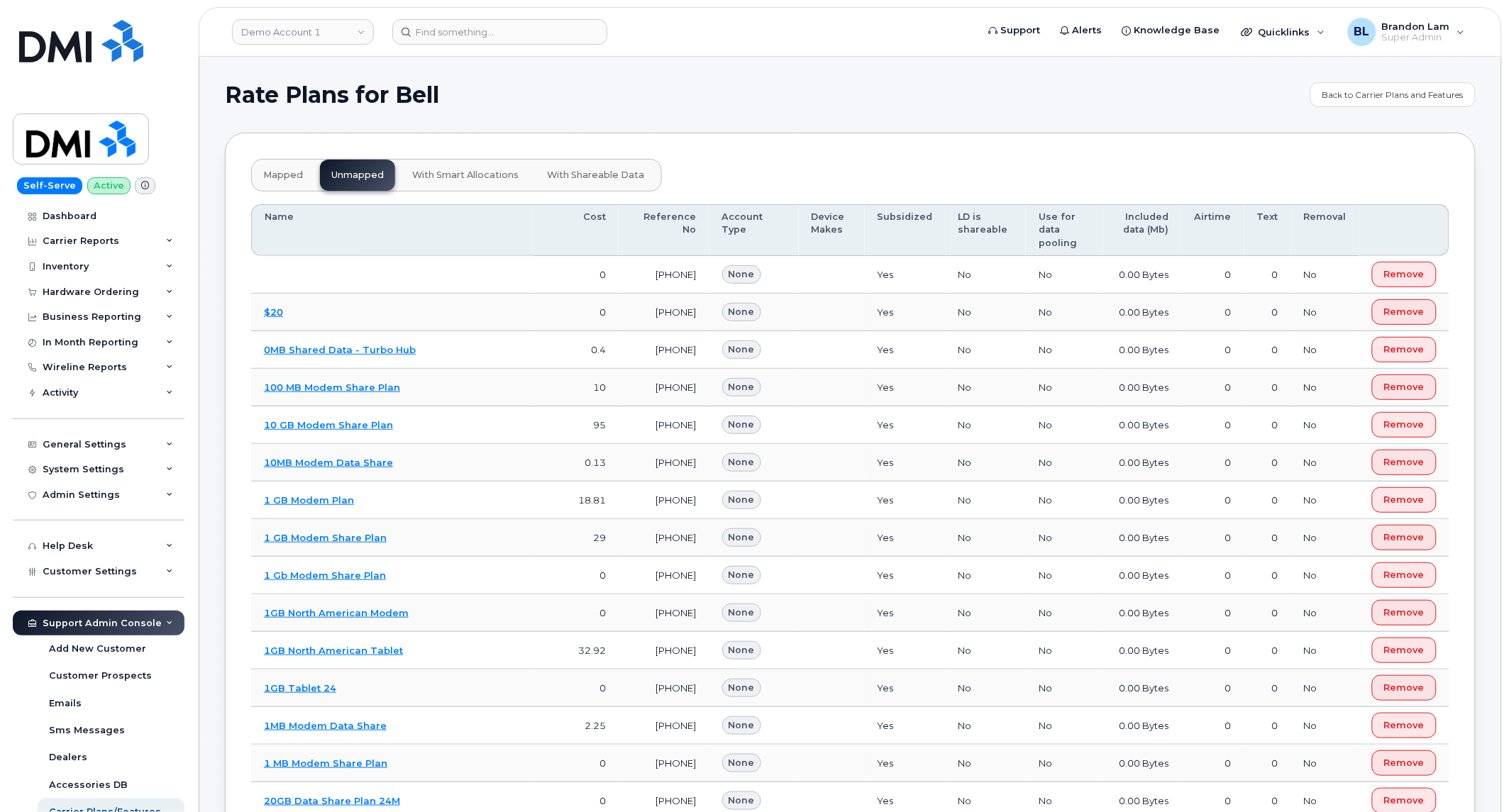 click on "with shareable data" at bounding box center (595, 175) 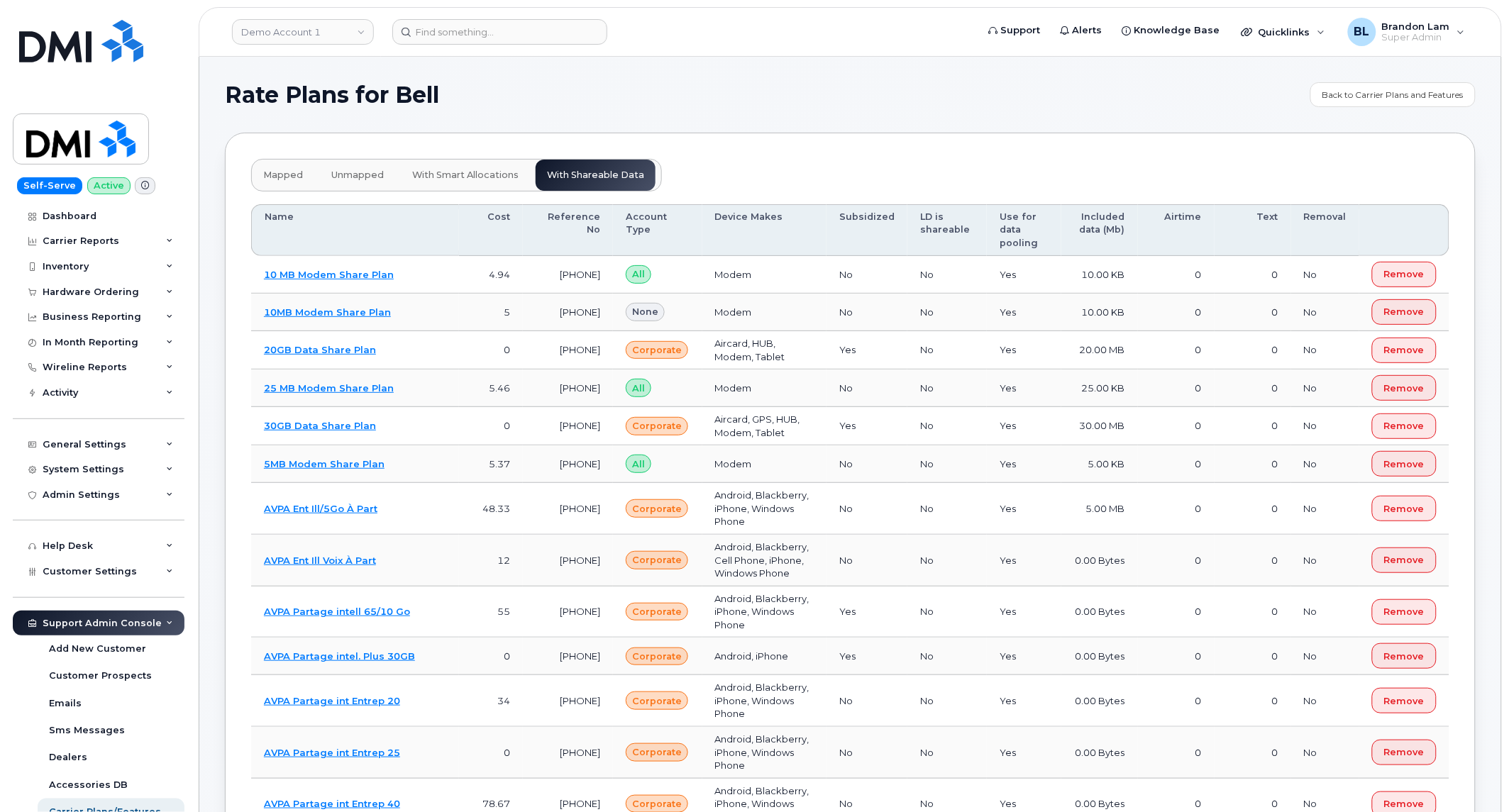 type 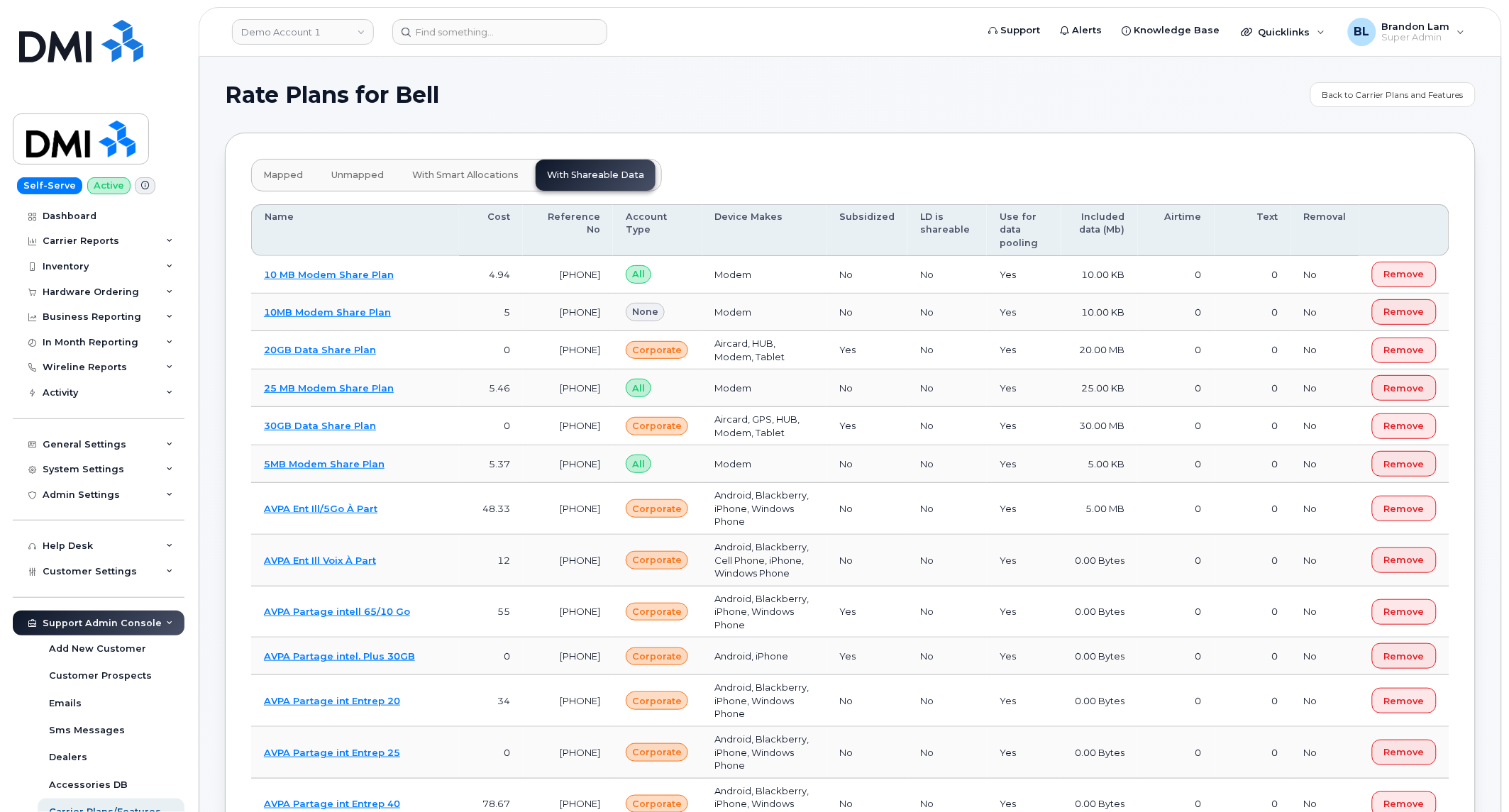 click on "mapped unmapped with smart allocations with shareable data Name Cost Reference No Account Type Device Makes Subsidized LD is shareable Use for data pooling Included data (Mb) Airtime Text Removal 10 MB Modem Share Plan 4.94 [PHONE] All Modem No No Yes 10.00 KB 0 0 No Remove 10MB Modem Share Plan 5 [PHONE] None Modem No No Yes 10.00 KB 0 0 No Remove 20GB Data Share Plan 0 [PHONE] Corporate Aircard, HUB, Modem, Tablet Yes No Yes 20.00 MB 0 0 No Remove 25 MB Modem Share Plan 5.46 [PHONE] All Modem No No Yes 25.00 KB 0 0 No Remove 30GB Data Share Plan 0 [PHONE] Corporate Aircard, GPS, HUB, Modem, Tablet Yes No Yes 30.00 MB 0 0 No Remove 5MB Modem Share Plan 5.37 [PHONE] All Modem No No Yes 5.00 KB 0 0 No Remove AVPA Ent Ill/5Go À Part 48.33 [PHONE] Corporate Android, Blackberry, iPhone, Windows Phone No No Yes 5.00 MB 0 0 No Remove AVPA Ent Ill Voix À Part 12 [PHONE] Corporate Android, Blackberry, Cell Phone, iPhone, Windows Phone No No Yes 0.00 Bytes 0 0 No Remove 55 [PHONE] Yes No 0" 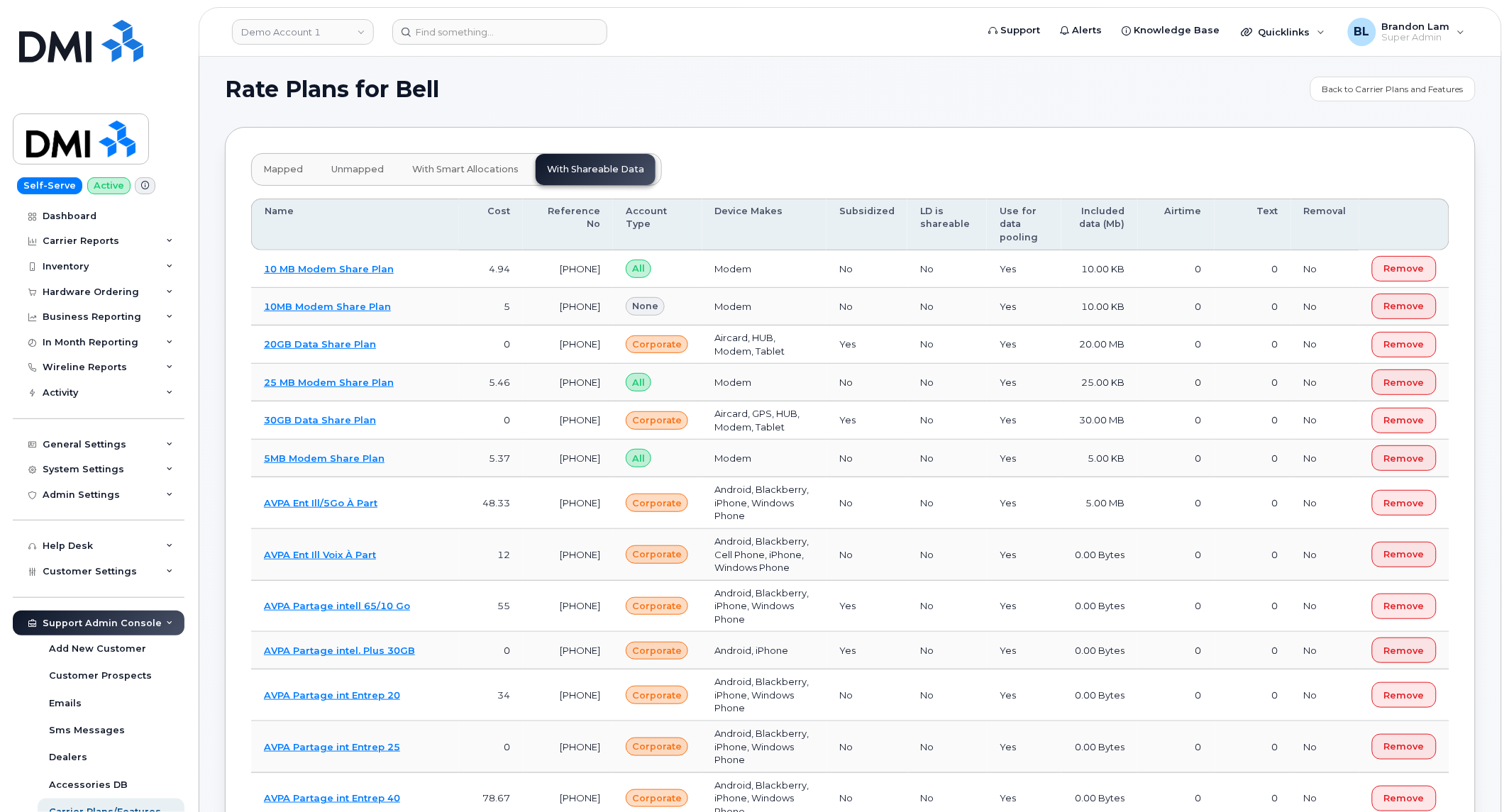 scroll, scrollTop: 0, scrollLeft: 0, axis: both 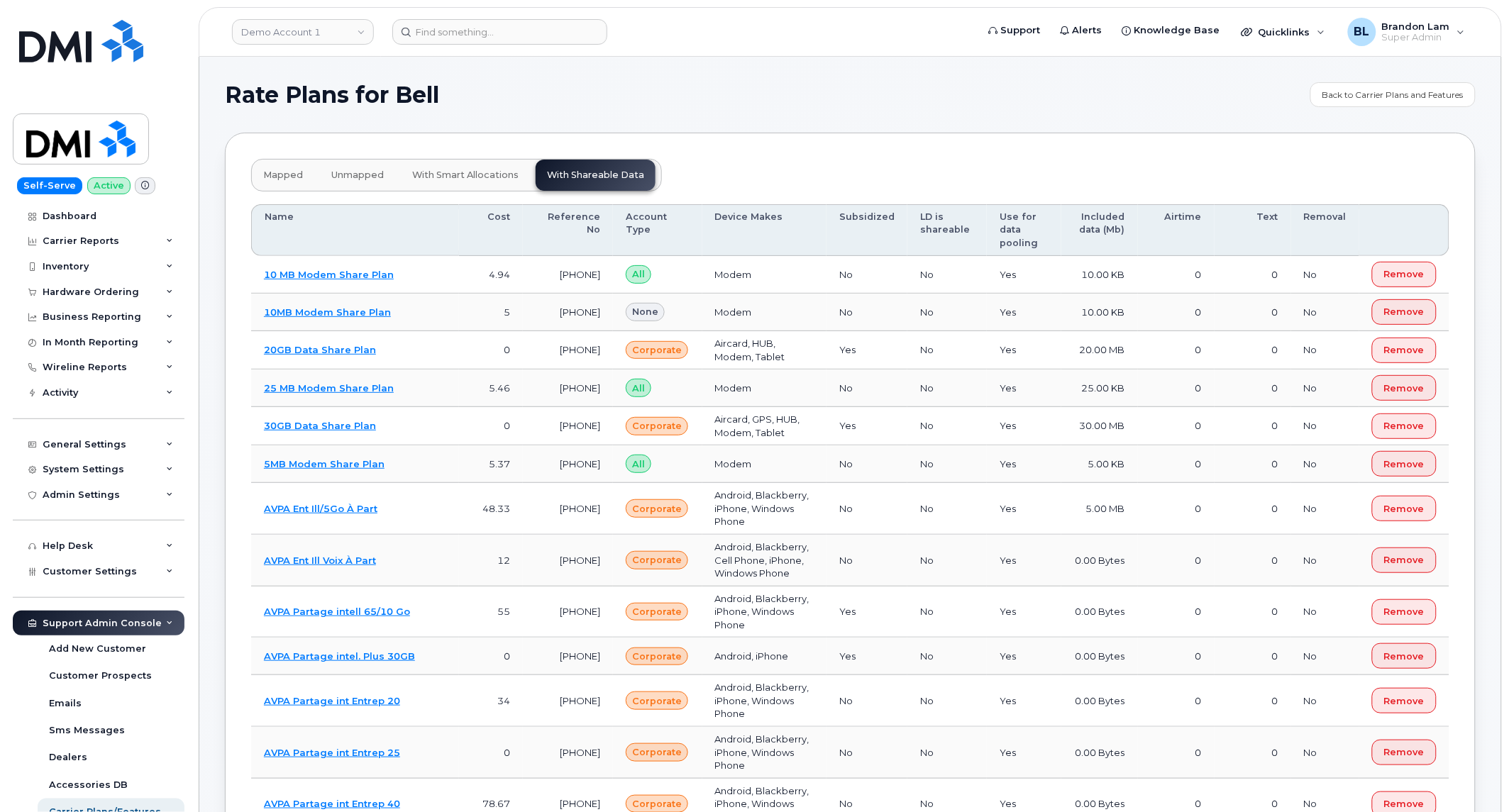 click on "with smart allocations" at bounding box center [465, 175] 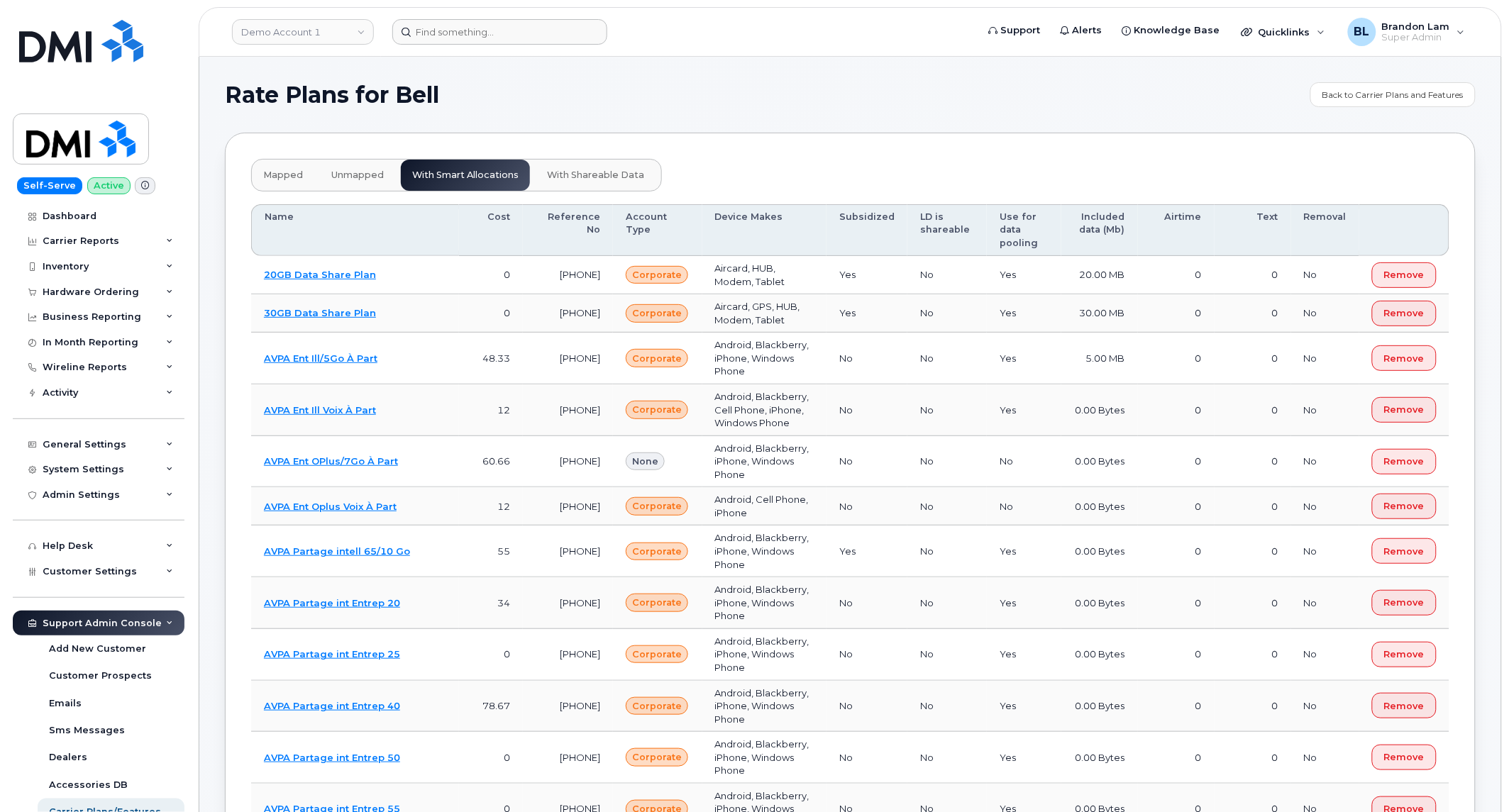 type 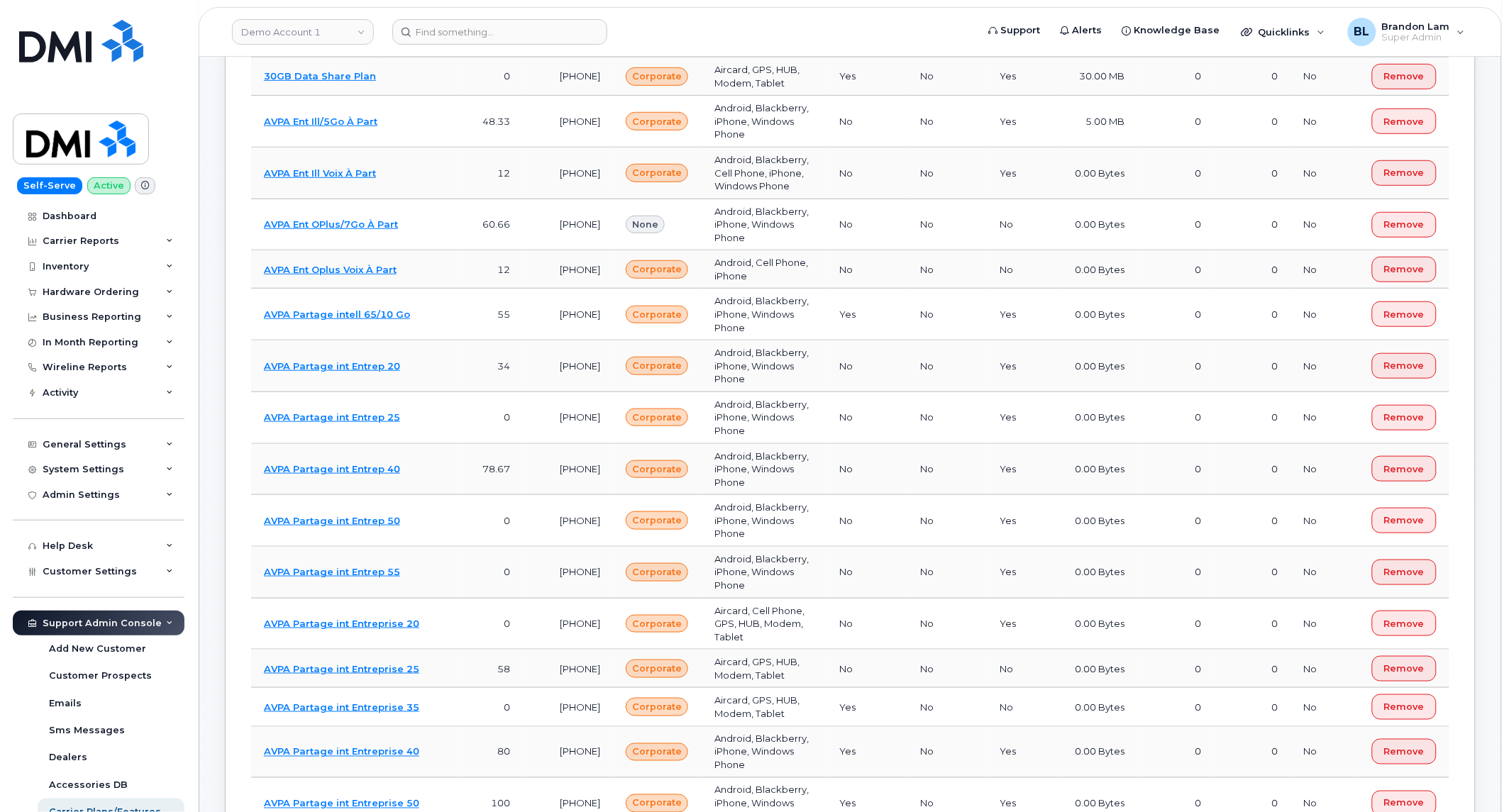 scroll, scrollTop: 0, scrollLeft: 0, axis: both 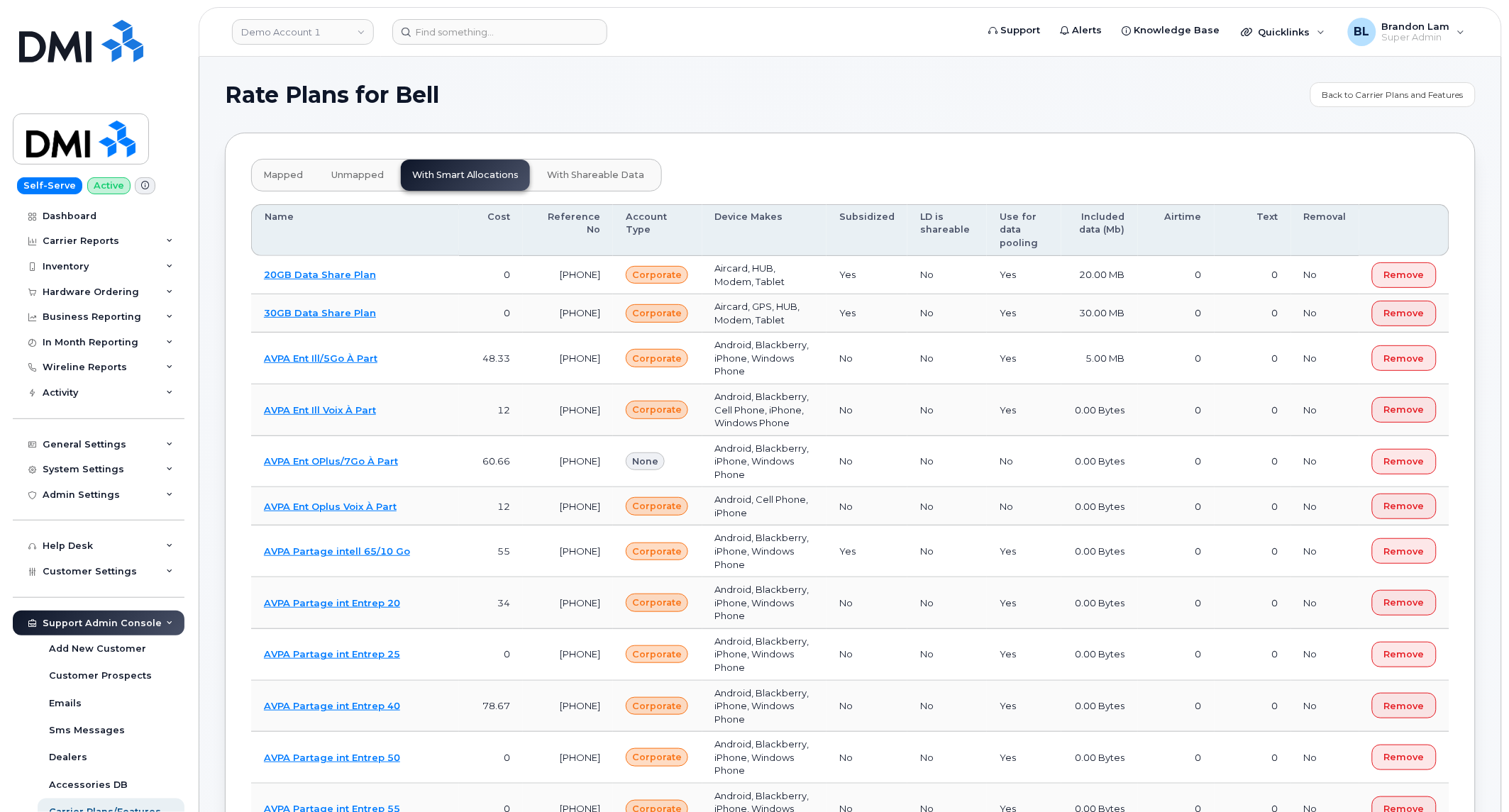 click on "unmapped" at bounding box center (358, 175) 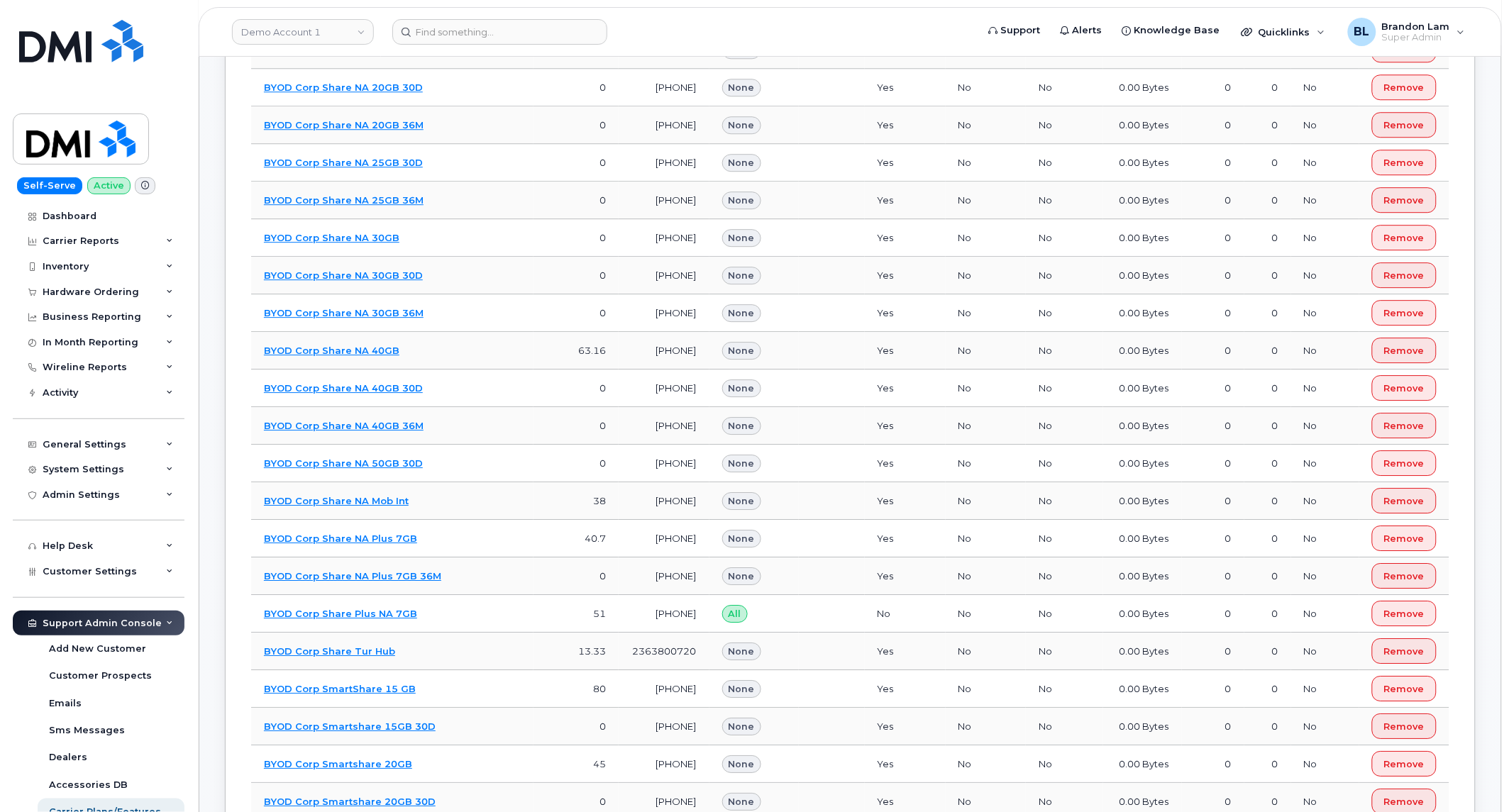 scroll, scrollTop: 9122, scrollLeft: 0, axis: vertical 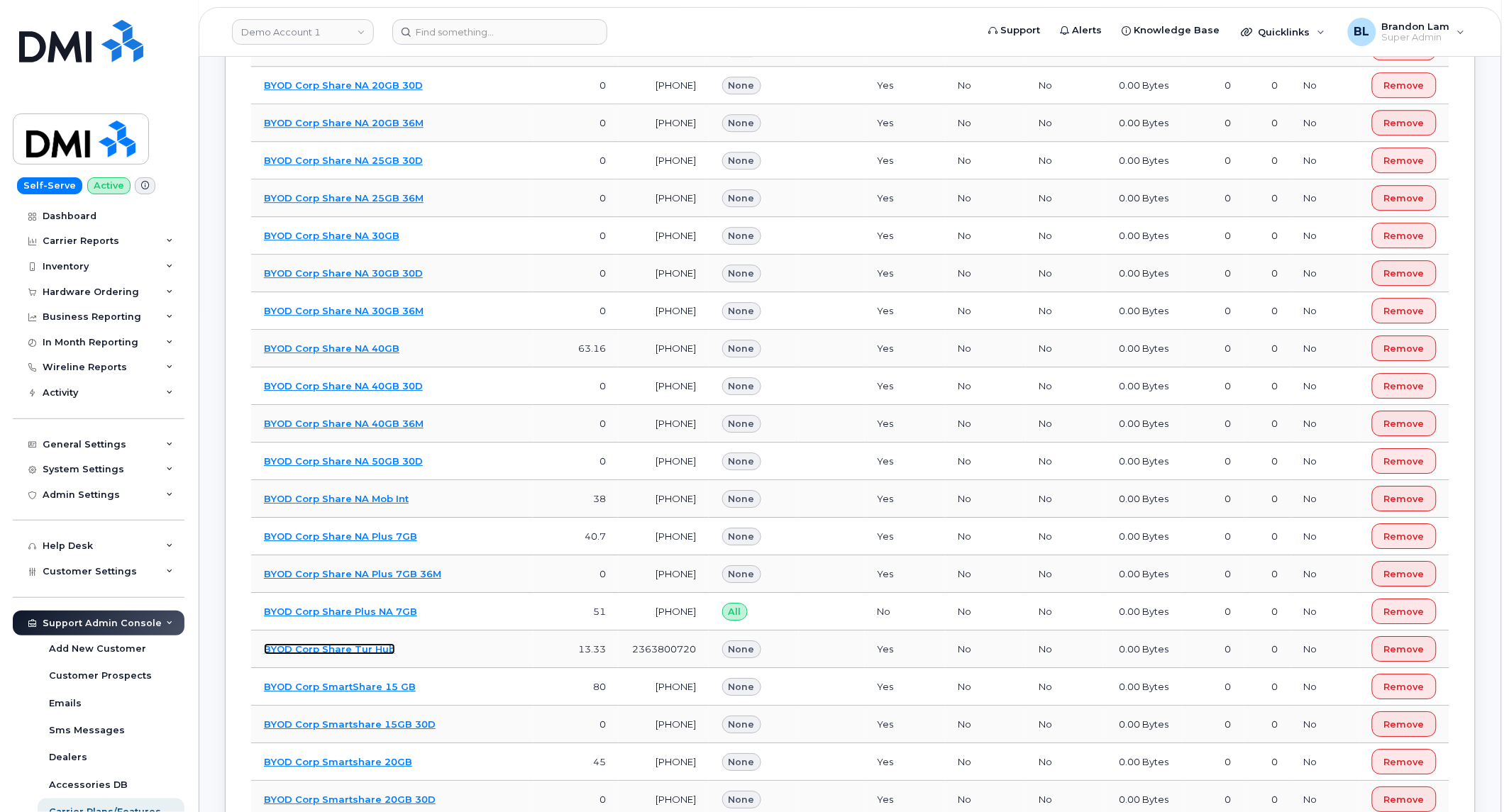 click on "BYOD Corp Share Tur Hub" at bounding box center [329, 649] 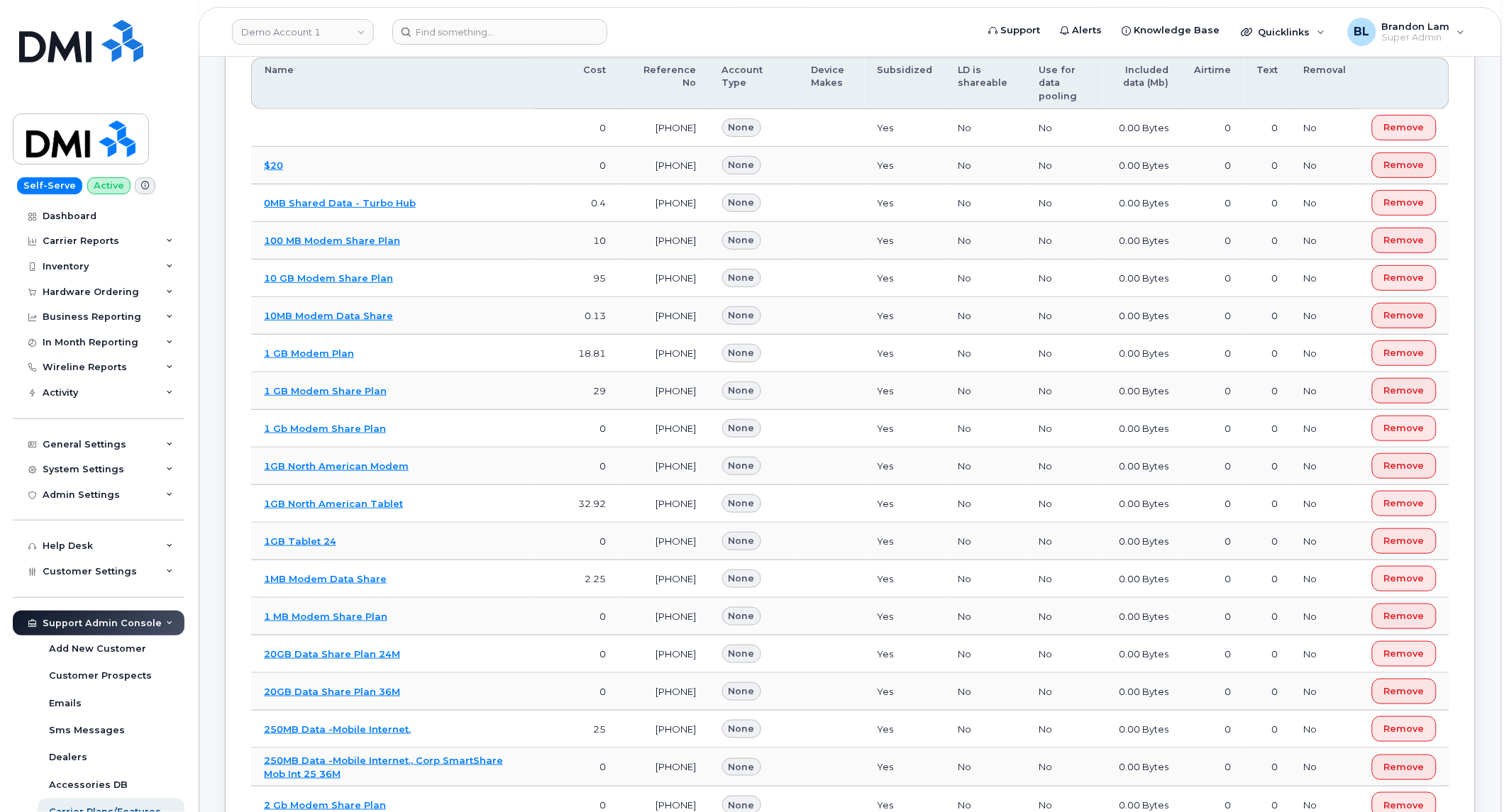 scroll, scrollTop: 0, scrollLeft: 0, axis: both 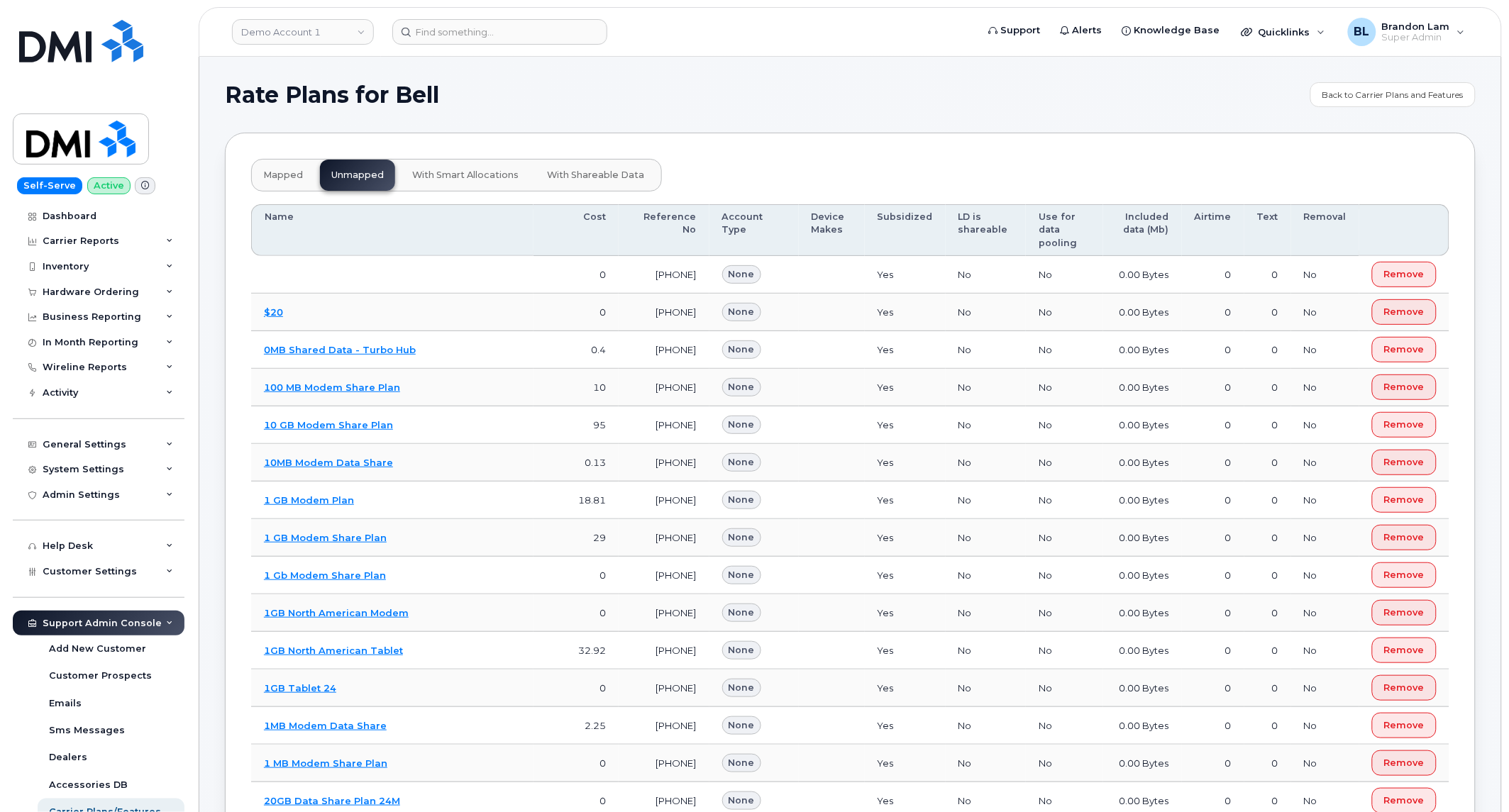 click on "mapped unmapped with smart allocations with shareable data Name Cost Reference No Account Type Device Makes Subsidized LD is shareable Use for data pooling Included data (Mb) Airtime Text Removal 0 [PHONE] None Yes No No 0.00 Bytes 0 0 No Remove $20 0 [PHONE] None Yes No No 0.00 Bytes 0 0 No Remove 0MB Shared Data - Turbo Hub 0.4 [PHONE] None Yes No No 0.00 Bytes 0 0 No Remove 100 MB Modem Share Plan 10 [PHONE] None Yes No No 0.00 Bytes 0 0 No Remove 10 GB Modem Share Plan 95 [PHONE] None Yes No No 0.00 Bytes 0 0 No Remove 10MB Modem Data Share 0.13 [PHONE] None Yes No No 0.00 Bytes 0 0 No Remove 1 GB Modem Plan 18.81 [PHONE] None Yes No No 0.00 Bytes 0 0 No Remove 1 GB Modem Share Plan 29 [PHONE] None Yes No No 0.00 Bytes 0 0 No Remove 1 Gb Modem Share Plan 0 [PHONE] None Yes No No 0.00 Bytes 0 0 No Remove 1GB North American Modem 0 [PHONE] None Yes No No 0.00 Bytes 0 0 No Remove 1GB North American Tablet 32.92 [PHONE] None Yes No No 0.00 Bytes 0 0 No Remove 1GB Tablet 24 0 0" 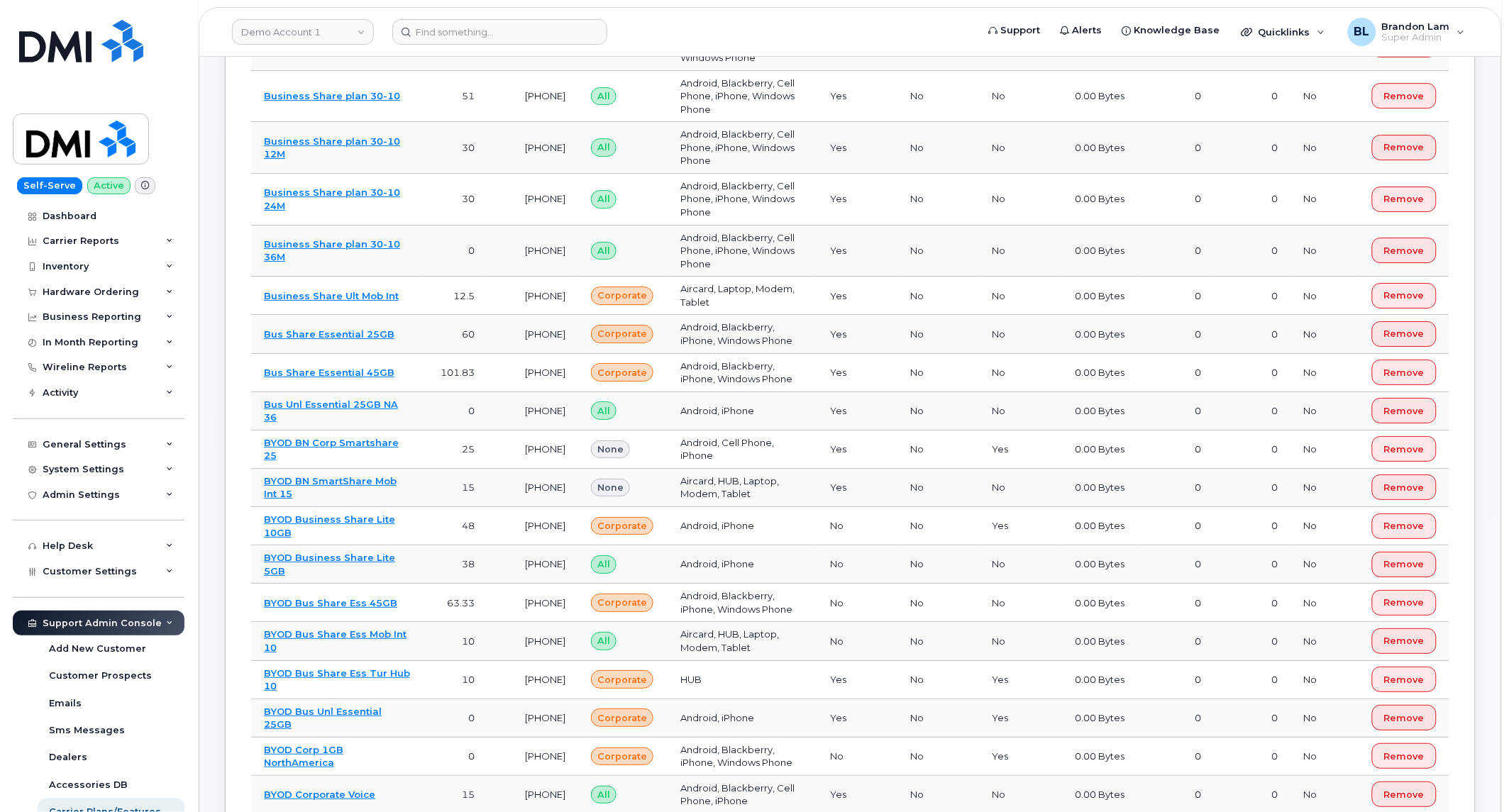 scroll, scrollTop: 1662, scrollLeft: 0, axis: vertical 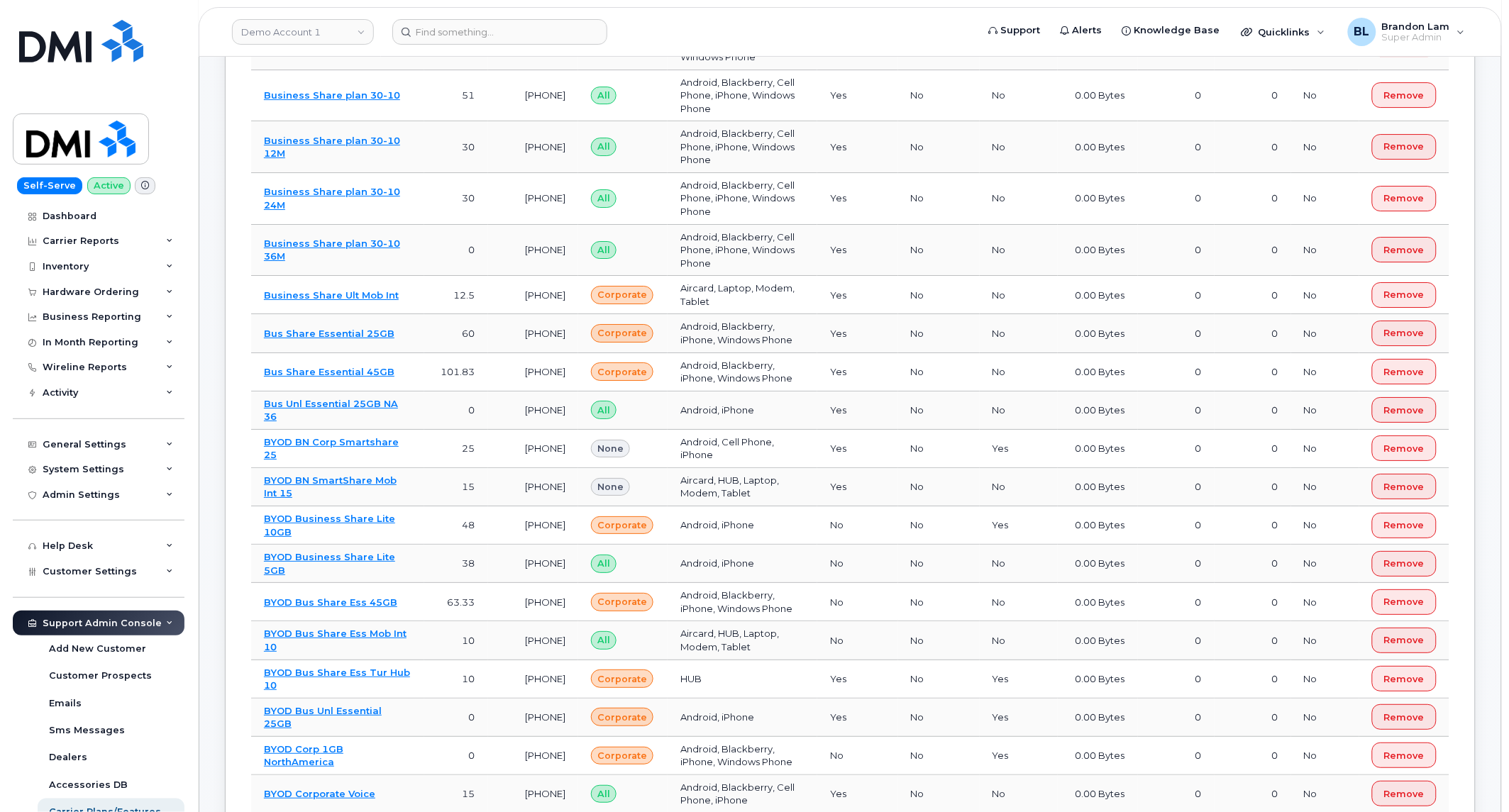 drag, startPoint x: 451, startPoint y: 449, endPoint x: 451, endPoint y: 431, distance: 18 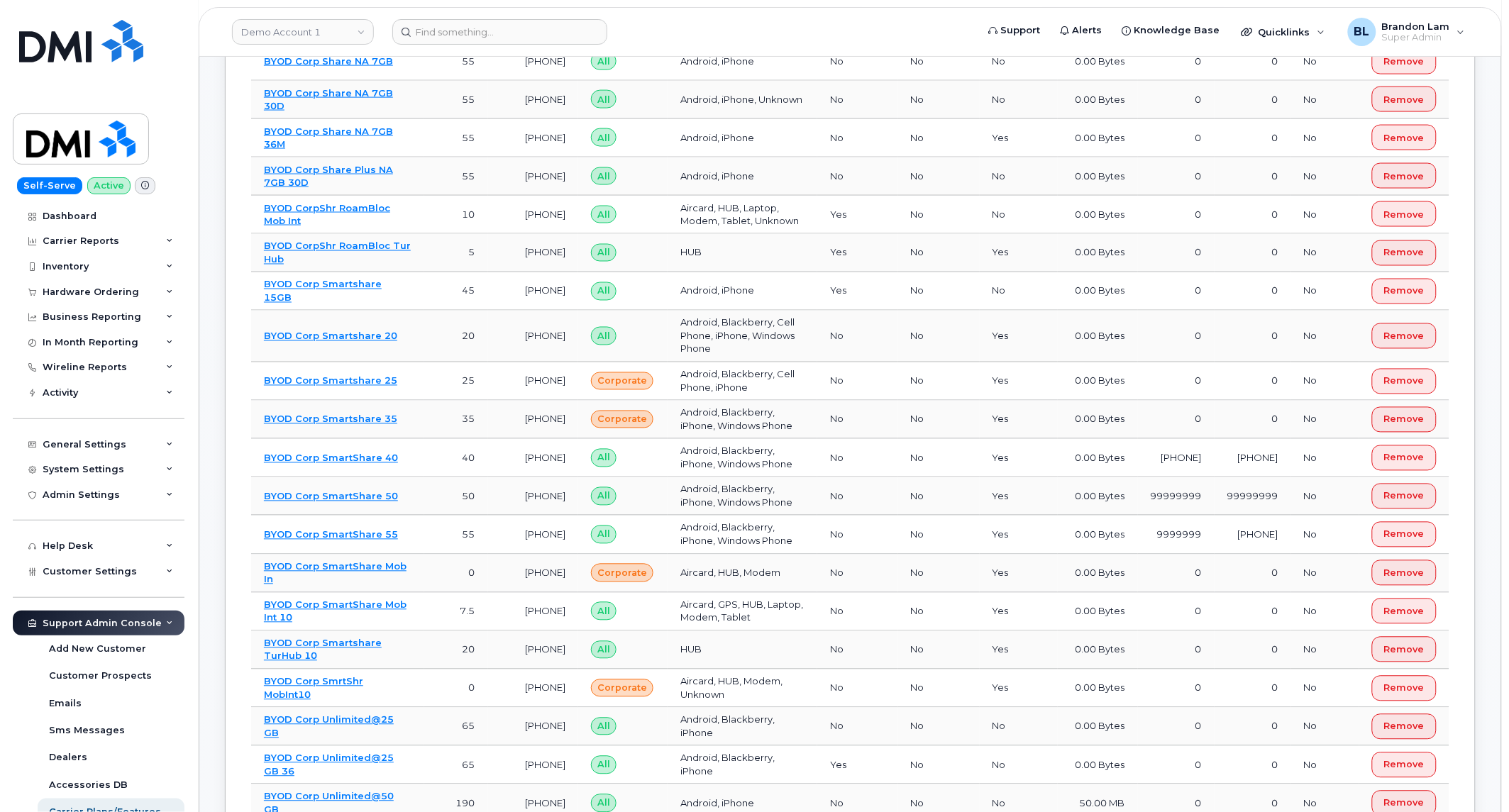 scroll, scrollTop: 2662, scrollLeft: 0, axis: vertical 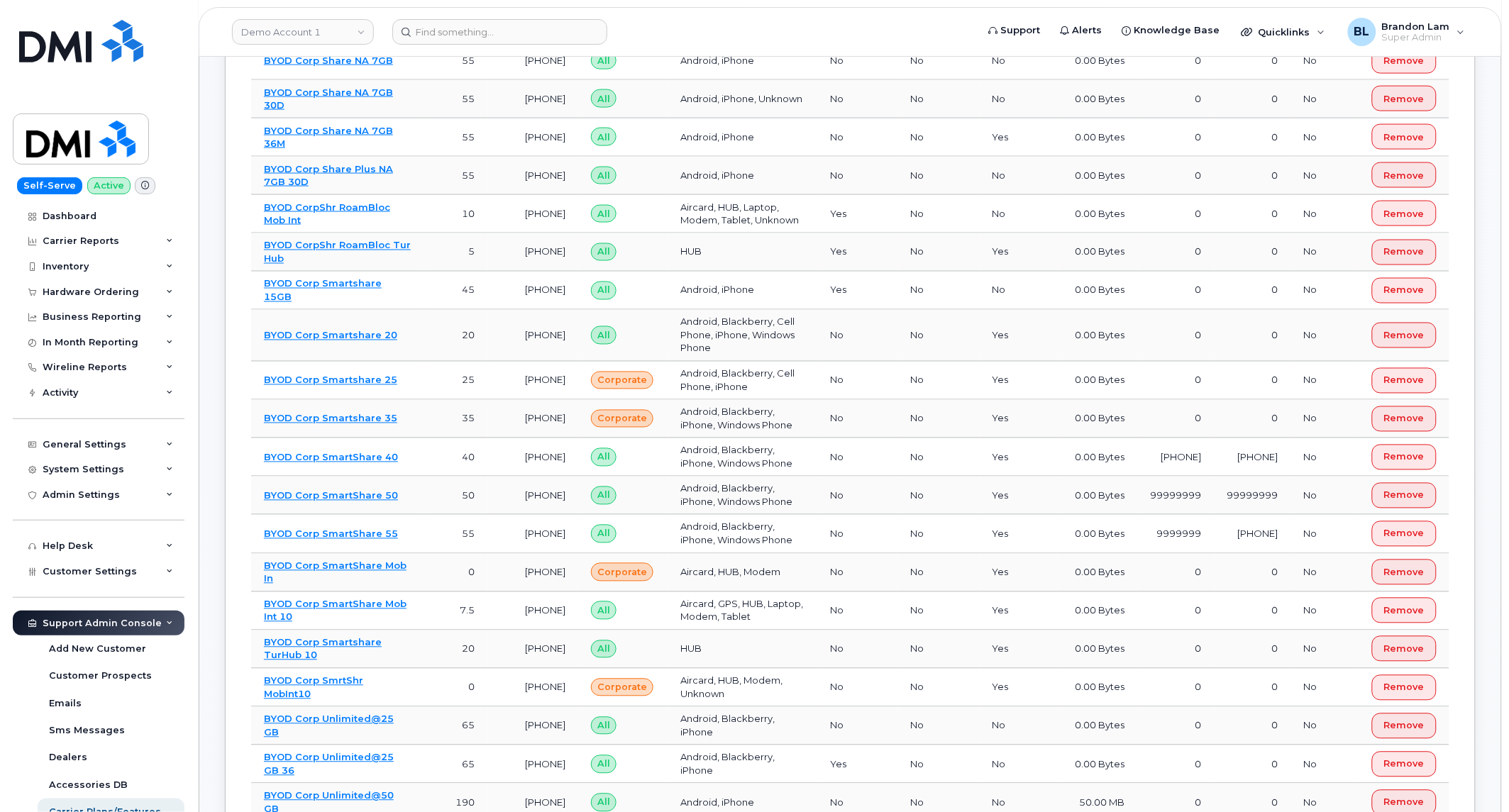 click on "65" at bounding box center [456, 764] 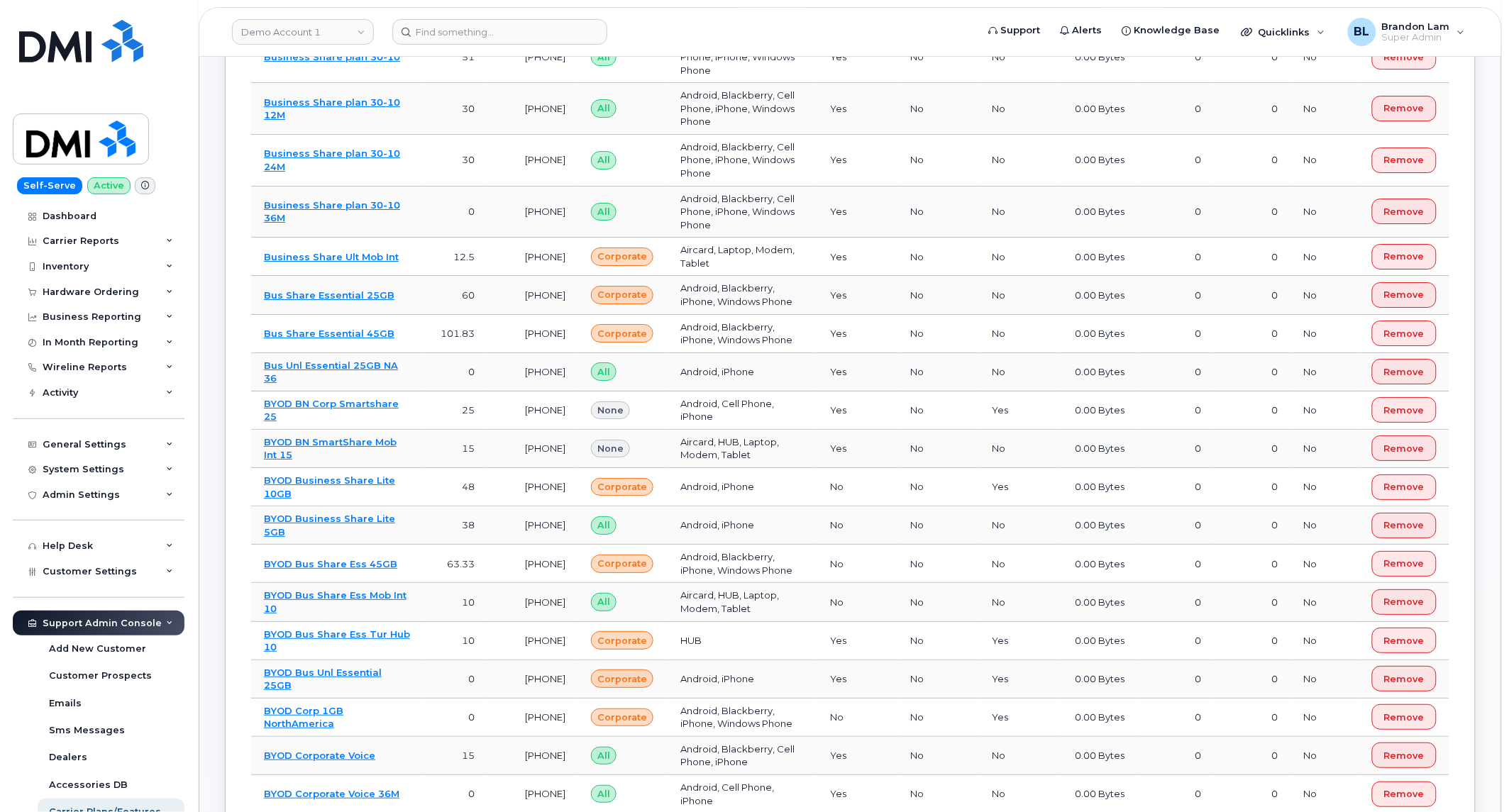 scroll, scrollTop: 2825, scrollLeft: 0, axis: vertical 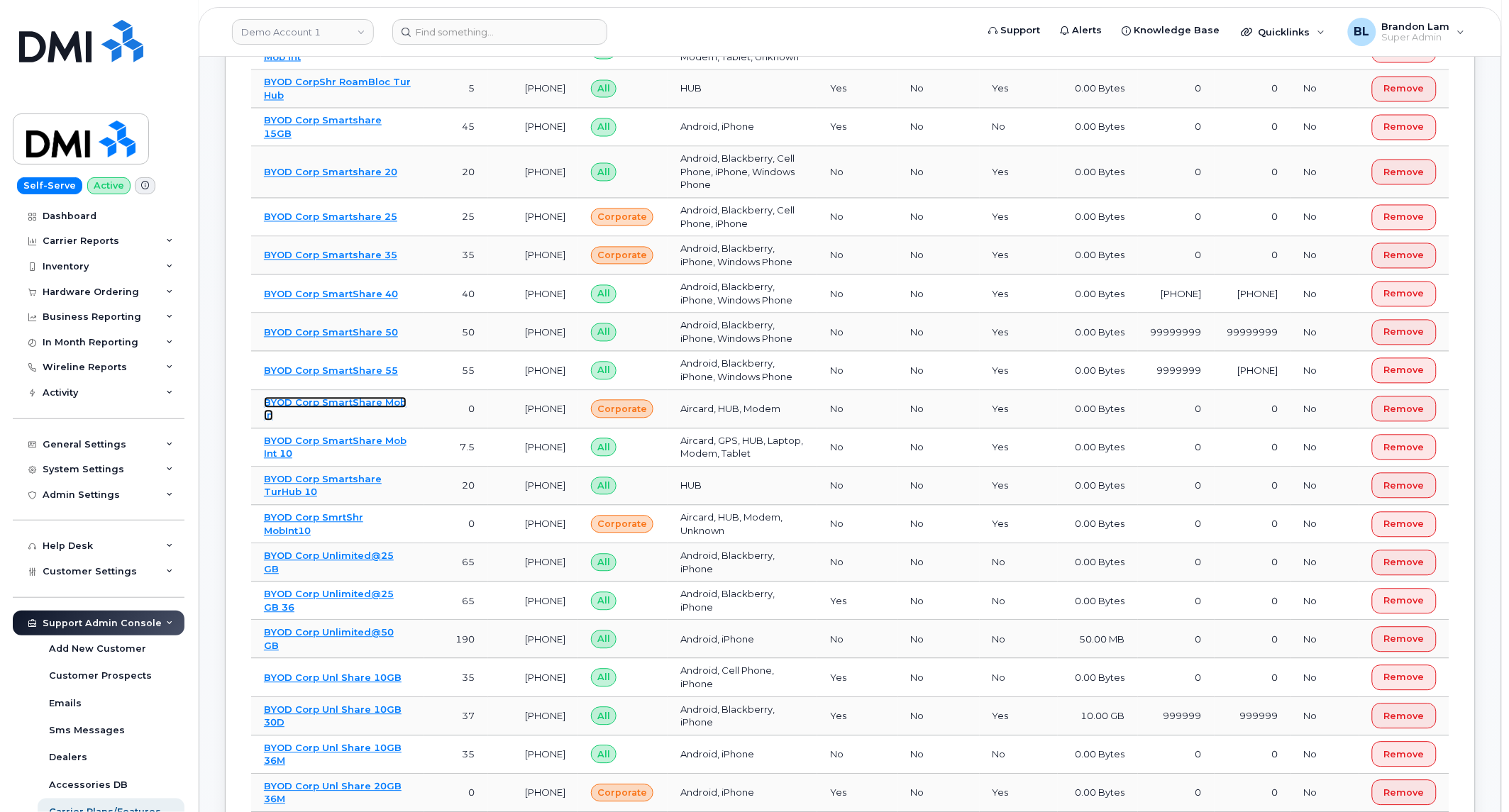 click on "BYOD Corp SmartShare Mob In" at bounding box center [335, 409] 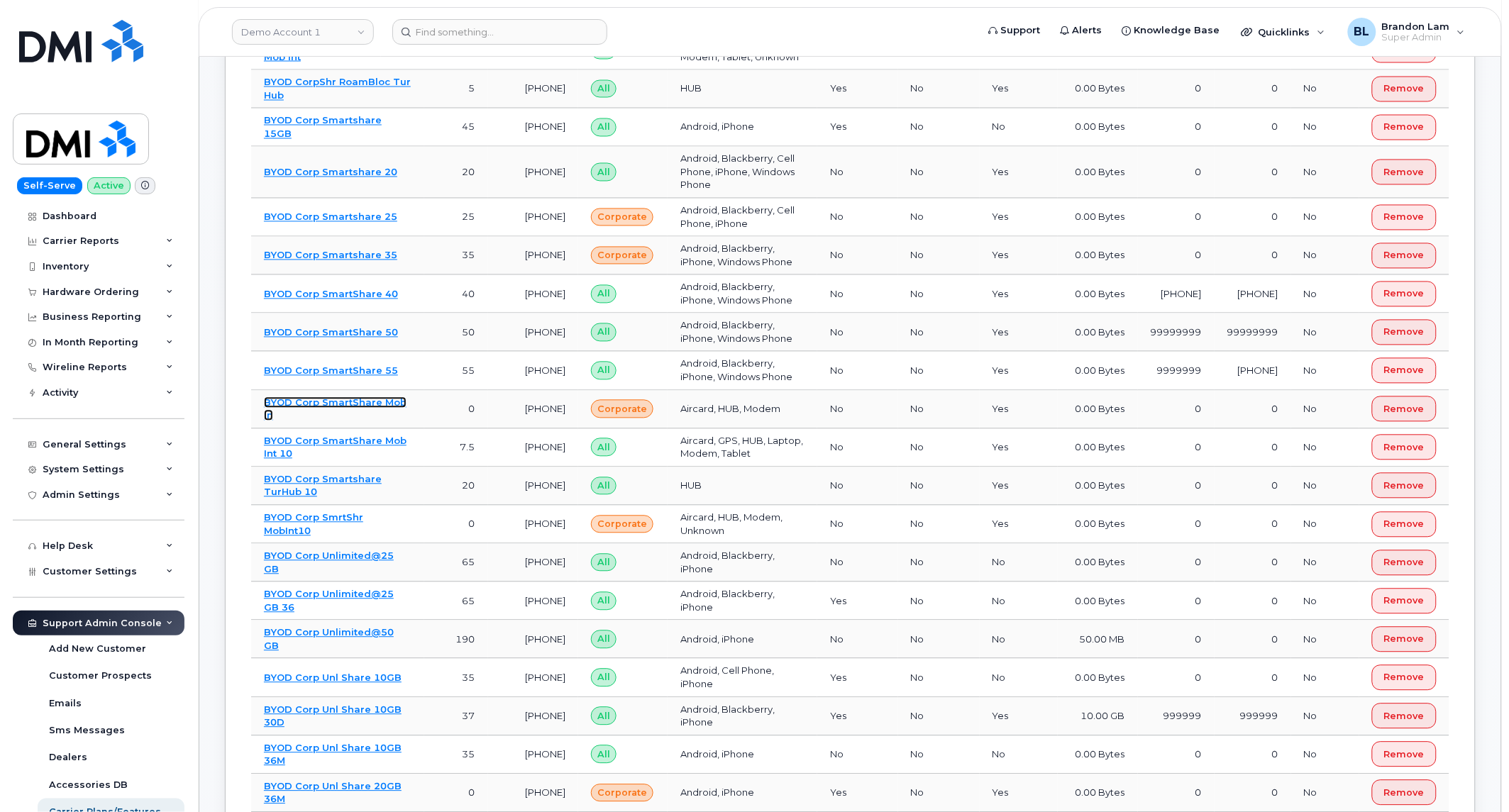 click on "BYOD Corp SmartShare Mob In" at bounding box center [335, 409] 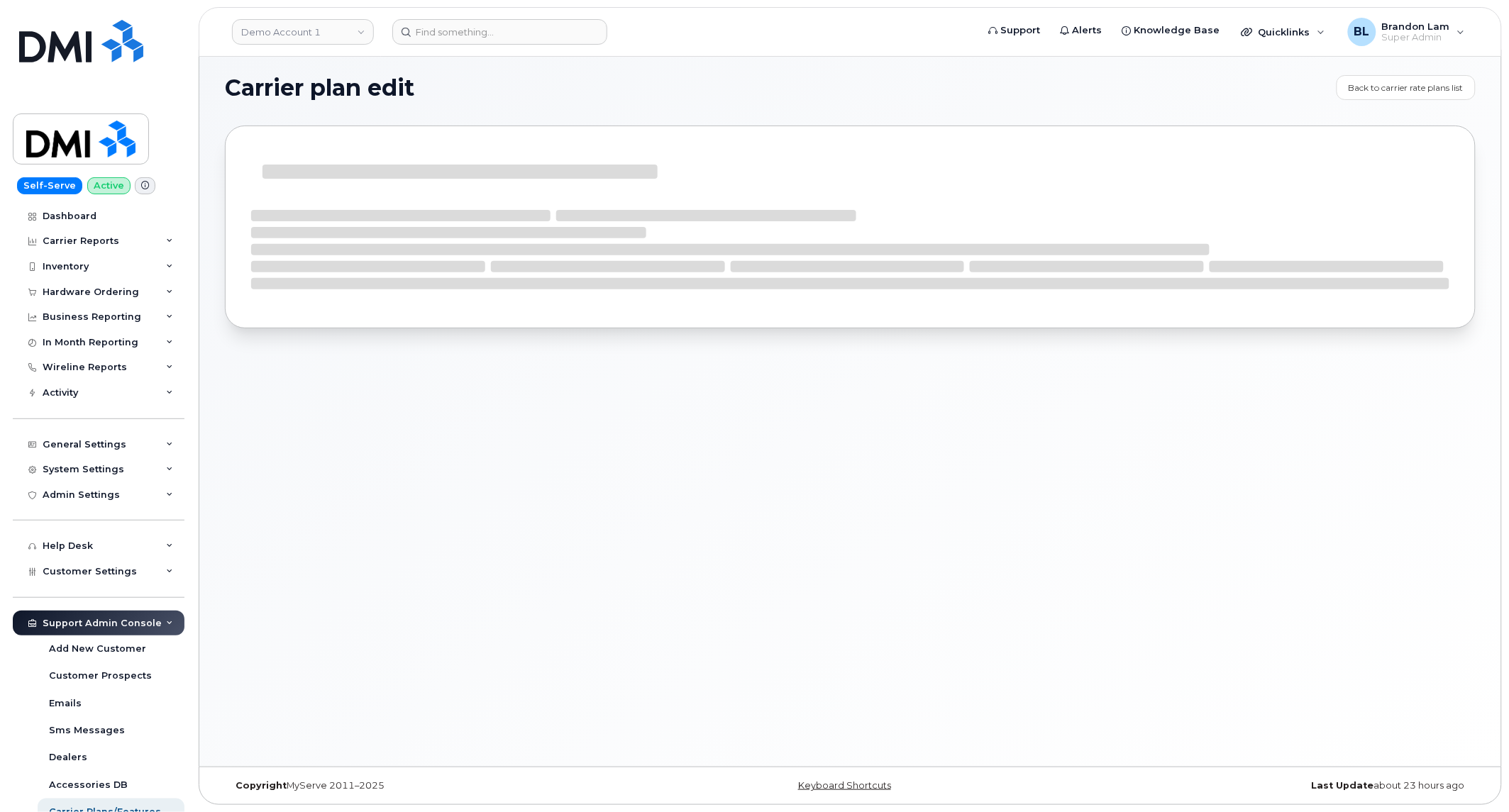 scroll, scrollTop: 0, scrollLeft: 0, axis: both 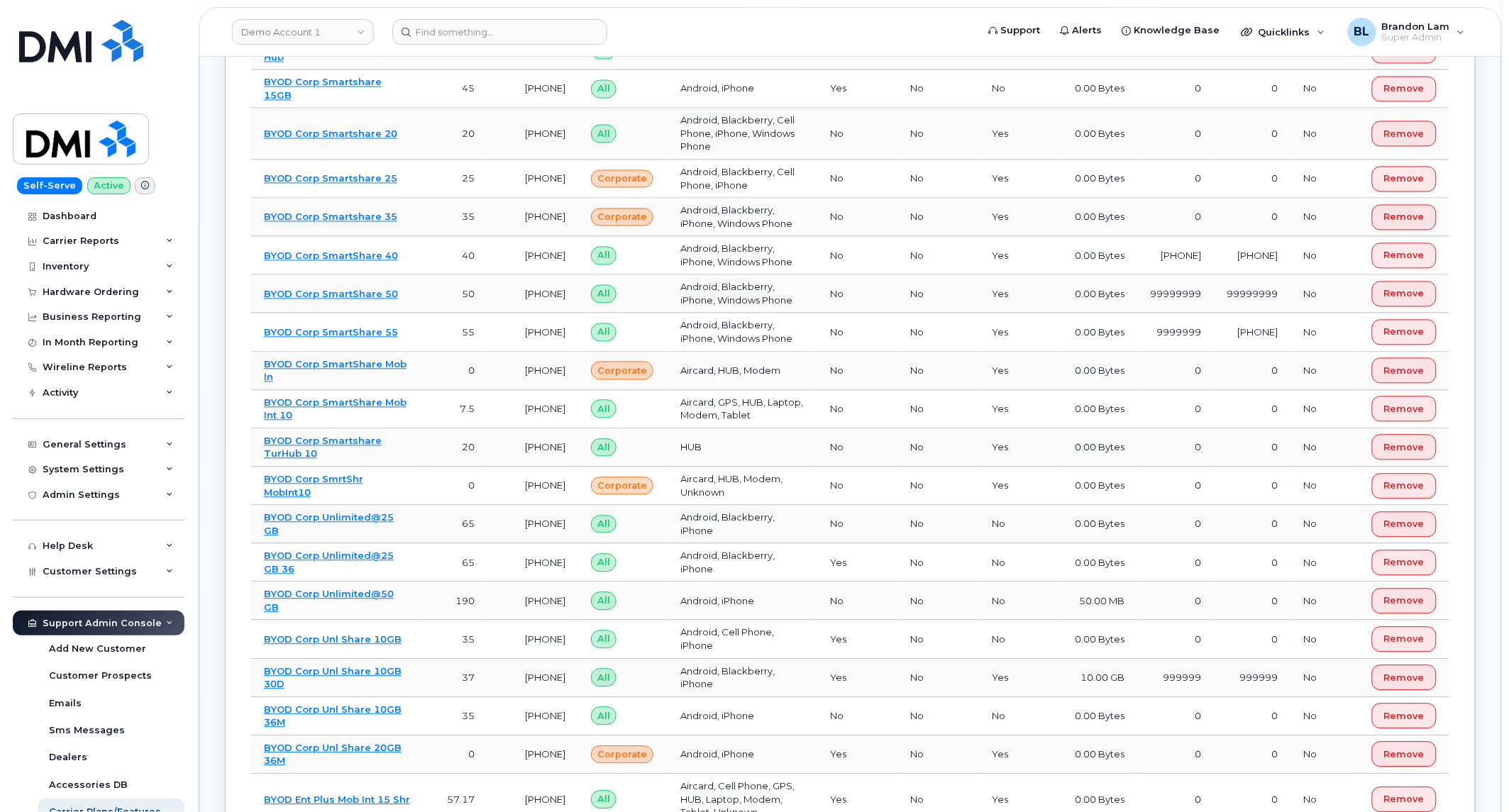 click on "mapped unmapped with smart allocations with shareable data Name Cost Reference No Account Type Device Makes Subsidized LD is shareable Use for data pooling Included data (Mb) Airtime Text Removal 10 MB Modem Share Plan 4.94 [PHONE] All Modem No No Yes 10.00 KB 0 0 No Remove 10MB Modem Share Plan 5 [PHONE] None Modem No No Yes 10.00 KB 0 0 No Remove 1GB Tablet 0 [PHONE] All Tablet No No No 1.00 MB 0 0 No Remove 20GB Data Share Plan 0 [PHONE] Corporate Aircard, HUB, Modem, Tablet Yes No Yes 20.00 MB 0 0 No Remove 25 MB Modem Share Plan 5.46 [PHONE] All Modem No No Yes 25.00 KB 0 0 No Remove 30GB Data Share Plan 0 [PHONE] Corporate Aircard, GPS, HUB, Modem, Tablet Yes No Yes 30.00 MB 0 0 No Remove 500 MB Modem Plan 10.5 [PHONE] All Modem No No No 500.00 KB 0 0 No Remove 5MB Modem Share Plan 5.37 [PHONE] All Modem No No Yes 5.00 KB 0 0 No Remove AHS Data Only Flex Plan 5 [PHONE] All Aircard, HUB, Laptop, Modem, Tablet Yes No No 0.00 Bytes 0 0 No Remove AHS Smartphone Flex Plan 5 All Yes" 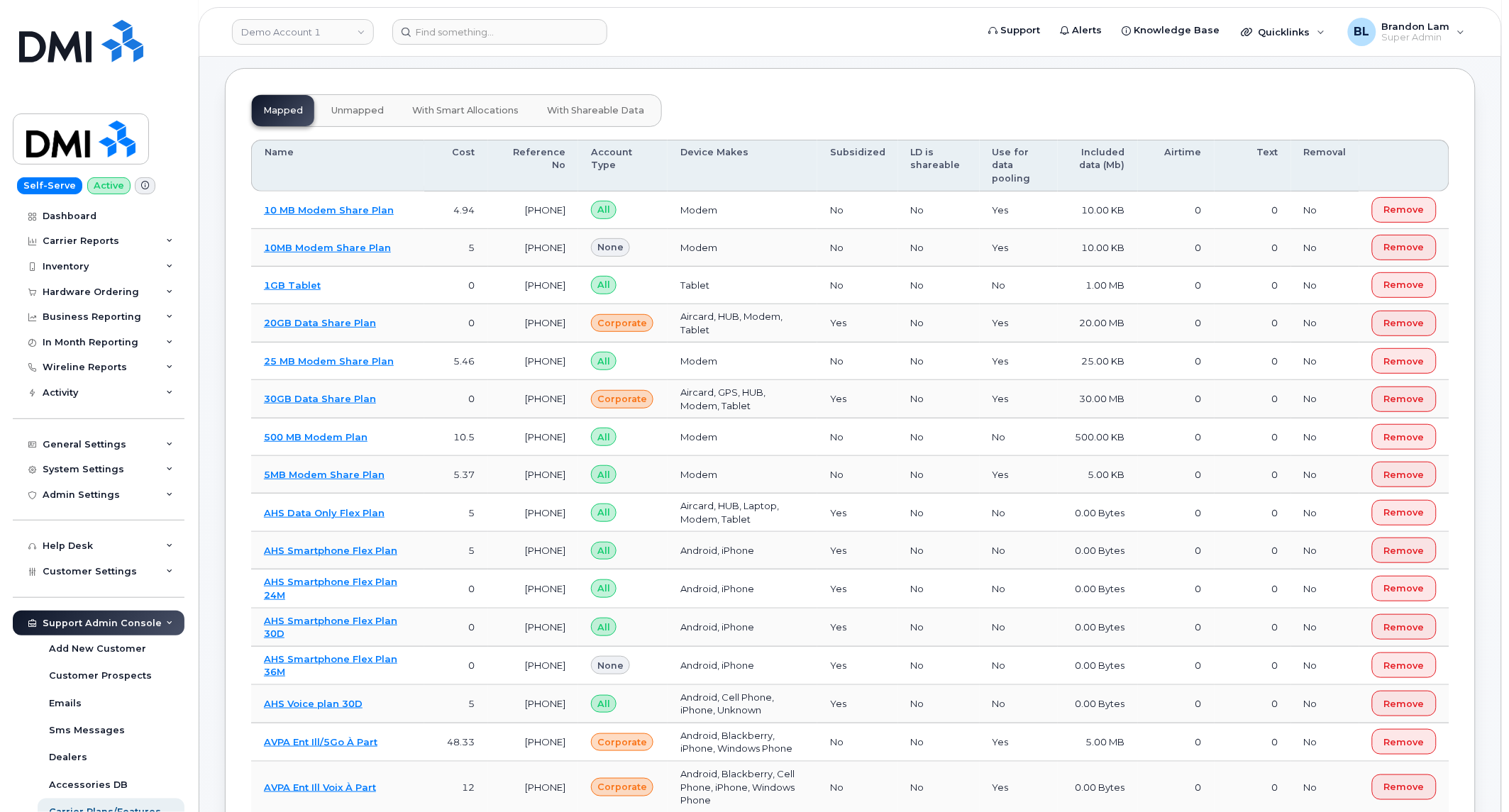 scroll, scrollTop: 0, scrollLeft: 0, axis: both 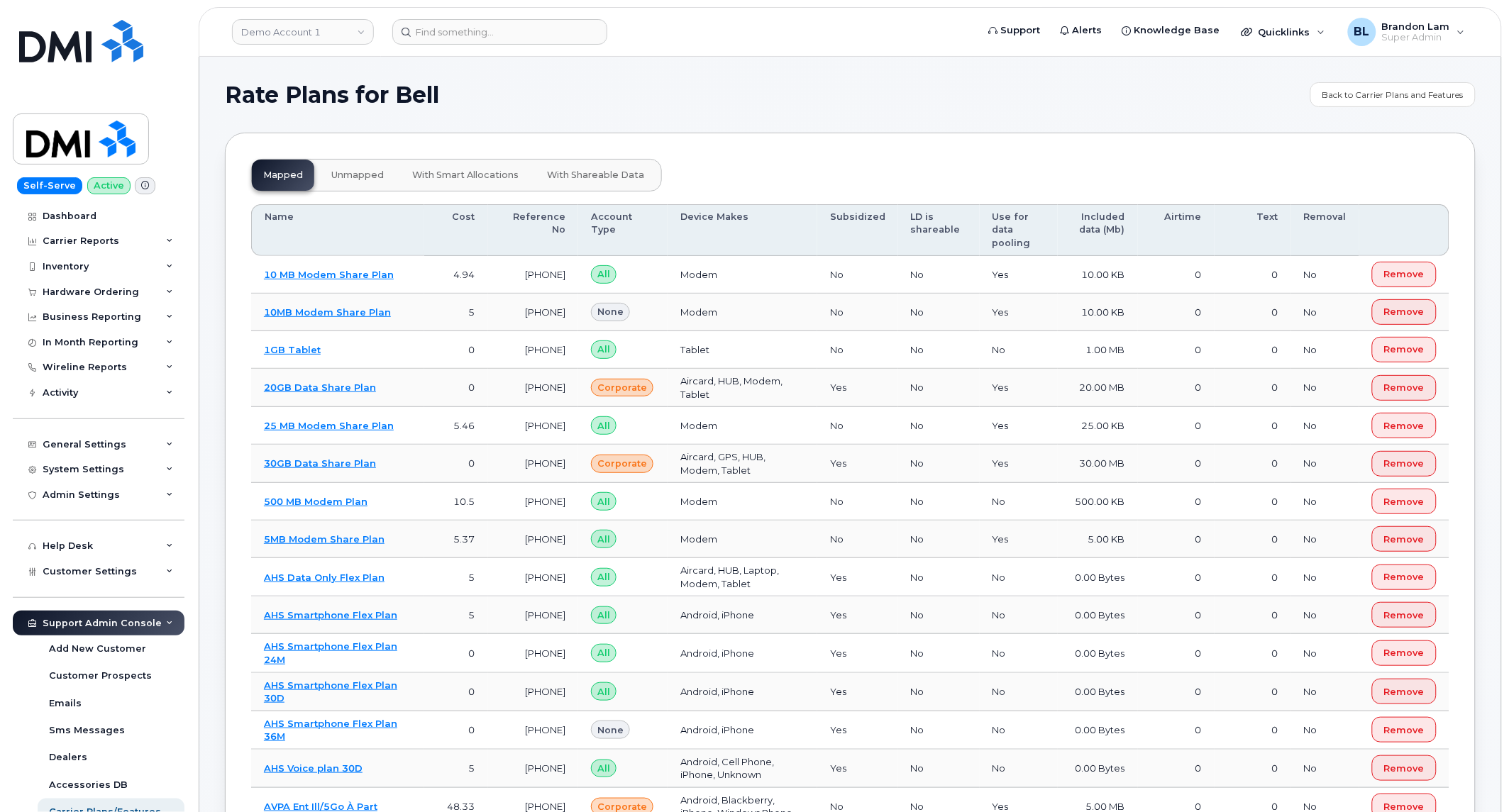 click on "unmapped" 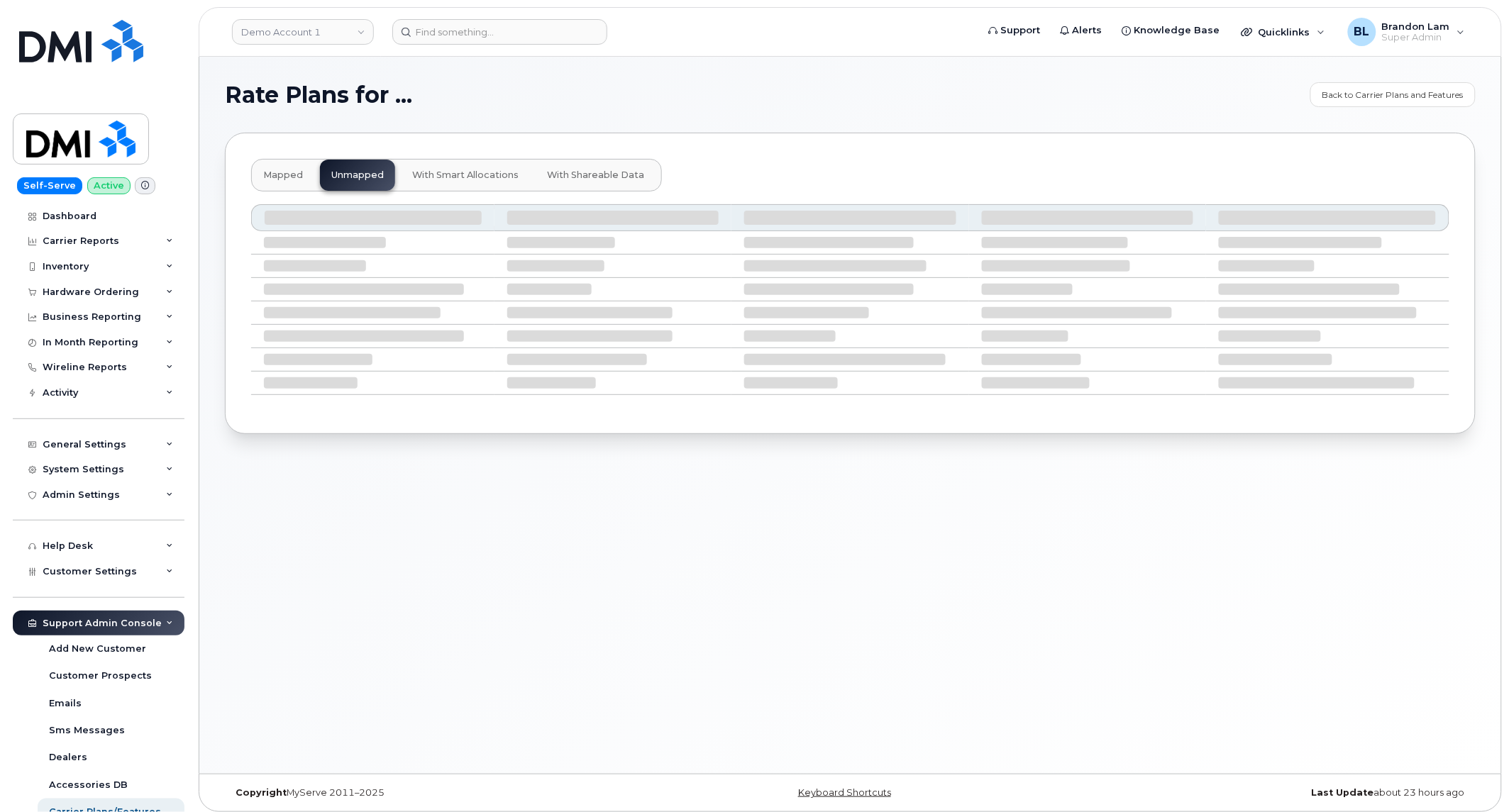 click on "Rate Plans for ... Back to Carrier Plans and Features mapped unmapped with smart allocations with shareable data" at bounding box center [850, 415] 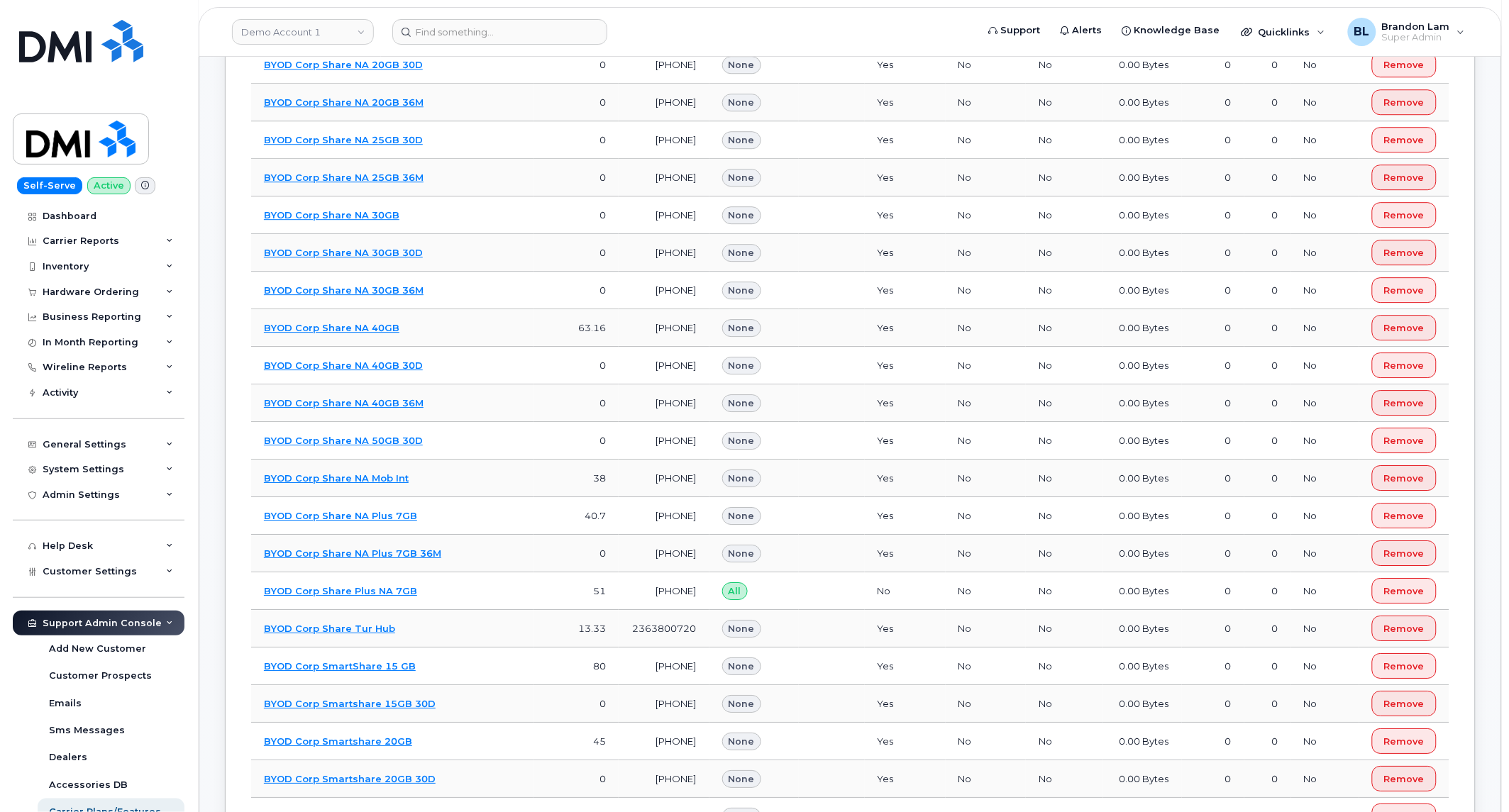 scroll, scrollTop: 9152, scrollLeft: 0, axis: vertical 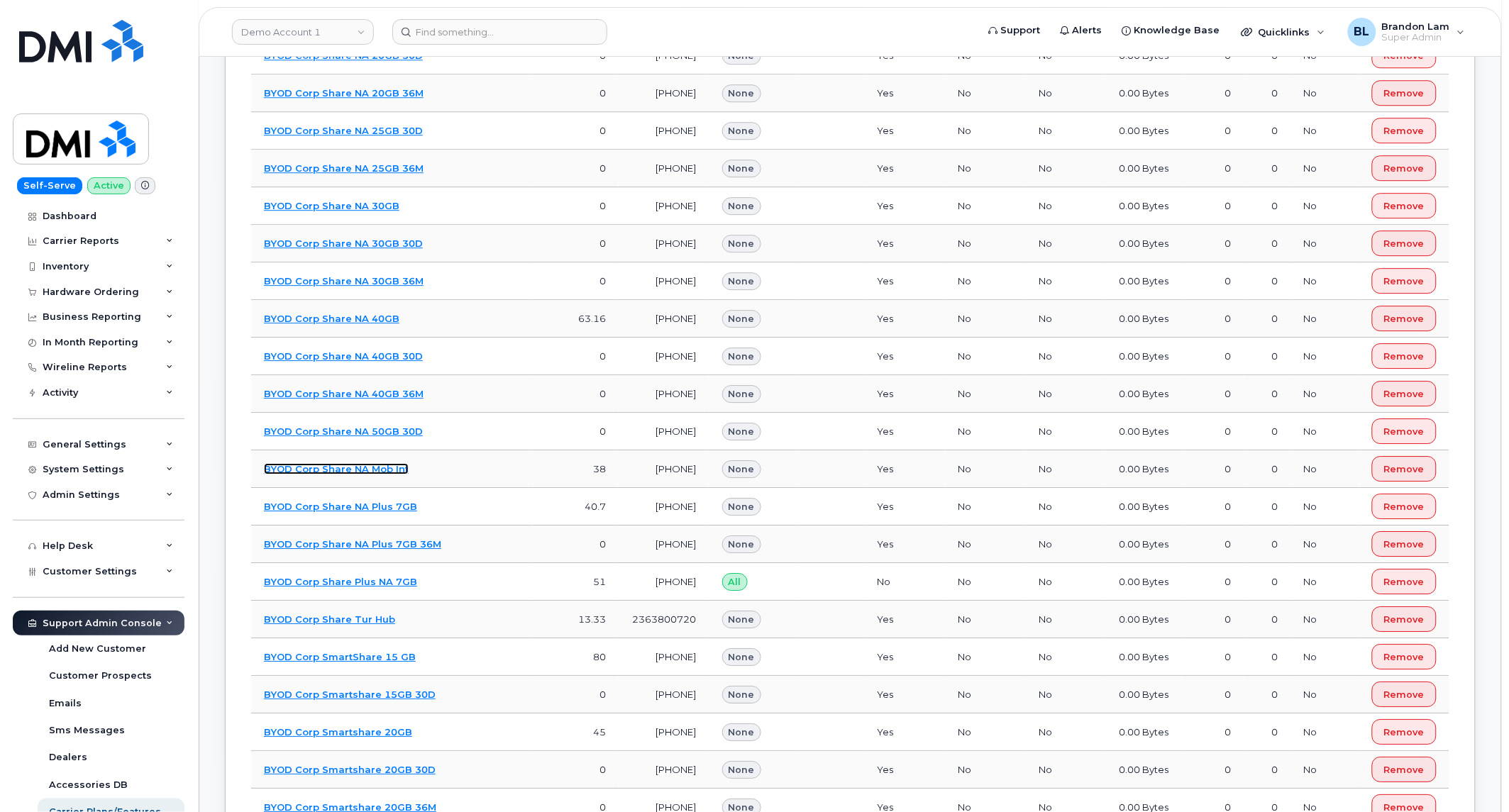 click on "BYOD Corp Share NA Mob Int" at bounding box center (336, 469) 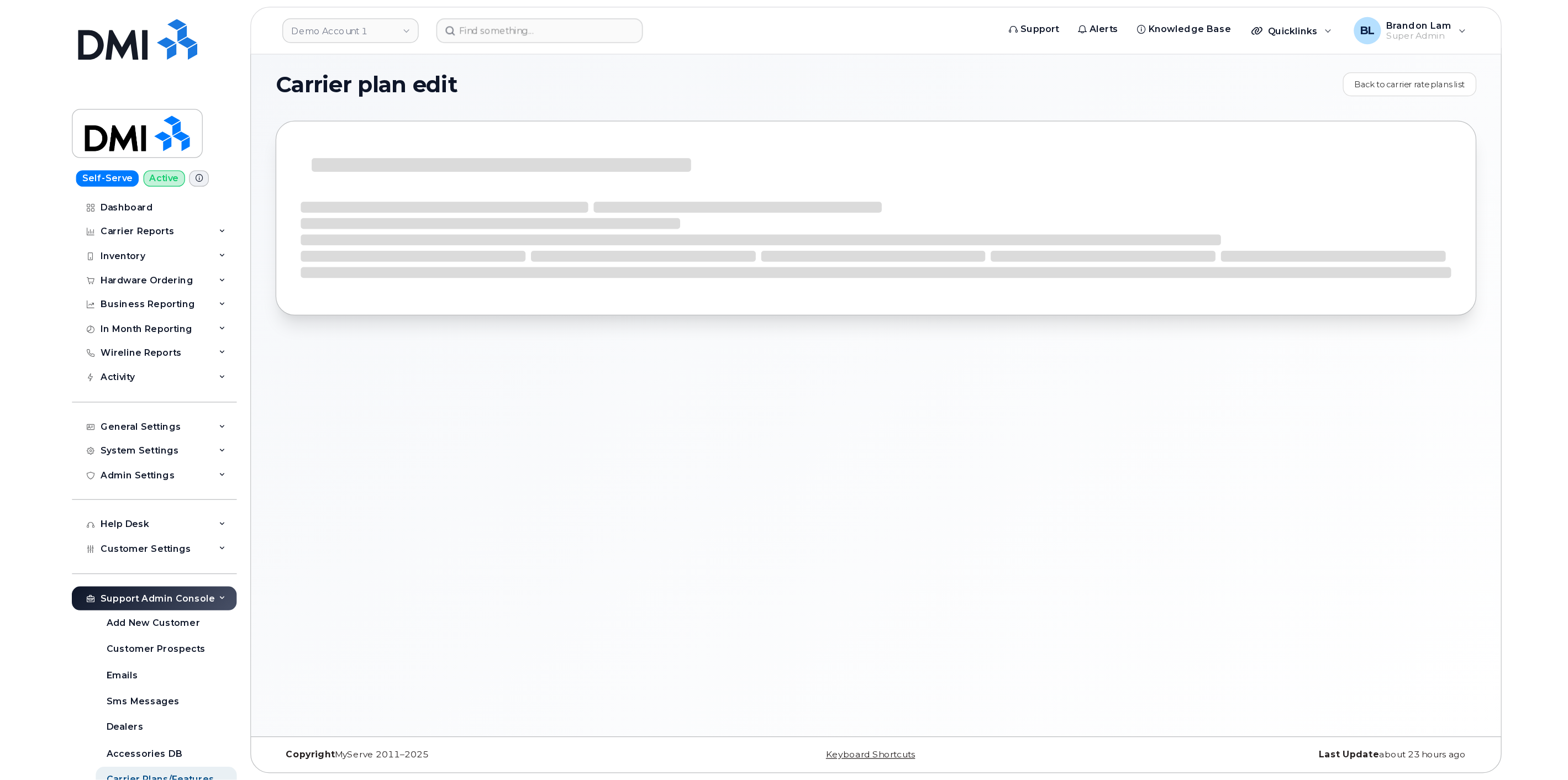 scroll, scrollTop: 0, scrollLeft: 0, axis: both 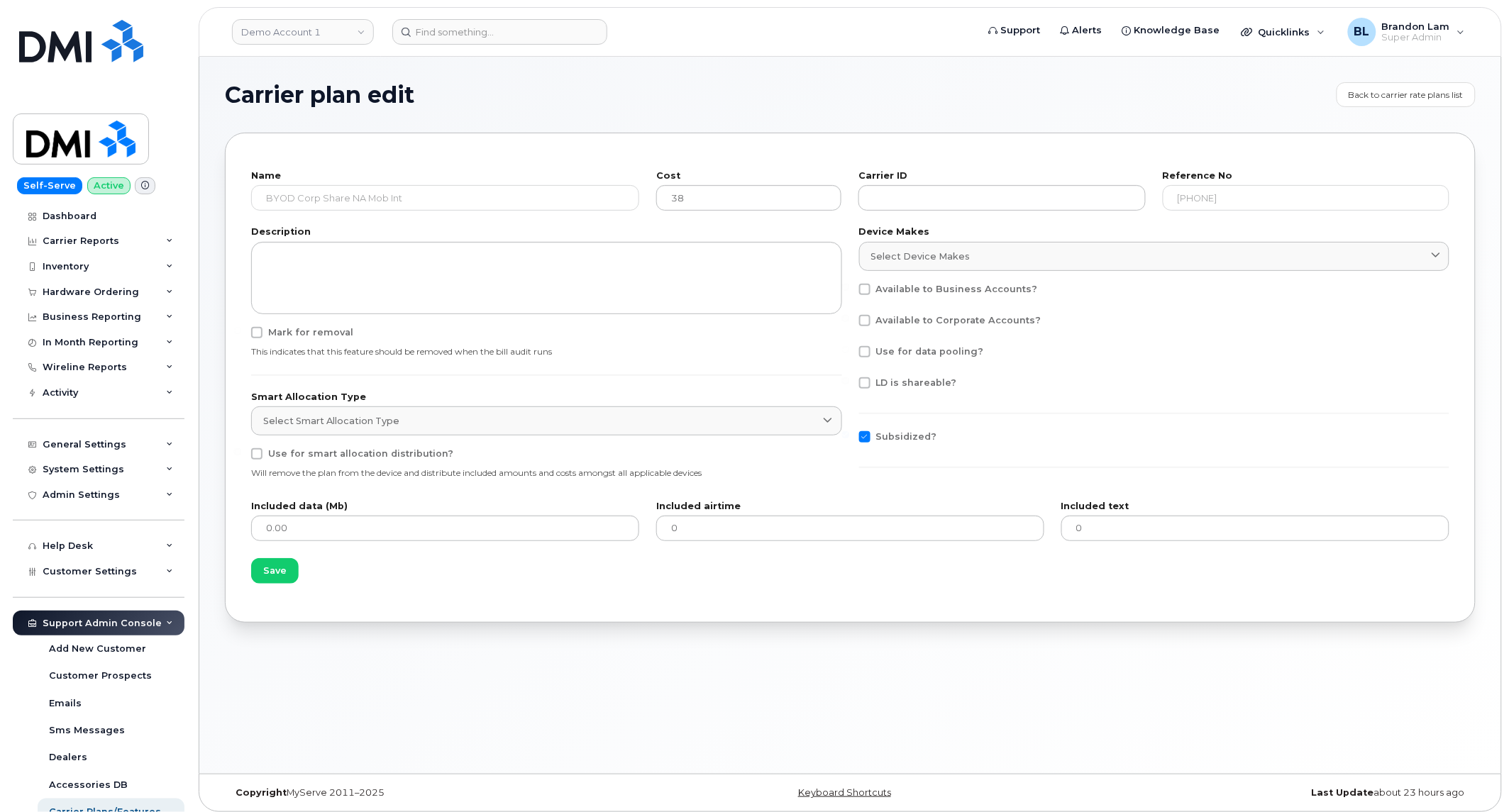 click on "Available to Corporate Accounts?" at bounding box center (958, 320) 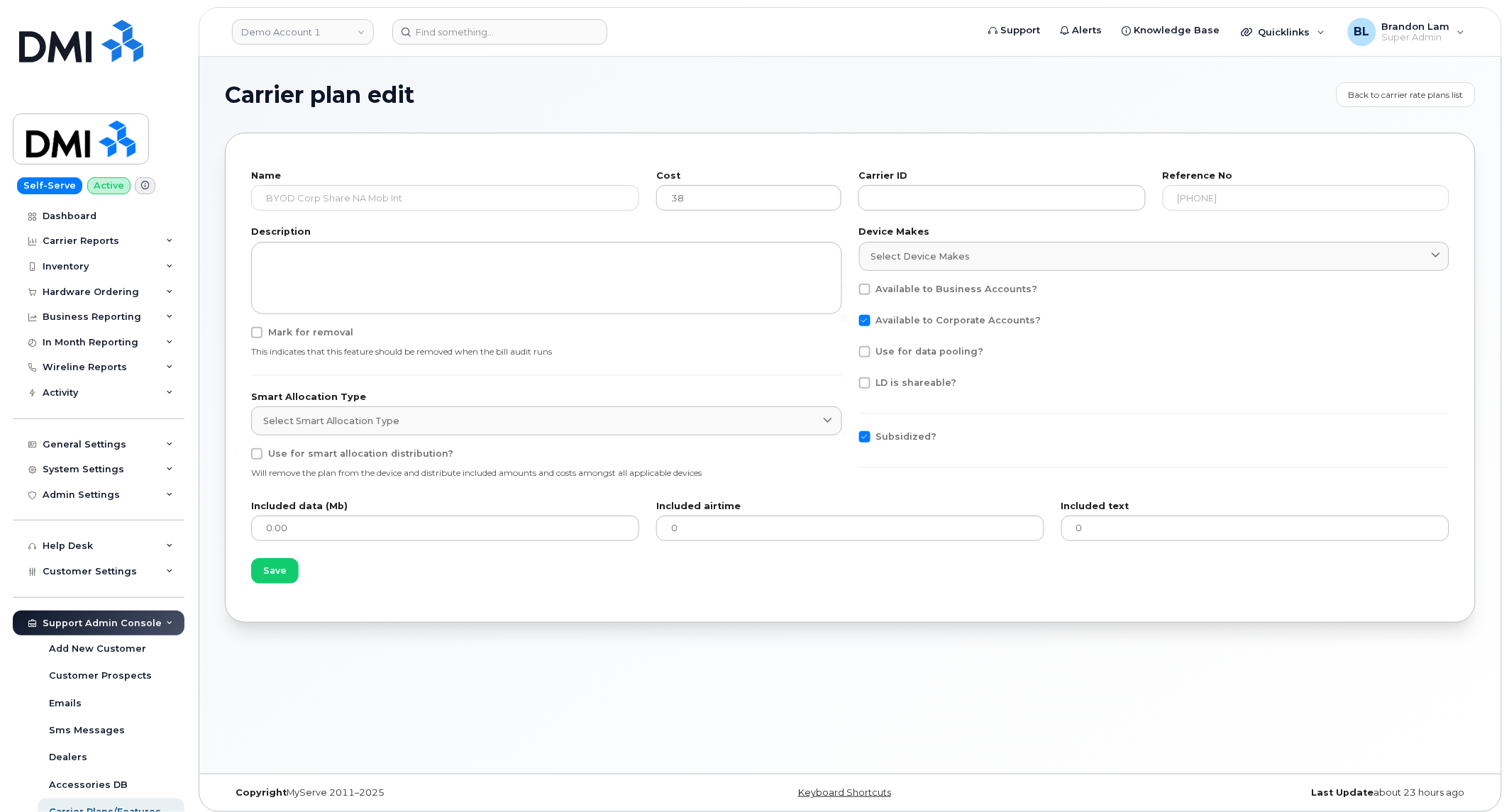 click on "Use for data pooling?" at bounding box center (930, 351) 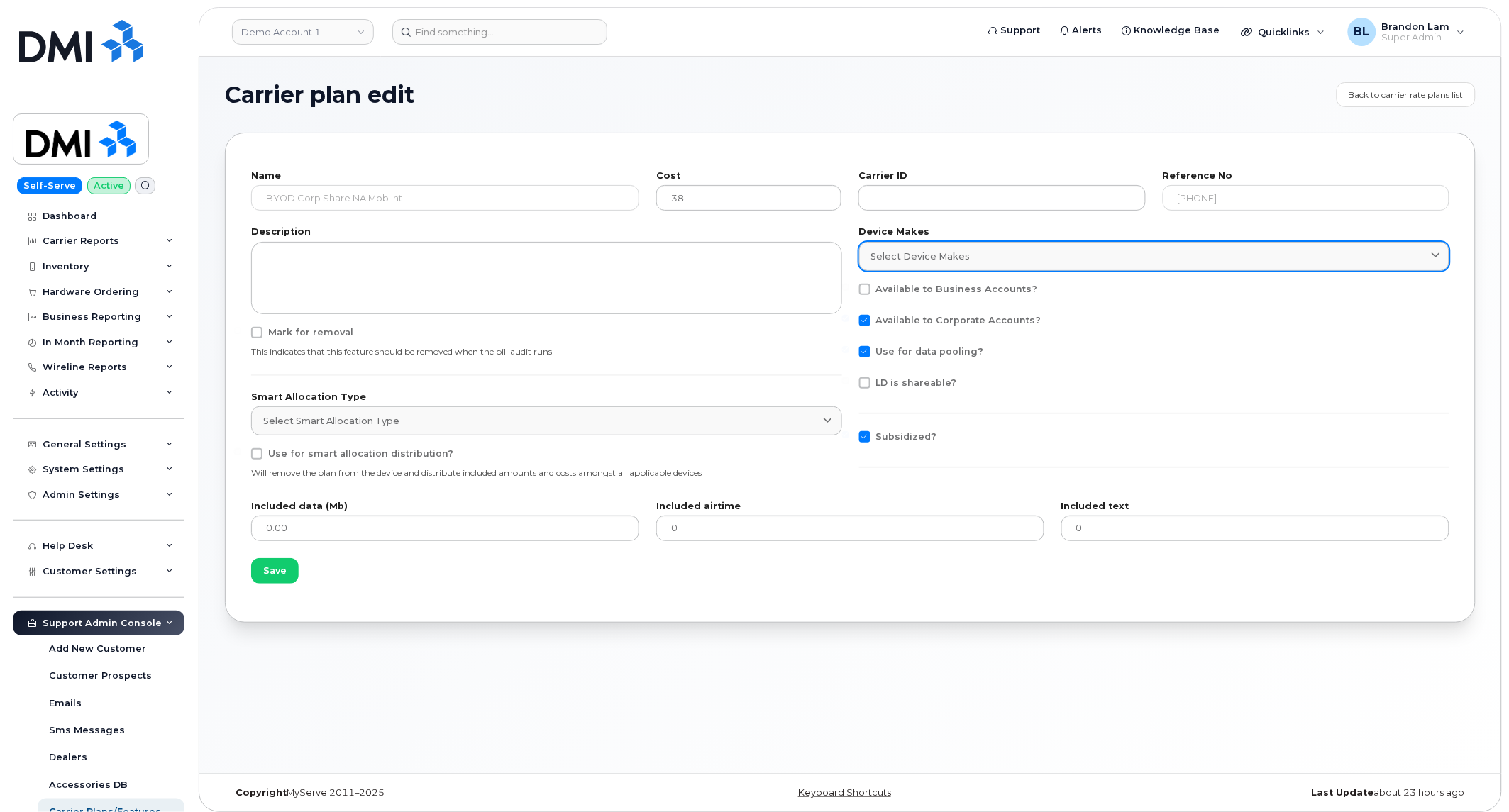 click on "Select device makes" 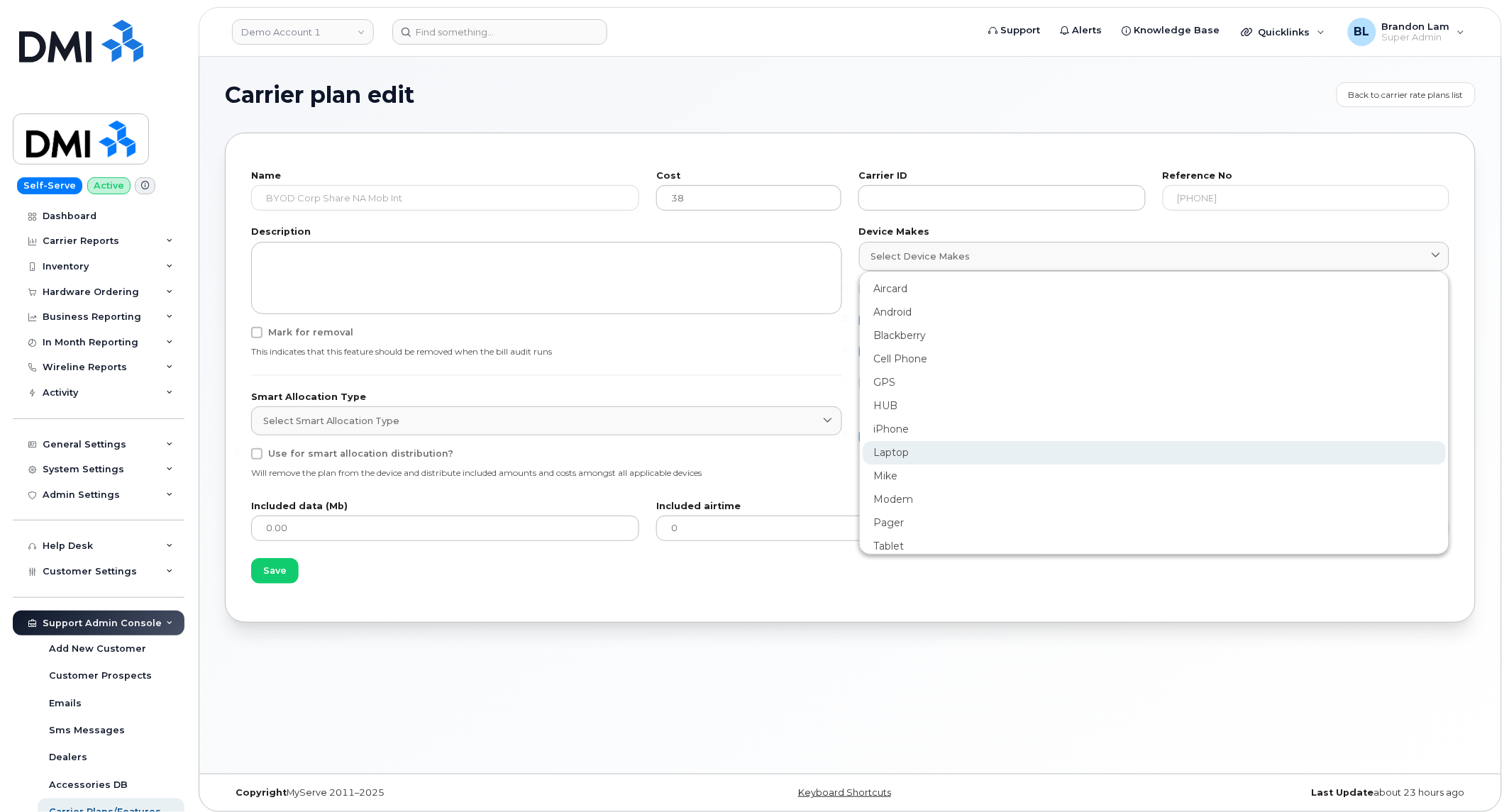 click on "Laptop" 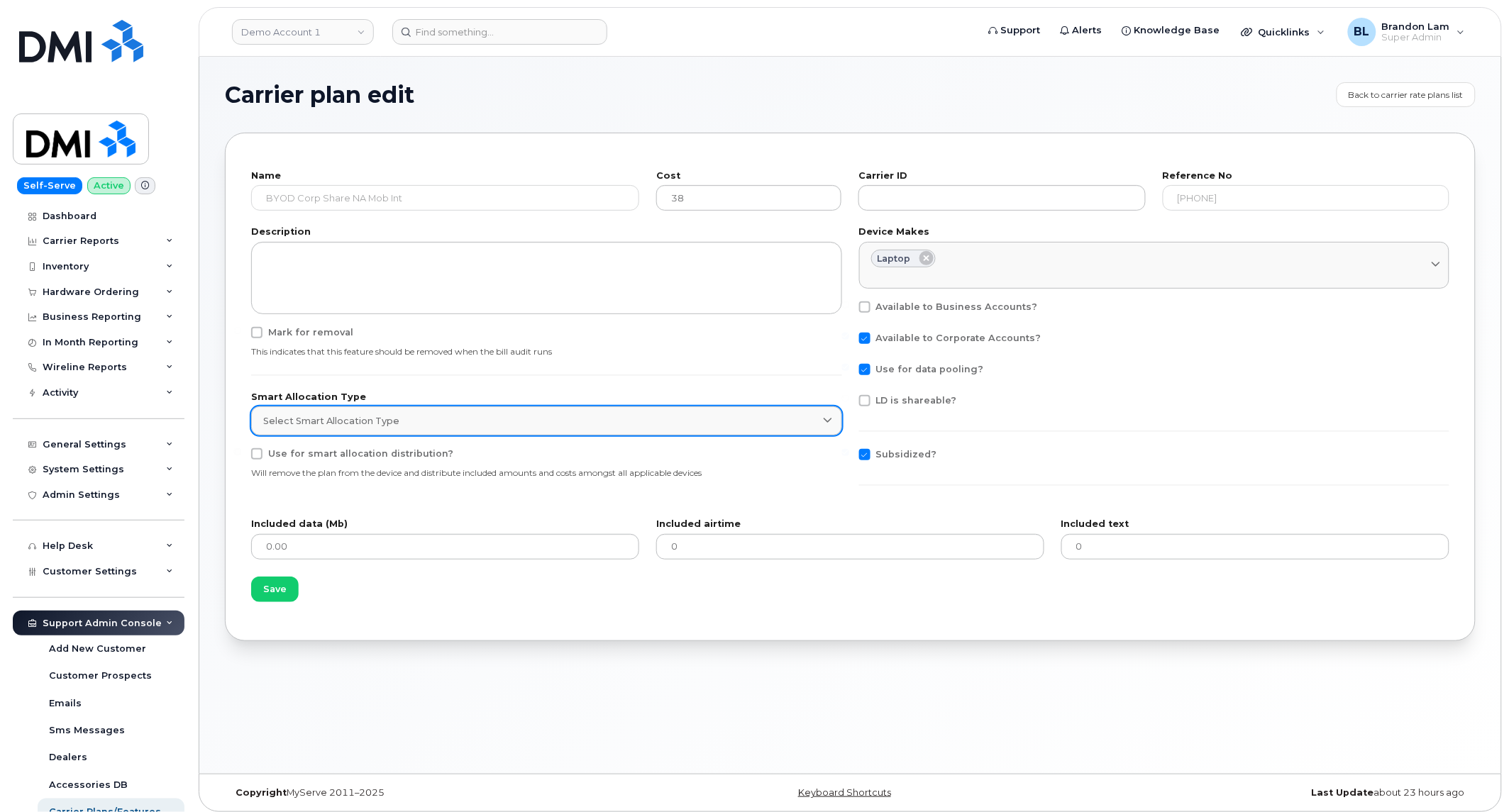 click on "Select Smart Allocation Type" at bounding box center [546, 421] 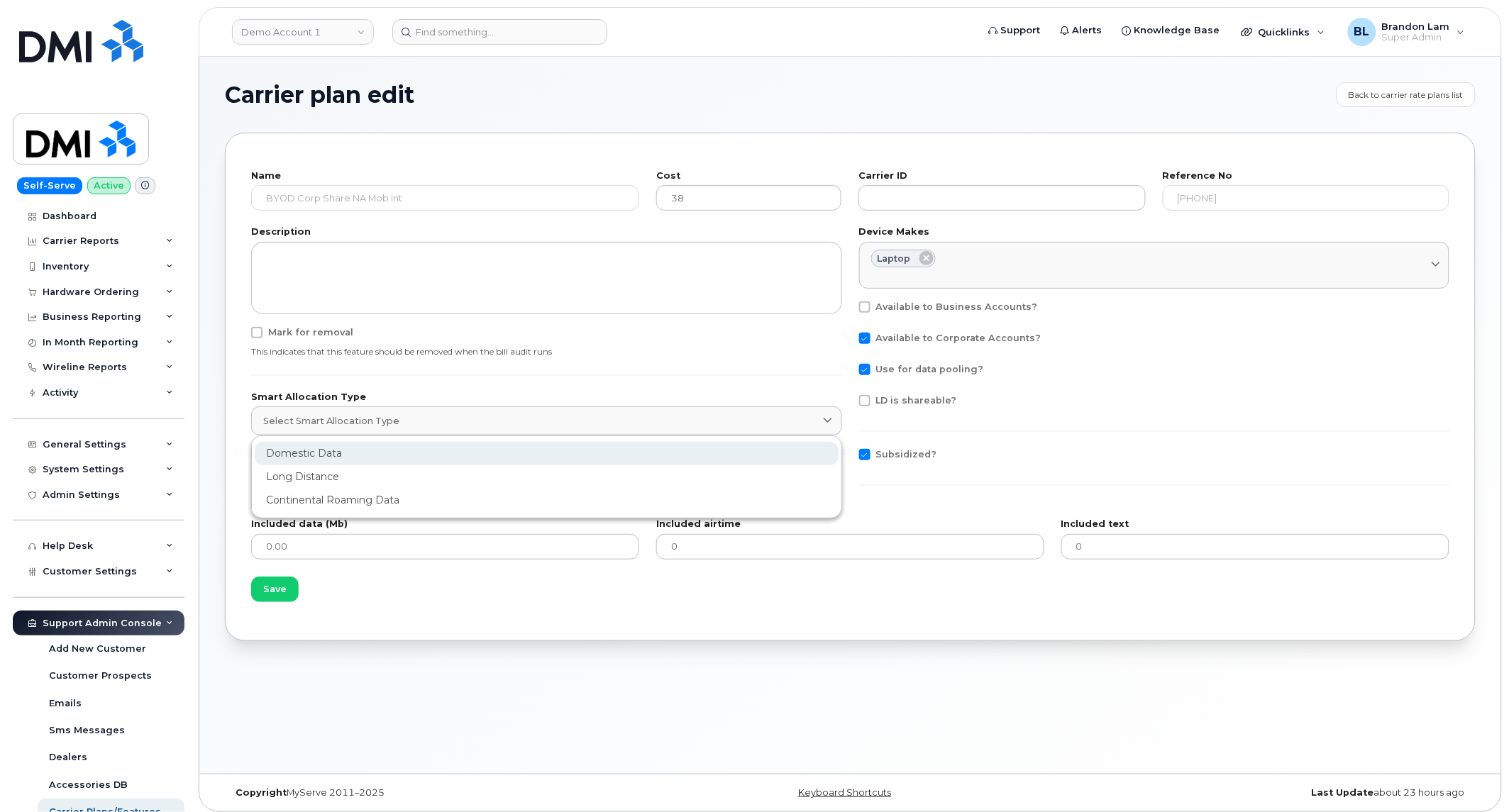 click on "Domestic Data" 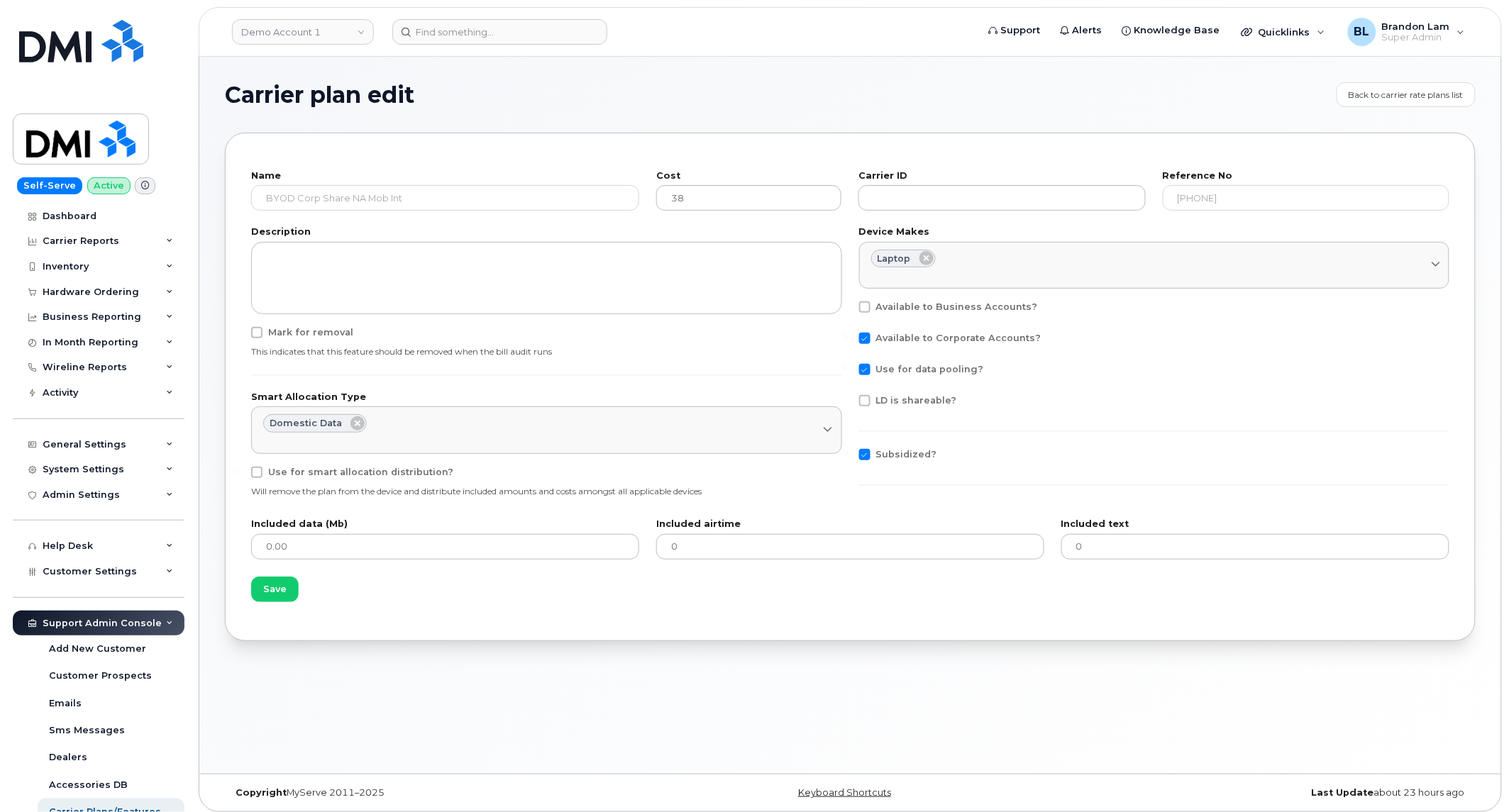 click on "Carrier plan edit  Back to carrier rate plans list Name BYOD Corp Share NA Mob Int Cost 38 Carrier ID Reference No [NUMBER] Description Mark for removal This indicates that this feature should be removed when the bill audit runs Smart Allocation Type Domestic Data Select Smart Allocation Type Long Distance Continental Roaming Data Use for smart allocation distribution? Will remove the plan from the device and distribute included amounts and costs amongst all applicable devices Device Makes Laptop Select device makes Aircard Android Blackberry Cell Phone GPS HUB iPhone Mike Modem Pager Tablet Unknown Watch Windows Phone Available to Business Accounts? Available to Corporate Accounts? Use for data pooling? LD is shareable? Subsidized? Included data (Mb) 0.00 Included airtime 0 Included text 0 Save" at bounding box center [850, 415] 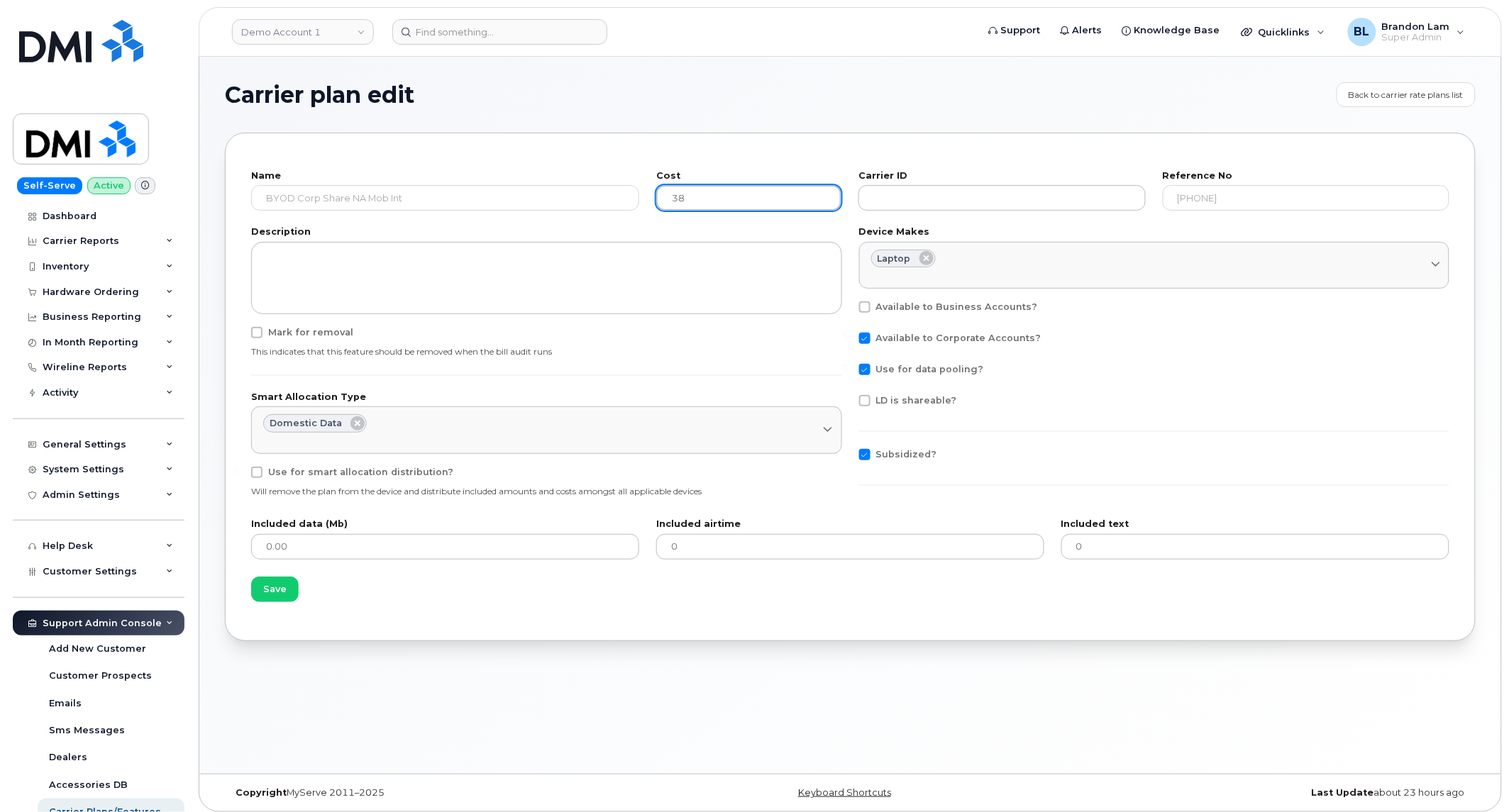 drag, startPoint x: 725, startPoint y: 200, endPoint x: 570, endPoint y: 184, distance: 155.82362 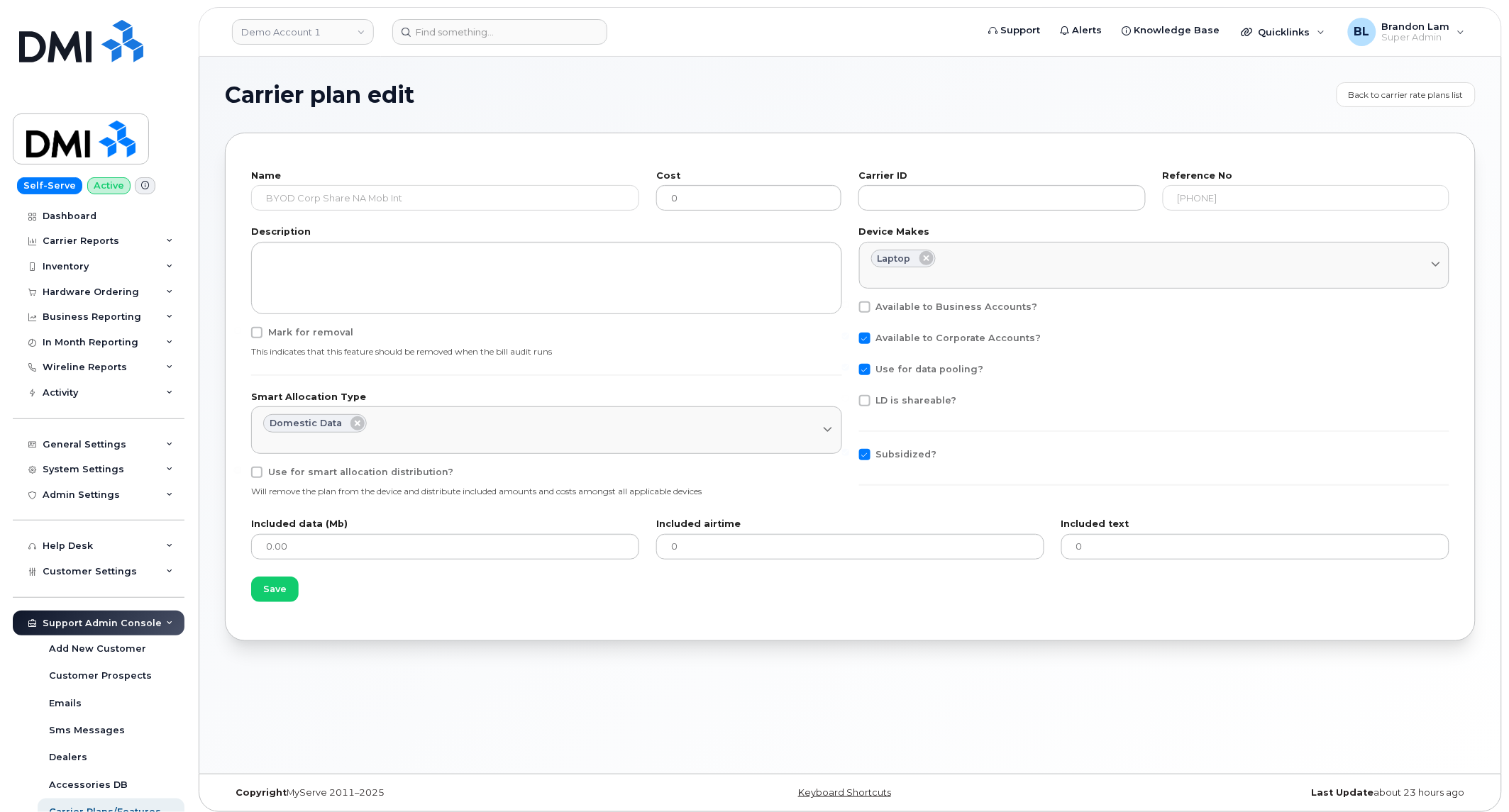 click on "Carrier plan edit Back to carrier rate plans list Name BYOD Corp Share NA Mob Int Cost 0 Carrier ID Reference No [PHONE] Description Mark for removal This indicates that this feature should be removed when the bill audit runs Smart Allocation Type Domestic Data Select Smart Allocation Type Long Distance Continental Roaming Data Use for smart allocation distribution? Will remove the plan from the device and distribute included amounts and costs amongst all applicable devices Device Makes Laptop Select device makes Aircard Android Blackberry Cell Phone GPS HUB iPhone Mike Modem Pager Tablet Unknown Watch Windows Phone Available to Business Accounts? Available to Corporate Accounts? Use for data pooling? LD is shareable? Subsidized? Included data (Mb) 0.00 Included airtime 0 Included text 0 Save" at bounding box center (850, 362) 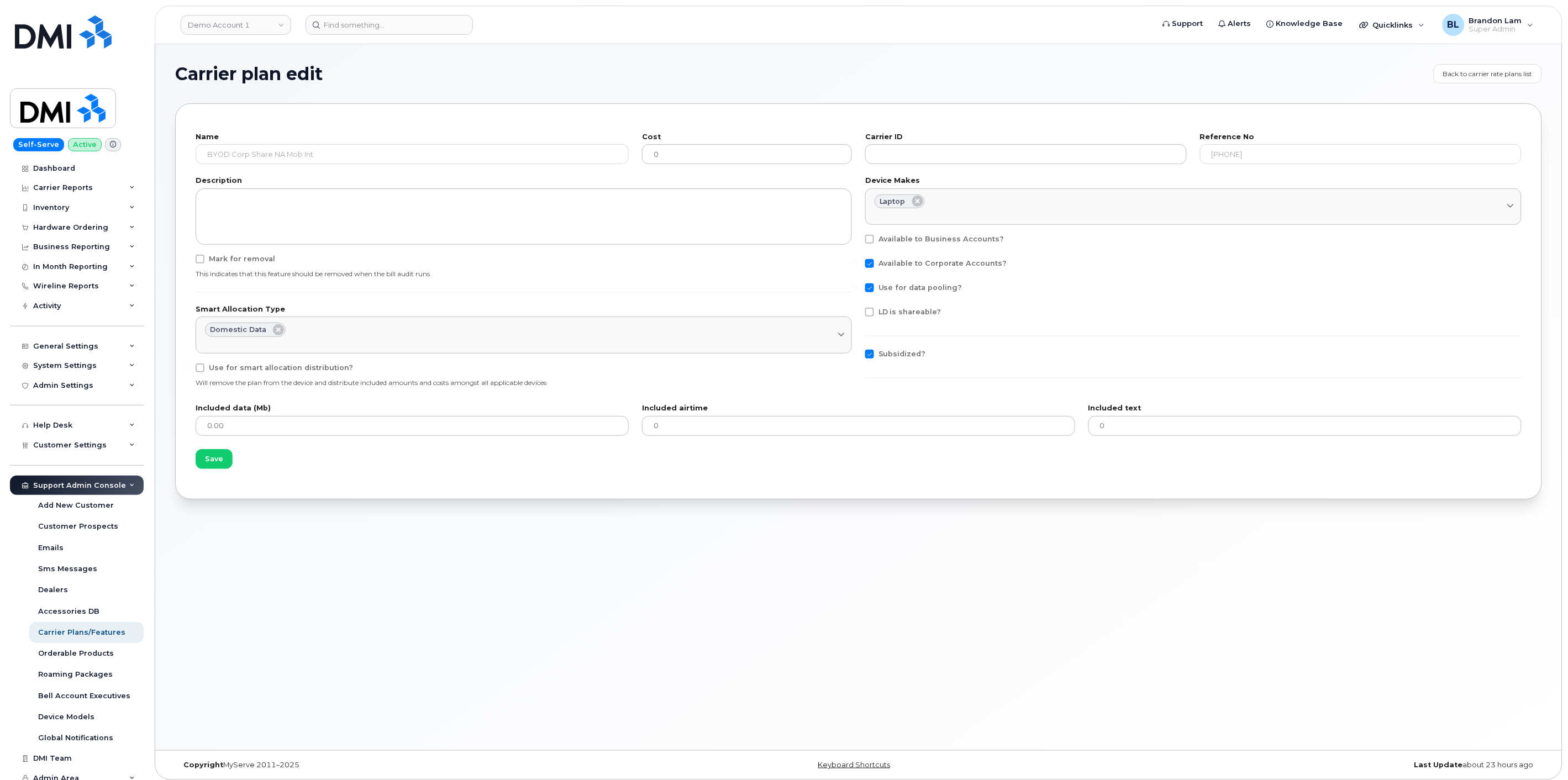drag, startPoint x: 723, startPoint y: 134, endPoint x: 724, endPoint y: 141, distance: 7.0710678 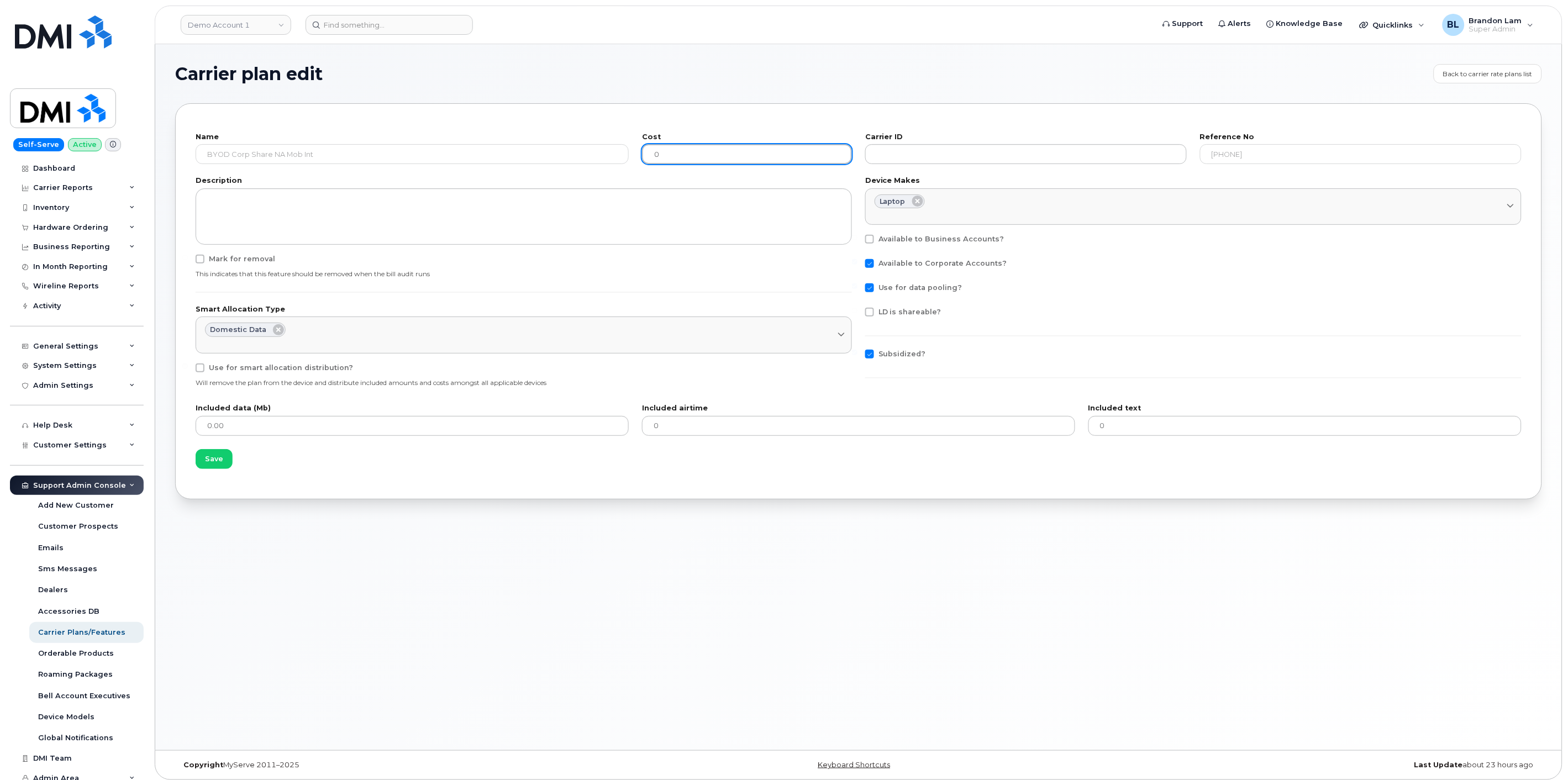 drag, startPoint x: 724, startPoint y: 145, endPoint x: 329, endPoint y: 135, distance: 395.12656 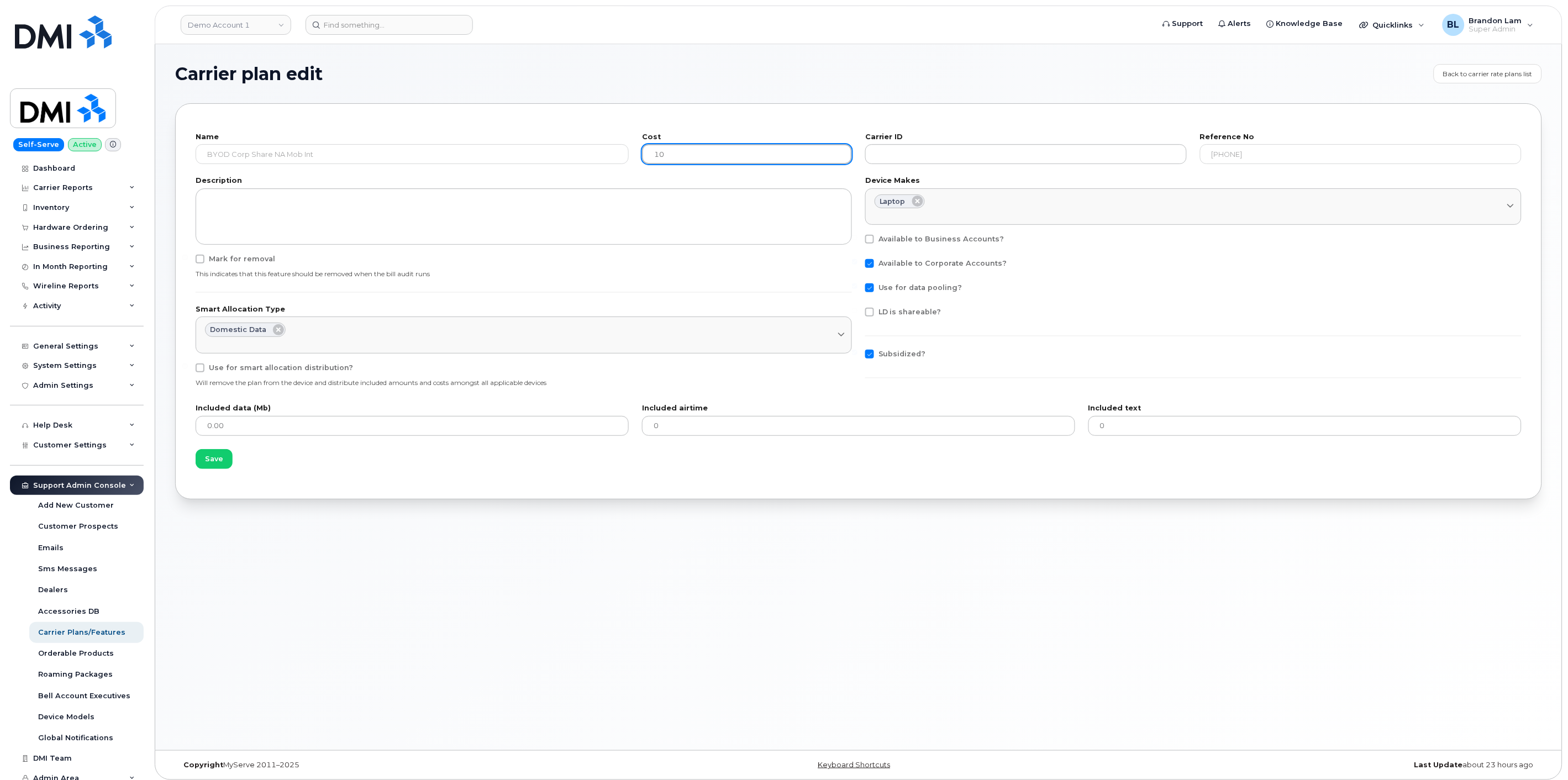 type on "10" 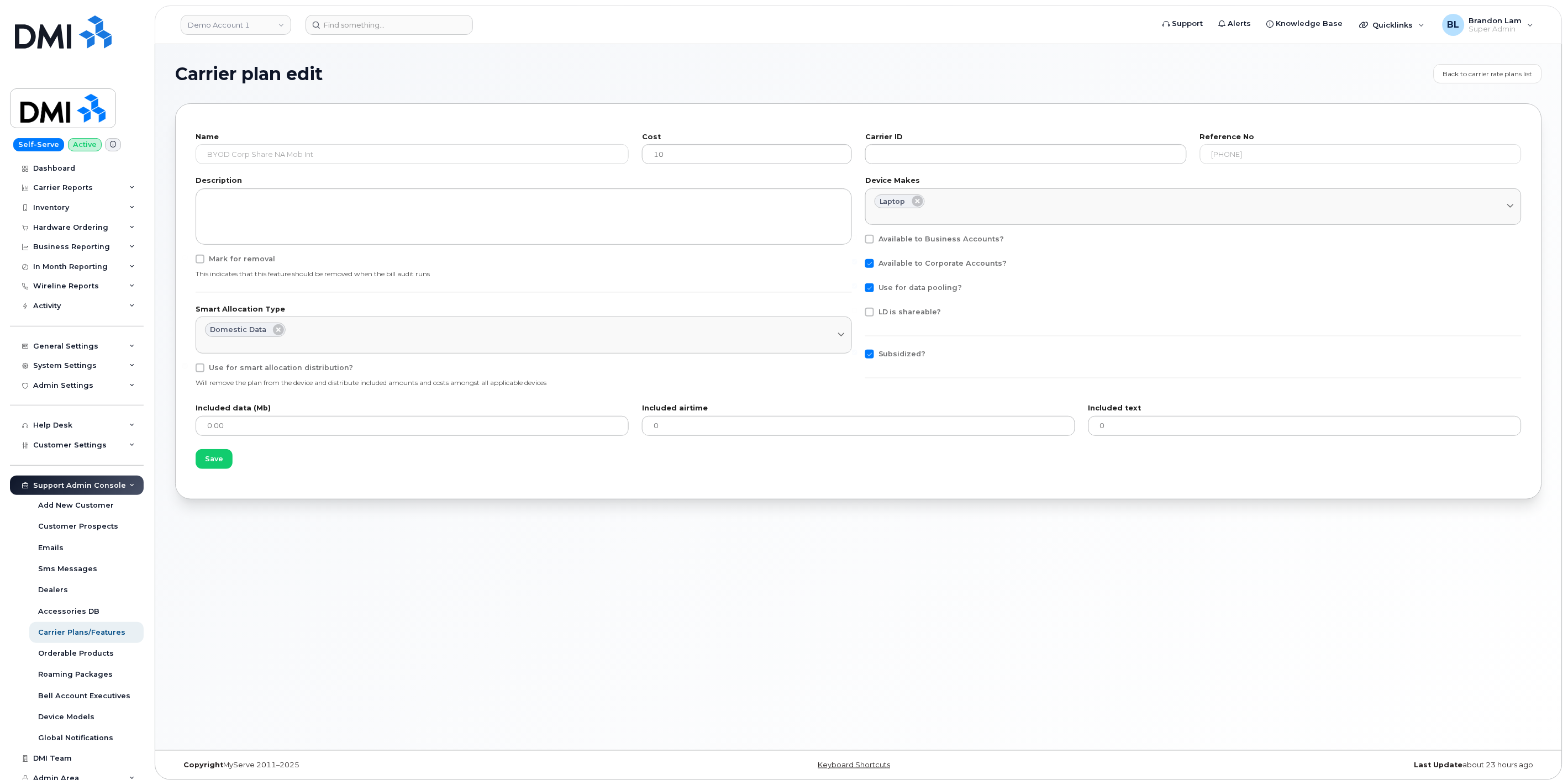 click on "Subsidized?" 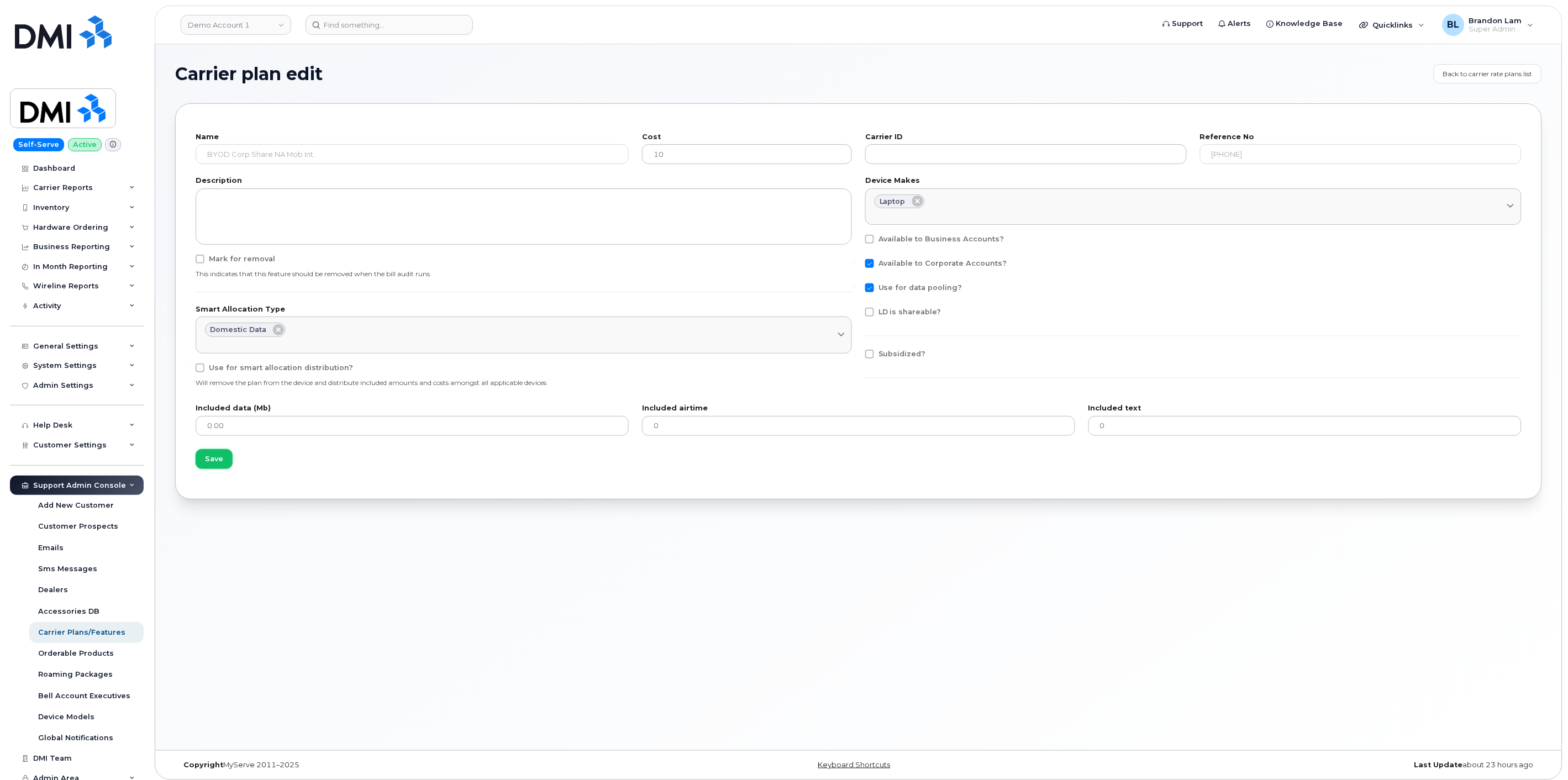 click on "Save" at bounding box center [214, 458] 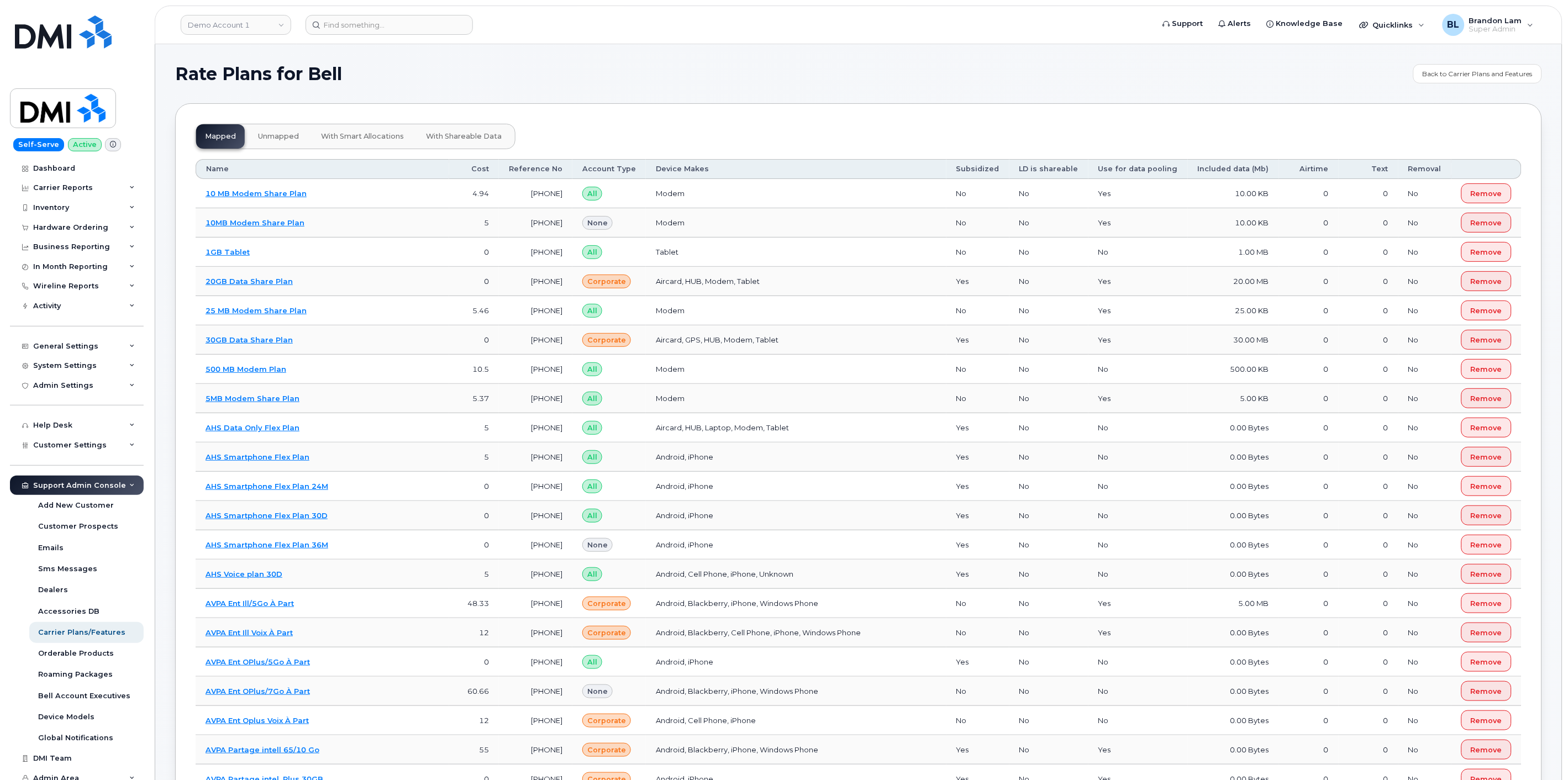click on "unmapped" at bounding box center (278, 136) 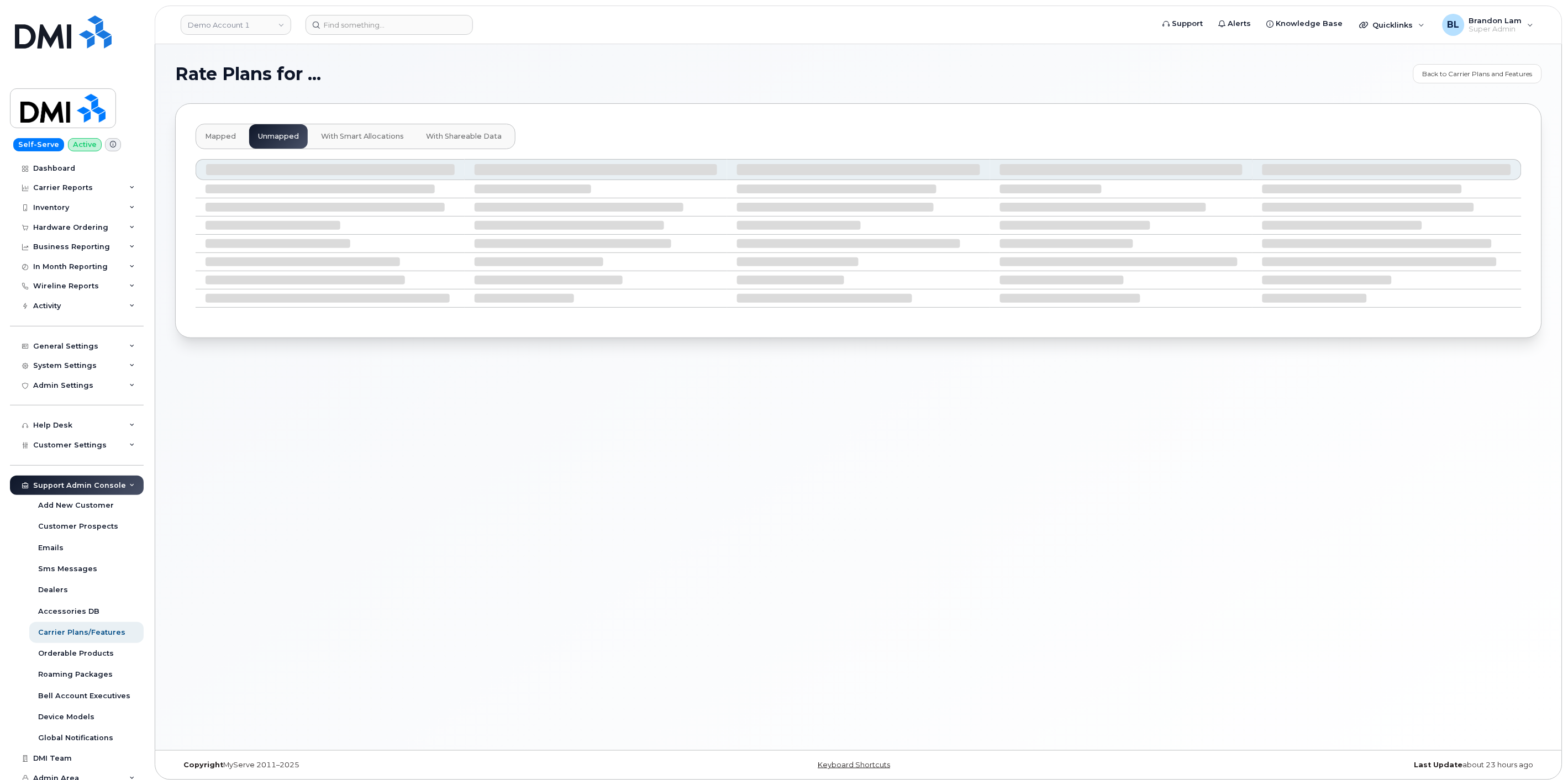 type 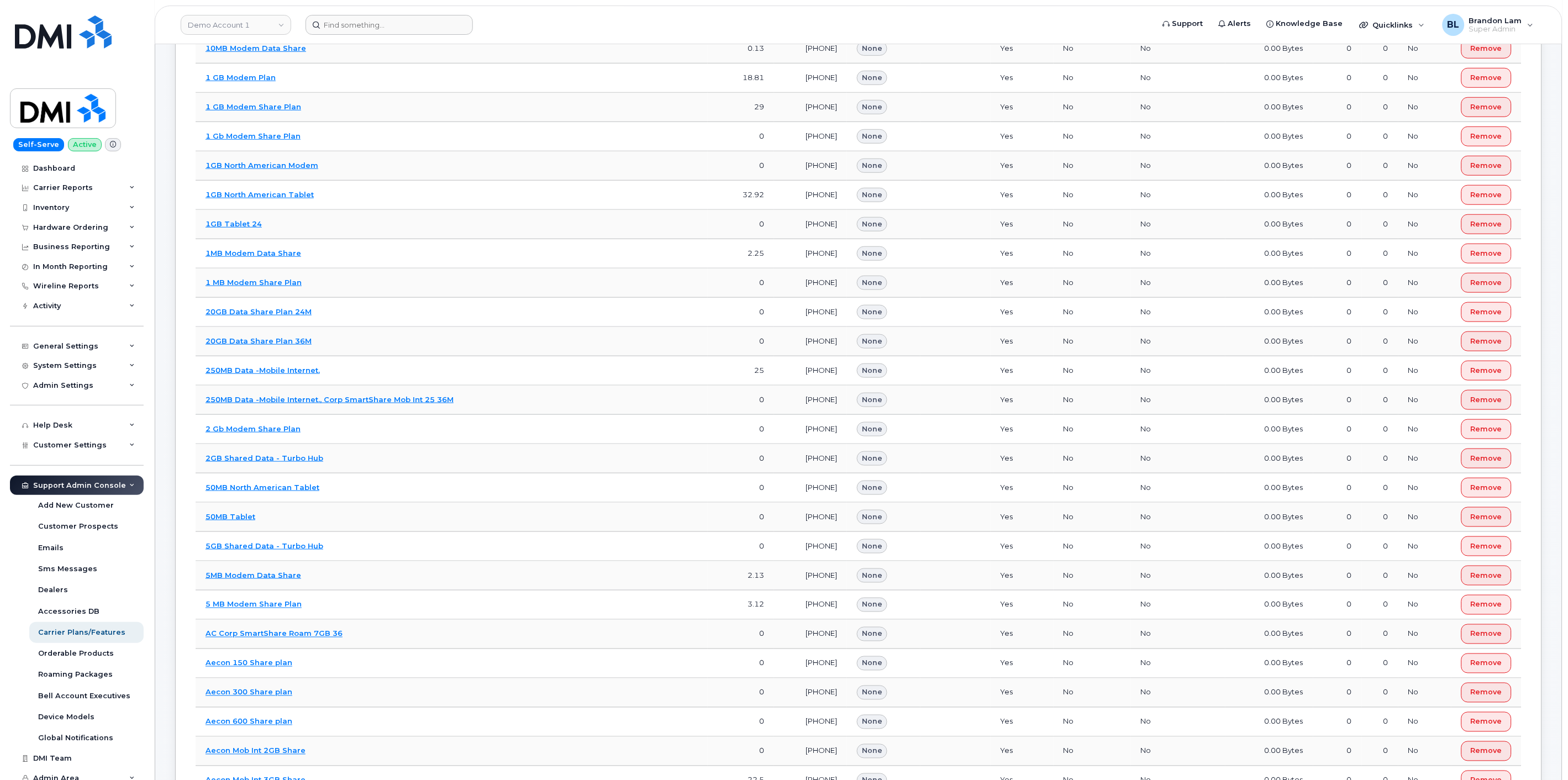 scroll, scrollTop: 5227, scrollLeft: 0, axis: vertical 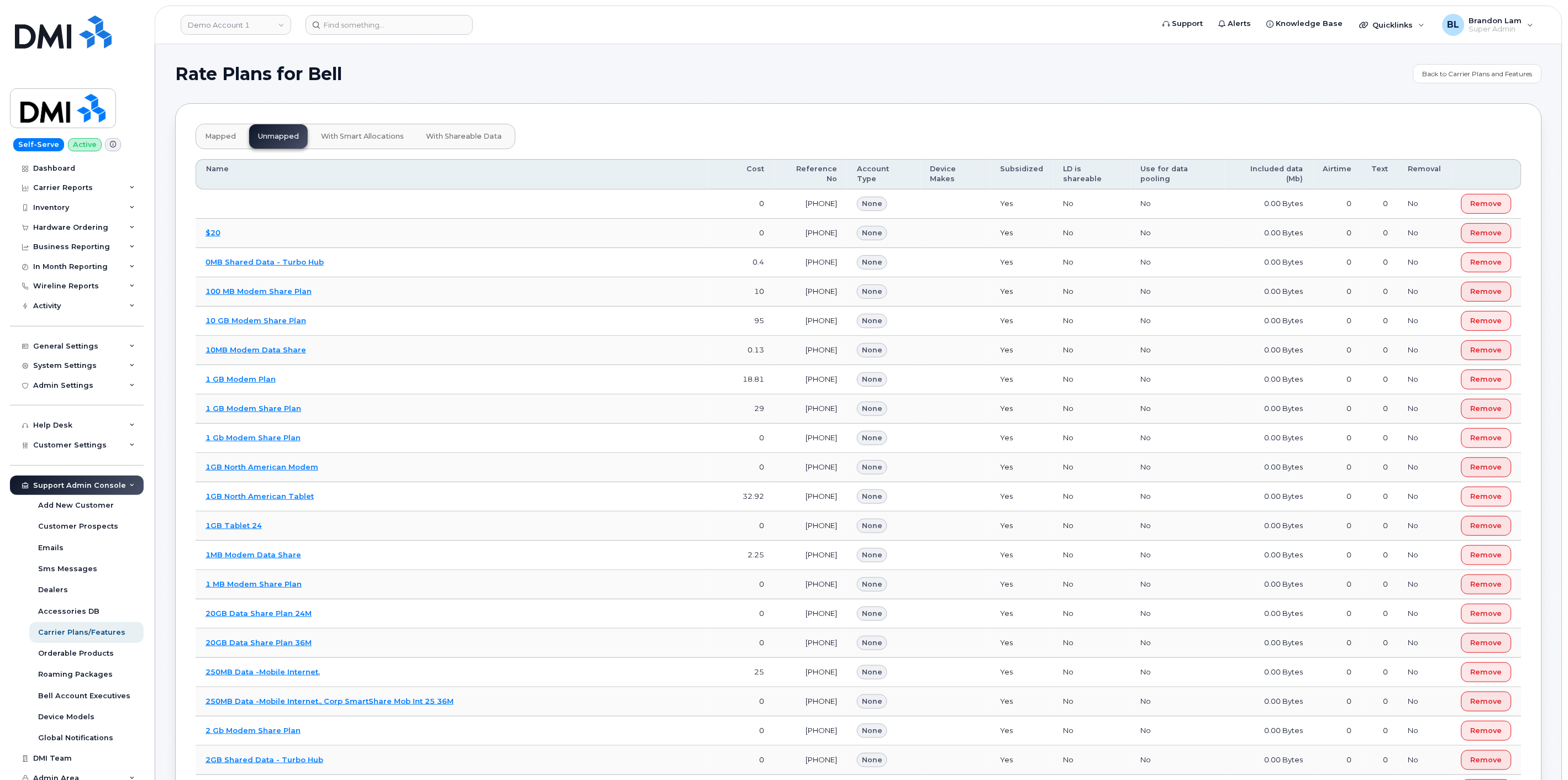 drag, startPoint x: 749, startPoint y: 537, endPoint x: 834, endPoint y: -75, distance: 617.8746 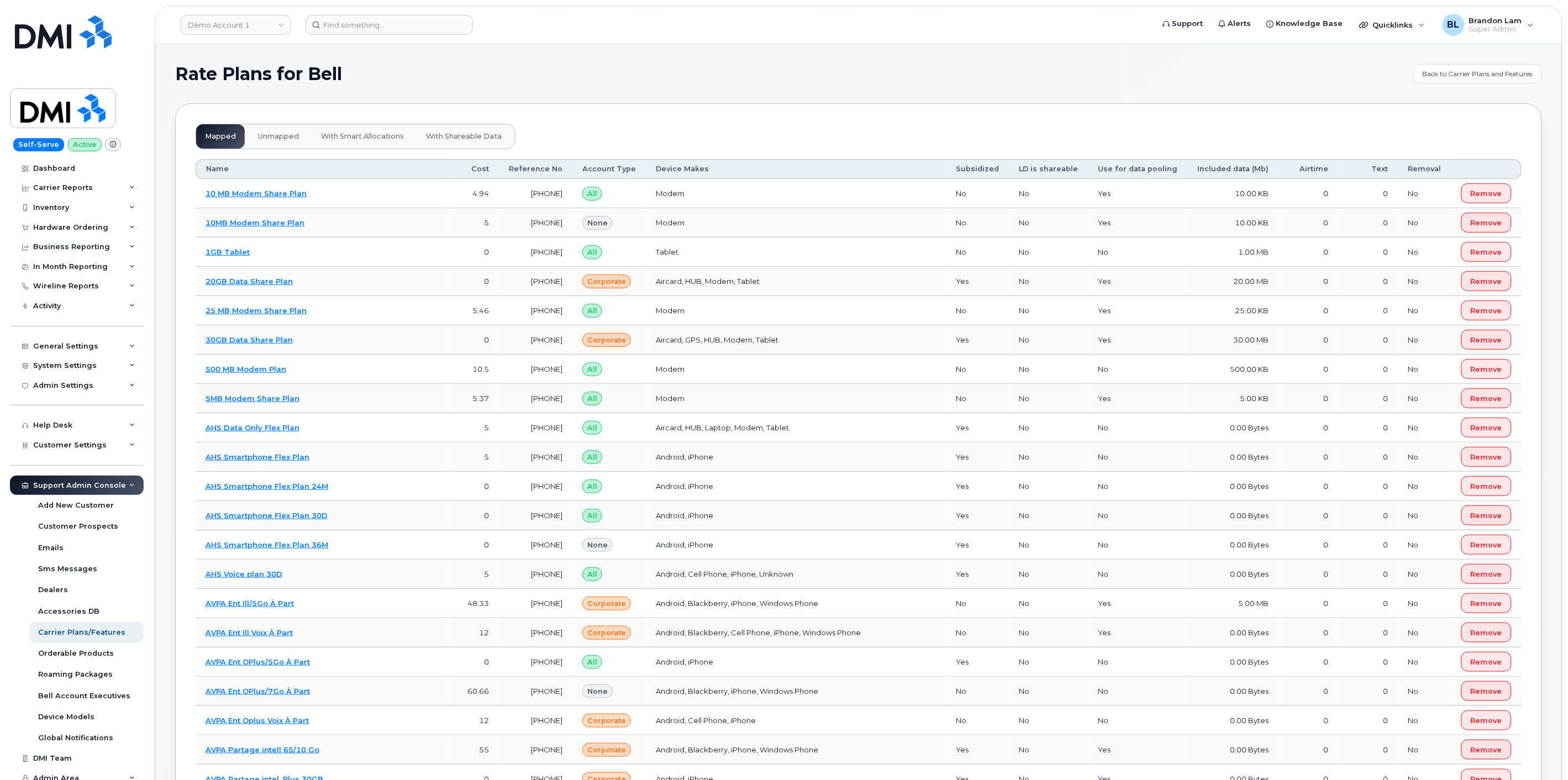 type 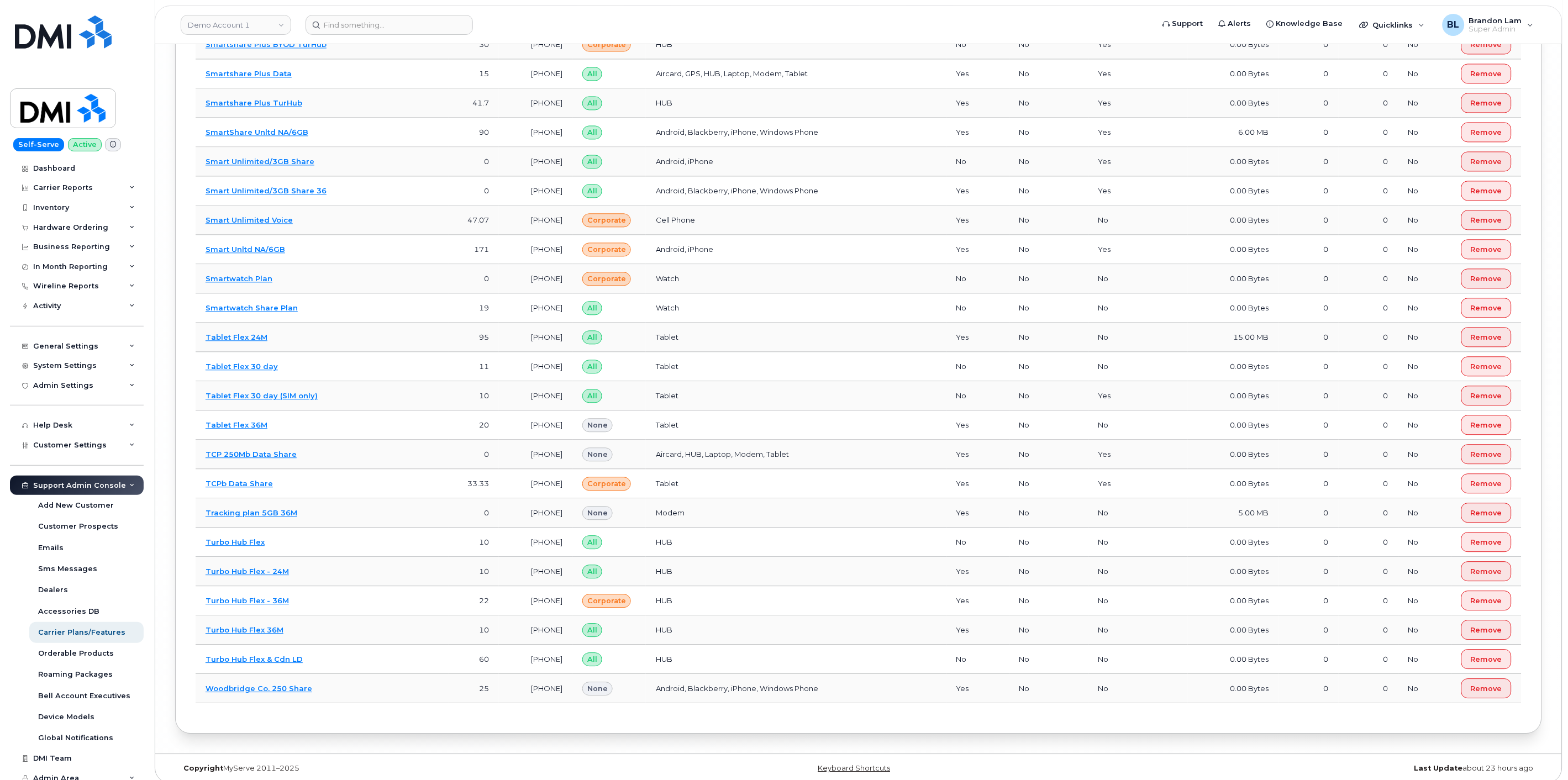 scroll, scrollTop: 11505, scrollLeft: 0, axis: vertical 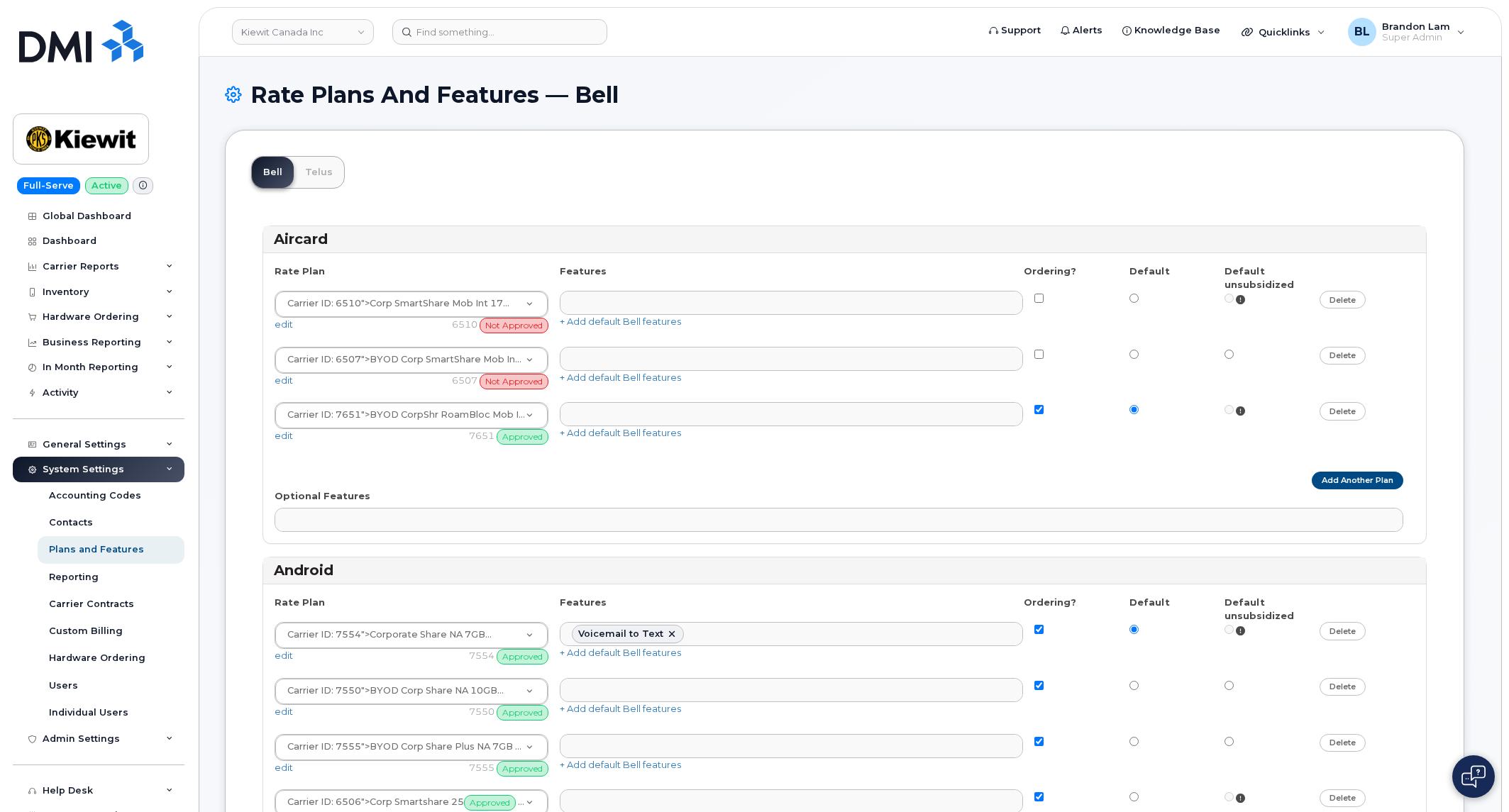 select 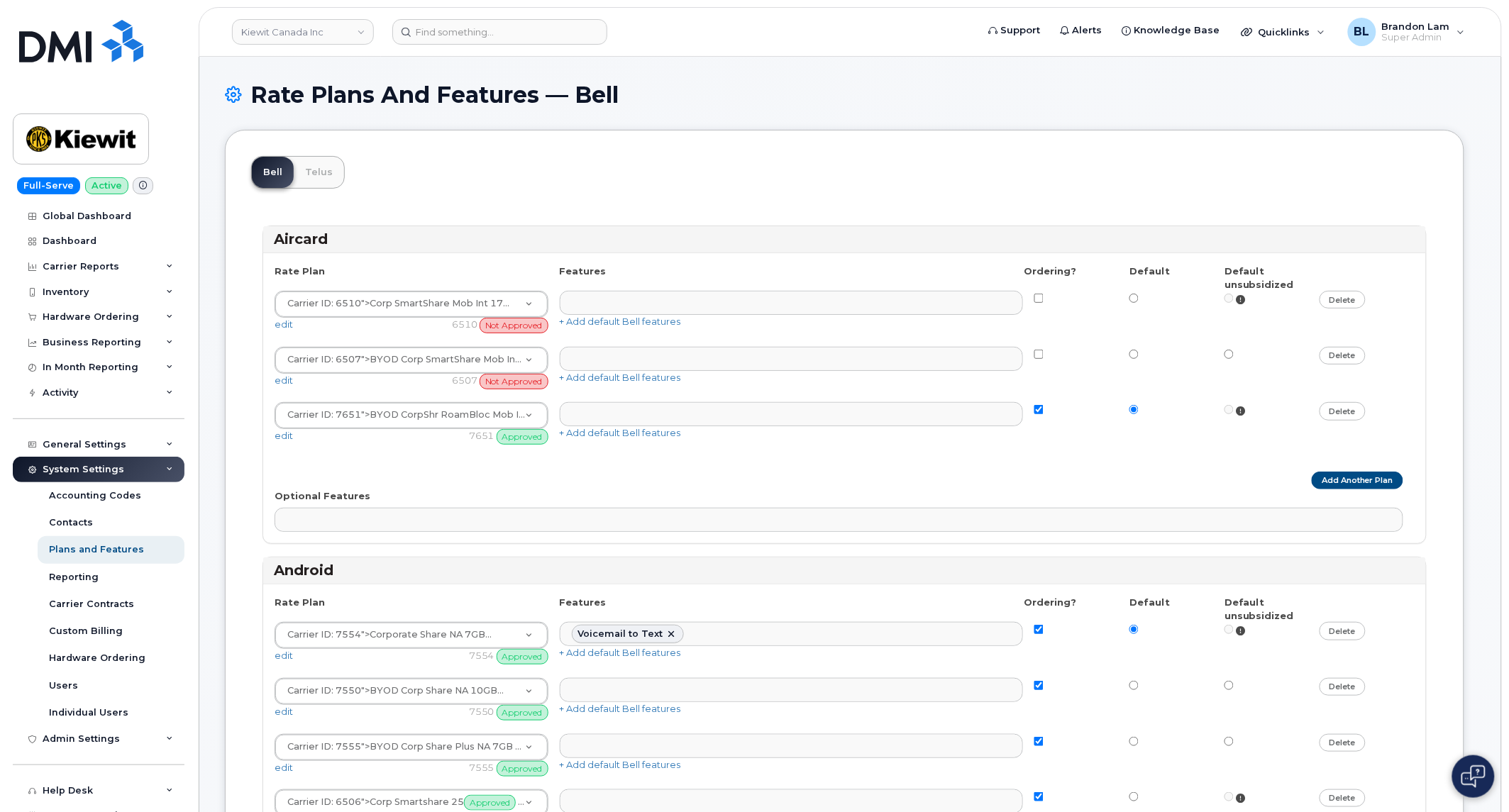 scroll, scrollTop: 69, scrollLeft: 0, axis: vertical 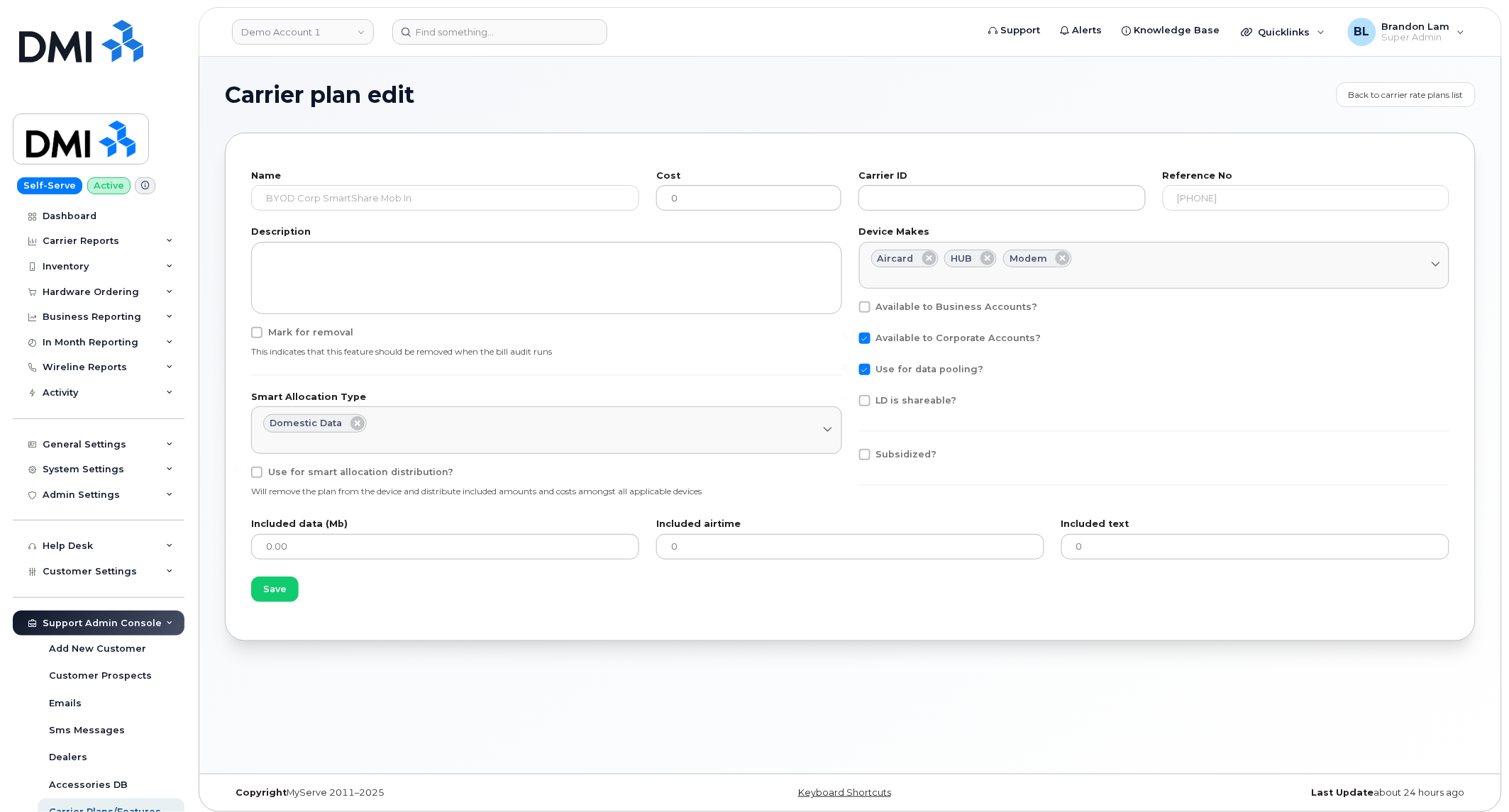 click on "Carrier plan edit  Back to carrier rate plans list Name BYOD Corp SmartShare Mob In Cost 0 Carrier ID Reference No [REFERENCE] Description Mark for removal This indicates that this feature should be removed when the bill audit runs Smart Allocation Type Domestic Data Select Smart Allocation Type Long Distance Continental Roaming Data Use for smart allocation distribution? Will remove the plan from the device and distribute included amounts and costs amongst all applicable devices Device Makes Aircard HUB Modem Select device makes Android Blackberry Cell Phone GPS iPhone Laptop Mike Pager Tablet Unknown Windows Phone Available to Business Accounts? Available to Corporate Accounts? Use for data pooling? LD is shareable? Subsidized? Included data (Mb) 0.00 Included airtime 0 Included text 0 Save" at bounding box center (850, 415) 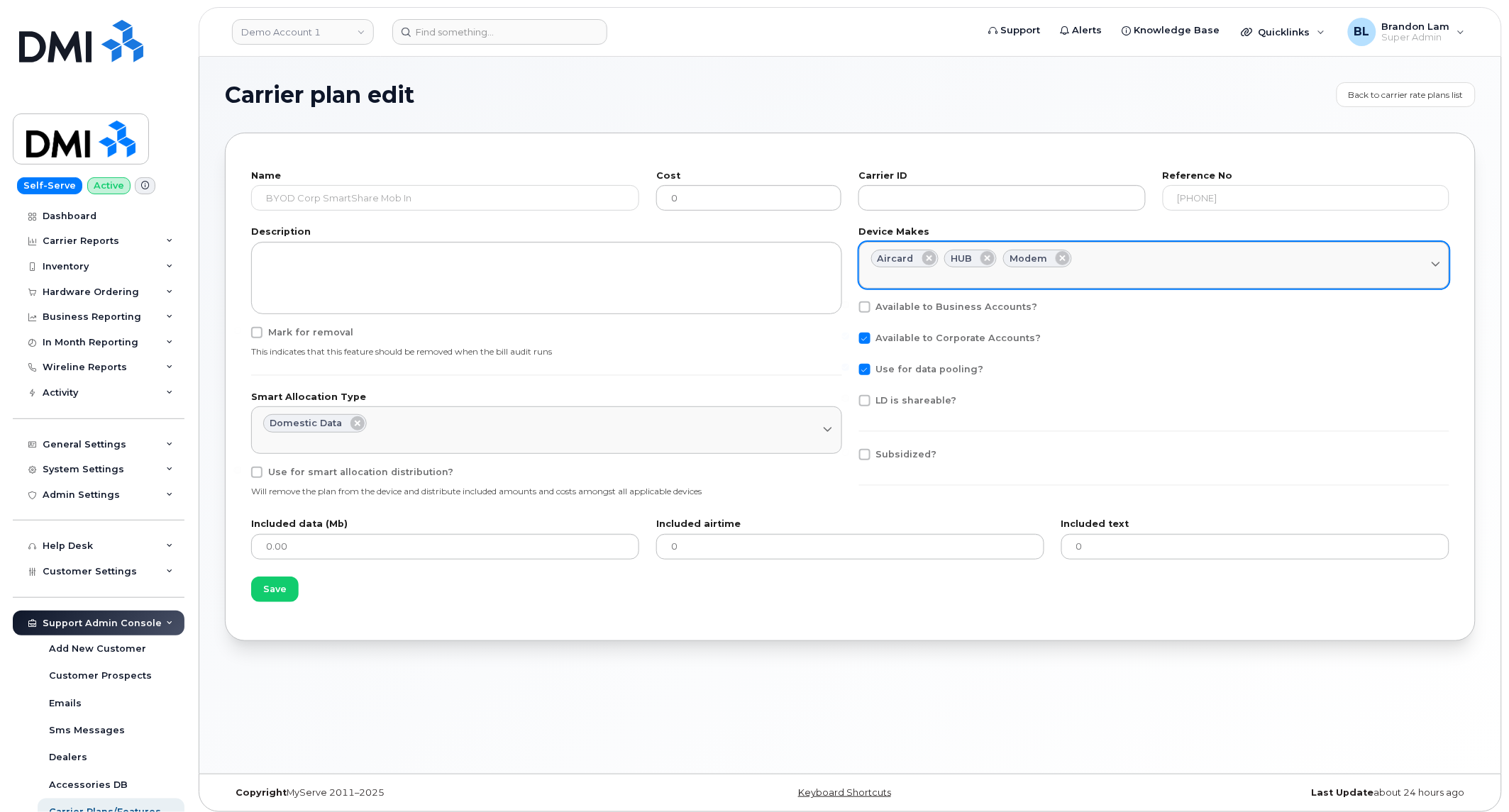 click on "Aircard HUB Modem" at bounding box center (1154, 259) 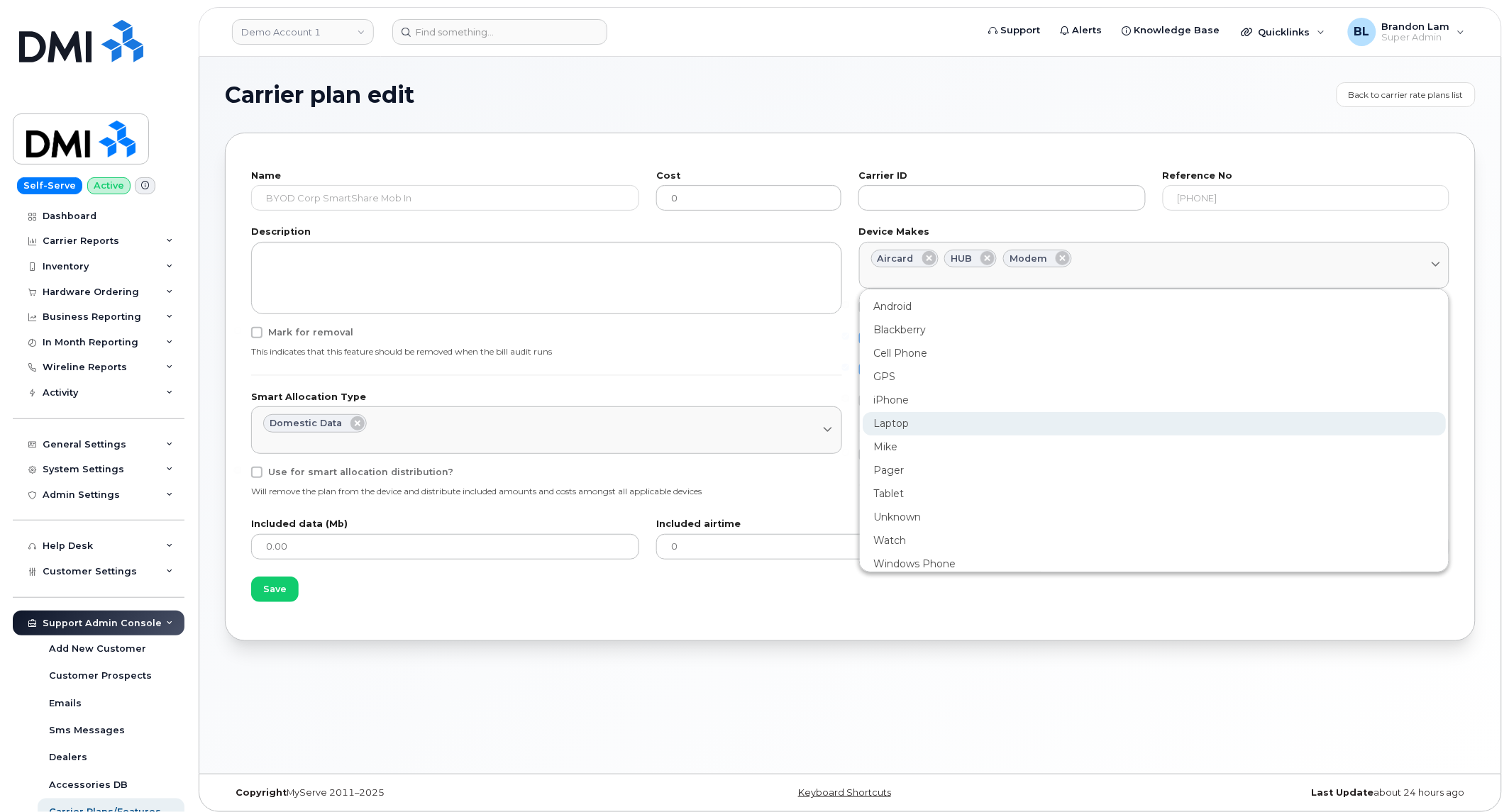 click on "Laptop" 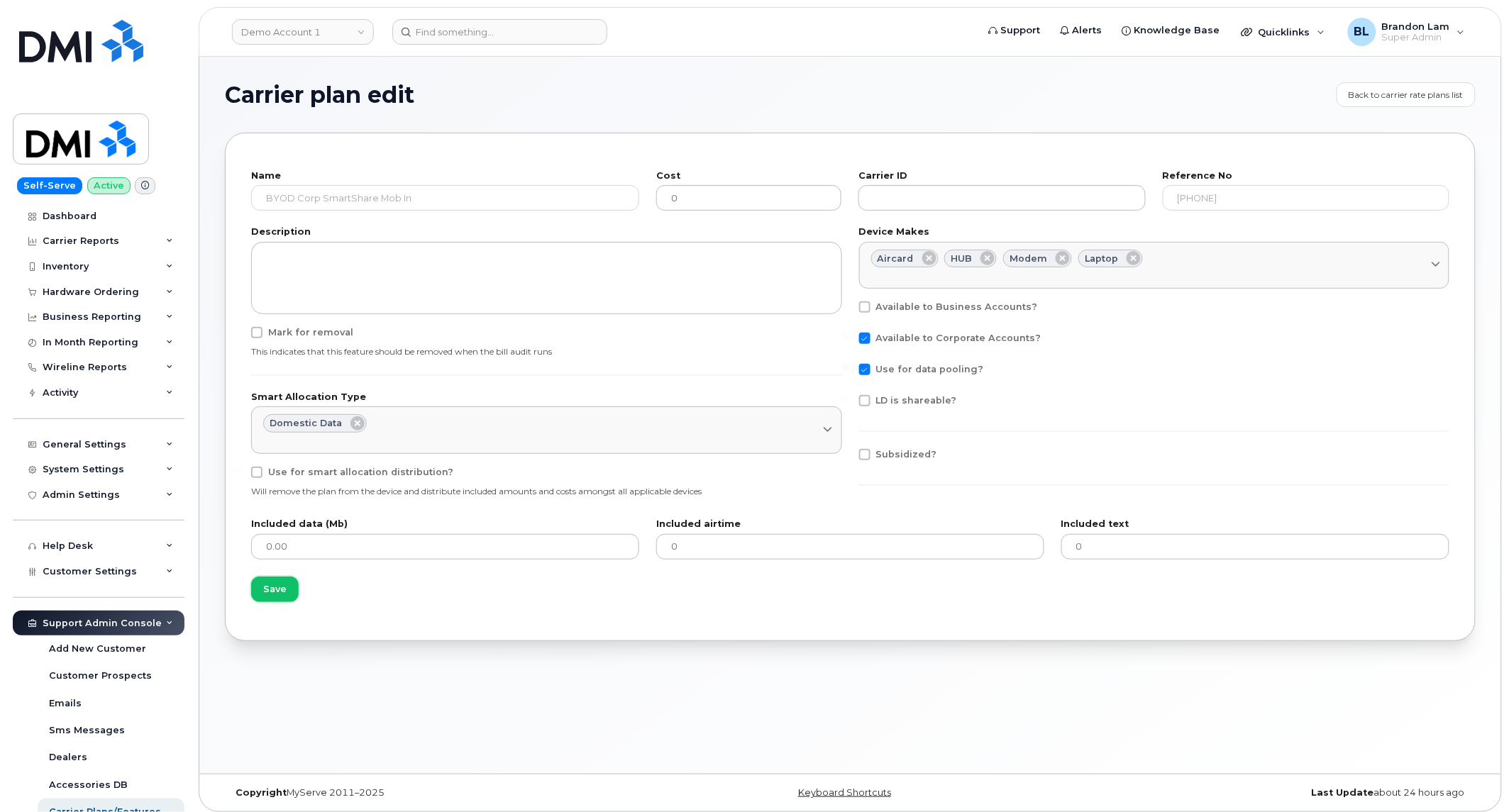 click on "Save" at bounding box center (275, 589) 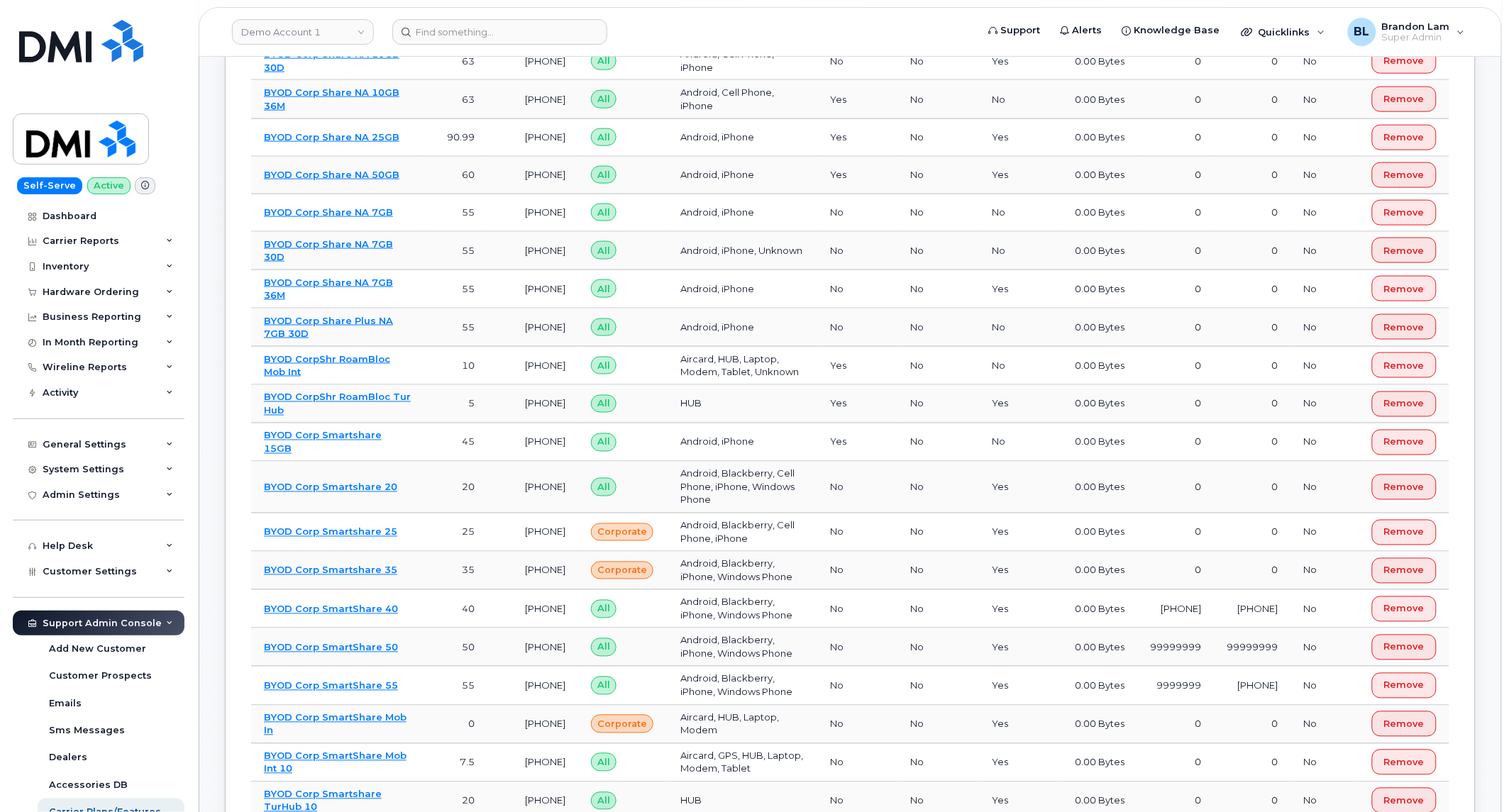 scroll, scrollTop: 2427, scrollLeft: 0, axis: vertical 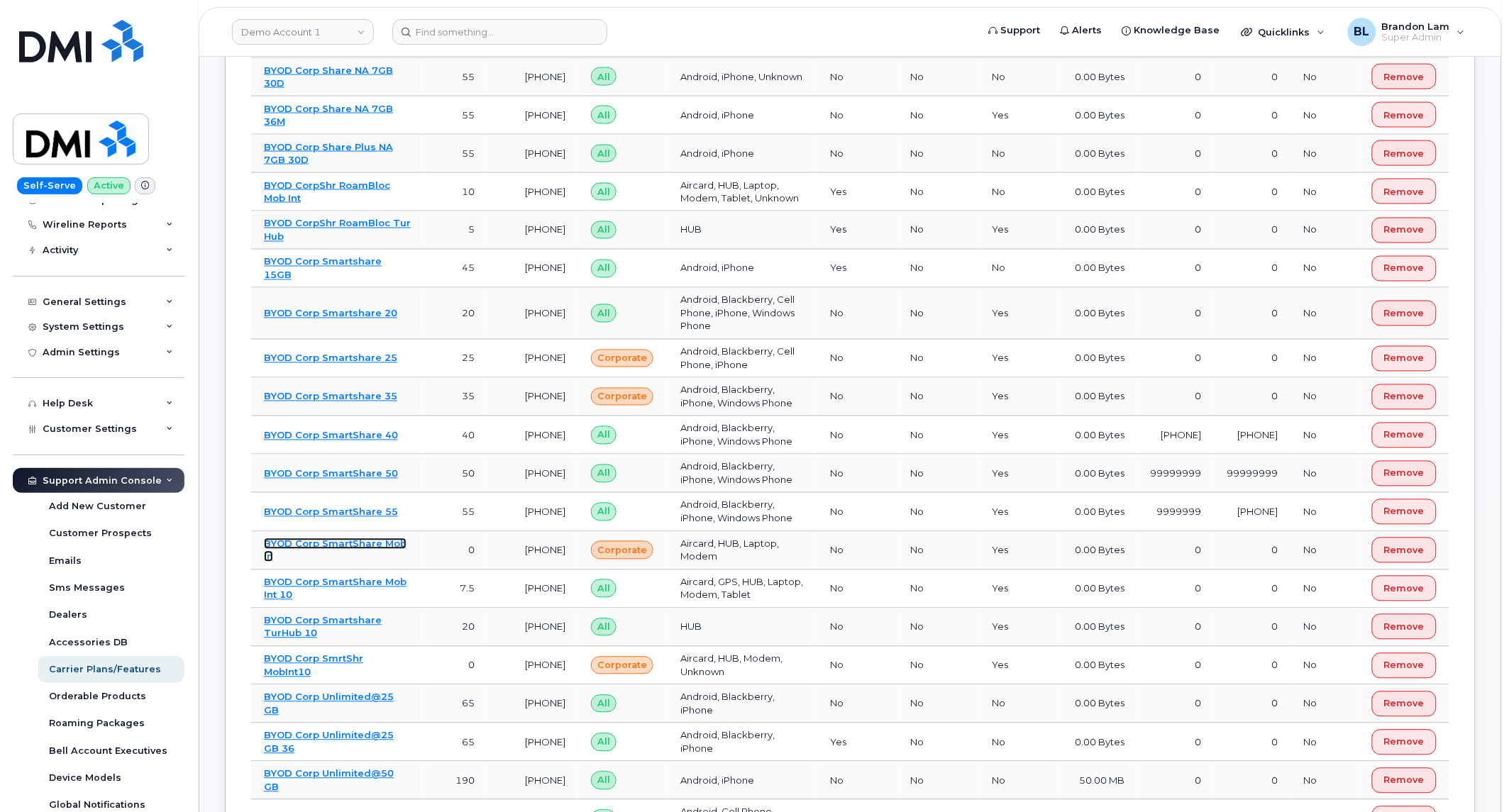 click on "BYOD Corp SmartShare Mob In" at bounding box center [335, 550] 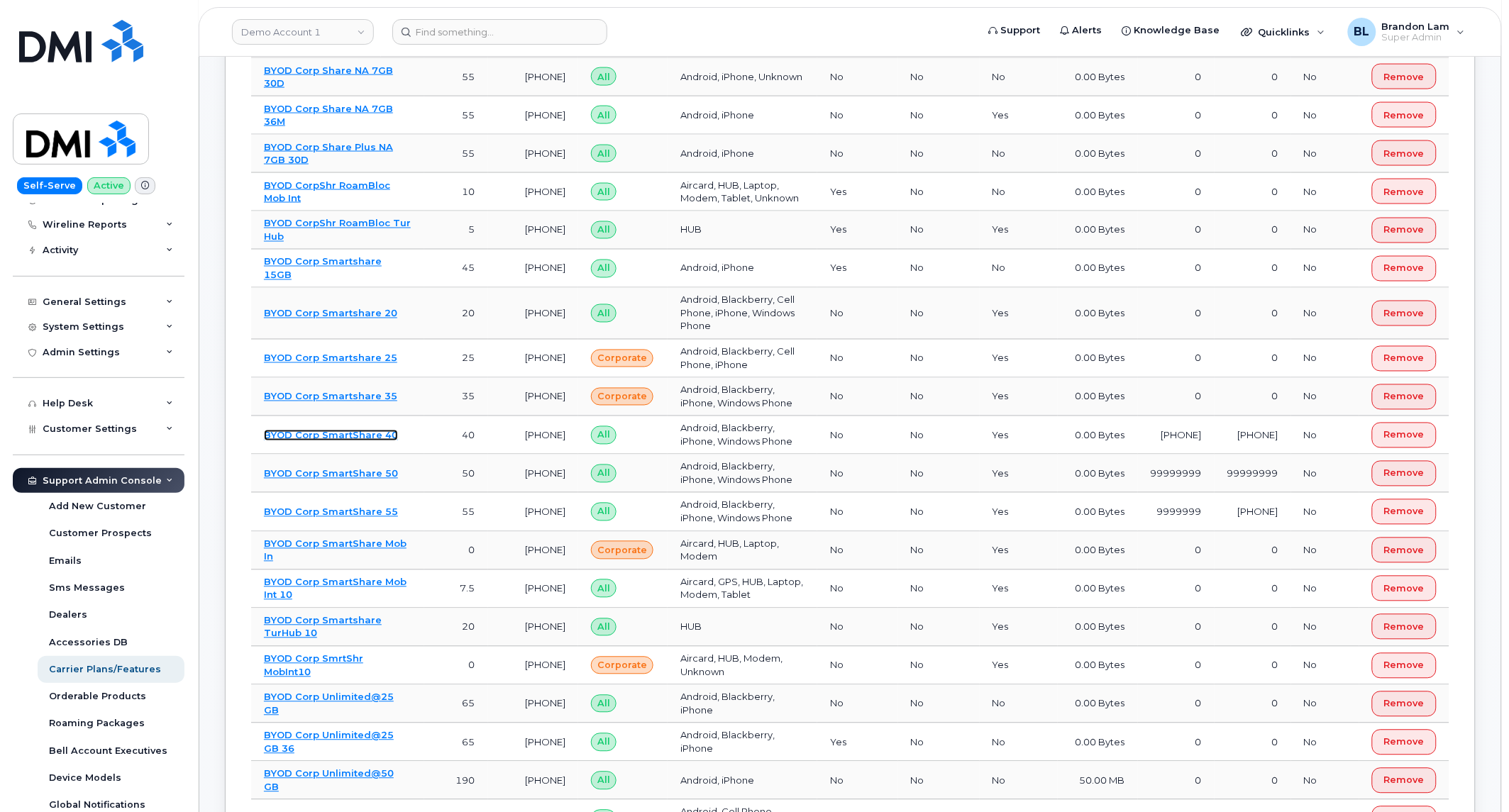 click on "BYOD Corp SmartShare 40" at bounding box center [331, 435] 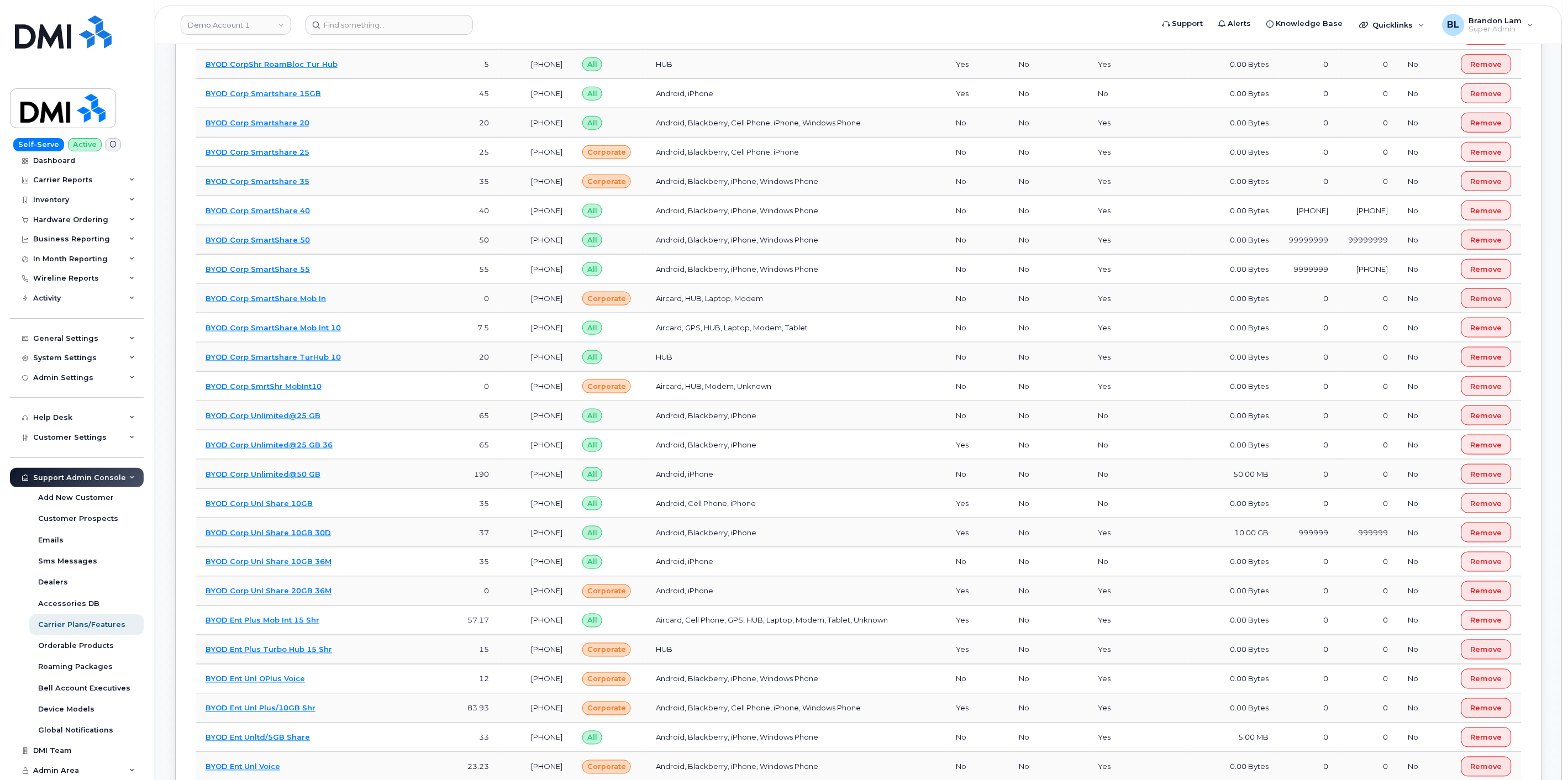 scroll, scrollTop: 7, scrollLeft: 0, axis: vertical 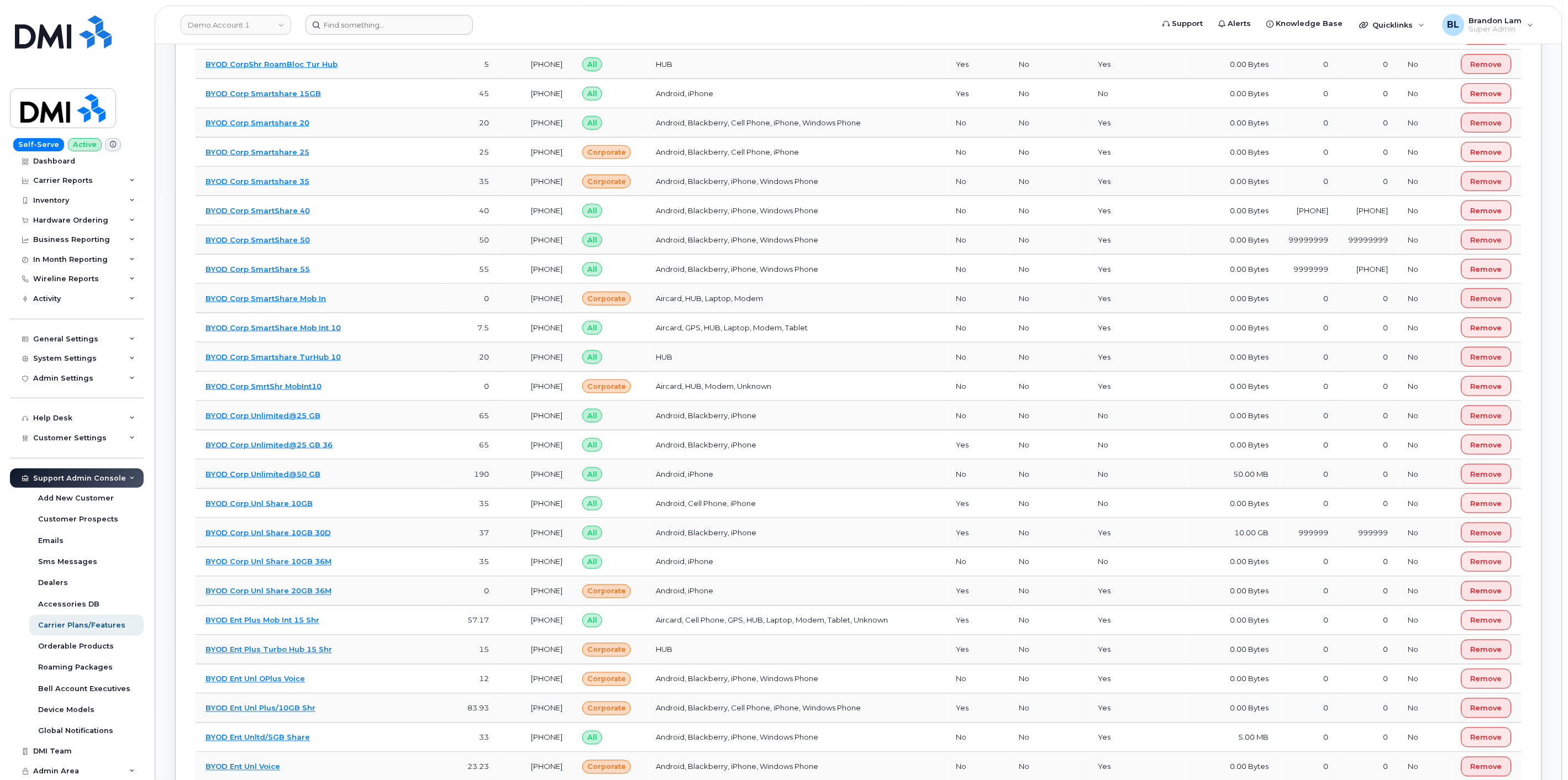 click at bounding box center (726, 25) 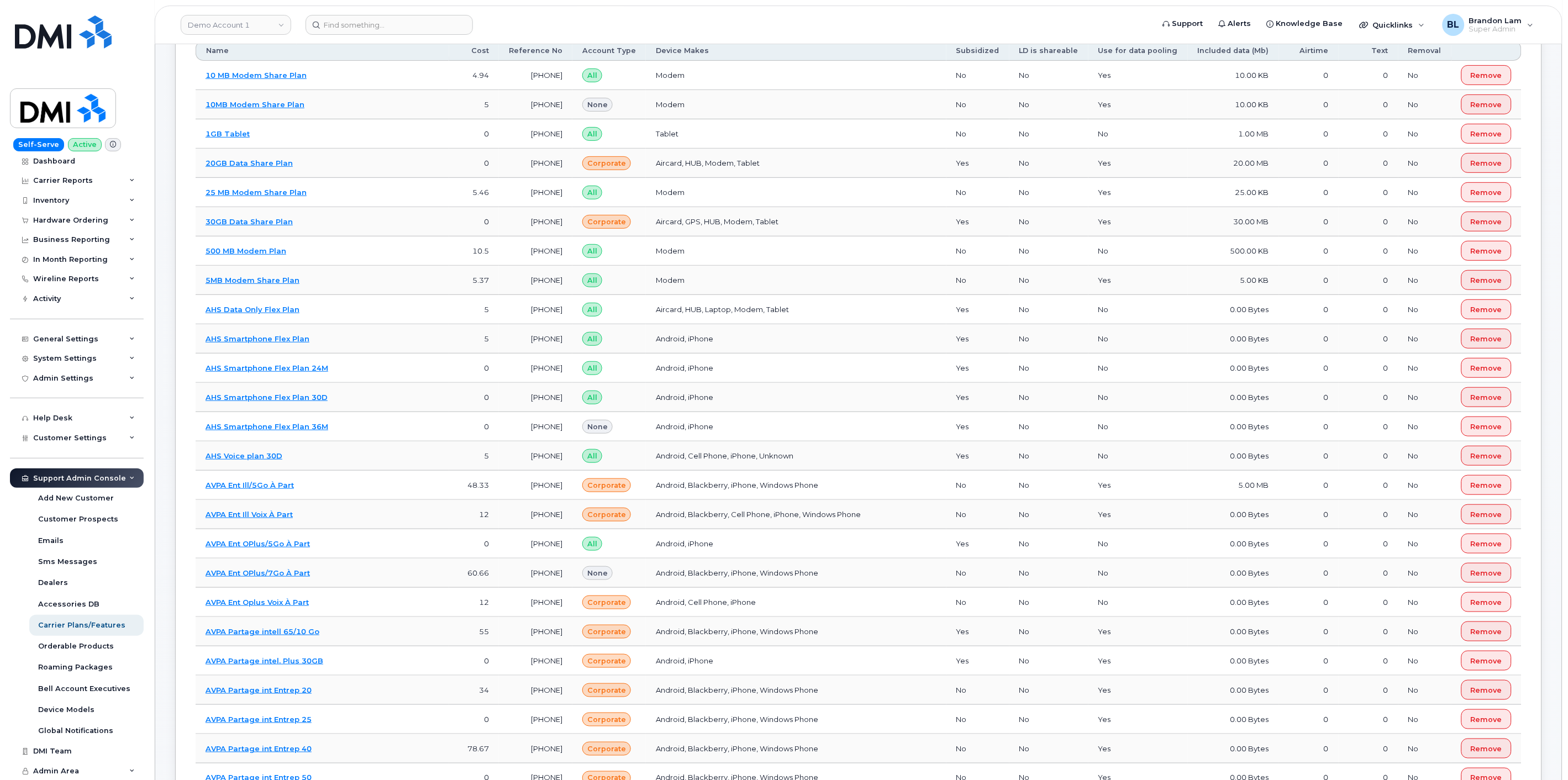 scroll, scrollTop: 0, scrollLeft: 0, axis: both 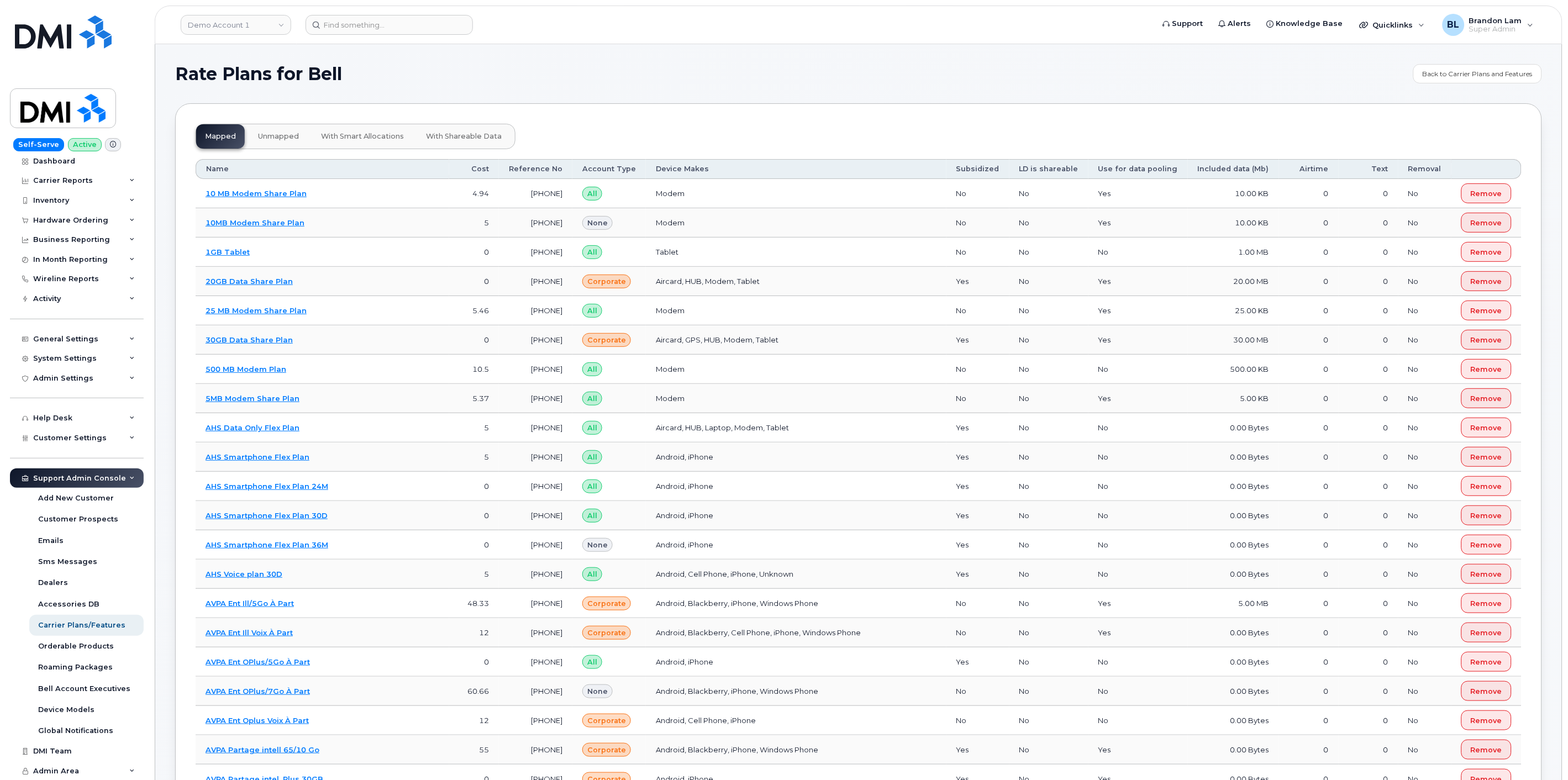 click on "unmapped" at bounding box center (278, 136) 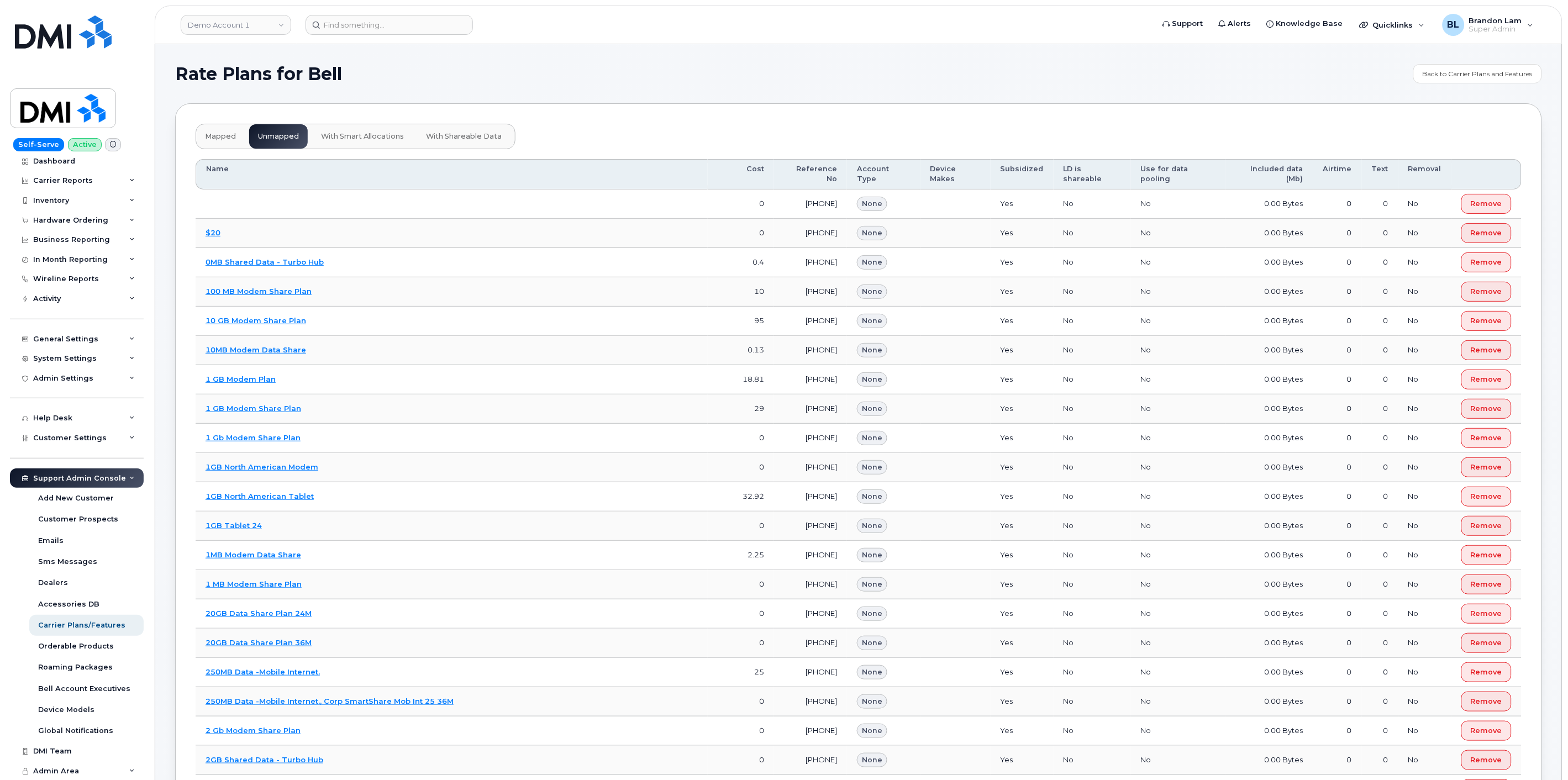 type 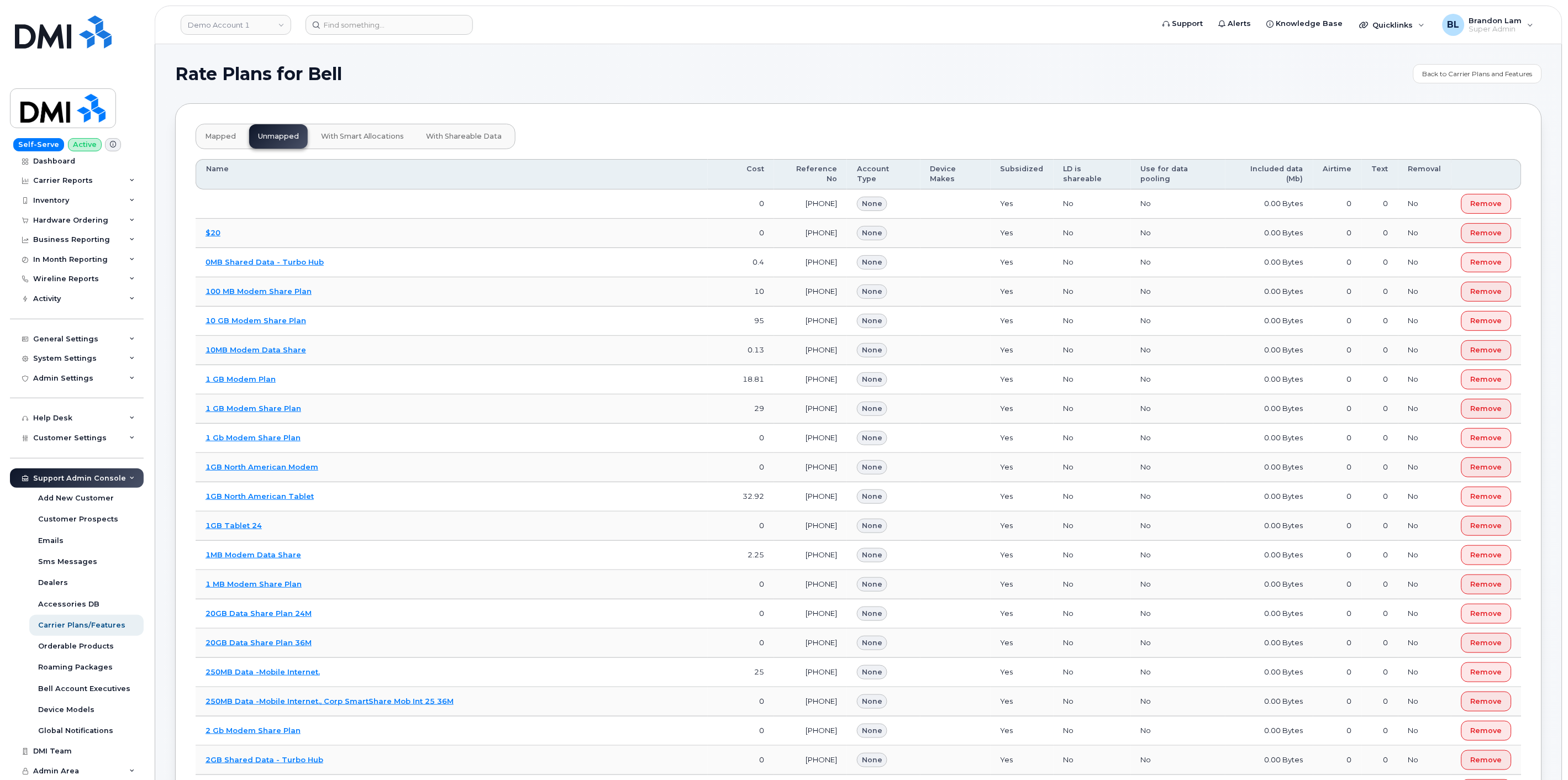 click on "with smart allocations" 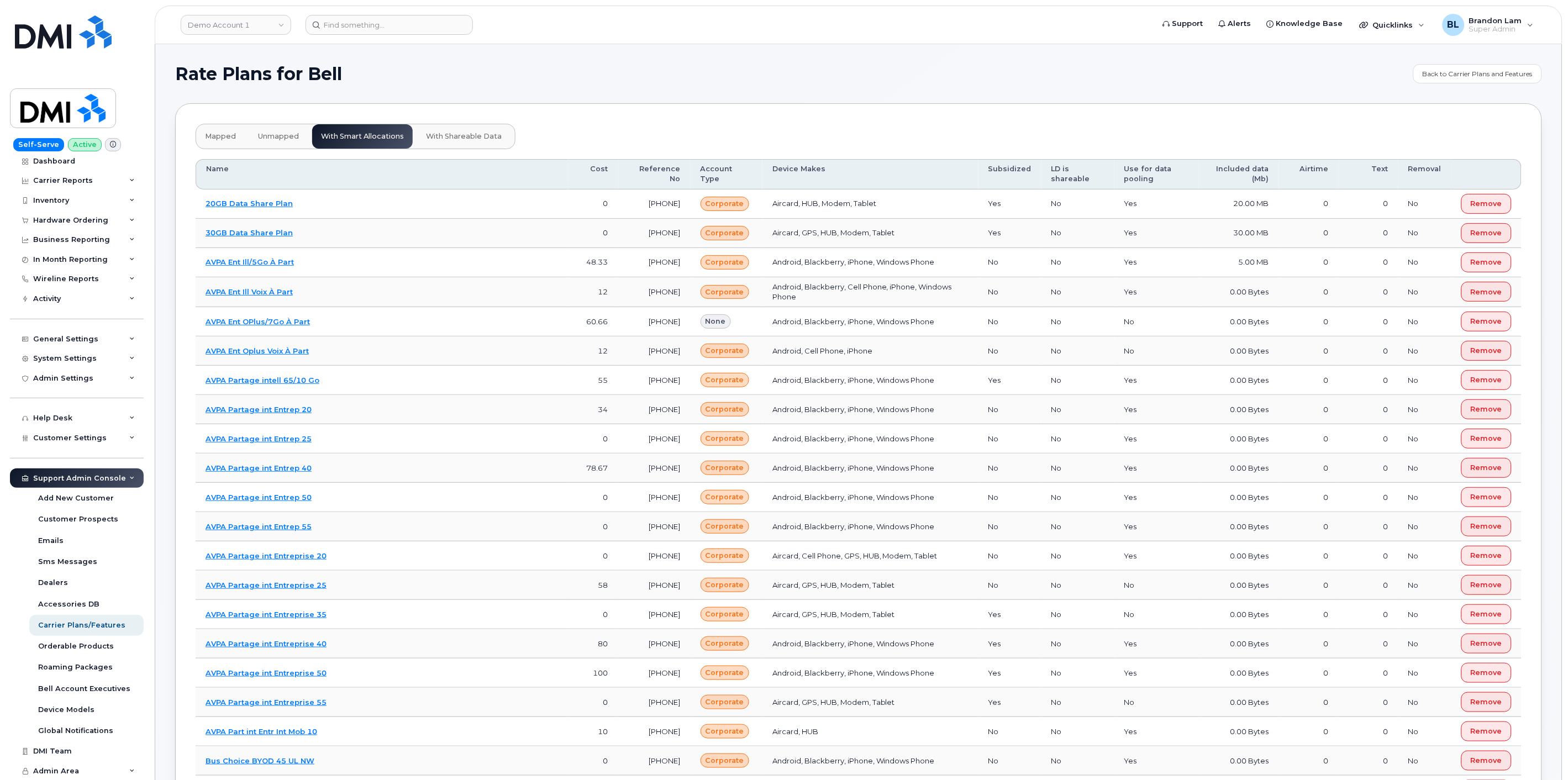 type 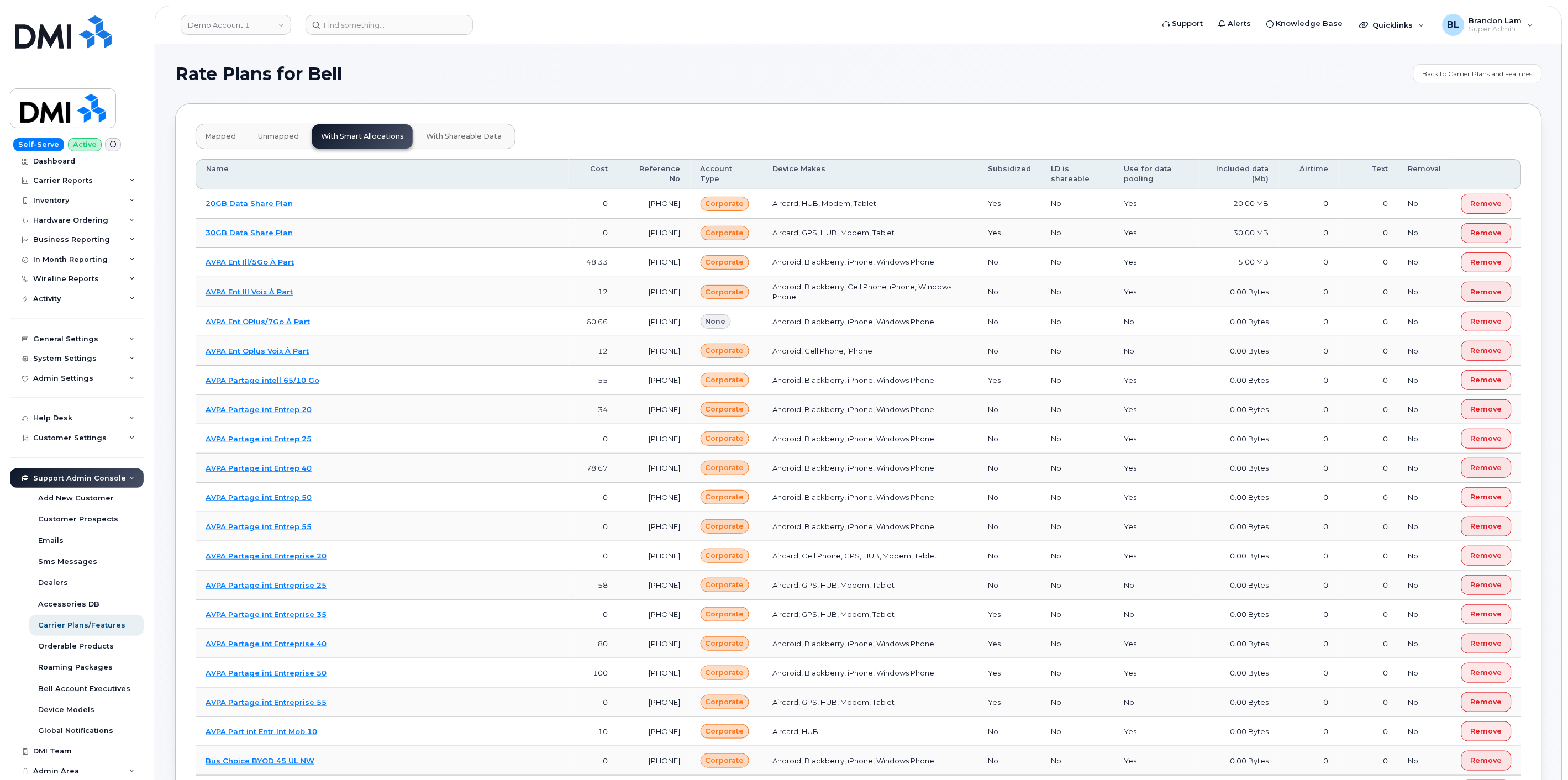 click on "unmapped" 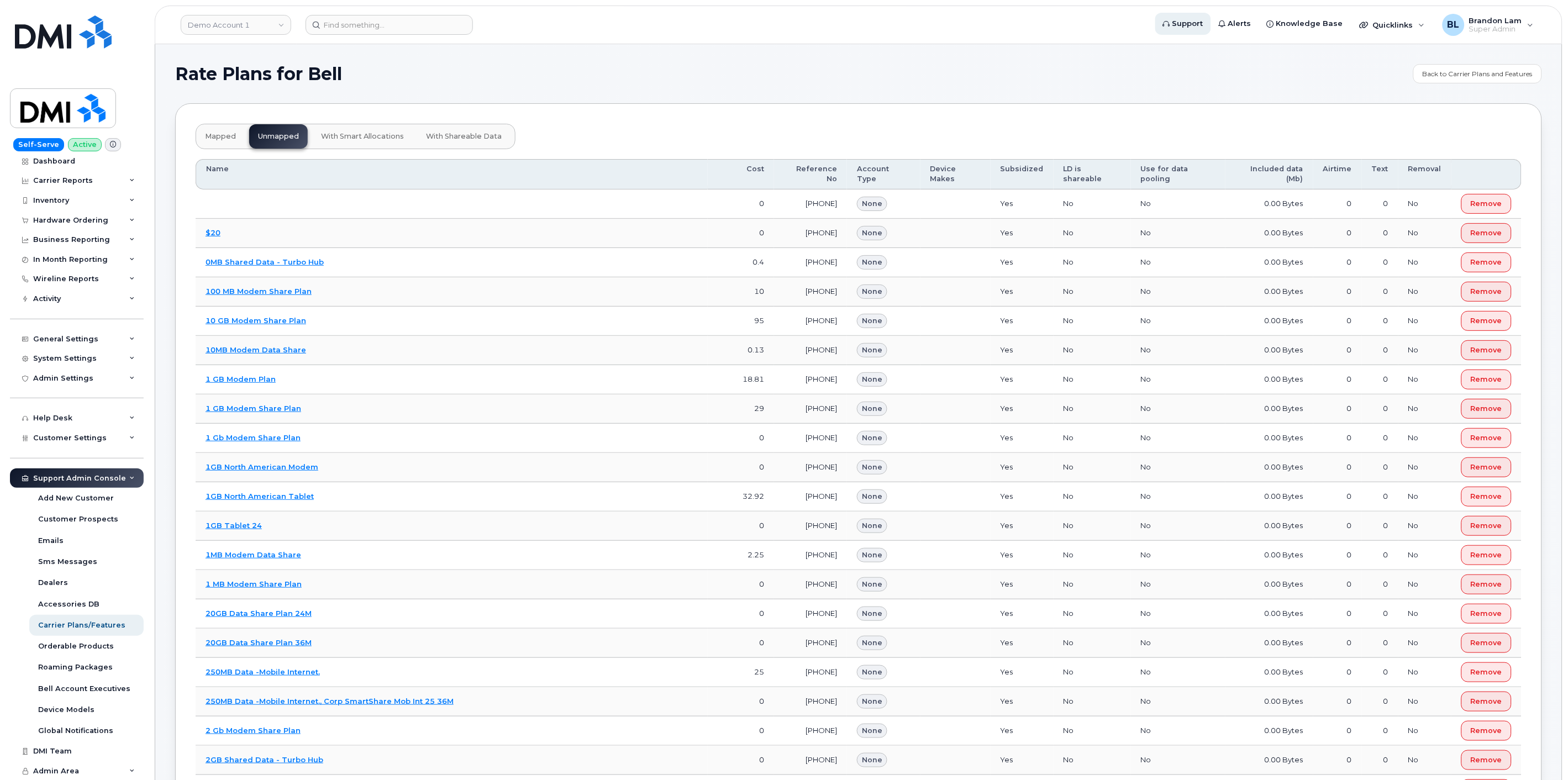scroll, scrollTop: 7045, scrollLeft: 0, axis: vertical 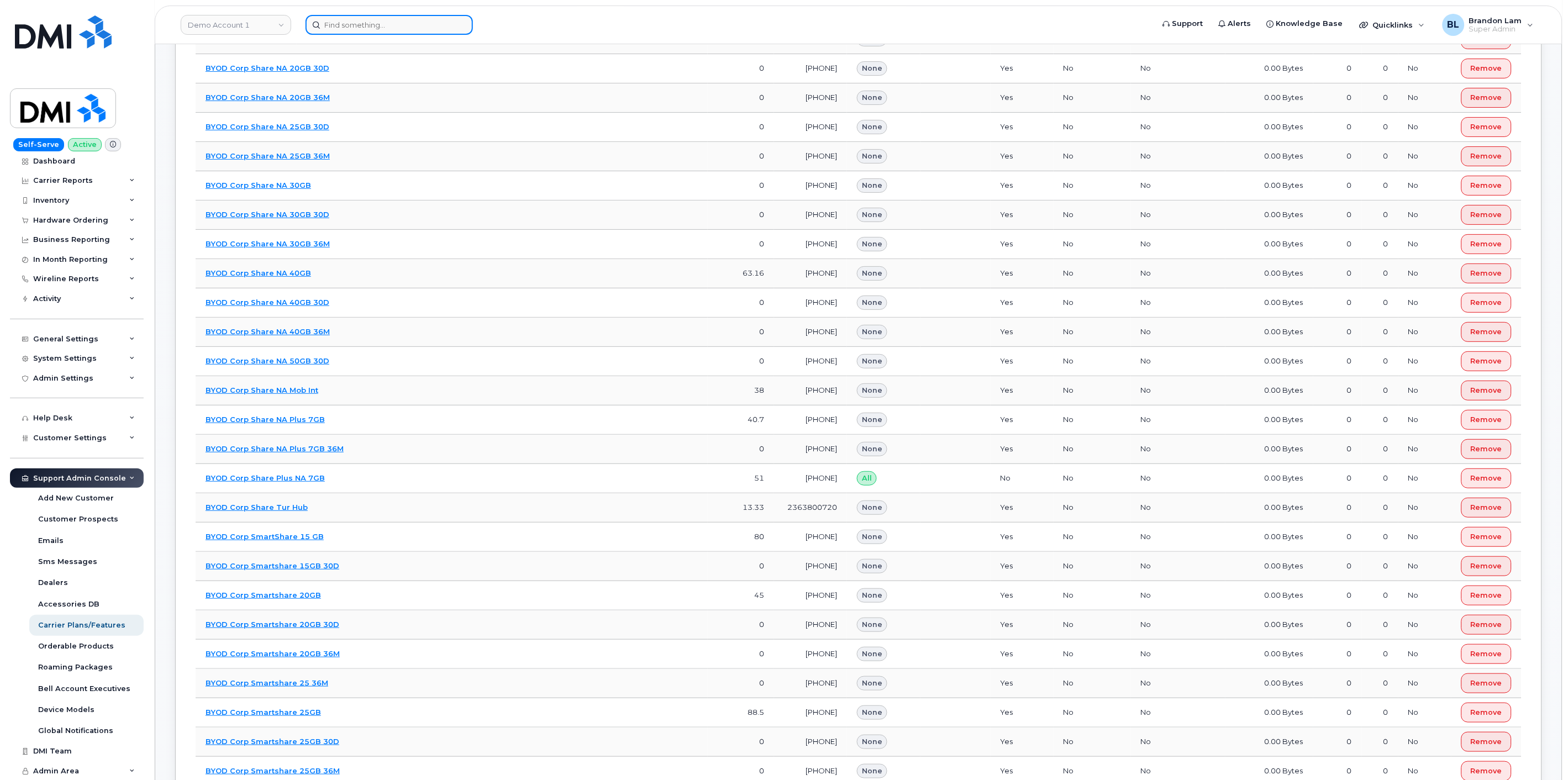 click at bounding box center [389, 25] 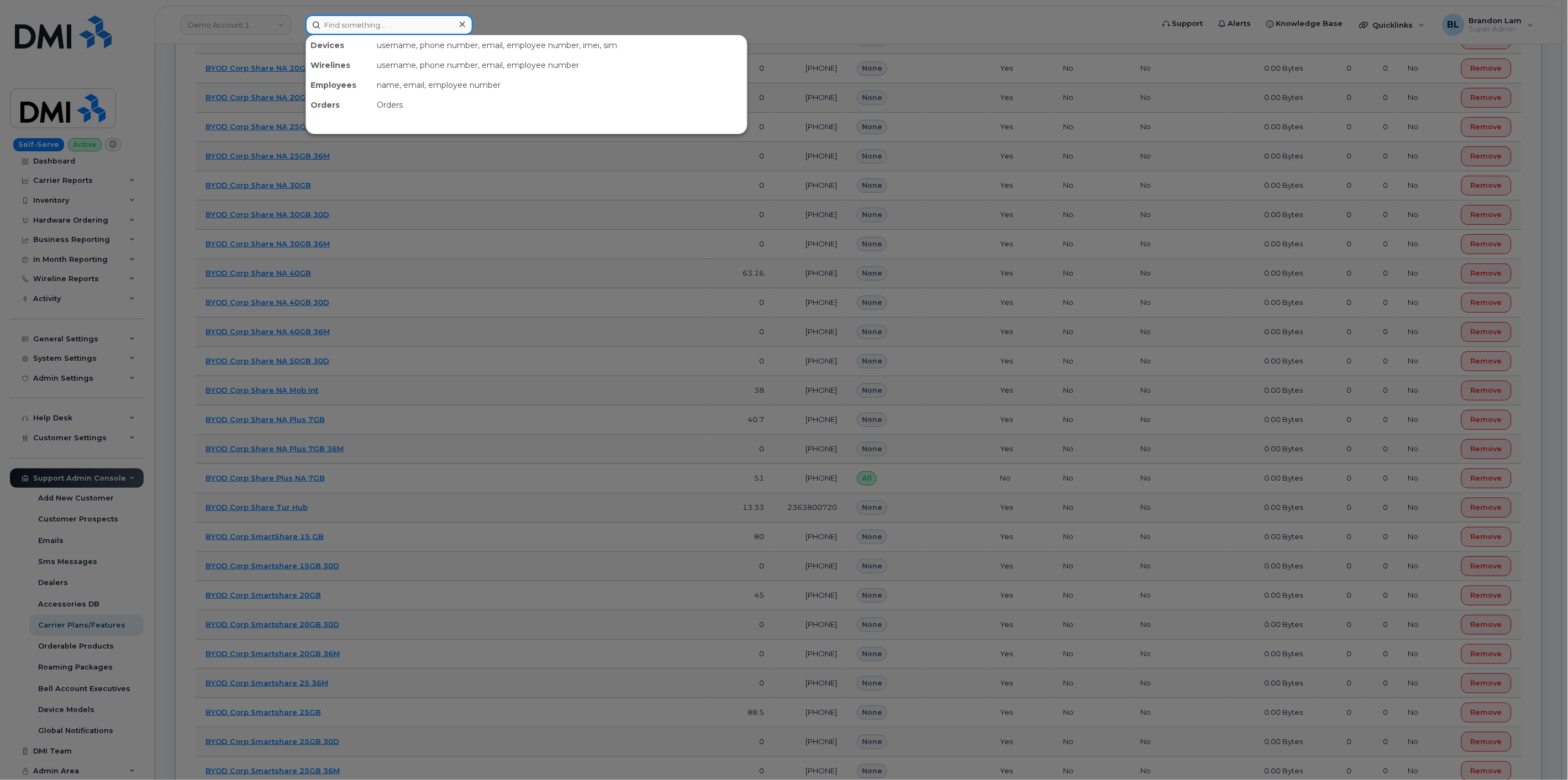 paste on "BYOD Corp Share NA Mob Int" 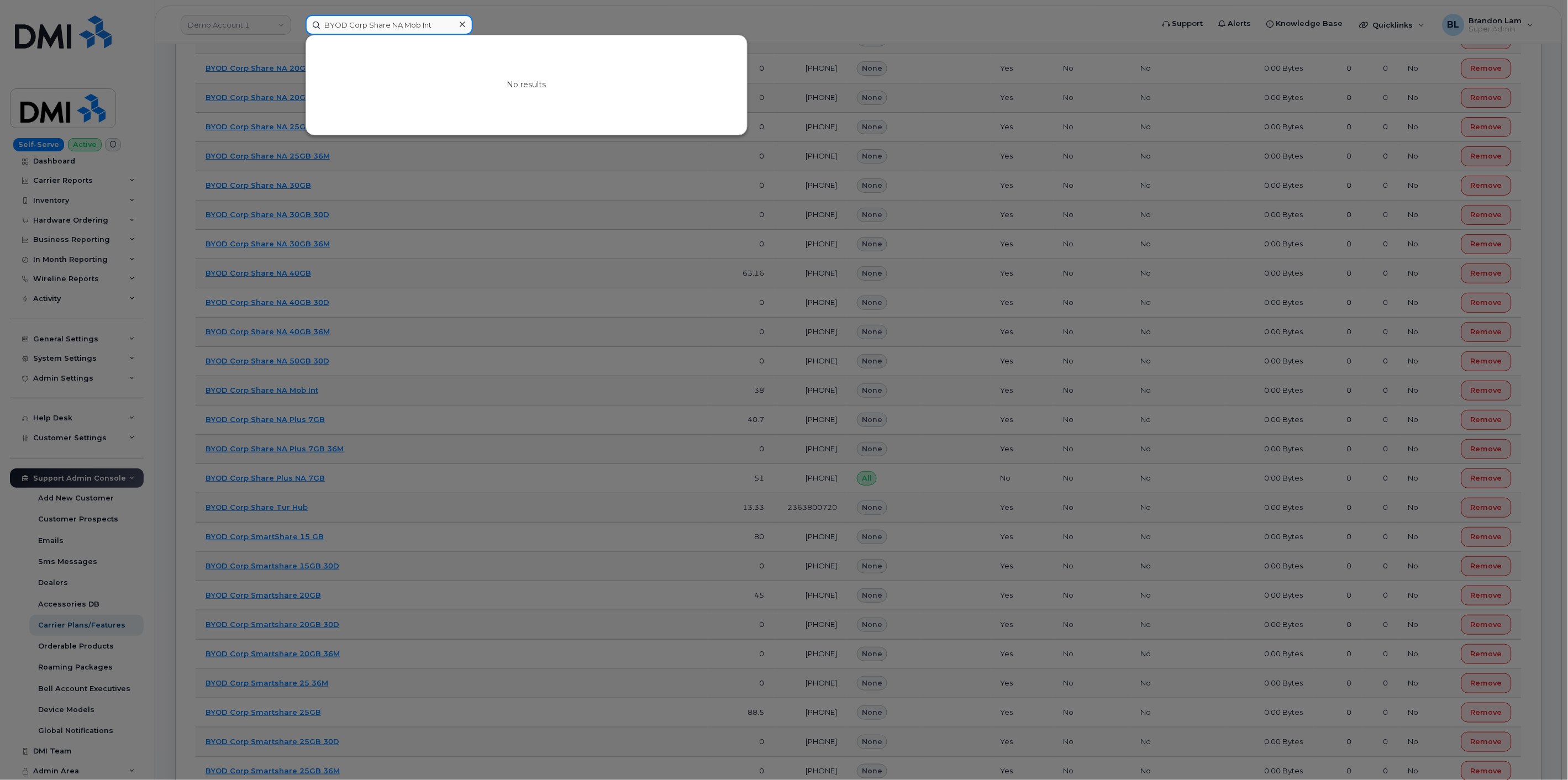 type on "BYOD Corp Share NA Mob Int" 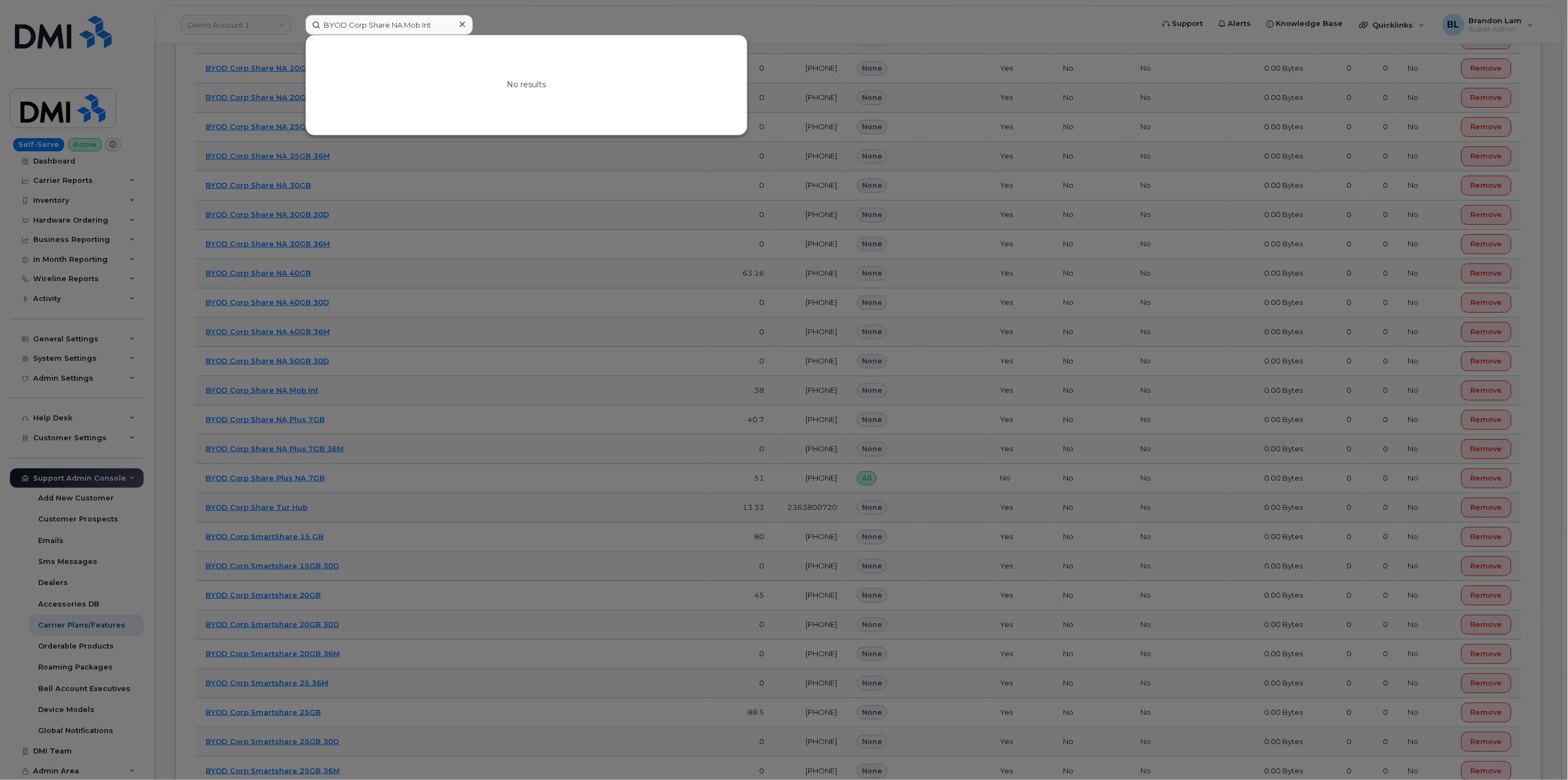 click at bounding box center [784, 390] 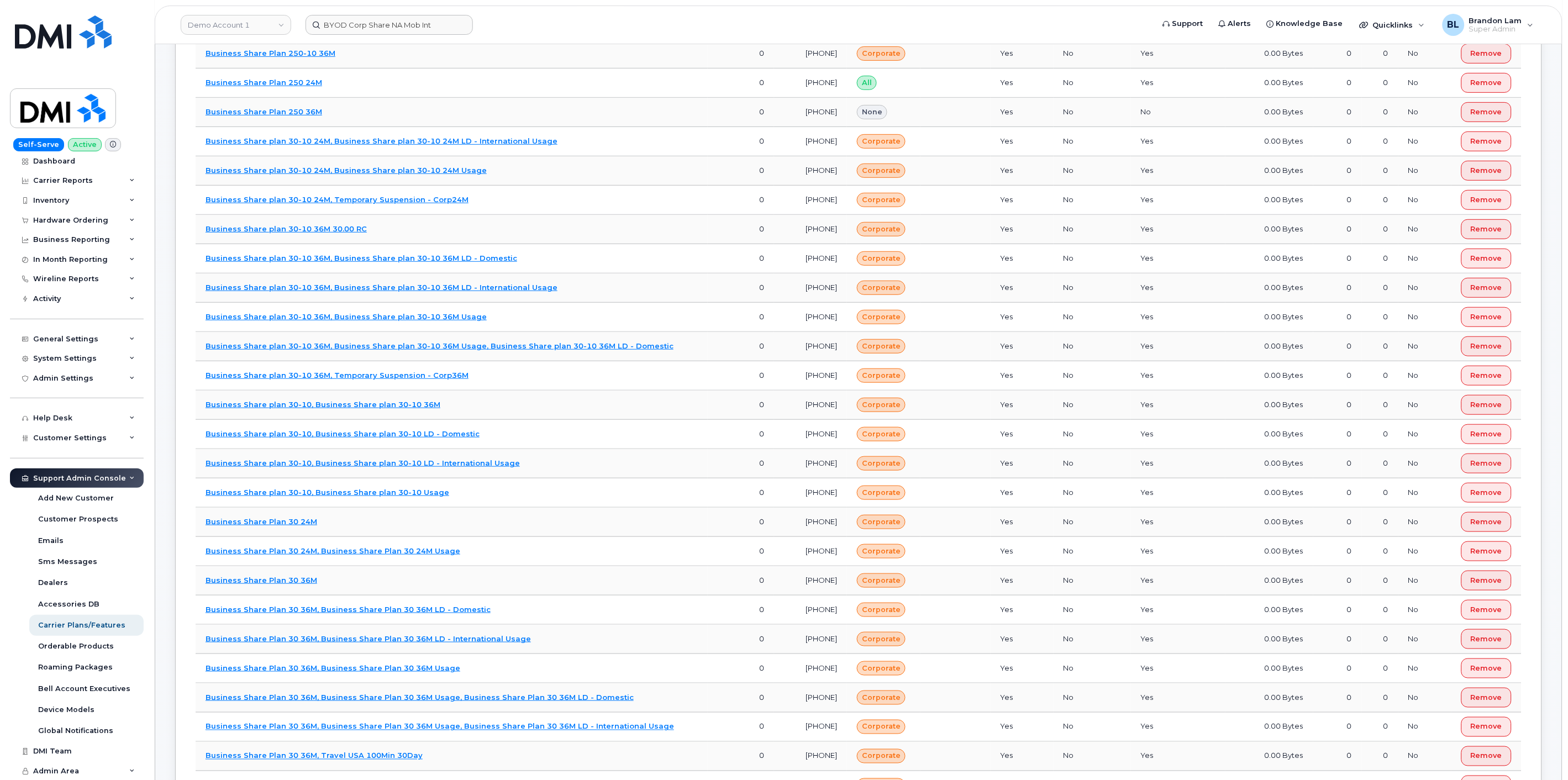 scroll, scrollTop: 0, scrollLeft: 0, axis: both 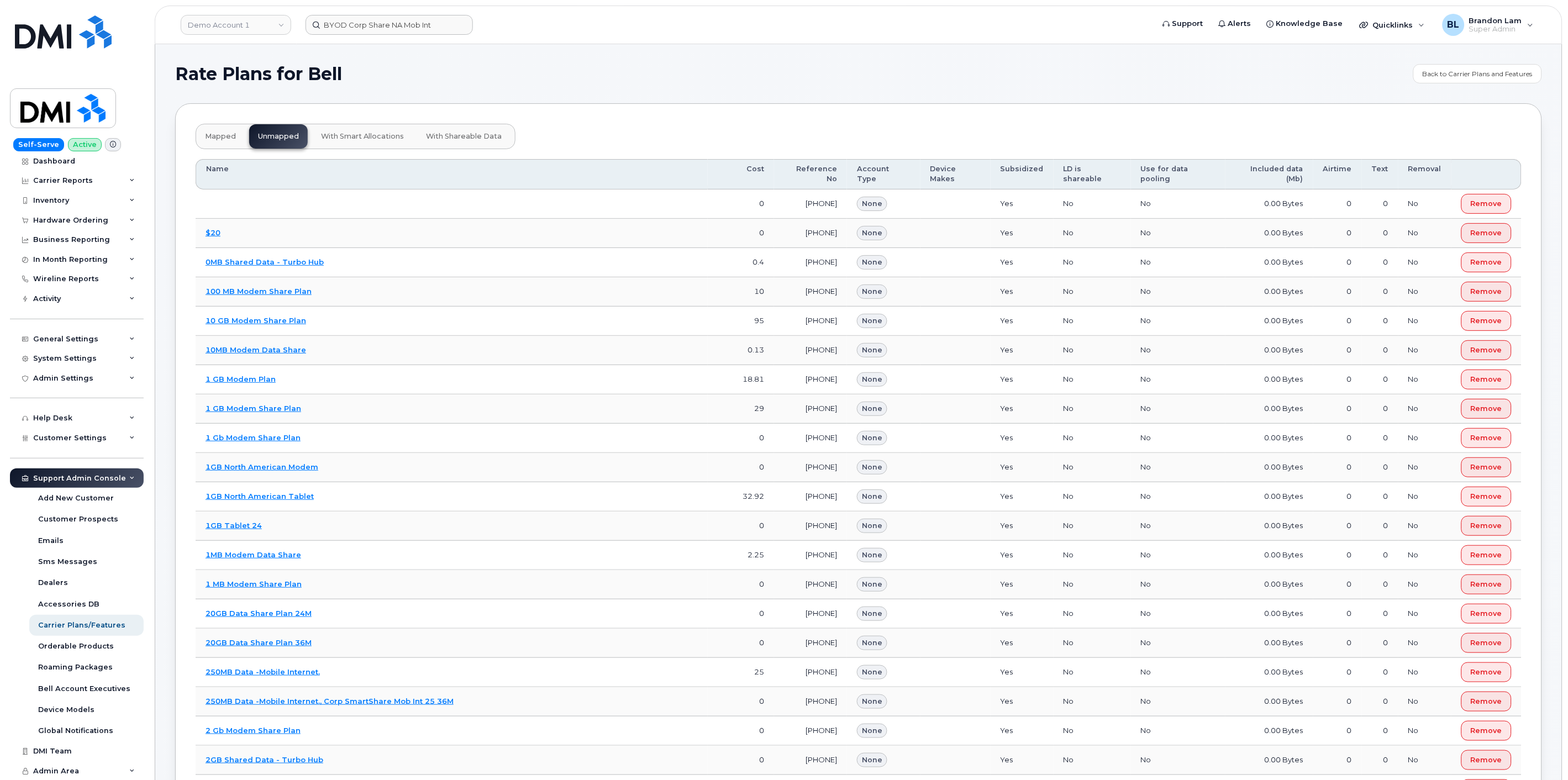 drag, startPoint x: 554, startPoint y: 411, endPoint x: 515, endPoint y: -24, distance: 436.745 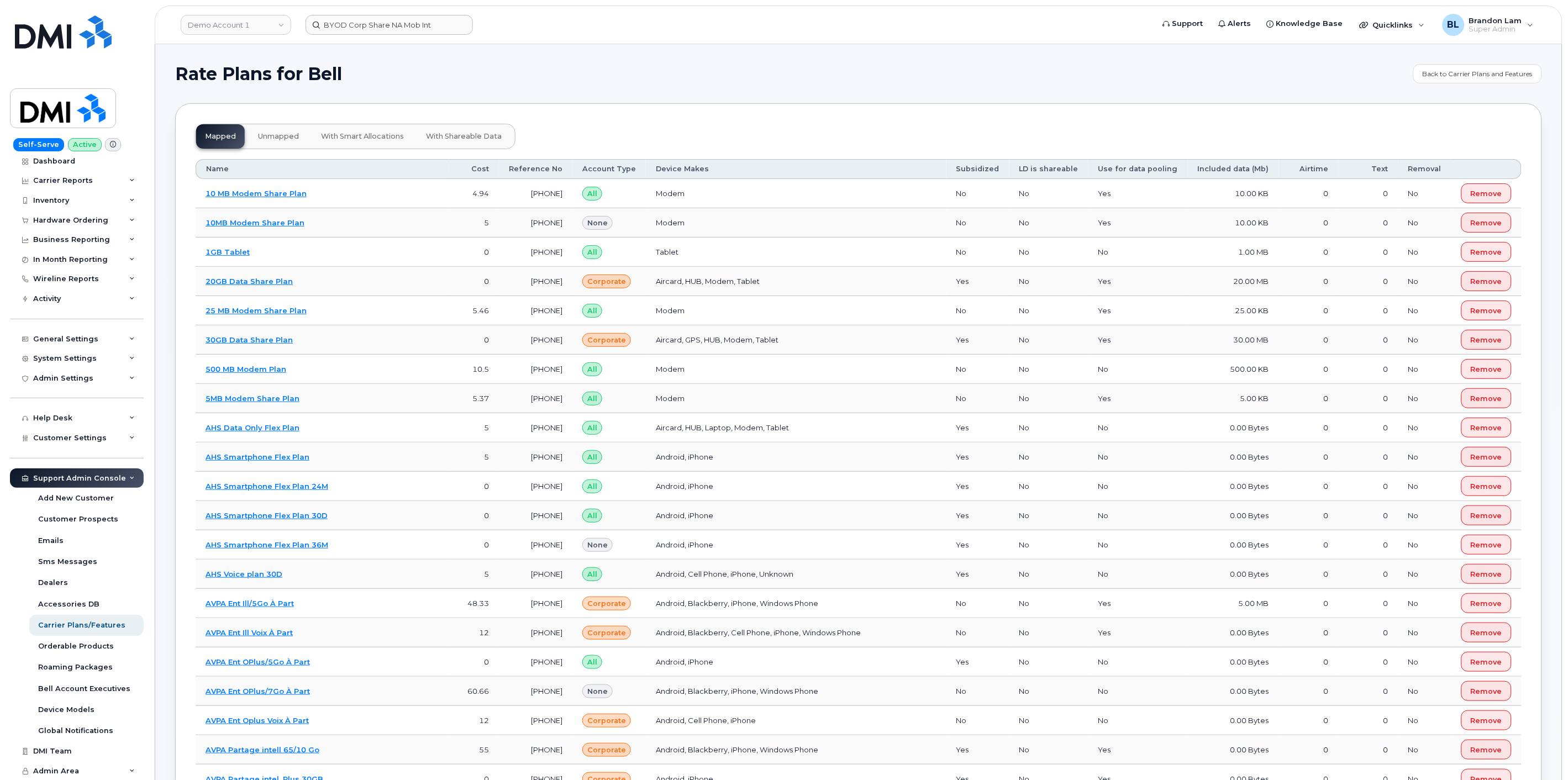 click on "with smart allocations" at bounding box center (362, 136) 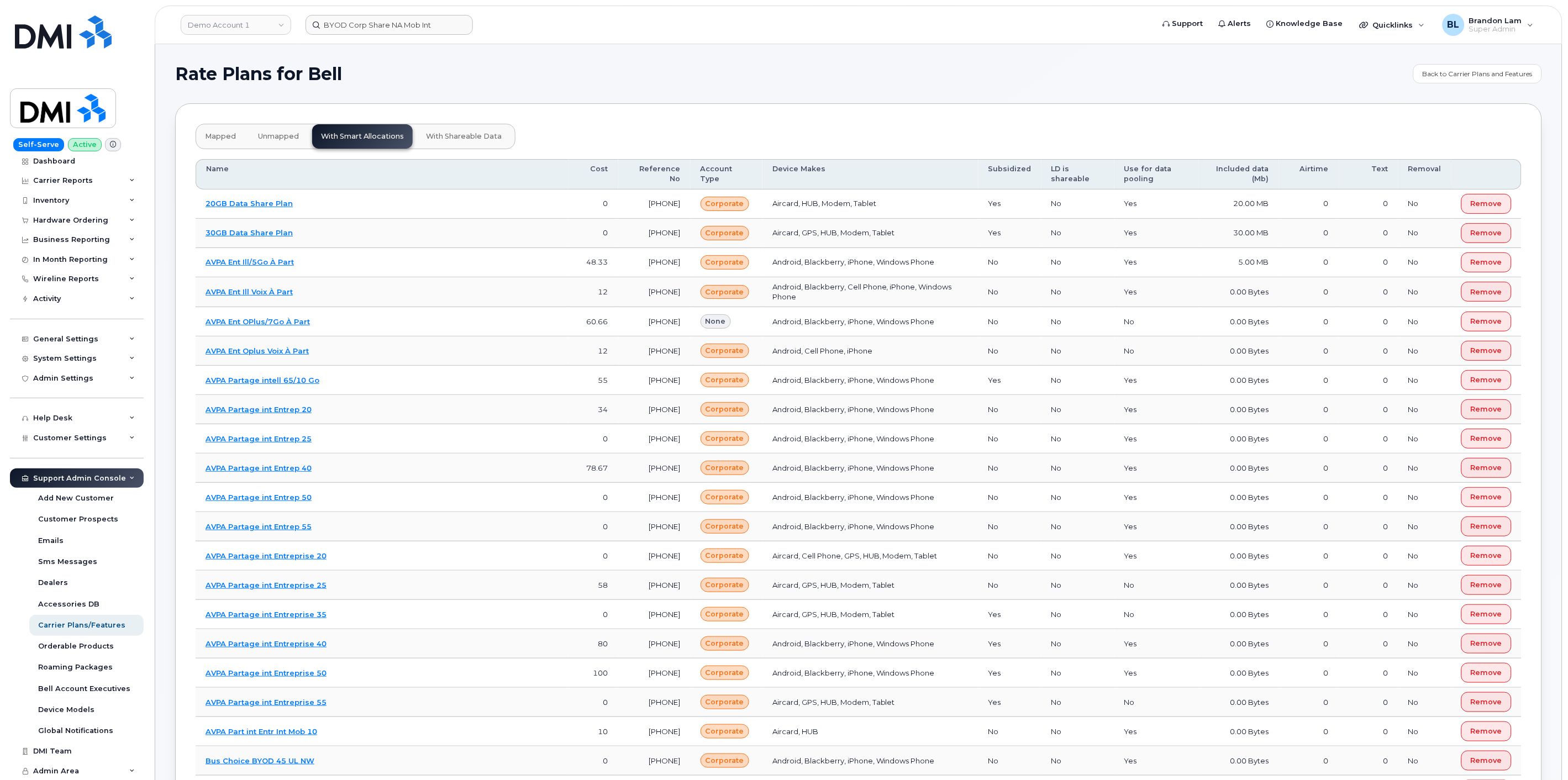 click on "with shareable data" 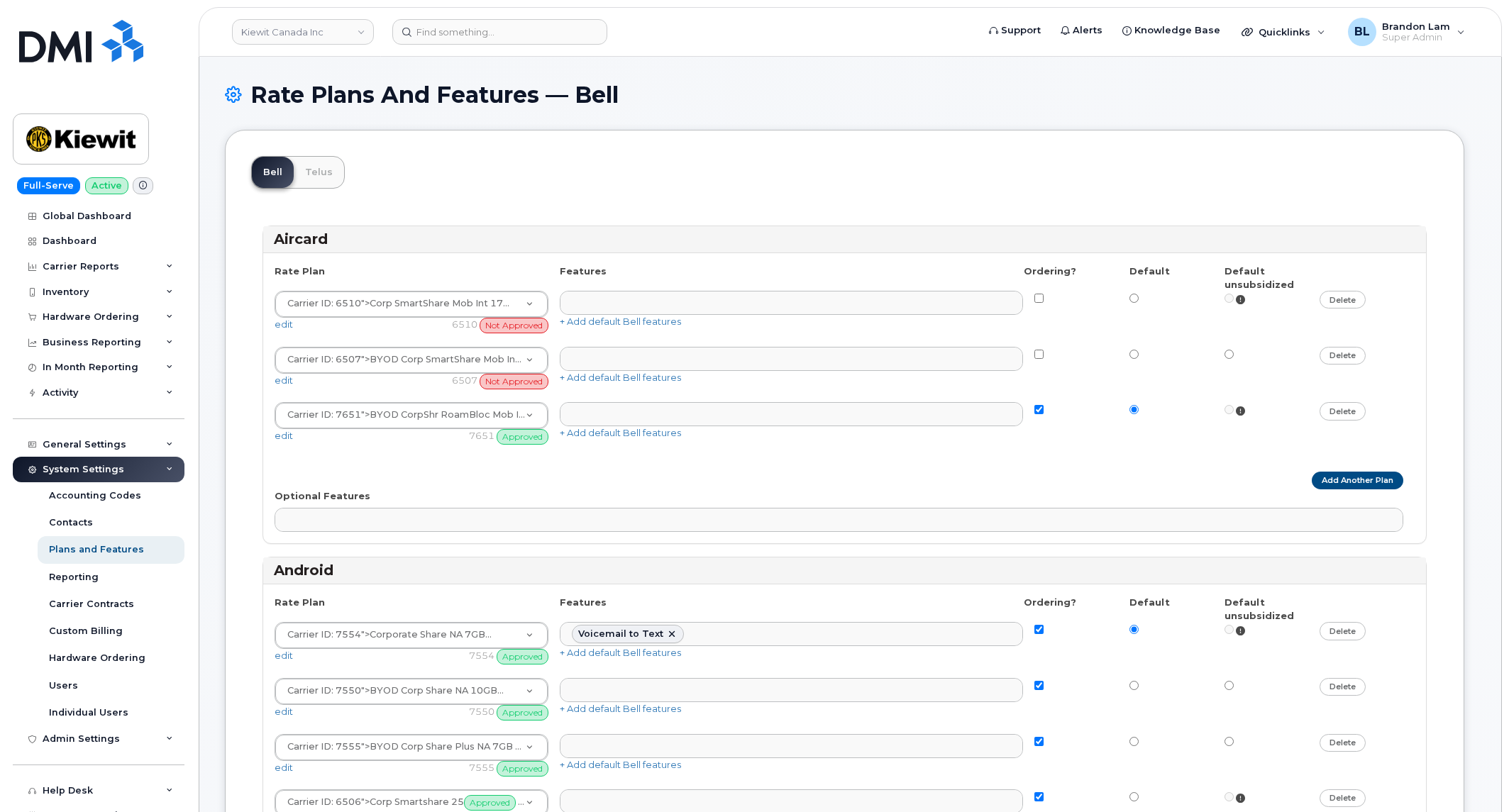select 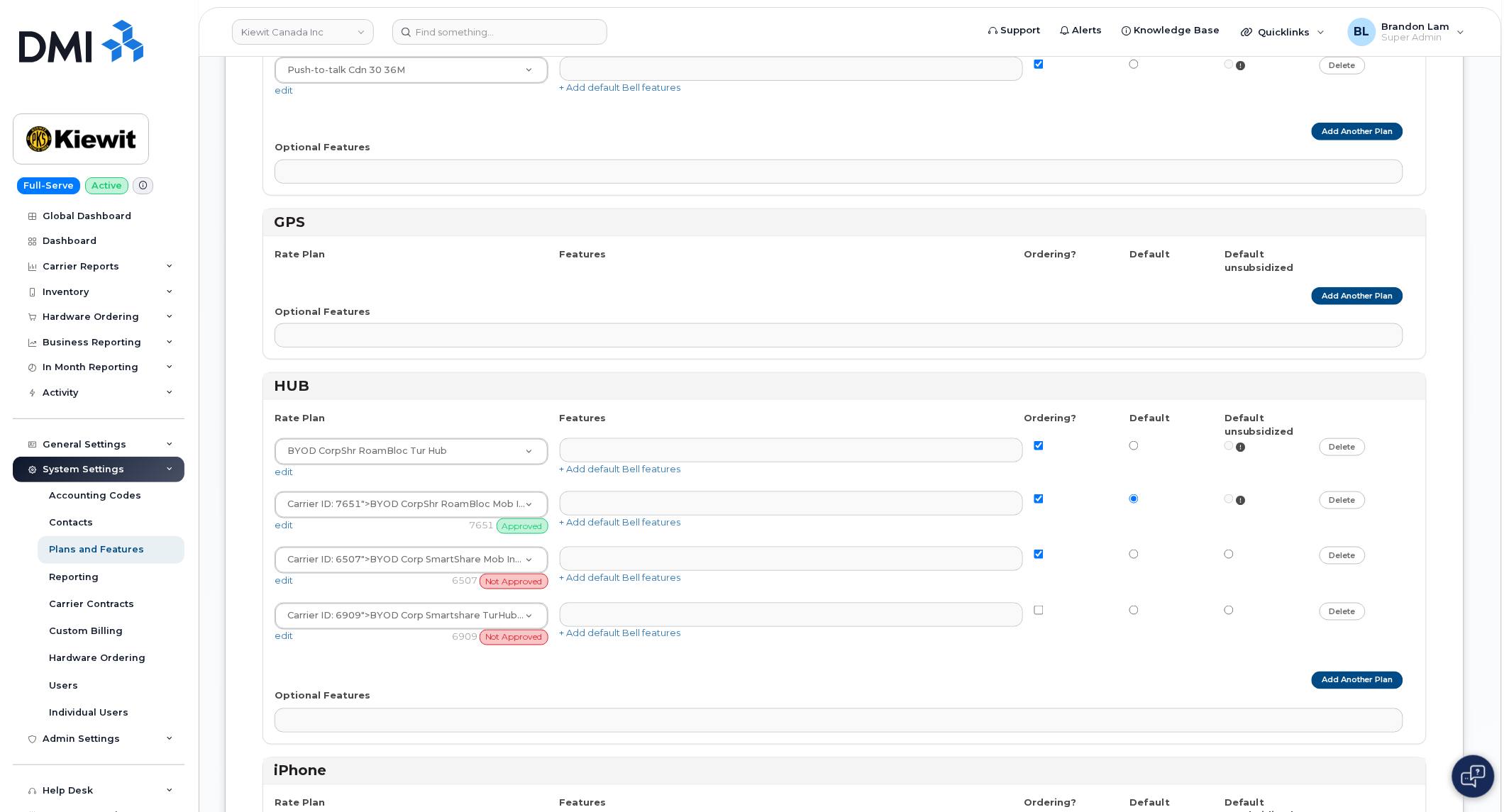 scroll, scrollTop: 2277, scrollLeft: 0, axis: vertical 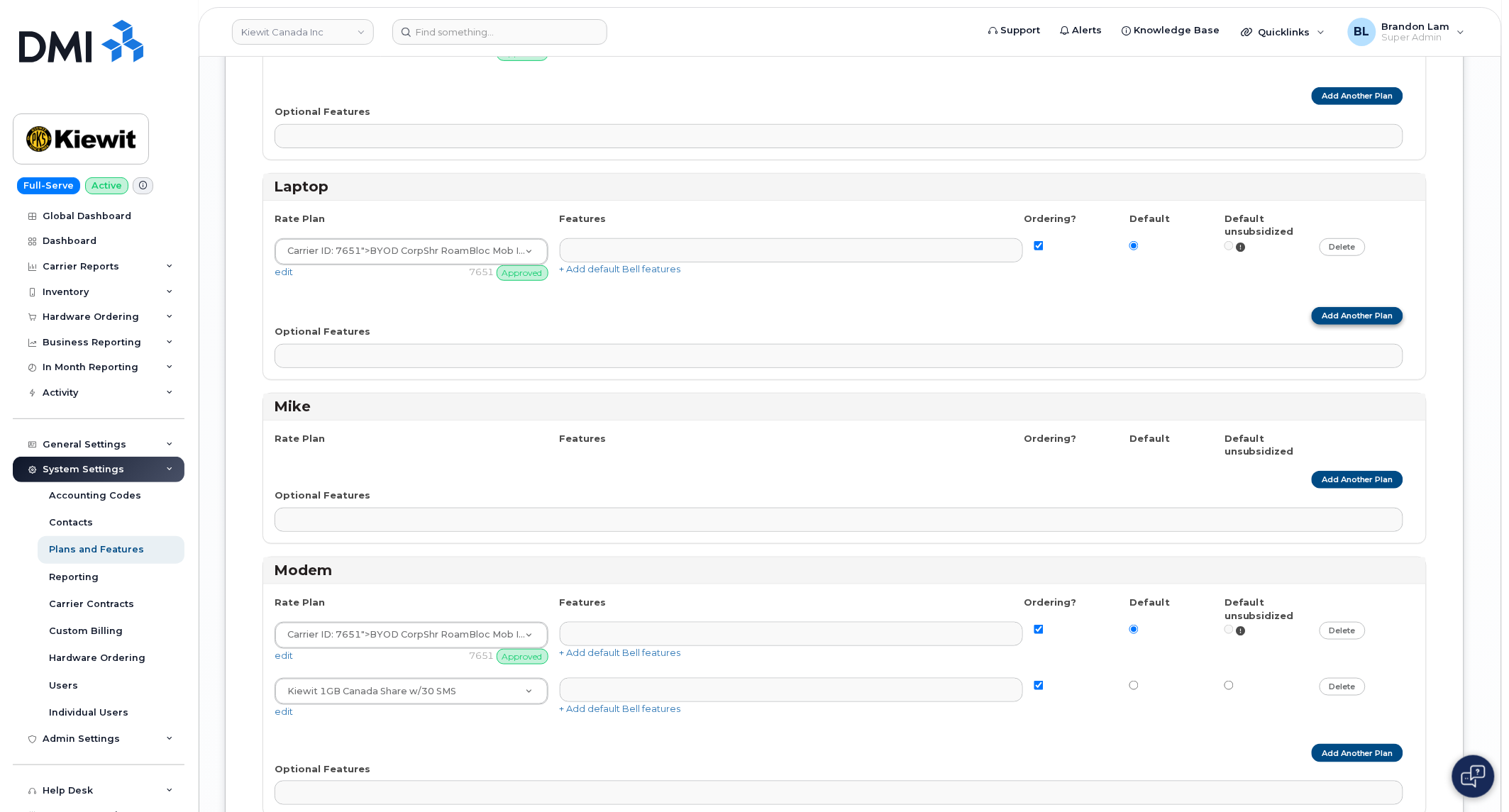 click on "Add Another Plan" at bounding box center (1357, 316) 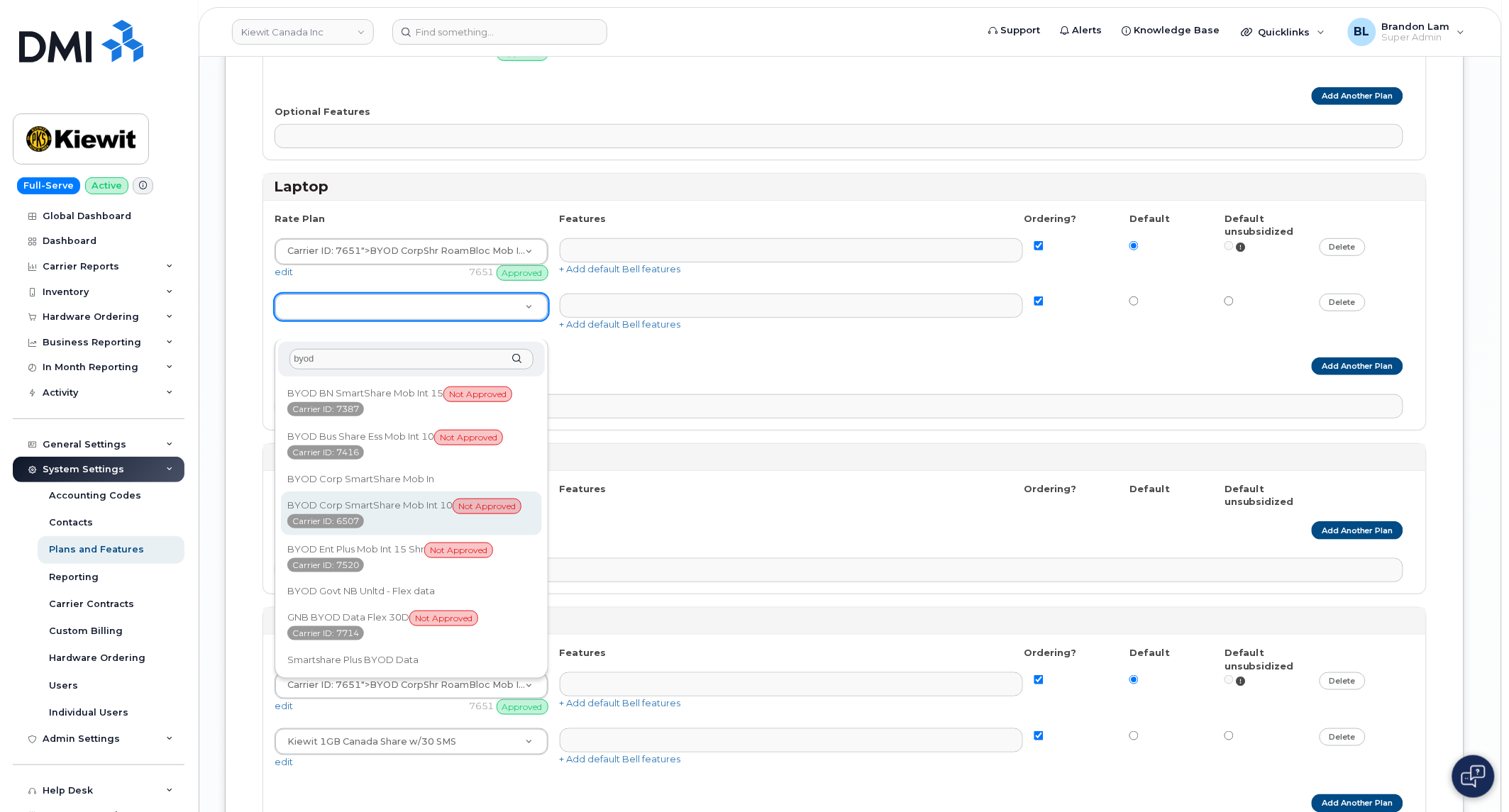 type on "byod" 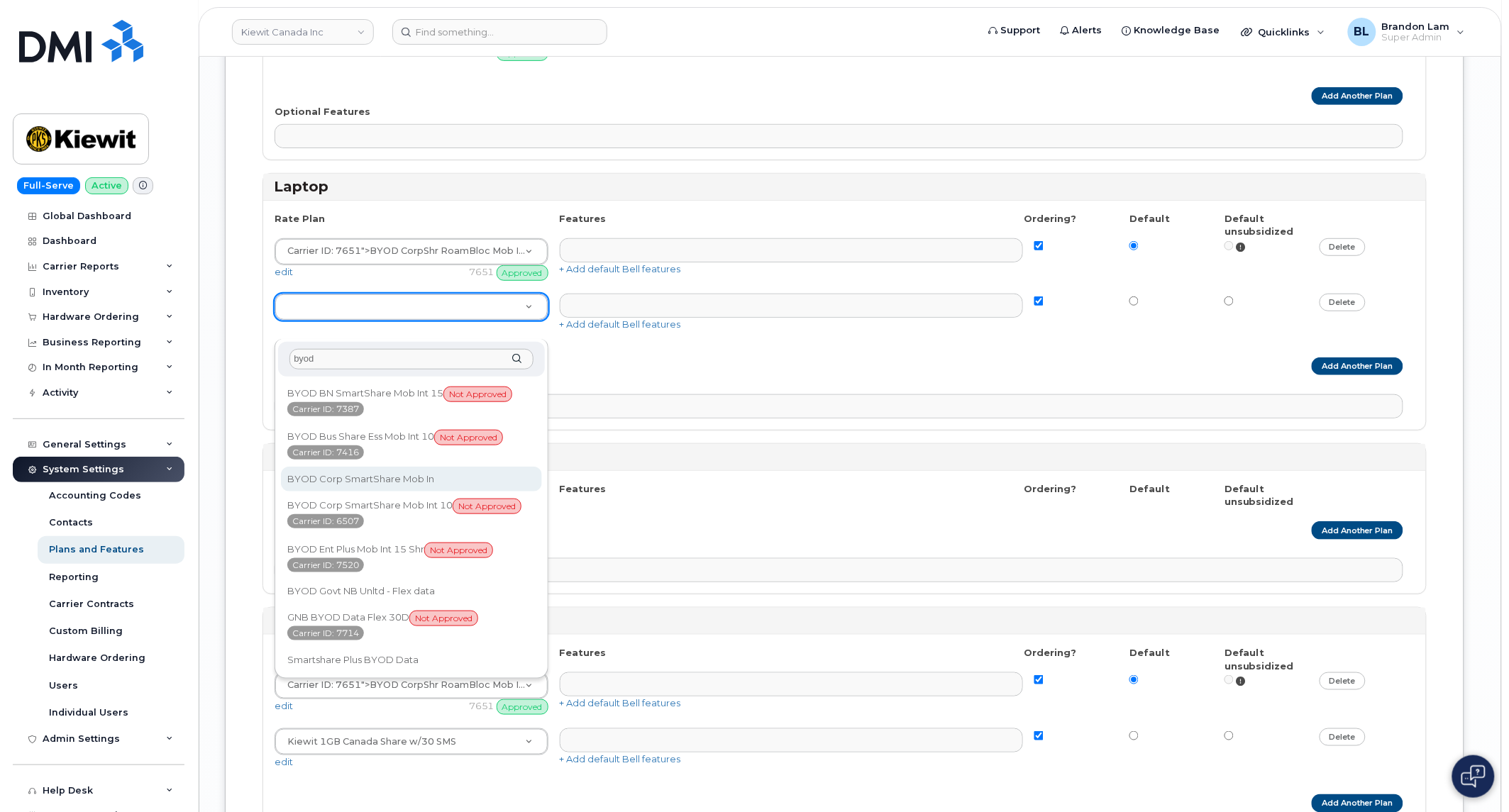 select on "3199" 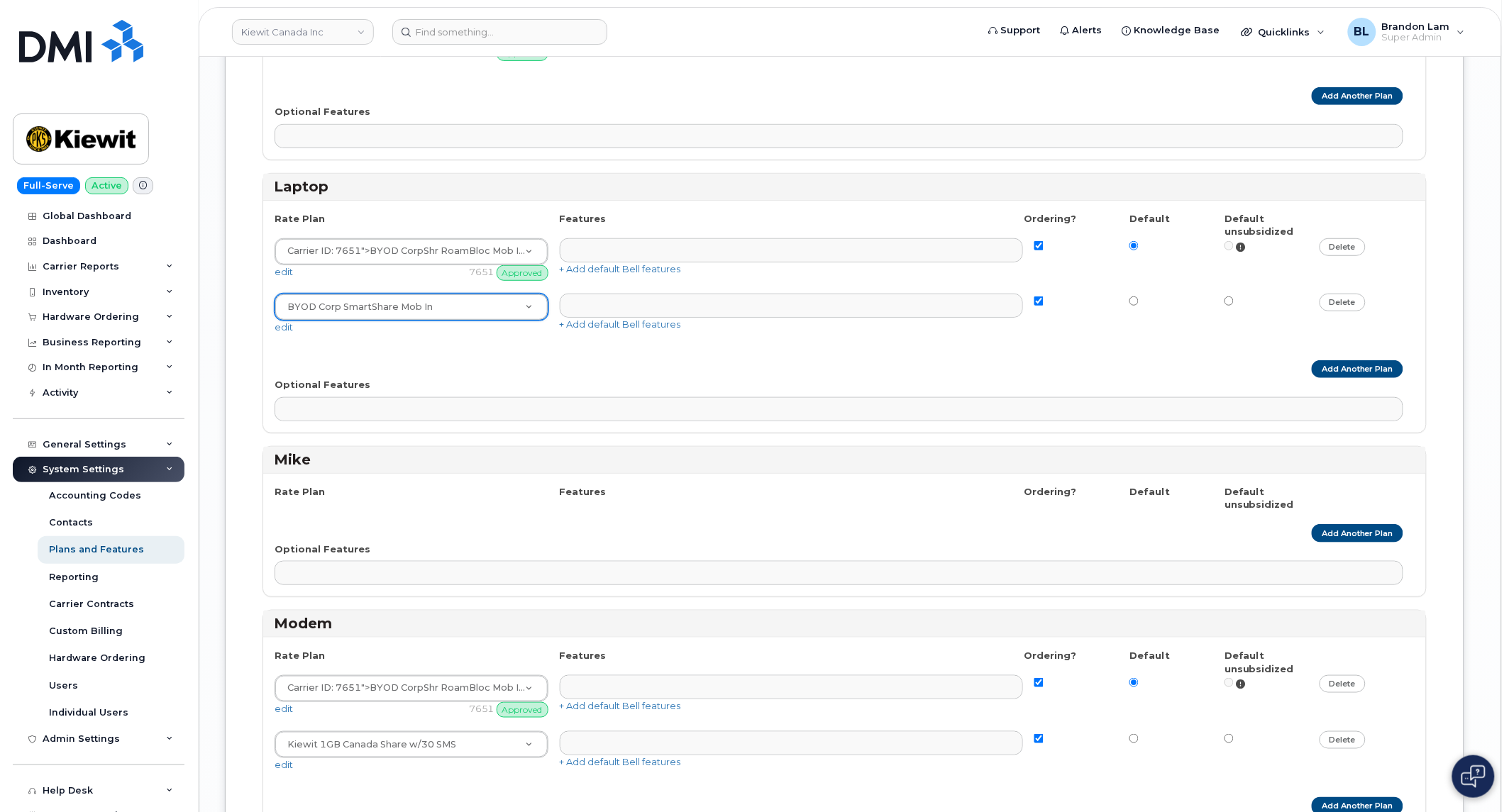 click at bounding box center (1272, 301) 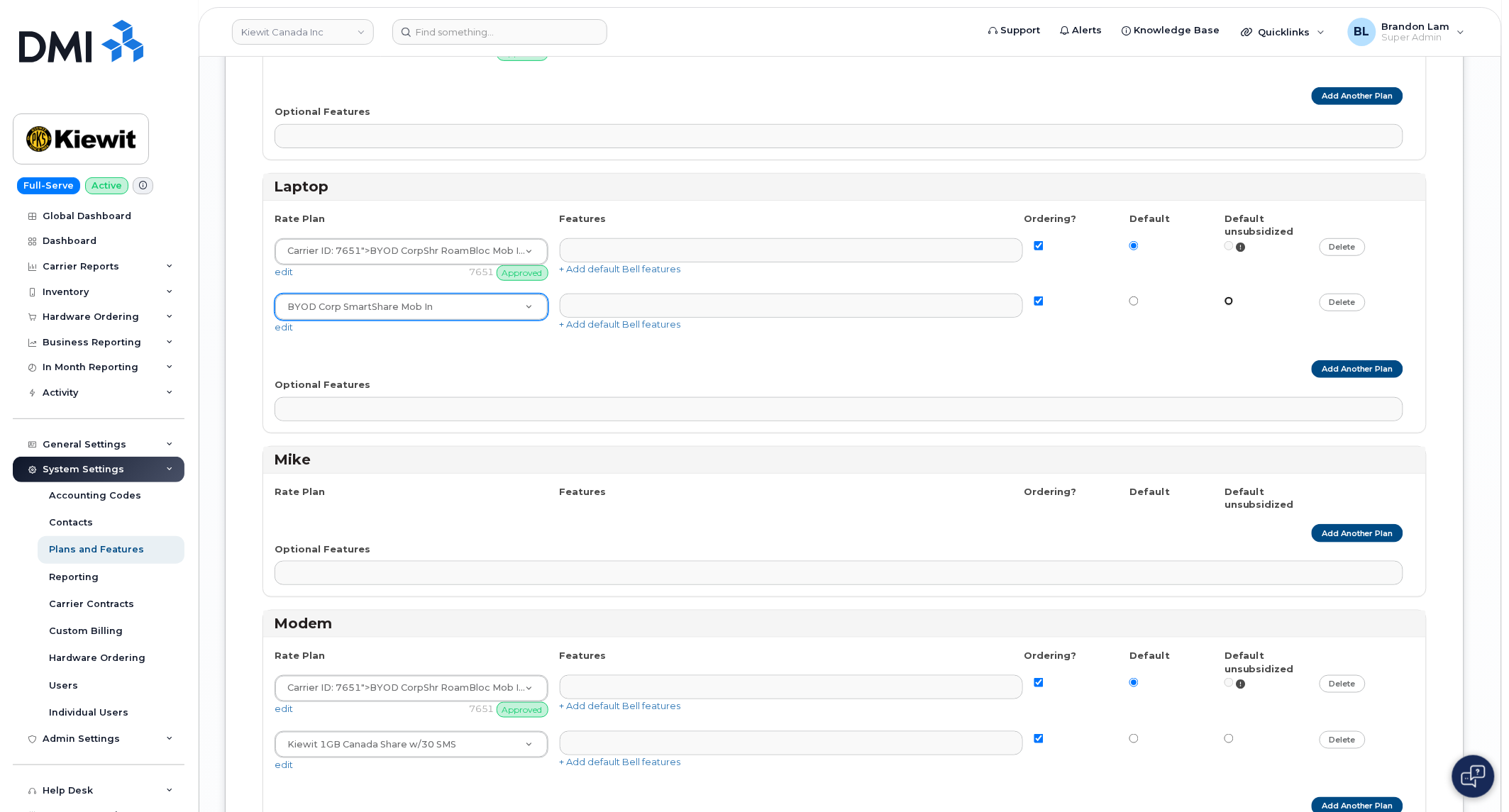 click at bounding box center [1229, 245] 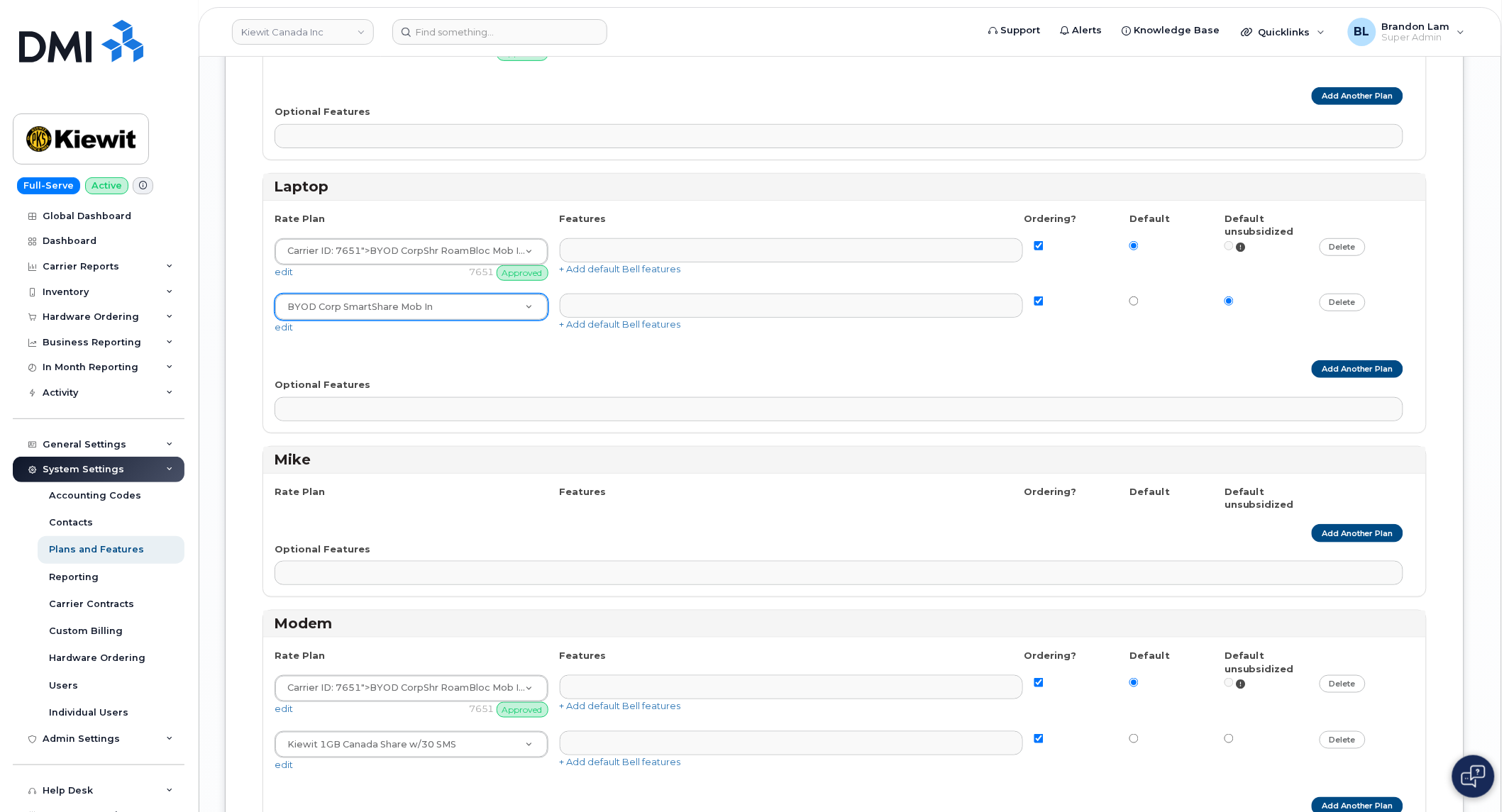click on "Rate Plans And Features — Bell
Bell
Telus
Aircard
Rate Plan
Features
Ordering?
Default
Default unsubsidized
Carrier ID: 6510 ">Corp SmartShare Mob Int 17  Not Approved   Carrier ID: 6510                                     20GB Data Share Plan 30GB Data Share Plan AHS Data Only Flex Plan <span class='badge badge-red'>Not Approved</span> <span class='badge' data-test="select-scraped-id-7669">Carrier ID: 7669</span> AVPA Partage int Entreprise 20 AVPA Partage int Entreprise 25 AVPA Partage int Entreprise 35 AVPA Partage int Entreprise 55 AVPA Part int Entr Int Mob 10 Business Share Ult Mob Int <span class='badge badge-red'>Not Approved</span> <span class='badge' data-test="select-scraped-id-7415">Carrier ID: 7415</span> BYOD BN SmartShare Mob Int 15 <span class='badge badge-red'>Not Approved</span> <span class='badge' data-test="select-scraped-id-7387">Carrier ID: 7387</span> Corp Mob Int Flex Plus/" at bounding box center [850, -773] 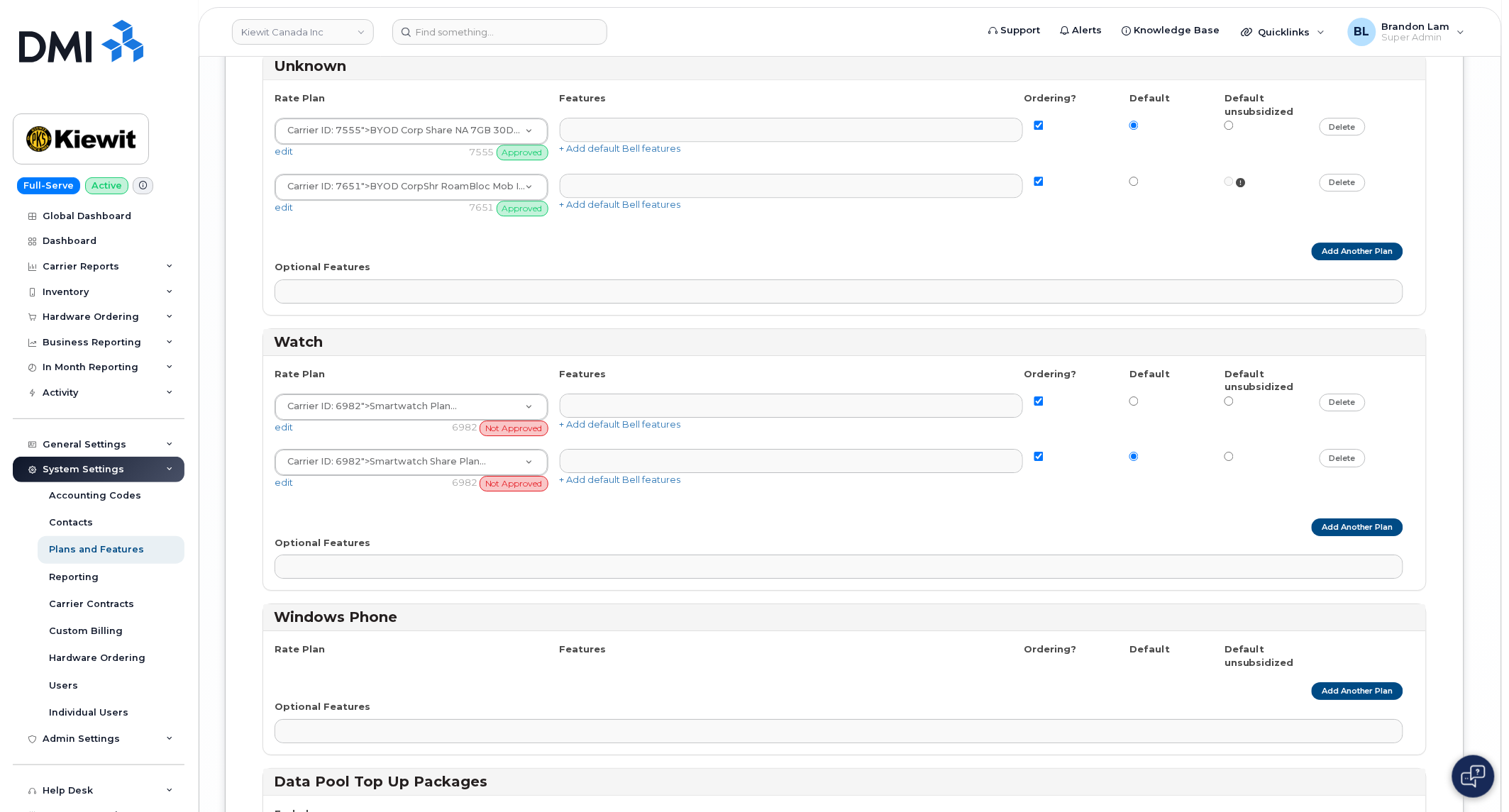 scroll, scrollTop: 5802, scrollLeft: 0, axis: vertical 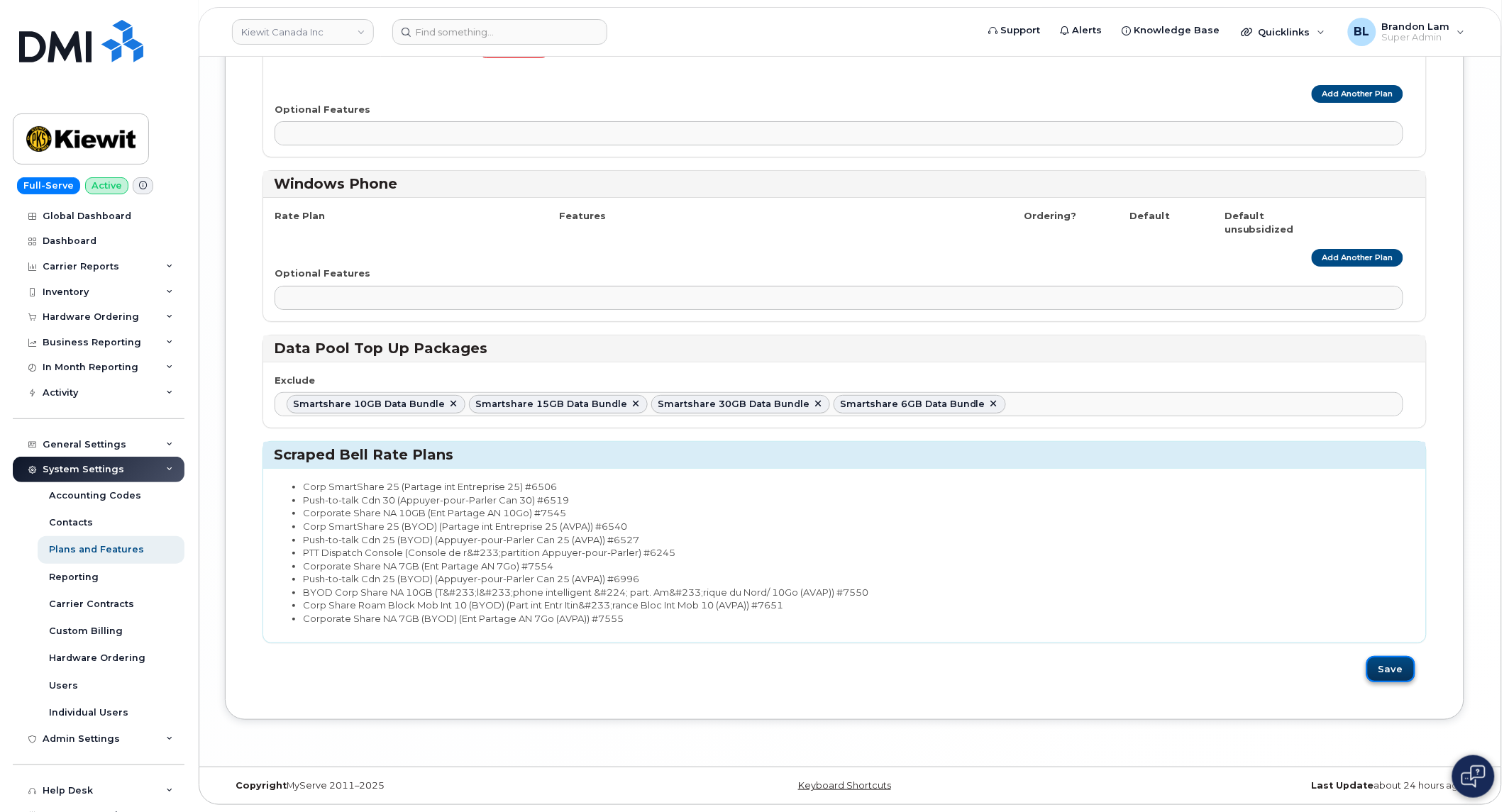 click on "Save" at bounding box center (1391, 669) 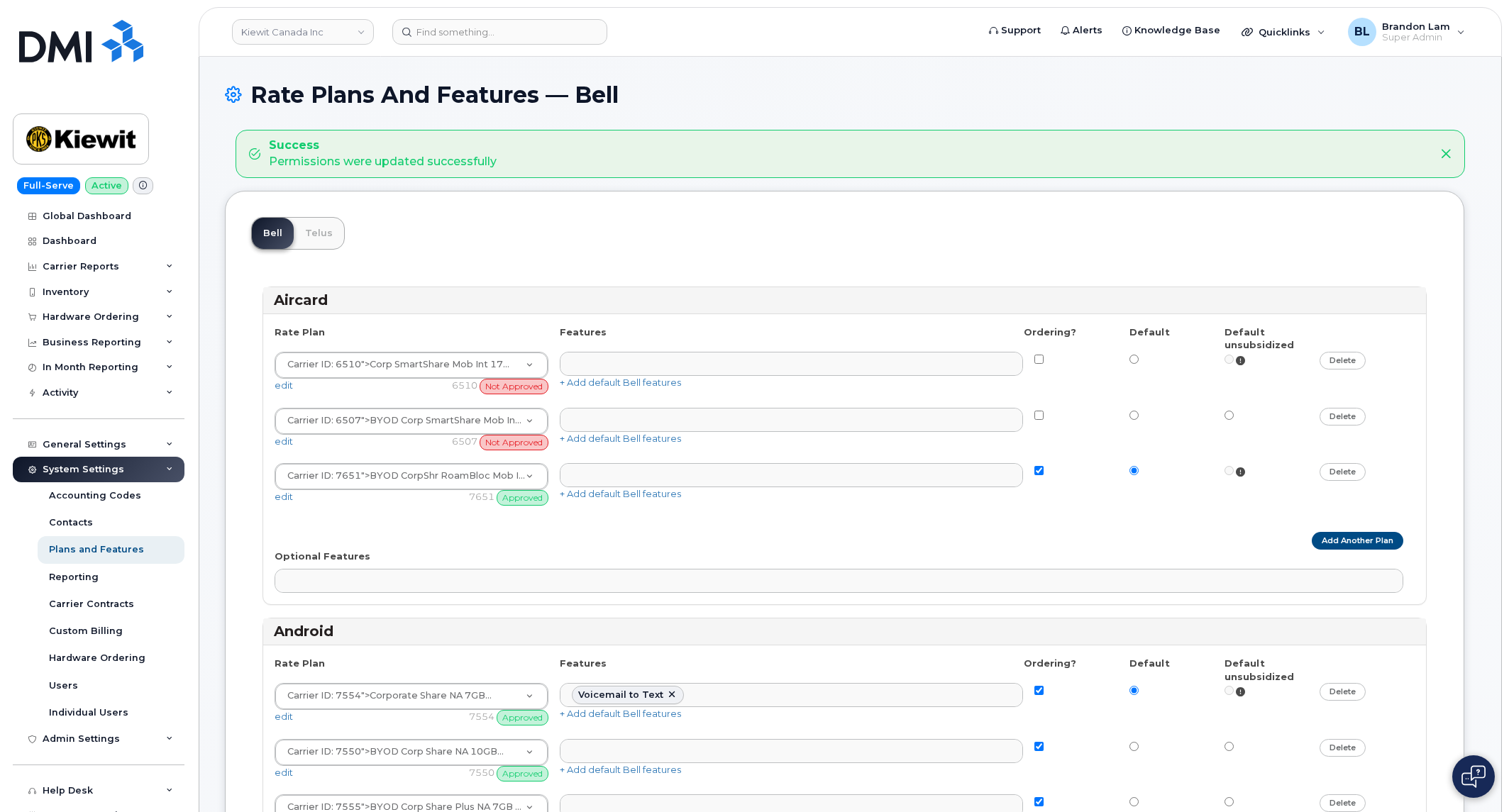 select 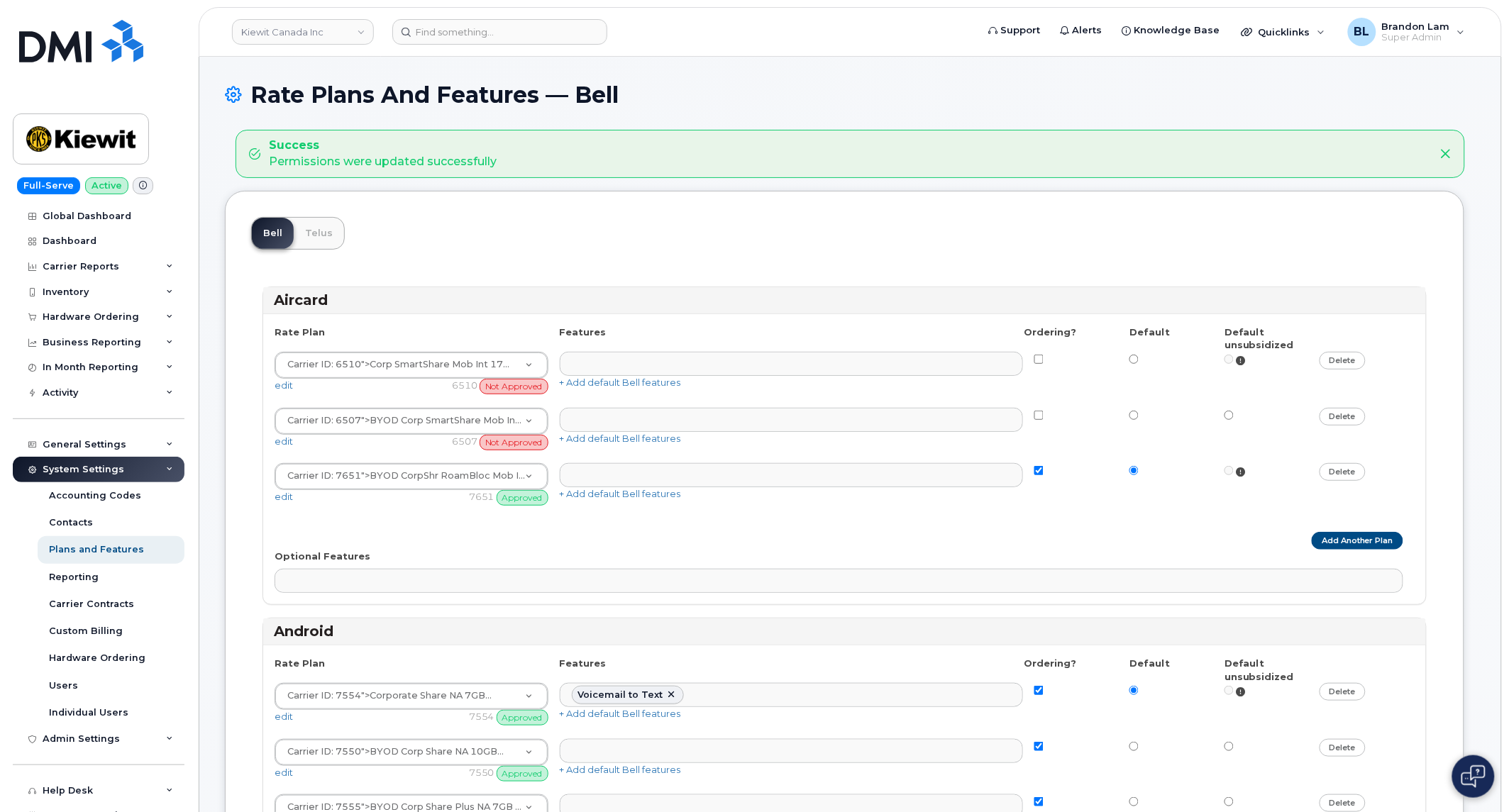 scroll, scrollTop: 69, scrollLeft: 0, axis: vertical 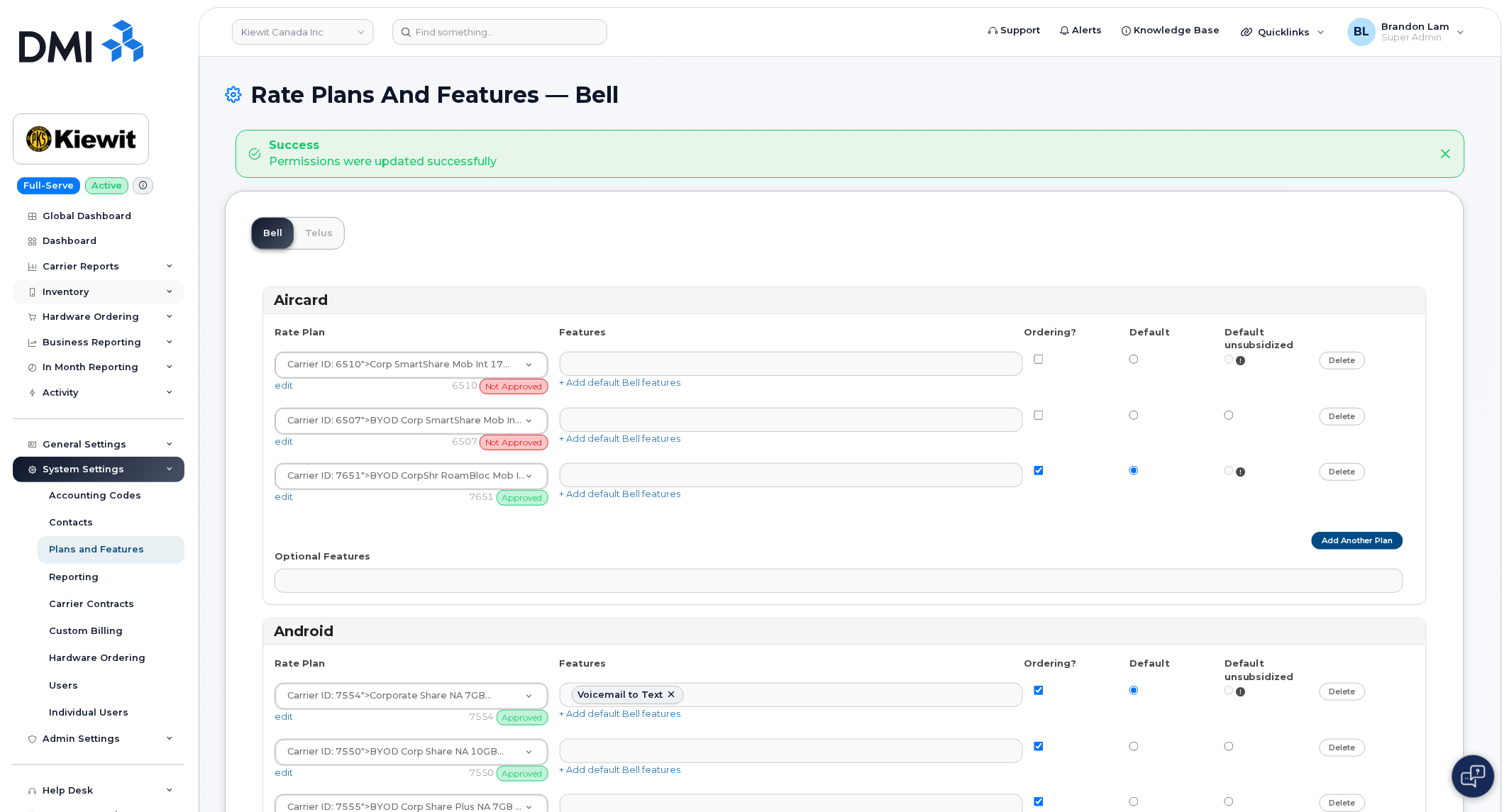 click on "Inventory" at bounding box center (99, 292) 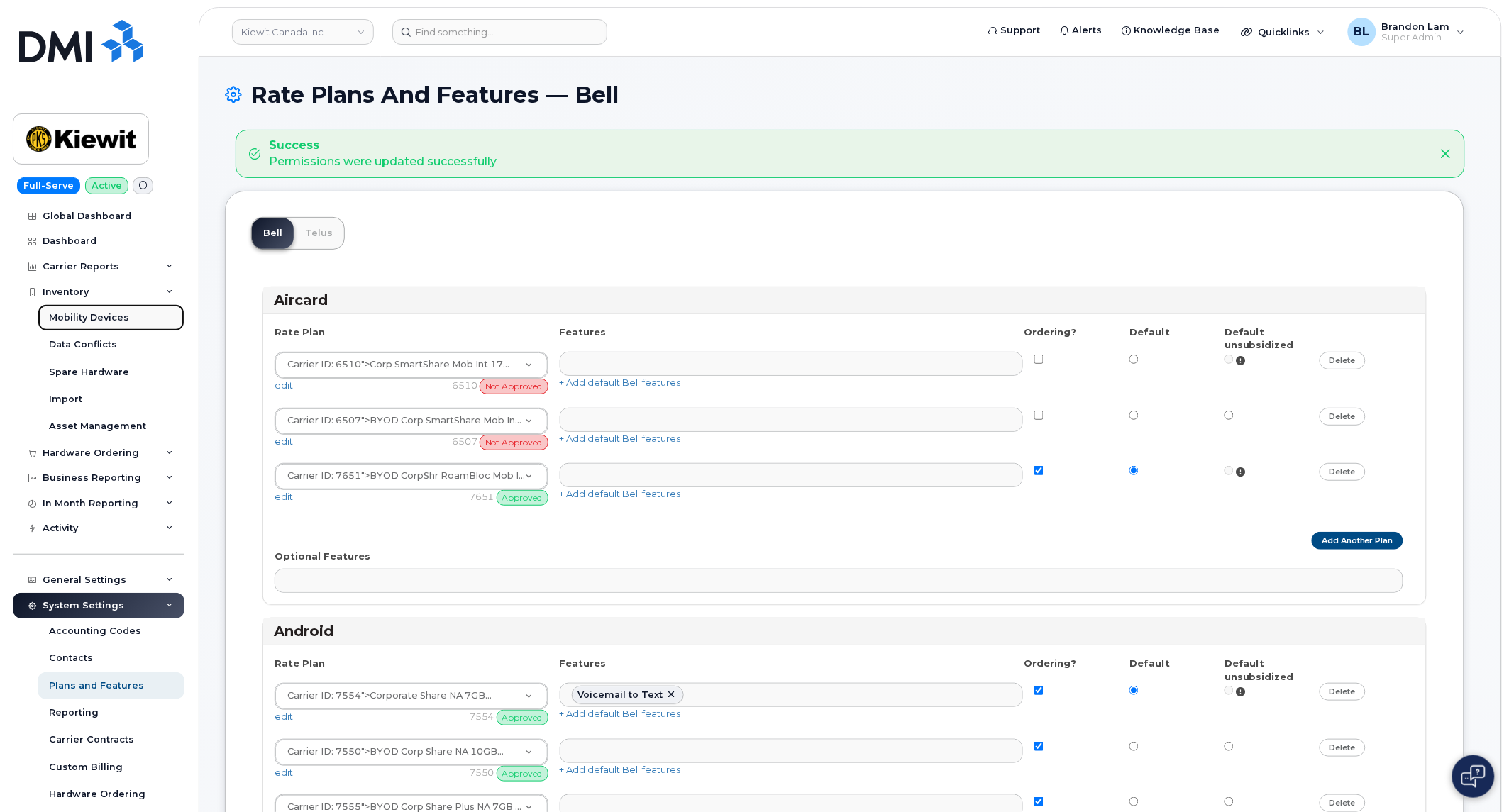 click on "Mobility Devices" at bounding box center (111, 318) 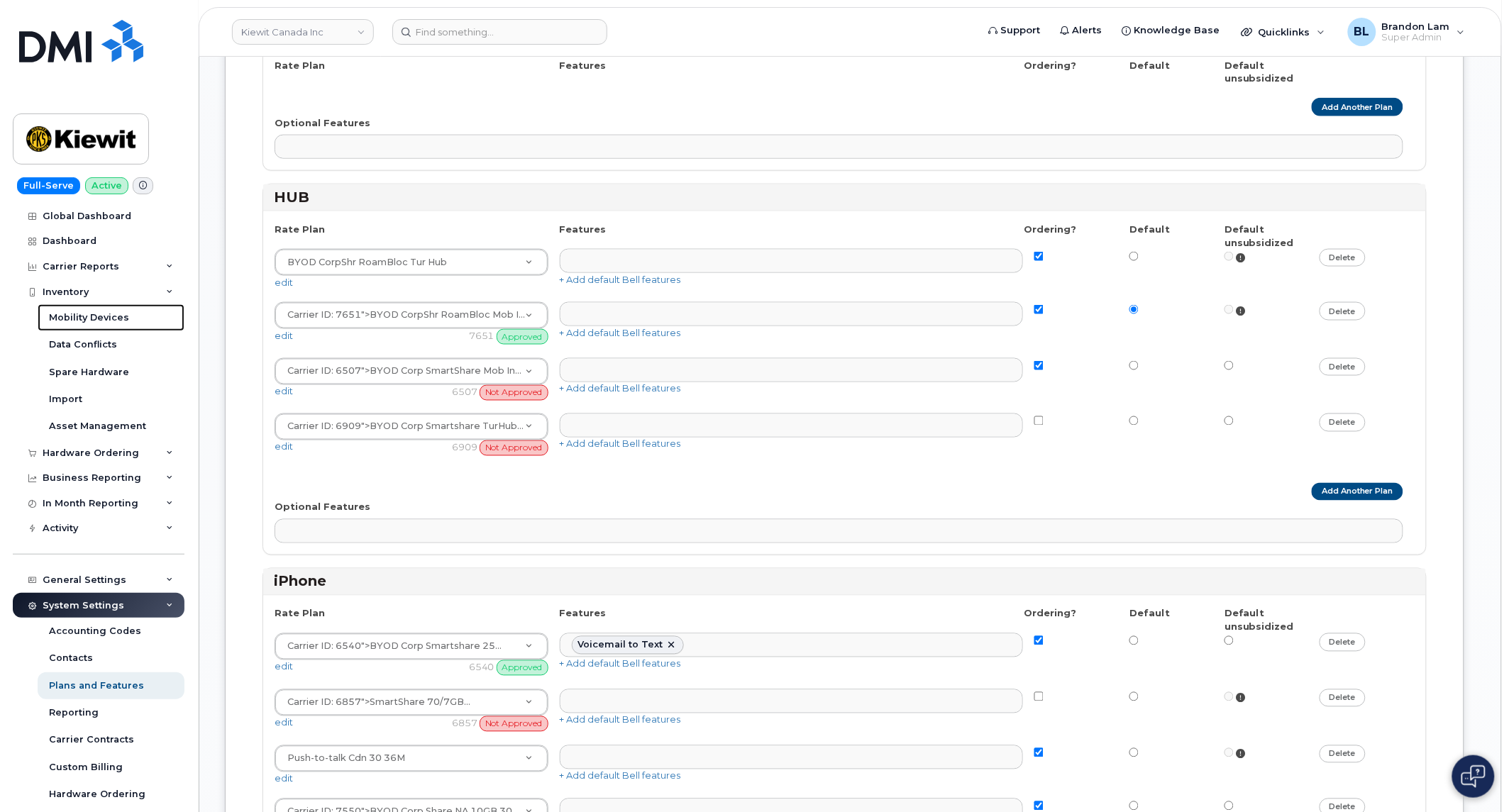 scroll, scrollTop: 2527, scrollLeft: 0, axis: vertical 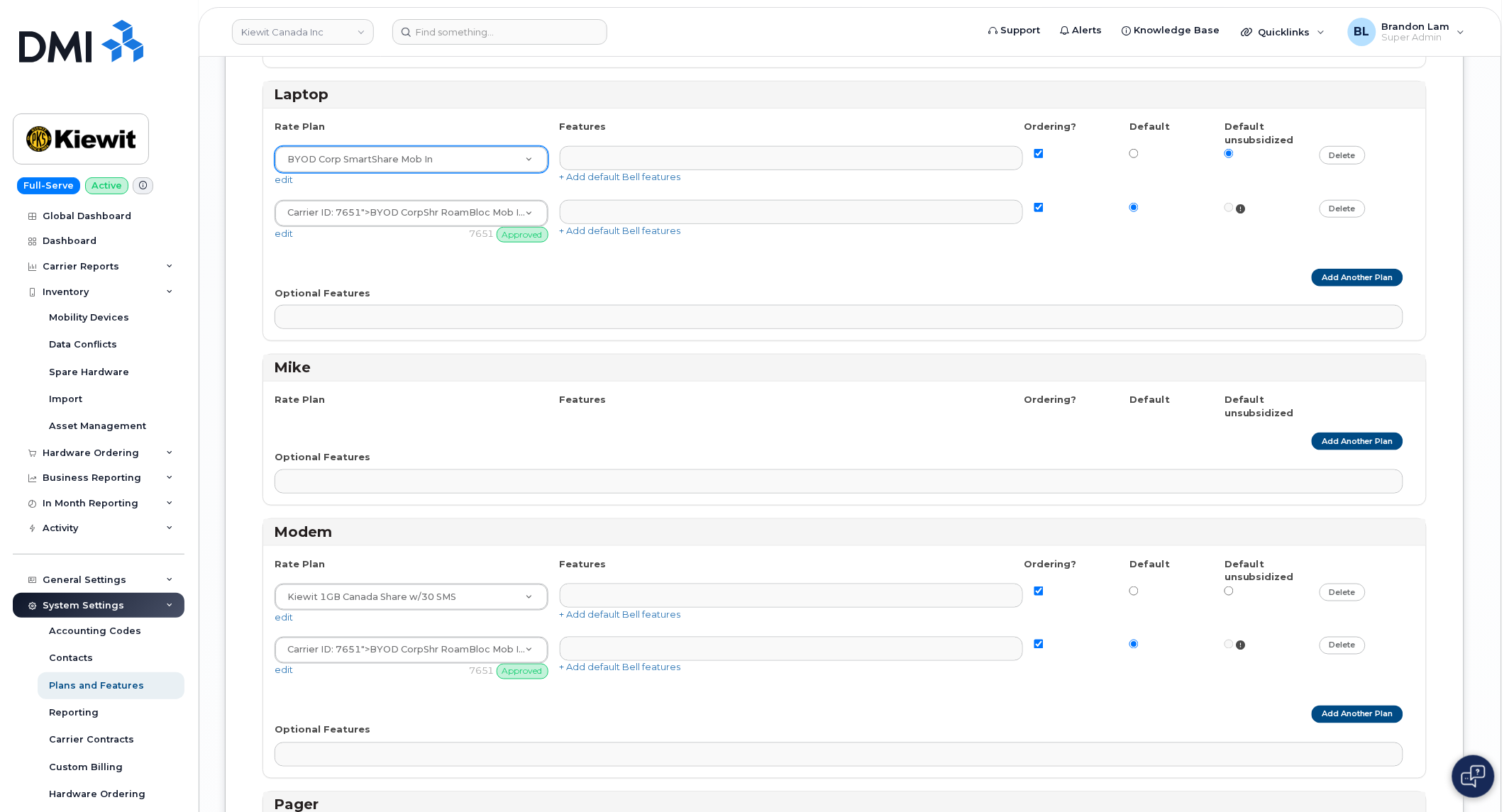 click on "Rate Plans And Features — Bell
Success
Permissions were updated successfully
Bell
Telus
Aircard
Rate Plan
Features
Ordering?
Default
Default unsubsidized
Carrier ID: 6510 ">Corp SmartShare Mob Int 17  Not Approved   Carrier ID: 6510                                     20GB Data Share Plan 30GB Data Share Plan AHS Data Only Flex Plan <span class='badge badge-red'>Not Approved</span> <span class='badge' data-test="select-scraped-id-7669">Carrier ID: 7669</span> AVPA Partage int Entreprise 20 AVPA Partage int Entreprise 25 AVPA Partage int Entreprise 35 AVPA Partage int Entreprise 55 AVPA Part int Entr Int Mob 10 Business Share Ult Mob Int <span class='badge badge-red'>Not Approved</span> <span class='badge' data-test="select-scraped-id-7415">Carrier ID: 7415</span> BYOD Corp SmartShare Mob In BYOD Govt NB Unltd - Flex data BYOD Manulife Mob Inter. plan Corp Mob Int Flex Plus/" at bounding box center (850, -895) 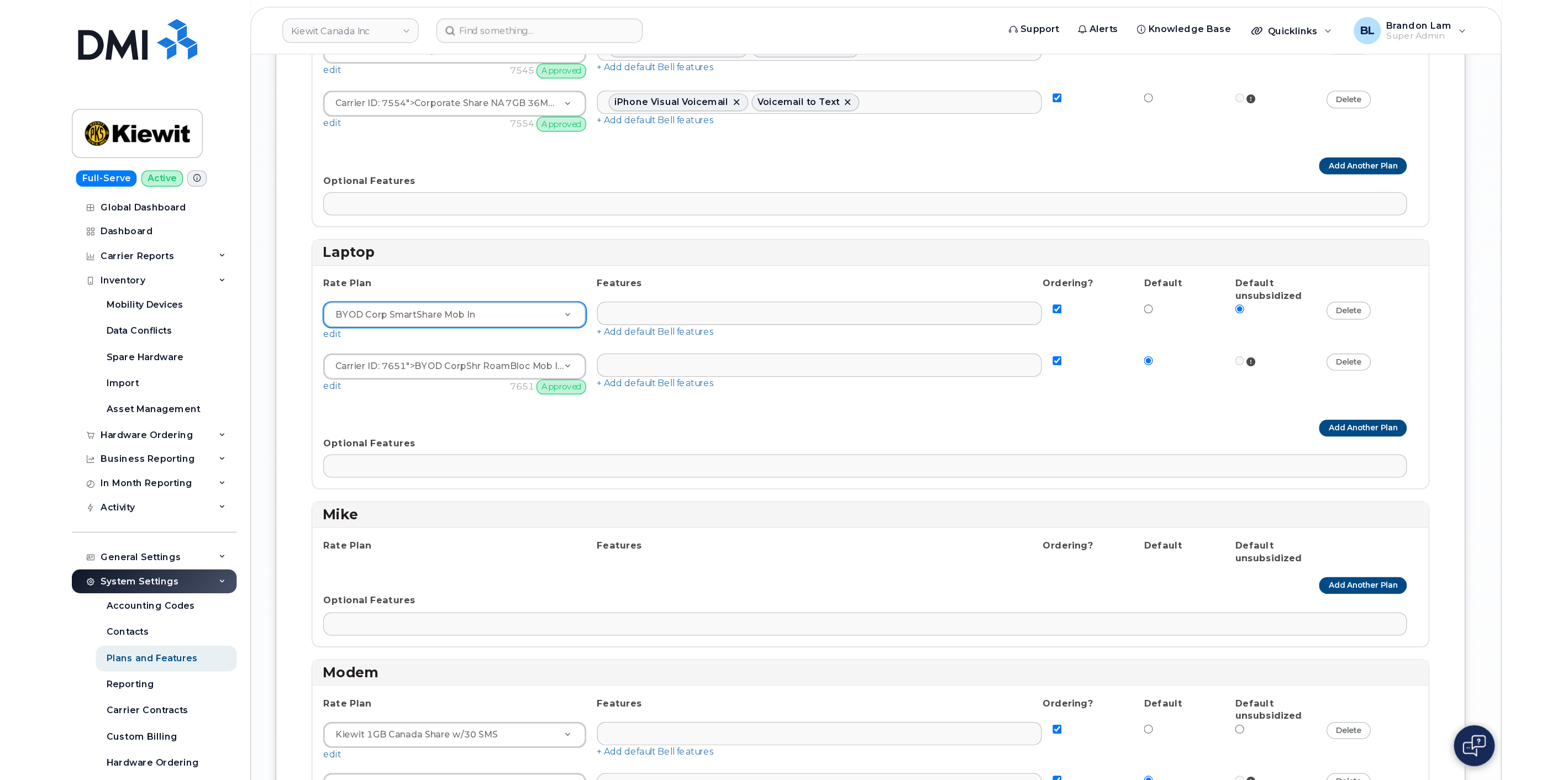 scroll, scrollTop: 3159, scrollLeft: 0, axis: vertical 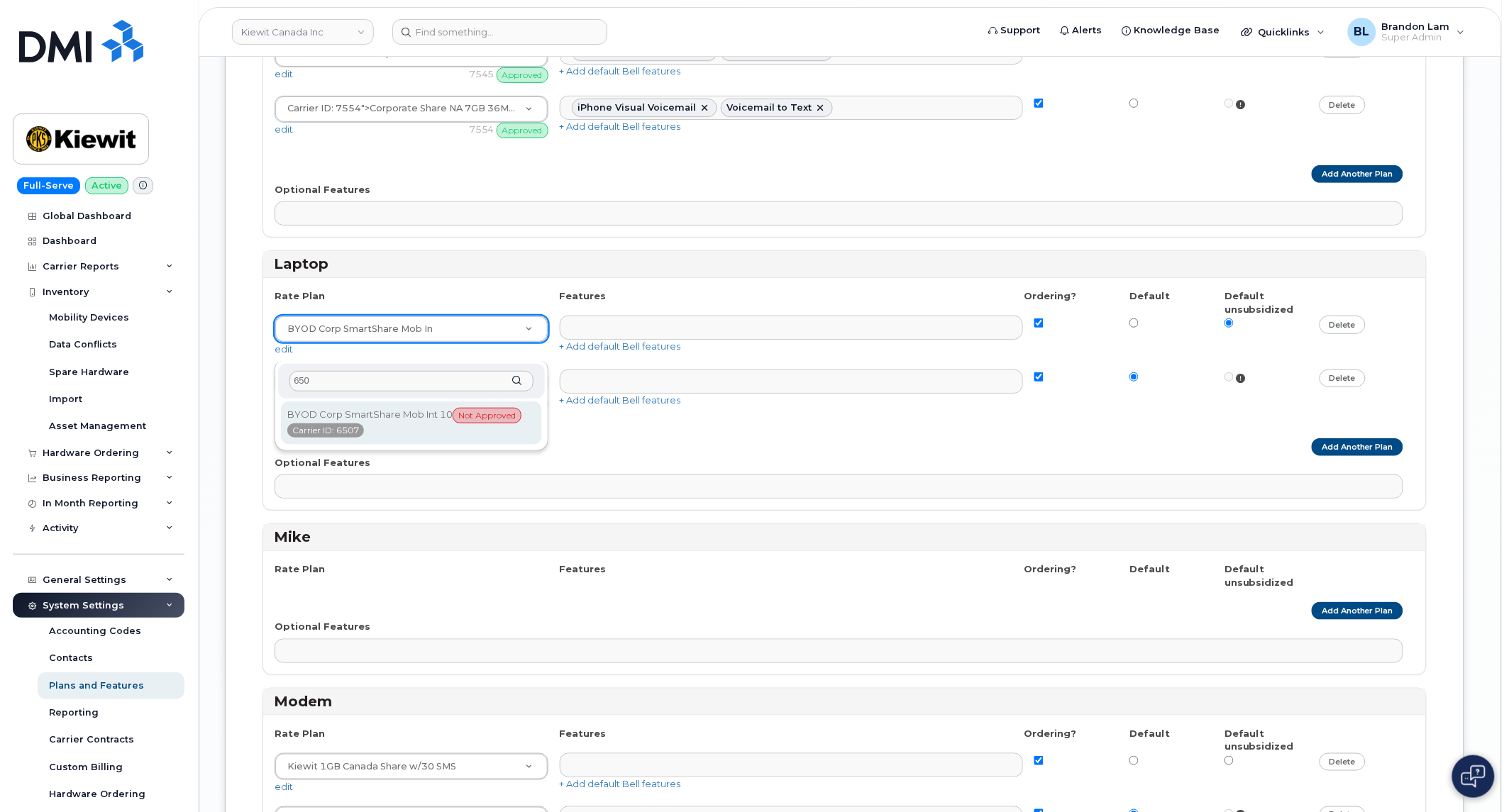 type on "650" 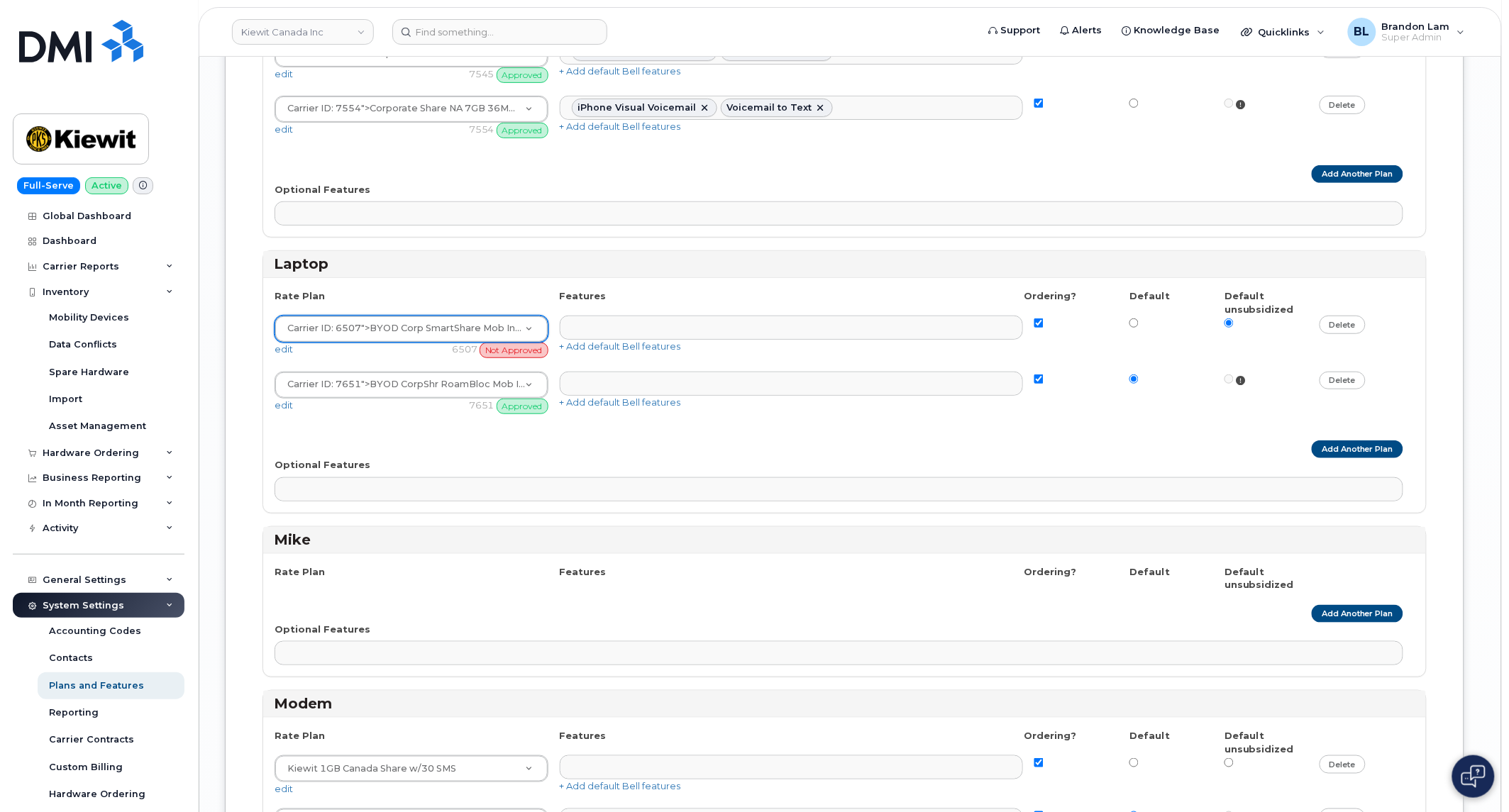 click at bounding box center [1177, 323] 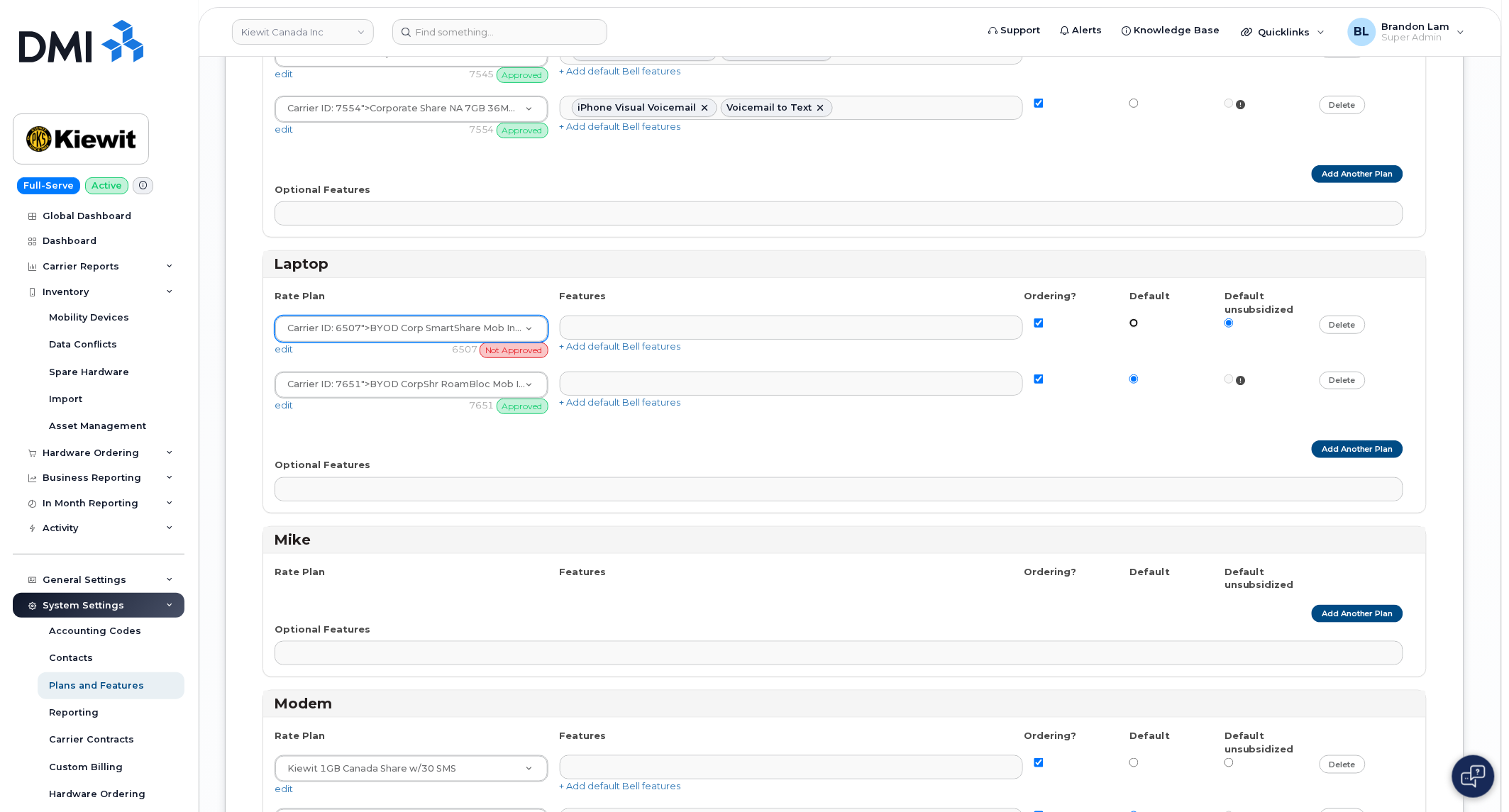 click at bounding box center (1134, 323) 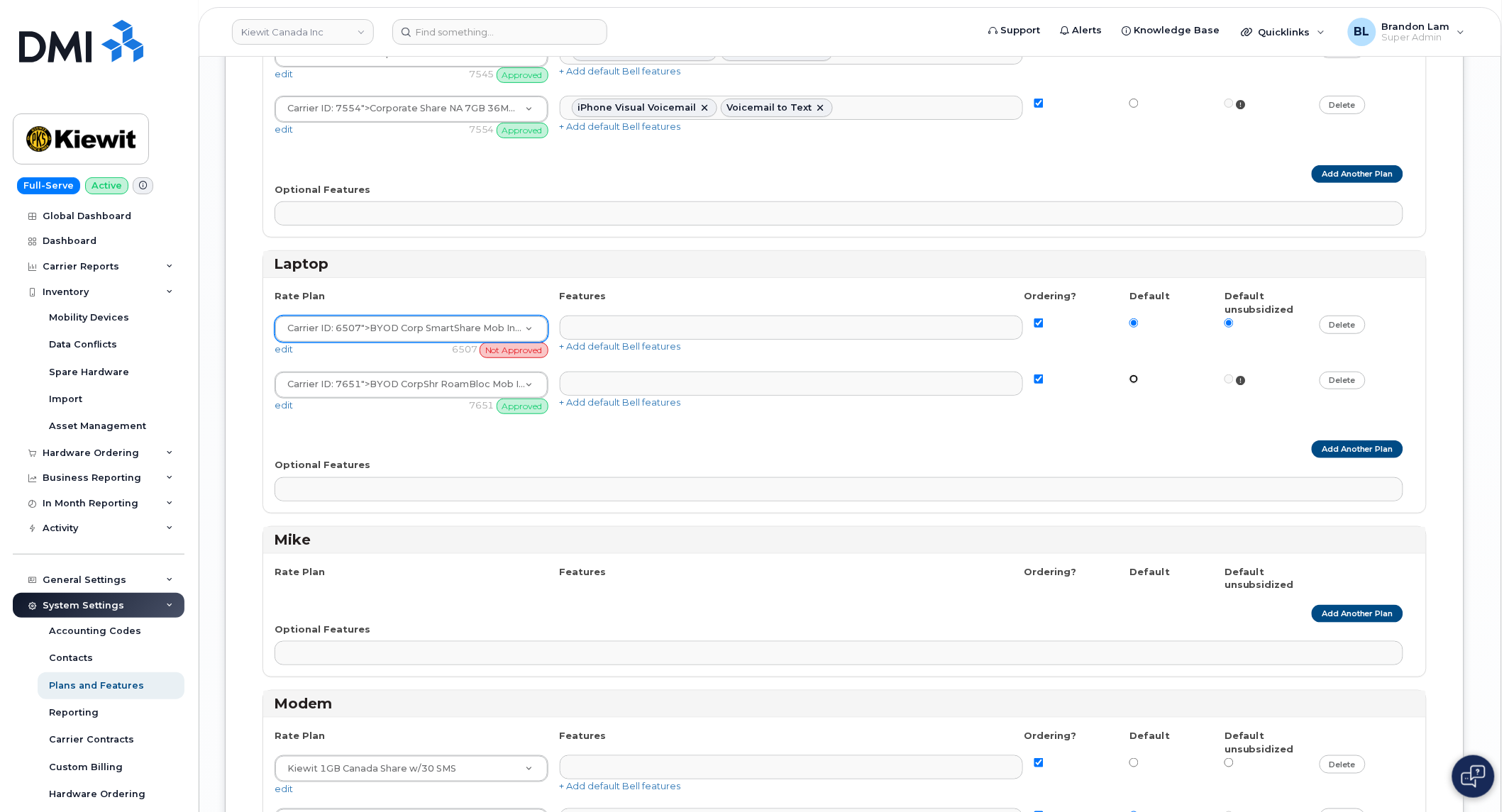 click at bounding box center (1134, 379) 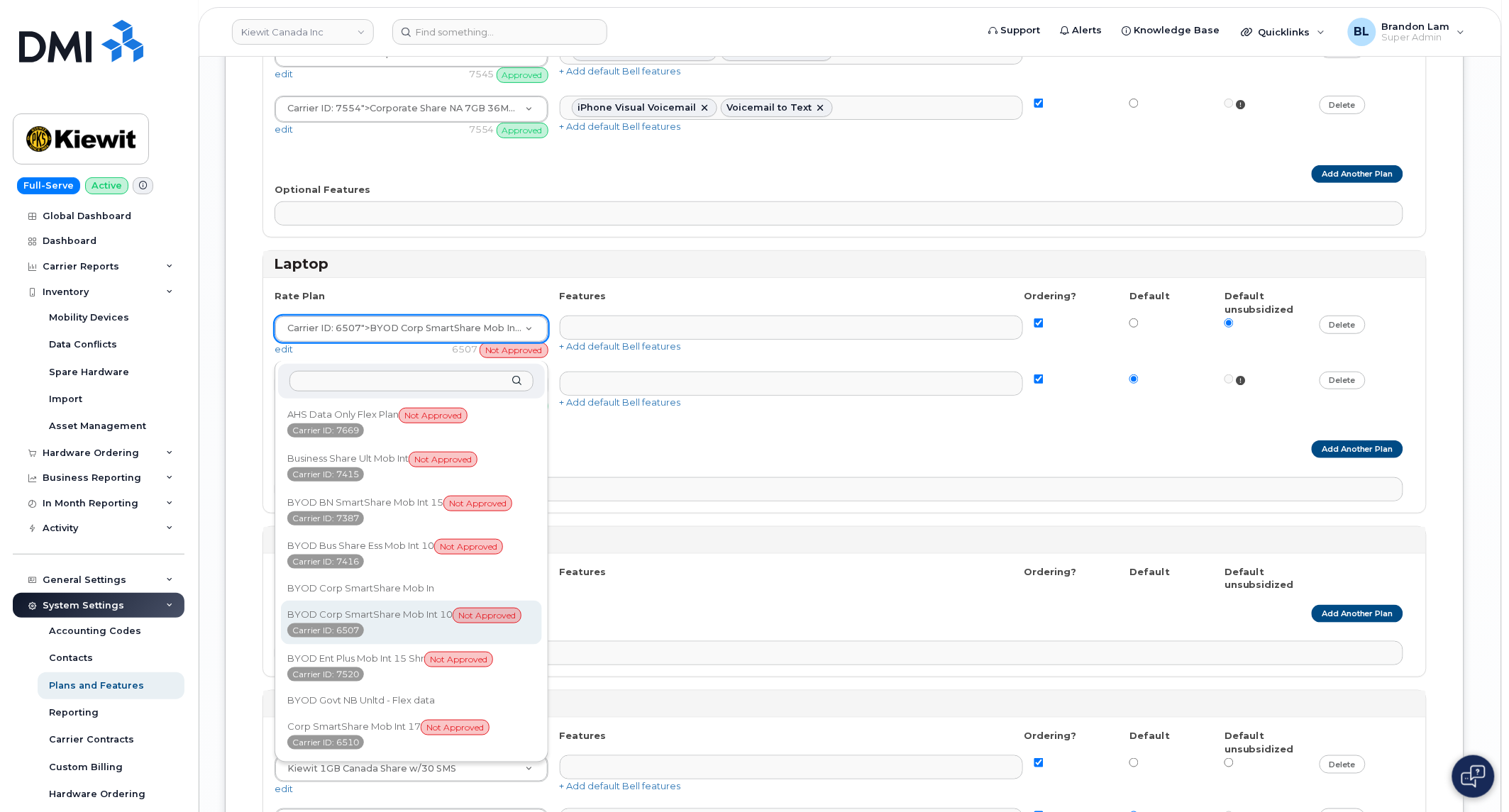type 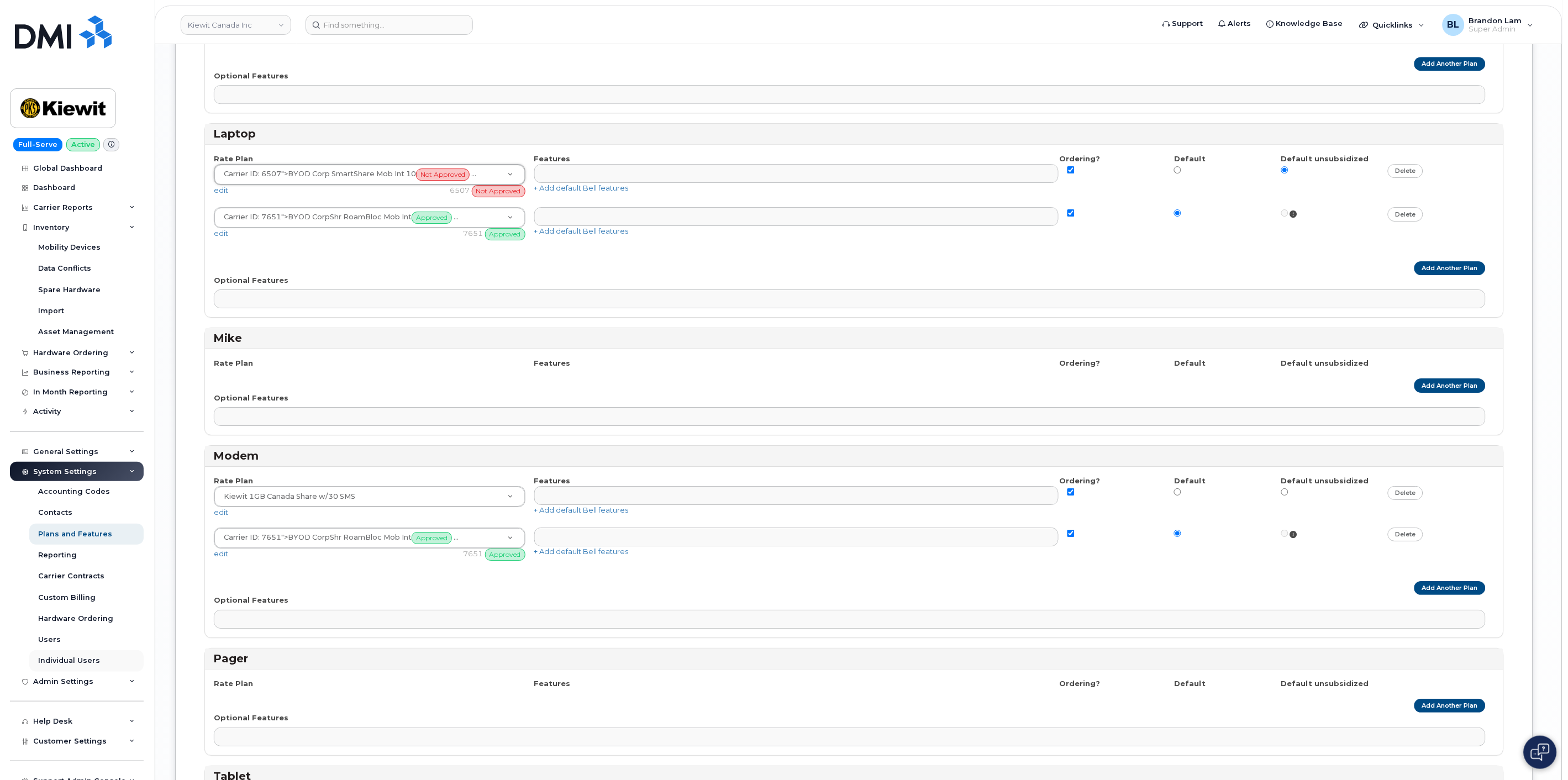 scroll, scrollTop: 50, scrollLeft: 0, axis: vertical 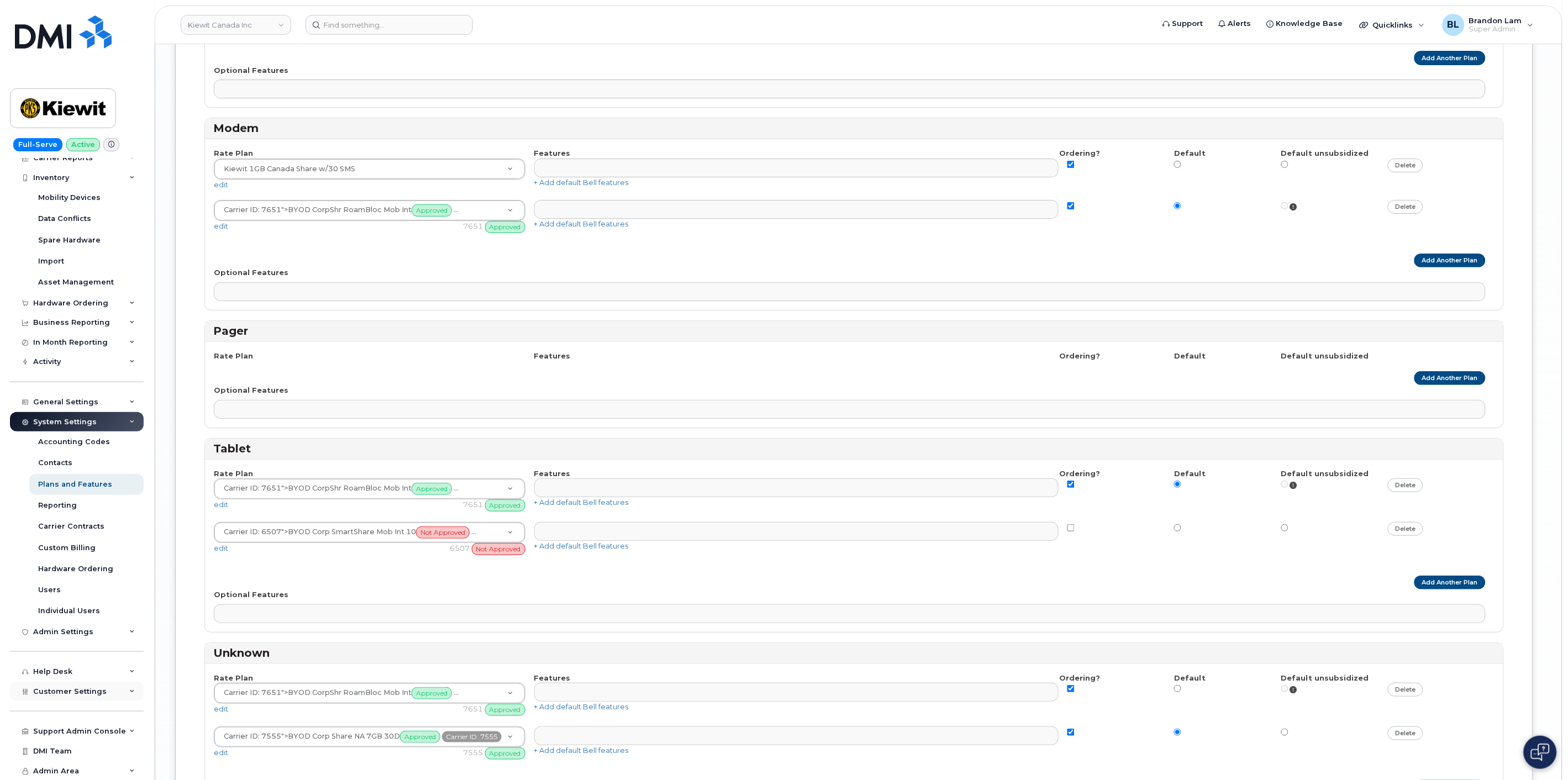 click on "Customer Settings" at bounding box center (70, 691) 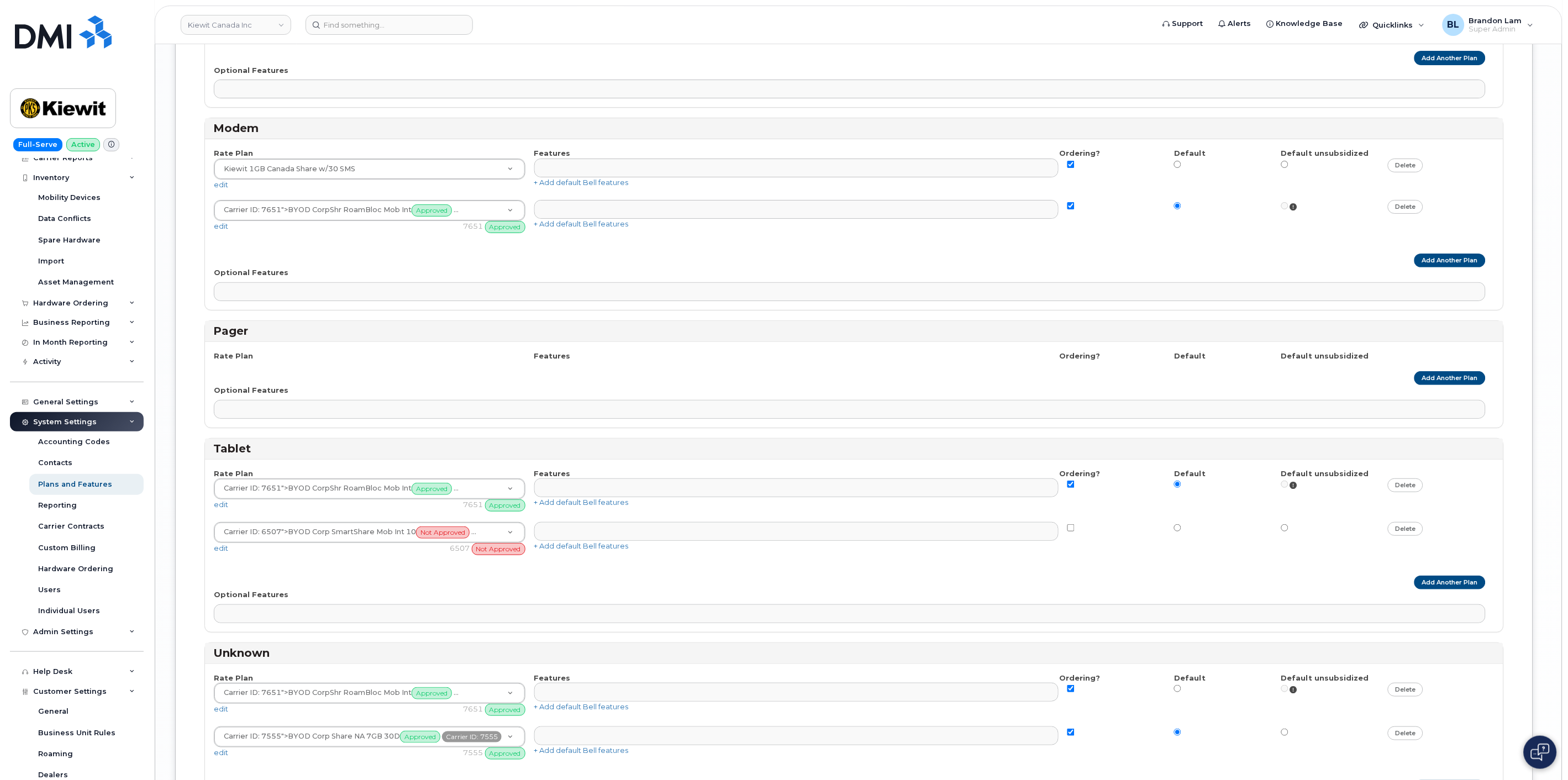 scroll, scrollTop: 367, scrollLeft: 0, axis: vertical 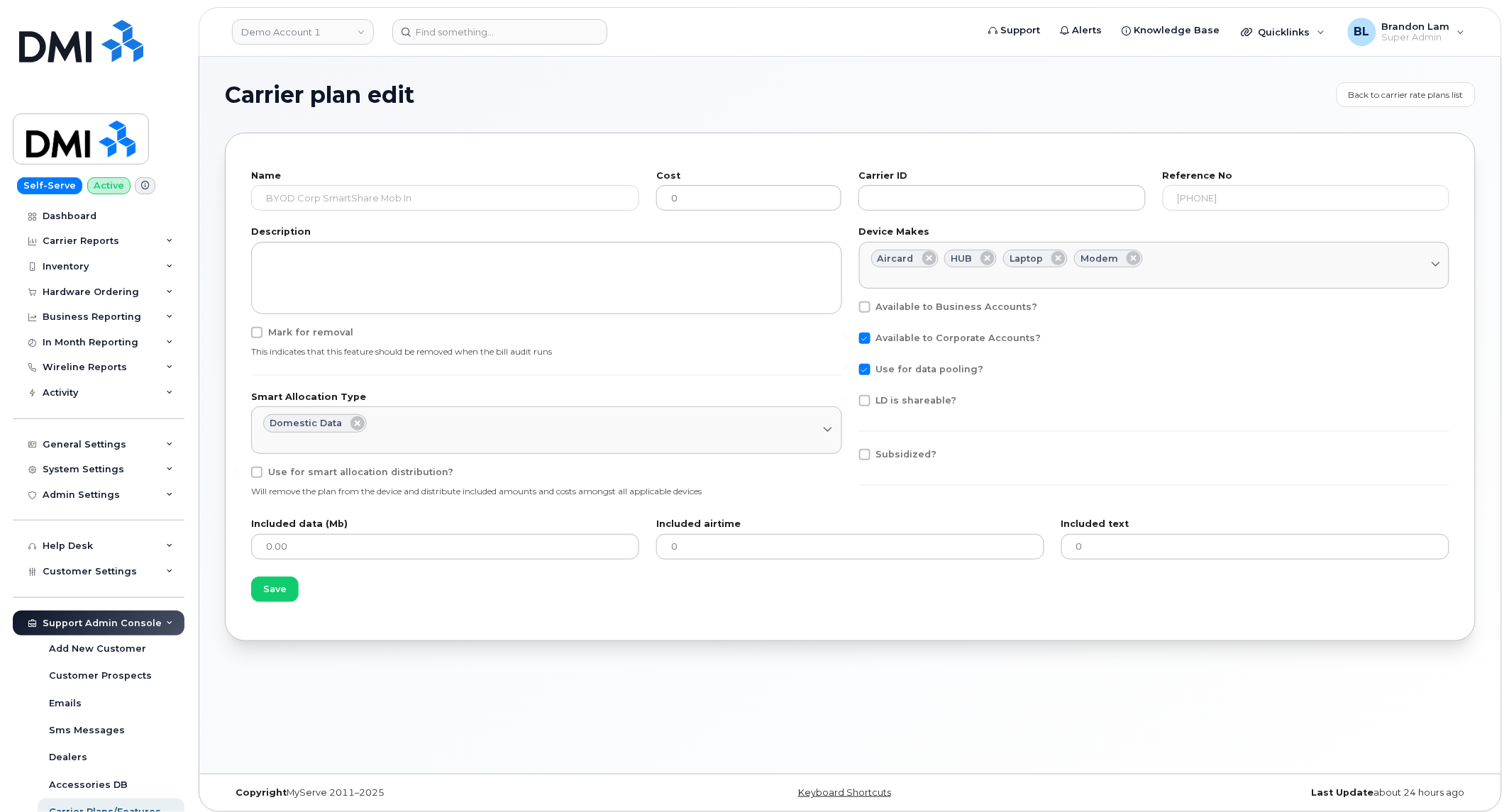 click on "Carrier plan edit  Back to carrier rate plans list Name BYOD Corp SmartShare Mob In Cost 0 Carrier ID Reference No 2892144573 Description Mark for removal This indicates that this feature should be removed when the bill audit runs Smart Allocation Type Domestic Data Select Smart Allocation Type Long Distance Continental Roaming Data Use for smart allocation distribution? Will remove the plan from the device and distribute included amounts and costs amongst all applicable devices Device Makes Aircard HUB Laptop Modem Select device makes Android Blackberry Cell Phone GPS iPhone Mike Pager Tablet Unknown Watch Windows Phone Available to Business Accounts? Available to Corporate Accounts? Use for data pooling? LD is shareable? Subsidized? Included data (Mb) 0.00 Included airtime 0 Included text 0 Save" at bounding box center (850, 415) 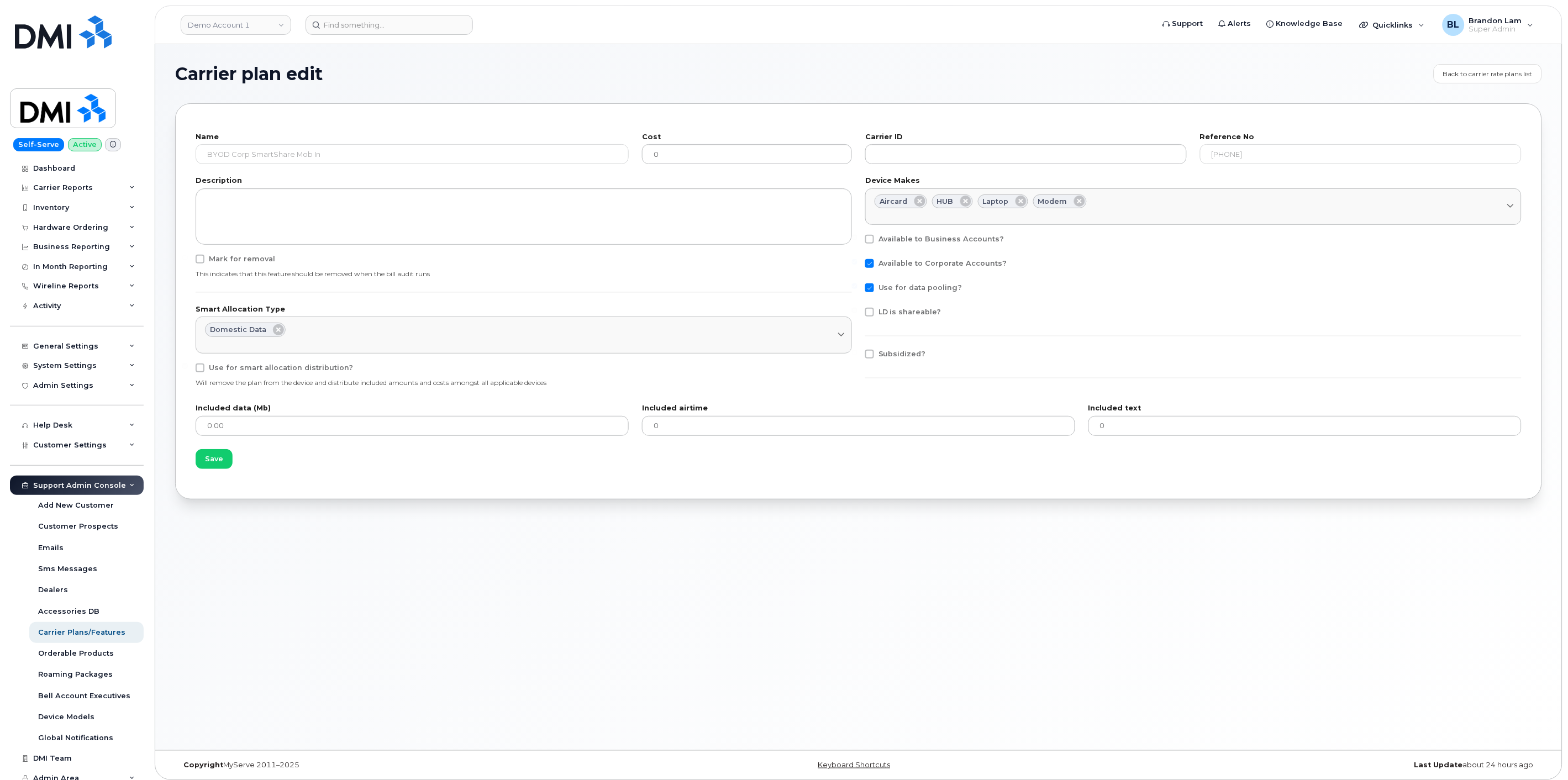drag, startPoint x: 525, startPoint y: 590, endPoint x: 529, endPoint y: 570, distance: 20.396078 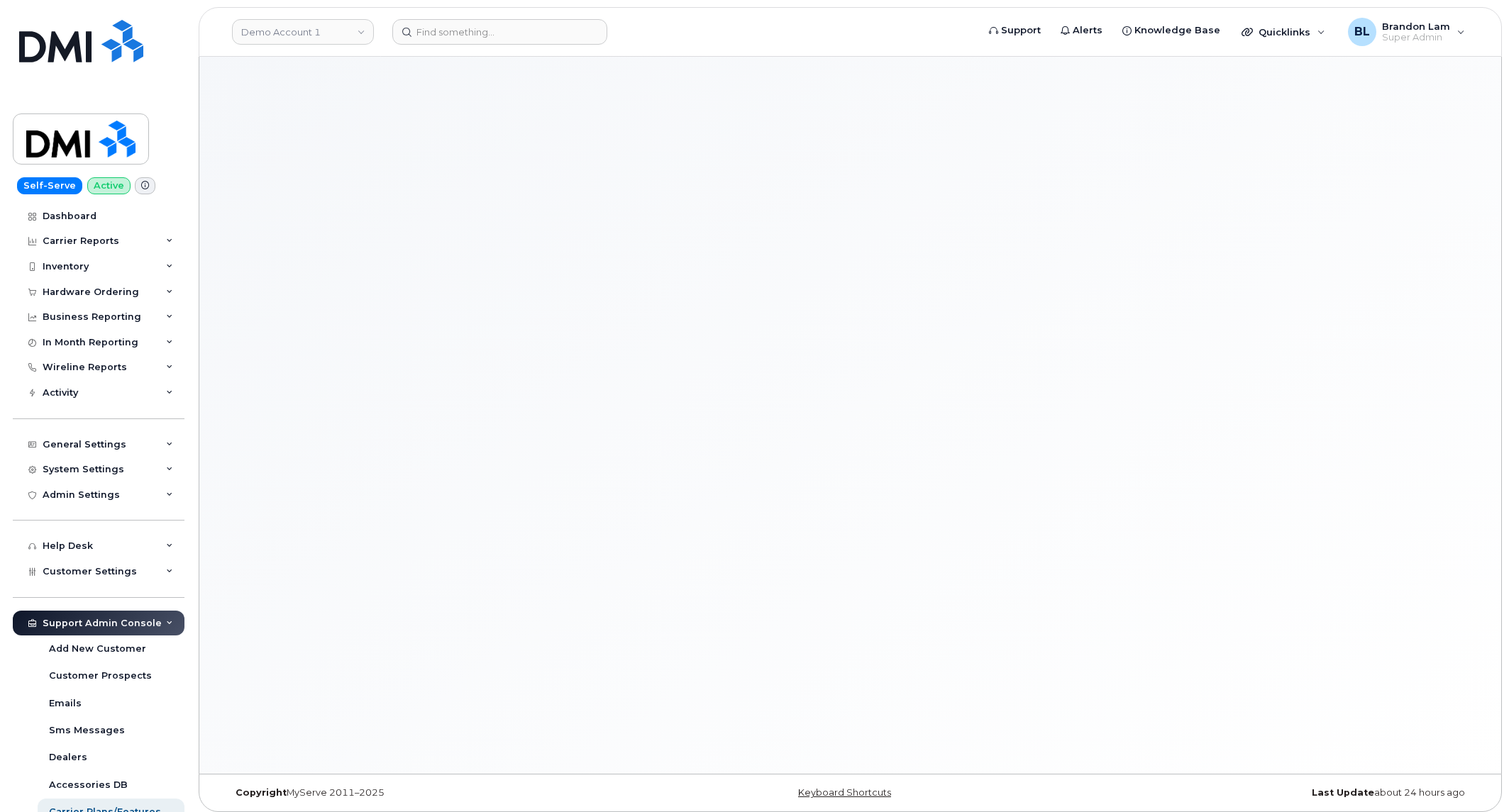 scroll, scrollTop: 0, scrollLeft: 0, axis: both 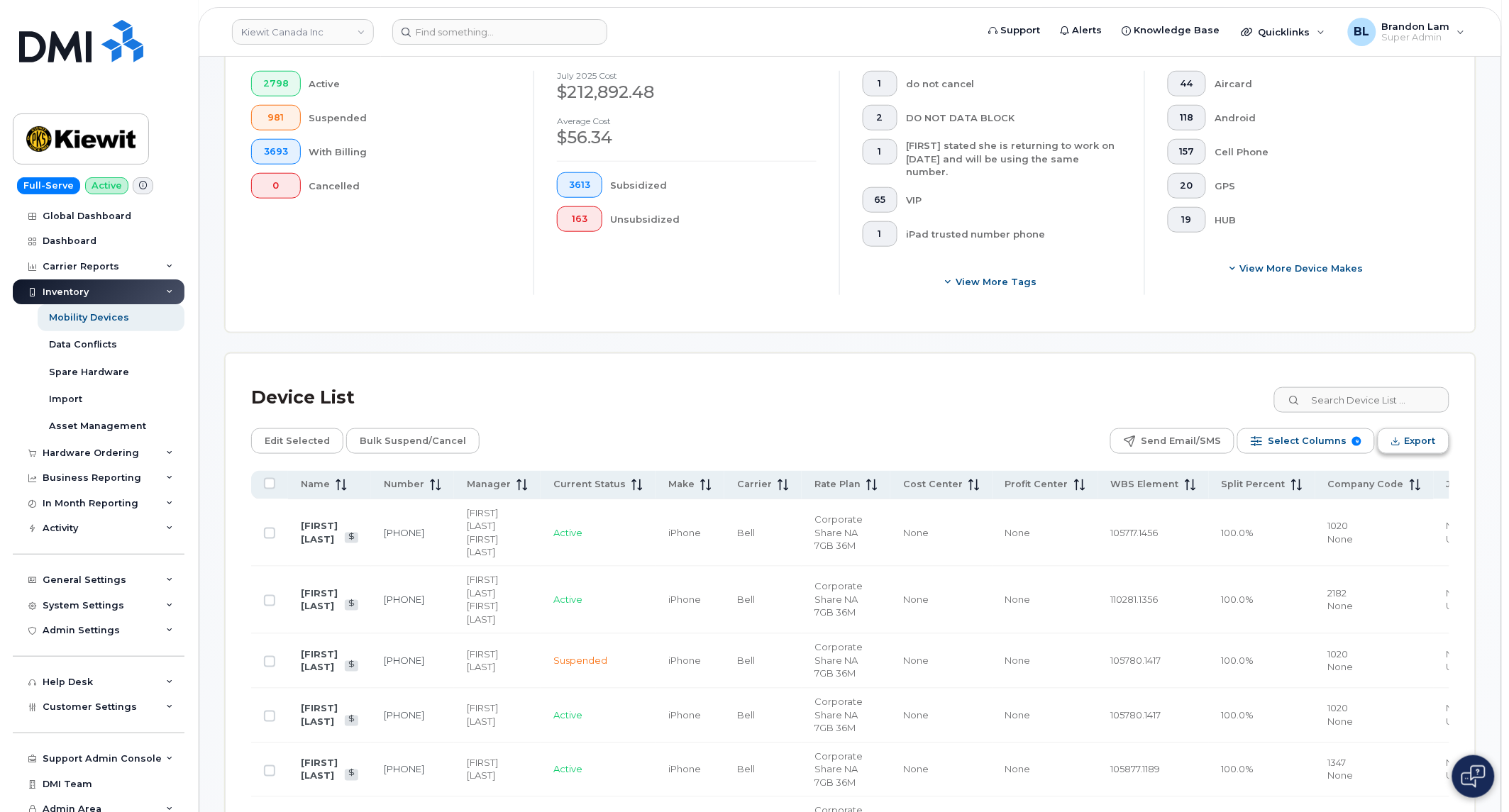 drag, startPoint x: 1425, startPoint y: 445, endPoint x: 1430, endPoint y: 452, distance: 8.602325 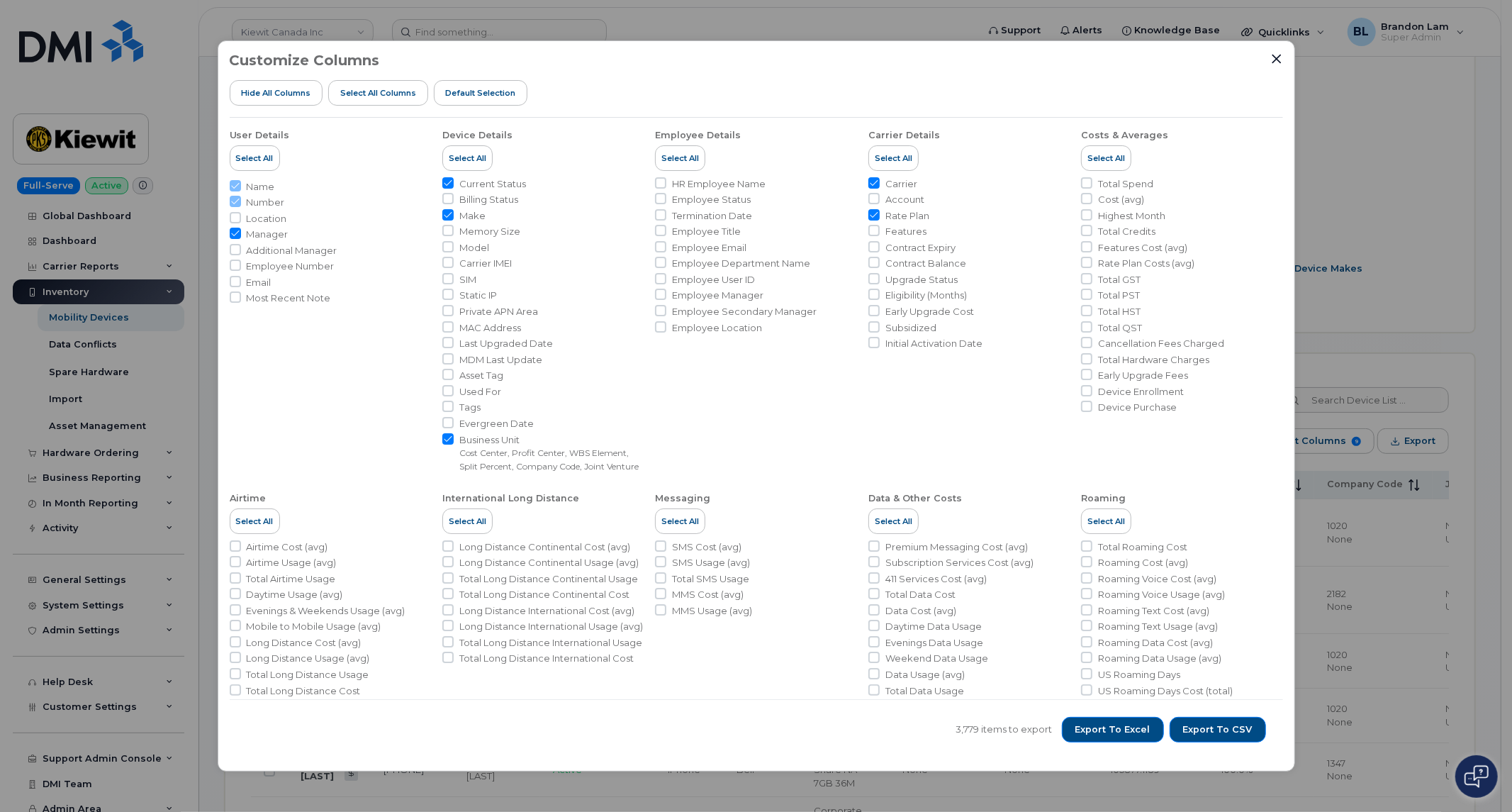 click on "Model" at bounding box center (474, 248) 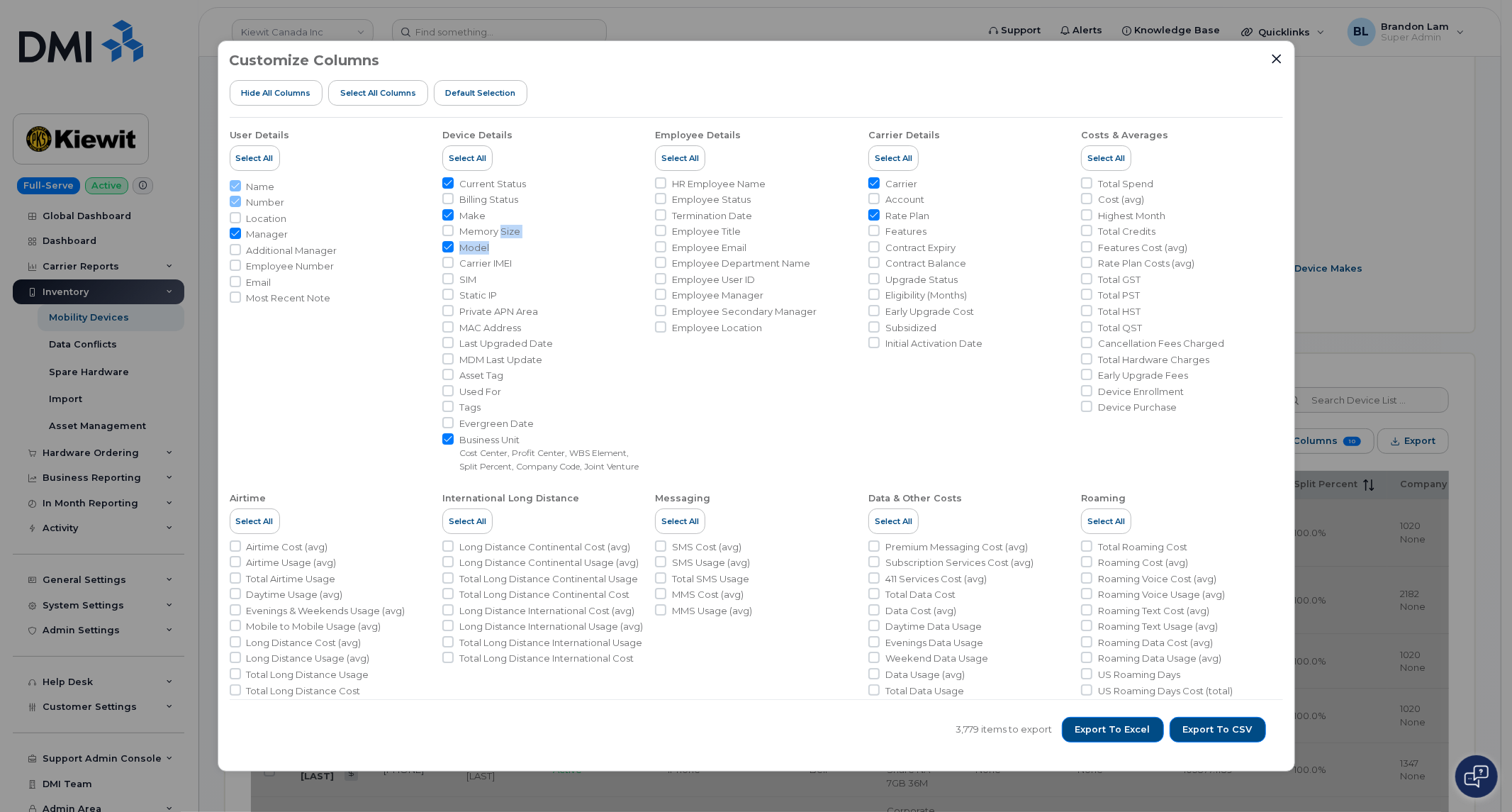 drag, startPoint x: 485, startPoint y: 248, endPoint x: 502, endPoint y: 235, distance: 21 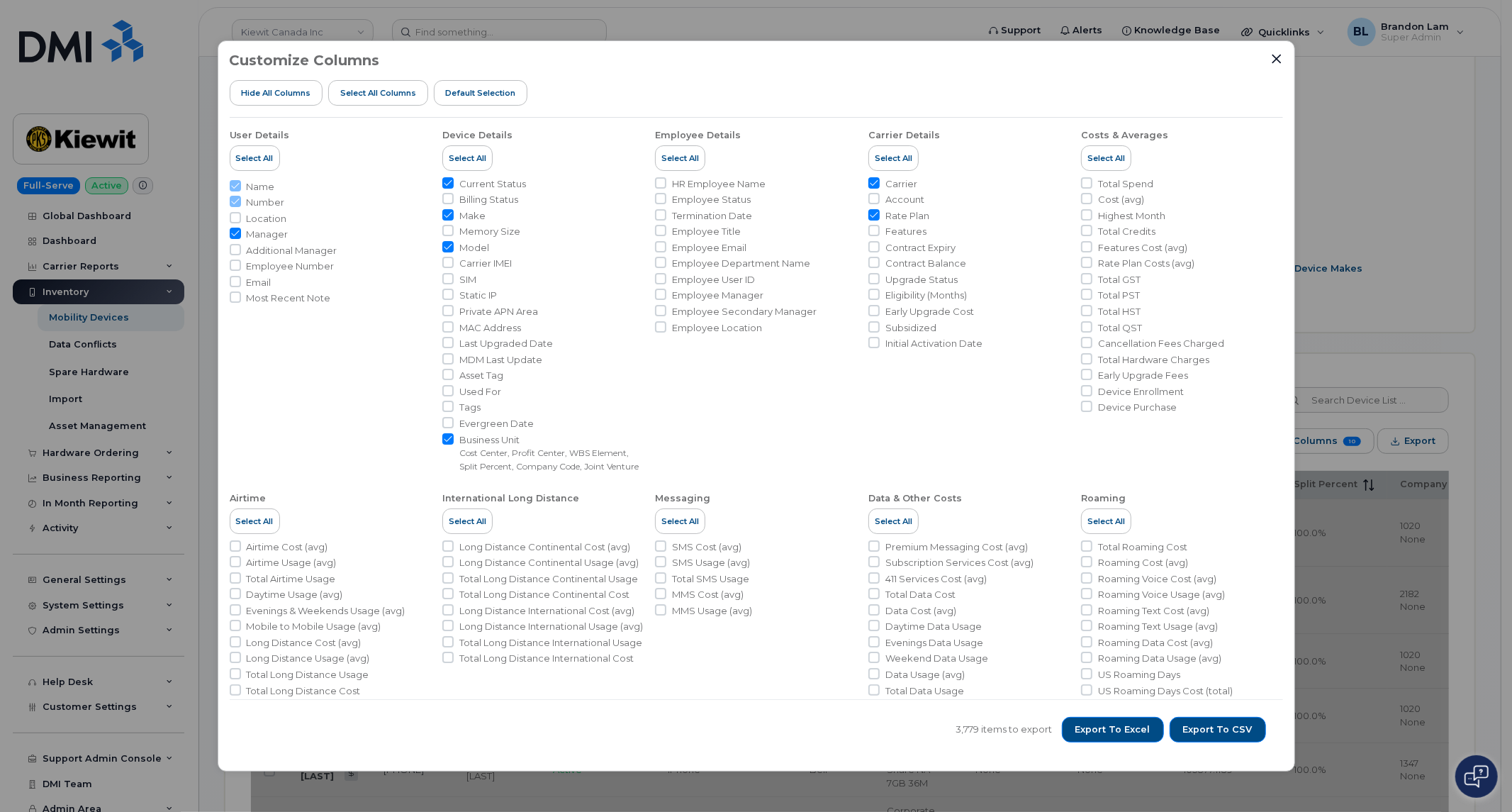 click on "Billing Status" at bounding box center [488, 199] 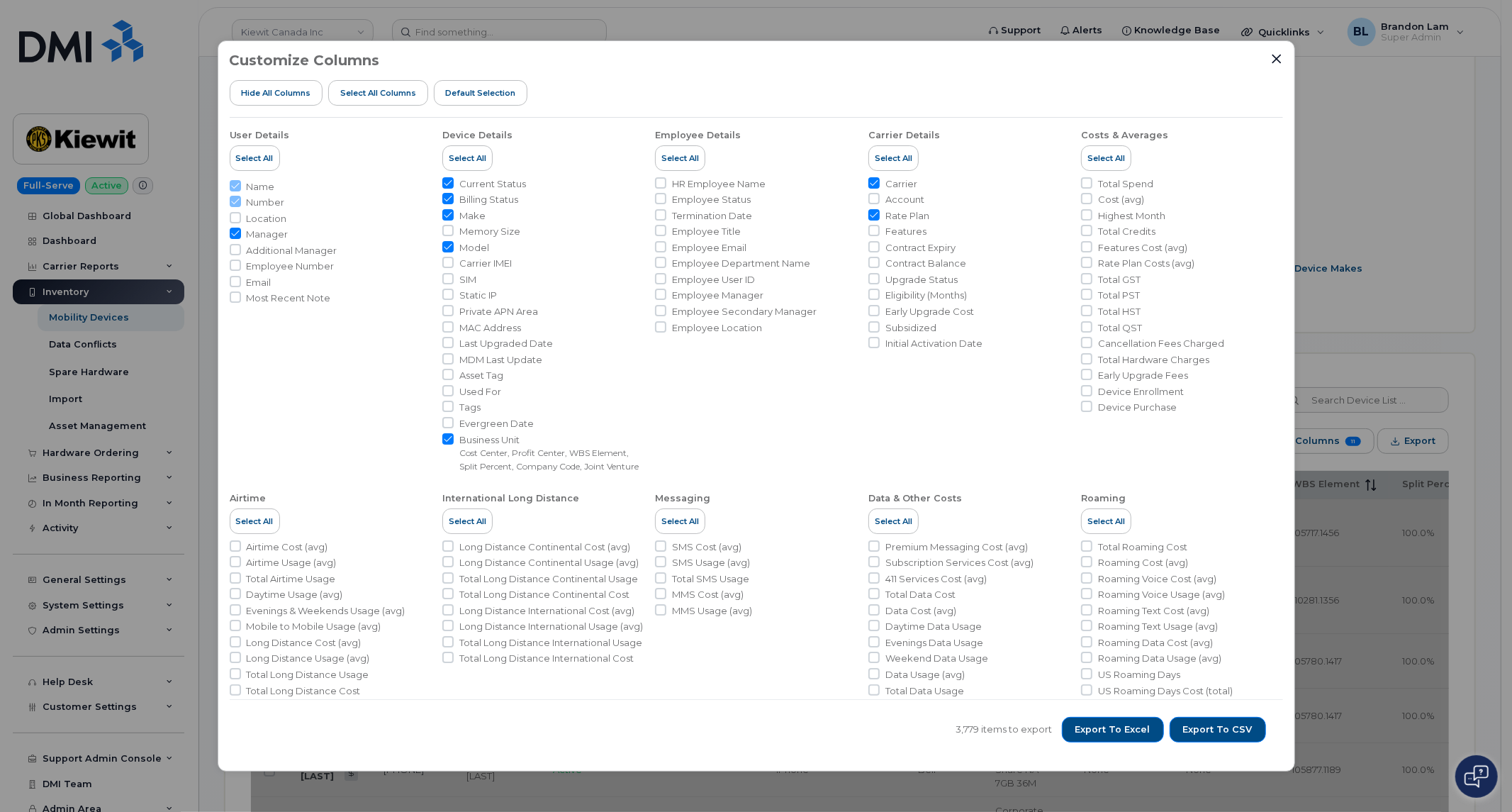 click on "Business Unit Cost Center, Profit Center, WBS Element, Split Percent, Company Code, Joint Venture" at bounding box center [448, 439] 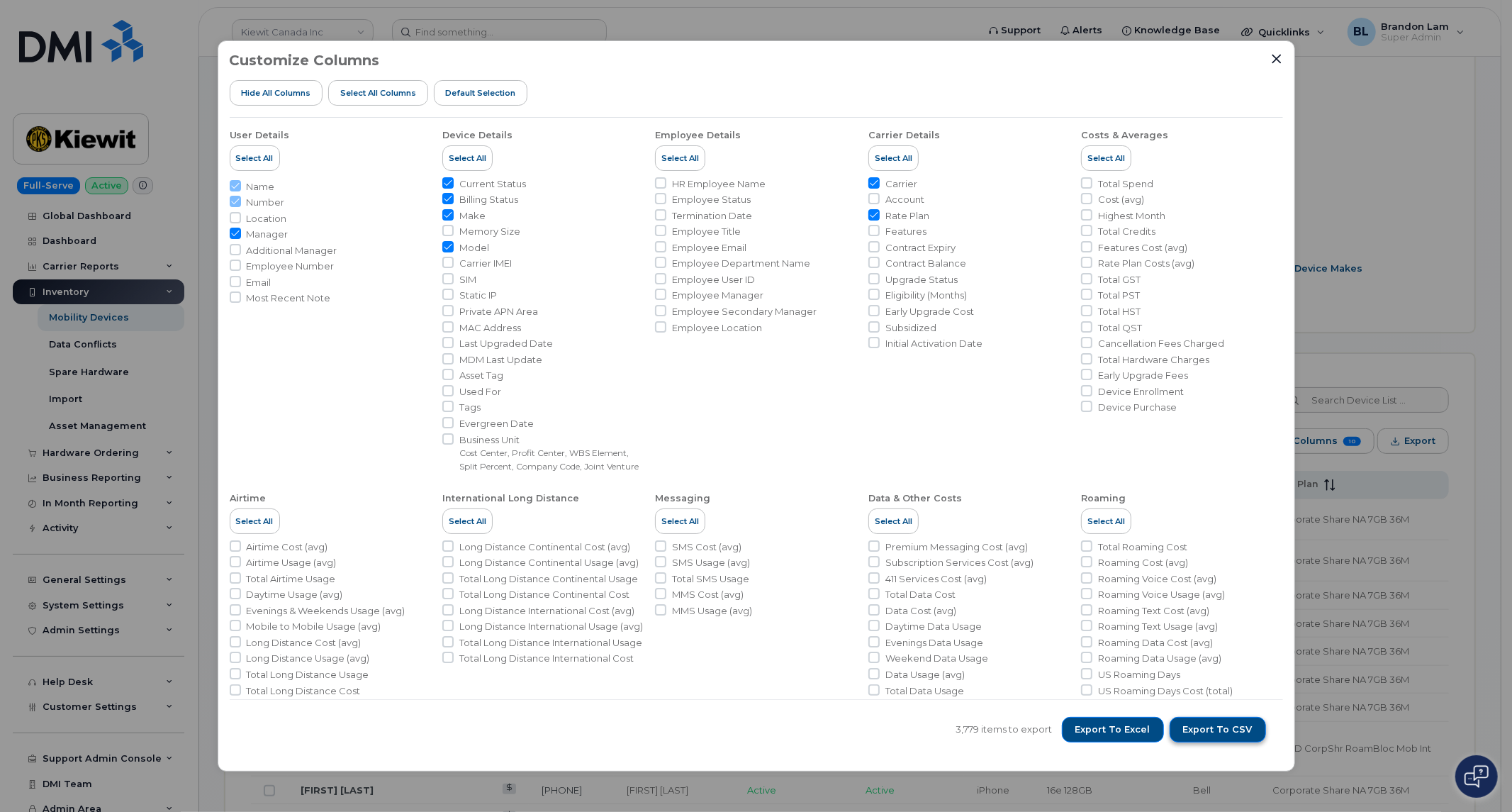 click on "Export to CSV" 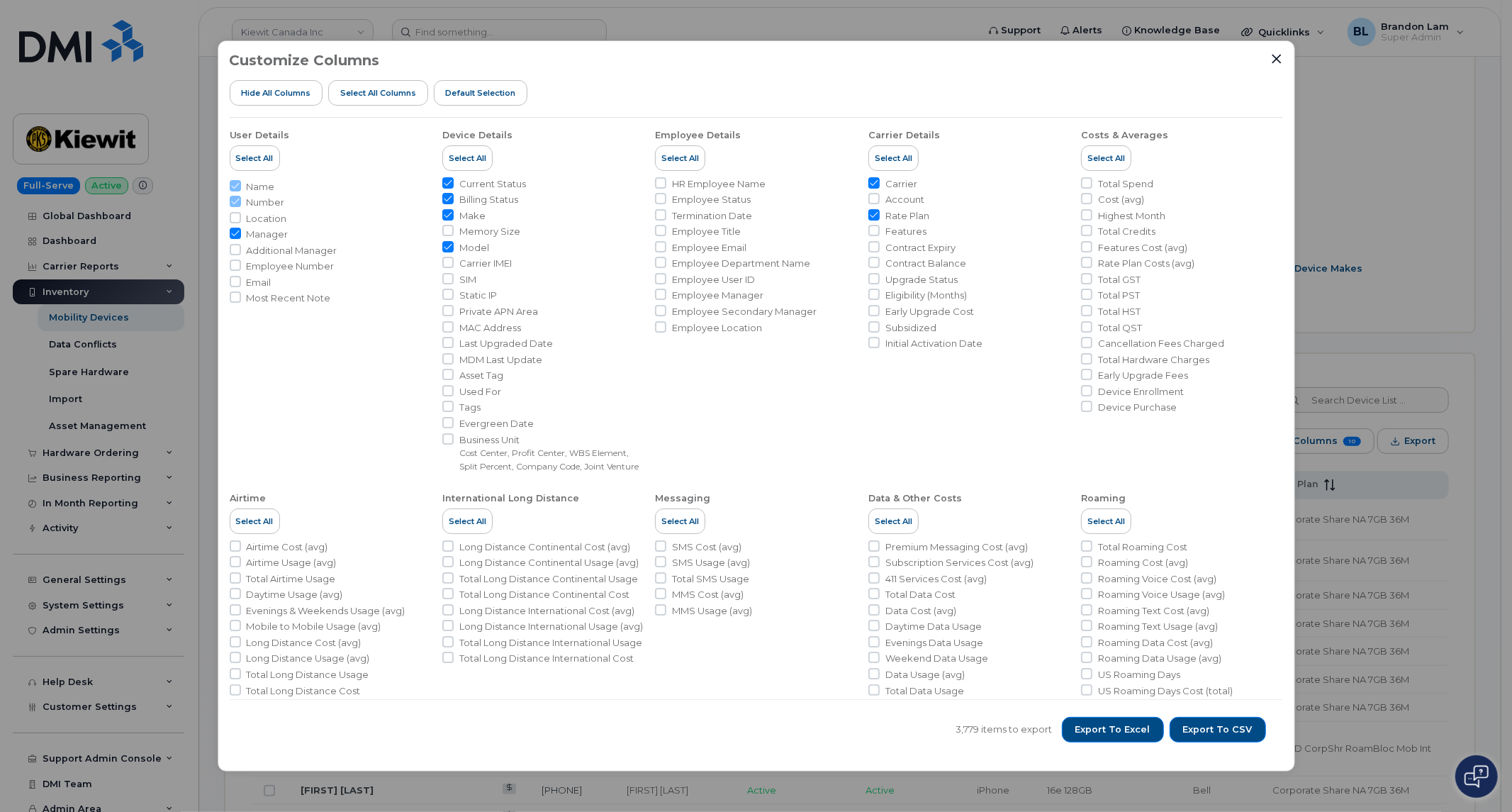 type 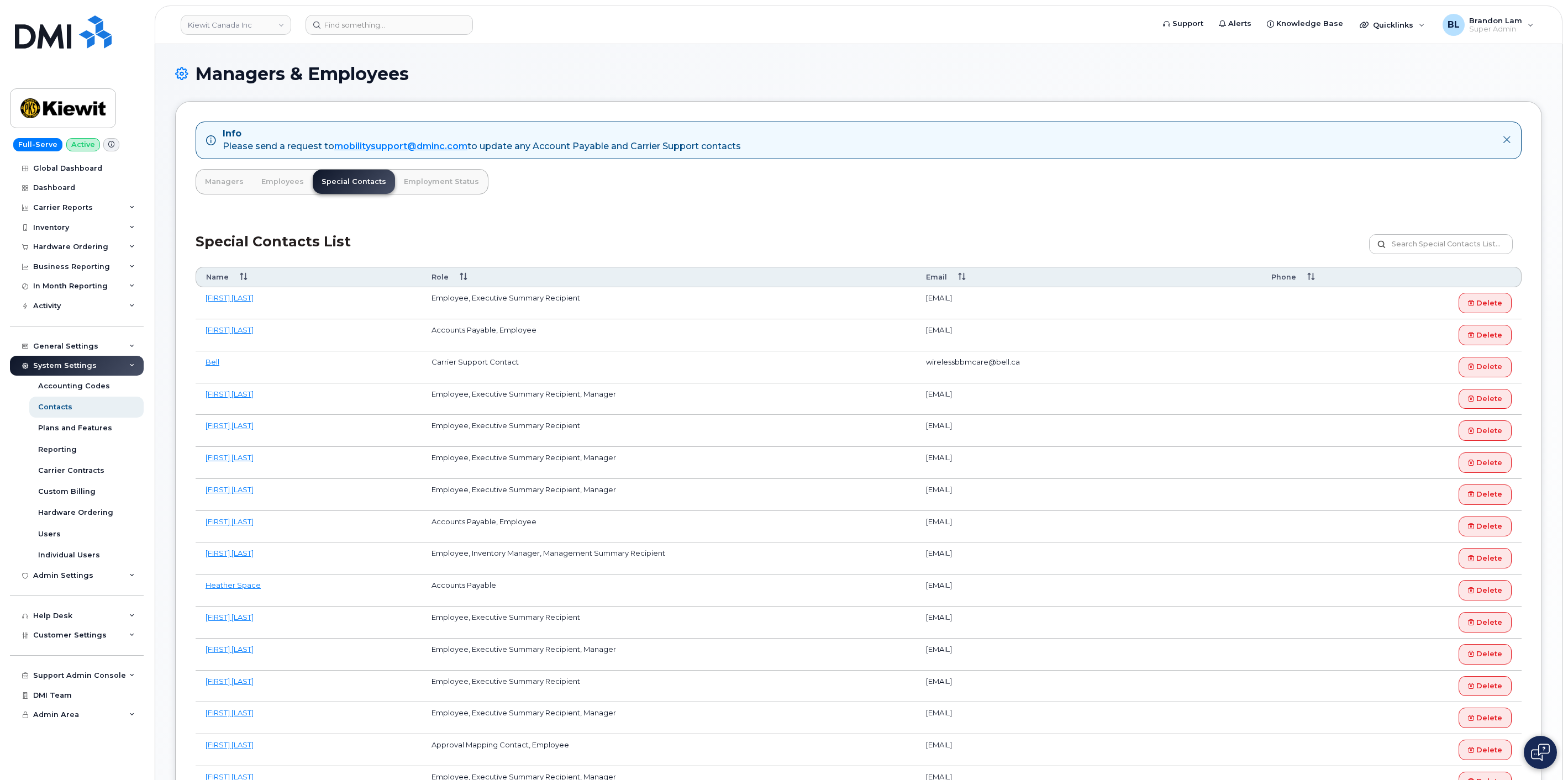 scroll, scrollTop: 0, scrollLeft: 0, axis: both 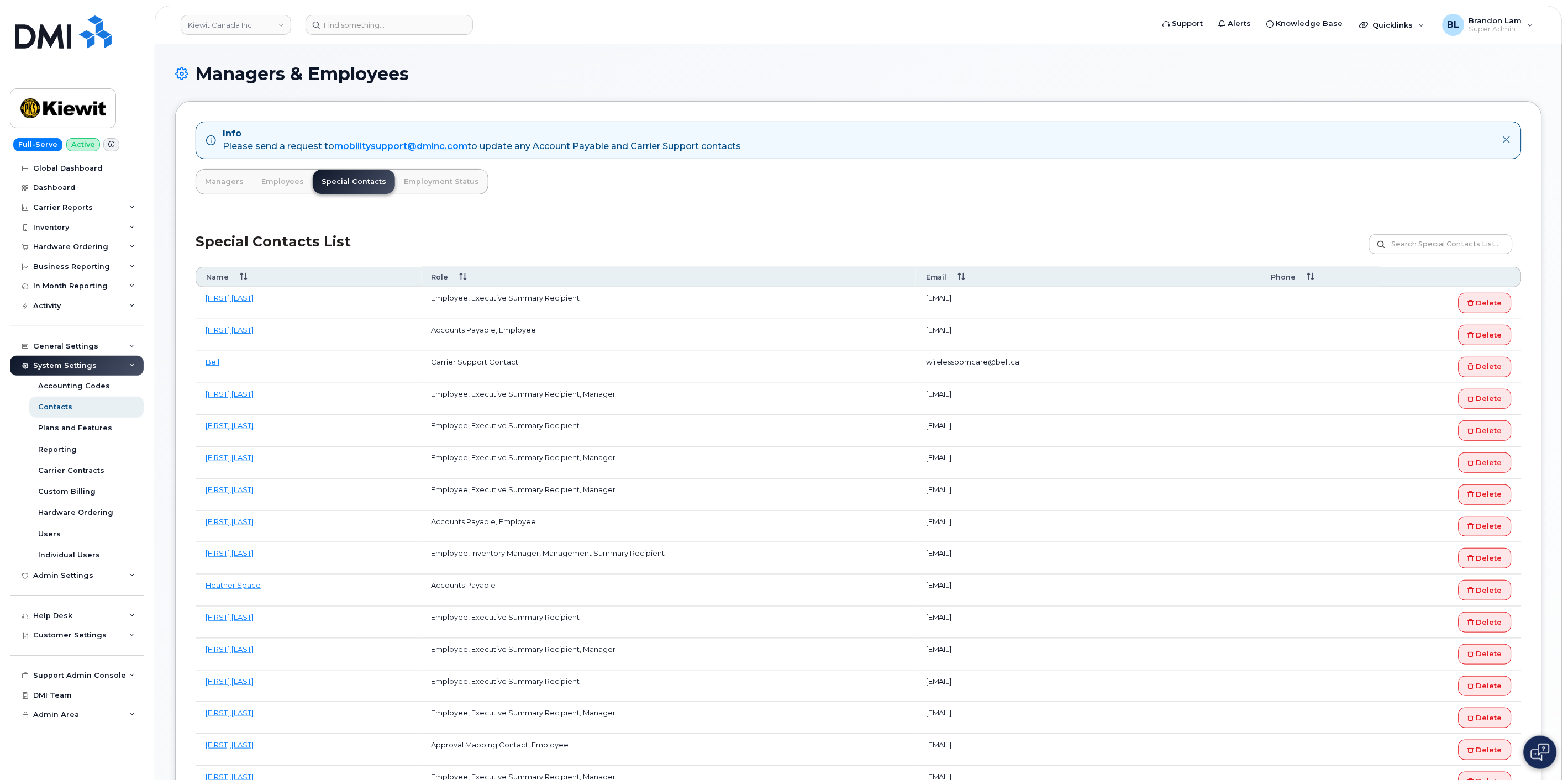 click on "Special Contacts List
Customize
Filter
Refresh
Export" at bounding box center (859, 240) 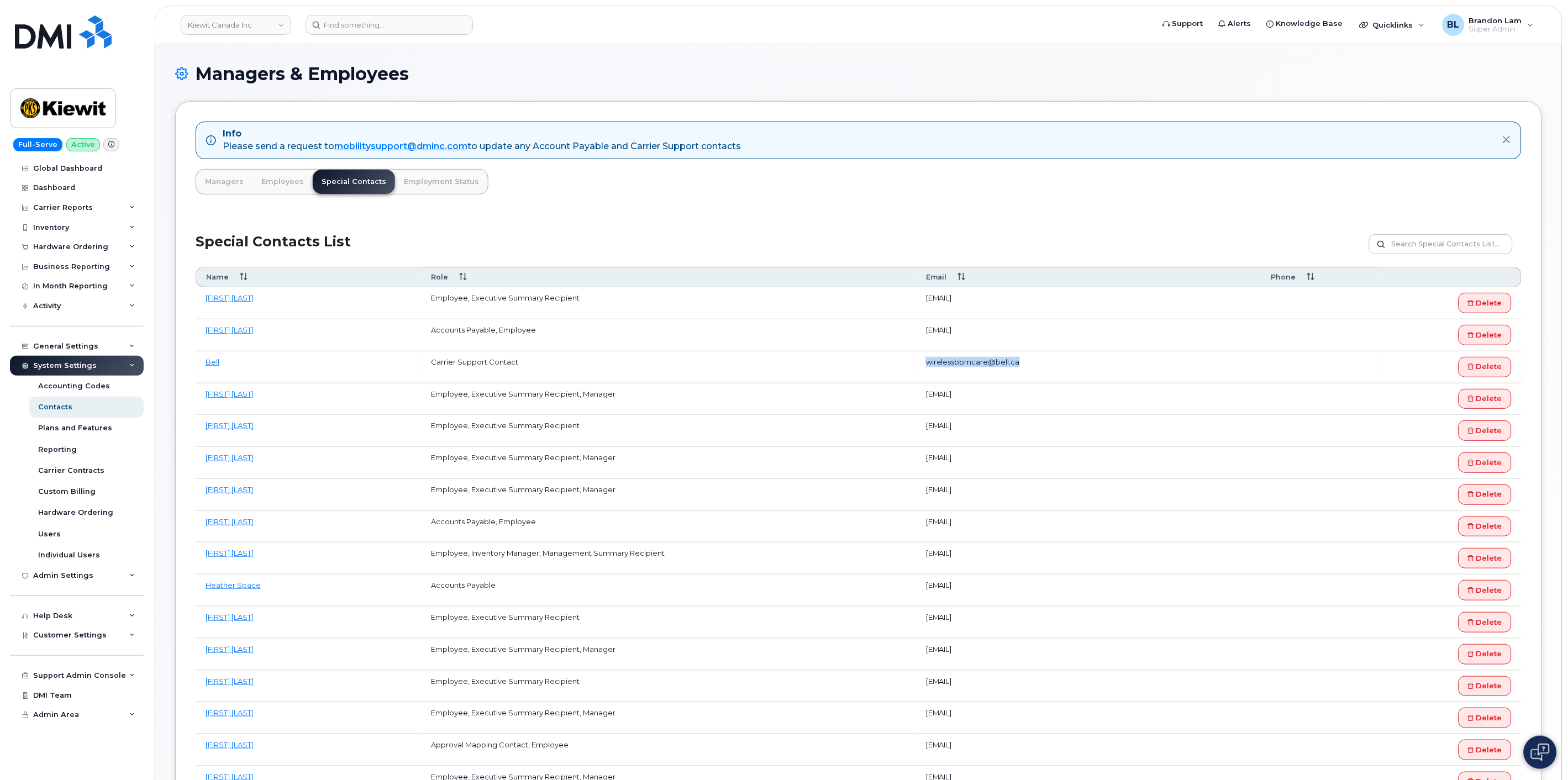 drag, startPoint x: 923, startPoint y: 359, endPoint x: 1067, endPoint y: 361, distance: 144.0139 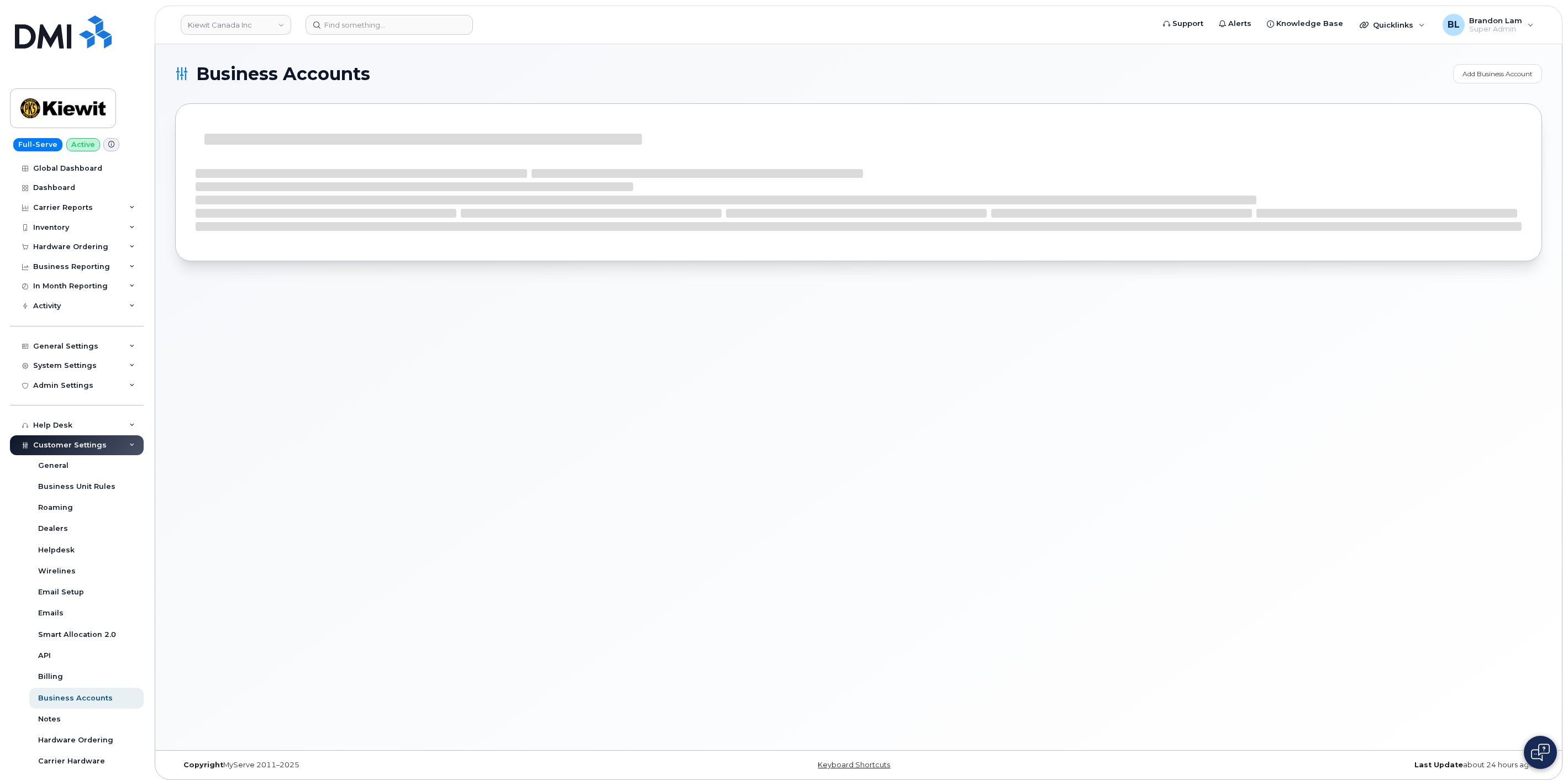scroll, scrollTop: 0, scrollLeft: 0, axis: both 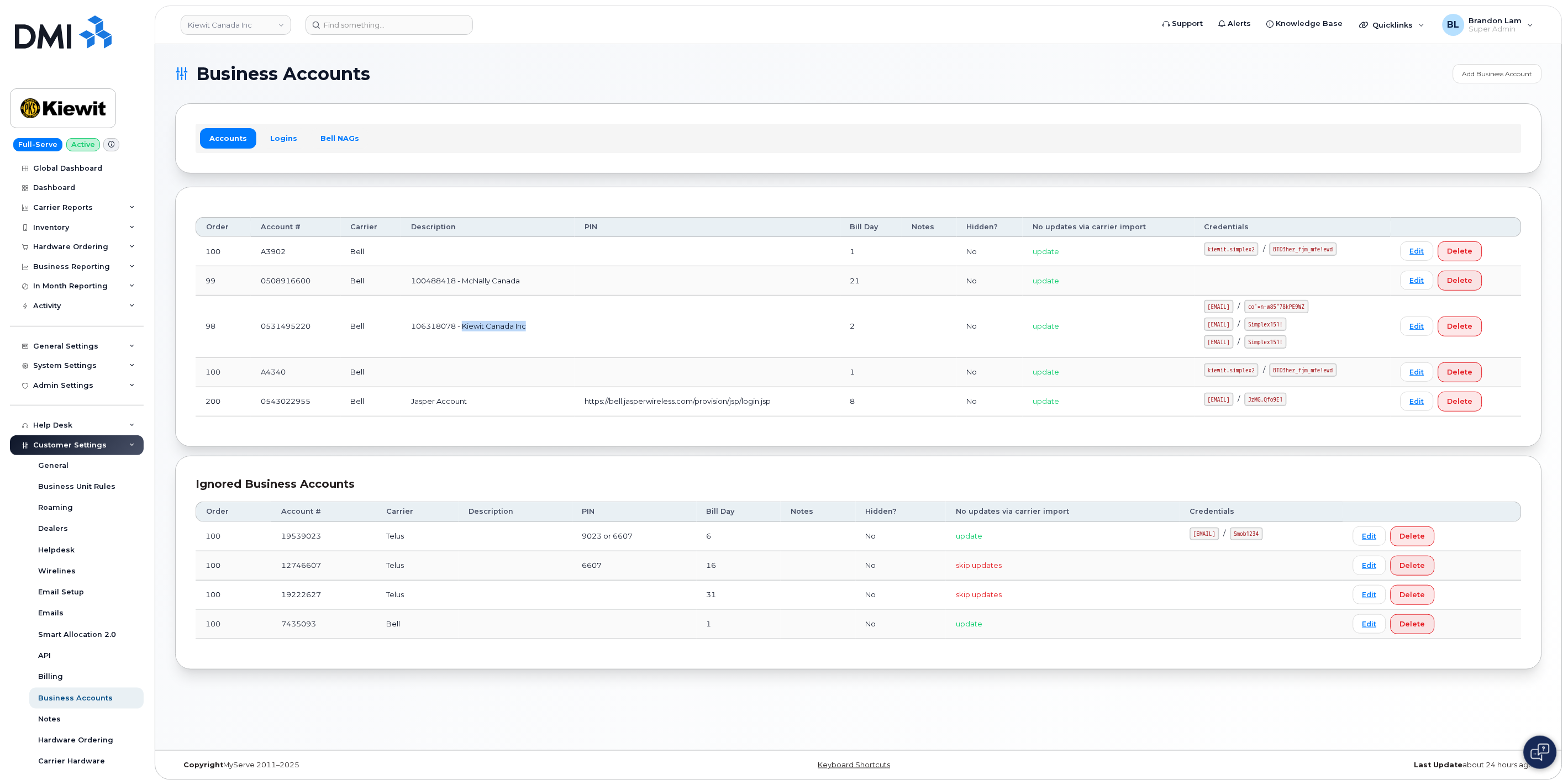 drag, startPoint x: 529, startPoint y: 328, endPoint x: 459, endPoint y: 334, distance: 70.25667 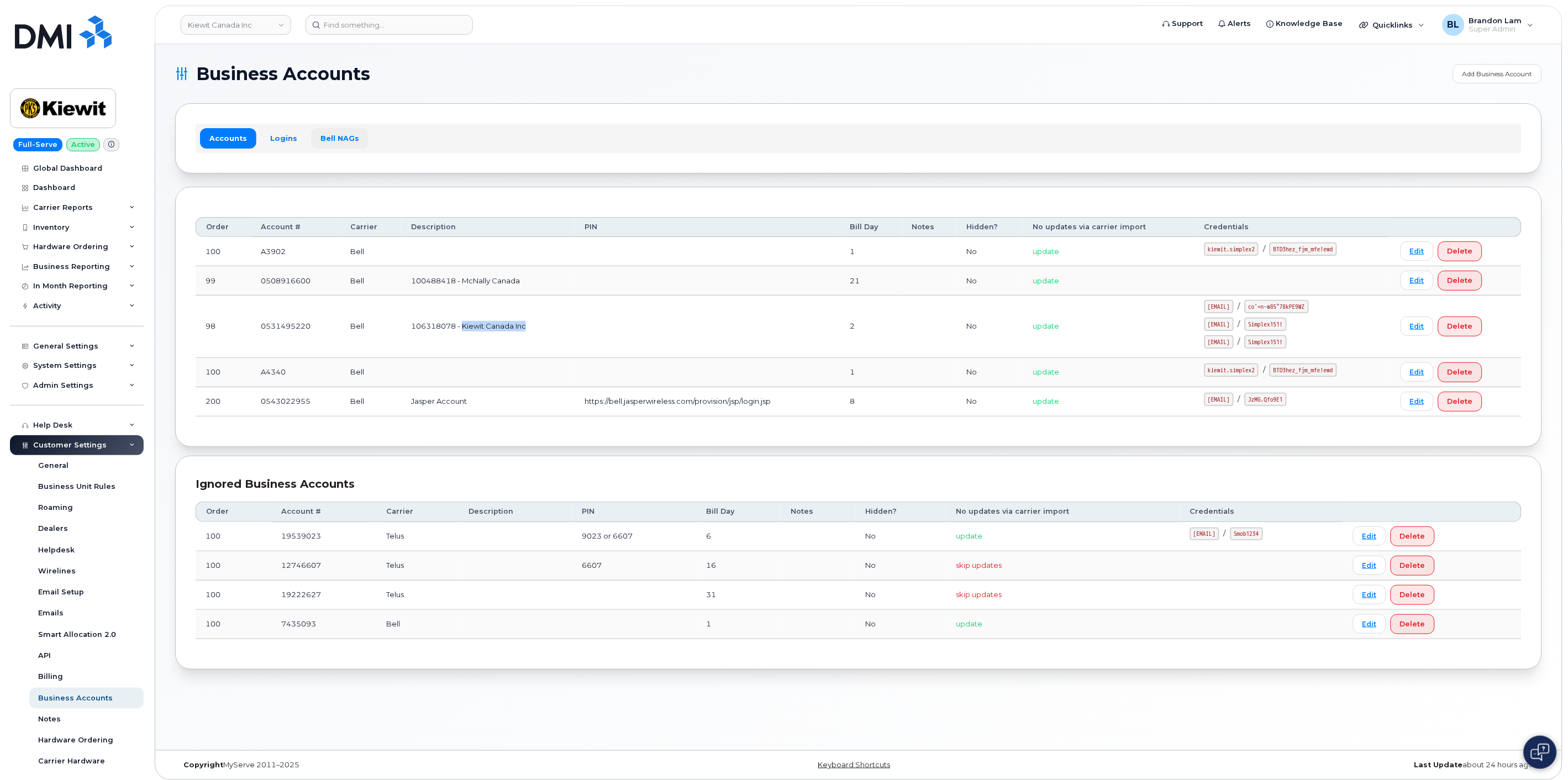 click on "Bell NAGs" at bounding box center [340, 138] 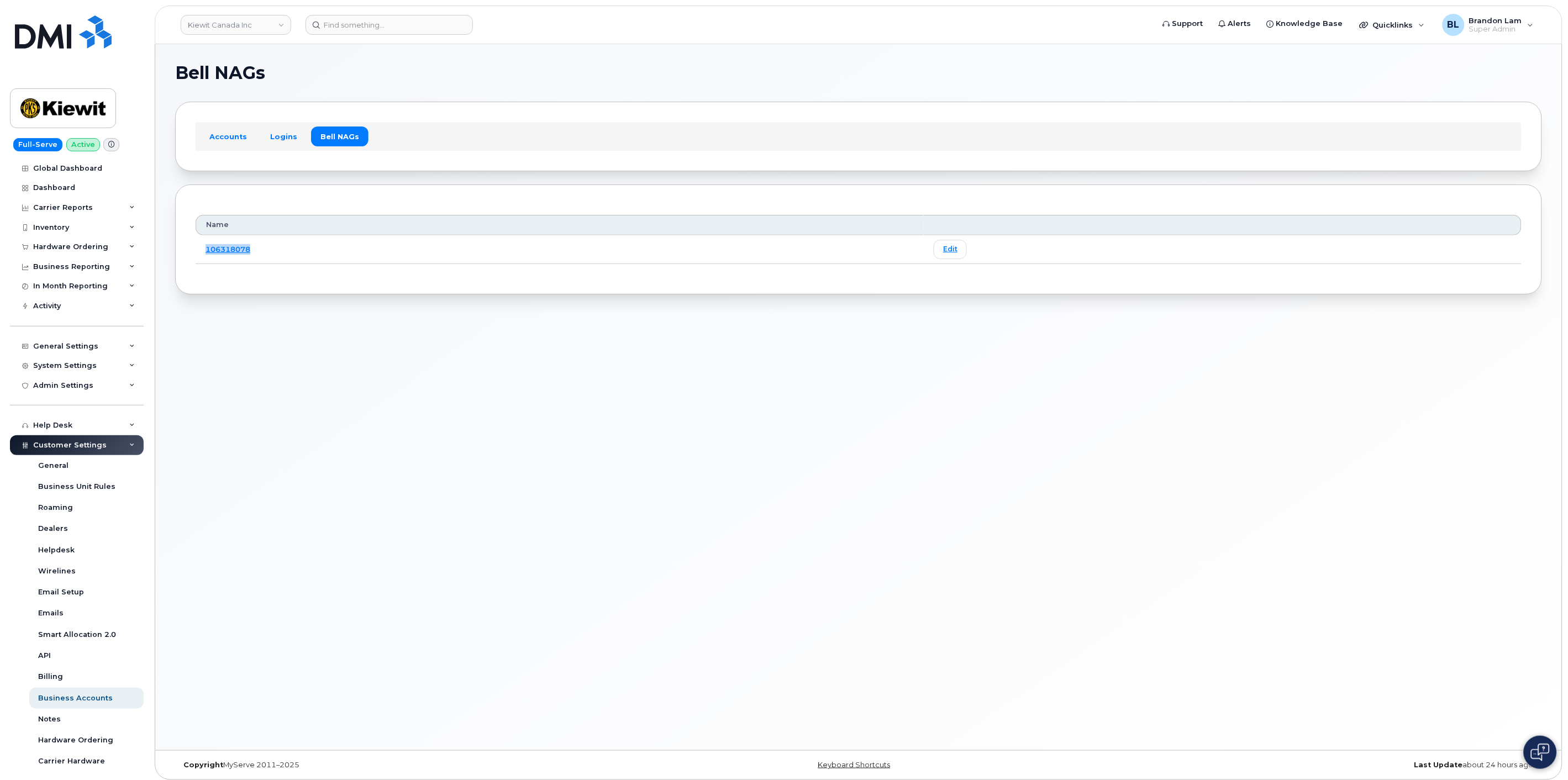 drag, startPoint x: 255, startPoint y: 244, endPoint x: 207, endPoint y: 253, distance: 48.83646 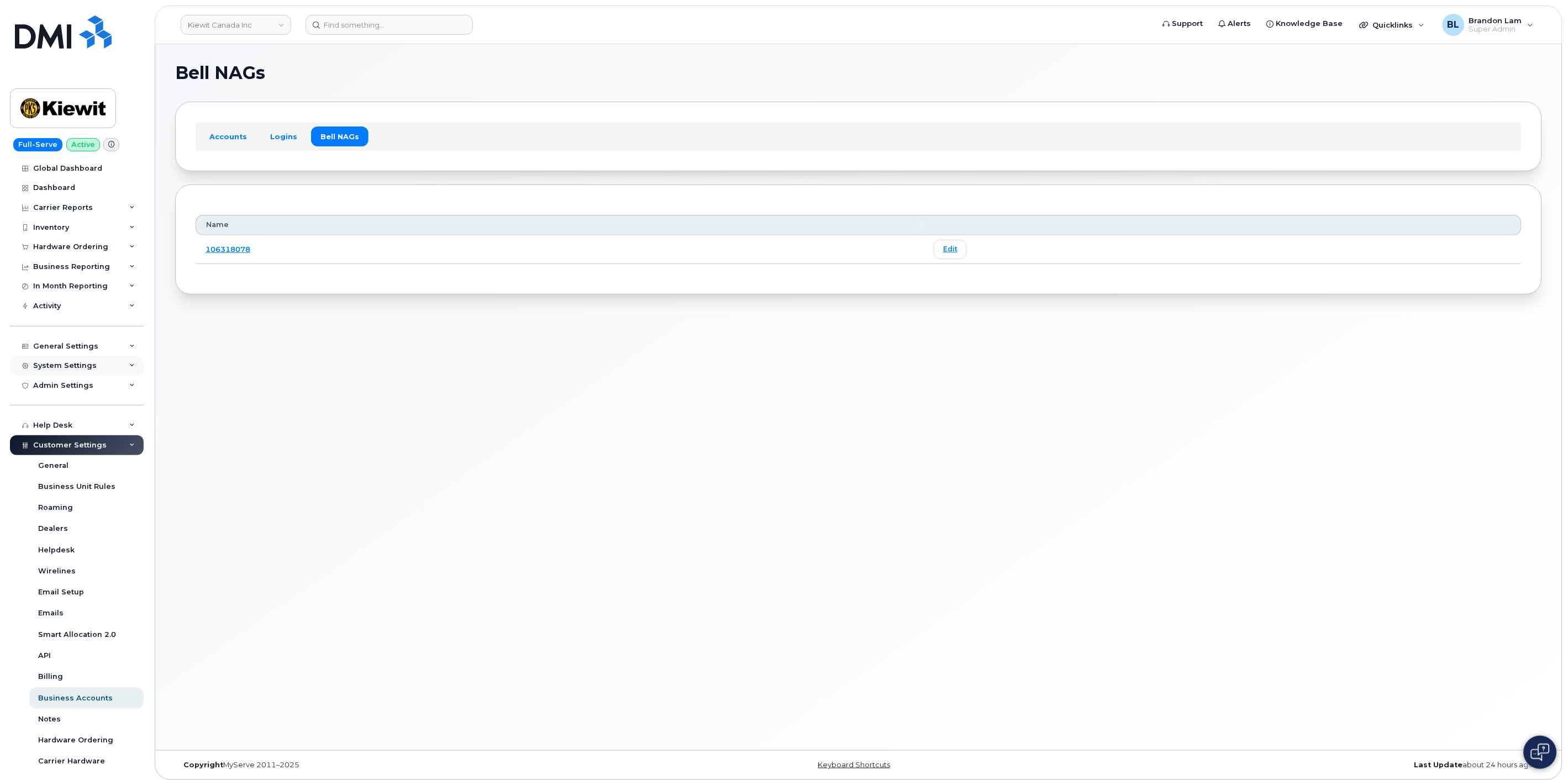 click on "System Settings" at bounding box center (65, 366) 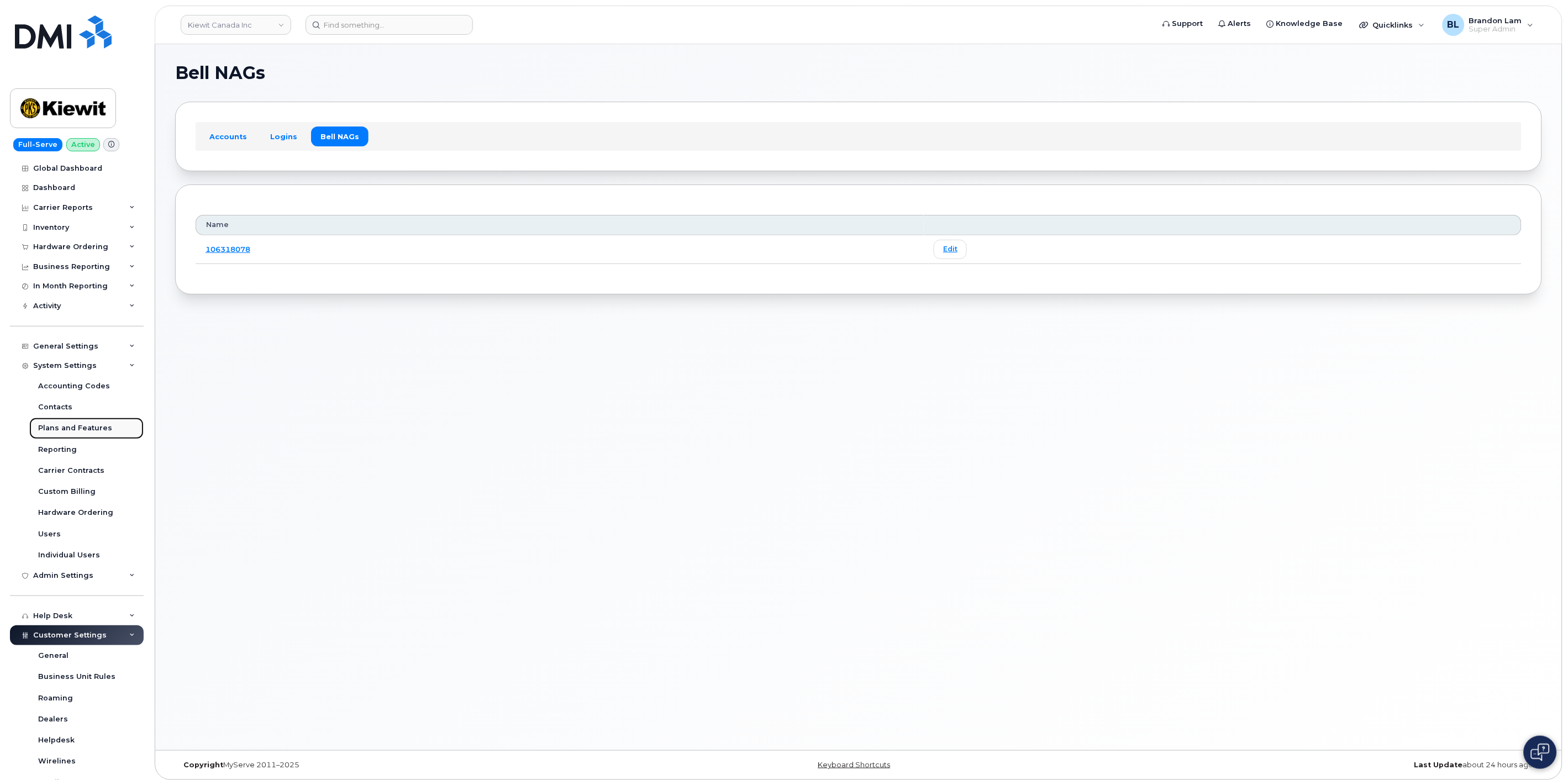 click on "Plans and Features" at bounding box center (75, 428) 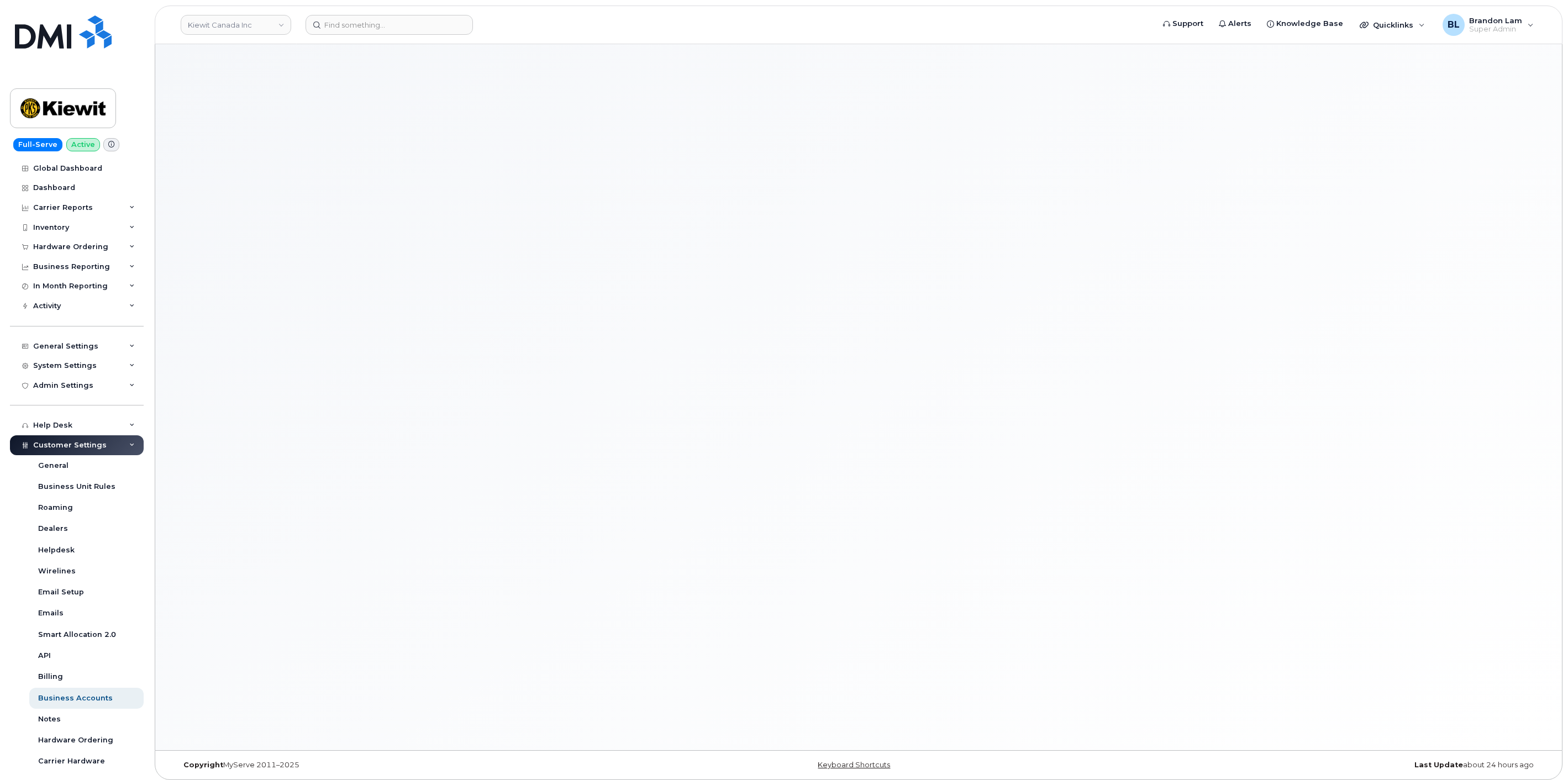 scroll, scrollTop: 0, scrollLeft: 0, axis: both 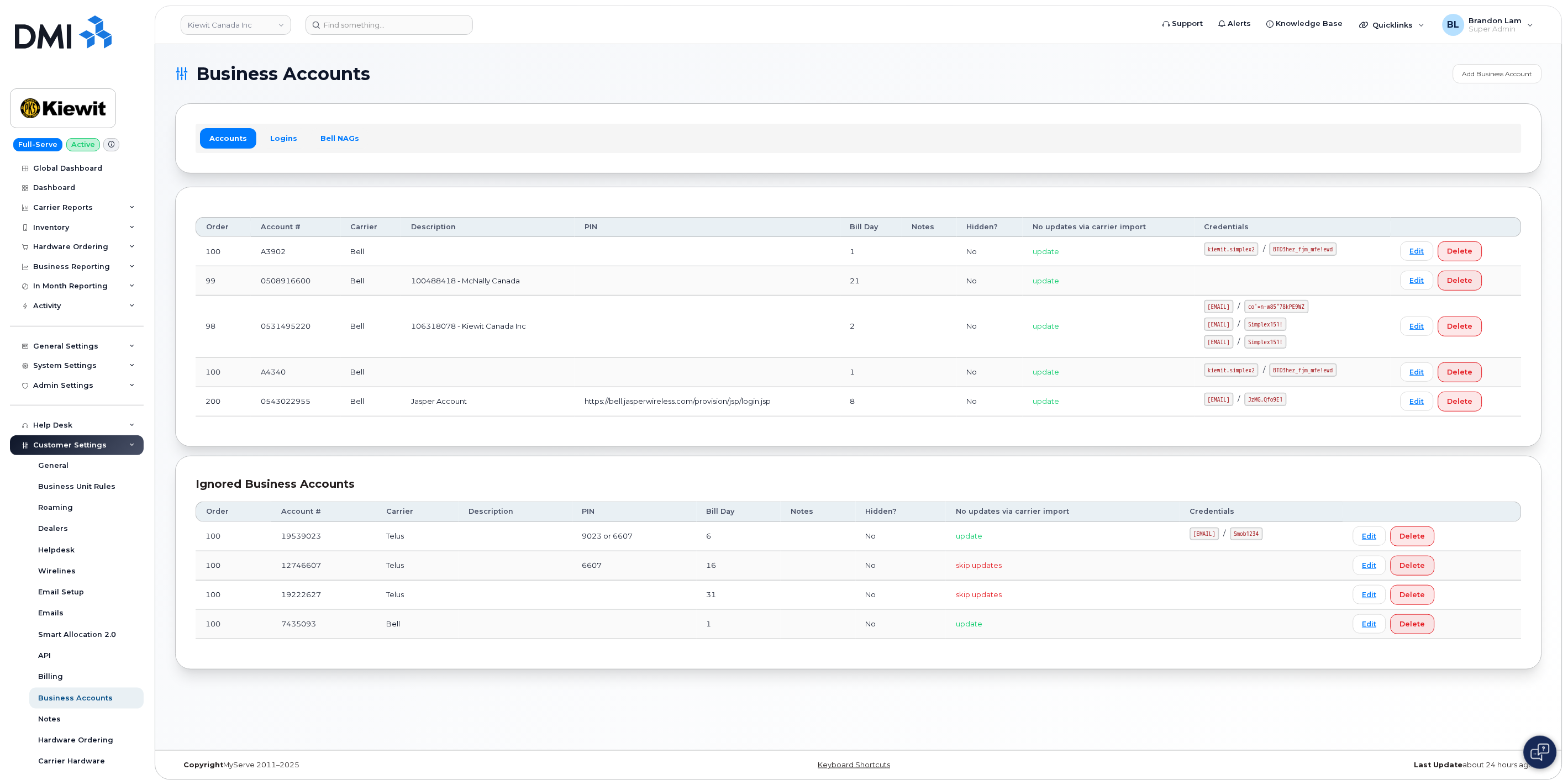drag, startPoint x: 1194, startPoint y: 345, endPoint x: 1265, endPoint y: 349, distance: 71.11259 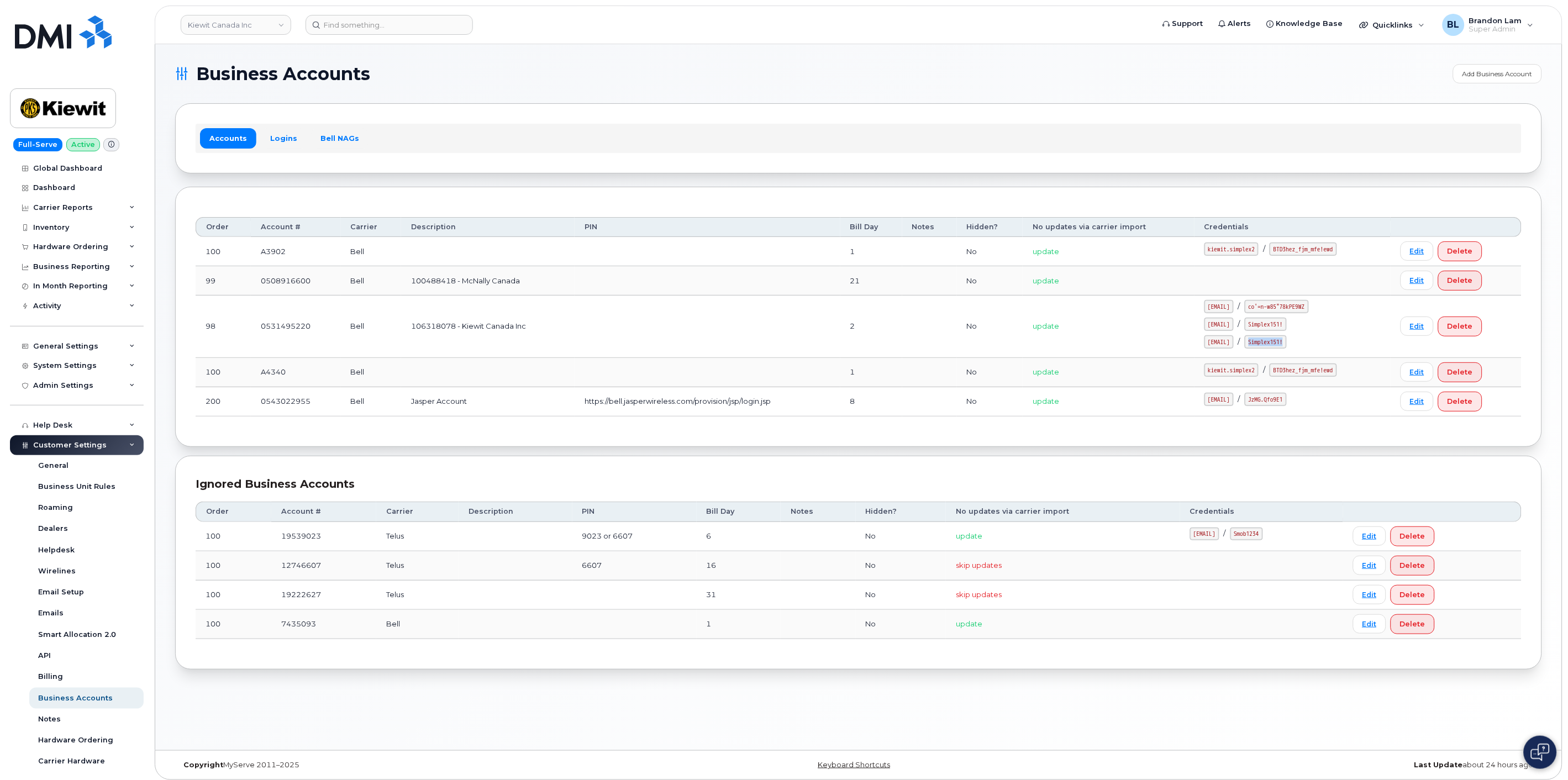drag, startPoint x: 1283, startPoint y: 345, endPoint x: 1332, endPoint y: 346, distance: 49.0102 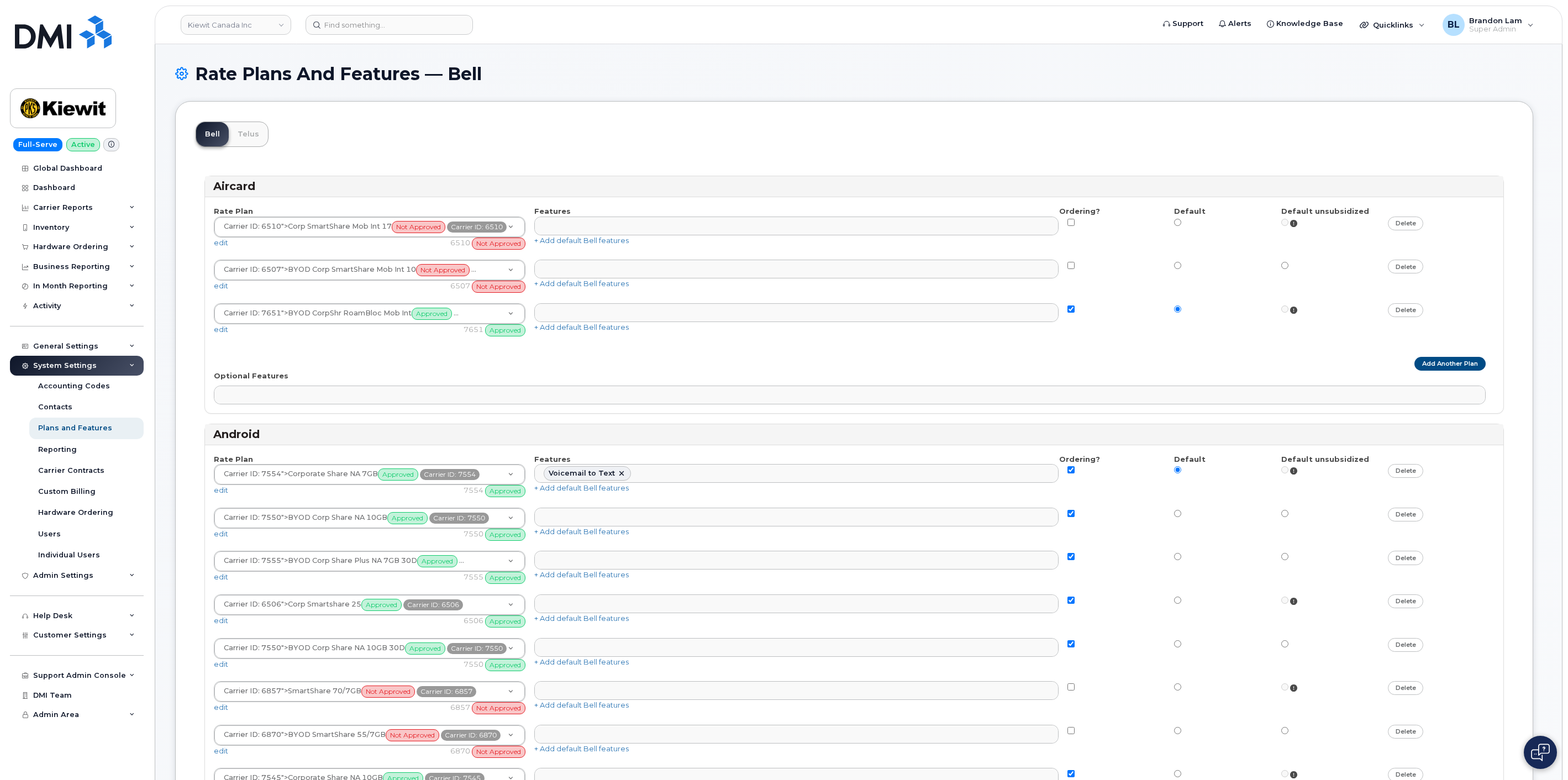 select 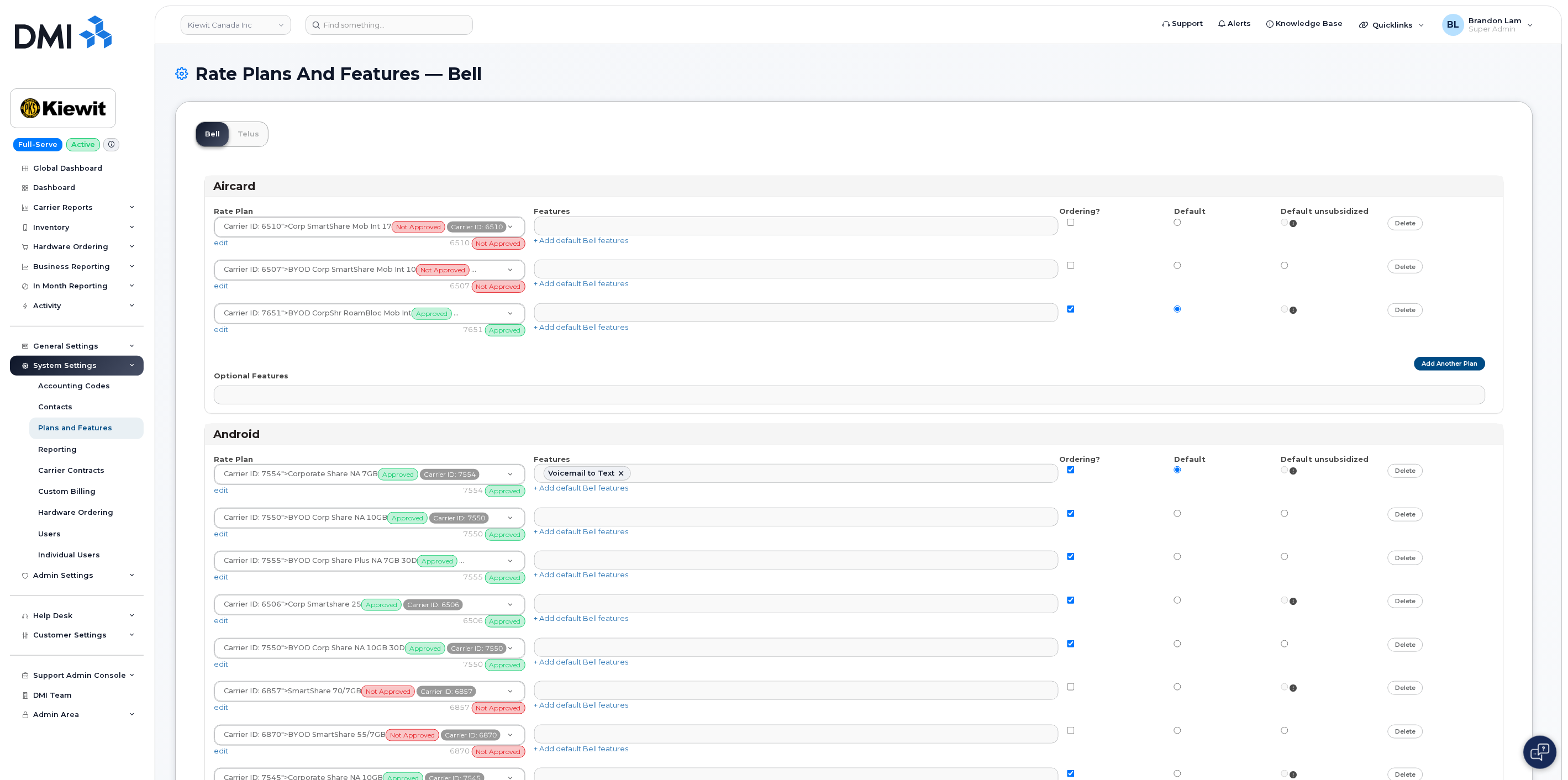 scroll, scrollTop: 54, scrollLeft: 0, axis: vertical 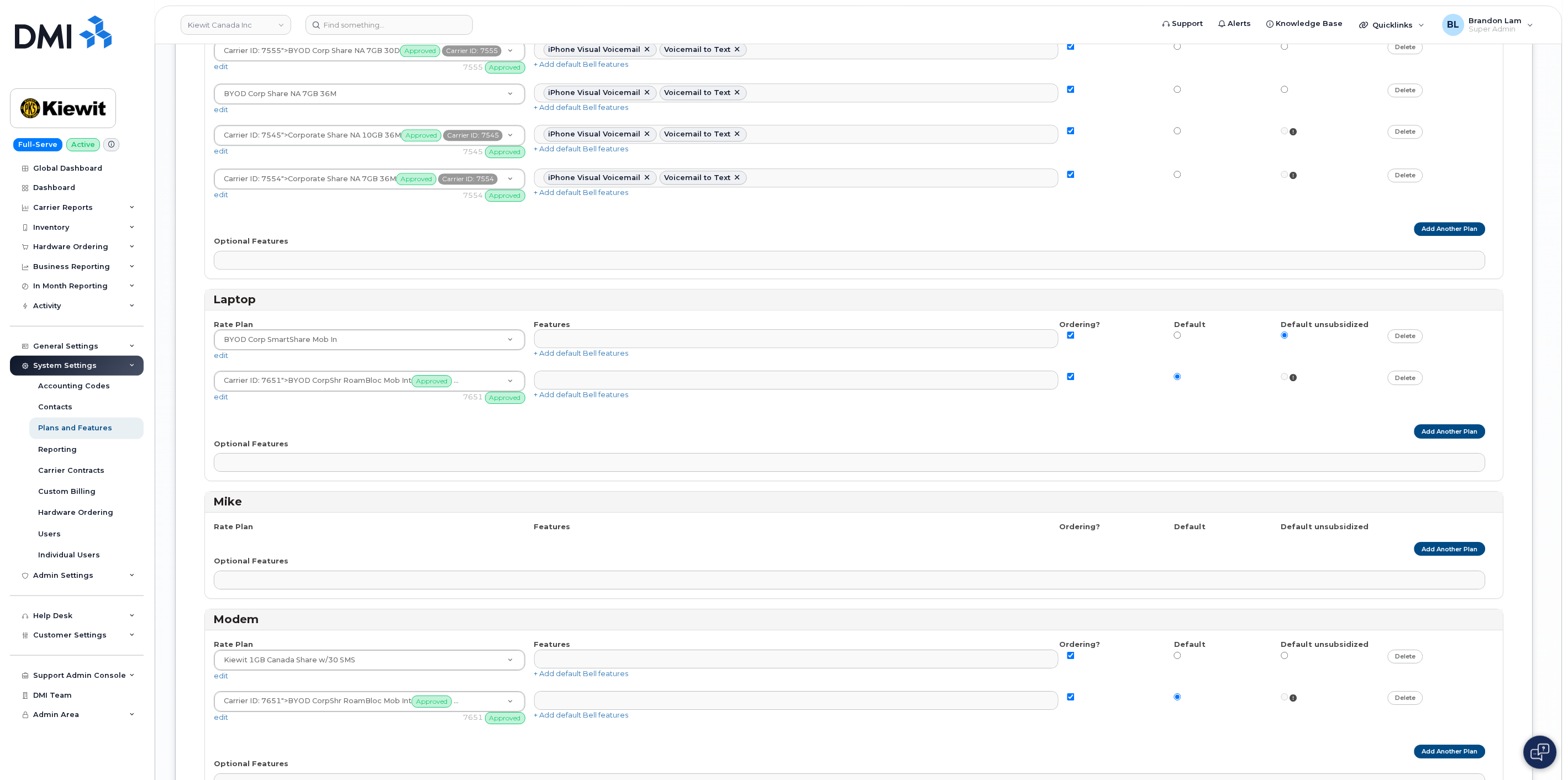click on "Add Another Plan" at bounding box center [854, 431] 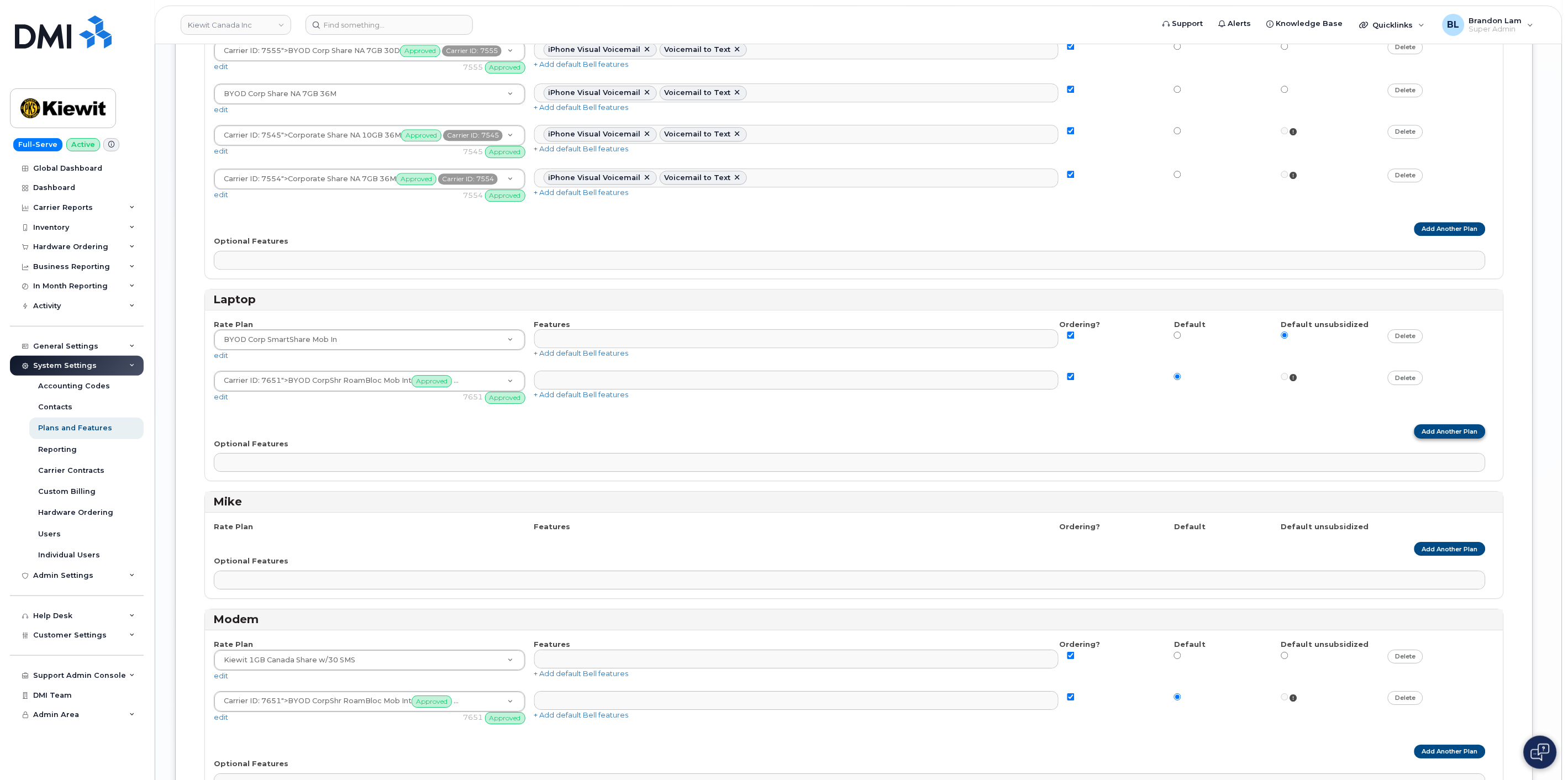 click on "Add Another Plan" at bounding box center (1450, 431) 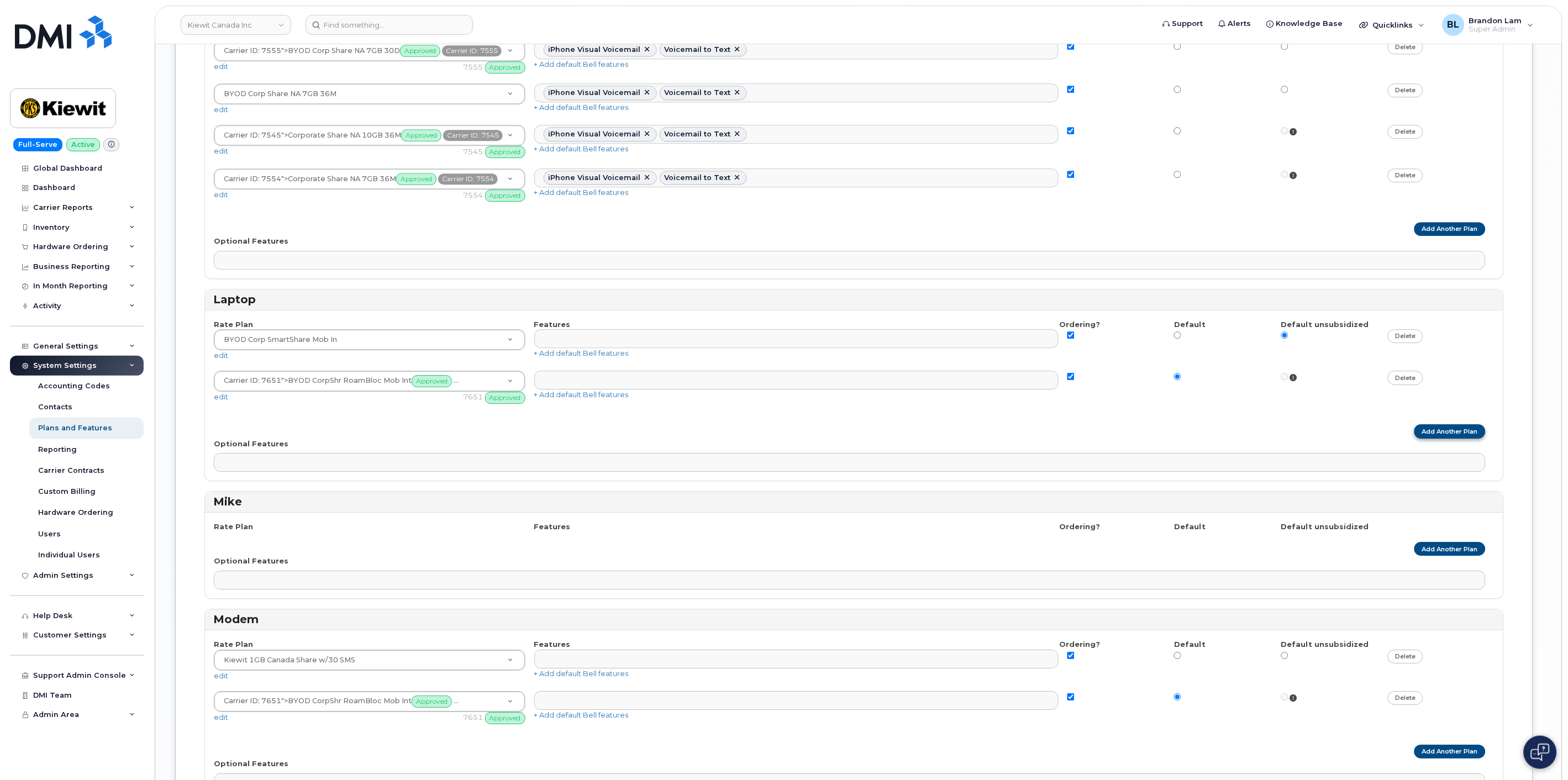 select 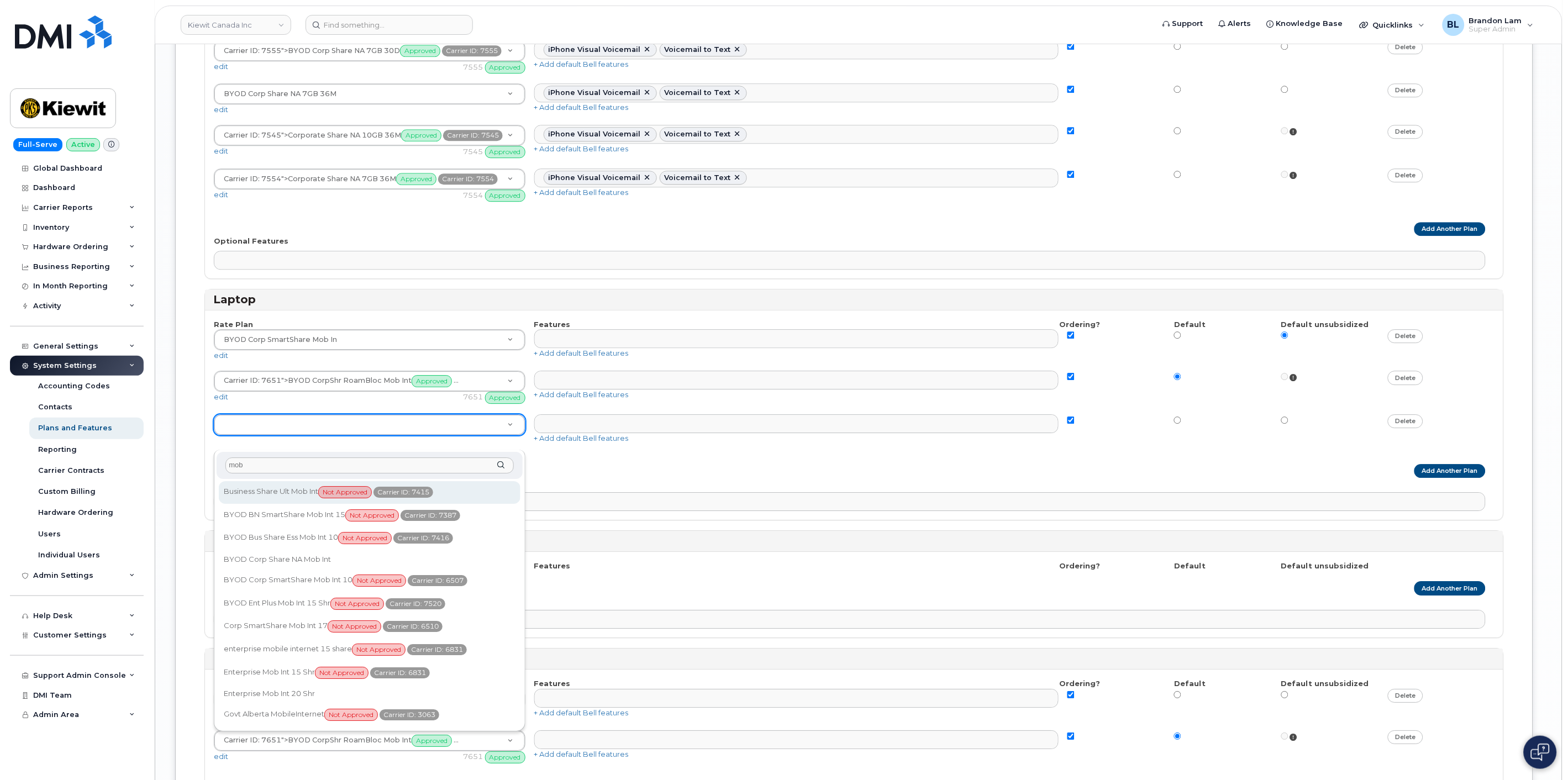 type on "mob" 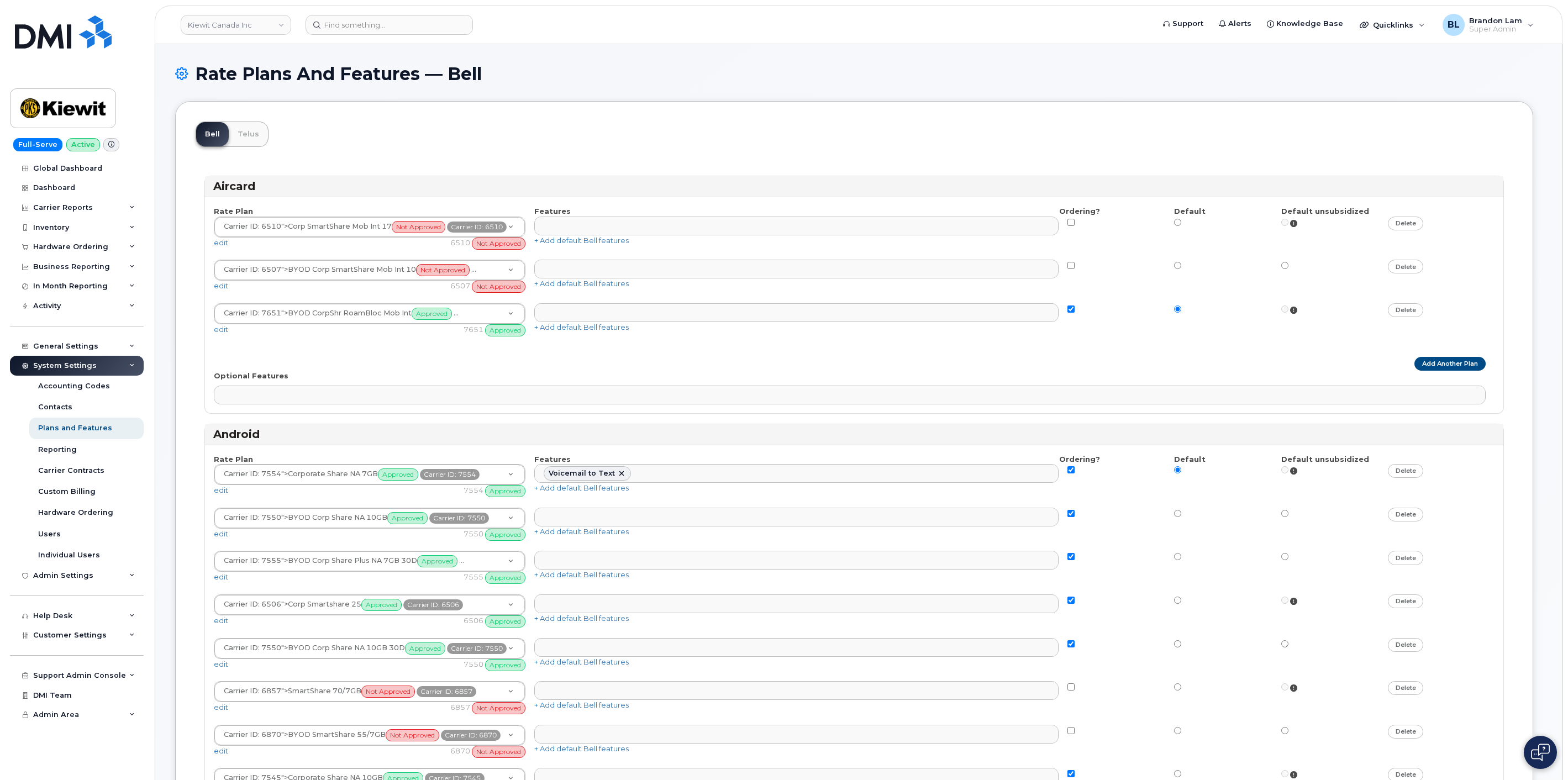select 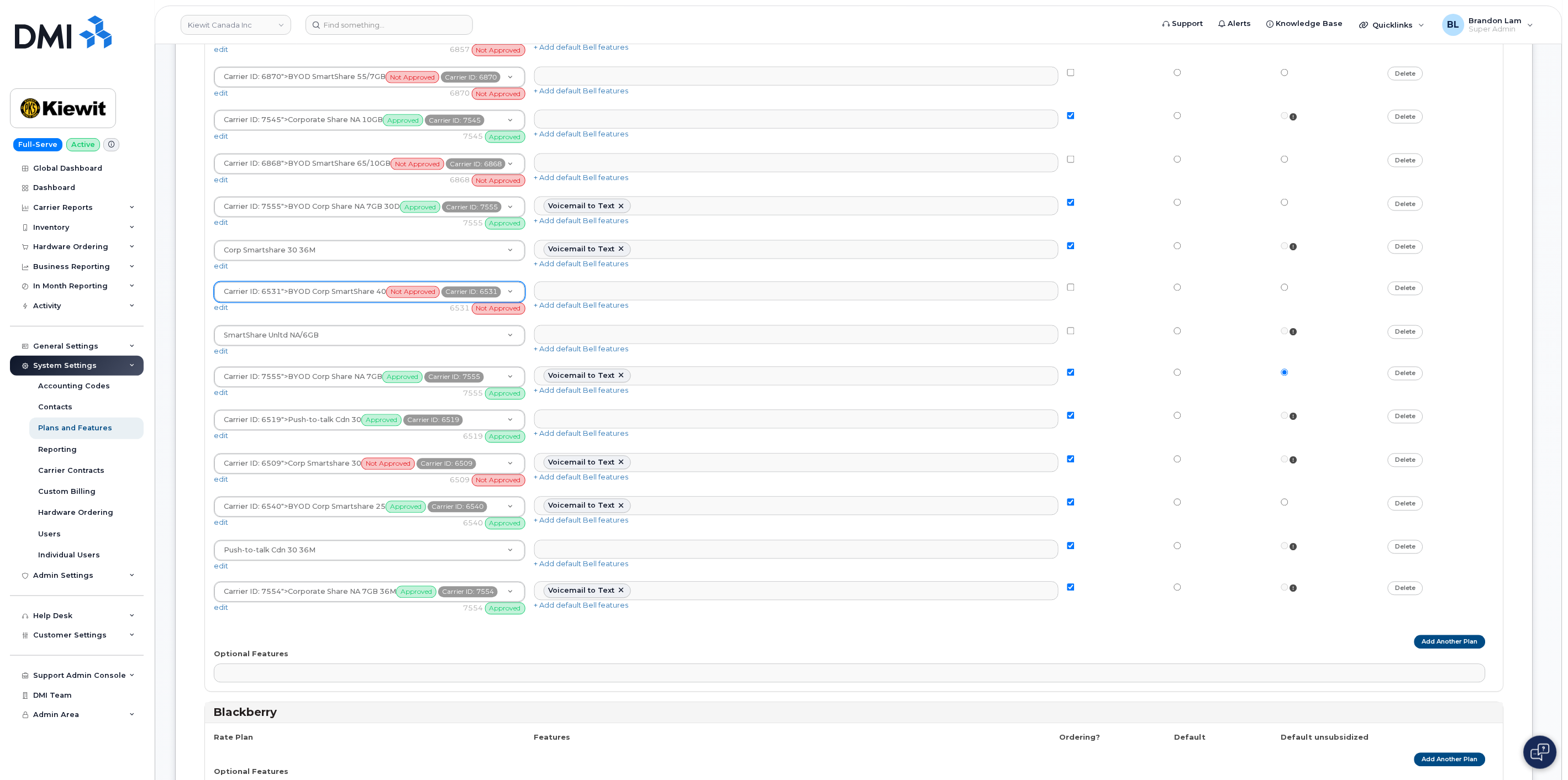 scroll, scrollTop: 1149, scrollLeft: 0, axis: vertical 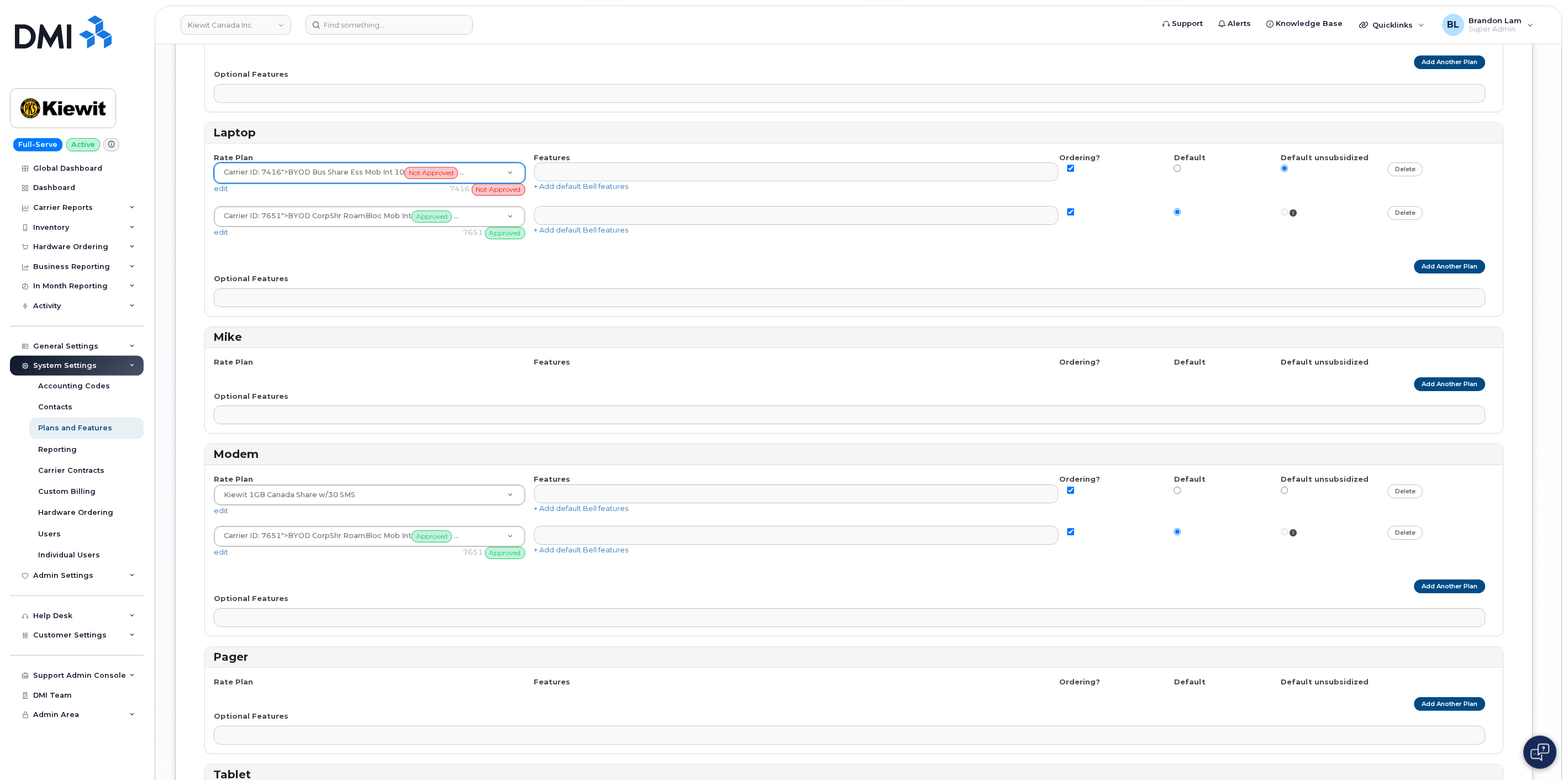 click on "Rate Plan
Features
Ordering?
Default
Default unsubsidized
Carrier ID: 7416 ">BYOD Bus Share Ess Mob Int 10  Not Approved   Carrier ID: 7416     AHS Data Only Flex Plan <span class='badge badge-red'>Not Approved</span> <span class='badge' data-test="select-scraped-id-7669">Carrier ID: 7669</span> Business Share Ult Mob Int <span class='badge badge-red'>Not Approved</span> <span class='badge' data-test="select-scraped-id-7415">Carrier ID: 7415</span> BYOD BN SmartShare Mob Int 15 <span class='badge badge-red'>Not Approved</span> <span class='badge' data-test="select-scraped-id-7387">Carrier ID: 7387</span> BYOD Bus Share Ess Mob Int 10 <span class='badge badge-red'>Not Approved</span> <span class='badge' data-test="select-scraped-id-7416">Carrier ID: 7416</span> BYOD Corp Share NA Mob Int BYOD Corp SmartShare Mob In BYOD Govt NB Unltd - Flex data Enterprise Mob Int 20 Shr GOA Data plan 9 30 d Govt N-B Turbo Hub Flex Smartshare Plus BYOD Data
edit" at bounding box center [854, 230] 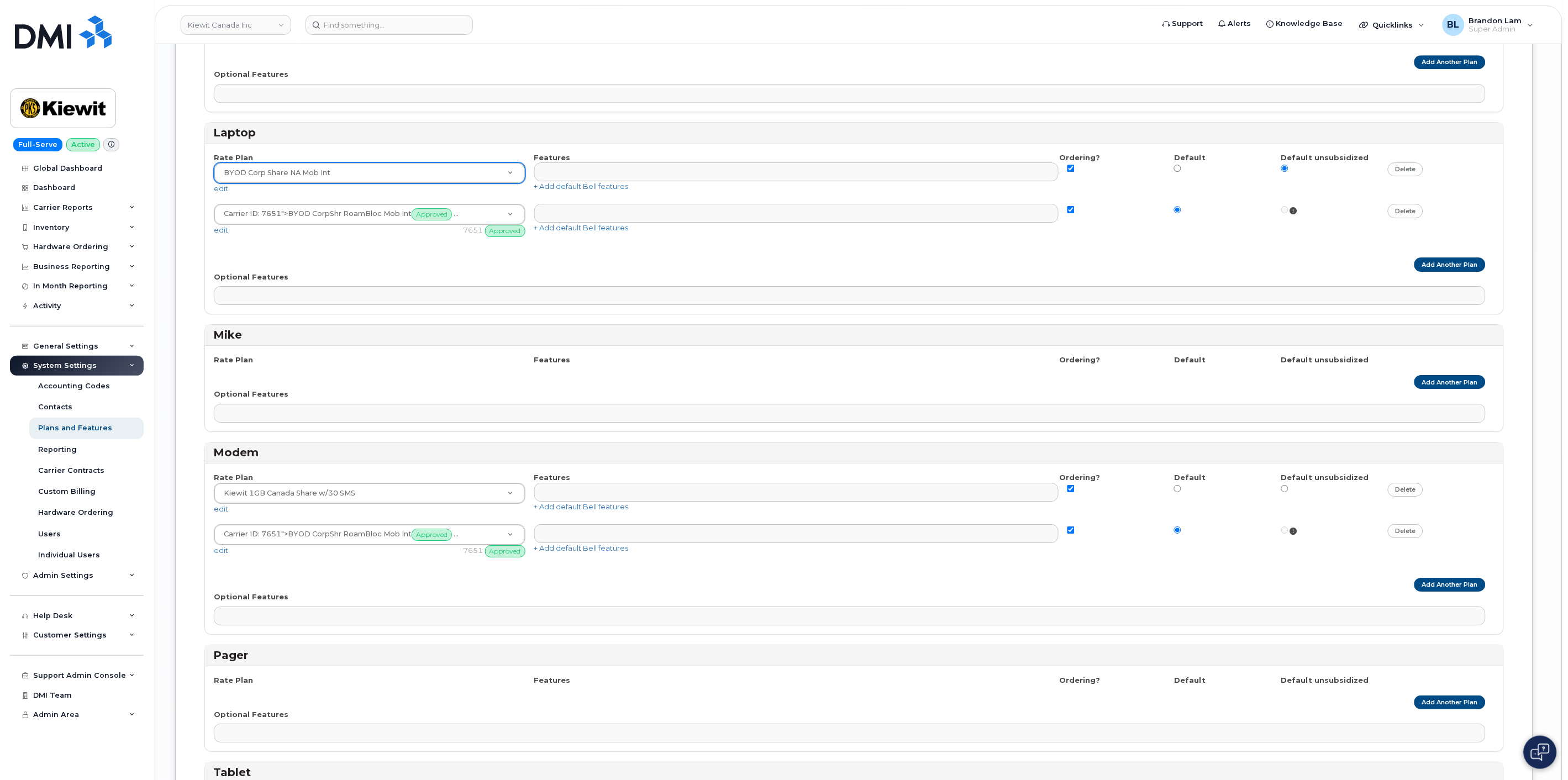 select on "4853347" 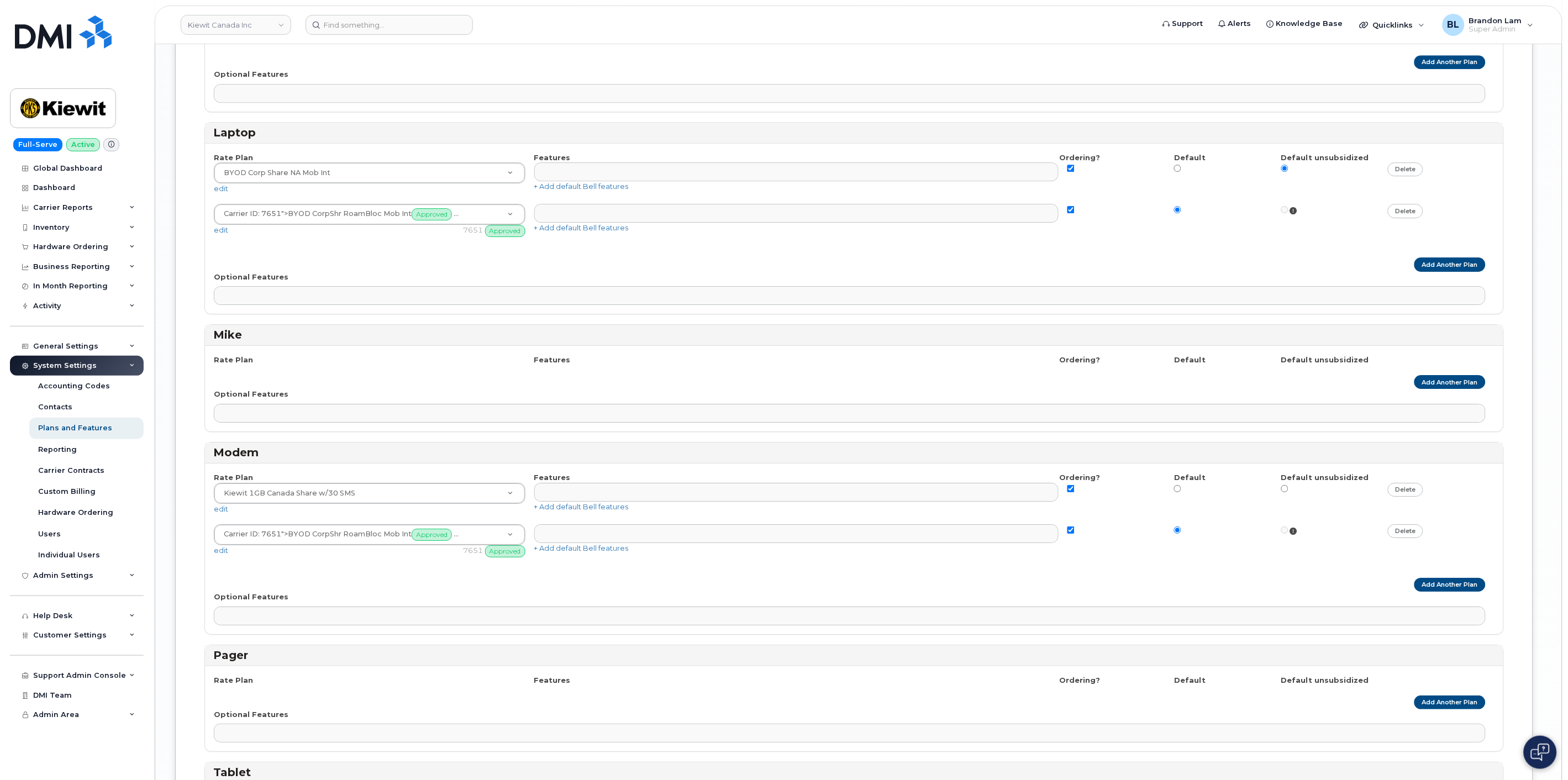 click on "Add Another Plan" at bounding box center [854, 382] 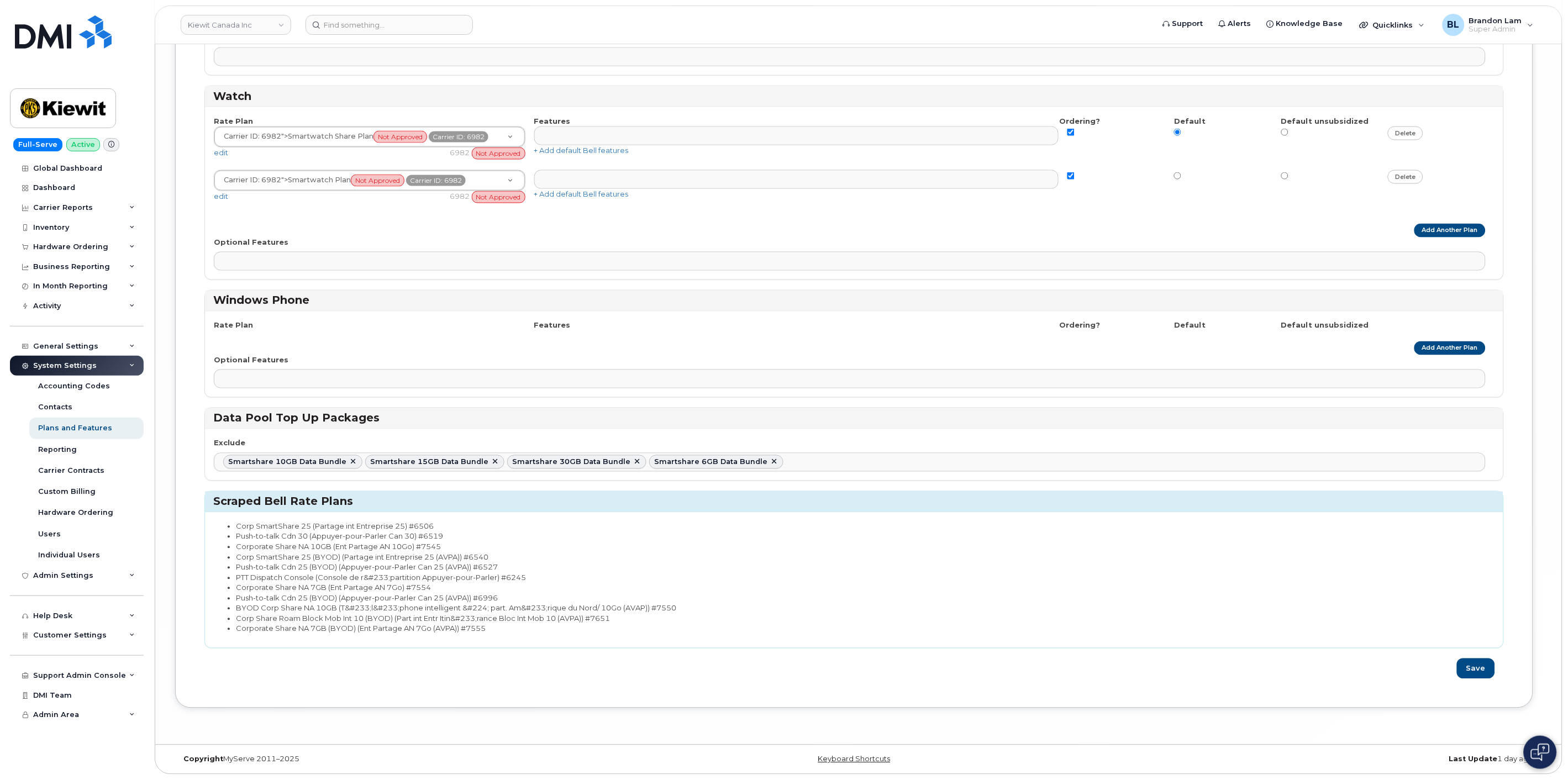 scroll, scrollTop: 4218, scrollLeft: 0, axis: vertical 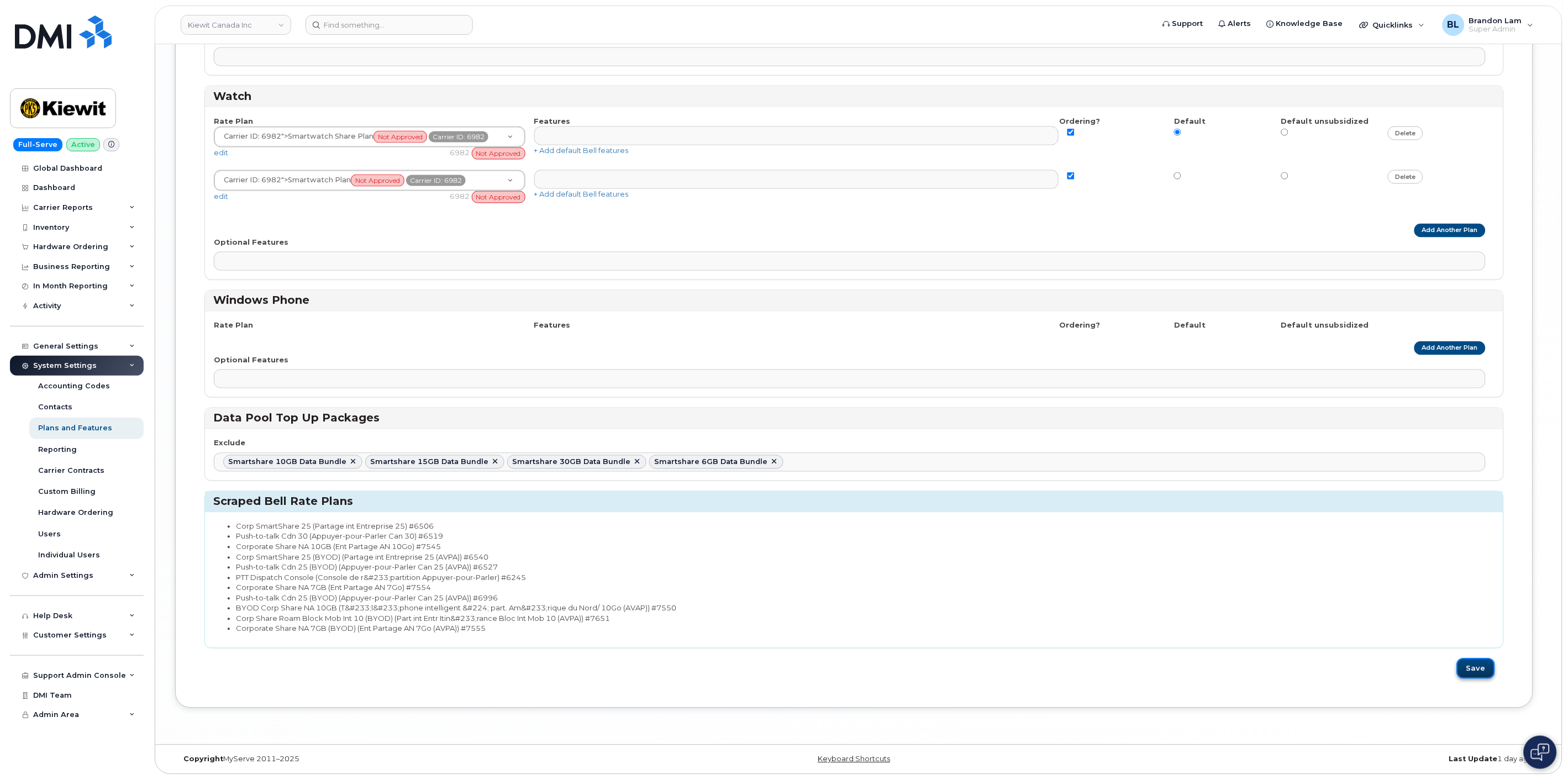 click on "Save" at bounding box center [1476, 668] 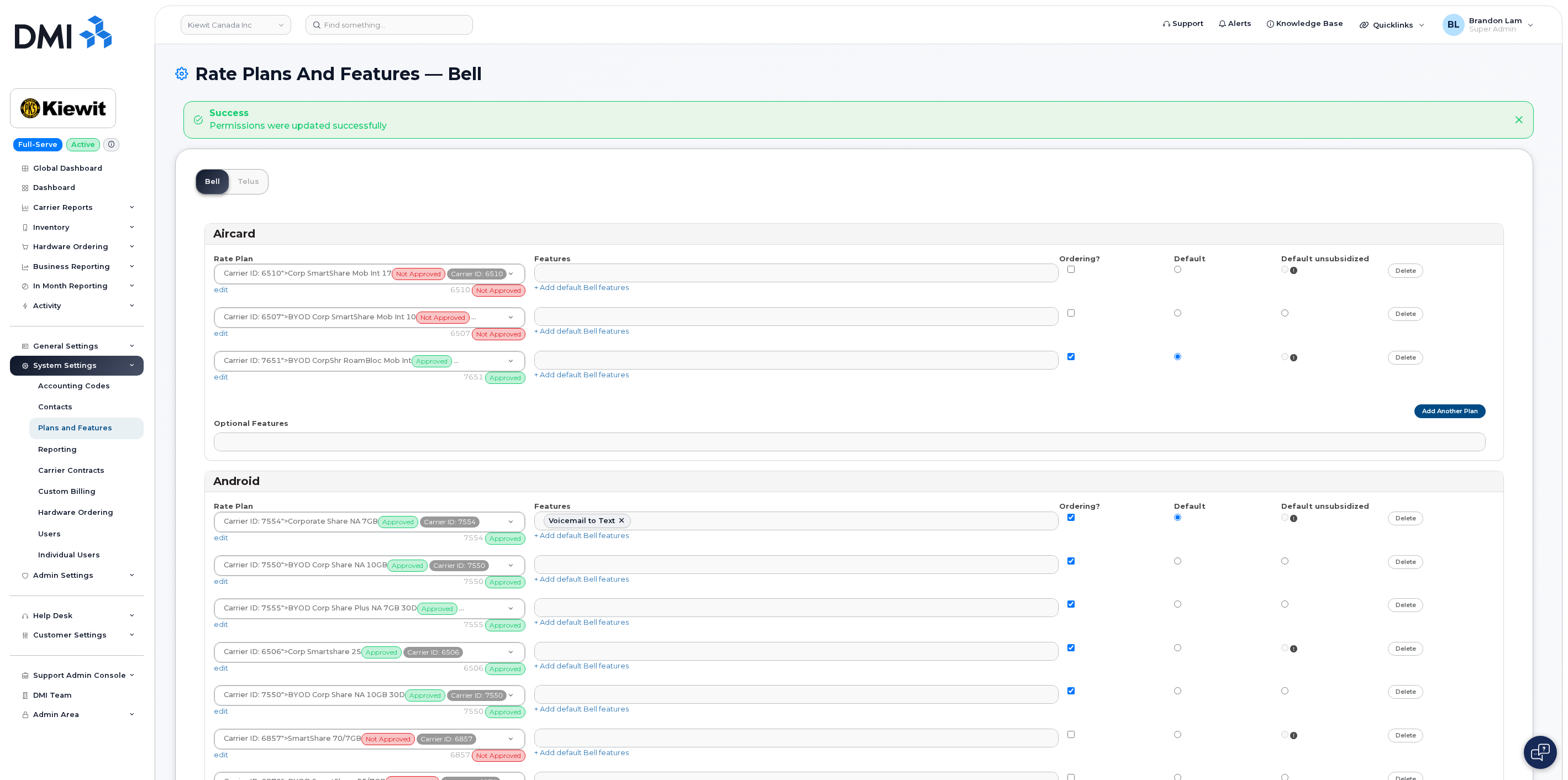 select 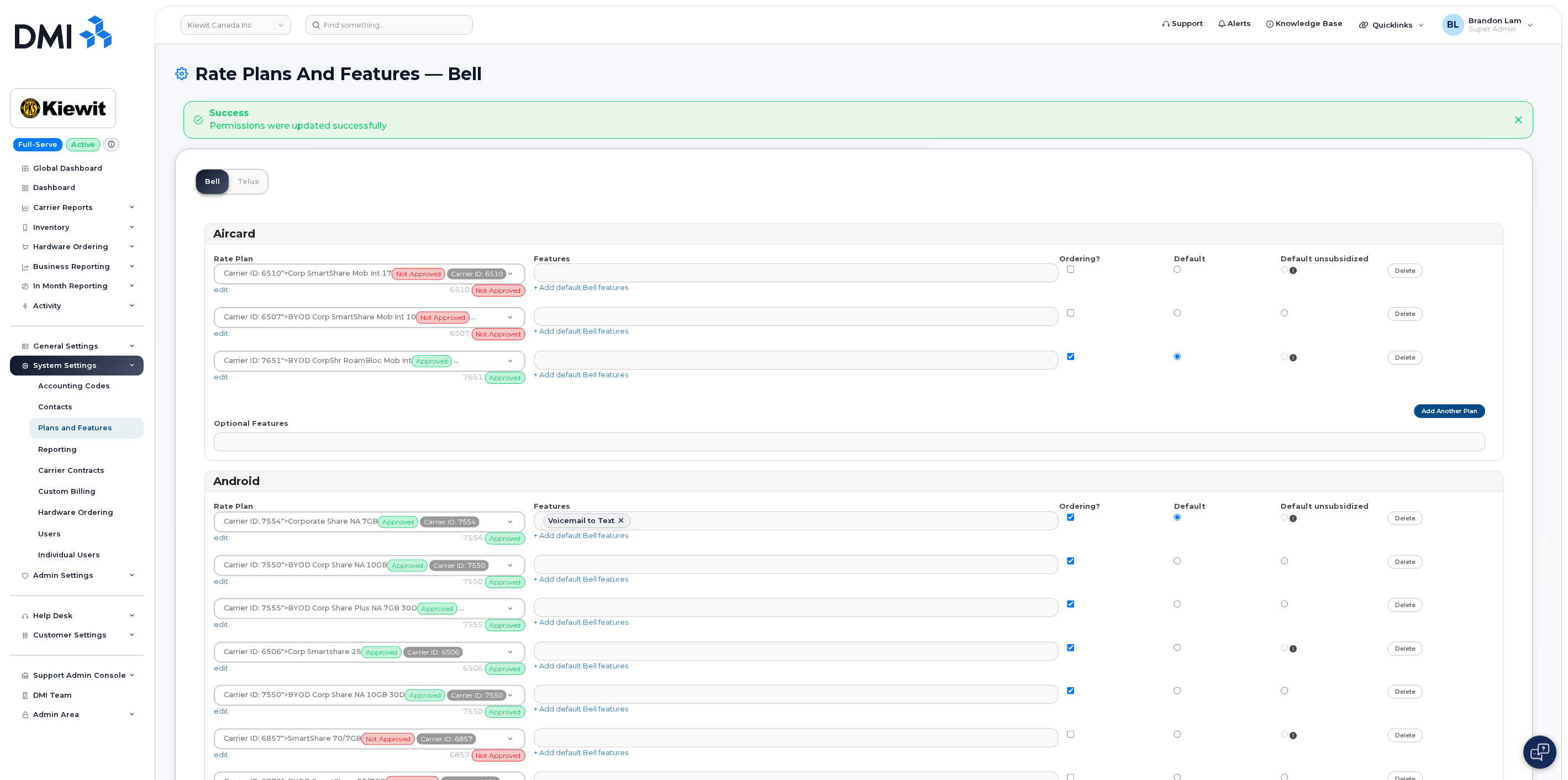 scroll, scrollTop: 54, scrollLeft: 0, axis: vertical 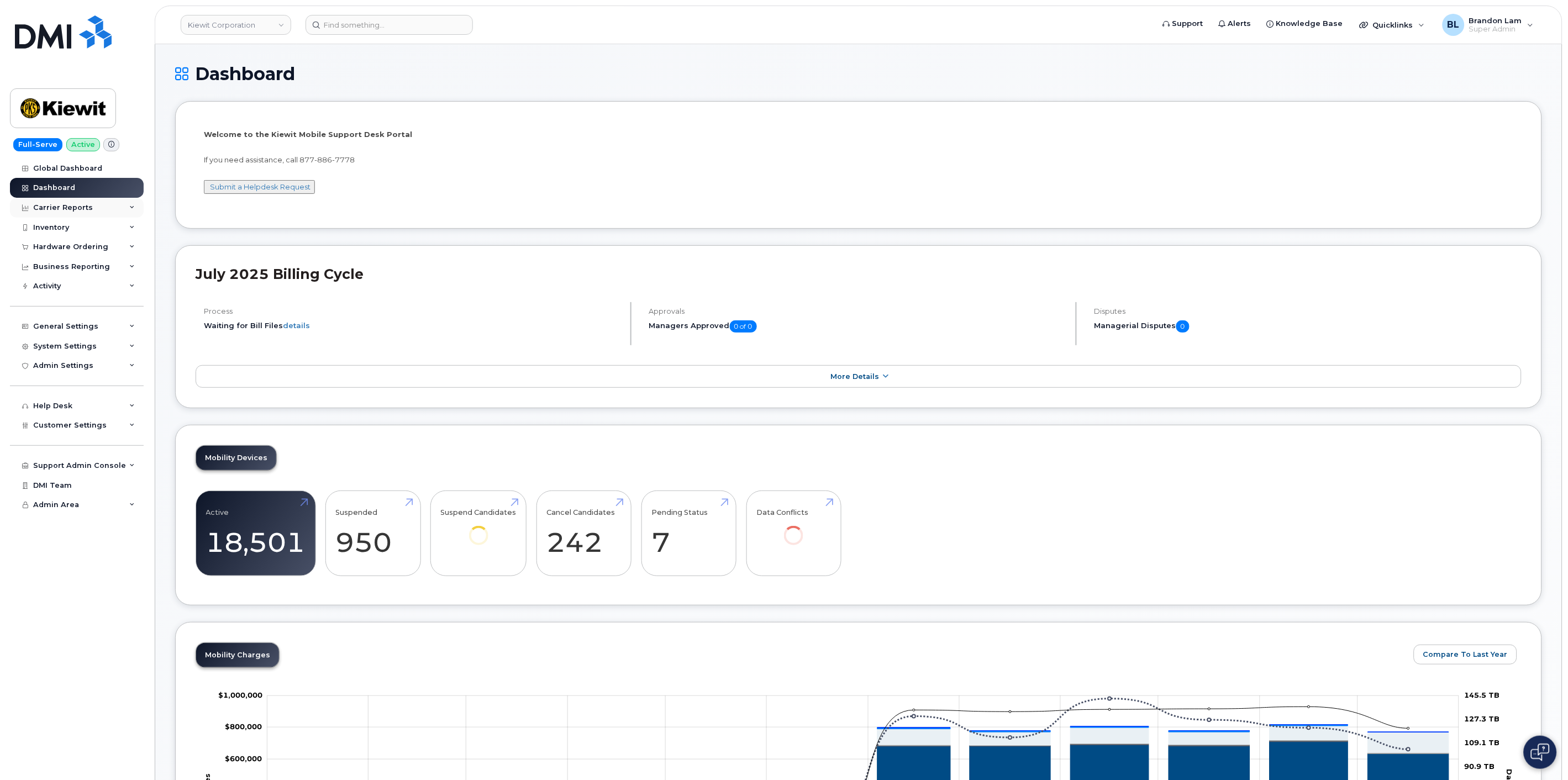 click on "Carrier Reports" at bounding box center (63, 208) 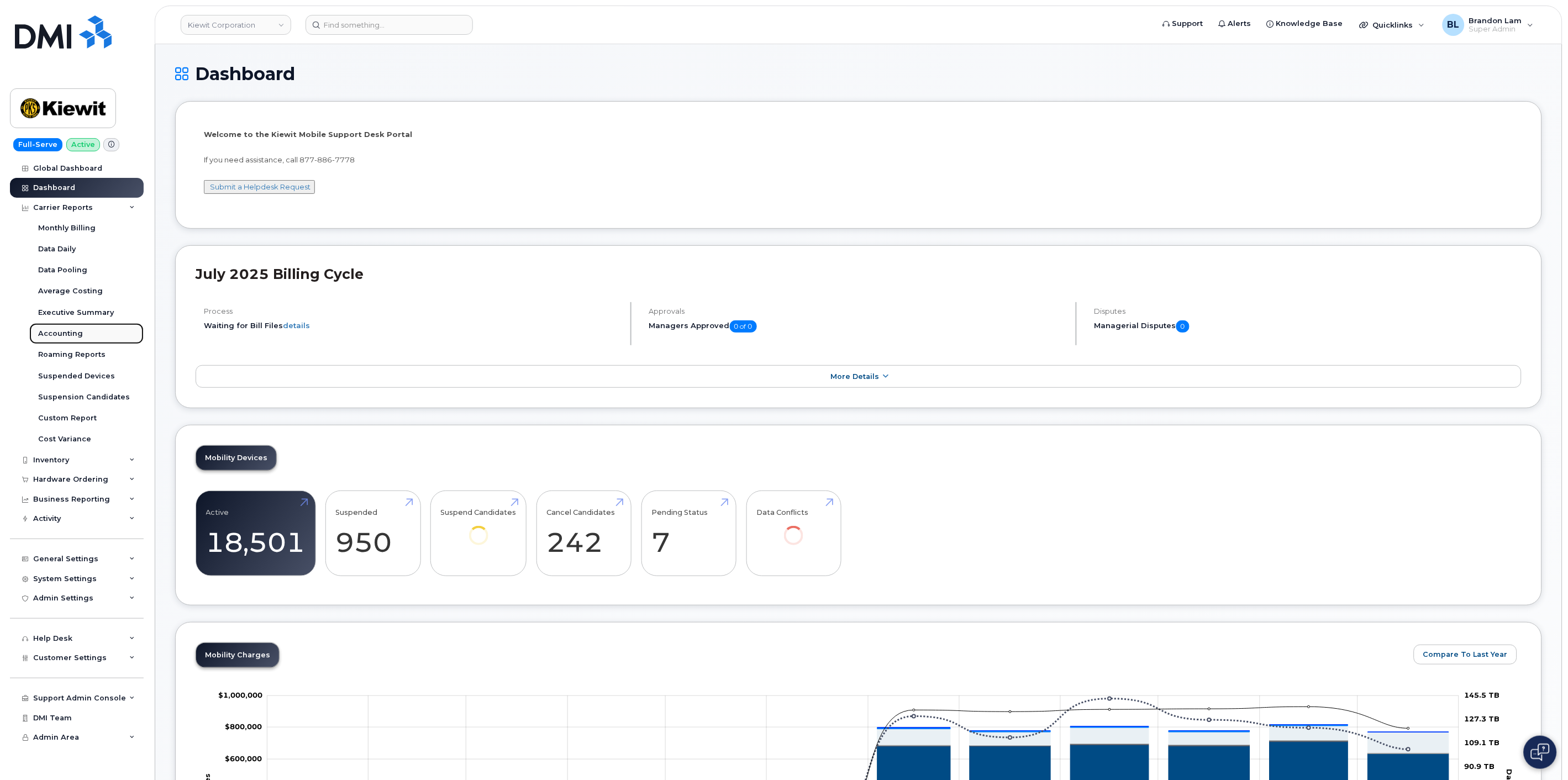 click on "Accounting" at bounding box center (86, 334) 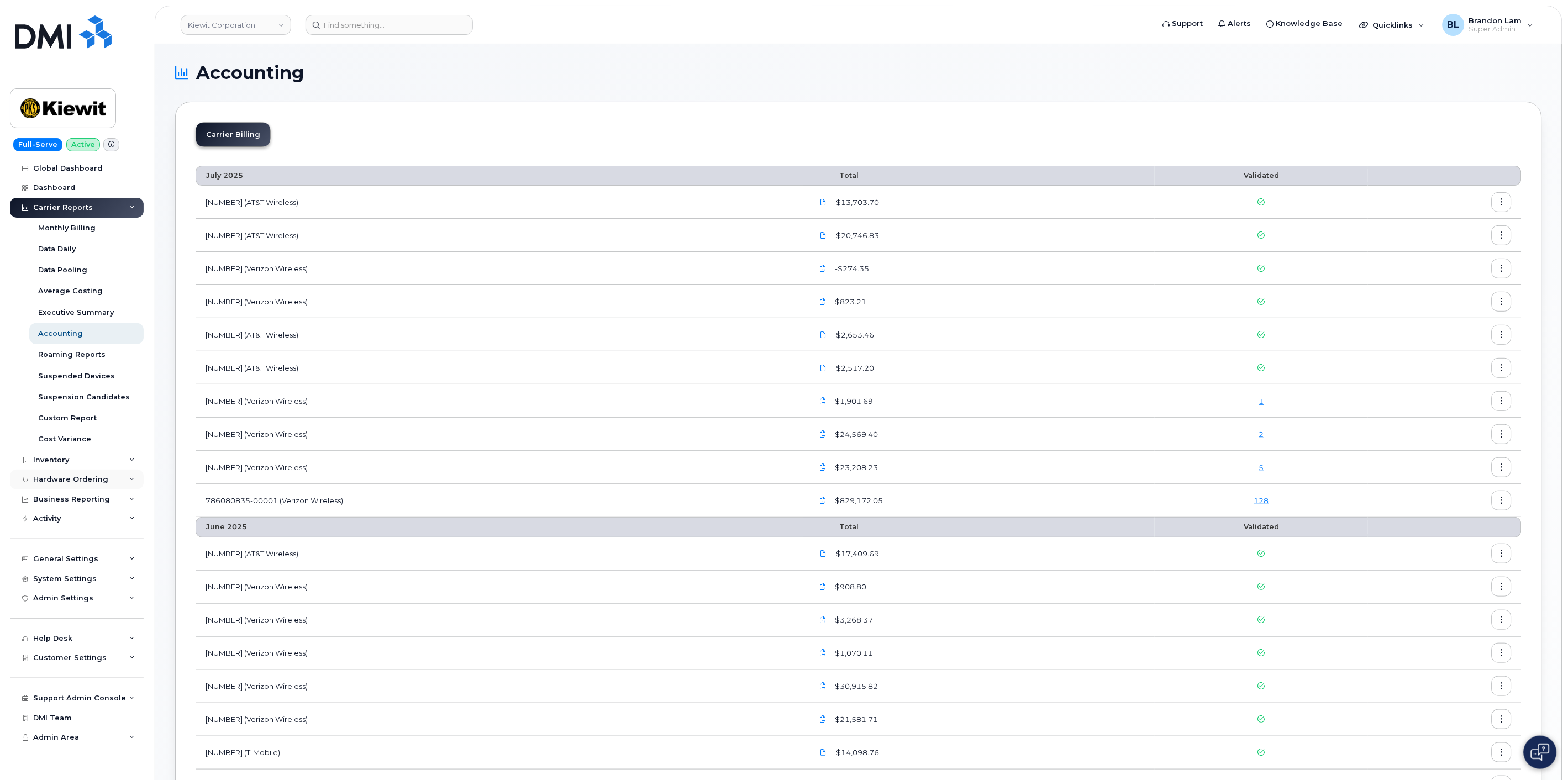 click on "Hardware Ordering" at bounding box center (77, 479) 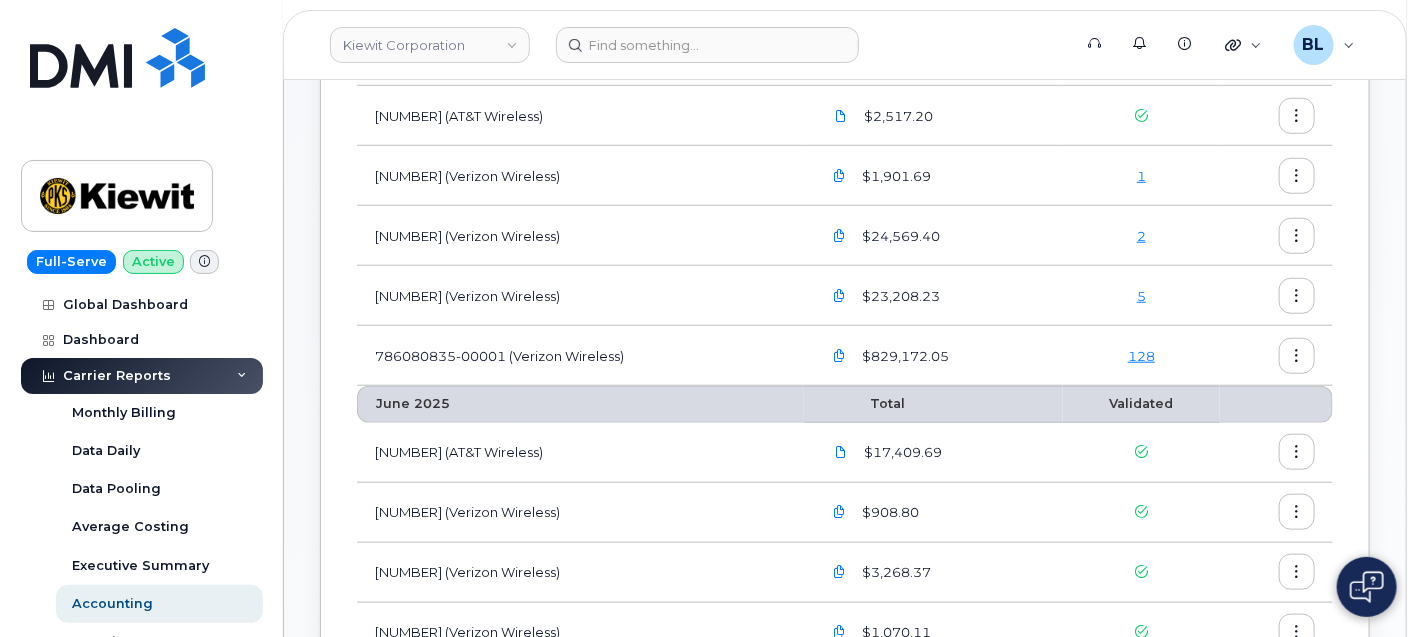 scroll, scrollTop: 592, scrollLeft: 0, axis: vertical 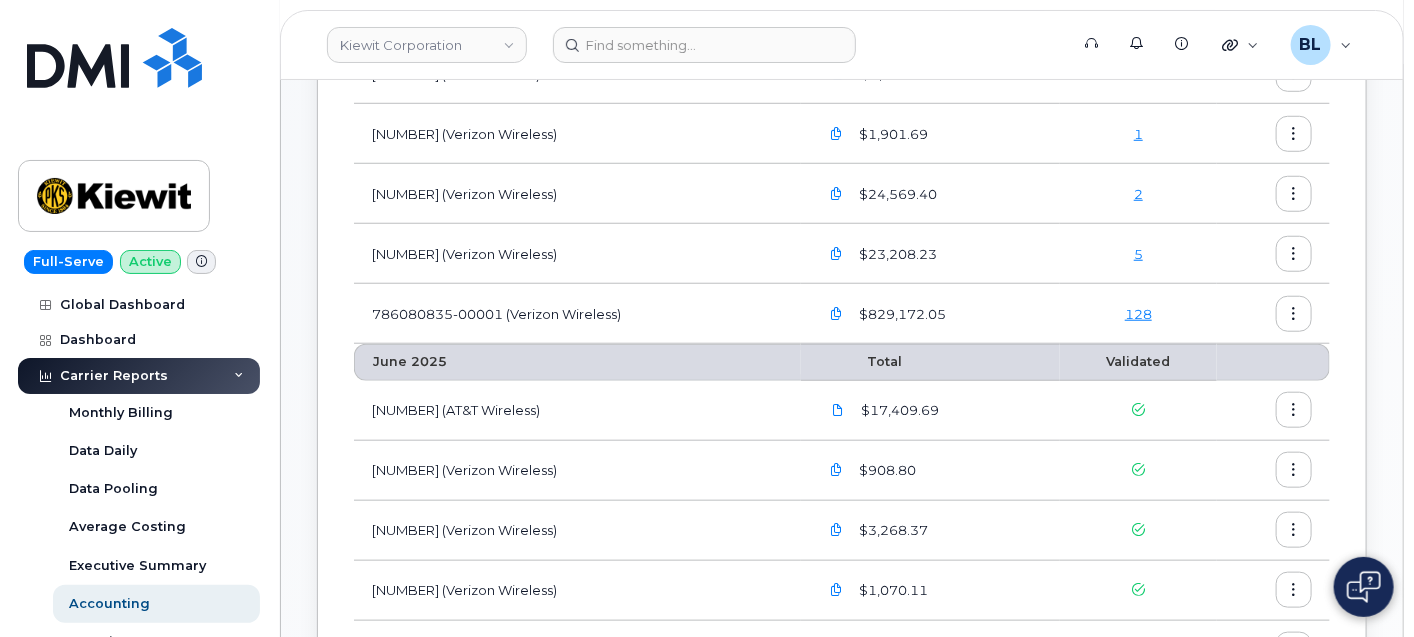 click on "128" at bounding box center [1138, 314] 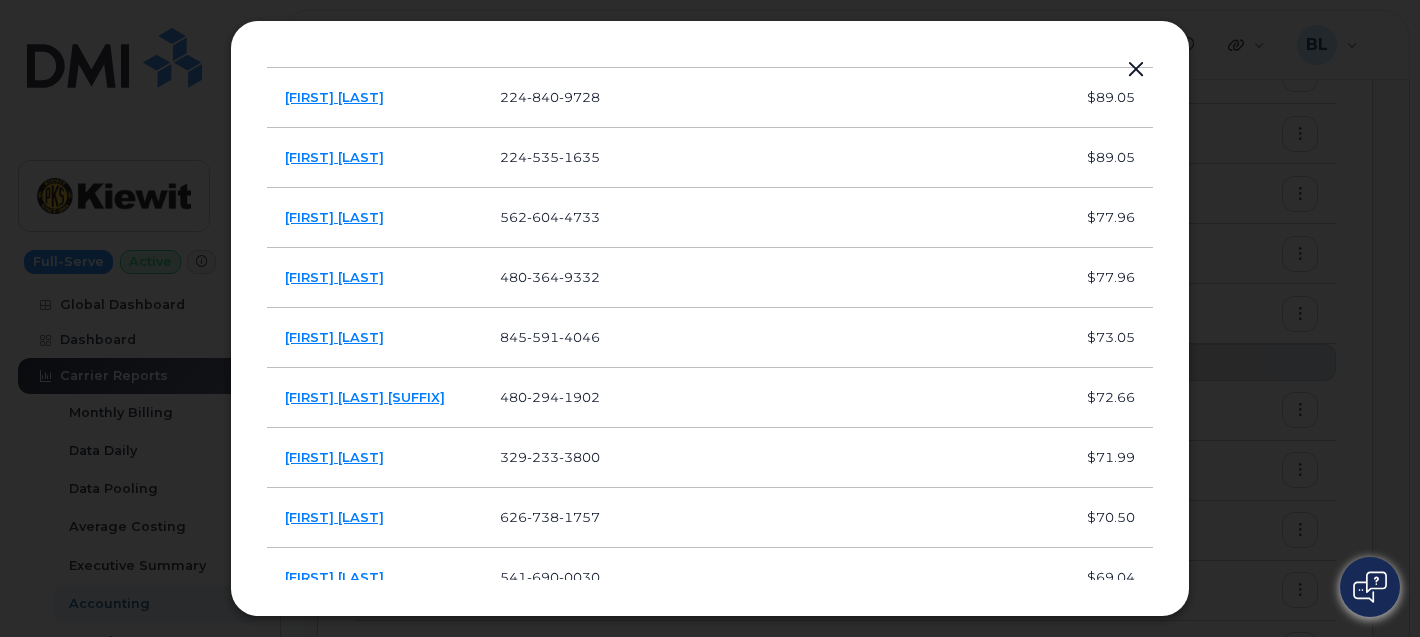 scroll, scrollTop: 5552, scrollLeft: 0, axis: vertical 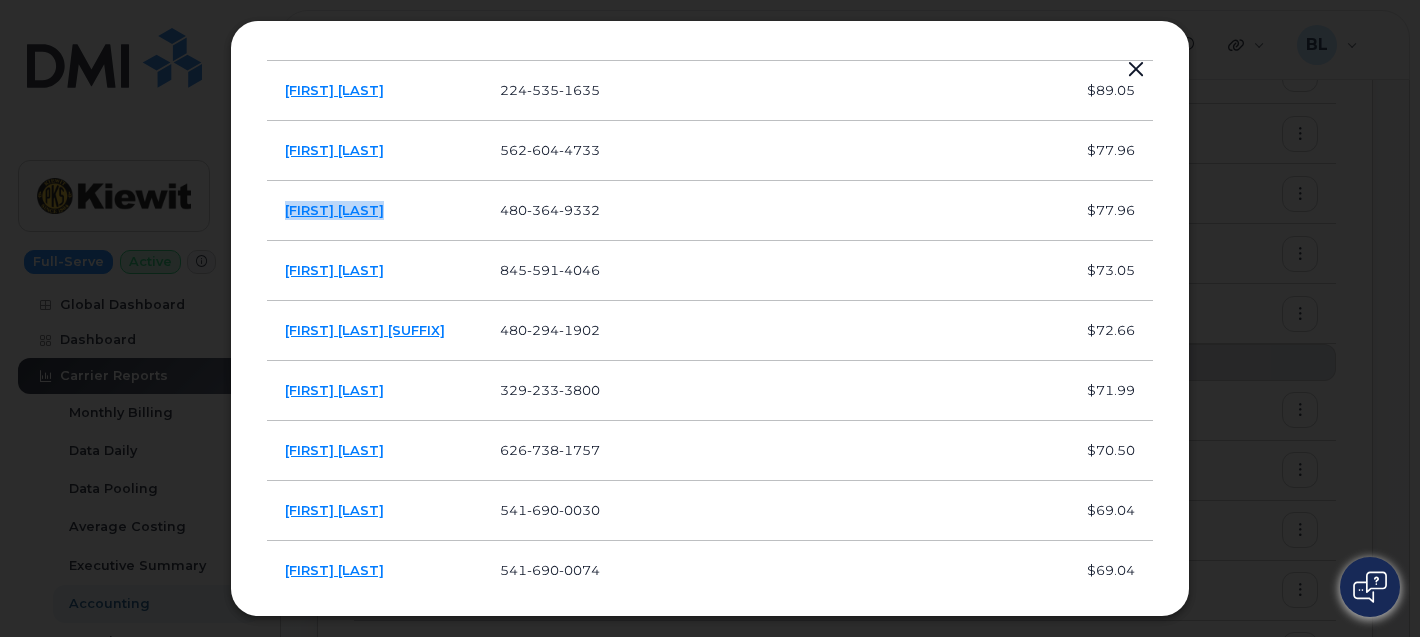 drag, startPoint x: 390, startPoint y: 212, endPoint x: 281, endPoint y: 226, distance: 109.89541 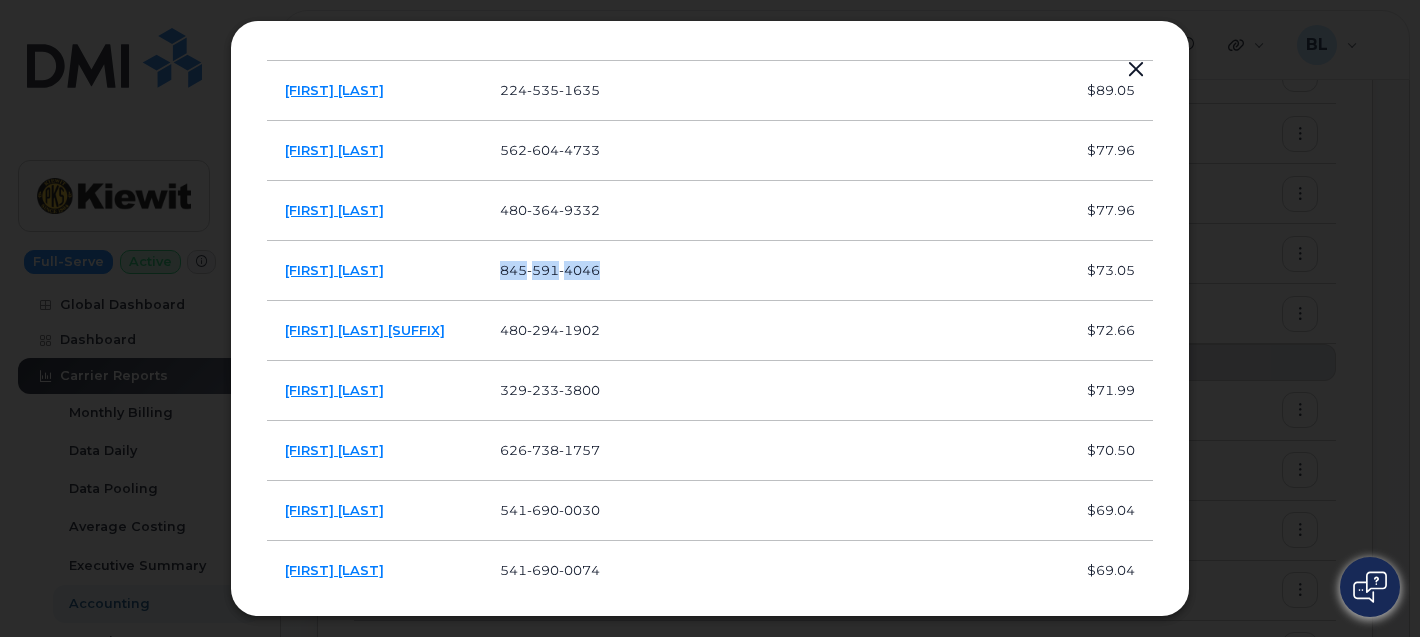 drag, startPoint x: 536, startPoint y: 276, endPoint x: 483, endPoint y: 282, distance: 53.338543 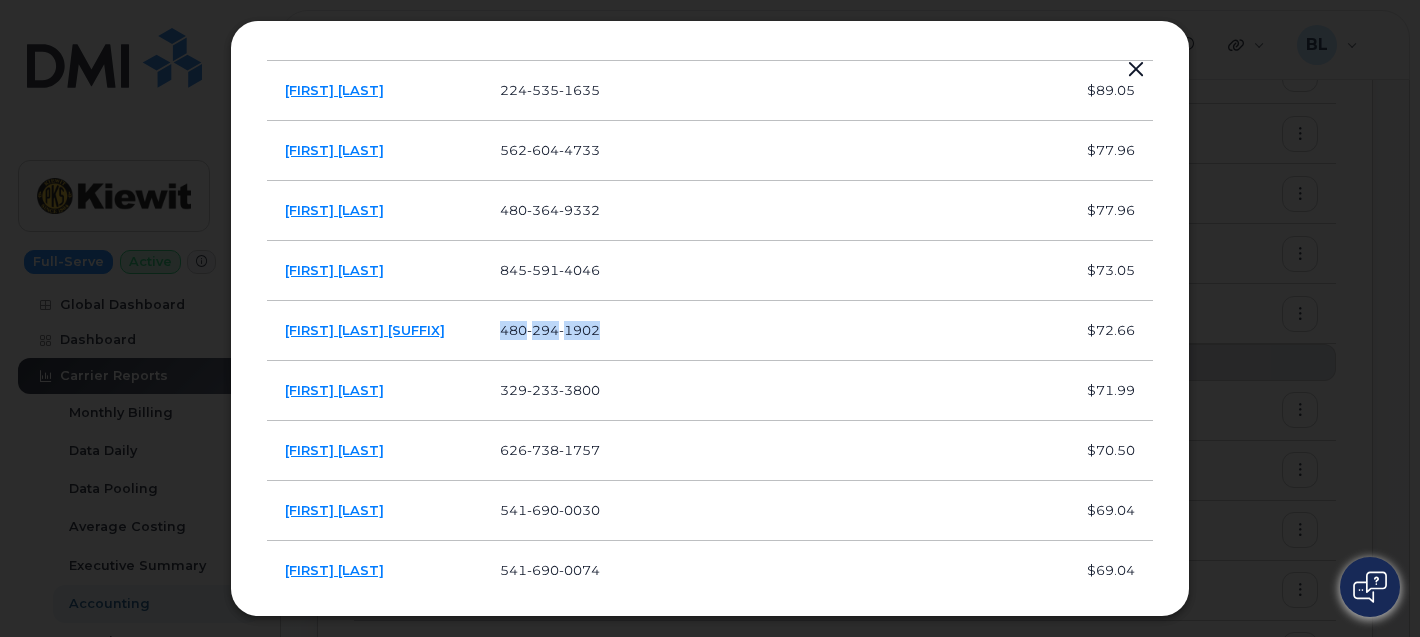 drag, startPoint x: 616, startPoint y: 342, endPoint x: 488, endPoint y: 341, distance: 128.0039 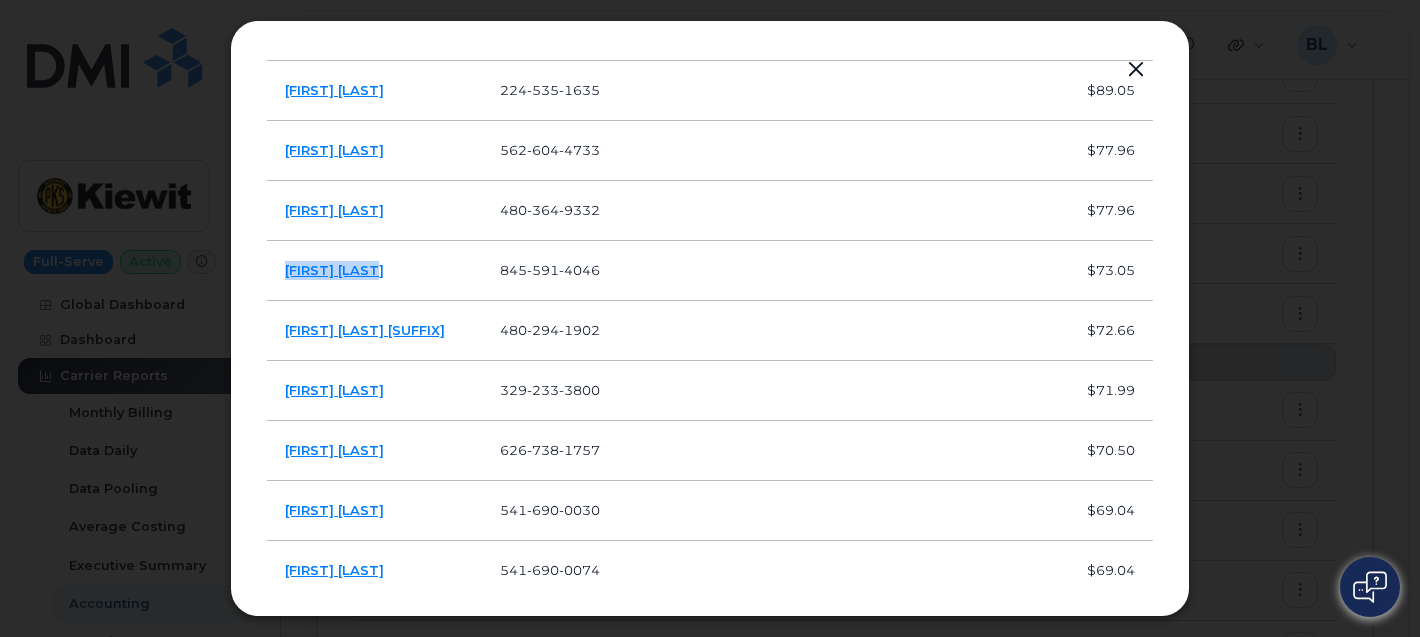 drag, startPoint x: 416, startPoint y: 267, endPoint x: 278, endPoint y: 281, distance: 138.70833 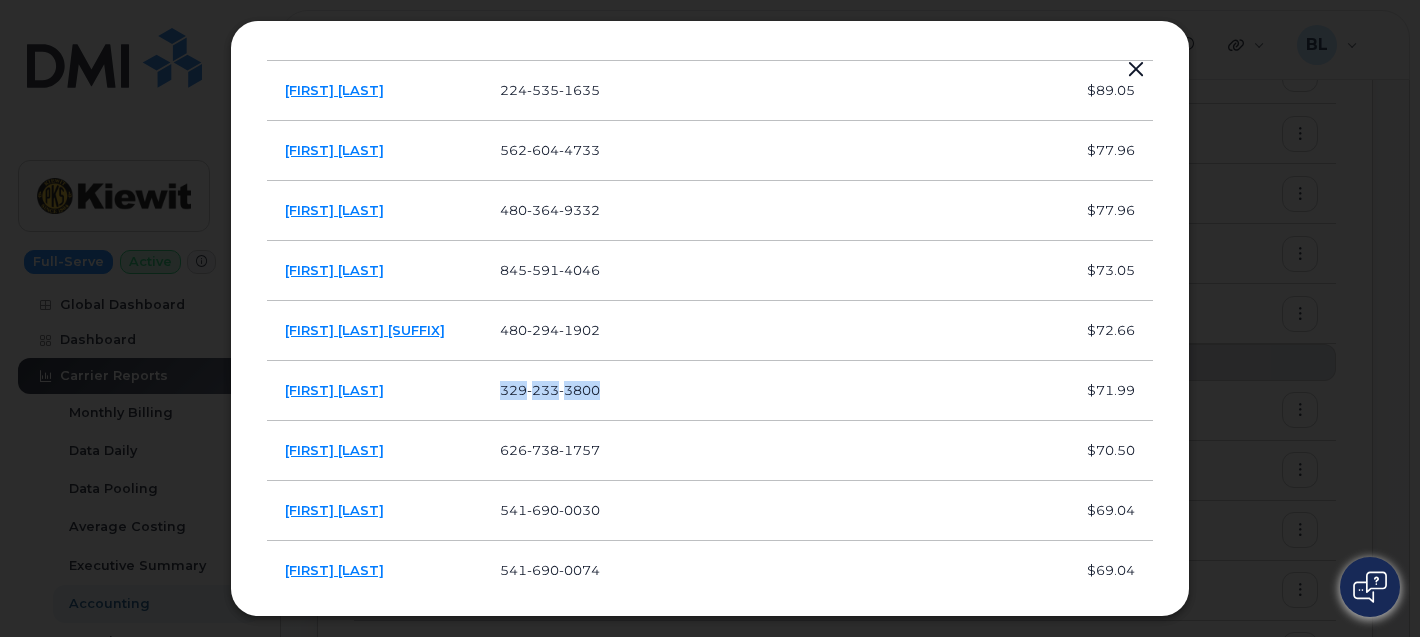 drag, startPoint x: 611, startPoint y: 387, endPoint x: 475, endPoint y: 391, distance: 136.0588 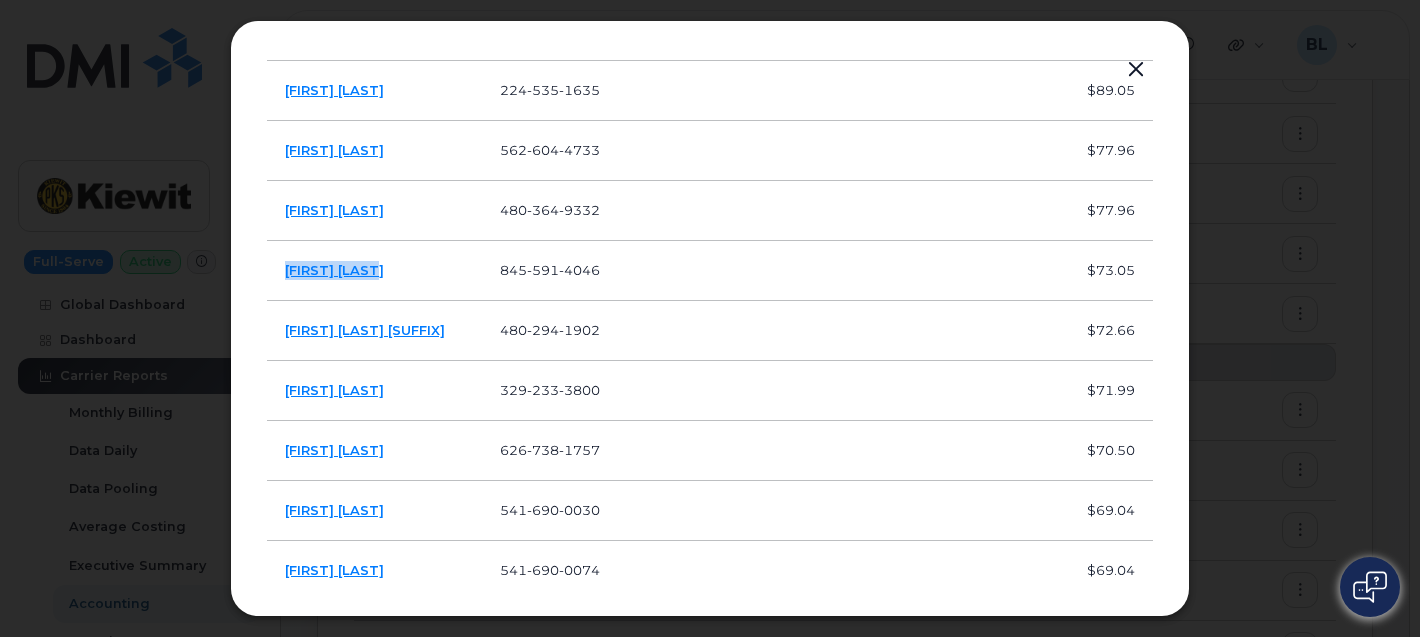 drag, startPoint x: 424, startPoint y: 280, endPoint x: 278, endPoint y: 282, distance: 146.0137 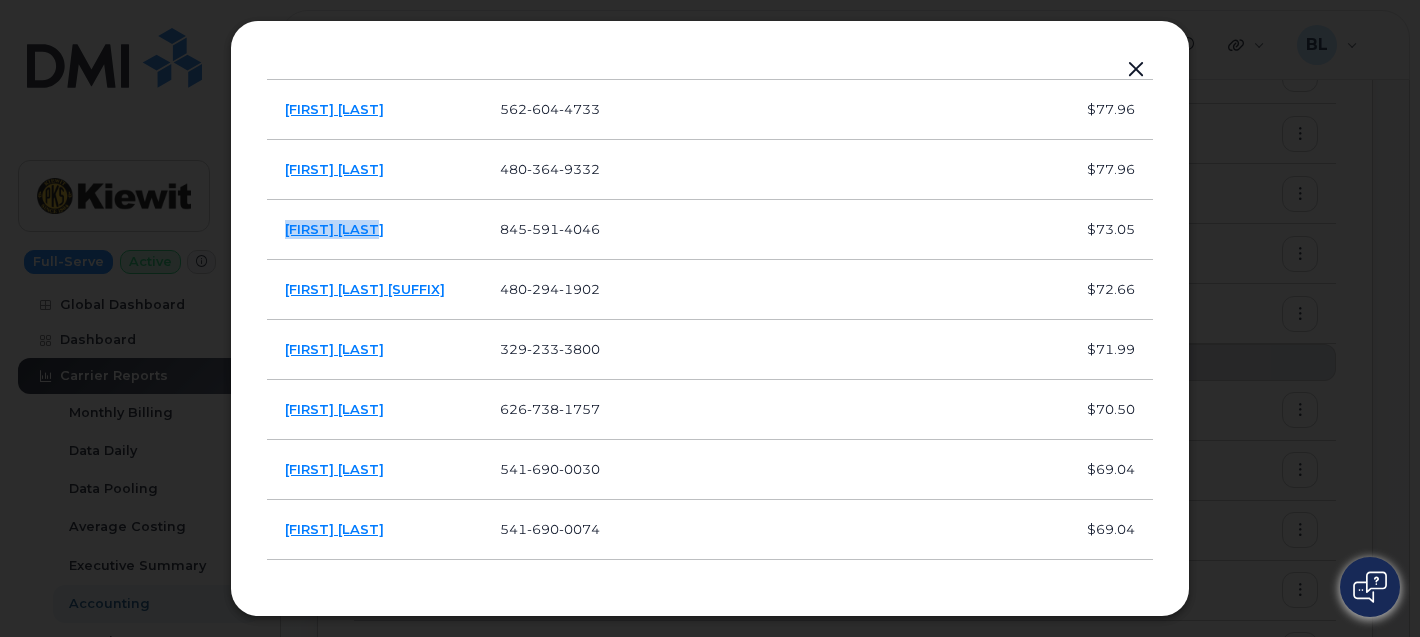 scroll, scrollTop: 5552, scrollLeft: 0, axis: vertical 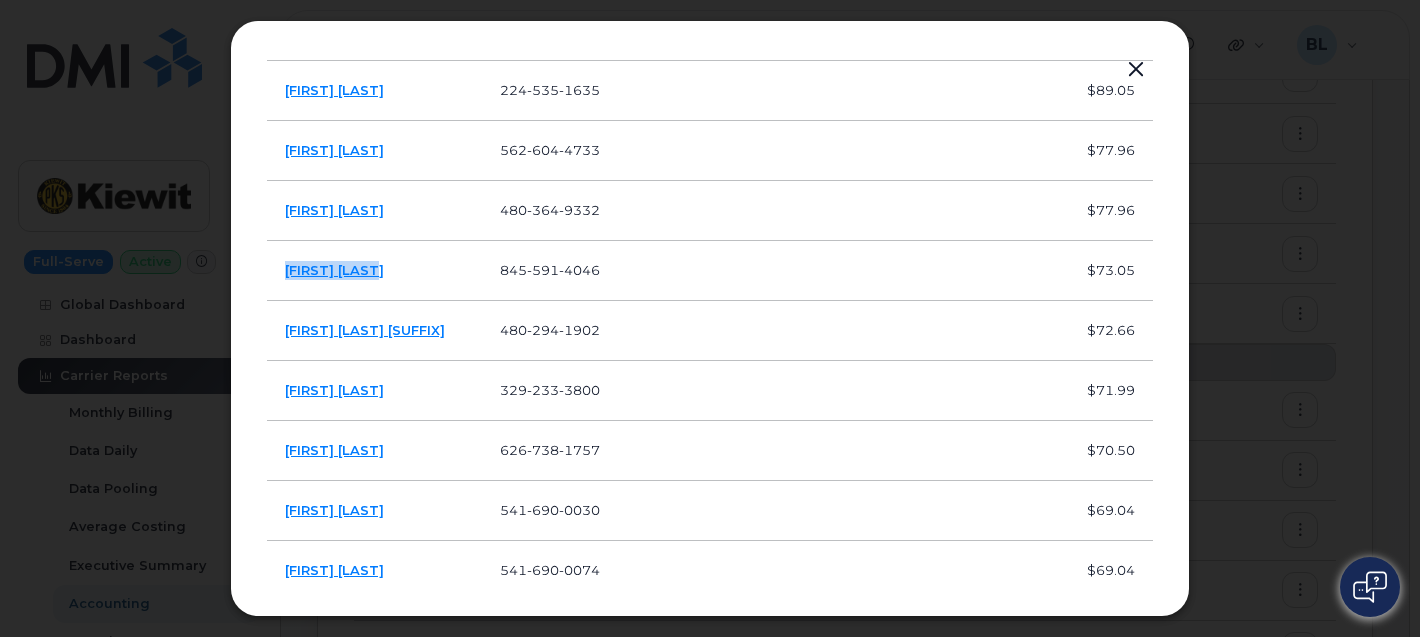 drag, startPoint x: 418, startPoint y: 458, endPoint x: 283, endPoint y: 456, distance: 135.01482 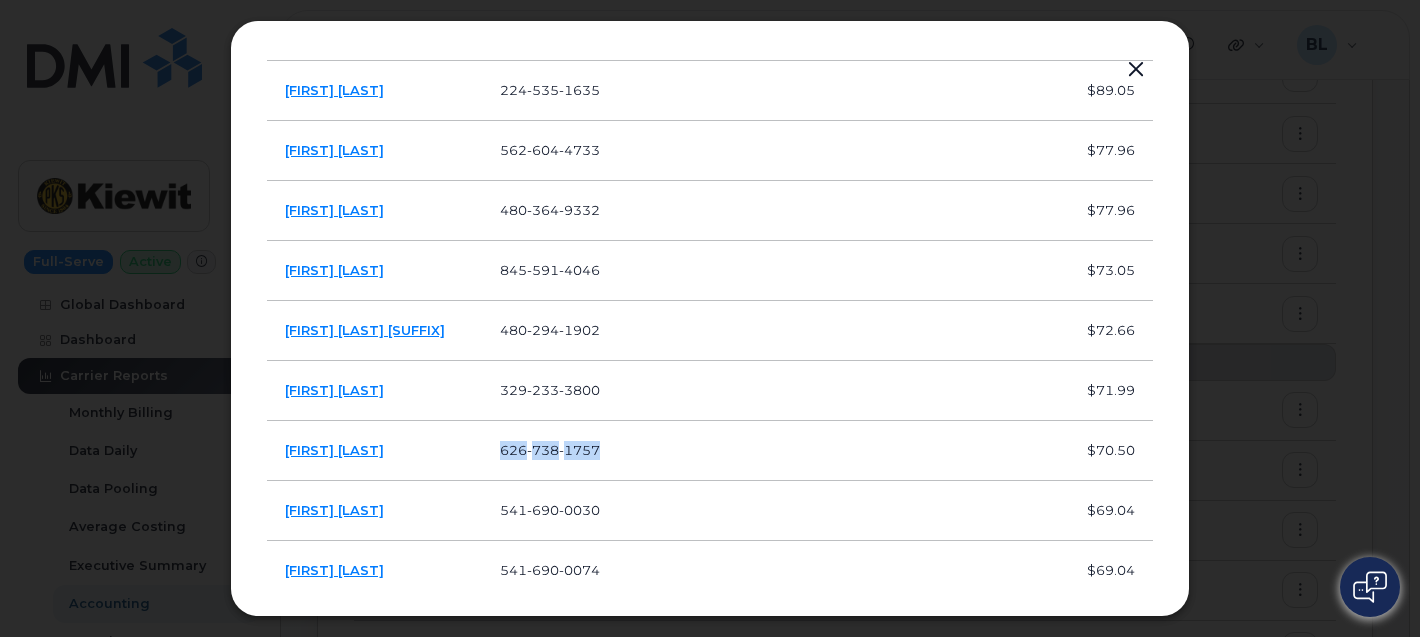 drag, startPoint x: 613, startPoint y: 456, endPoint x: 477, endPoint y: 454, distance: 136.01471 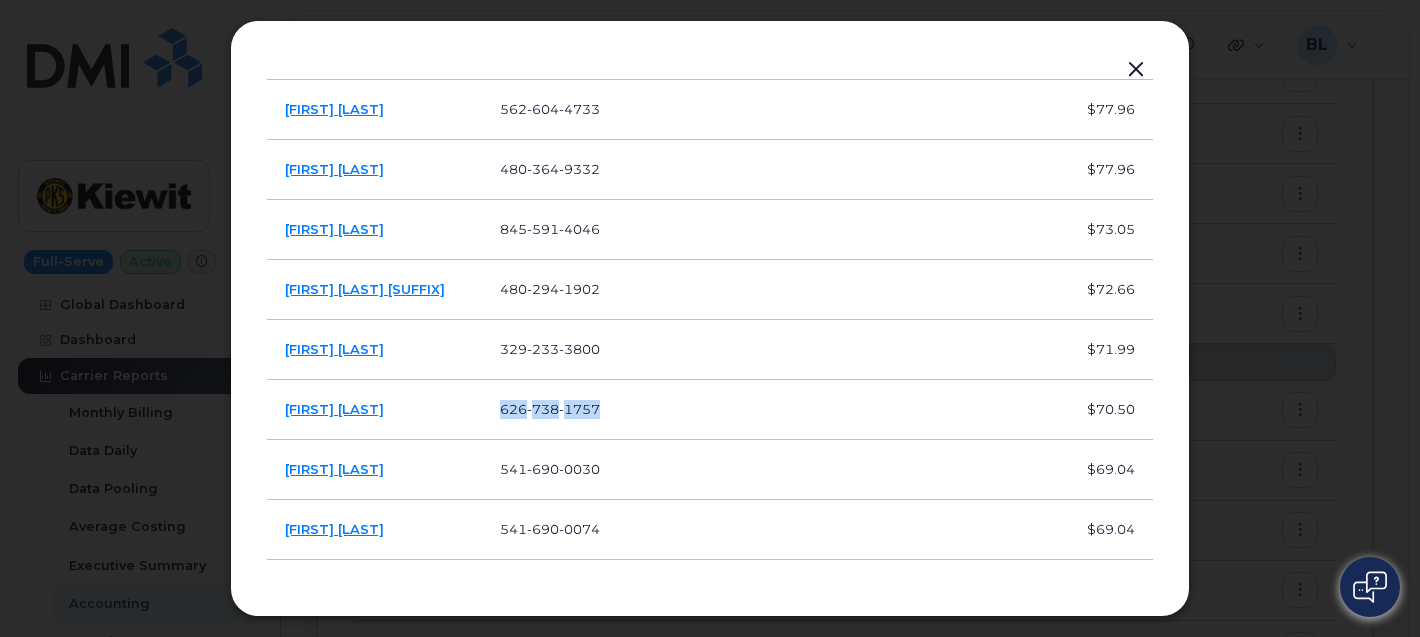 scroll, scrollTop: 5552, scrollLeft: 0, axis: vertical 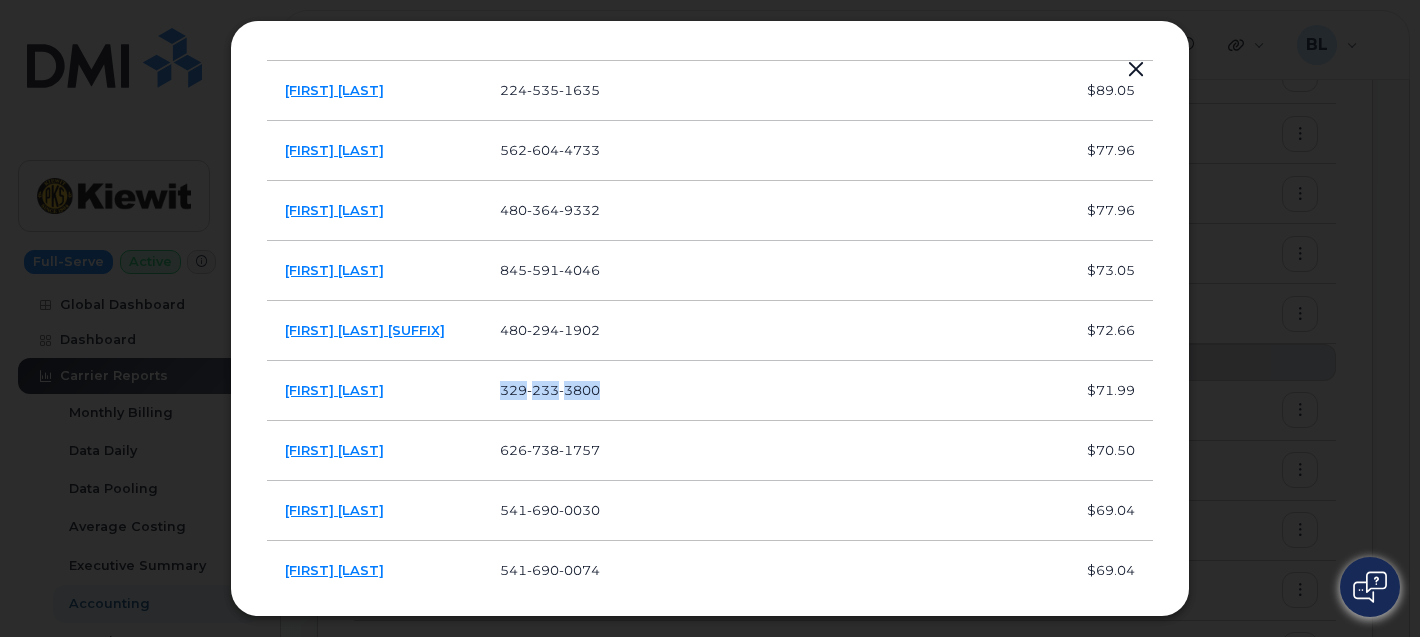 drag, startPoint x: 603, startPoint y: 392, endPoint x: 485, endPoint y: 377, distance: 118.94957 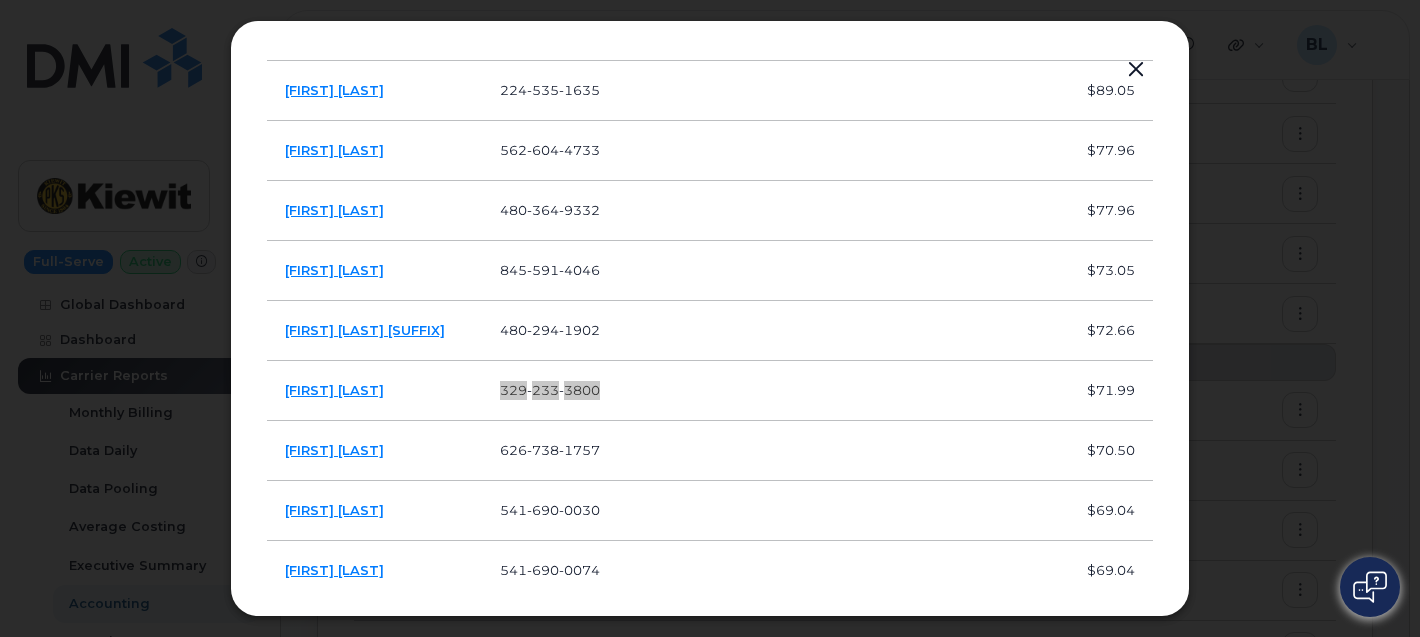 scroll, scrollTop: 5848, scrollLeft: 0, axis: vertical 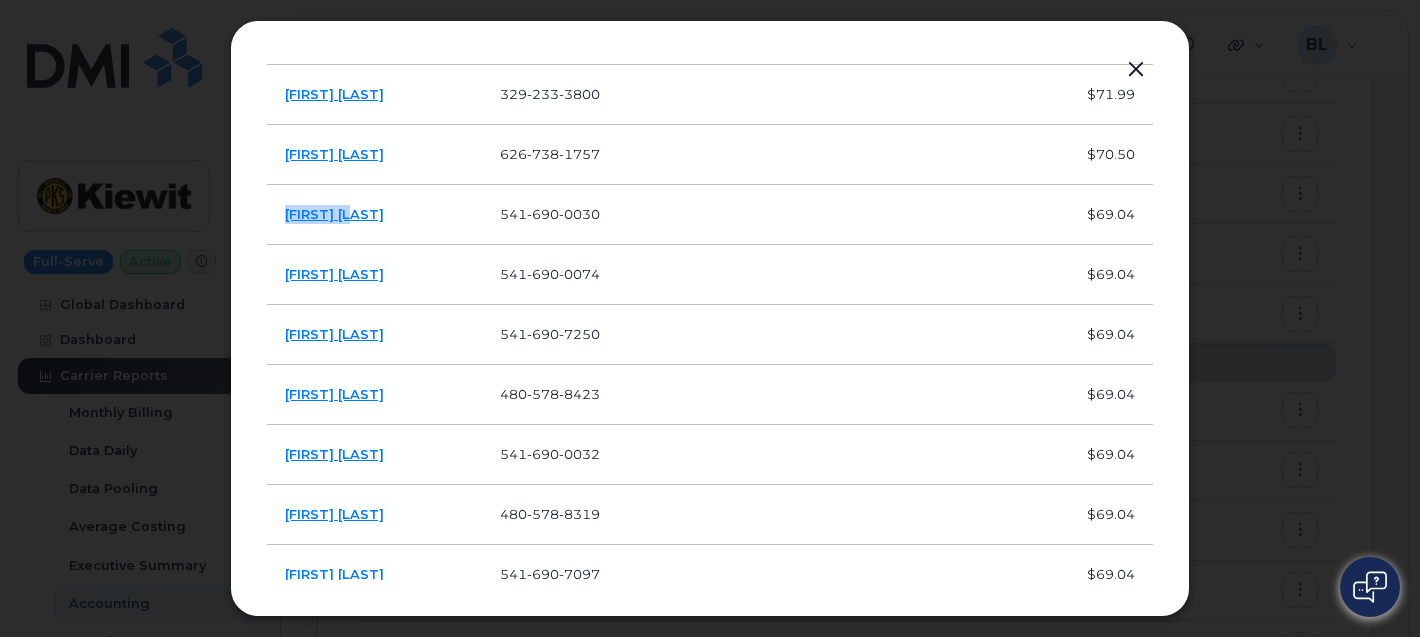 drag, startPoint x: 397, startPoint y: 223, endPoint x: 277, endPoint y: 212, distance: 120.50311 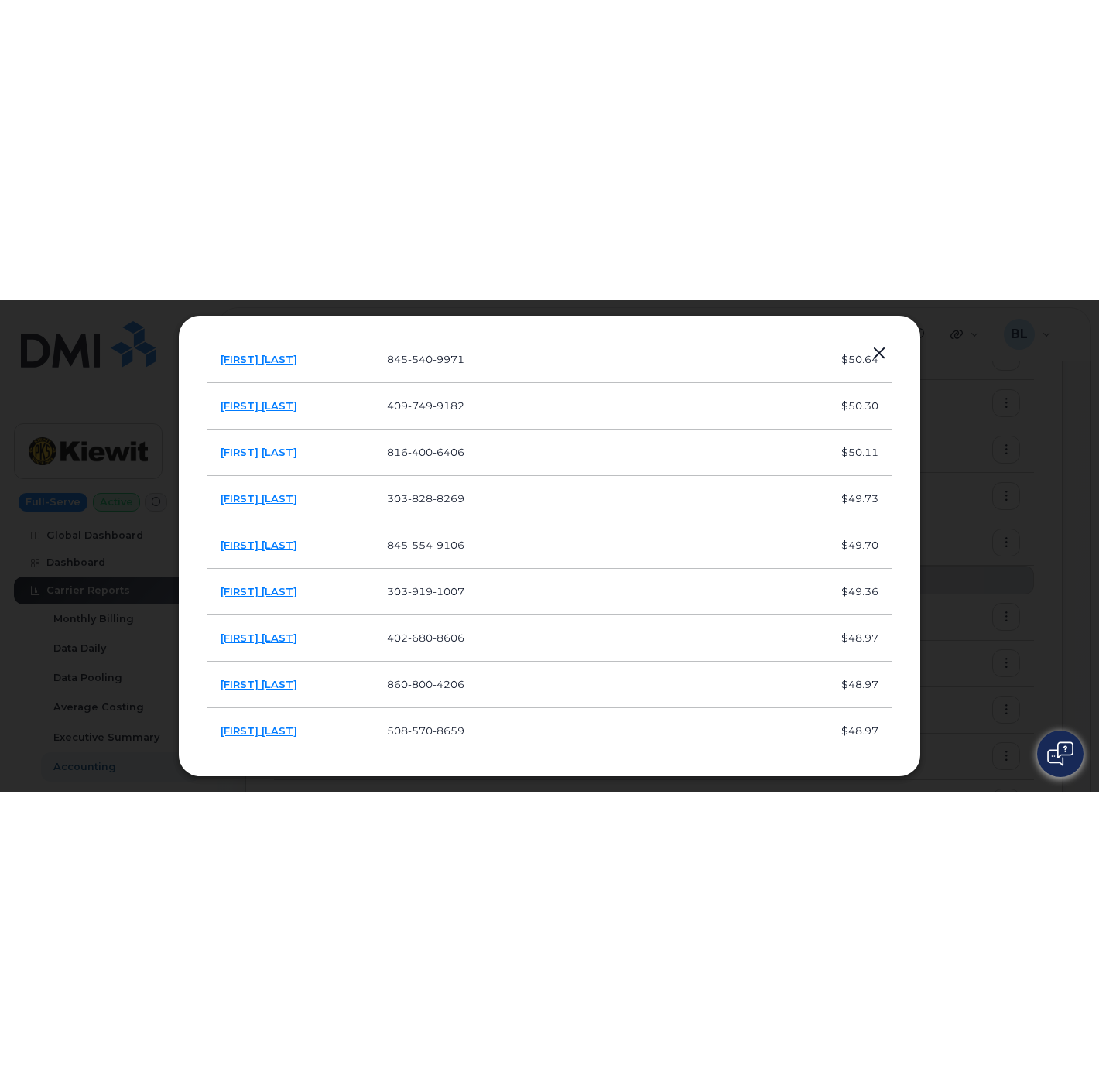 scroll, scrollTop: 5443, scrollLeft: 0, axis: vertical 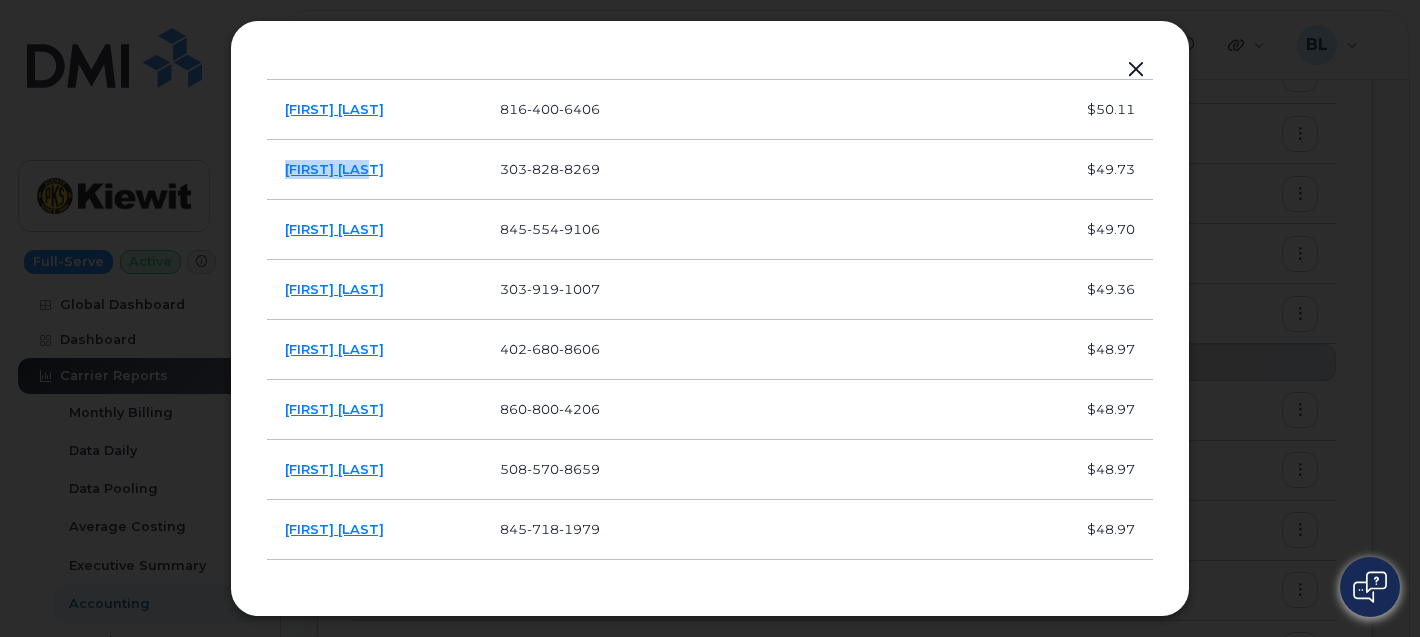 drag, startPoint x: 434, startPoint y: 171, endPoint x: 285, endPoint y: 178, distance: 149.16434 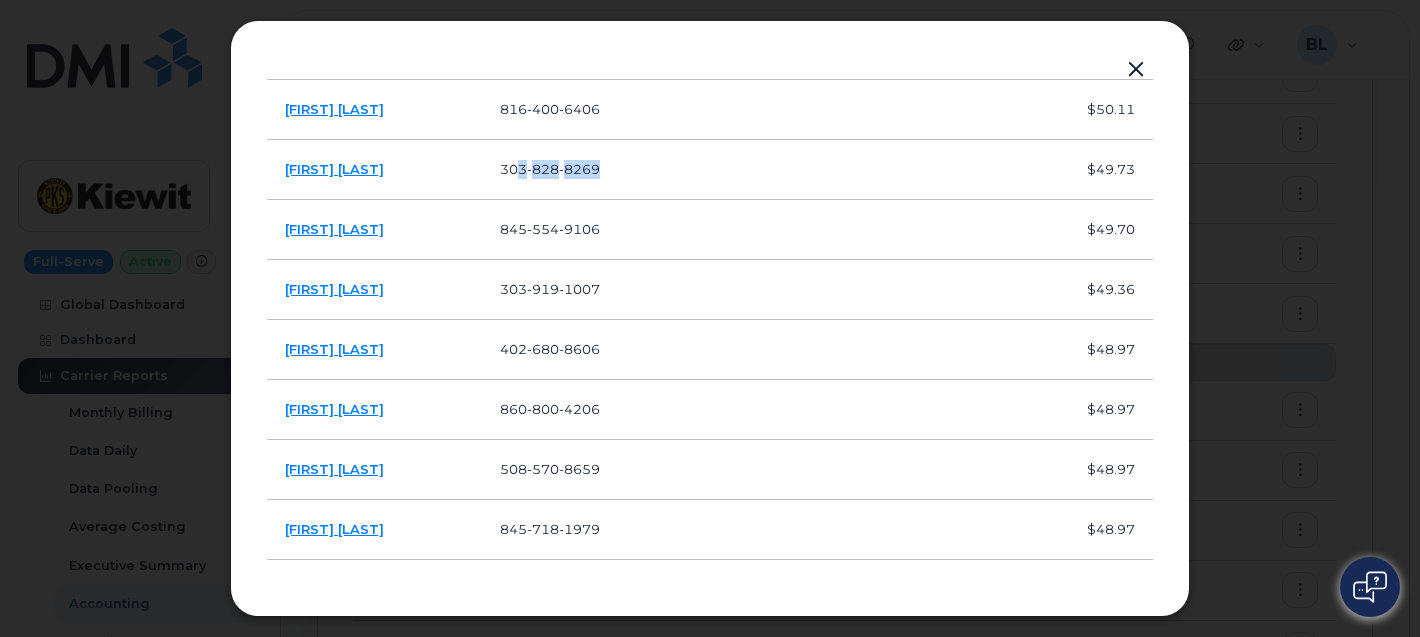 drag, startPoint x: 614, startPoint y: 180, endPoint x: 511, endPoint y: 170, distance: 103.4843 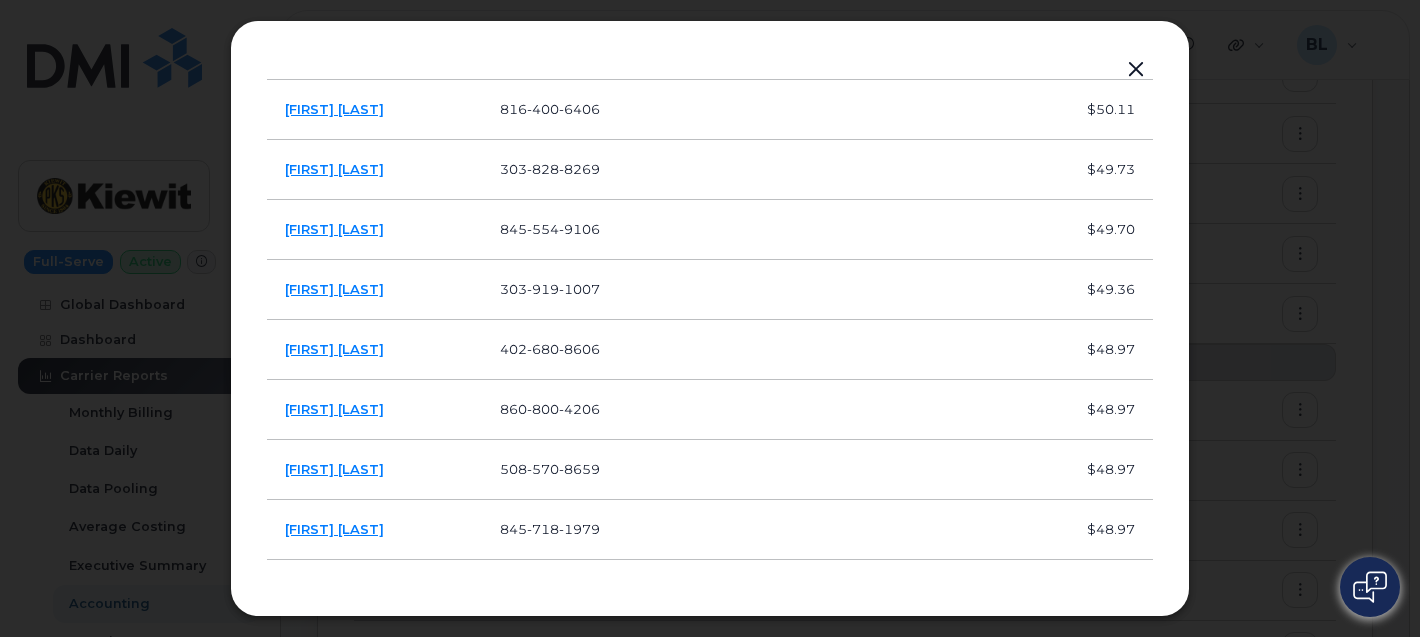 click on "DAN KOVARIK" at bounding box center (374, 230) 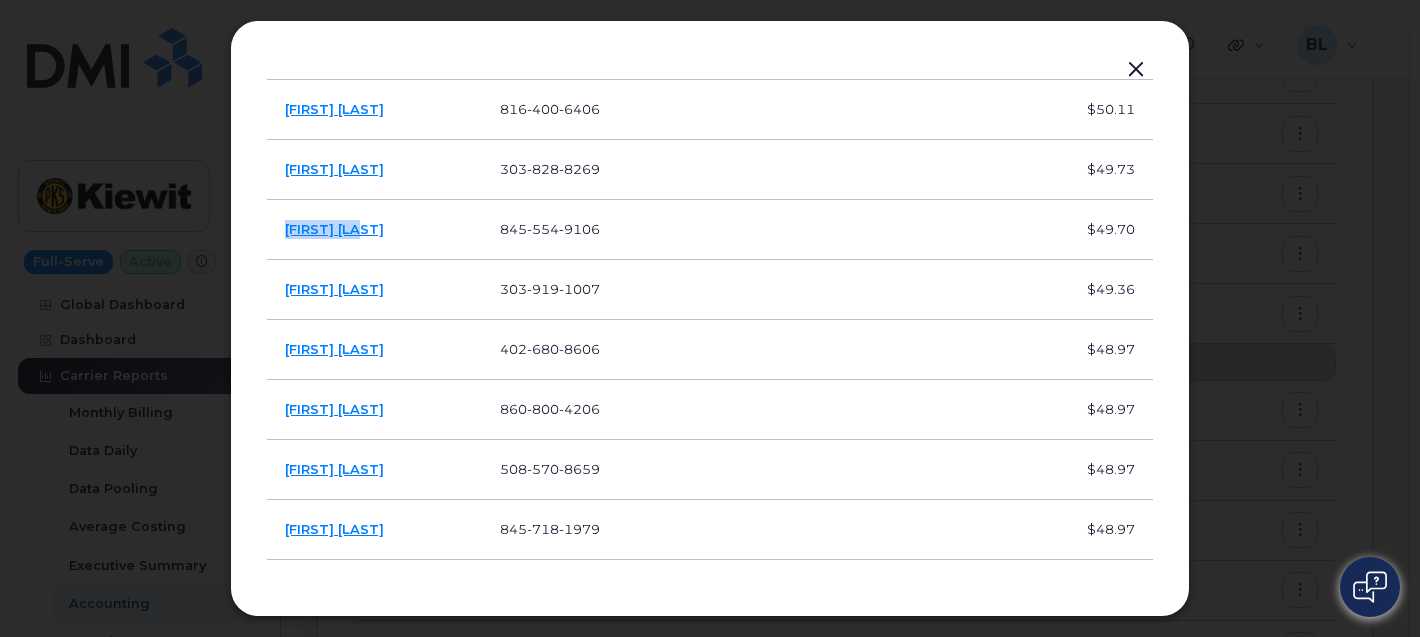 drag, startPoint x: 403, startPoint y: 241, endPoint x: 272, endPoint y: 231, distance: 131.38112 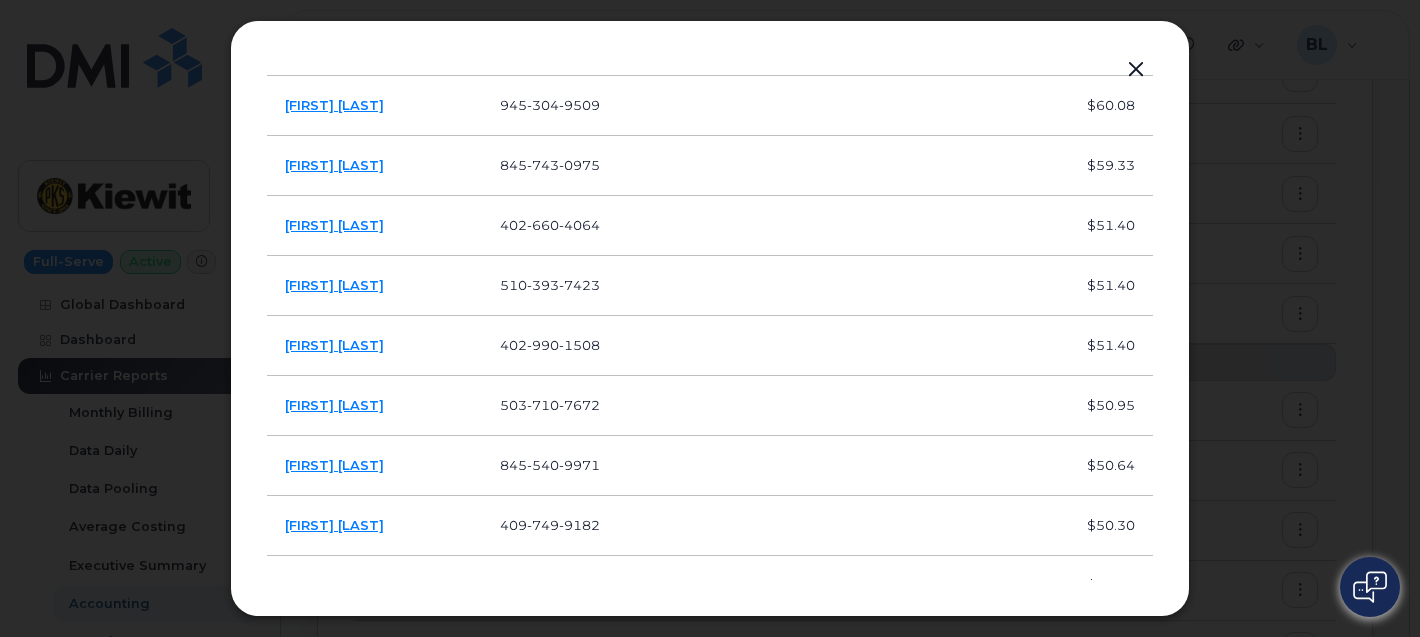 scroll, scrollTop: 7033, scrollLeft: 0, axis: vertical 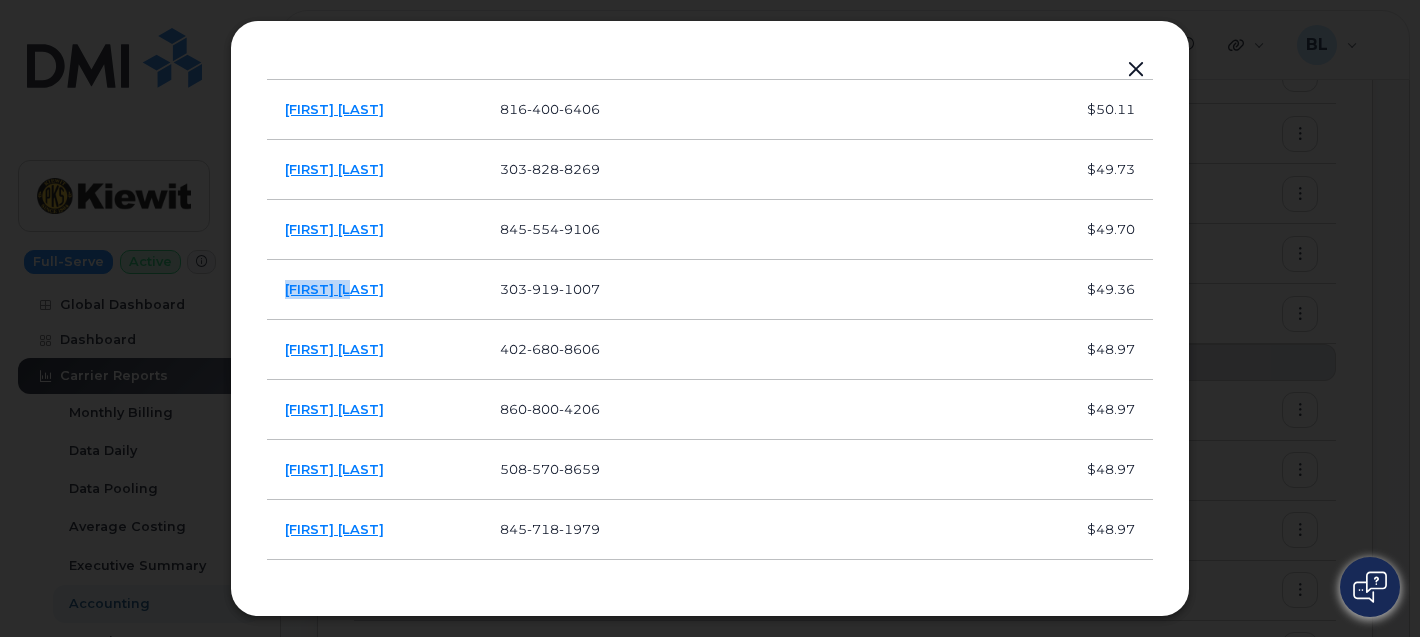 drag, startPoint x: 381, startPoint y: 292, endPoint x: 278, endPoint y: 294, distance: 103.01942 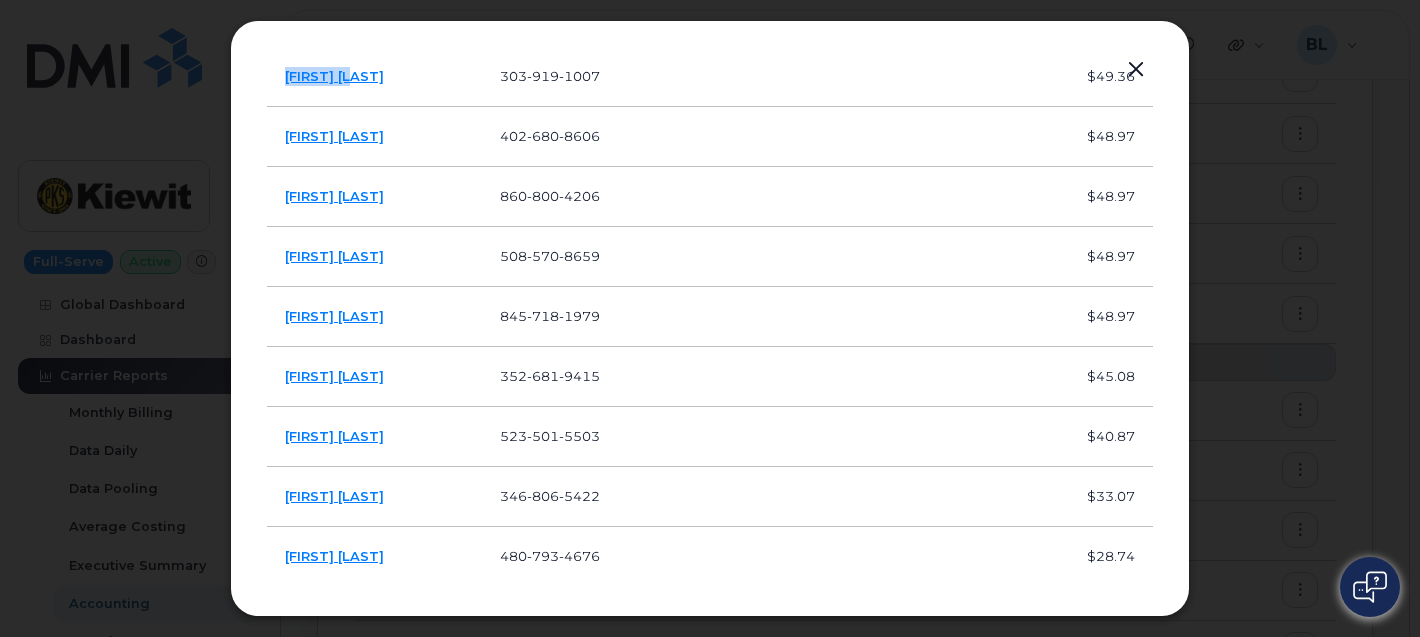scroll, scrollTop: 7330, scrollLeft: 0, axis: vertical 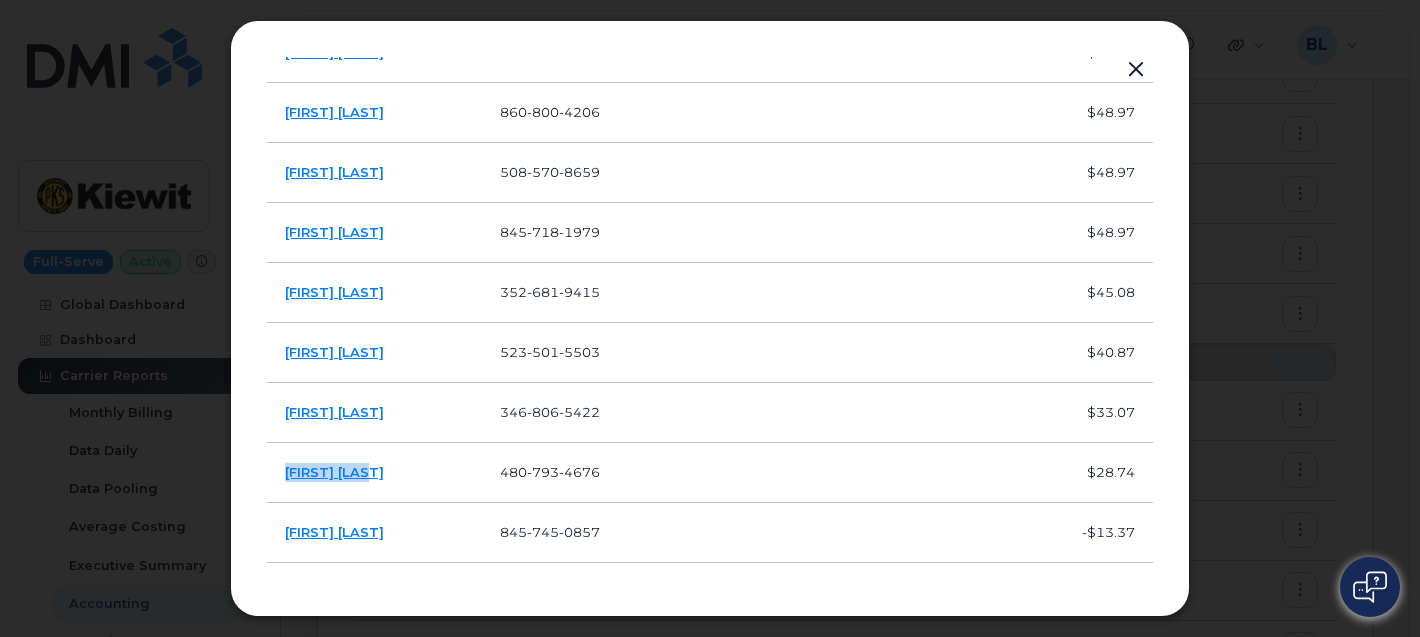 drag, startPoint x: 371, startPoint y: 471, endPoint x: 266, endPoint y: 472, distance: 105.00476 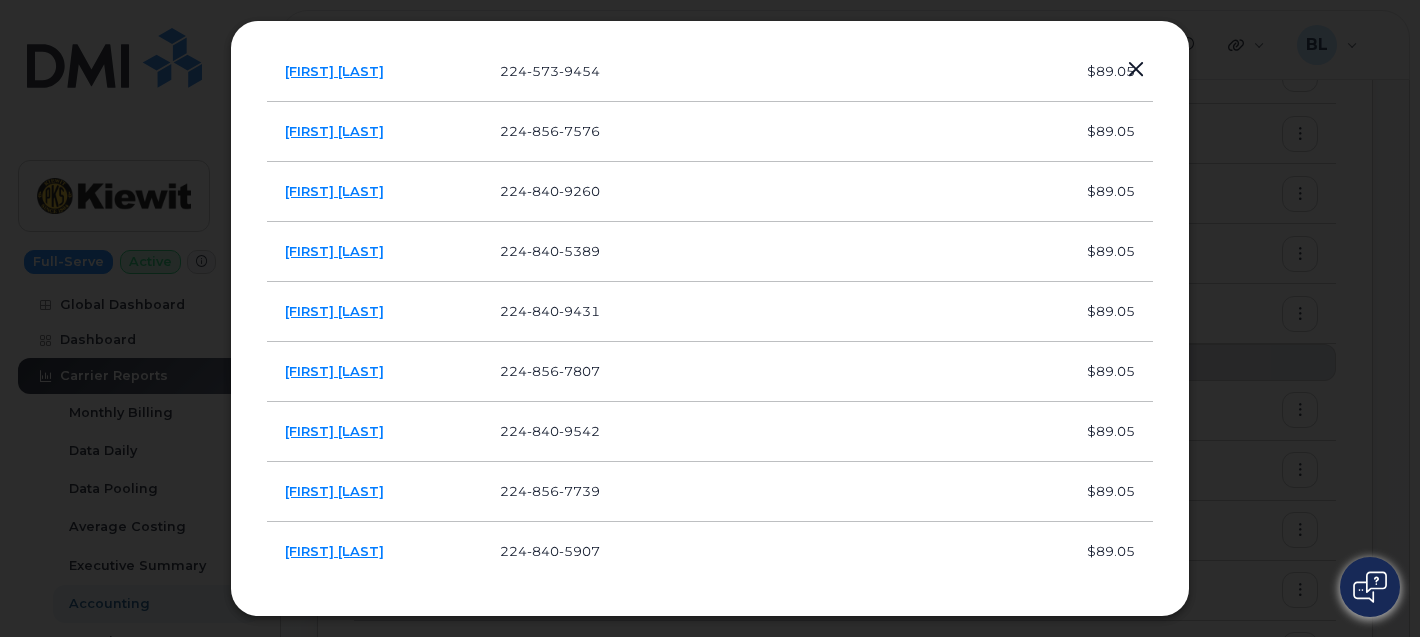 scroll, scrollTop: 3774, scrollLeft: 0, axis: vertical 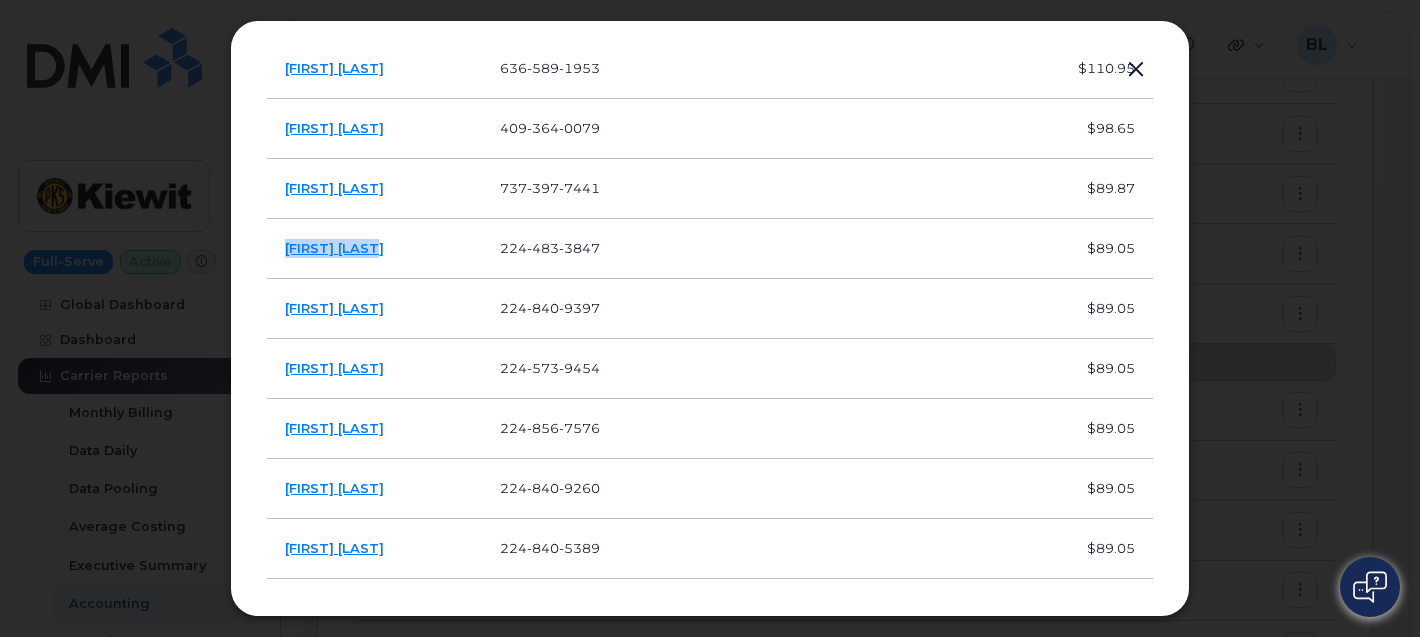drag, startPoint x: 397, startPoint y: 257, endPoint x: 273, endPoint y: 241, distance: 125.028 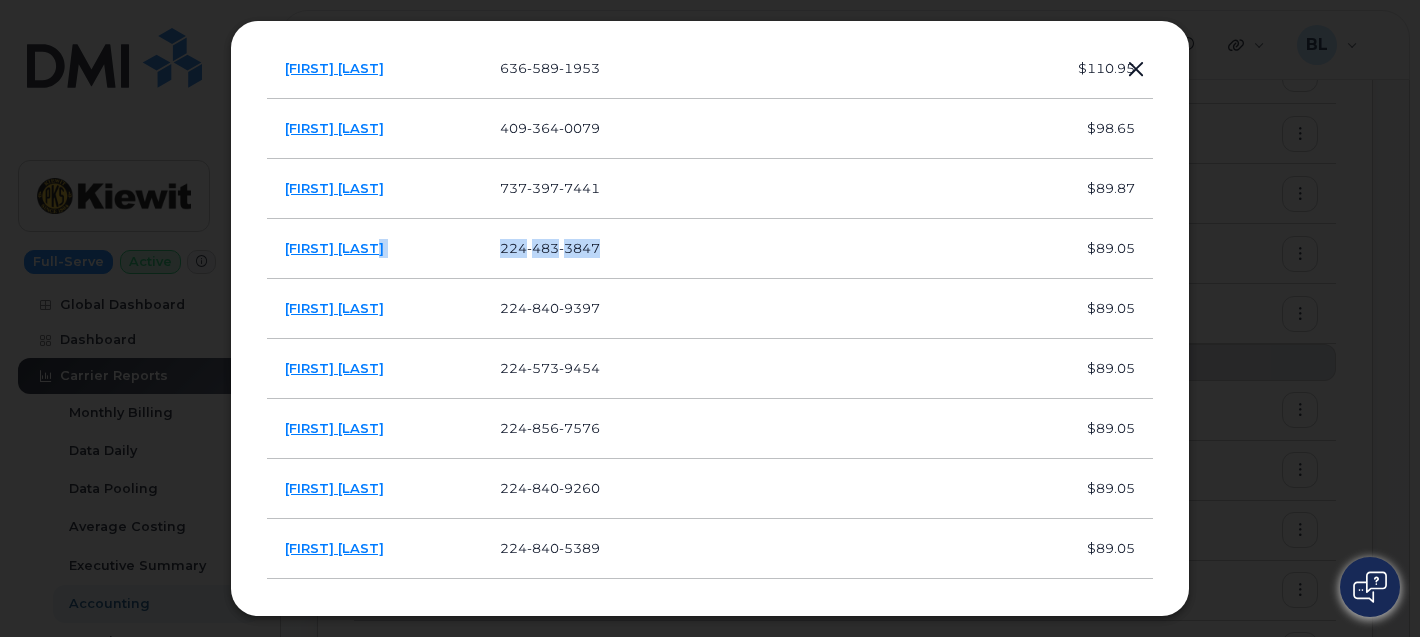 drag, startPoint x: 593, startPoint y: 246, endPoint x: 465, endPoint y: 253, distance: 128.19127 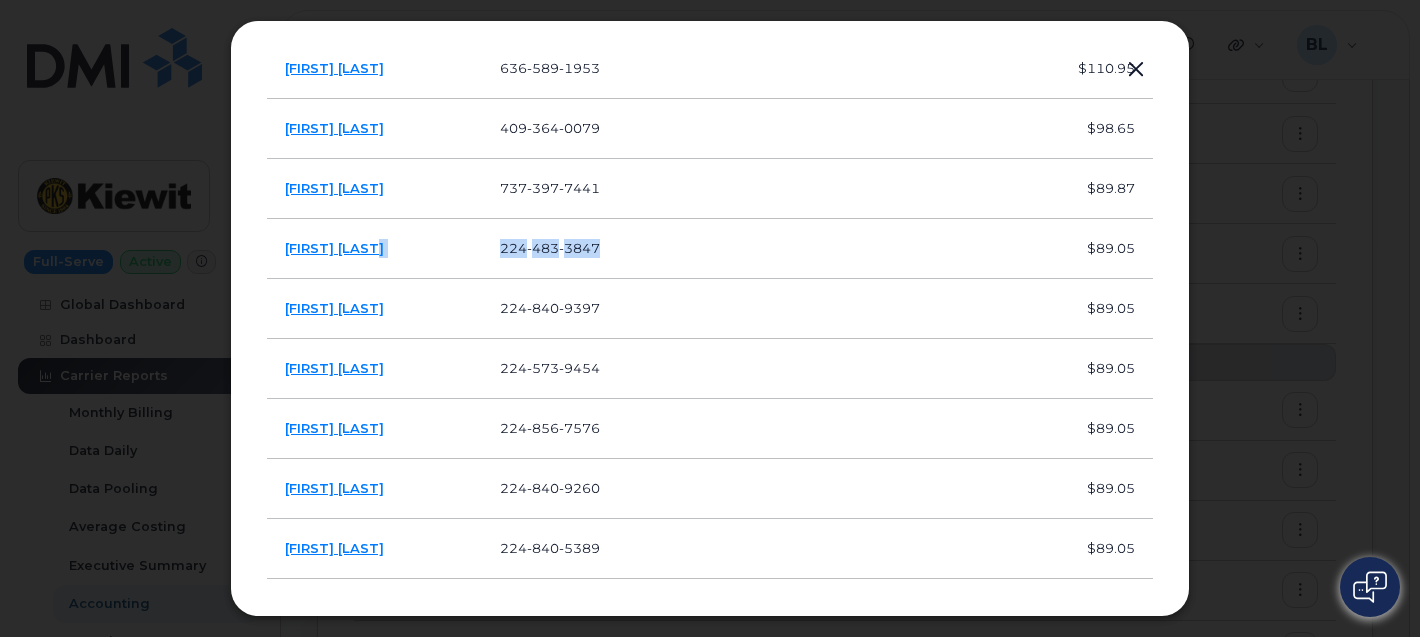 click 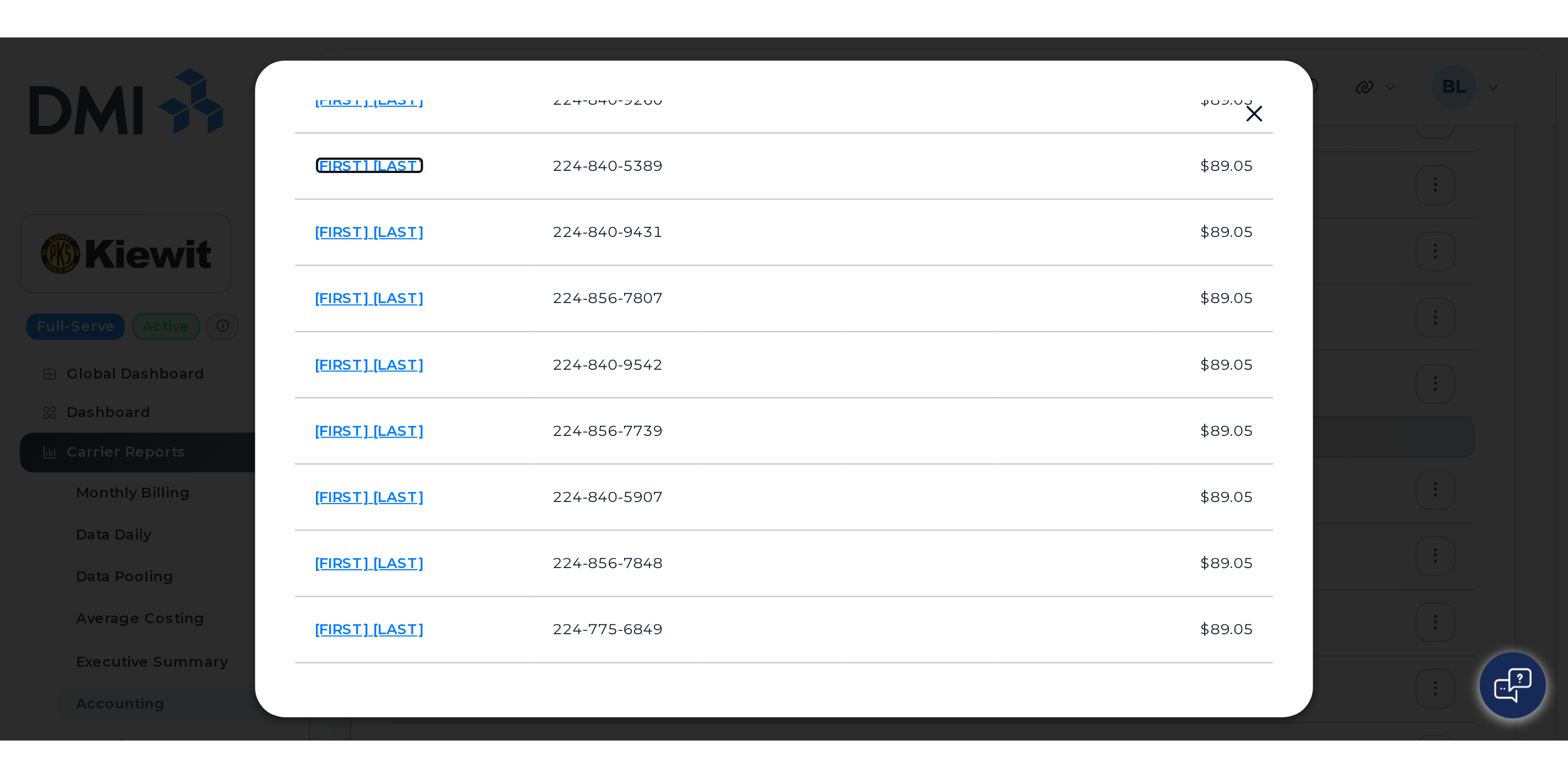 scroll, scrollTop: 2344, scrollLeft: 0, axis: vertical 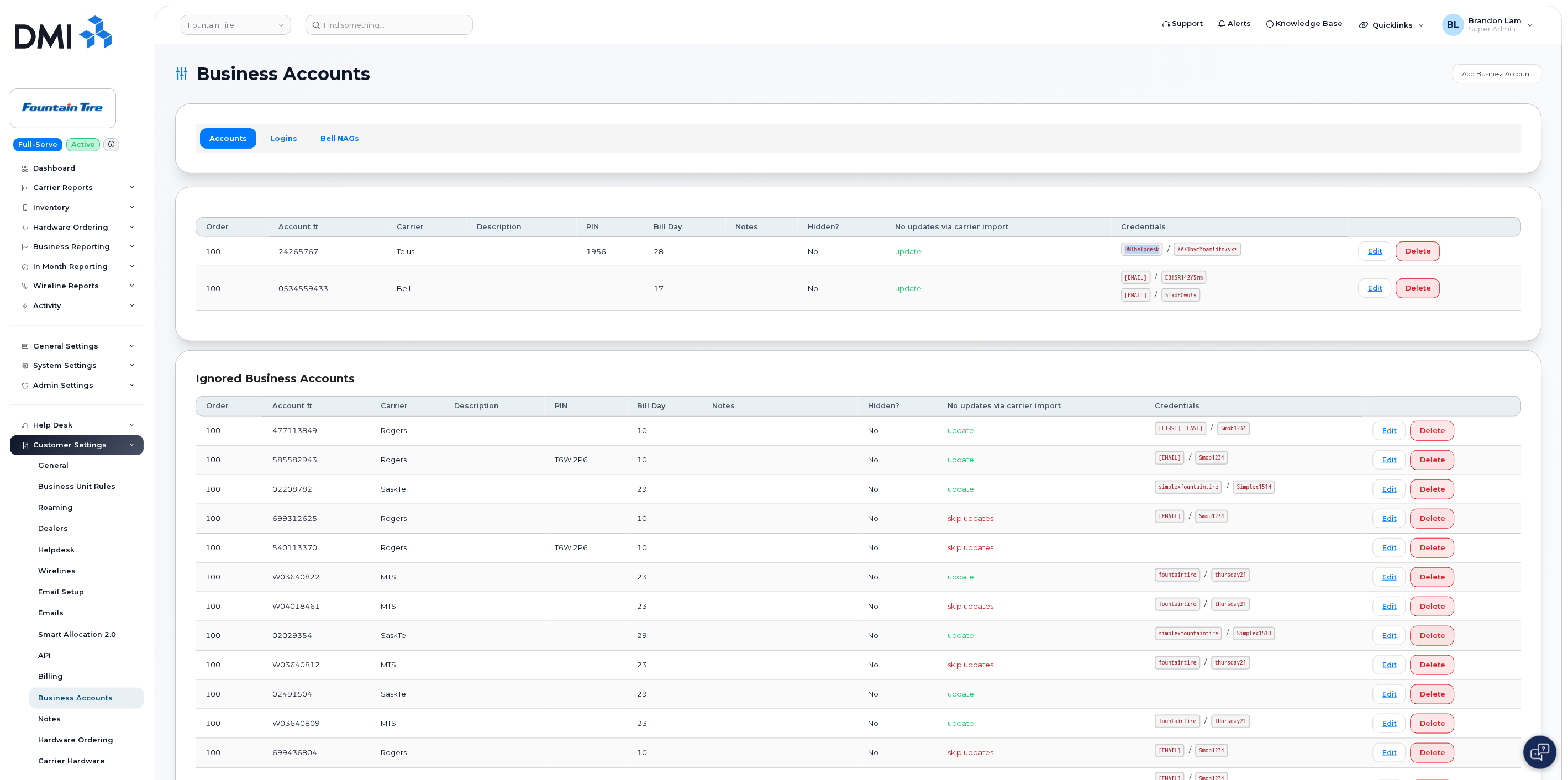 drag, startPoint x: 1098, startPoint y: 251, endPoint x: 1145, endPoint y: 252, distance: 47.010637 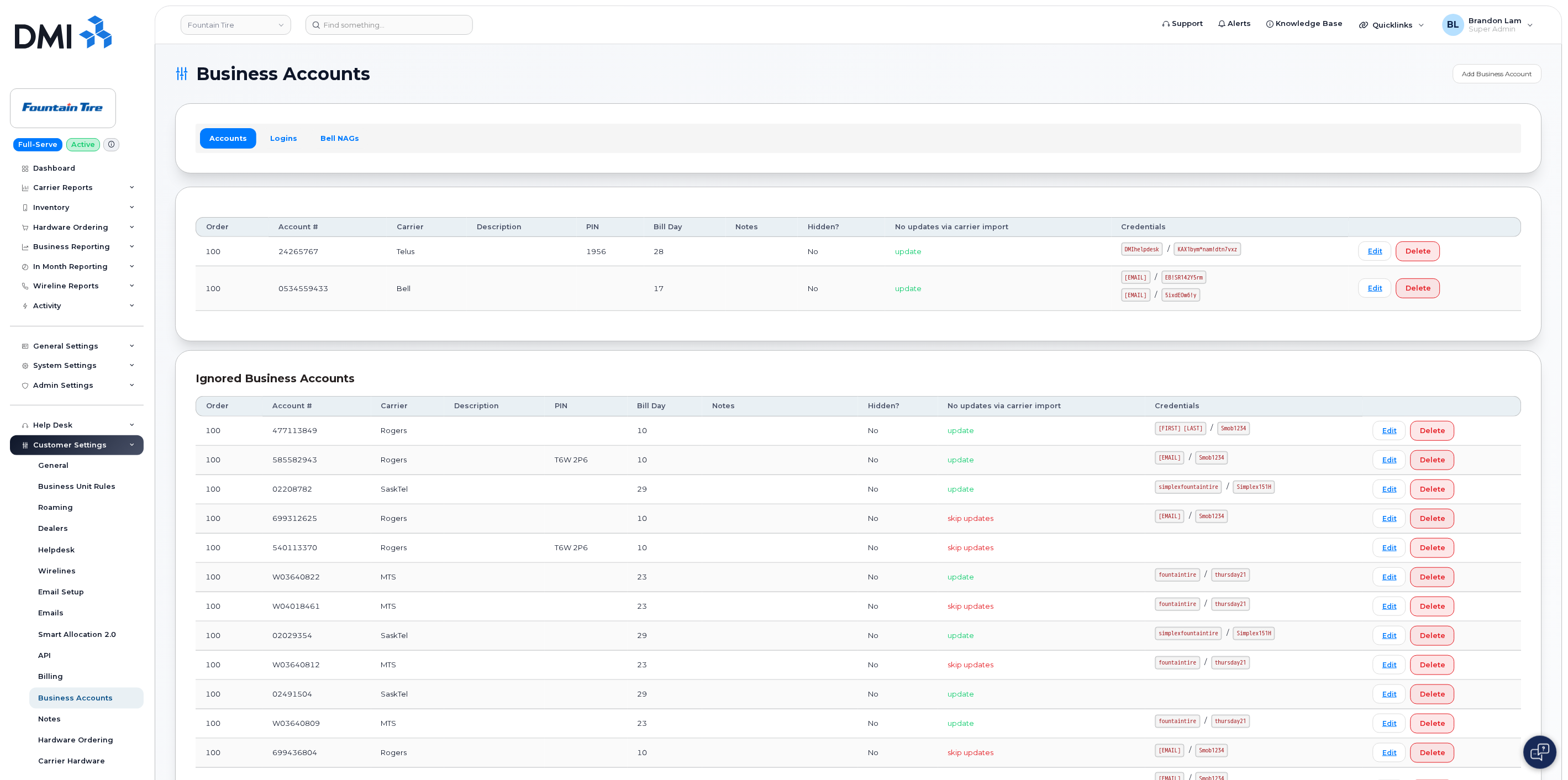 drag, startPoint x: 1167, startPoint y: 250, endPoint x: 1154, endPoint y: 251, distance: 13.038405 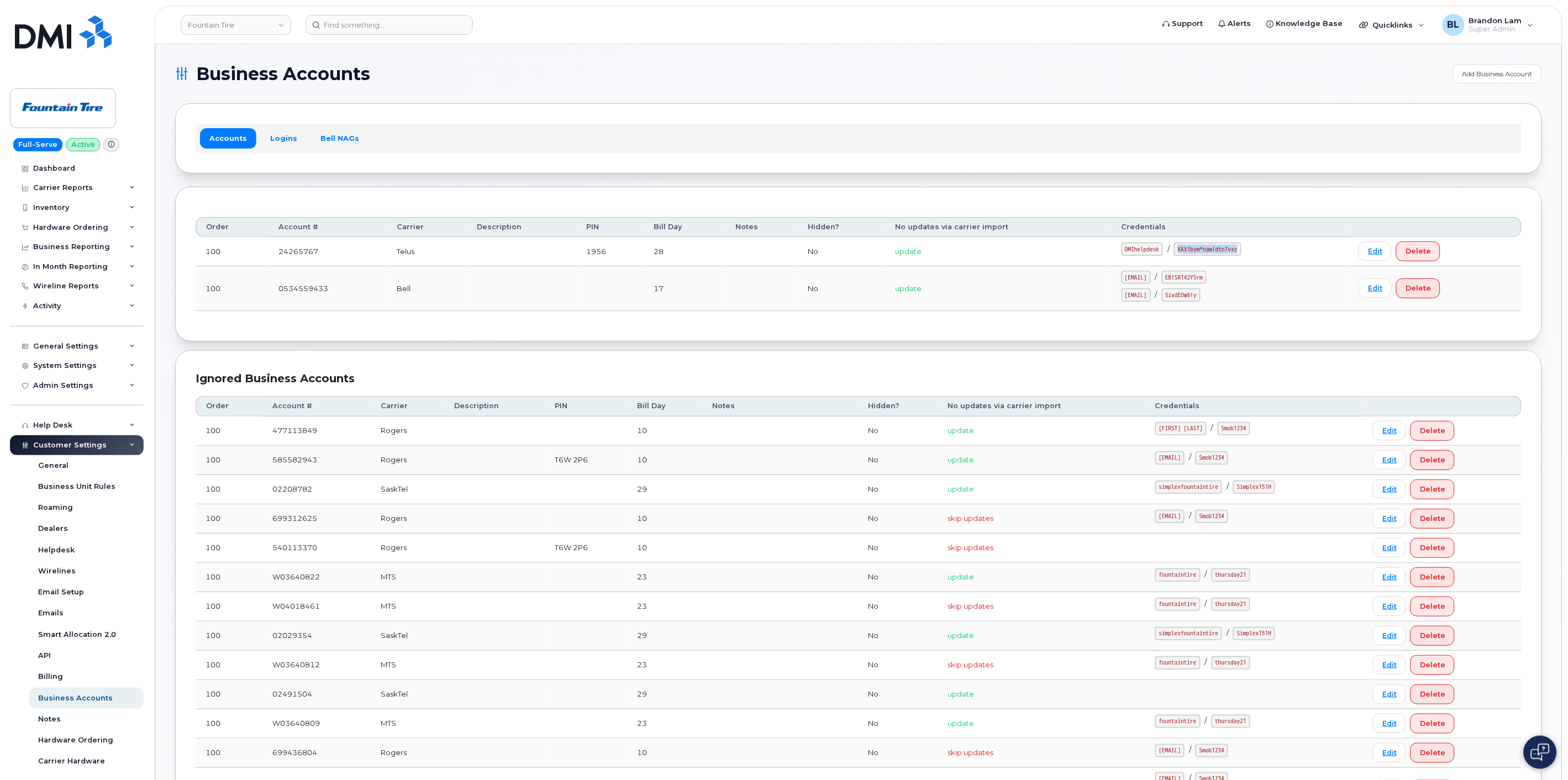 drag, startPoint x: 1169, startPoint y: 251, endPoint x: 1225, endPoint y: 257, distance: 56.32051 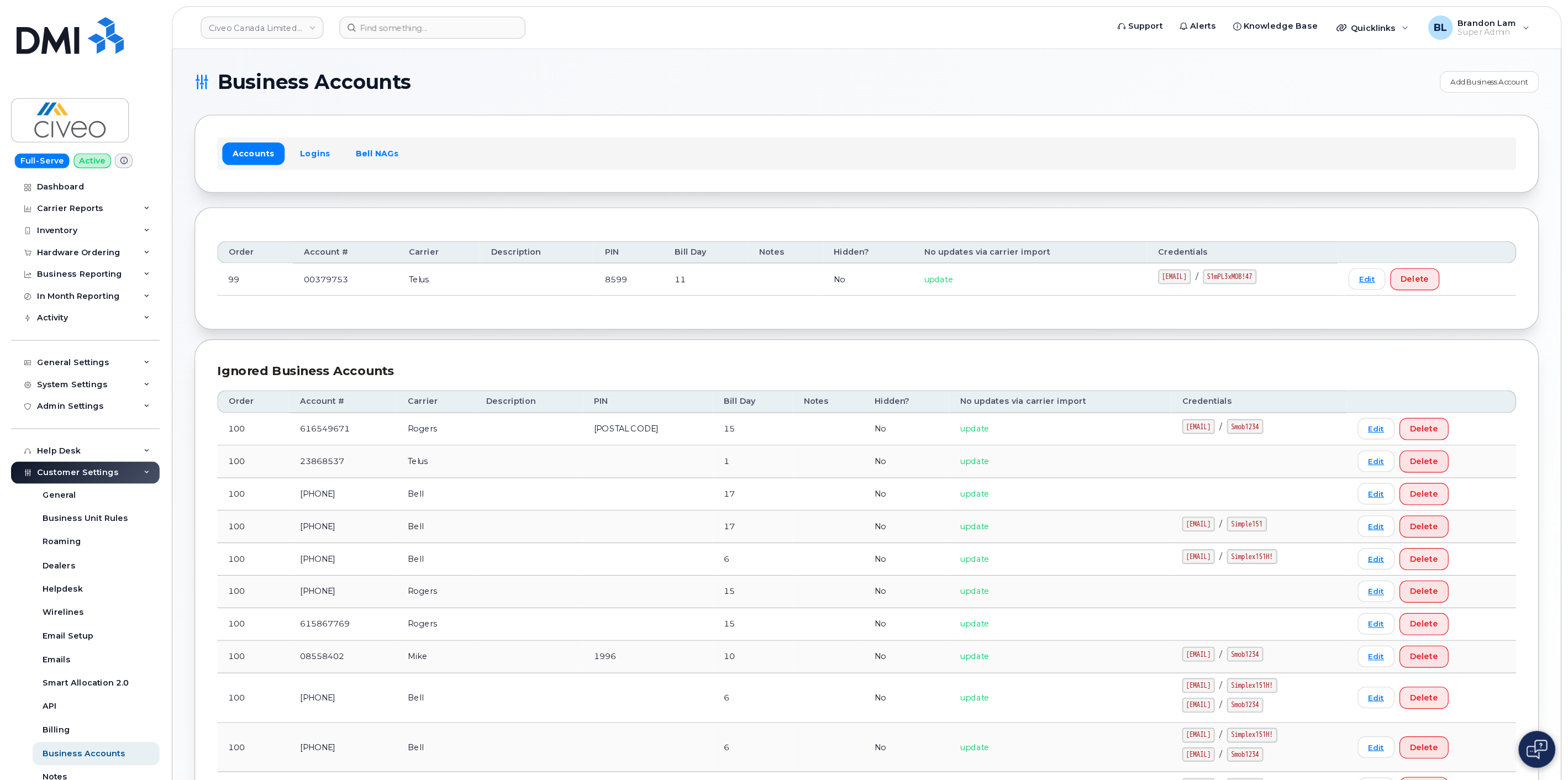 scroll, scrollTop: 0, scrollLeft: 0, axis: both 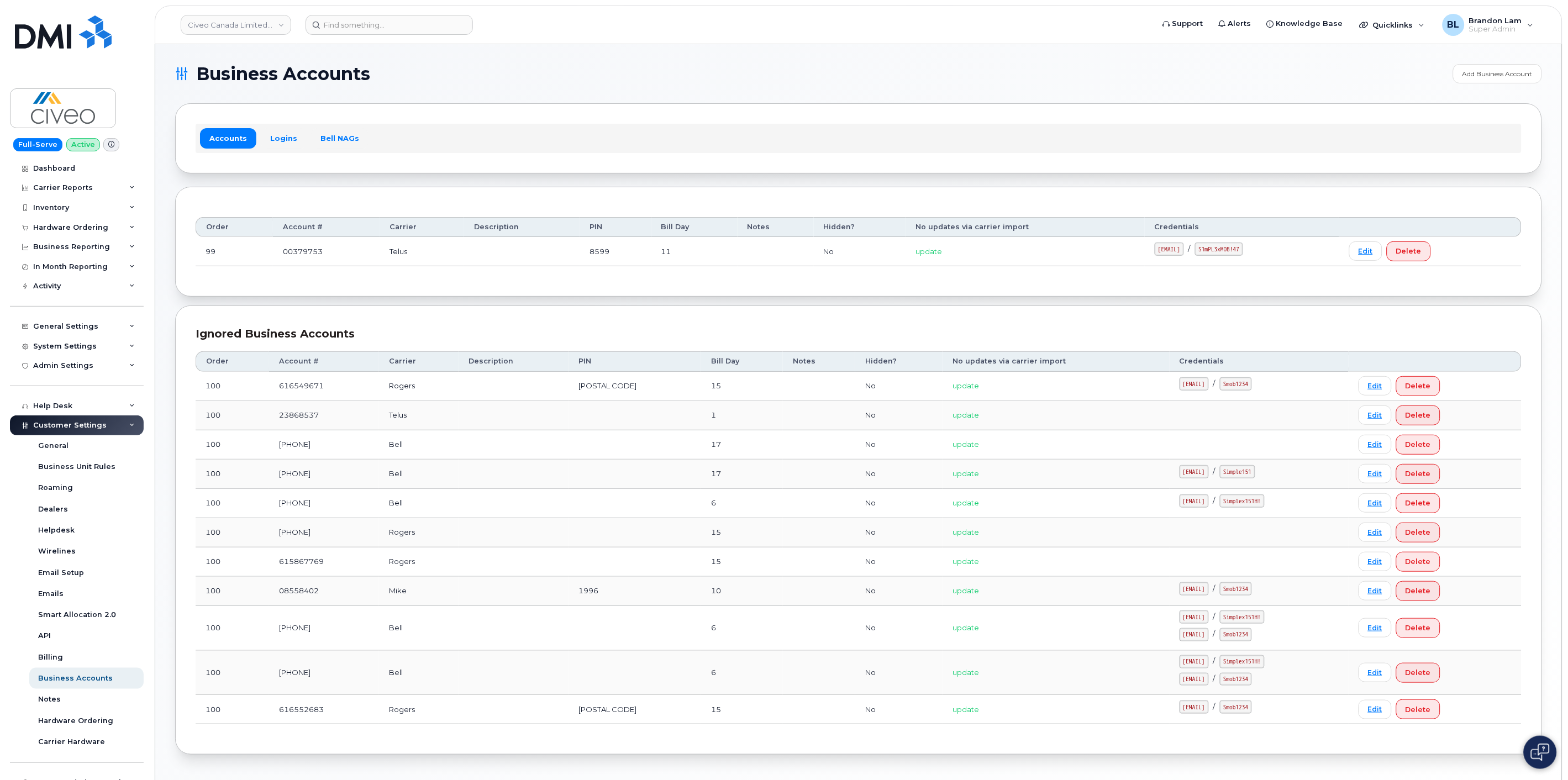 drag, startPoint x: 1054, startPoint y: 250, endPoint x: 1156, endPoint y: 253, distance: 102.04411 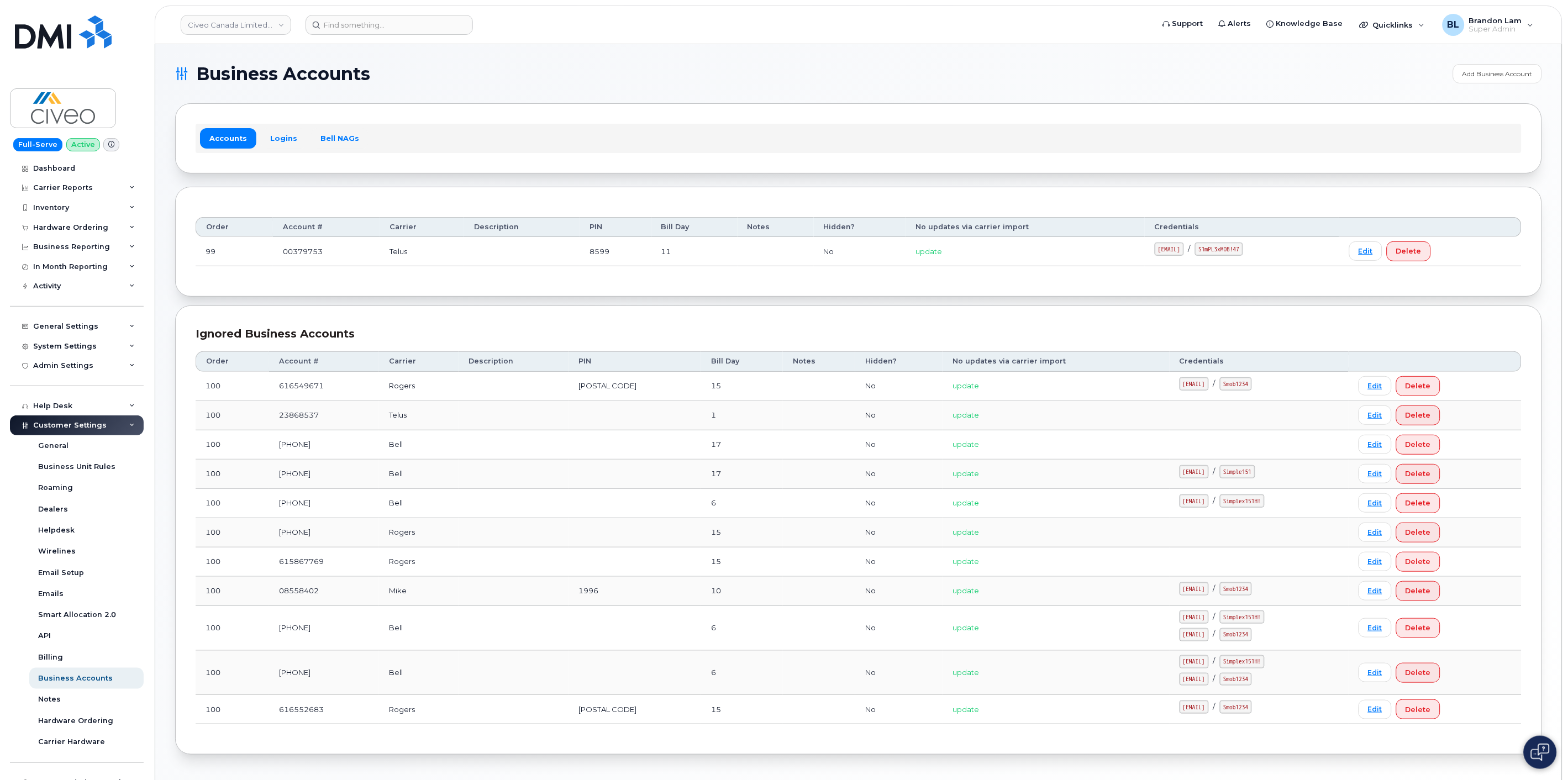 drag, startPoint x: 1137, startPoint y: 267, endPoint x: 1146, endPoint y: 263, distance: 9.848858 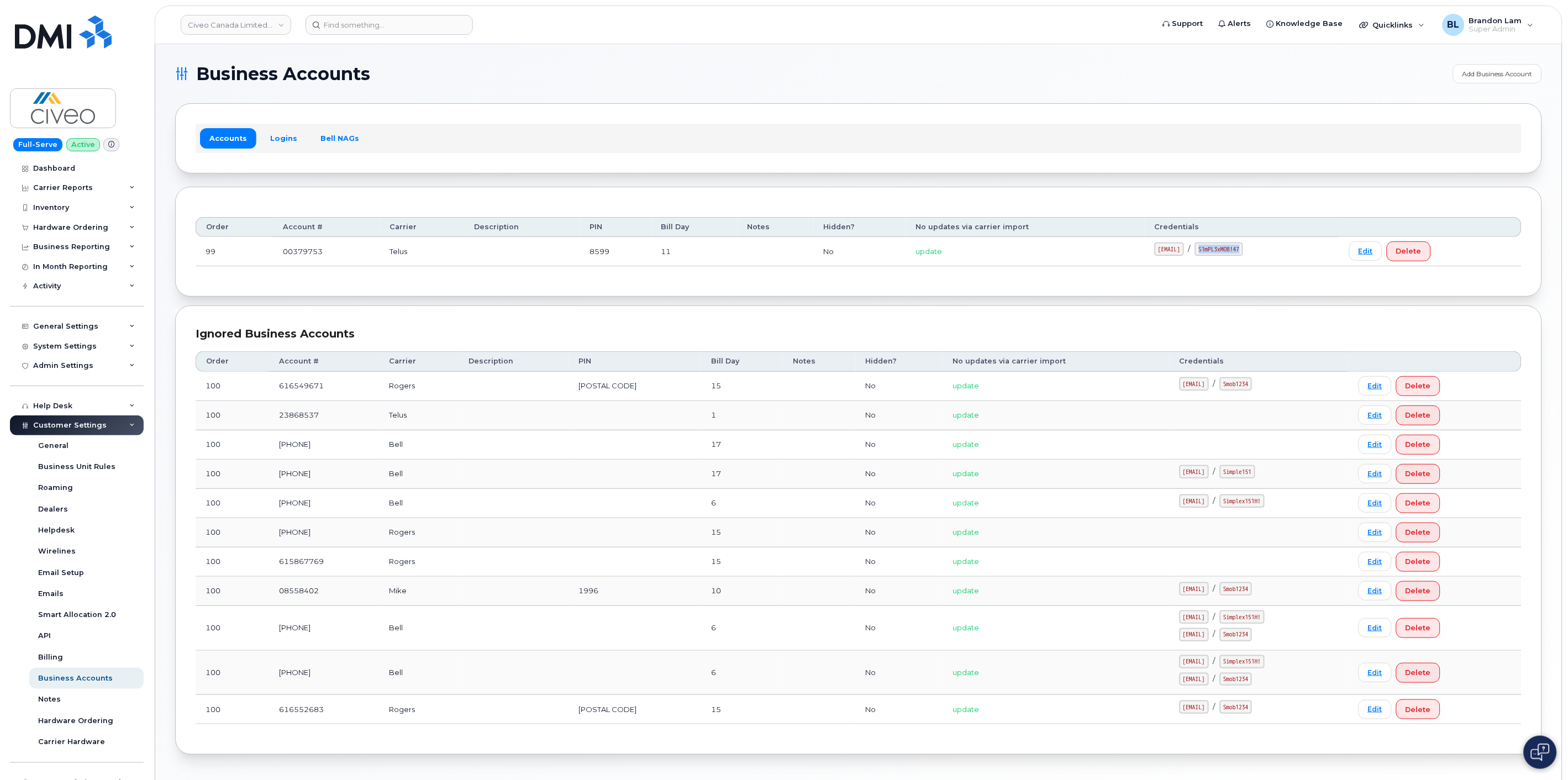 drag, startPoint x: 1173, startPoint y: 246, endPoint x: 1224, endPoint y: 255, distance: 51.78803 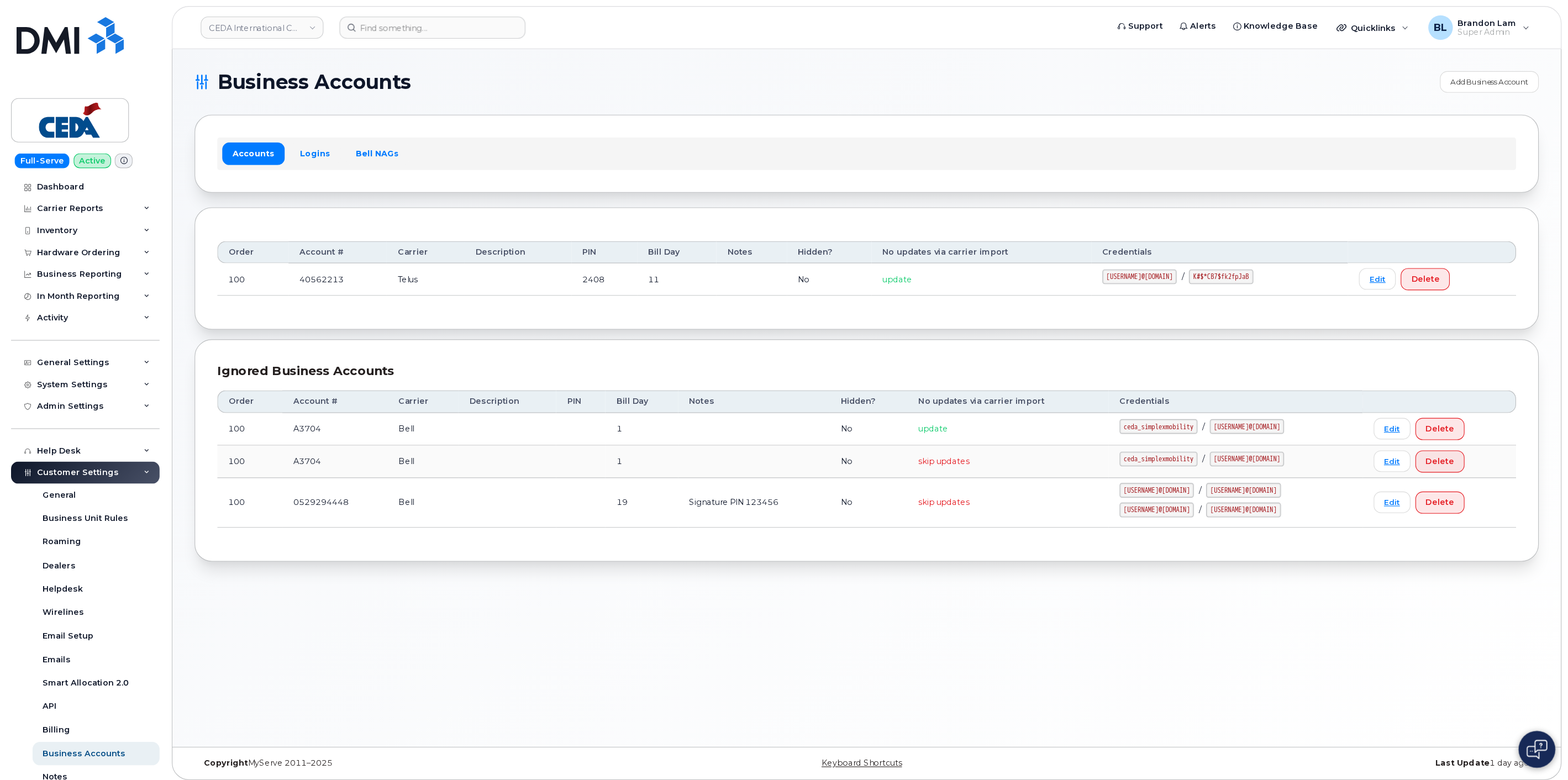 scroll, scrollTop: 0, scrollLeft: 0, axis: both 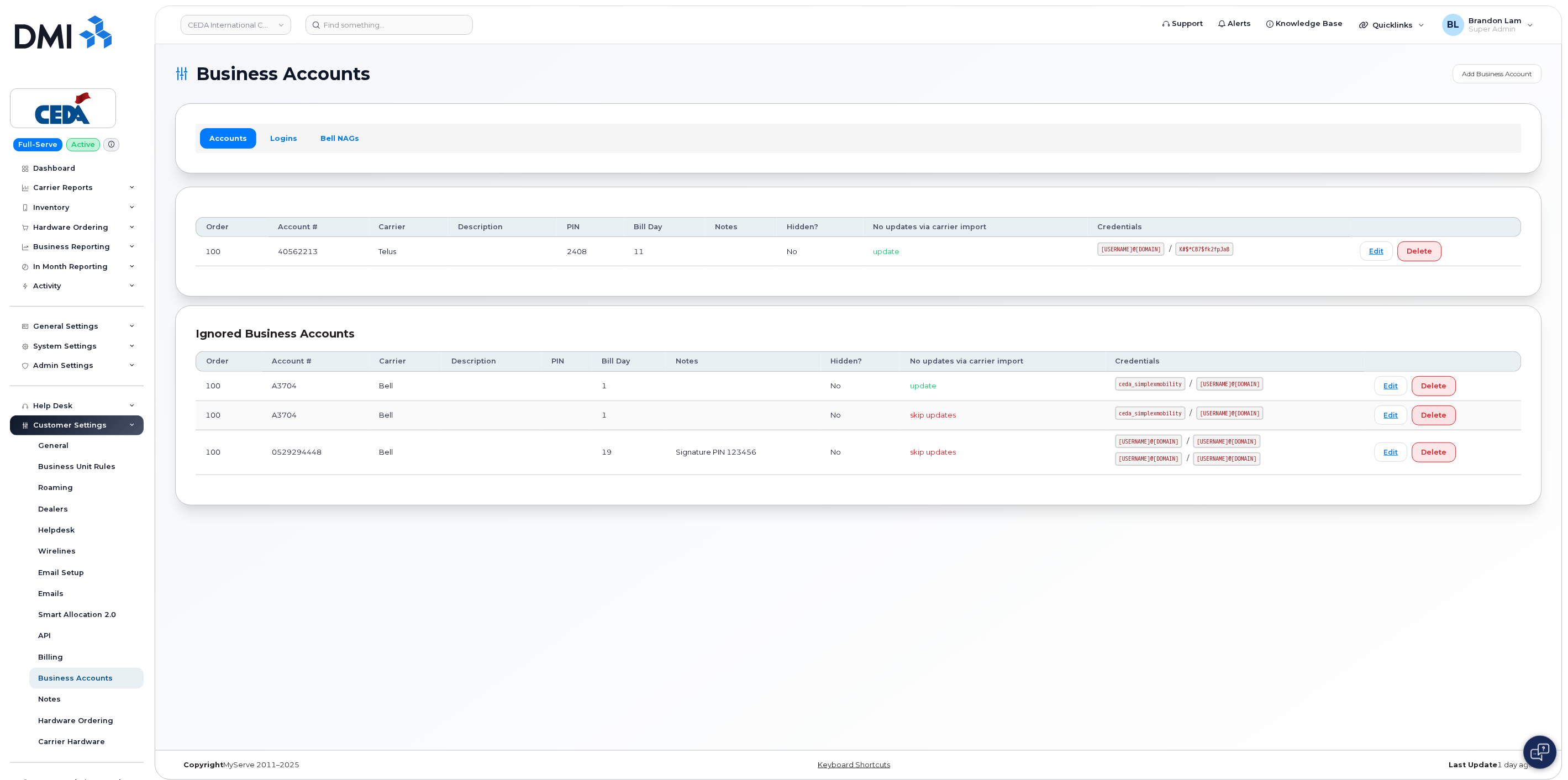 drag, startPoint x: 1048, startPoint y: 247, endPoint x: 1147, endPoint y: 255, distance: 99.32271 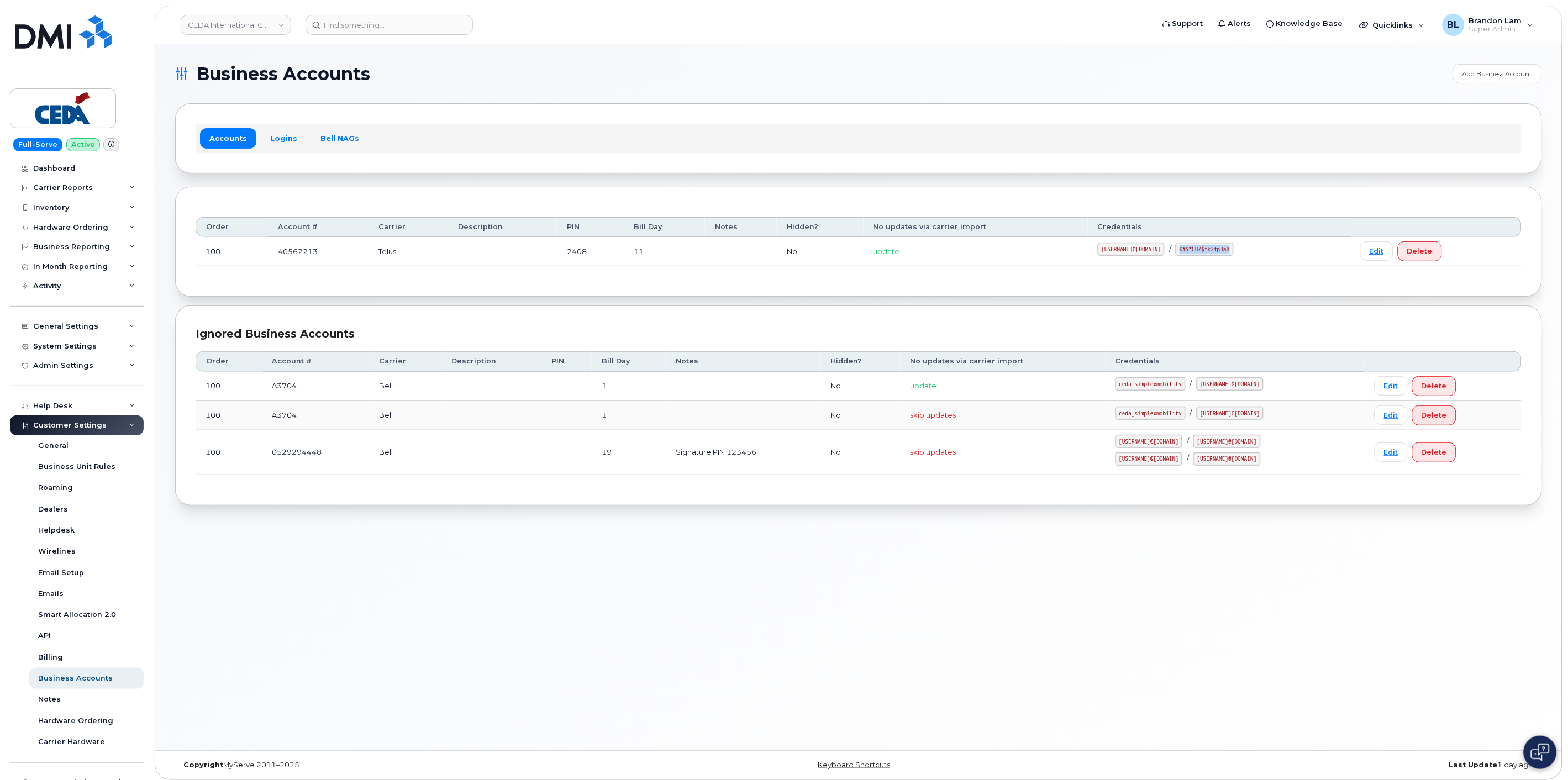 drag, startPoint x: 1166, startPoint y: 242, endPoint x: 1220, endPoint y: 251, distance: 54.744863 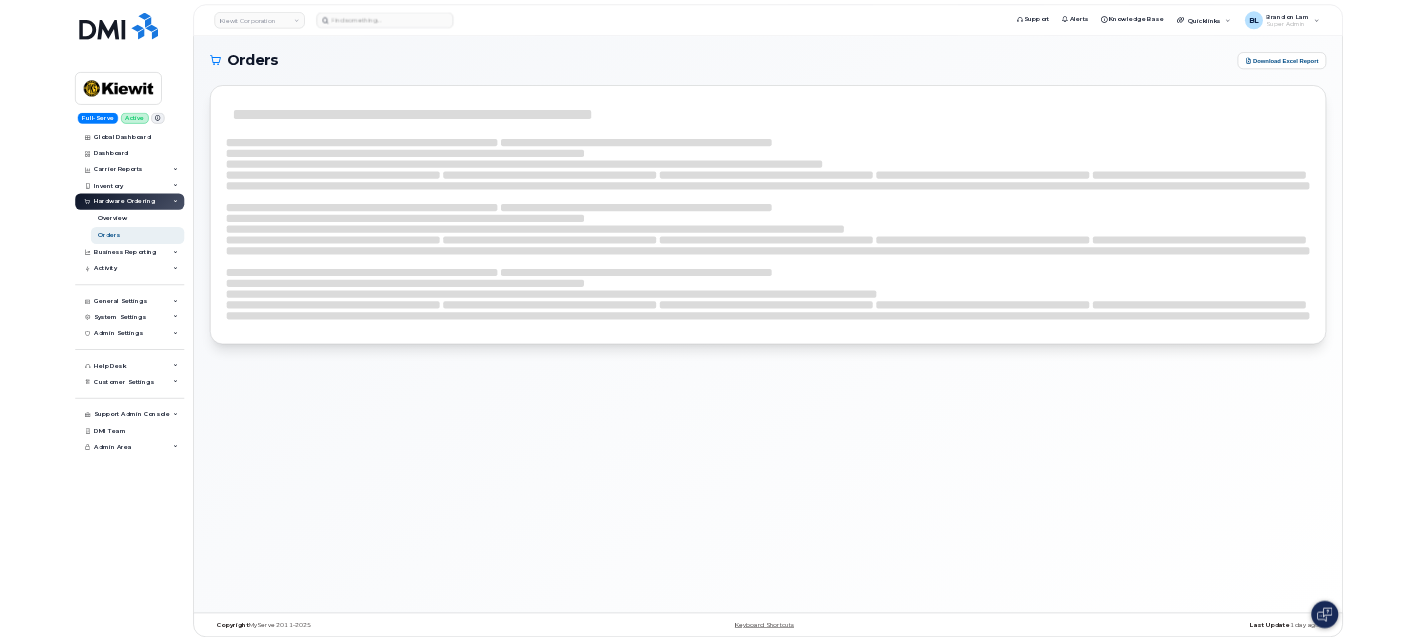 scroll, scrollTop: 0, scrollLeft: 0, axis: both 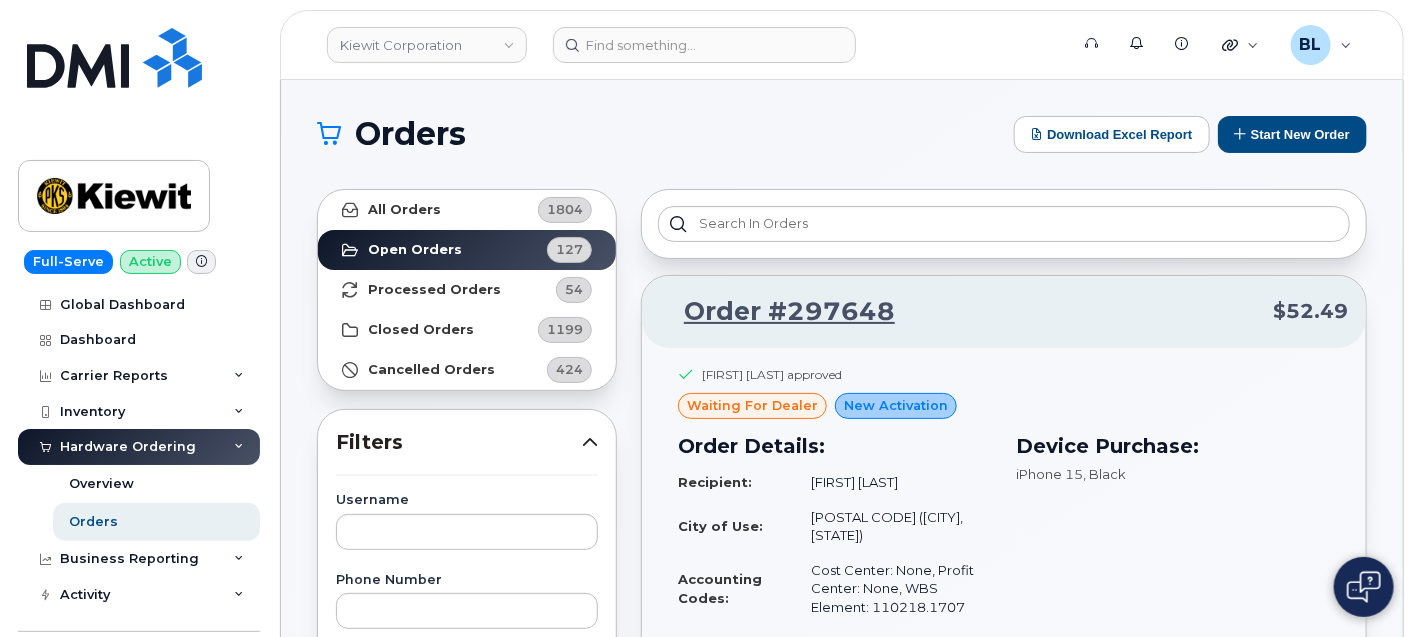 click on "Orders   Download Excel Report  Start New Order All Orders 1804 Open Orders 127 Processed Orders 54 Closed Orders 1199 Cancelled Orders 424 Filters Username Phone Number Order Number Carrier Number Purchase Order Number Invoice Number Dealer DMI SNOW AT&T DMI SNOW T-Mobile DMI SNOW Verizon Wireless Carrier AT&T Wireless Verizon Wireless T-Mobile SIM IMEI Created By ServiceNow Task Reset Filter Apply Filter Order #297648 $52.49 Charlie Johnson approved waiting for dealer New Activation Order Details: Recipient: Kailey Feistner City of Use: 97045 (Oregon City, OR) Accounting Codes: Cost Center: None, Profit Center: None, WBS Element: 110218.1707 Device Purchase: iPhone 15 , Black Attention: Steve Spurlock, Kailey Feistner Shipping Address: 16300 Agnes Ave OREGON CITY OR 97045-1069 UNITED STATES Order Created: Aug 07, 2025 by John Helwagen Dealer: DMI SNOW Verizon Wireless  Edit Order  Cancel Order Order #297647 $386.90 Delaney Schuttler waiting Resend request Kyle Exstrom waiting Resend request New Activation 1" at bounding box center [842, 2674] 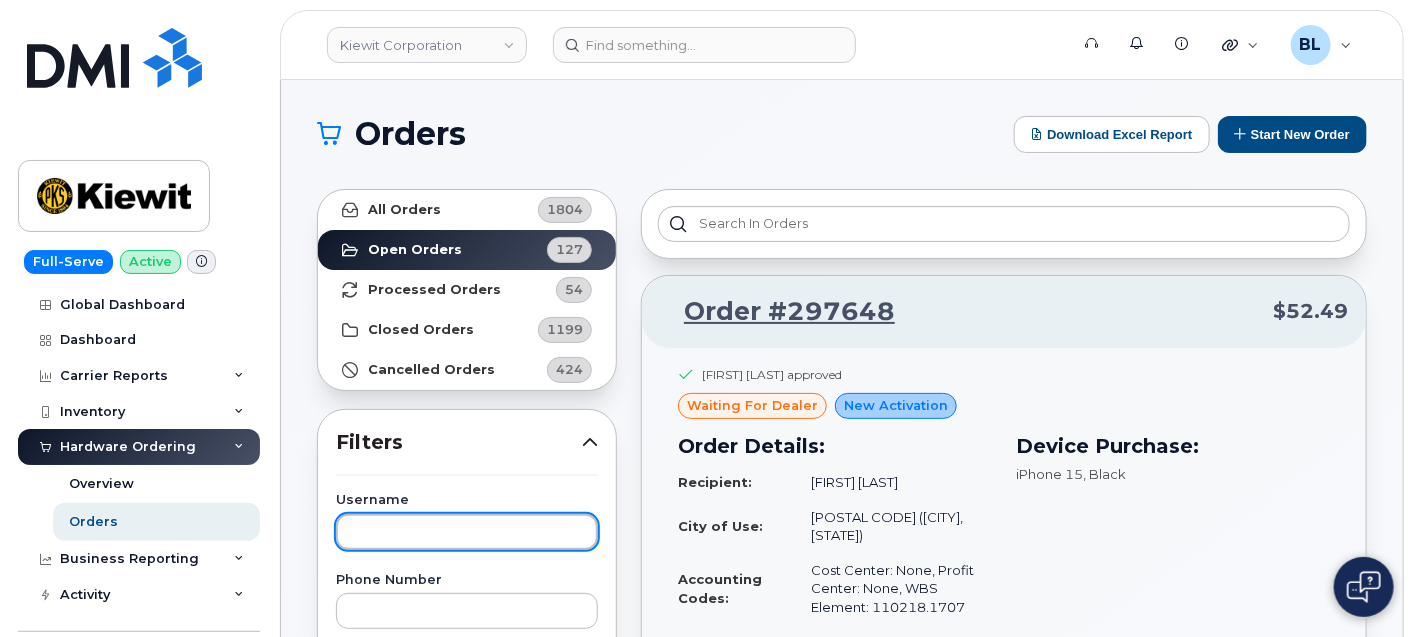 click at bounding box center (467, 532) 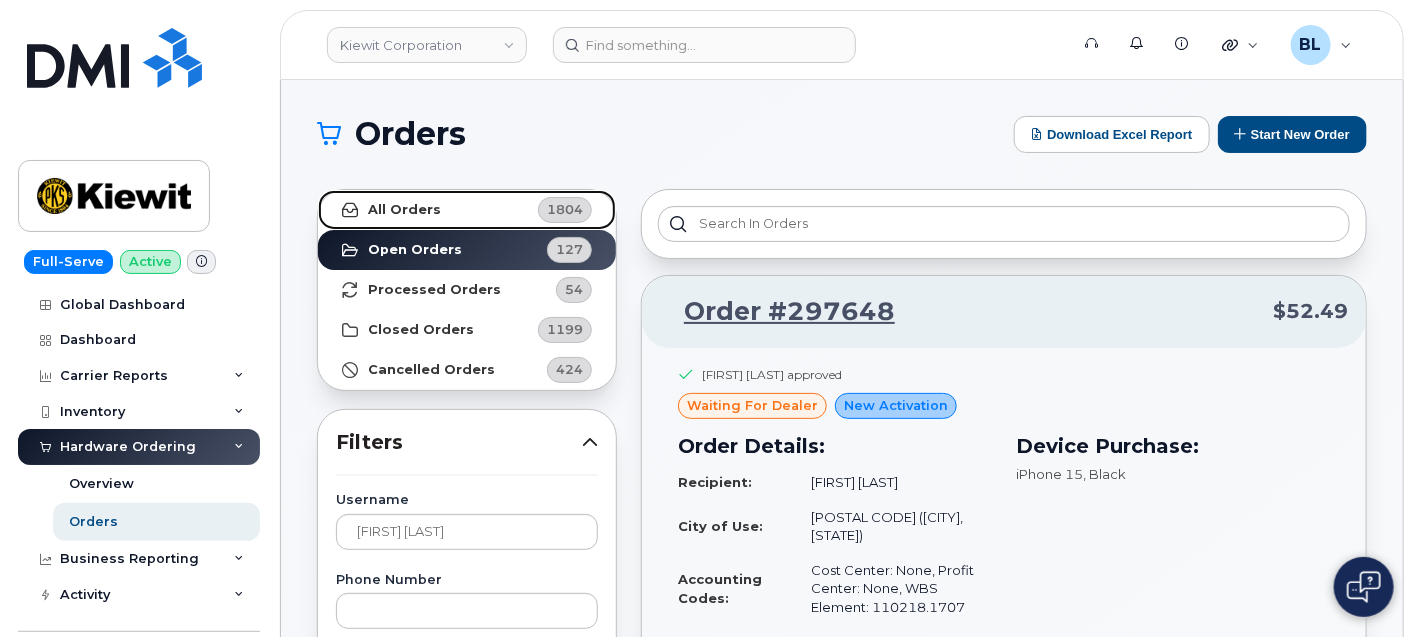 click on "All Orders 1804" at bounding box center (467, 210) 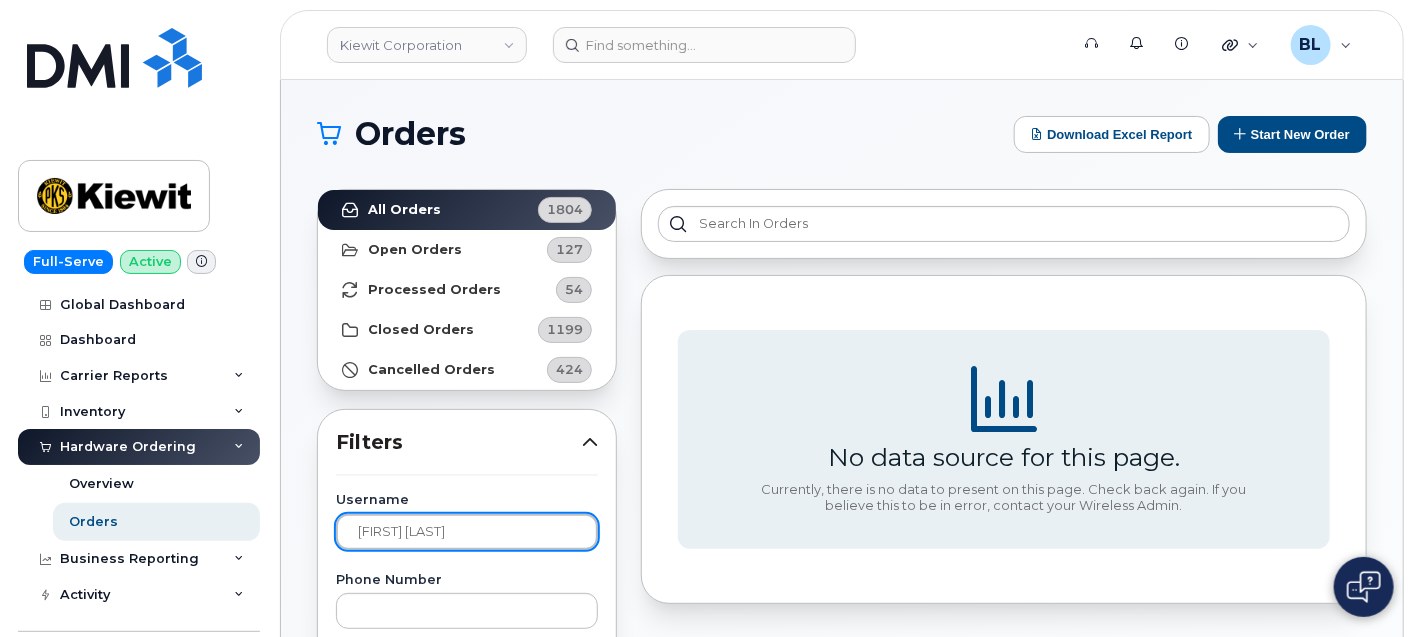 click on "Harold Ruffing" at bounding box center [467, 532] 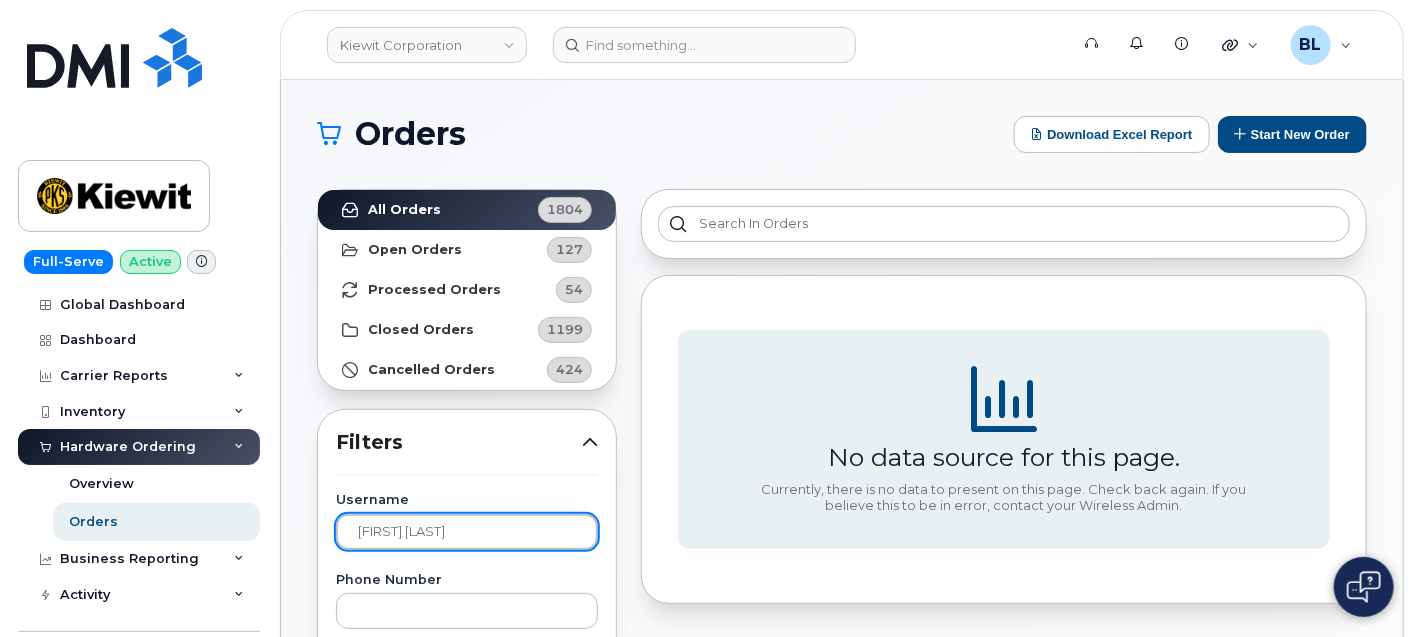 drag, startPoint x: 320, startPoint y: 528, endPoint x: 85, endPoint y: 513, distance: 235.47824 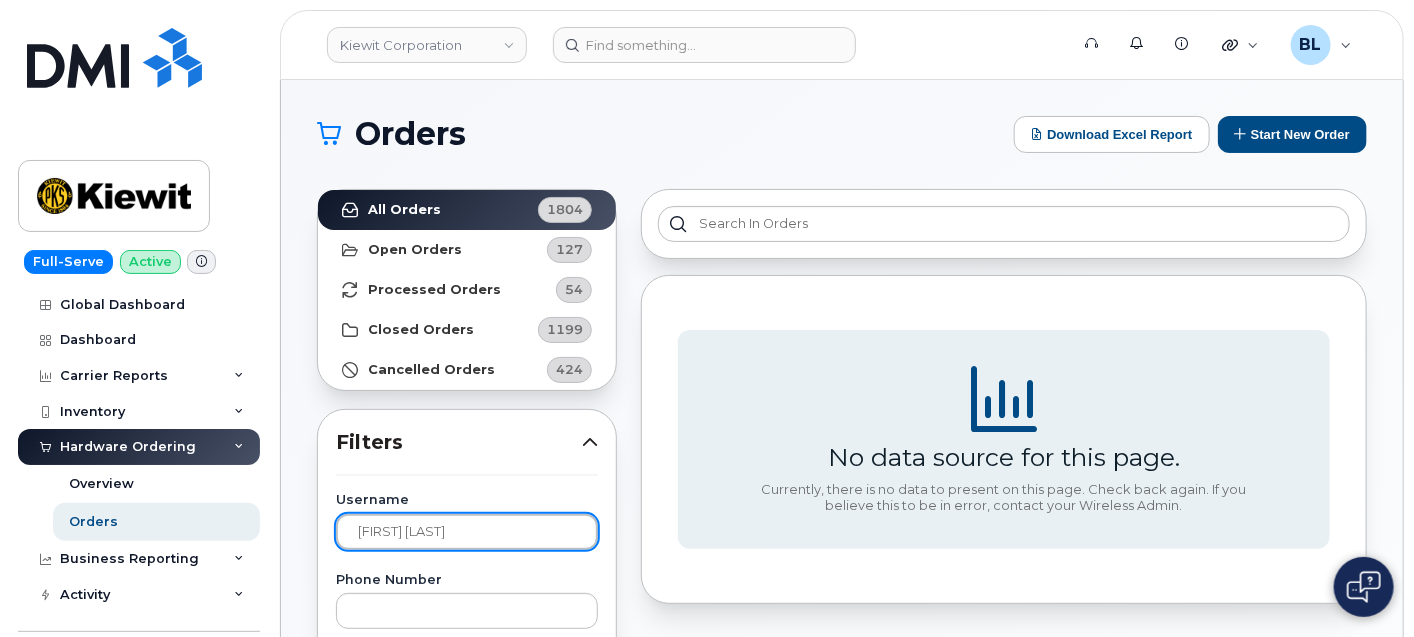 click on "Apply Filter" at bounding box center [467, 1507] 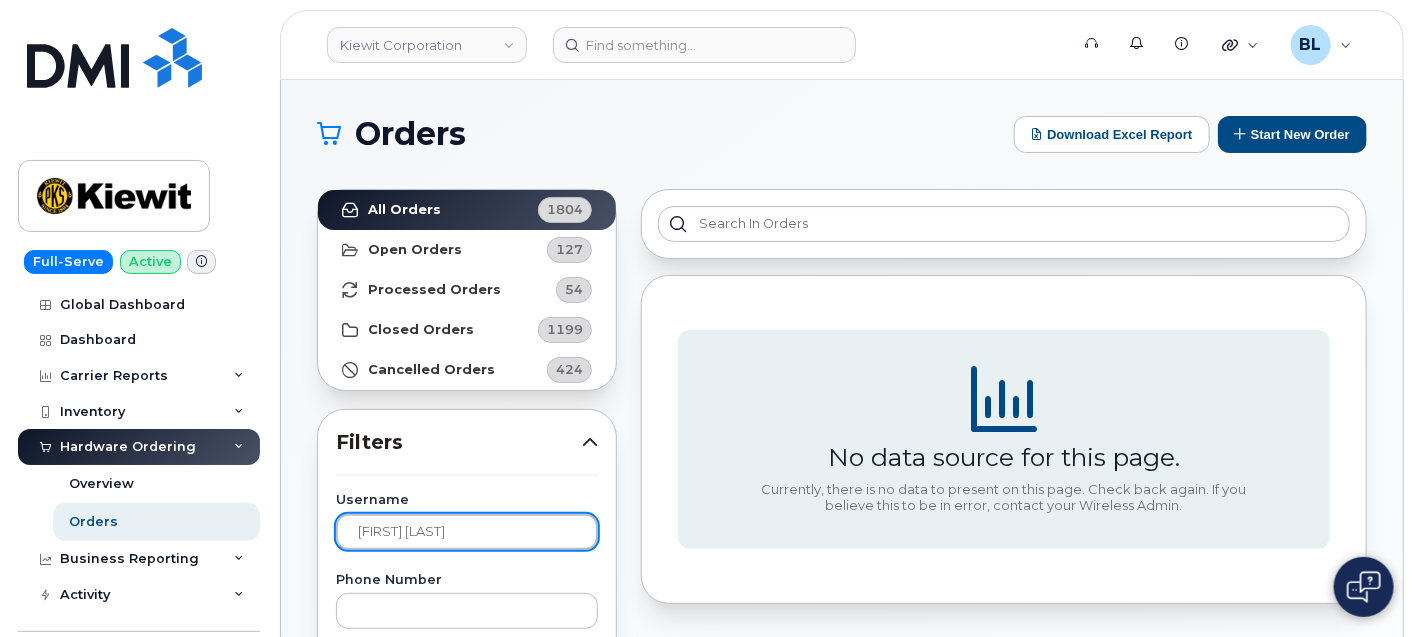 type on "TREVOR" 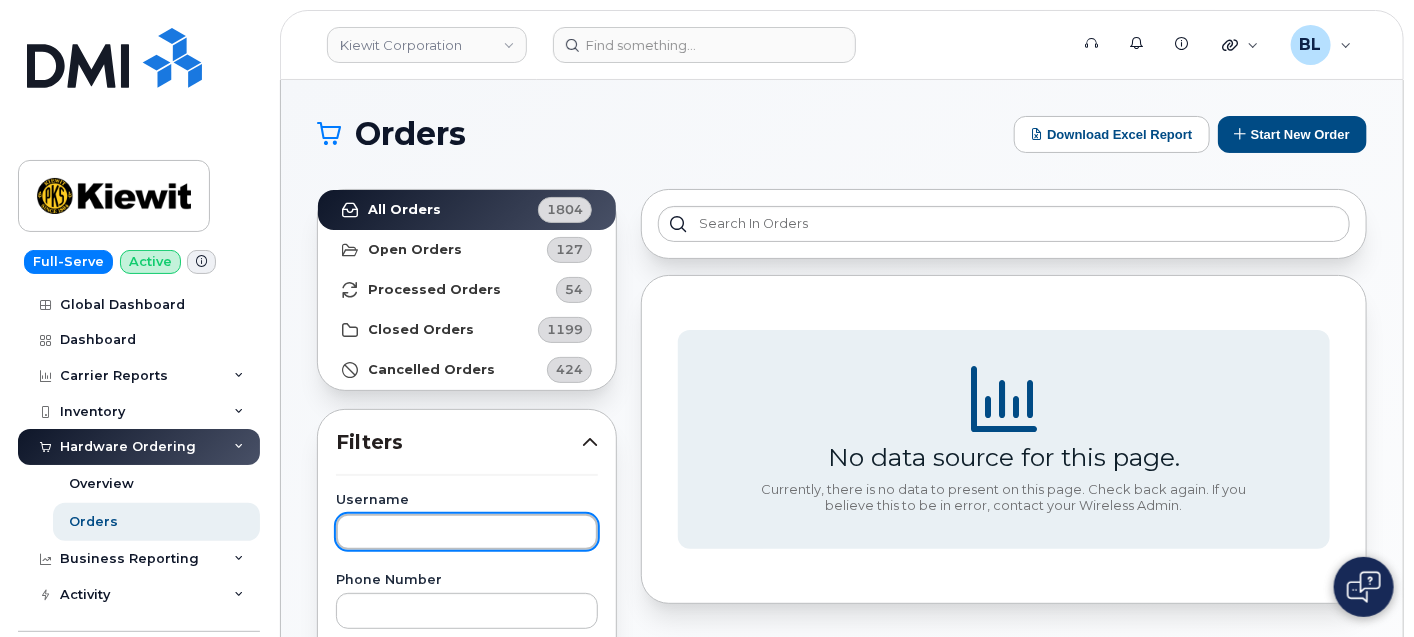 paste on "Jasmine Barajas" 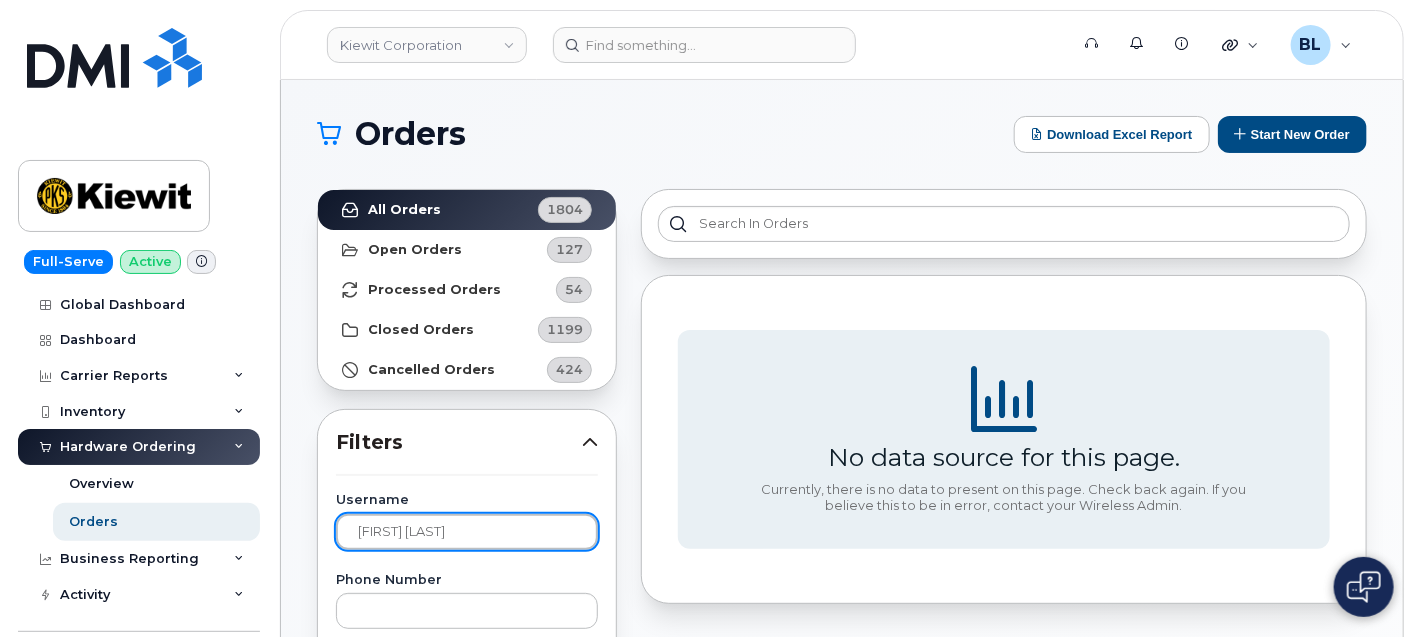 click on "Apply Filter" at bounding box center (467, 1507) 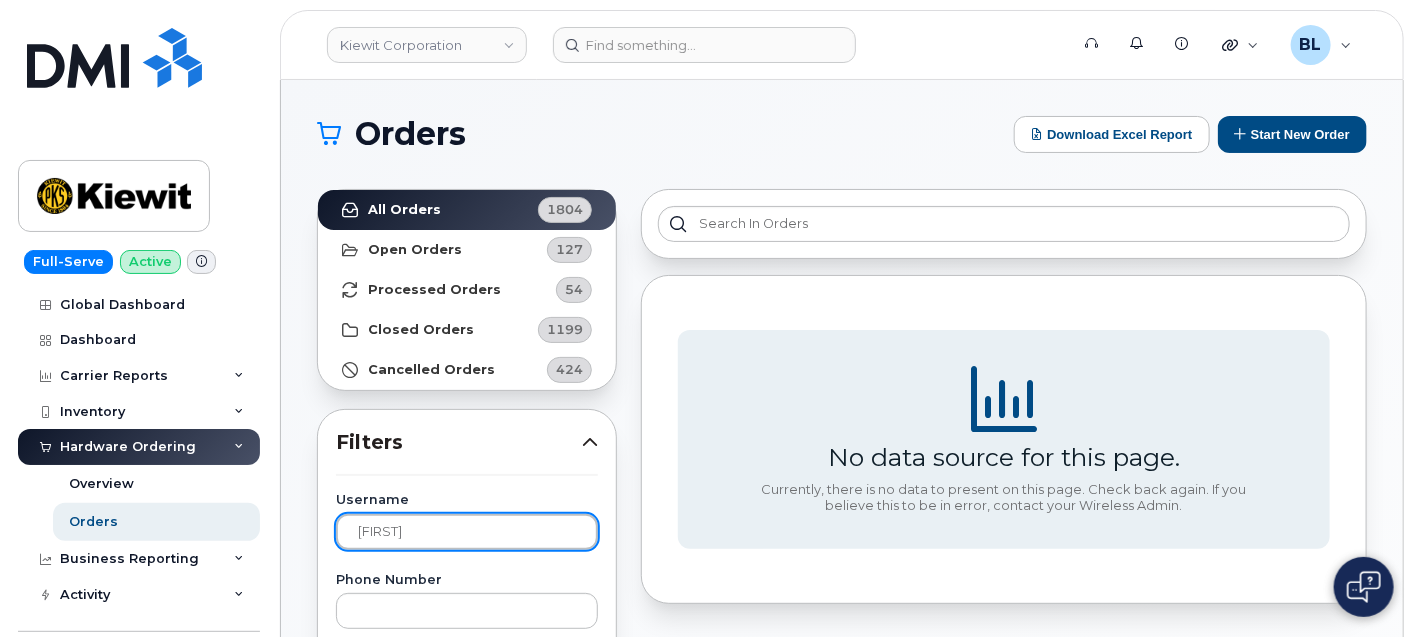 click on "Apply Filter" at bounding box center [467, 1507] 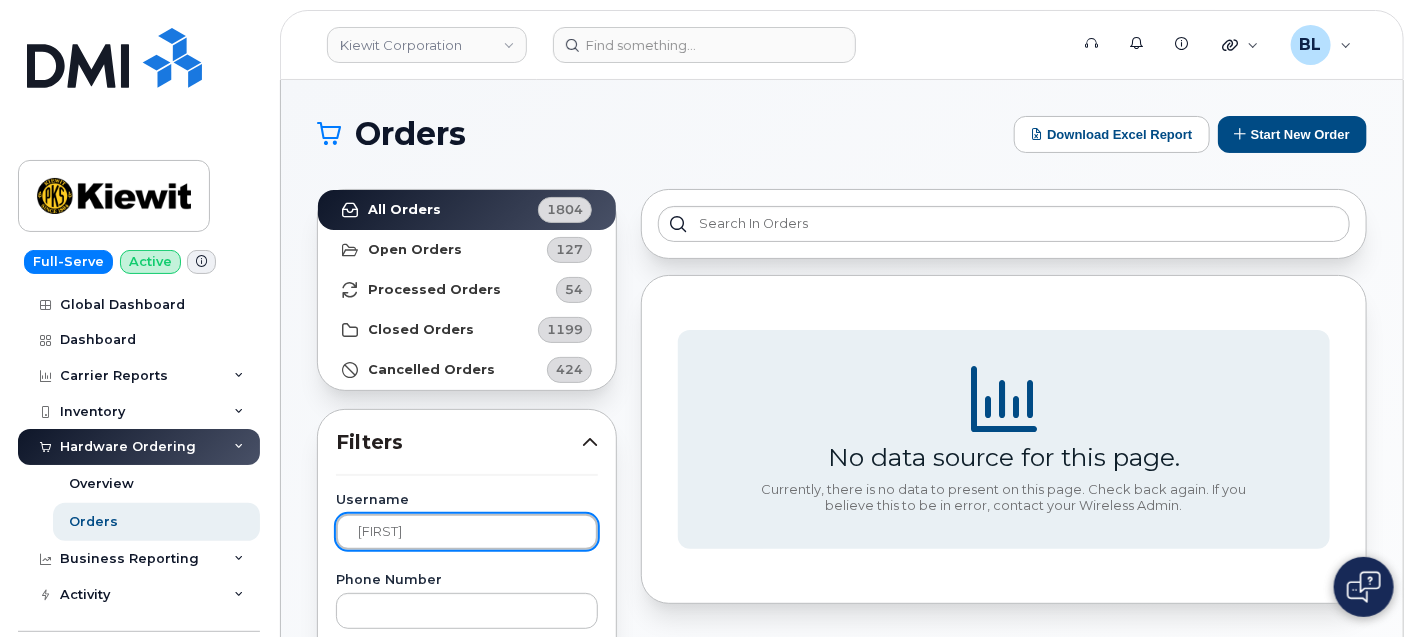 click on "Kiewit Corporation   Support   Alerts   Knowledge Base Quicklinks Suspend / Cancel Device Change SIM Card Enable Call Forwarding Reset VM Password Add Roaming Package Request Repair Order New Device Add Device Transfer Line In Move Device to Another Company BL Brandon Lam Super Admin English Français Adjust Account View AT&T Wireless 998975023 Weeks Marine Inc 829556767 Weeks Marine, Inc GSM-R 287237071101 Weeks Marine, Inc GSM-R 287259046887 Weeks Marine, Inc GSM-R 990540011 Verizon Wireless 442044104-00001 McNally Tunneling Corp 442044104-00002 McNally TunnelingCorp 786080835-00001 Kiewit Phase 2 922932454-00009 Weeks Marine Inc T-Mobile 973402207 Load more My Account Wireless Admin Wireless Admin (Restricted) Wireless Admin (Read only) Employee Demo  Enter Email  Sign out Full-Serve Active Global Dashboard Dashboard Carrier Reports Monthly Billing Data Daily Data Pooling Average Costing Executive Summary Accounting Roaming Reports Suspended Devices Suspension Candidates Custom Report Import" at bounding box center [707, 835] 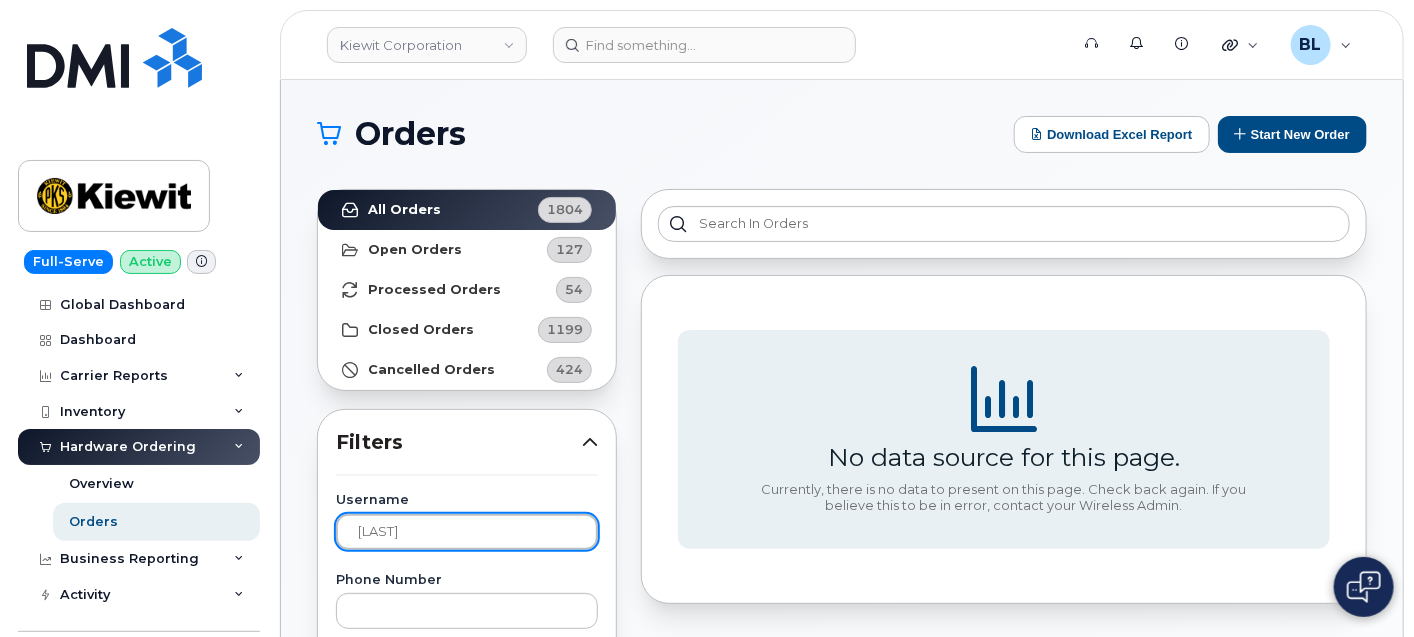 click on "Apply Filter" at bounding box center [467, 1507] 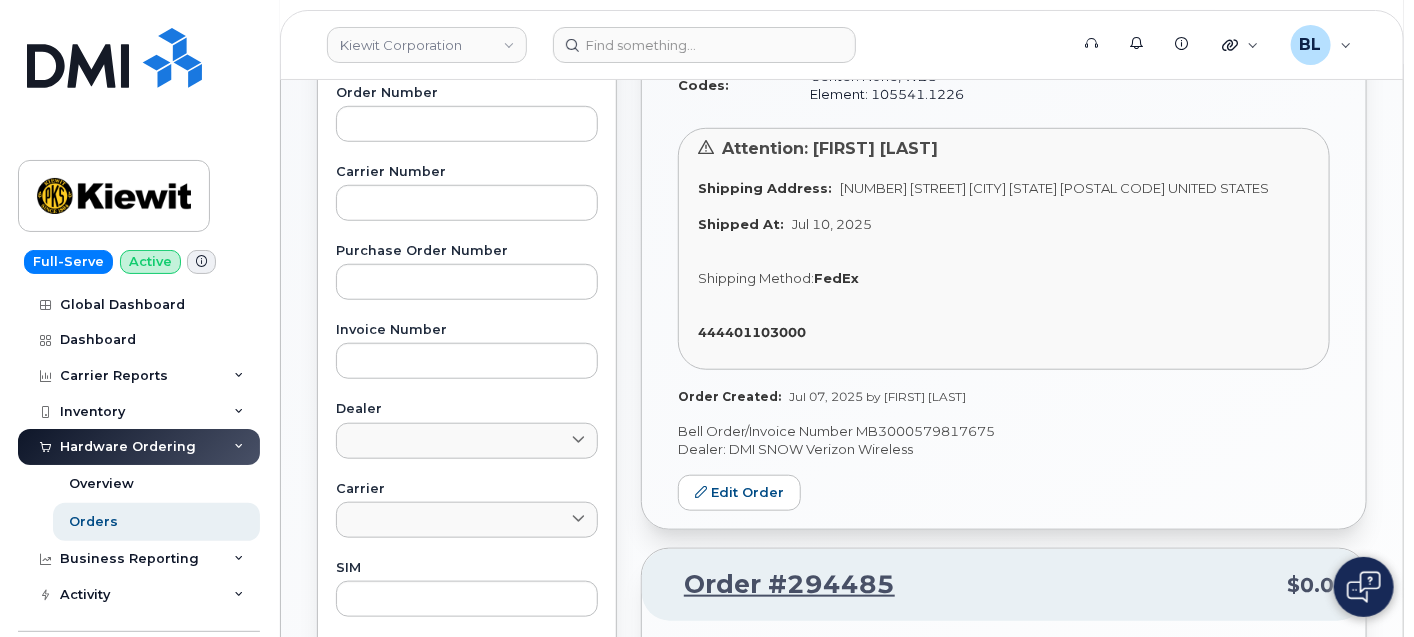 scroll, scrollTop: 492, scrollLeft: 0, axis: vertical 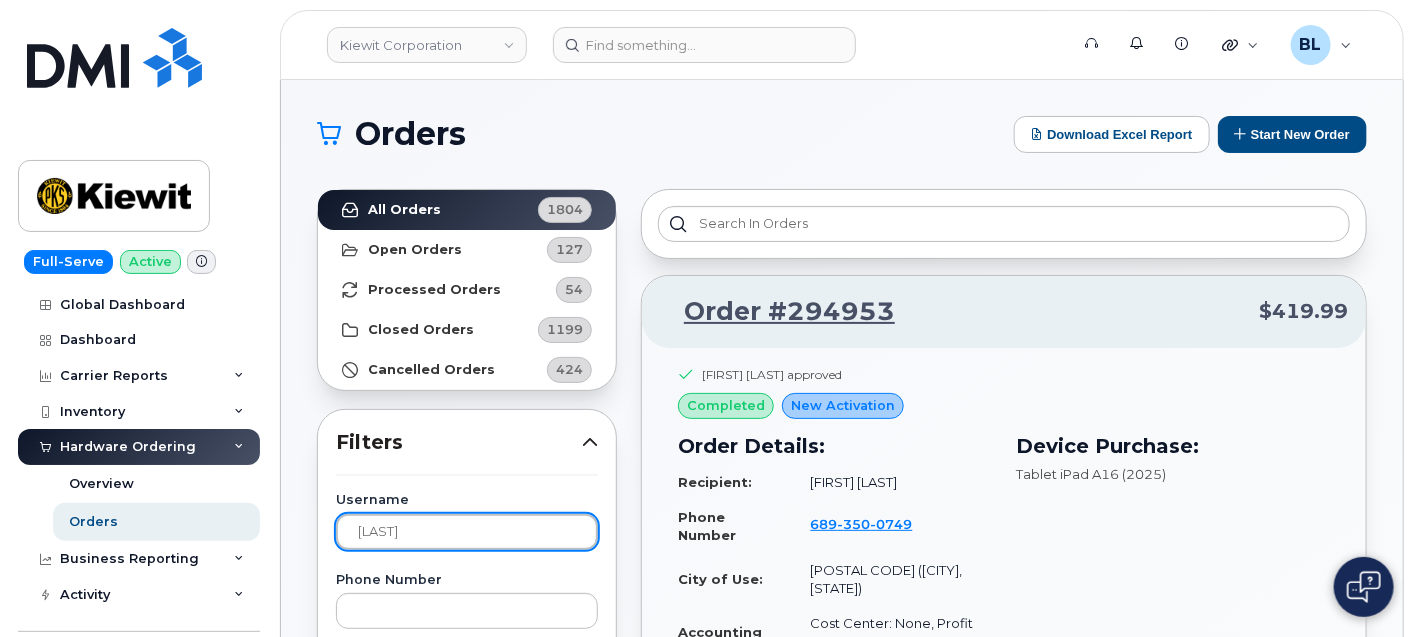 drag, startPoint x: 461, startPoint y: 532, endPoint x: 1, endPoint y: 488, distance: 462.09955 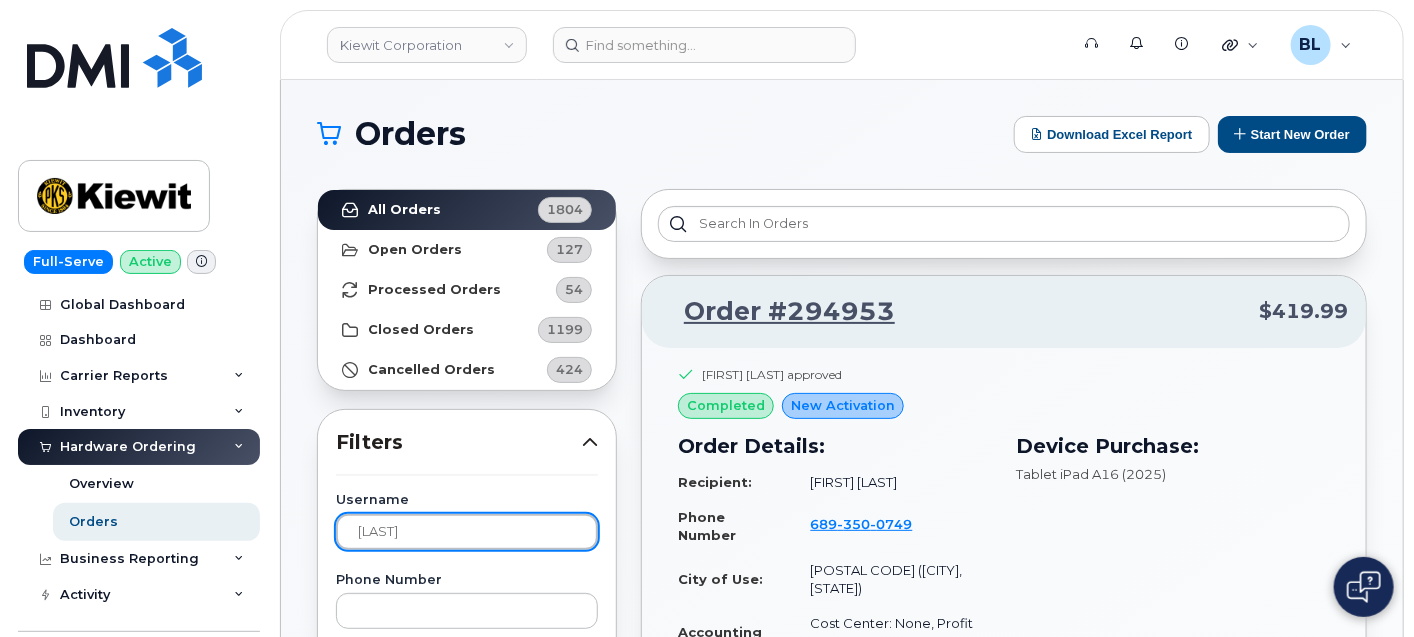 click on "Kiewit Corporation   Support   Alerts   Knowledge Base Quicklinks Suspend / Cancel Device Change SIM Card Enable Call Forwarding Reset VM Password Add Roaming Package Request Repair Order New Device Add Device Transfer Line In Move Device to Another Company BL Brandon Lam Super Admin English Français Adjust Account View AT&T Wireless 998975023 Weeks Marine Inc 829556767 Weeks Marine, Inc GSM-R 287237071101 Weeks Marine, Inc GSM-R 287259046887 Weeks Marine, Inc GSM-R 990540011 Verizon Wireless 442044104-00001 McNally Tunneling Corp 442044104-00002 McNally TunnelingCorp 786080835-00001 Kiewit Phase 2 922932454-00009 Weeks Marine Inc T-Mobile 973402207 Load more My Account Wireless Admin Wireless Admin (Restricted) Wireless Admin (Read only) Employee Demo  Enter Email  Sign out Full-Serve Active Global Dashboard Dashboard Carrier Reports Monthly Billing Data Daily Data Pooling Average Costing Executive Summary Accounting Roaming Reports Suspended Devices Suspension Candidates Custom Report Cost Variance 54" at bounding box center (842, 1035) 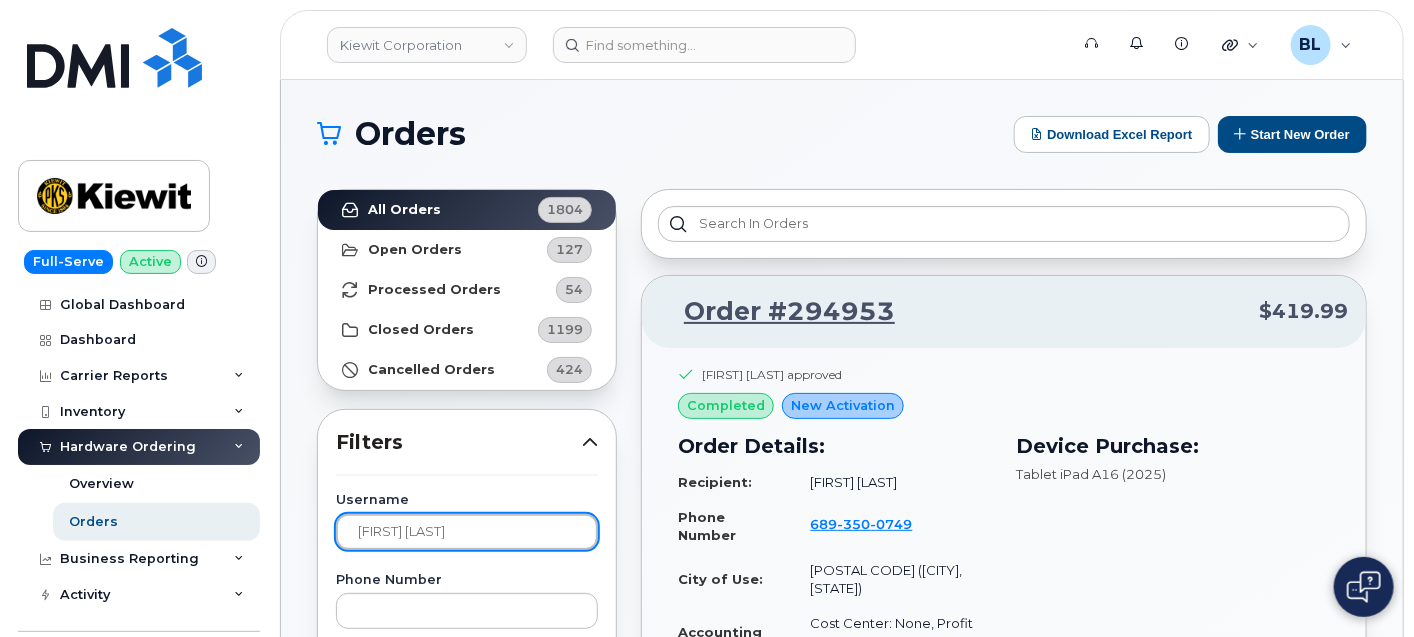 click on "Apply Filter" at bounding box center [467, 1507] 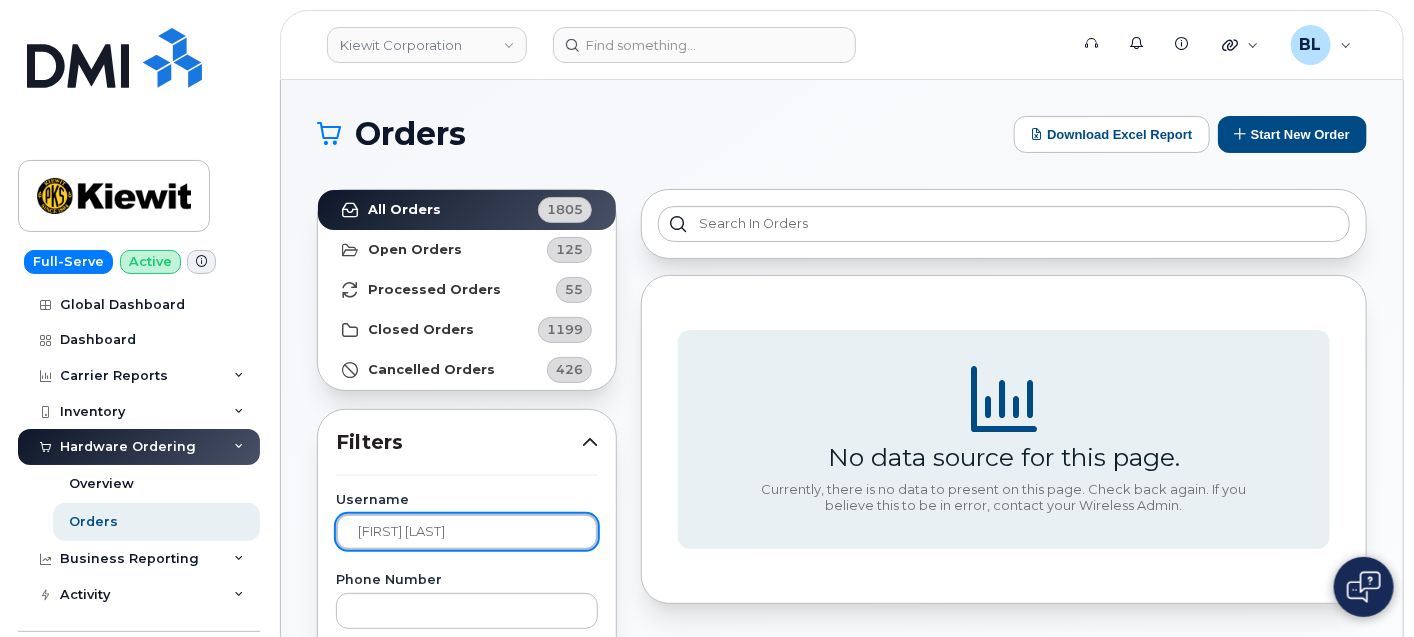 drag, startPoint x: 480, startPoint y: 527, endPoint x: -76, endPoint y: 457, distance: 560.38916 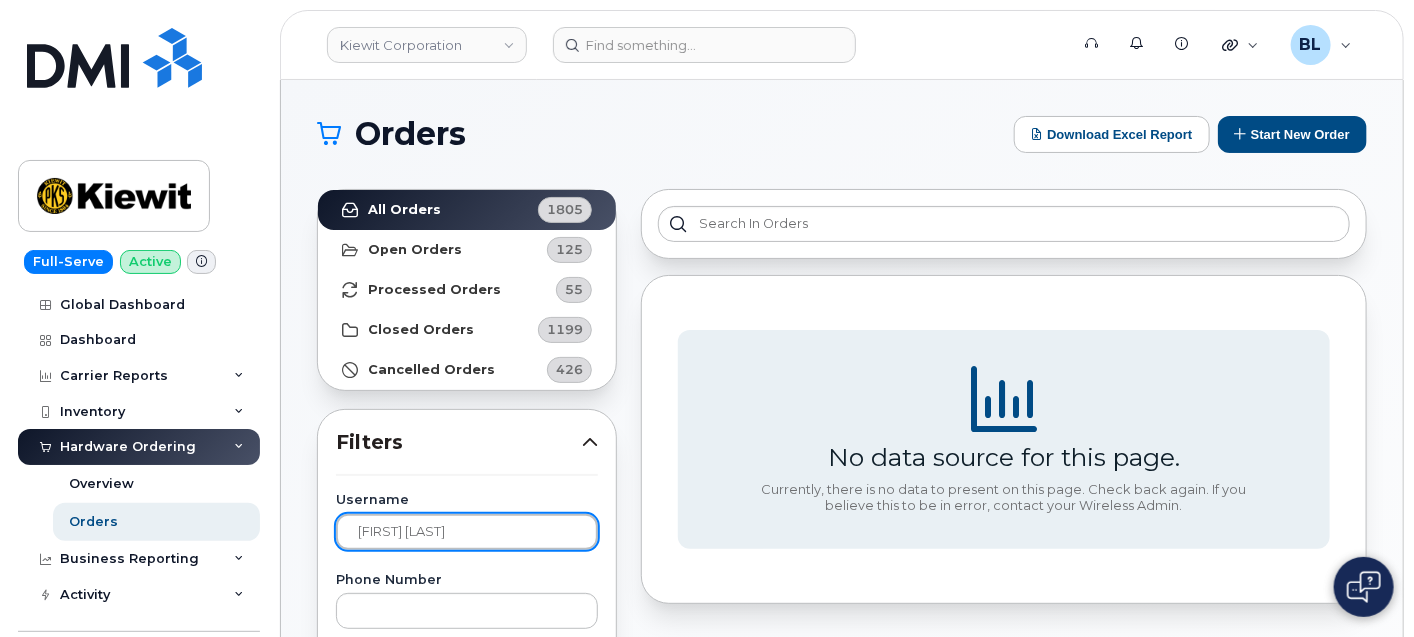 drag, startPoint x: 503, startPoint y: 530, endPoint x: 4, endPoint y: 473, distance: 502.24496 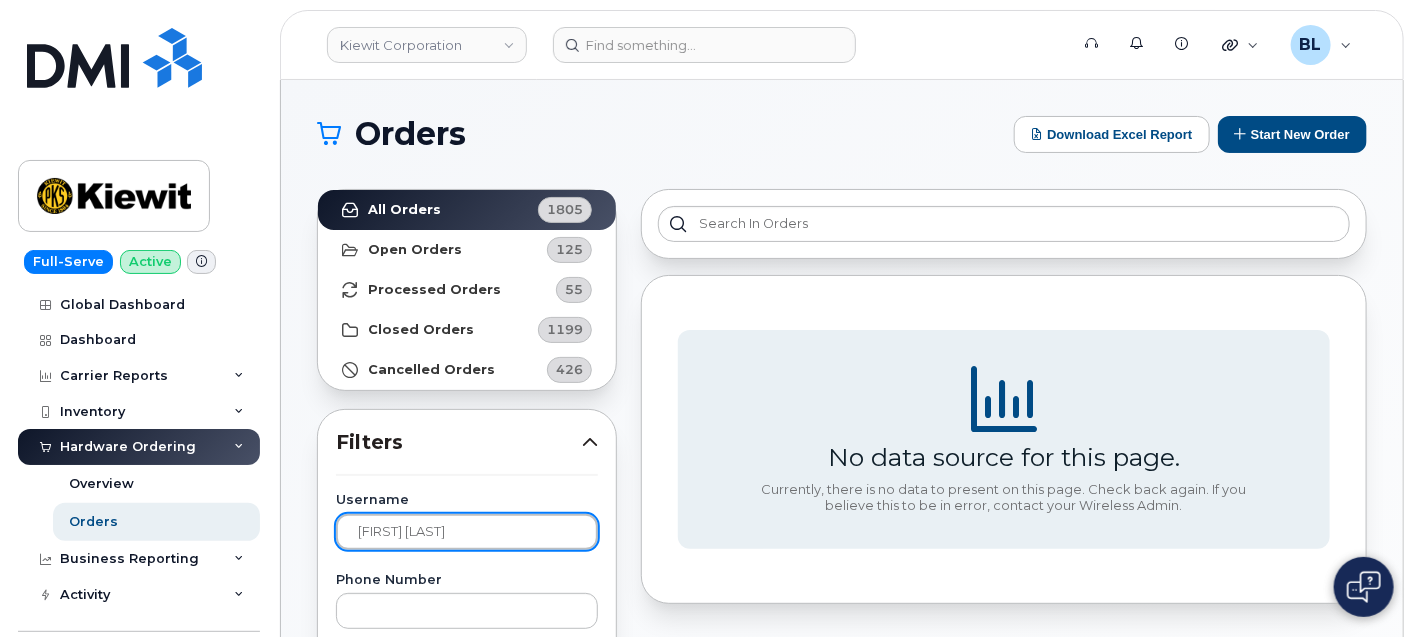 click on "Kiewit Corporation   Support   Alerts   Knowledge Base Quicklinks Suspend / Cancel Device Change SIM Card Enable Call Forwarding Reset VM Password Add Roaming Package Request Repair Order New Device Add Device Transfer Line In Move Device to Another Company BL Brandon Lam Super Admin English Français Adjust Account View AT&T Wireless 998975023 Weeks Marine Inc 829556767 Weeks Marine, Inc GSM-R 287237071101 Weeks Marine, Inc GSM-R 287259046887 Weeks Marine, Inc GSM-R 990540011 Verizon Wireless 442044104-00001 McNally Tunneling Corp 442044104-00002 McNally TunnelingCorp 786080835-00001 Kiewit Phase 2 922932454-00009 Weeks Marine Inc T-Mobile 973402207 Load more My Account Wireless Admin Wireless Admin (Restricted) Wireless Admin (Read only) Employee Demo  Enter Email  Sign out Full-Serve Active Global Dashboard Dashboard Carrier Reports Monthly Billing Data Daily Data Pooling Average Costing Executive Summary Accounting Roaming Reports Suspended Devices Suspension Candidates Custom Report Cost Variance 55" at bounding box center [842, 843] 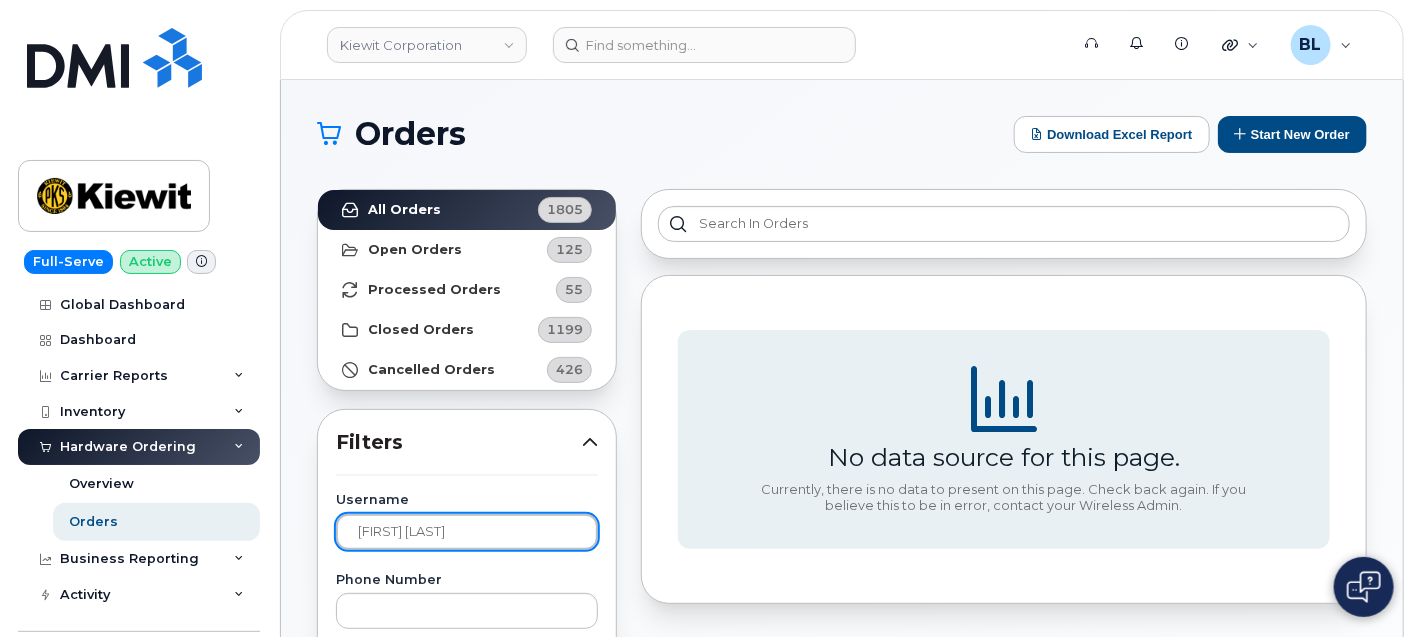 click on "Kiewit Corporation   Support   Alerts   Knowledge Base Quicklinks Suspend / Cancel Device Change SIM Card Enable Call Forwarding Reset VM Password Add Roaming Package Request Repair Order New Device Add Device Transfer Line In Move Device to Another Company BL Brandon Lam Super Admin English Français Adjust Account View AT&T Wireless 998975023 Weeks Marine Inc 829556767 Weeks Marine, Inc GSM-R 287237071101 Weeks Marine, Inc GSM-R 287259046887 Weeks Marine, Inc GSM-R 990540011 Verizon Wireless 442044104-00001 McNally Tunneling Corp 442044104-00002 McNally TunnelingCorp 786080835-00001 Kiewit Phase 2 922932454-00009 Weeks Marine Inc T-Mobile 973402207 Load more My Account Wireless Admin Wireless Admin (Restricted) Wireless Admin (Read only) Employee Demo  Enter Email  Sign out Full-Serve Active Global Dashboard Dashboard Carrier Reports Monthly Billing Data Daily Data Pooling Average Costing Executive Summary Accounting Roaming Reports Suspended Devices Suspension Candidates Custom Report Cost Variance 55" at bounding box center [842, 843] 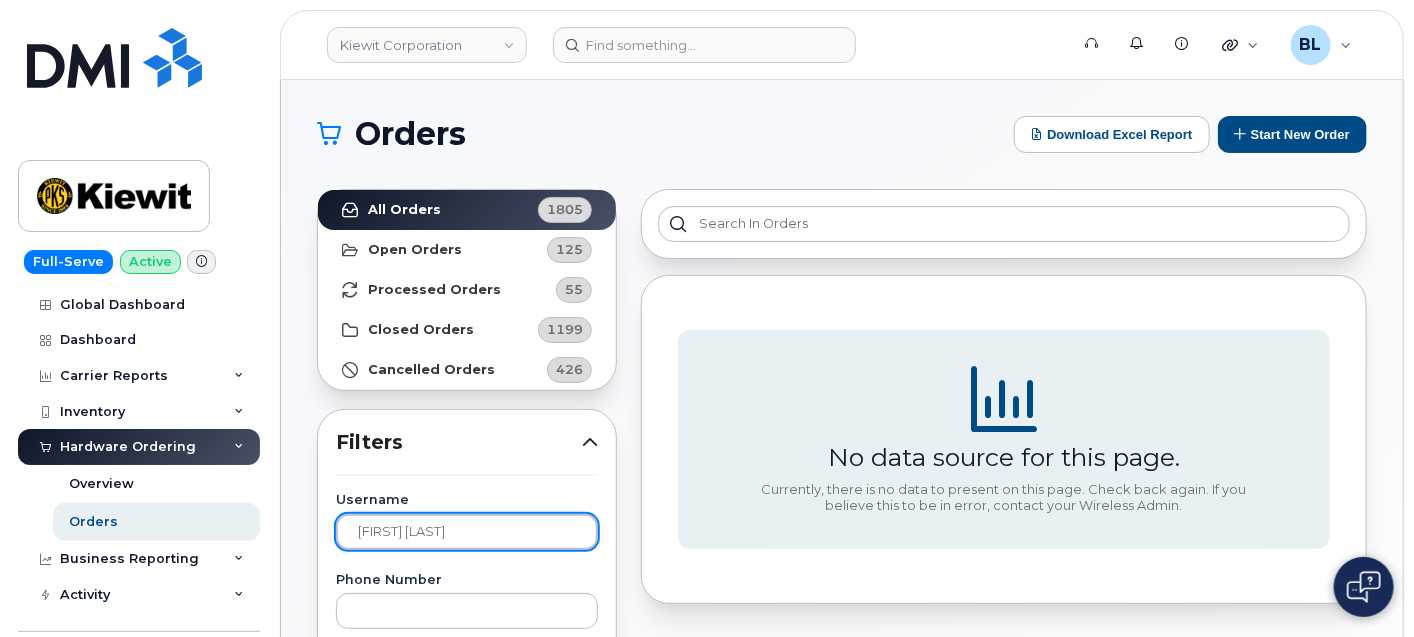 click on "Paris Walther" at bounding box center [467, 532] 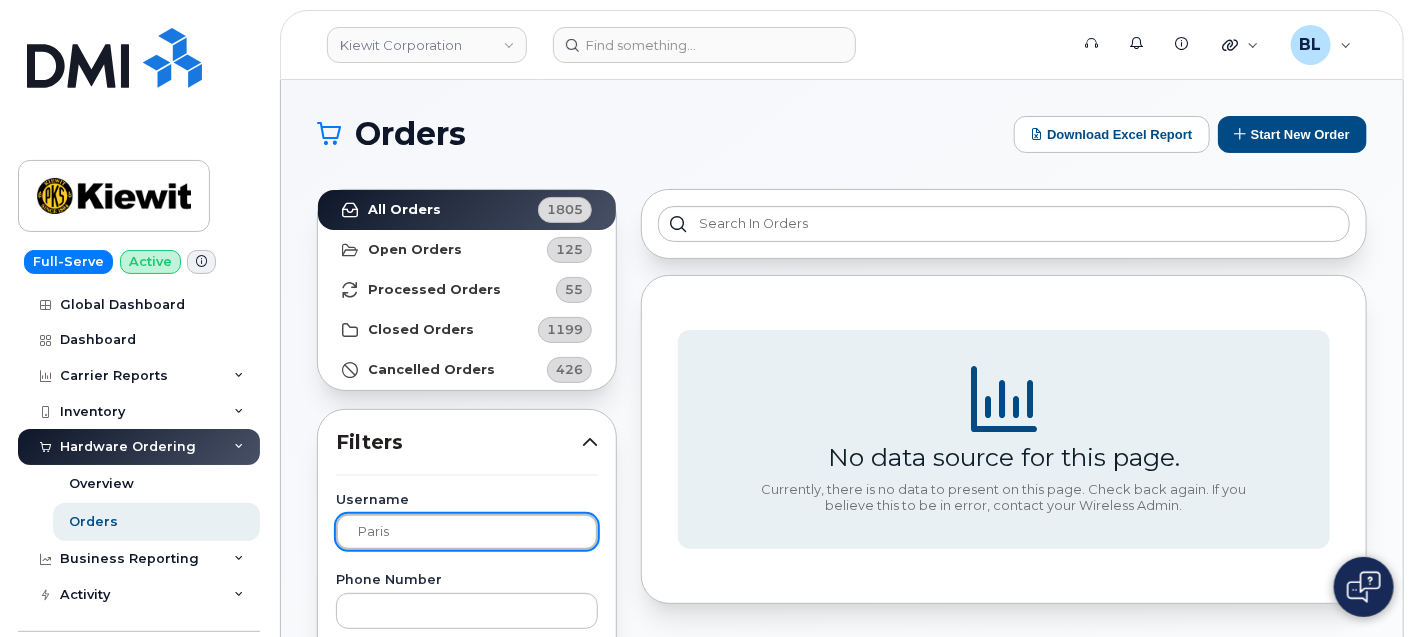 type on "Paris" 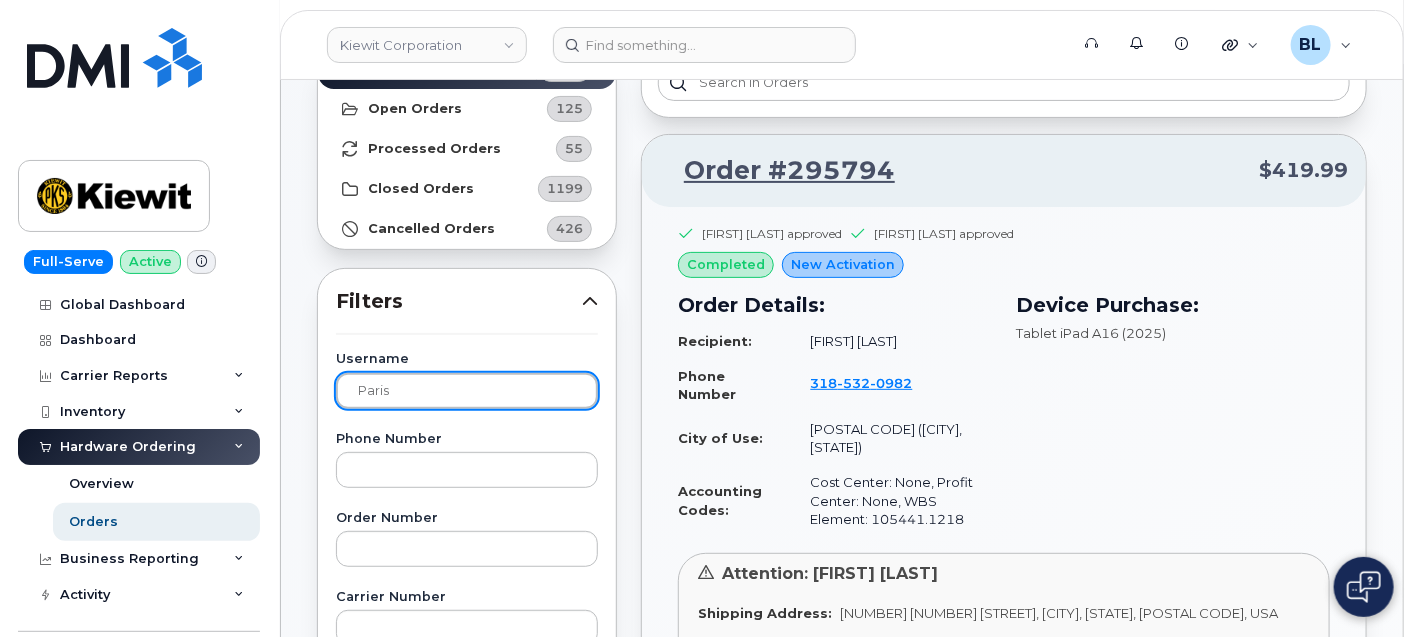 scroll, scrollTop: 0, scrollLeft: 0, axis: both 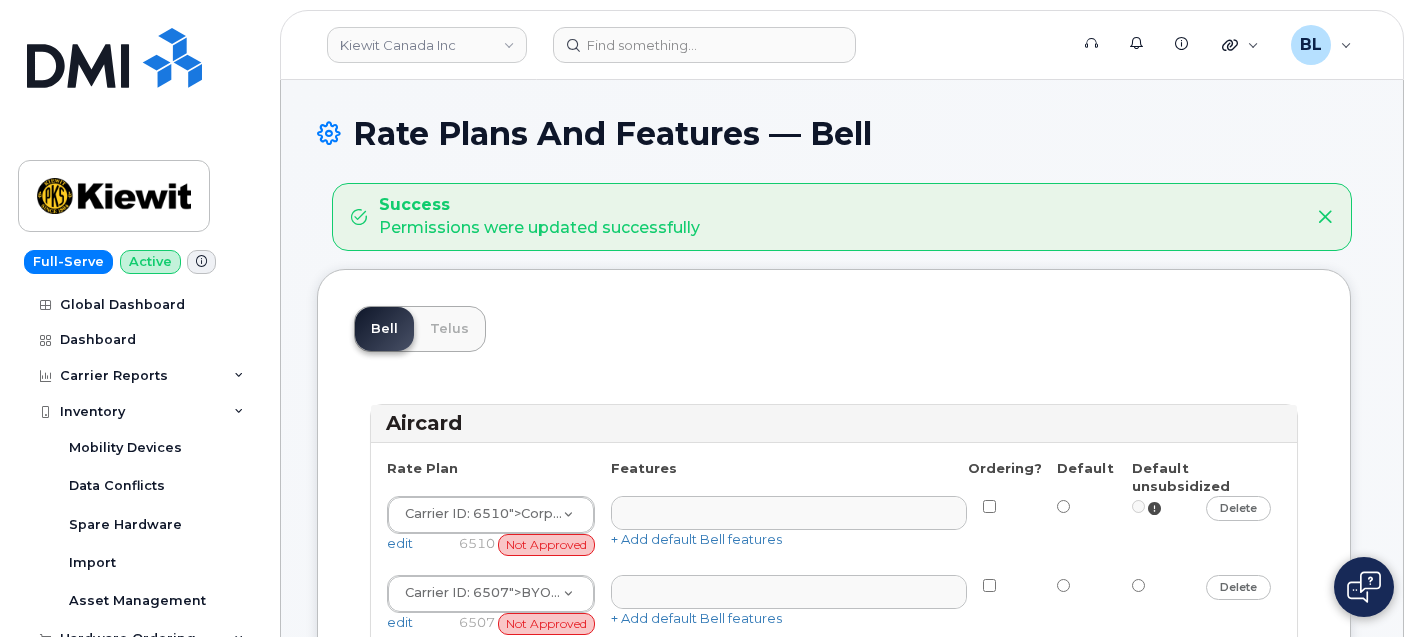 select 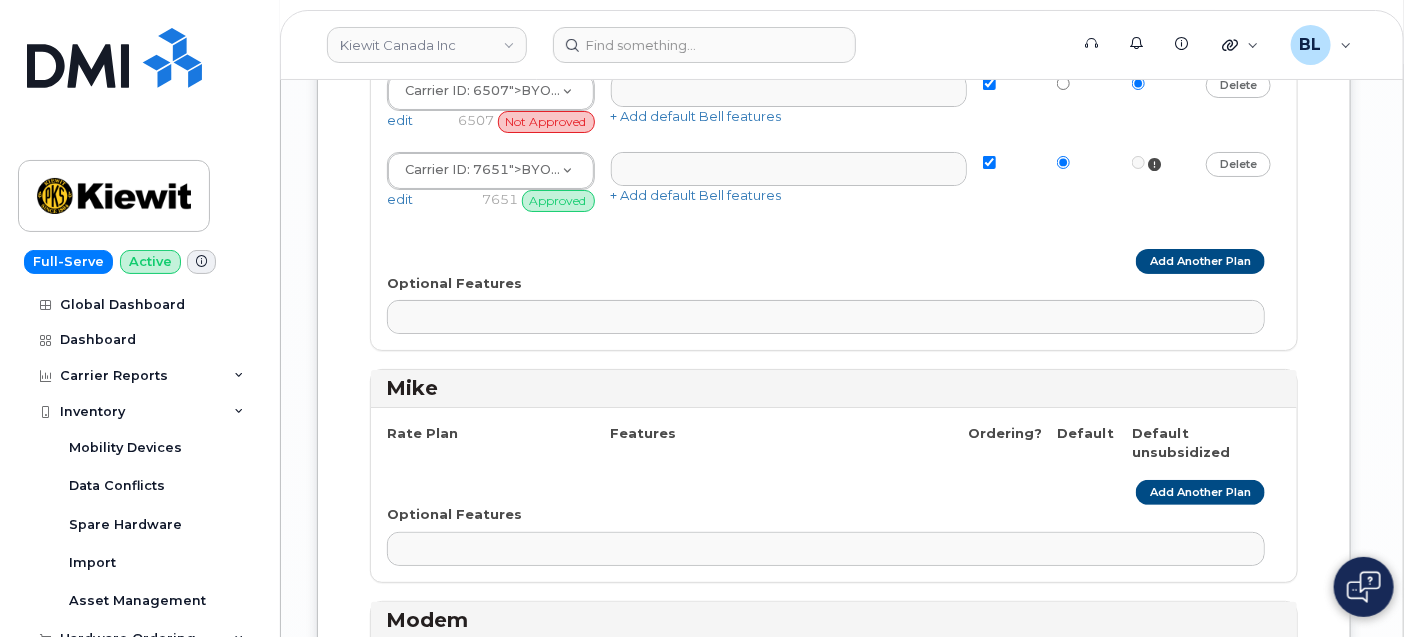 scroll, scrollTop: 664, scrollLeft: 0, axis: vertical 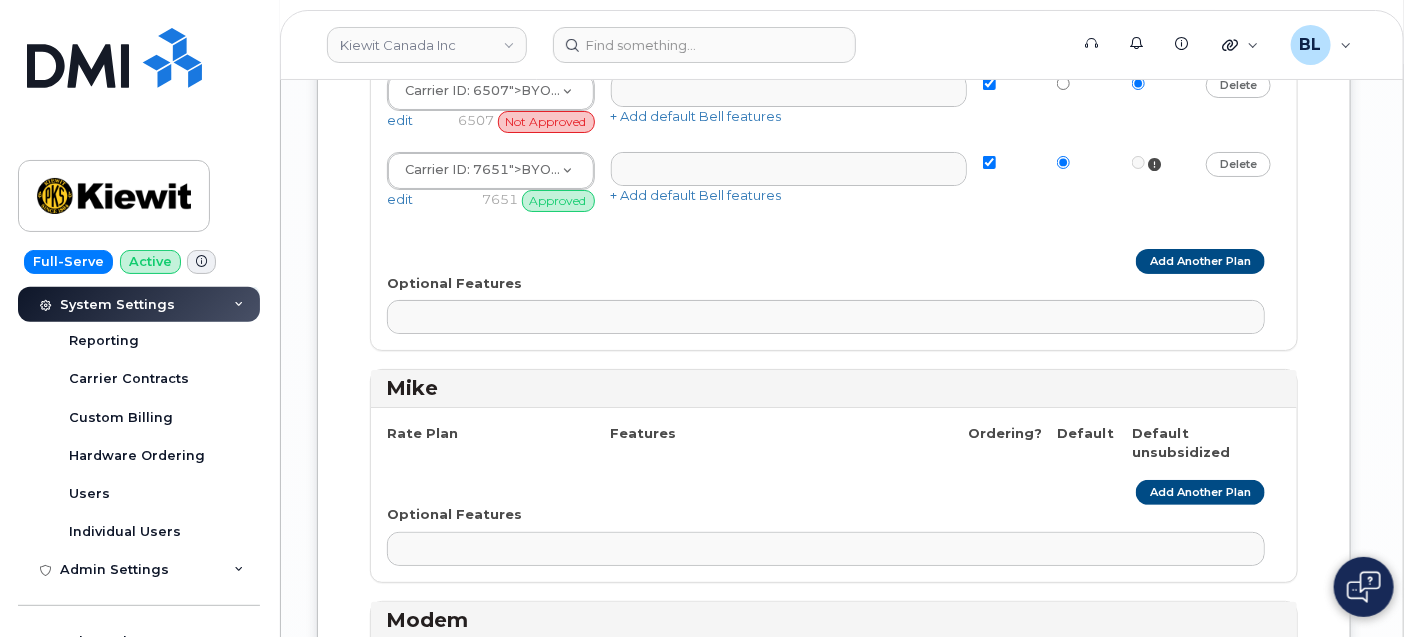click on "Kiewit Canada Inc   Support   Alerts   Knowledge Base Quicklinks Suspend / Cancel Device Change SIM Card Enable Call Forwarding Reset VM Password Add Roaming Package Request Repair Order New Device Add Device Transfer Line In Move Device to Another Company BL Brandon Lam Super Admin English Français Adjust Account View Bell 0508916600 100488418 - McNally Canada  0531495220 106318078 - Kiewit Canada Inc 0543022955 Jasper Account My Account Wireless Admin Wireless Admin (Restricted) Wireless Admin (Read only) Employee Demo  Enter Email  Sign out" at bounding box center (842, 45) 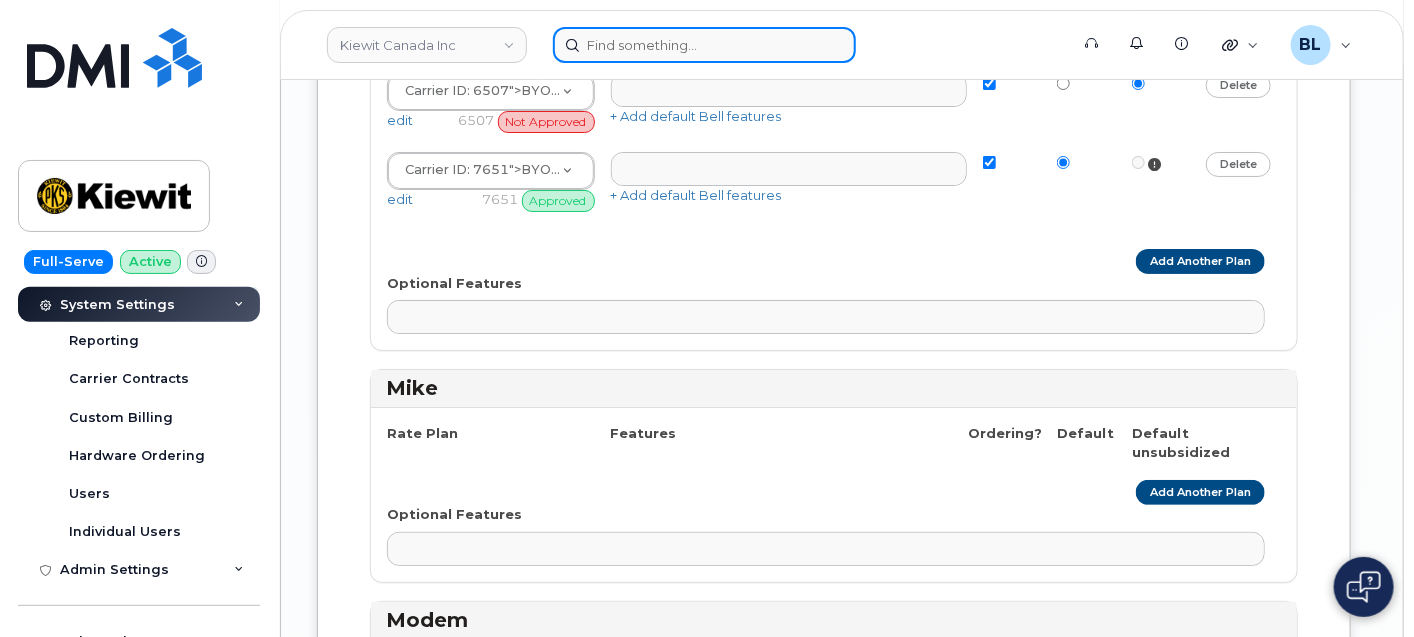 click at bounding box center [704, 45] 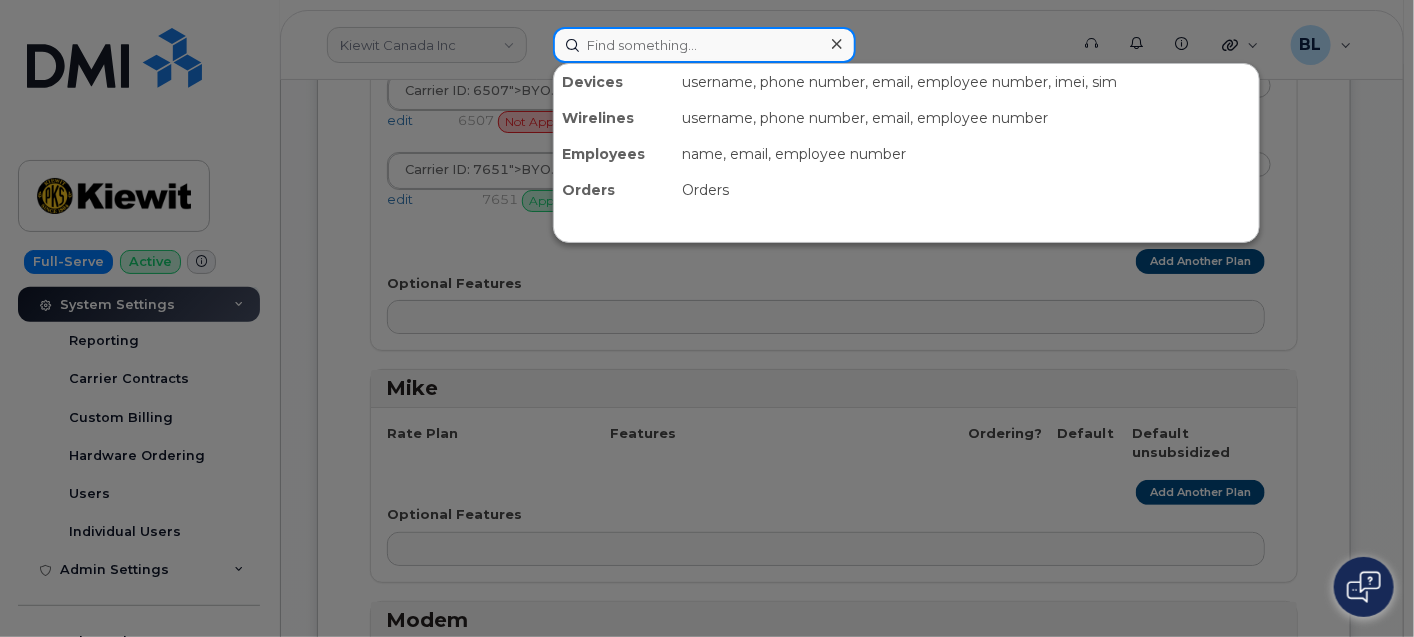 paste on "8455914046" 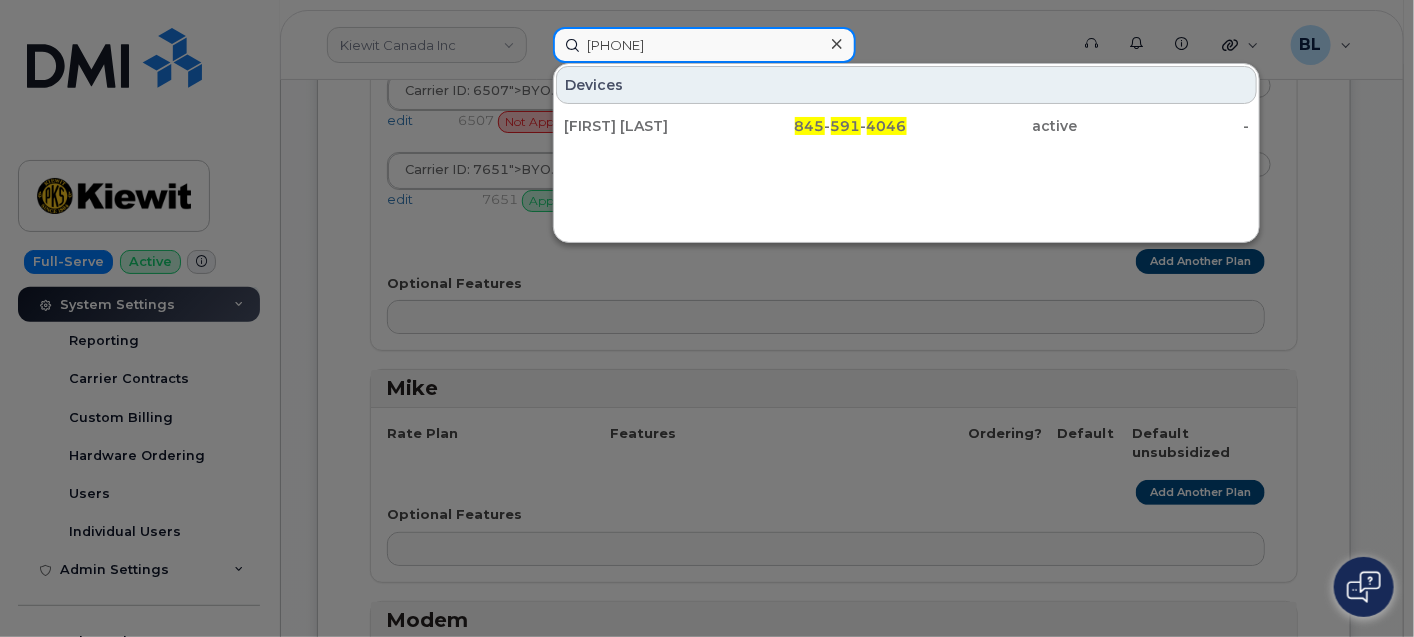 click on "8455914046" at bounding box center [704, 45] 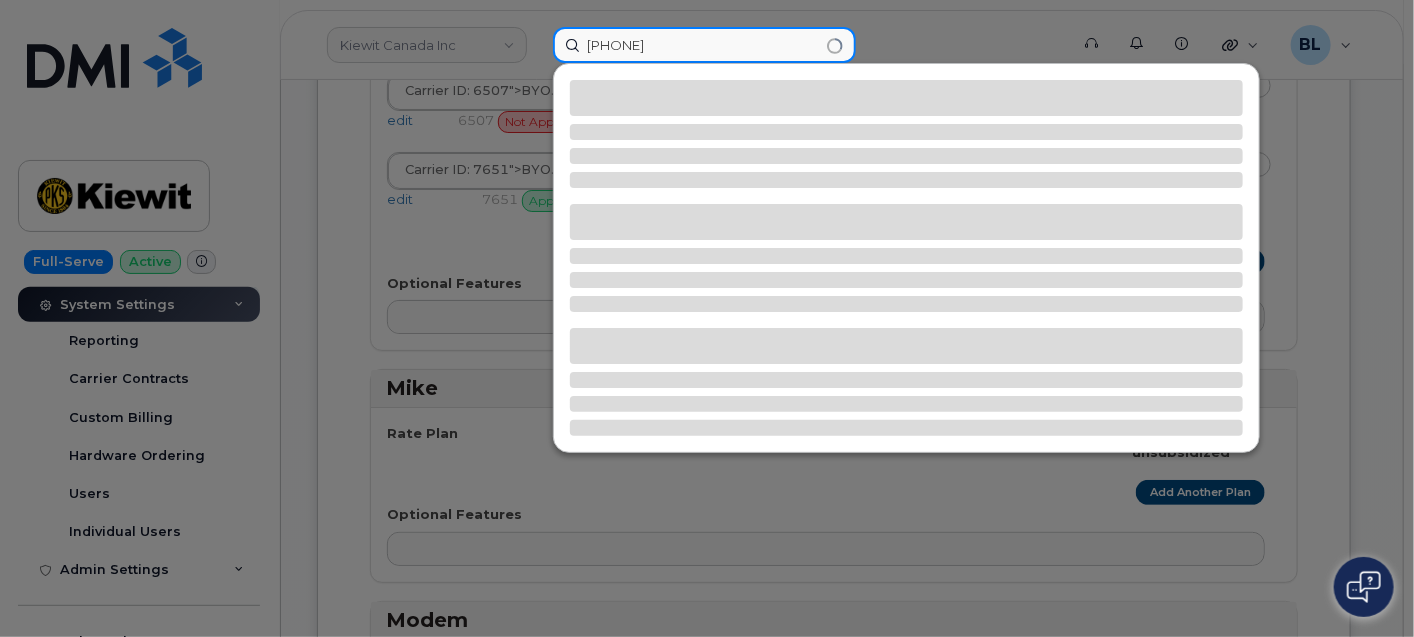type on "4802941902" 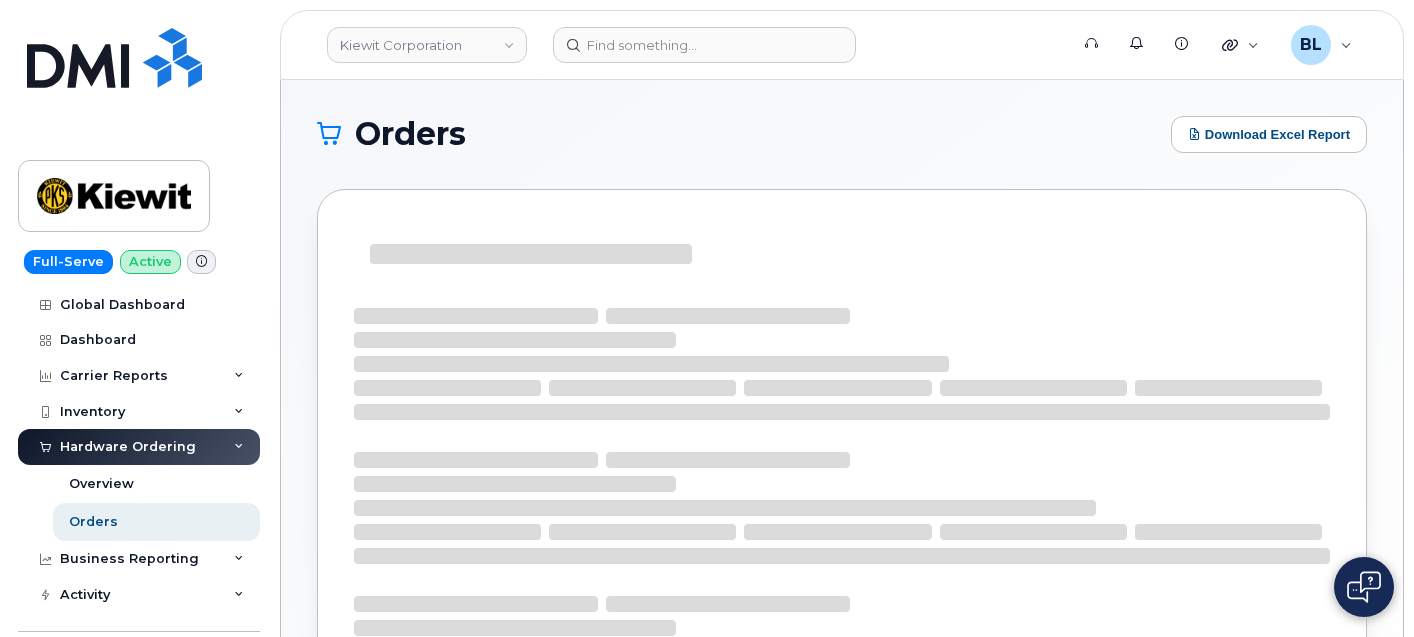 scroll, scrollTop: 0, scrollLeft: 0, axis: both 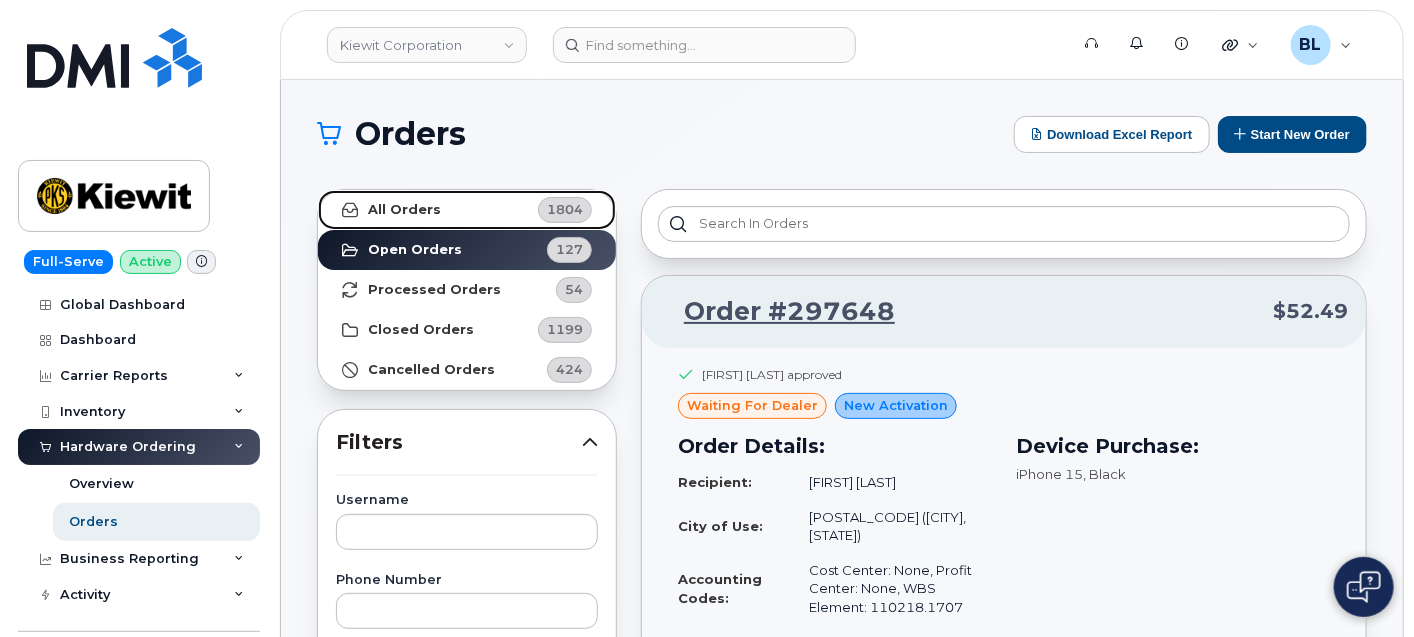 drag, startPoint x: 423, startPoint y: 200, endPoint x: 422, endPoint y: 157, distance: 43.011627 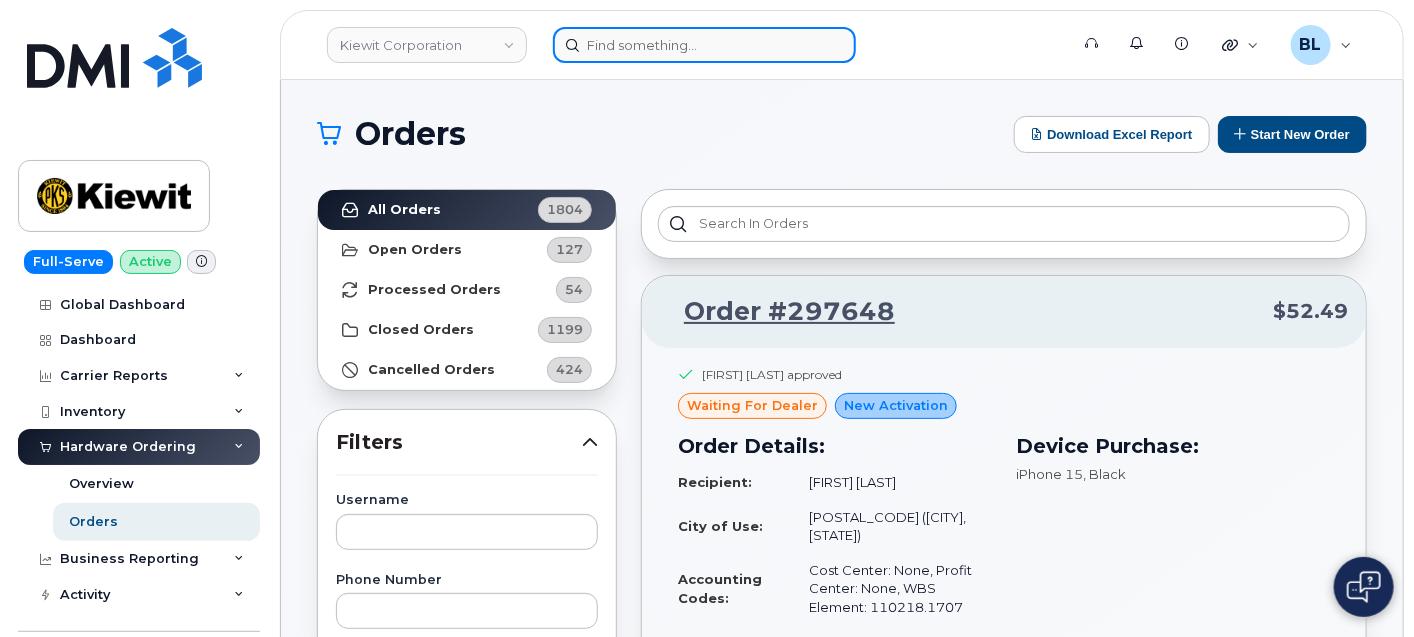click at bounding box center (704, 45) 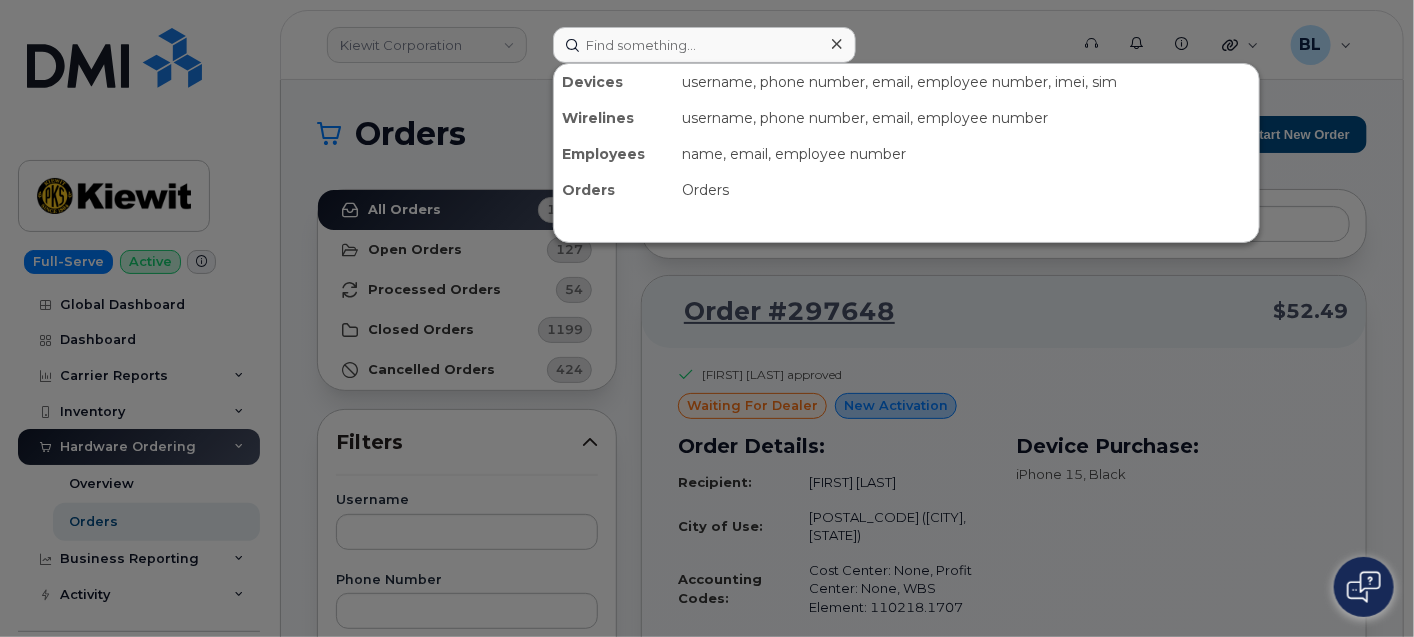 click at bounding box center (707, 318) 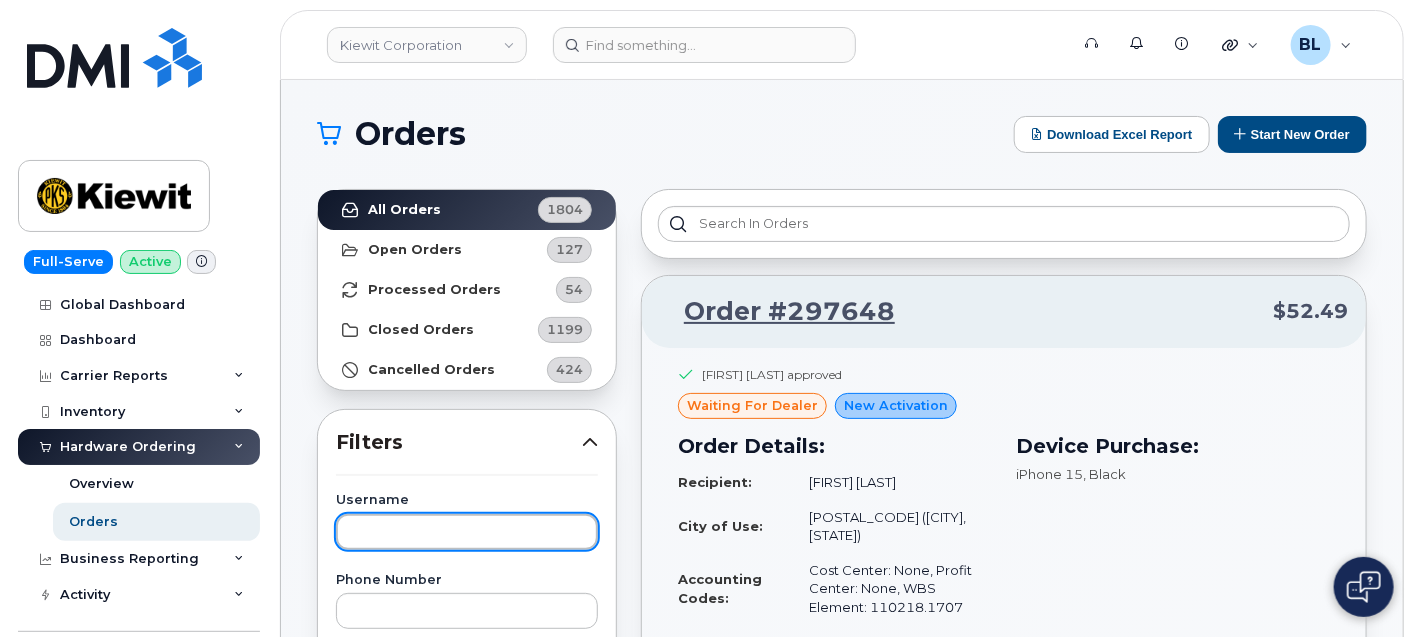 click at bounding box center (467, 532) 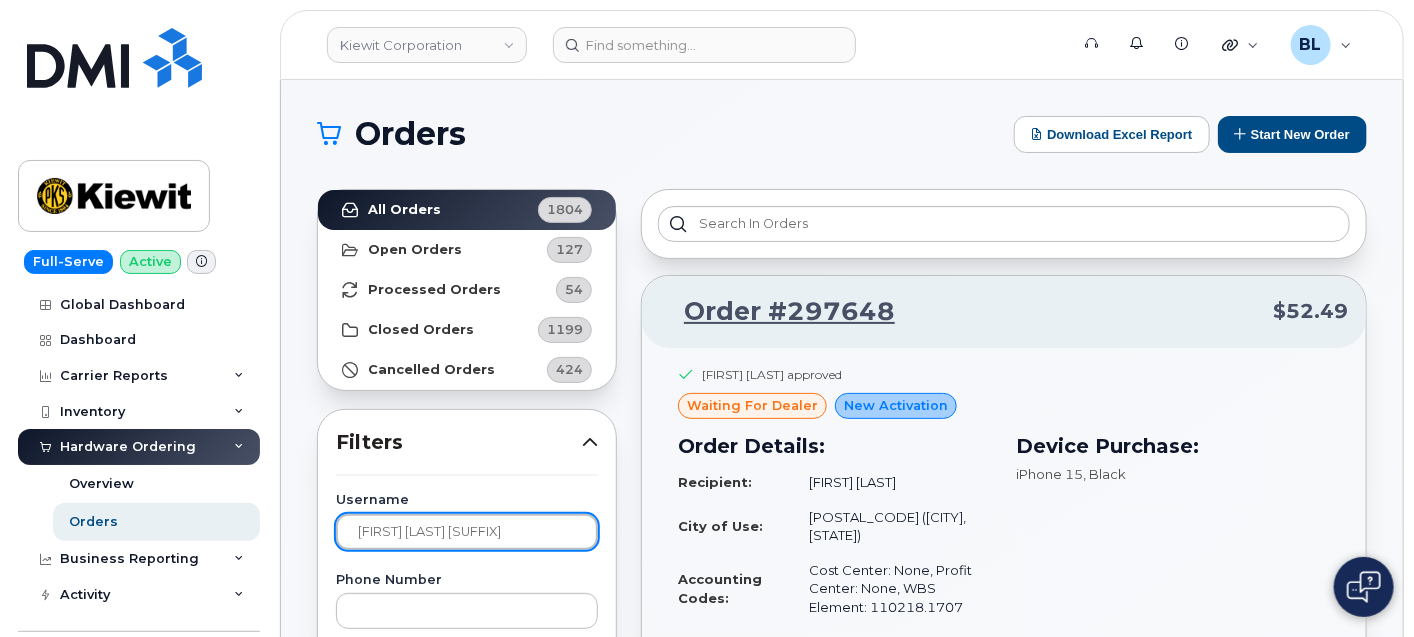 click on "Apply Filter" at bounding box center (467, 1507) 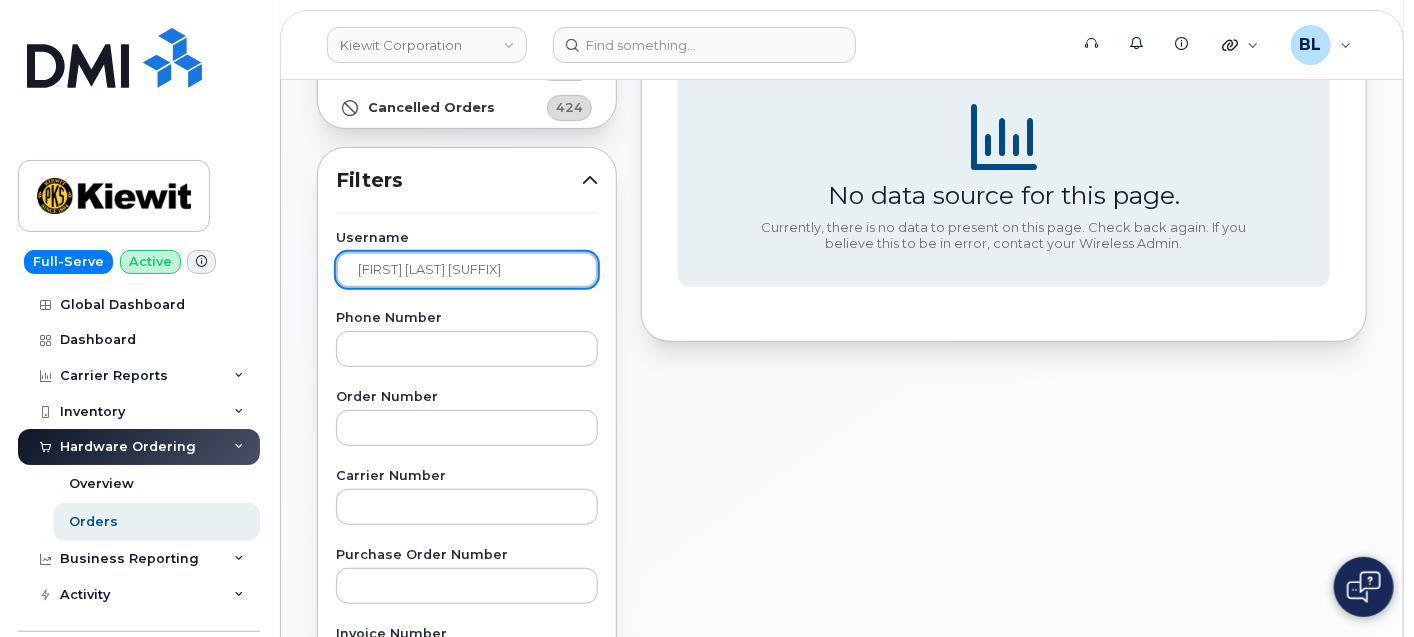 scroll, scrollTop: 296, scrollLeft: 0, axis: vertical 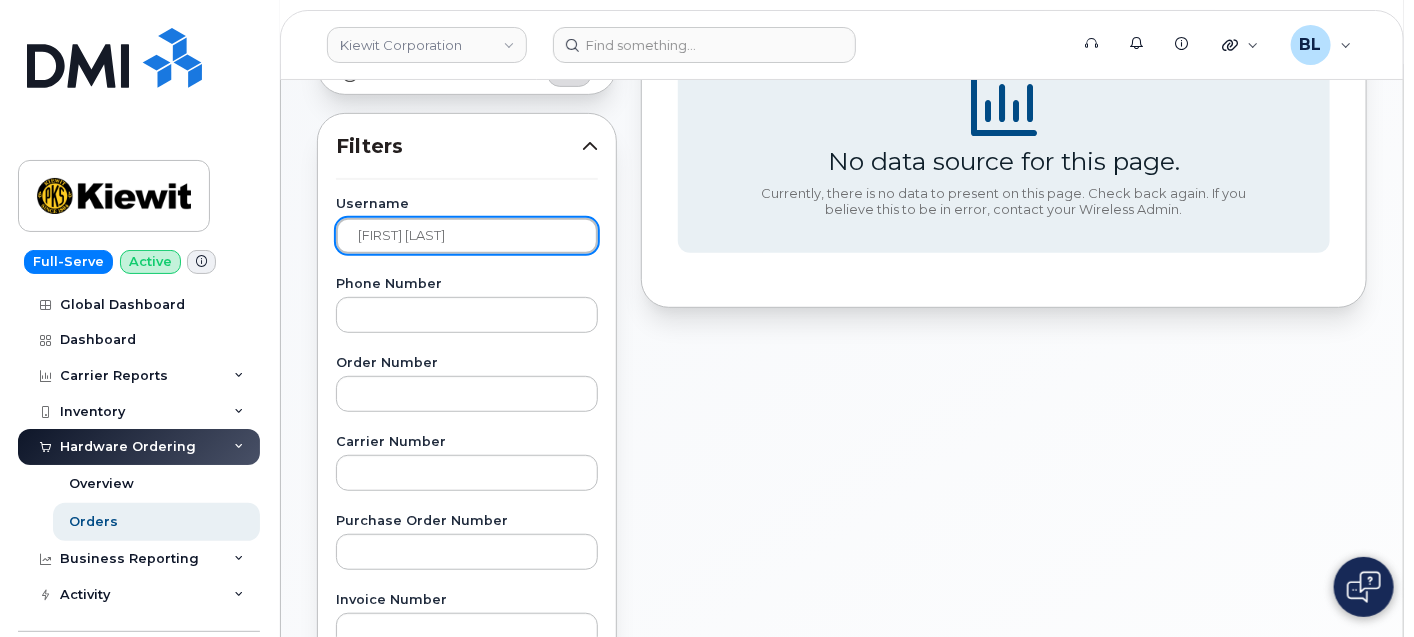 click on "Apply Filter" at bounding box center (467, 1211) 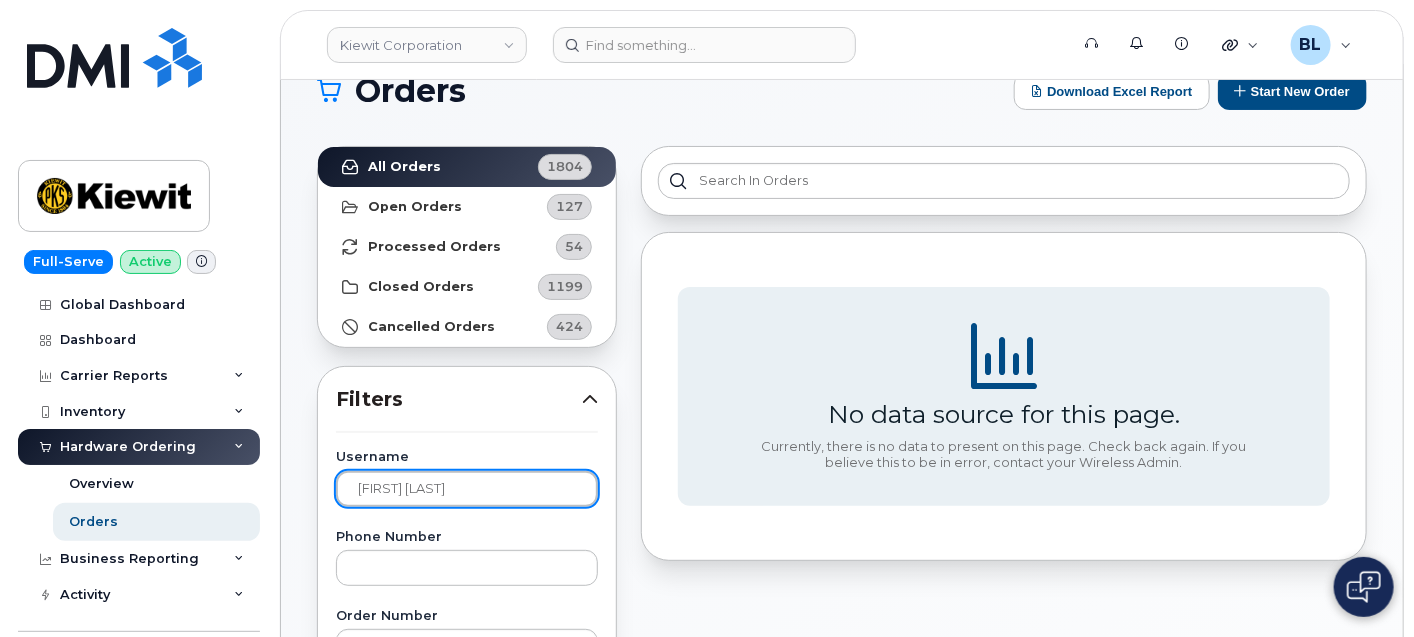 scroll, scrollTop: 0, scrollLeft: 0, axis: both 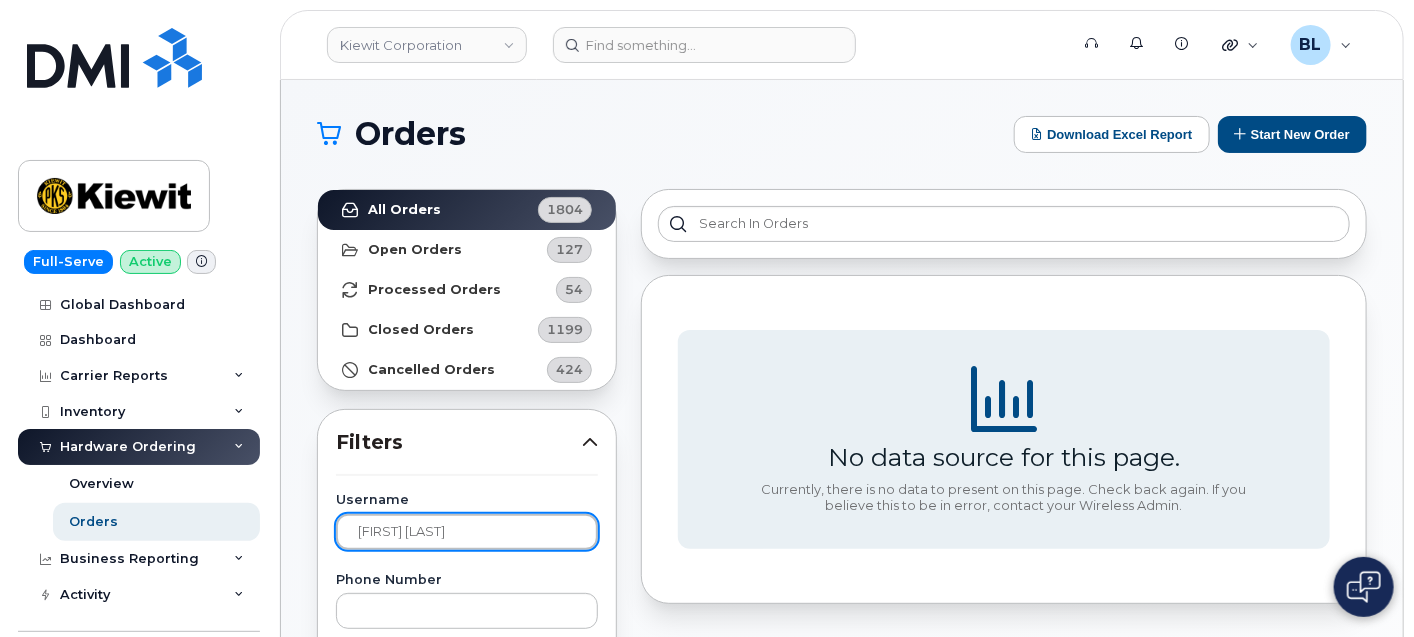 drag, startPoint x: 503, startPoint y: 538, endPoint x: 215, endPoint y: 508, distance: 289.5583 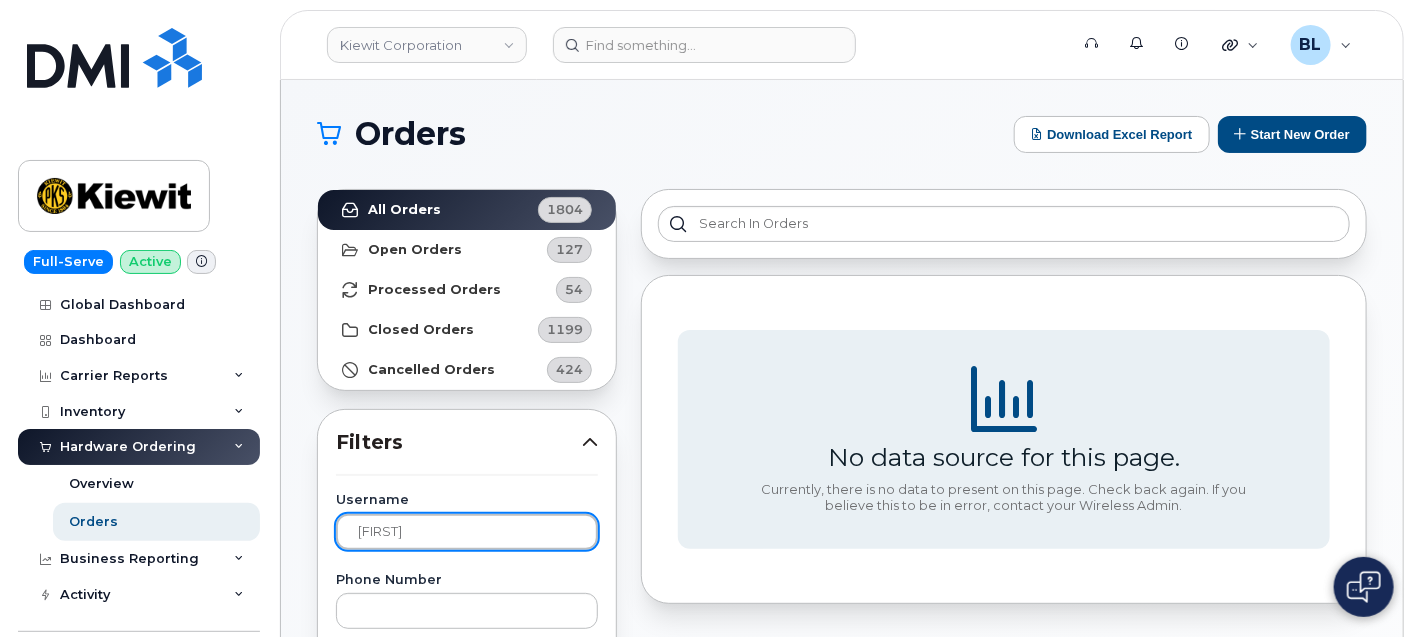 click on "Apply Filter" at bounding box center (467, 1507) 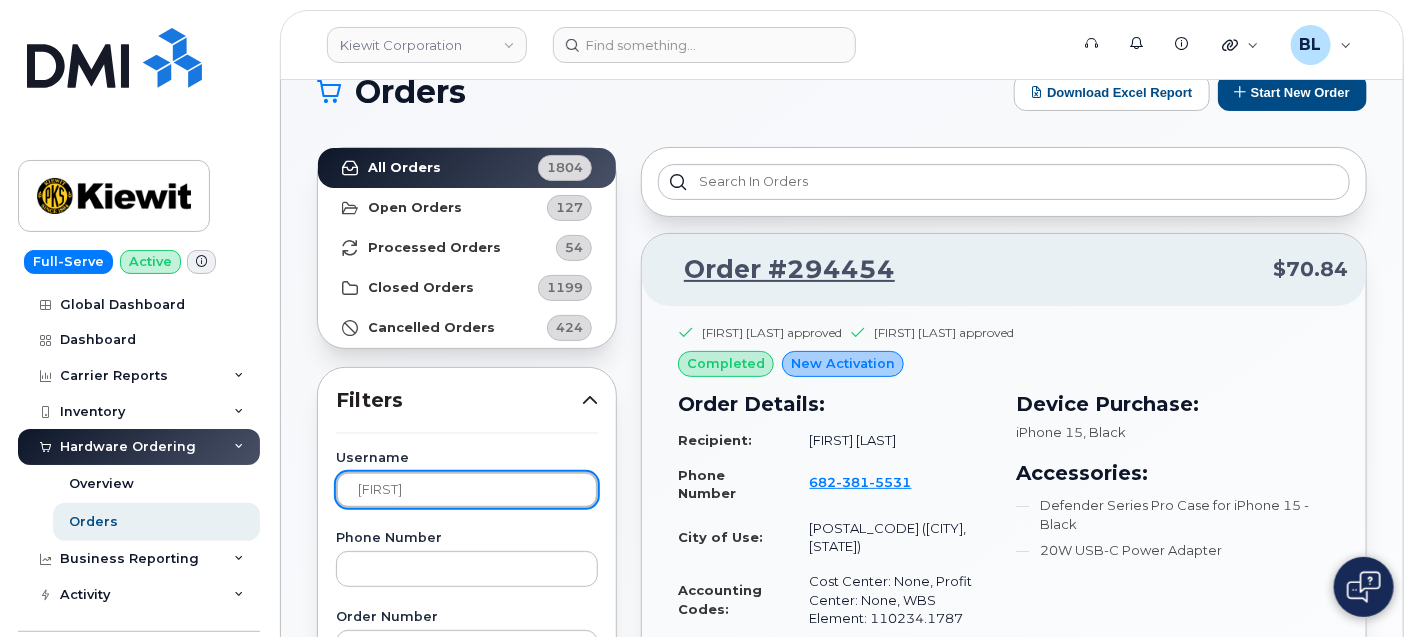 scroll, scrollTop: 0, scrollLeft: 0, axis: both 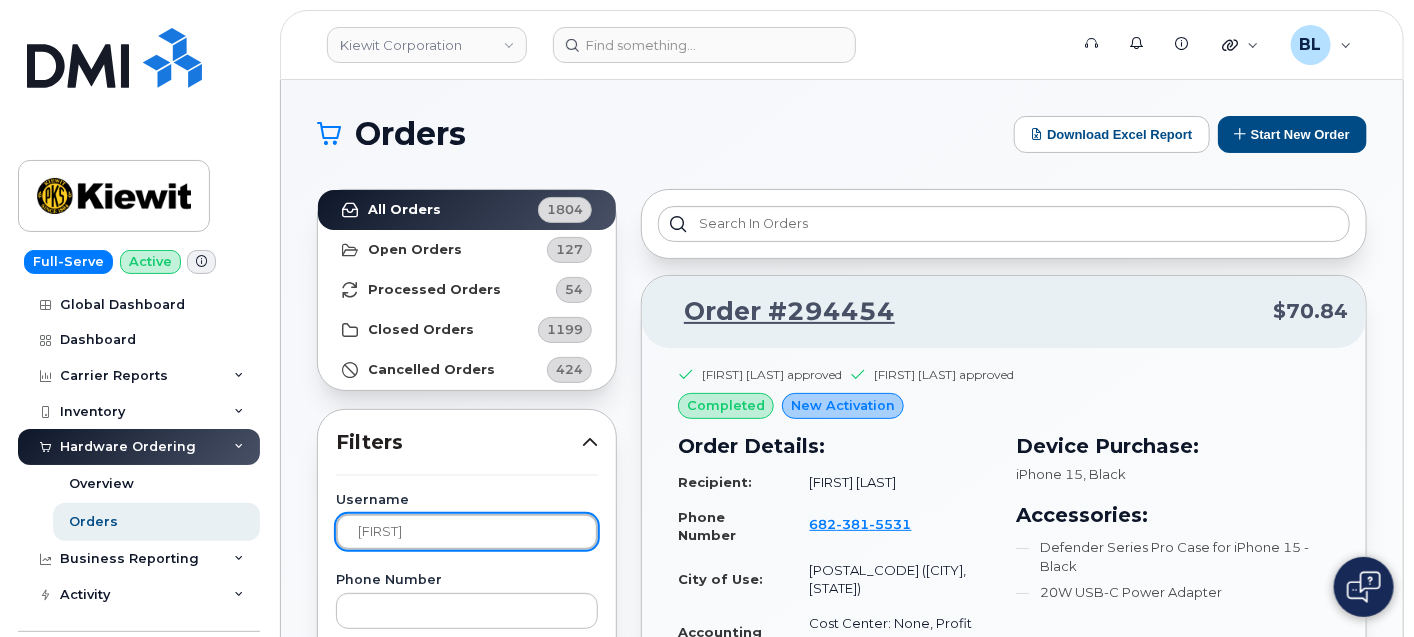drag, startPoint x: 491, startPoint y: 541, endPoint x: 0, endPoint y: 465, distance: 496.84705 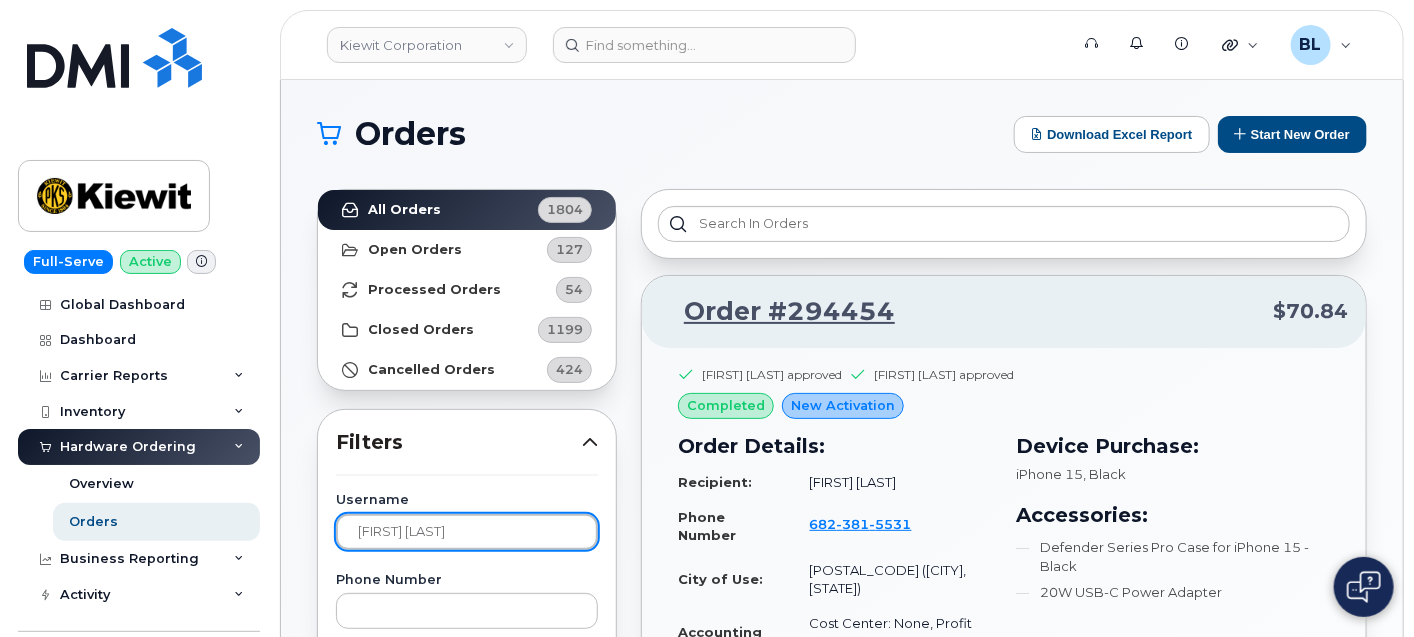 click on "Apply Filter" at bounding box center (467, 1507) 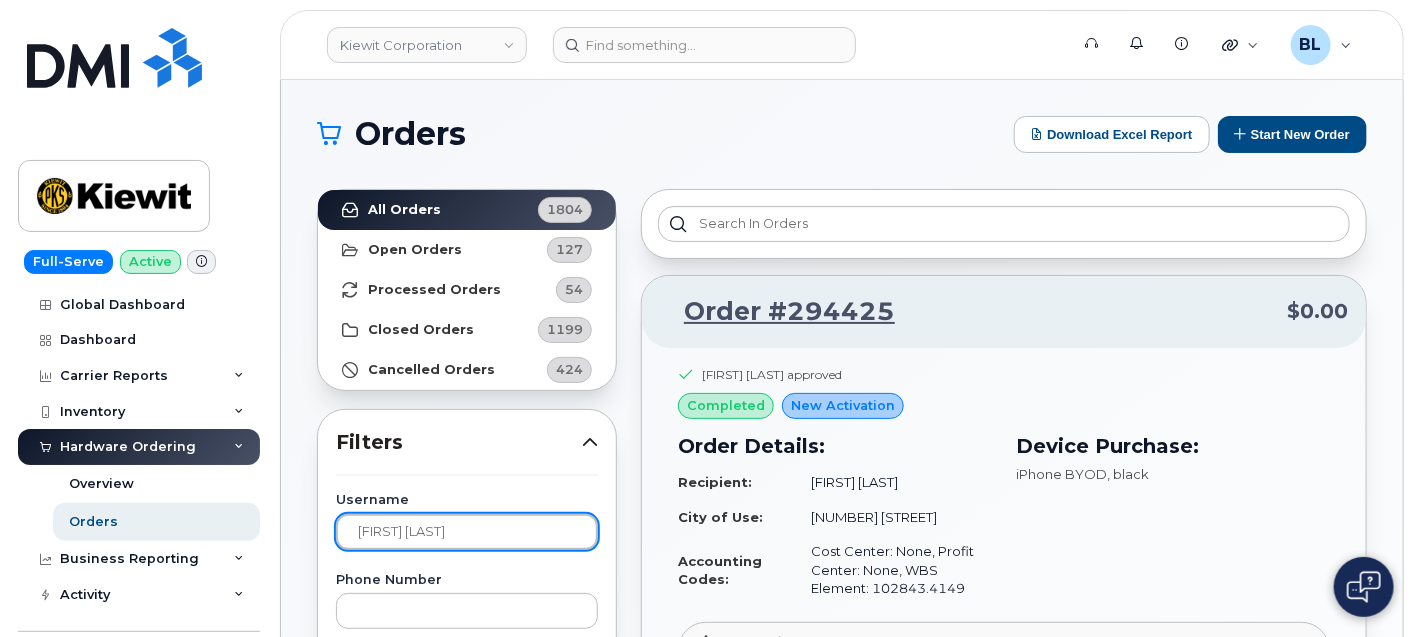 drag, startPoint x: 512, startPoint y: 530, endPoint x: -384, endPoint y: 471, distance: 897.9404 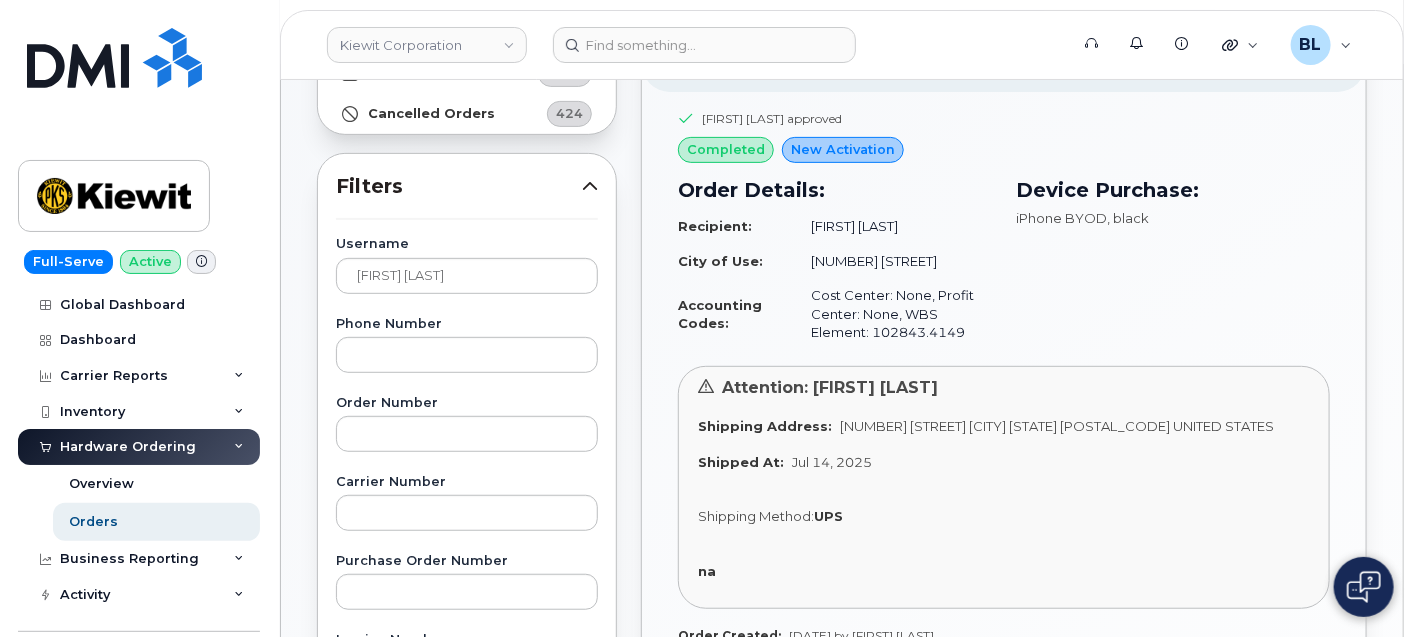 scroll, scrollTop: 296, scrollLeft: 0, axis: vertical 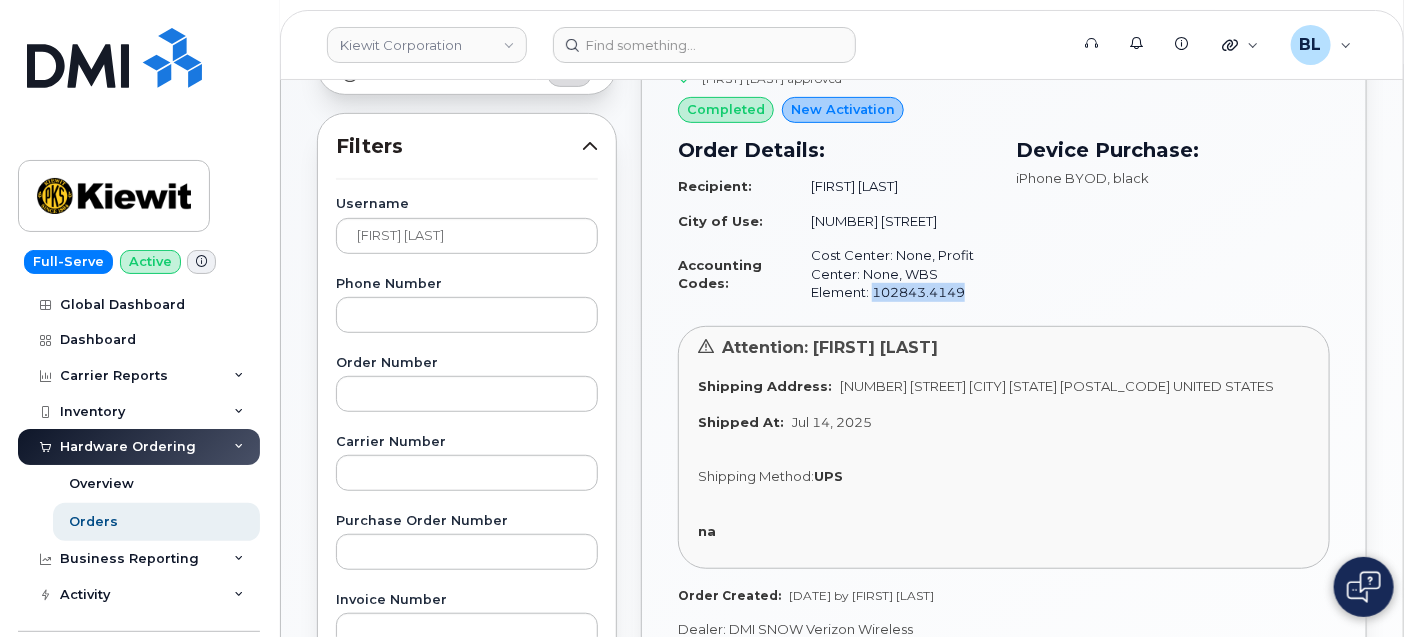 drag, startPoint x: 904, startPoint y: 293, endPoint x: 793, endPoint y: 288, distance: 111.11256 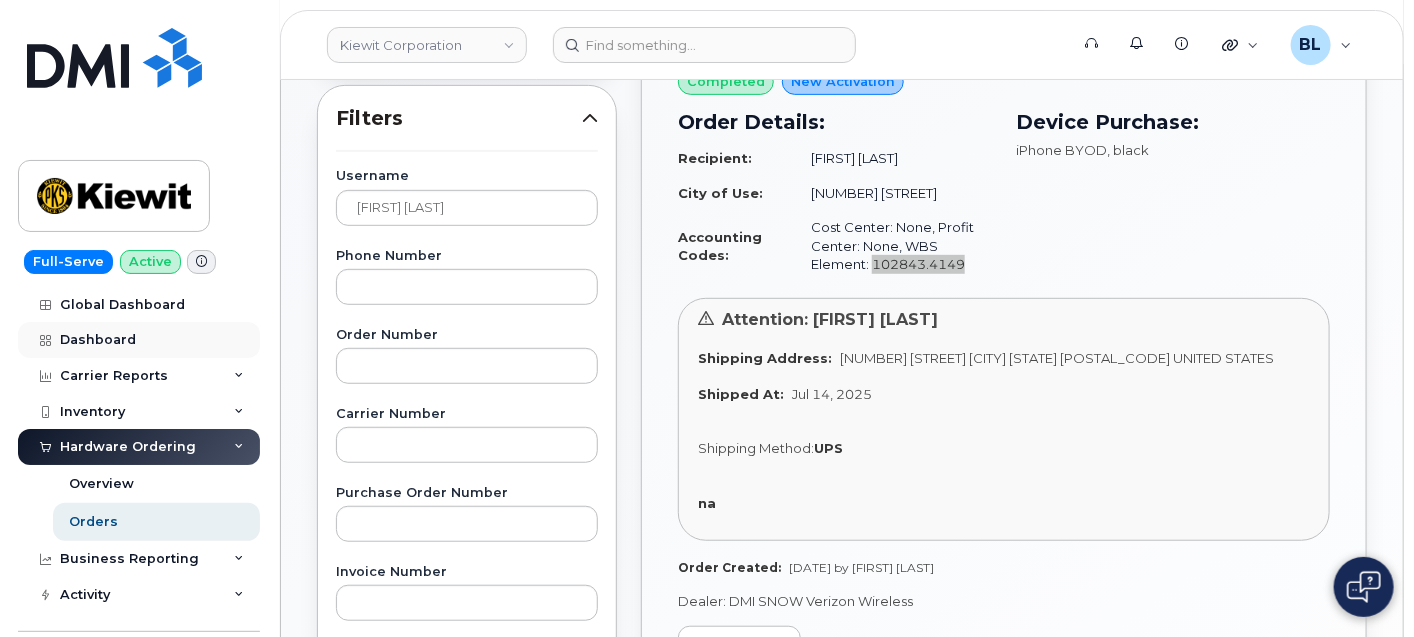 scroll, scrollTop: 296, scrollLeft: 0, axis: vertical 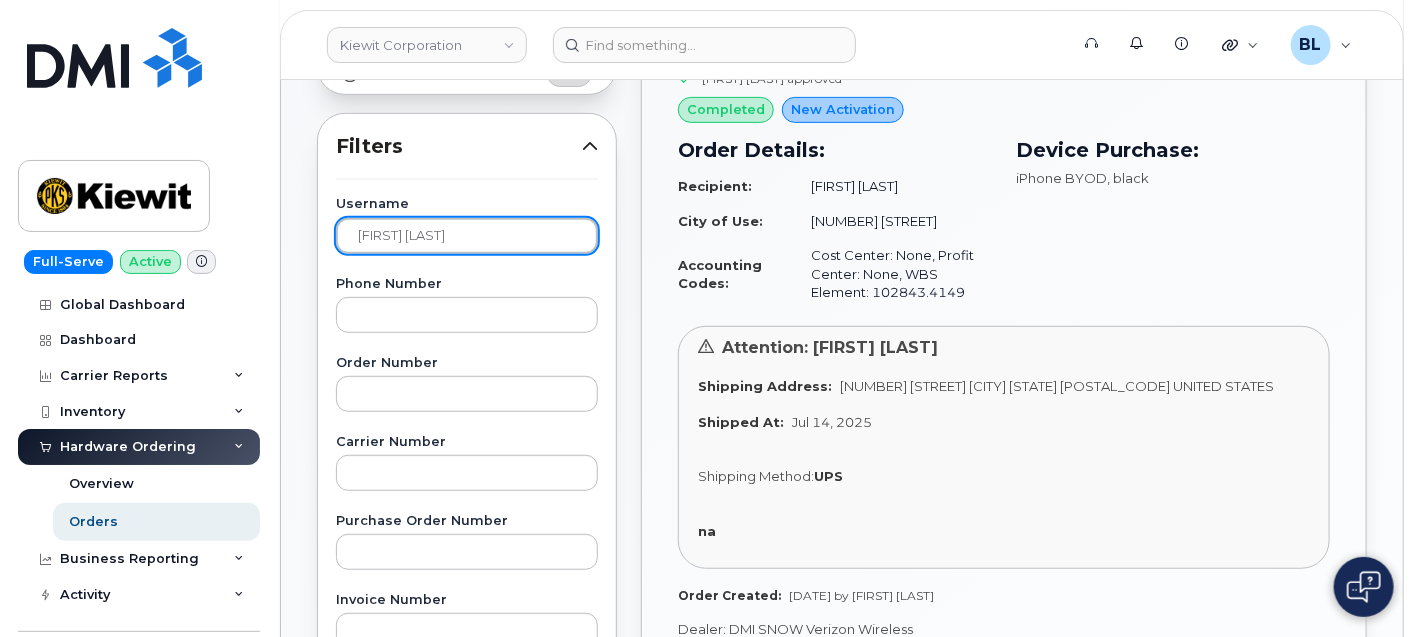 drag, startPoint x: 494, startPoint y: 245, endPoint x: 2, endPoint y: 182, distance: 496.01715 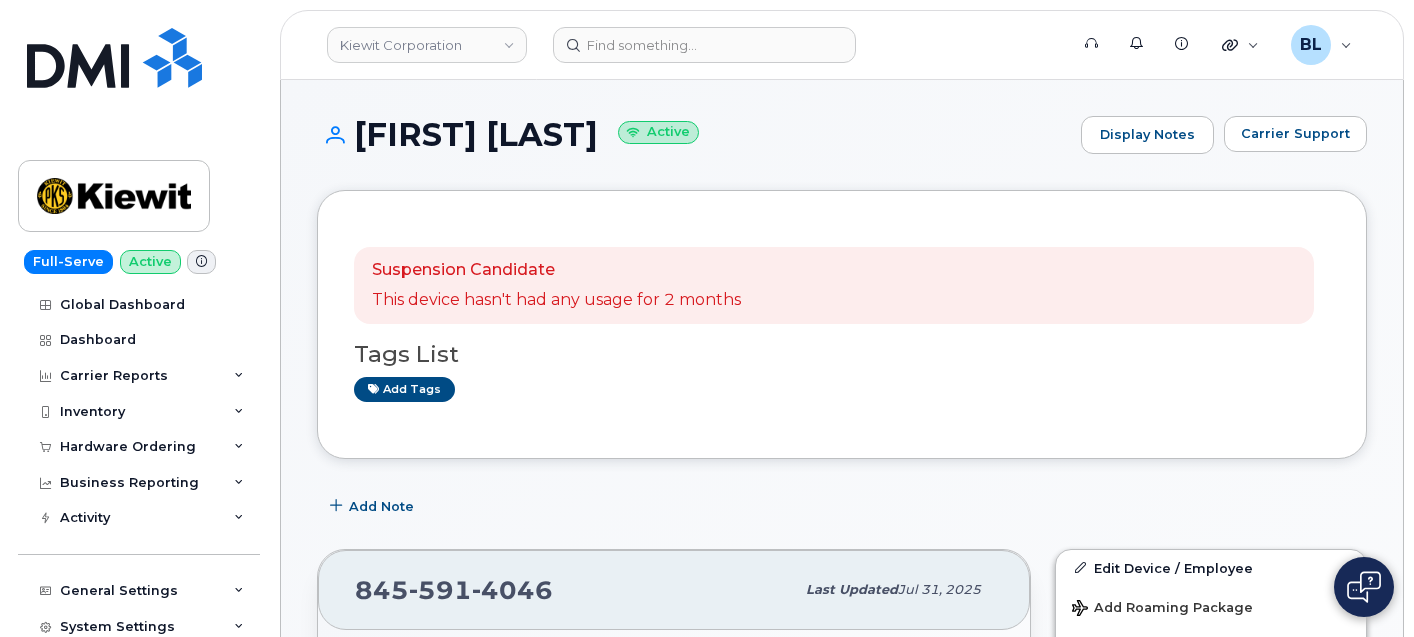 scroll, scrollTop: 0, scrollLeft: 0, axis: both 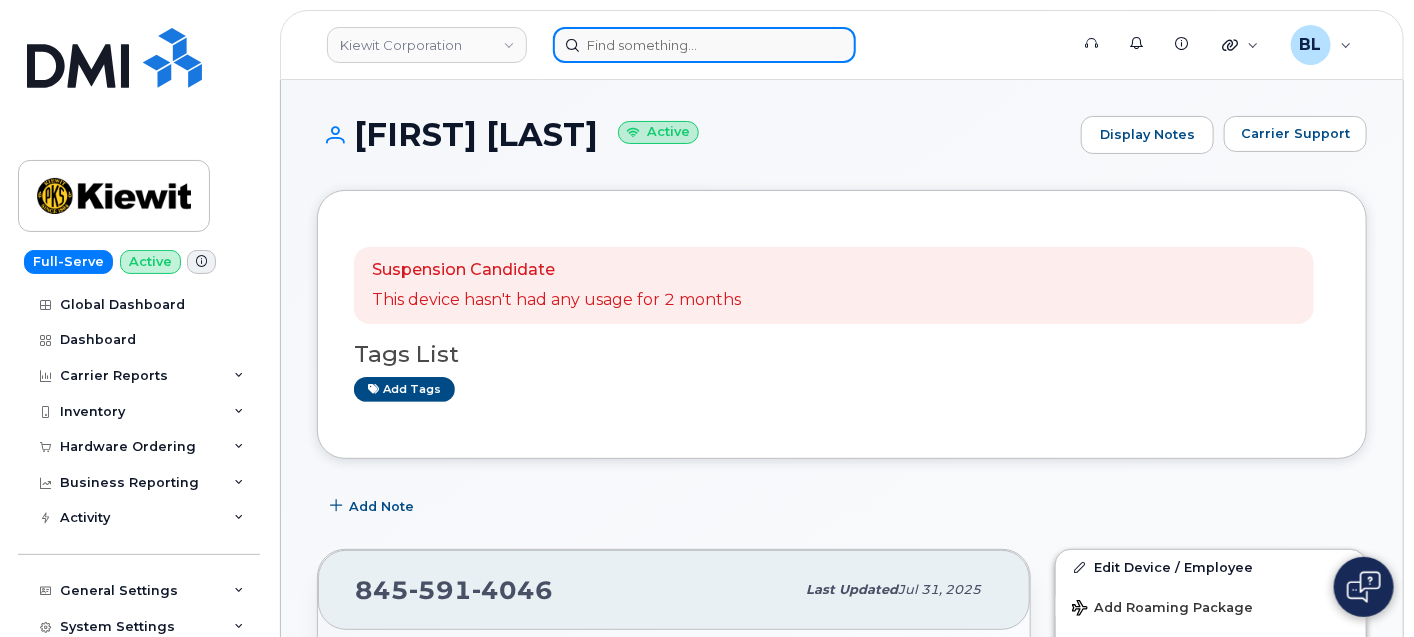 click at bounding box center (704, 45) 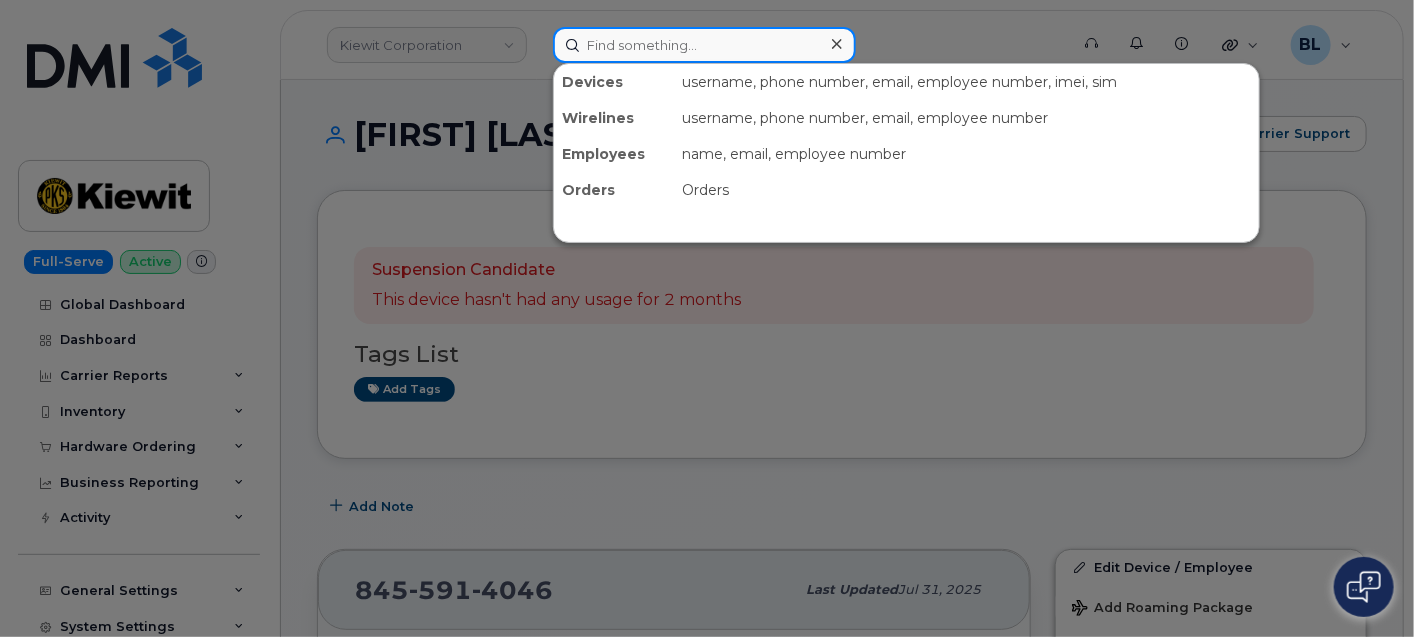 paste on "6267381757" 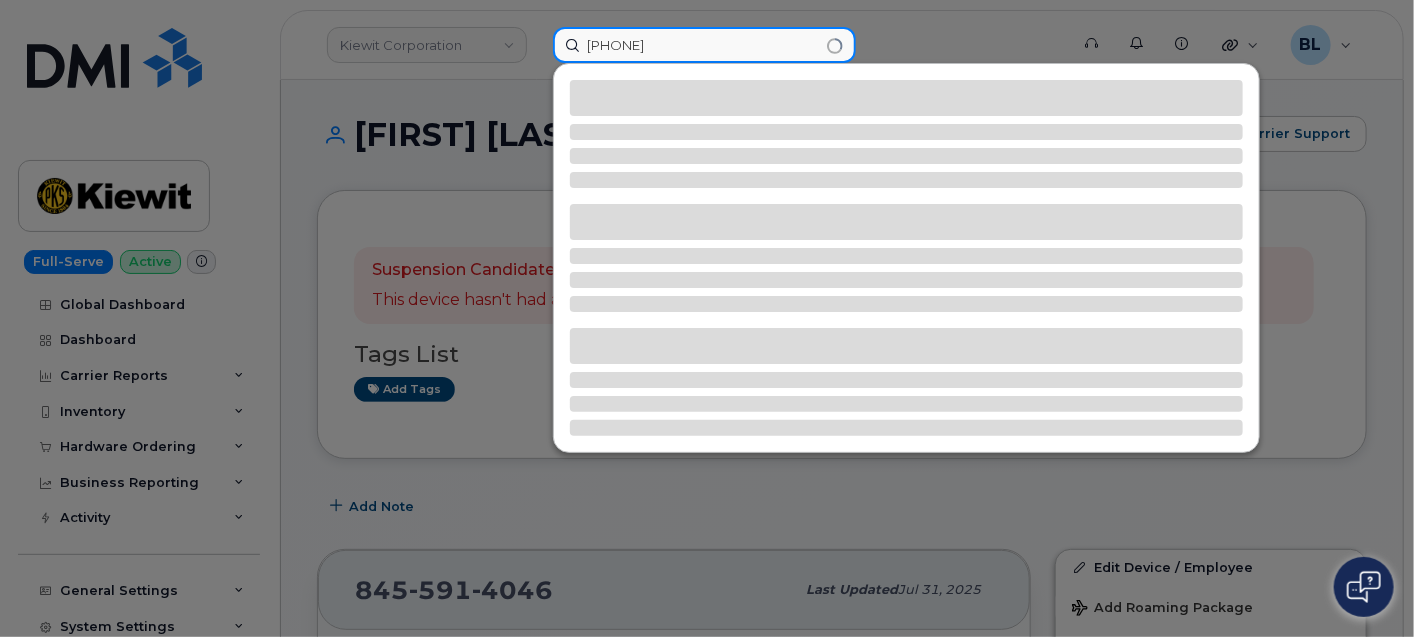type on "6267381757" 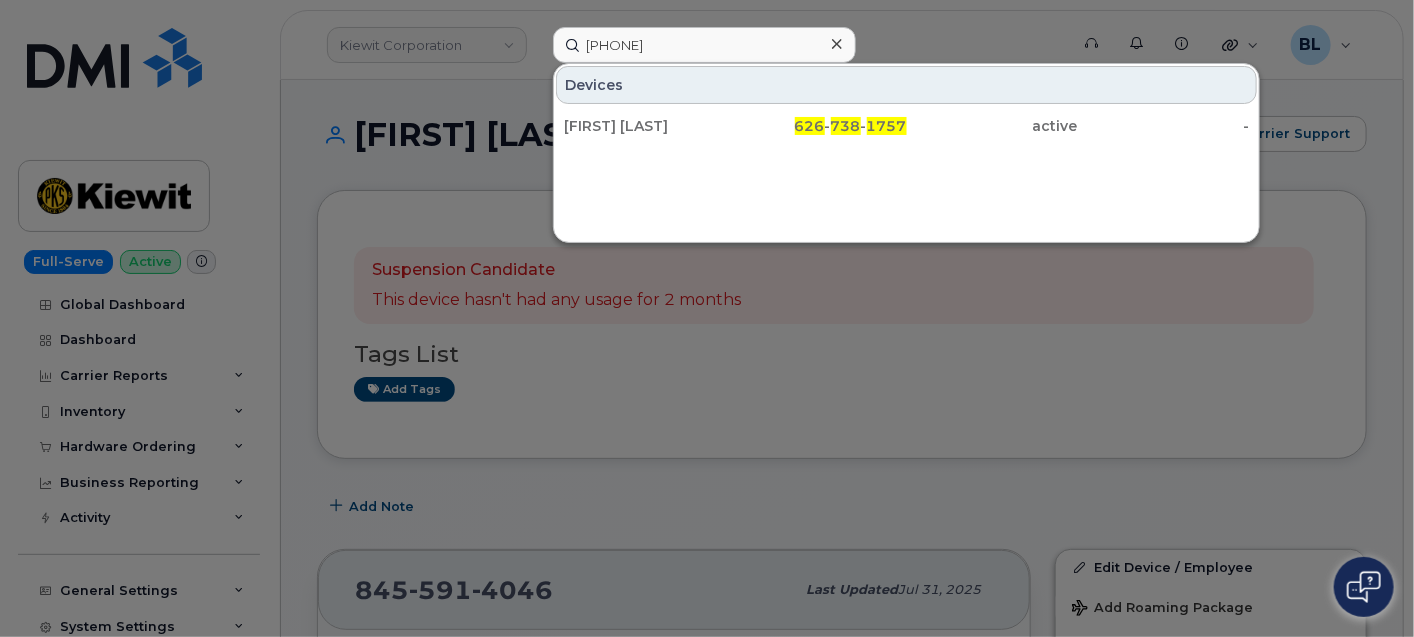 click on "Devices JASMINE BARAJAS 626 - 738 - 1757 active -" at bounding box center [906, 153] 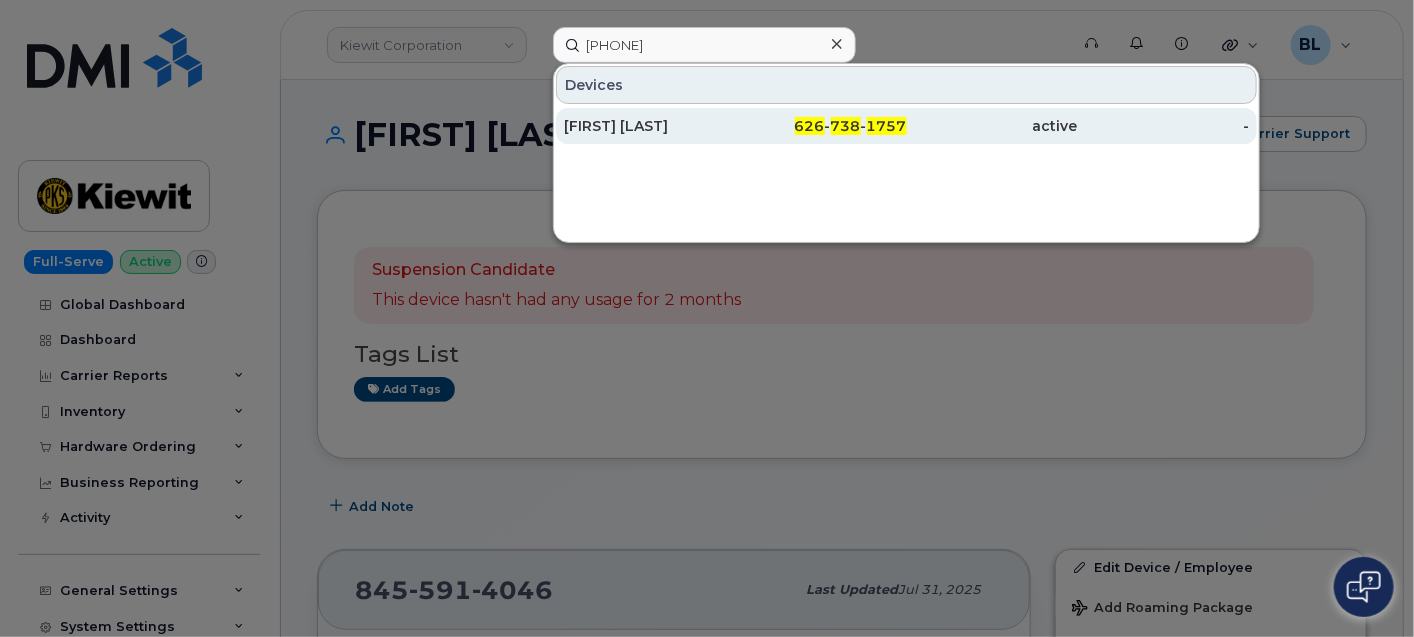 click on "JASMINE BARAJAS" at bounding box center [649, 126] 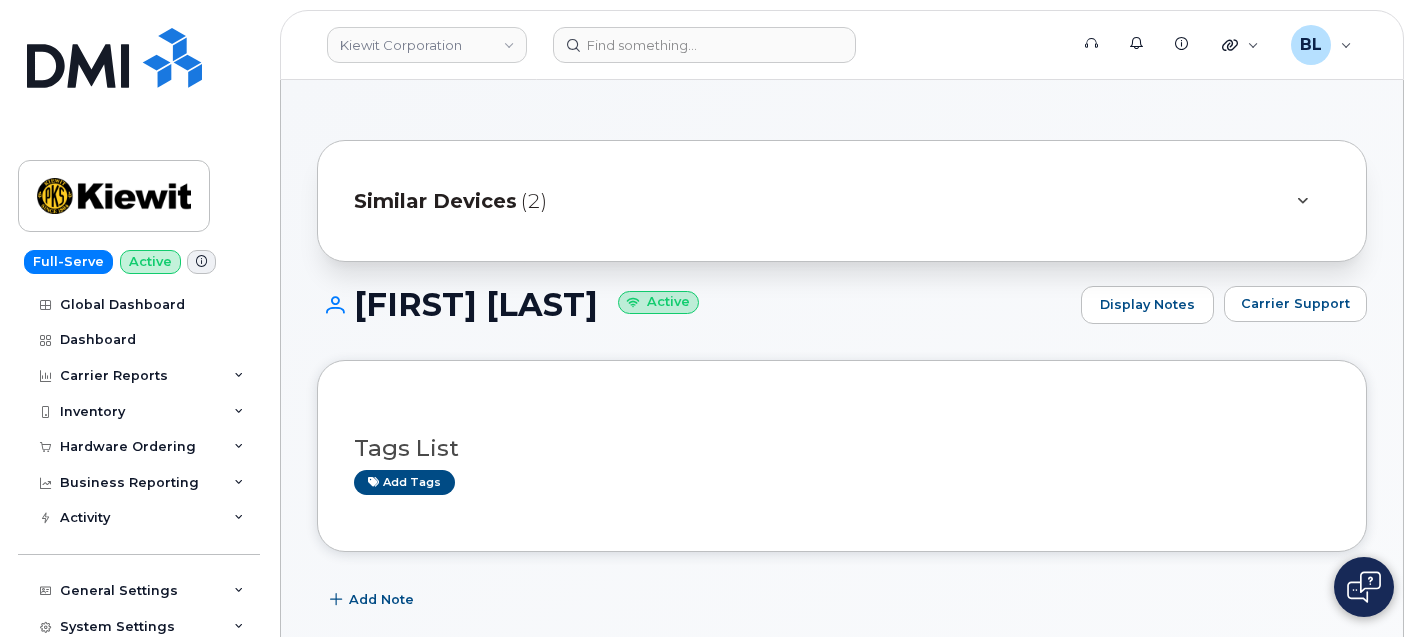 scroll, scrollTop: 0, scrollLeft: 0, axis: both 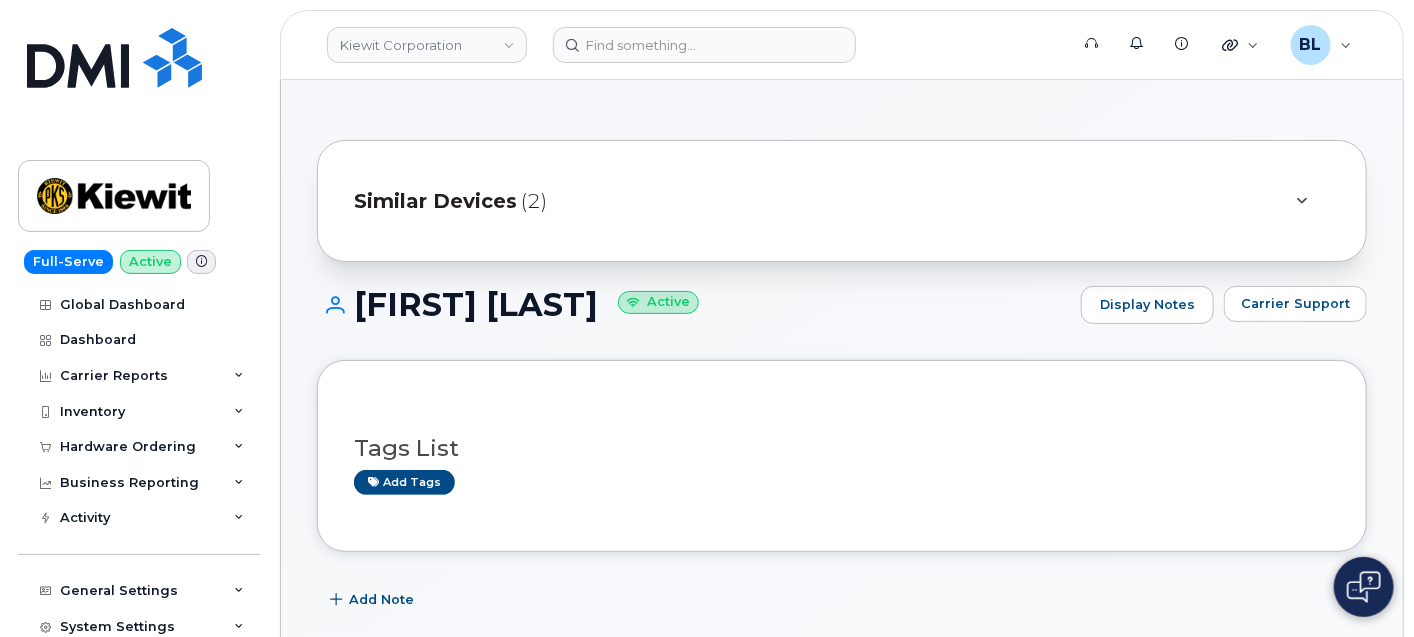 drag, startPoint x: 322, startPoint y: 304, endPoint x: 338, endPoint y: 303, distance: 16.03122 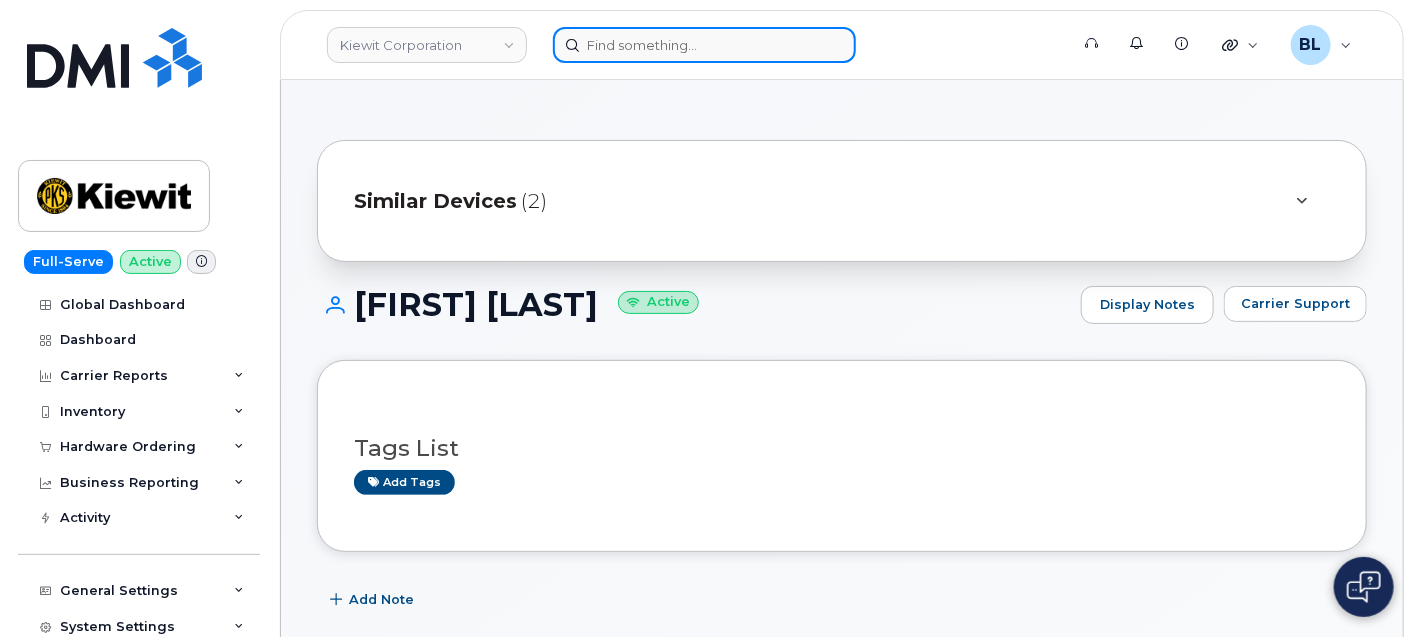 click at bounding box center [704, 45] 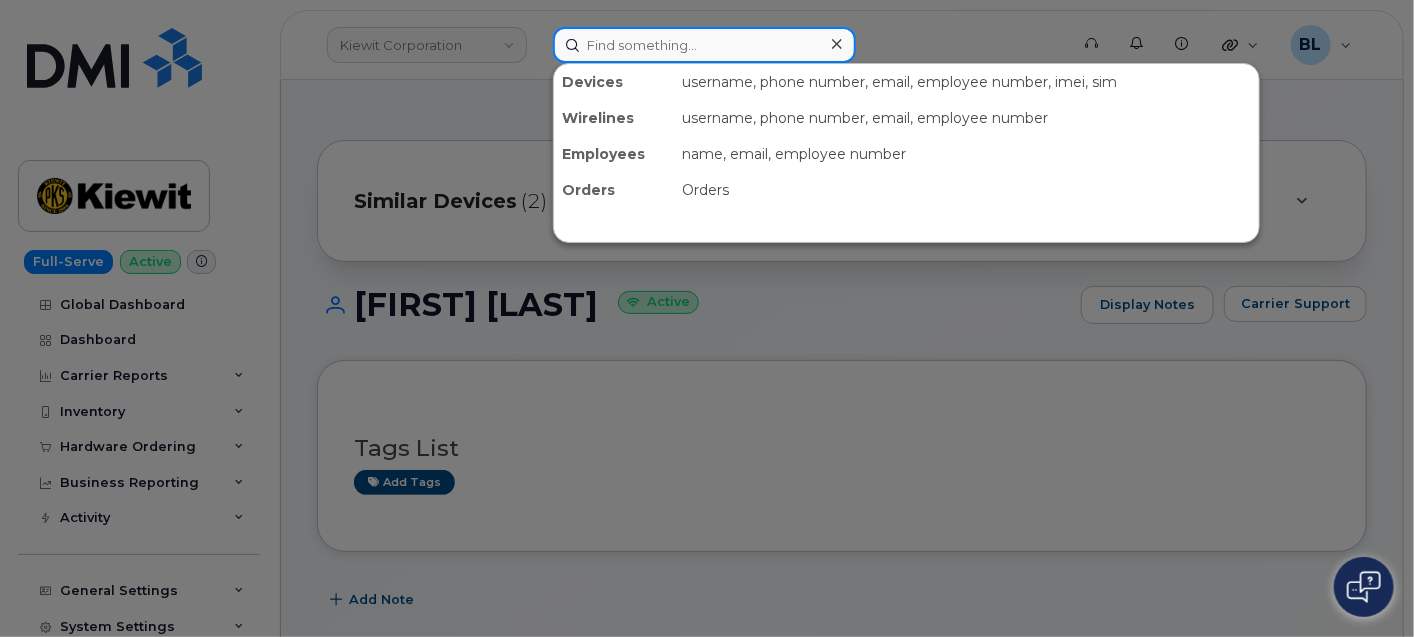 paste on "[PHONE]" 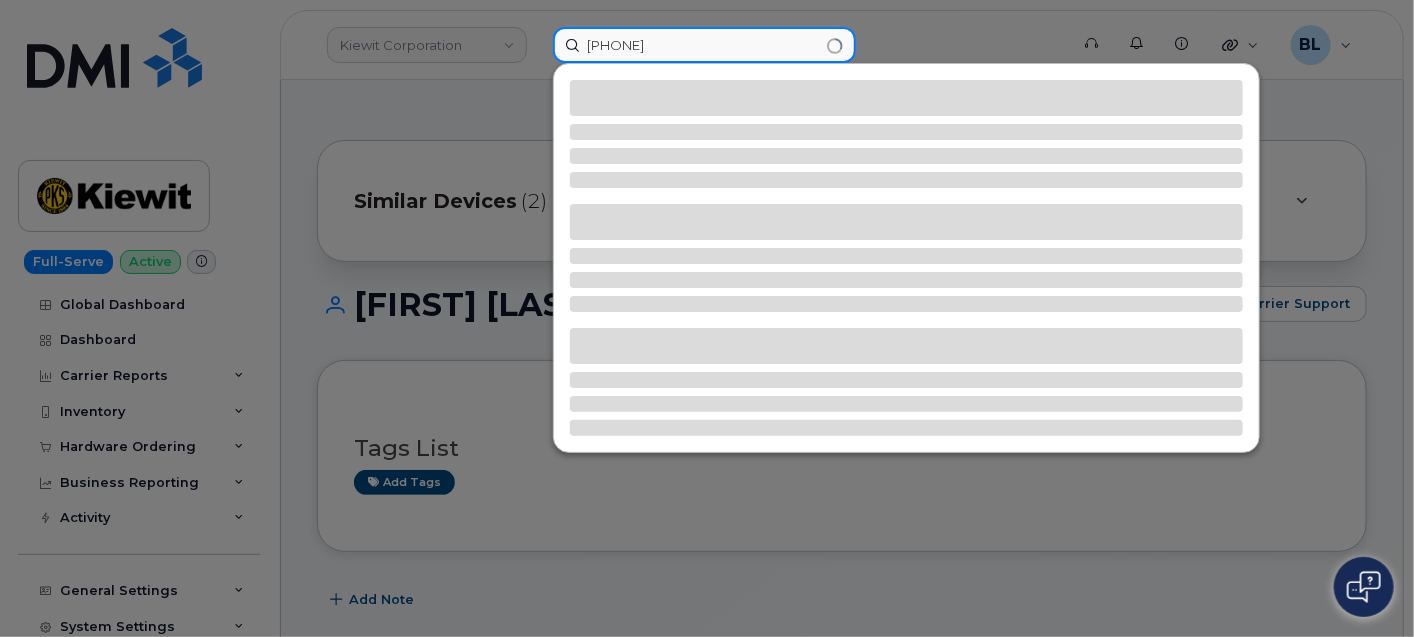 type on "[PHONE]" 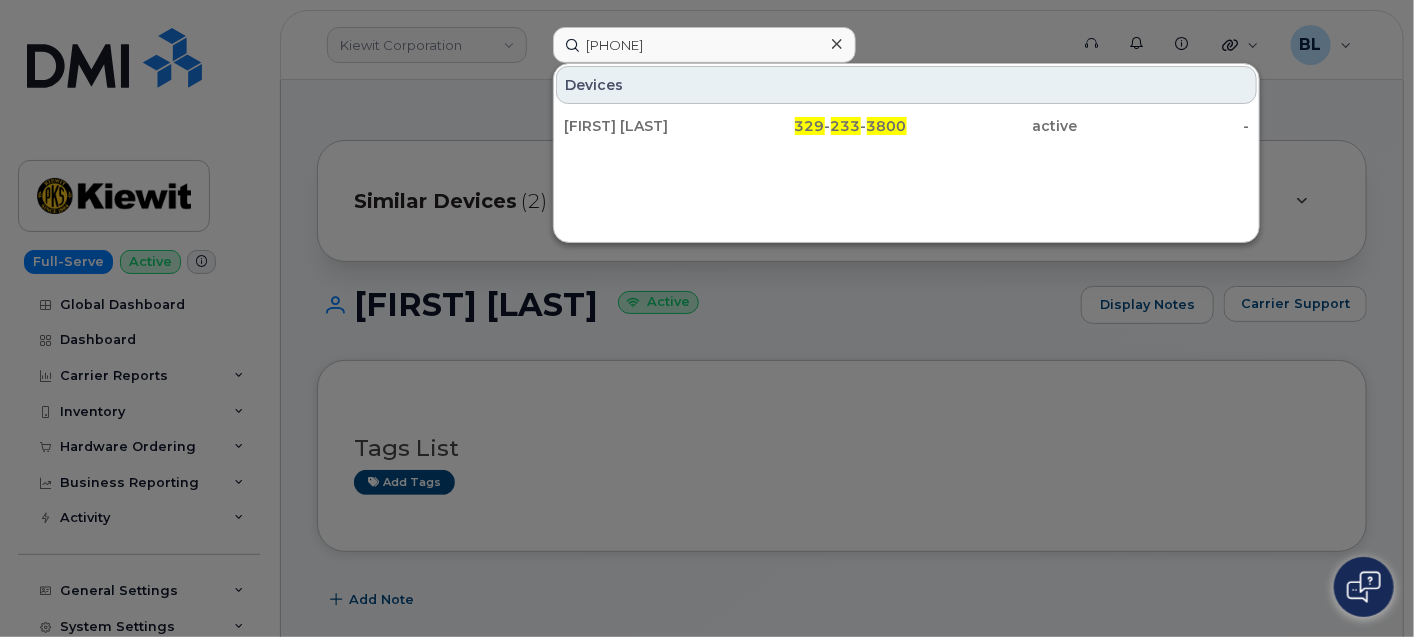 drag, startPoint x: 790, startPoint y: 116, endPoint x: 942, endPoint y: 81, distance: 155.97757 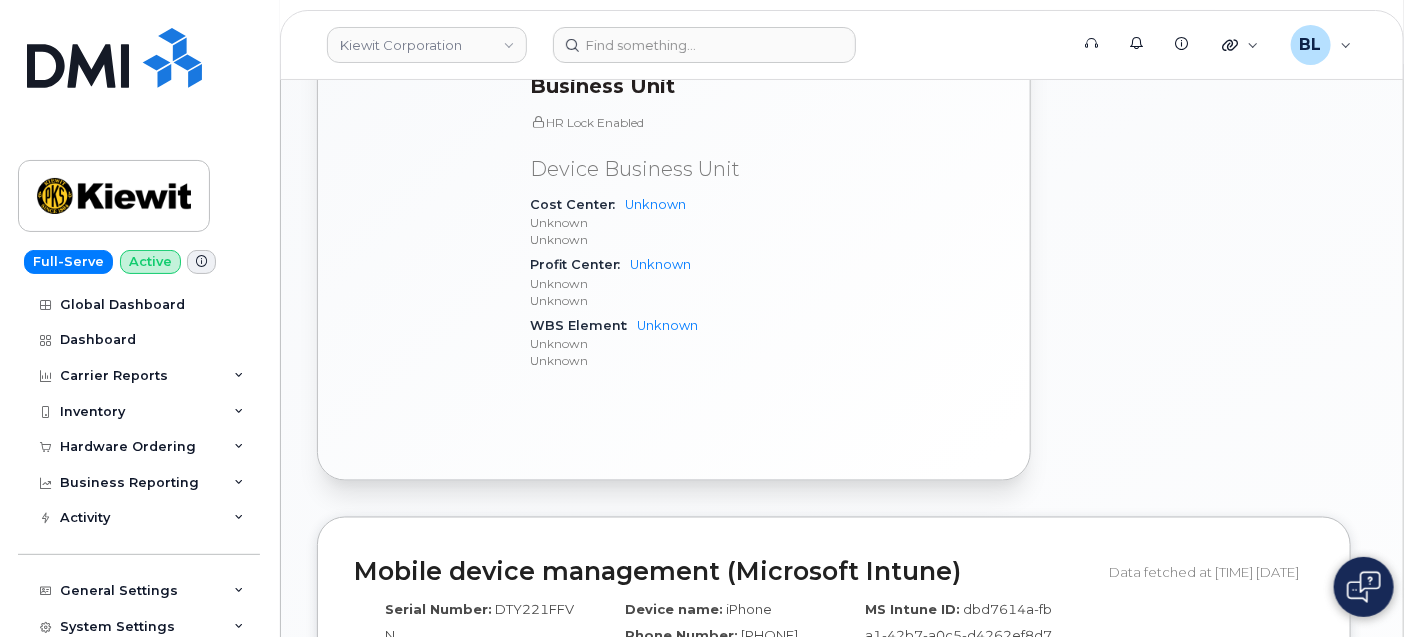 scroll, scrollTop: 0, scrollLeft: 0, axis: both 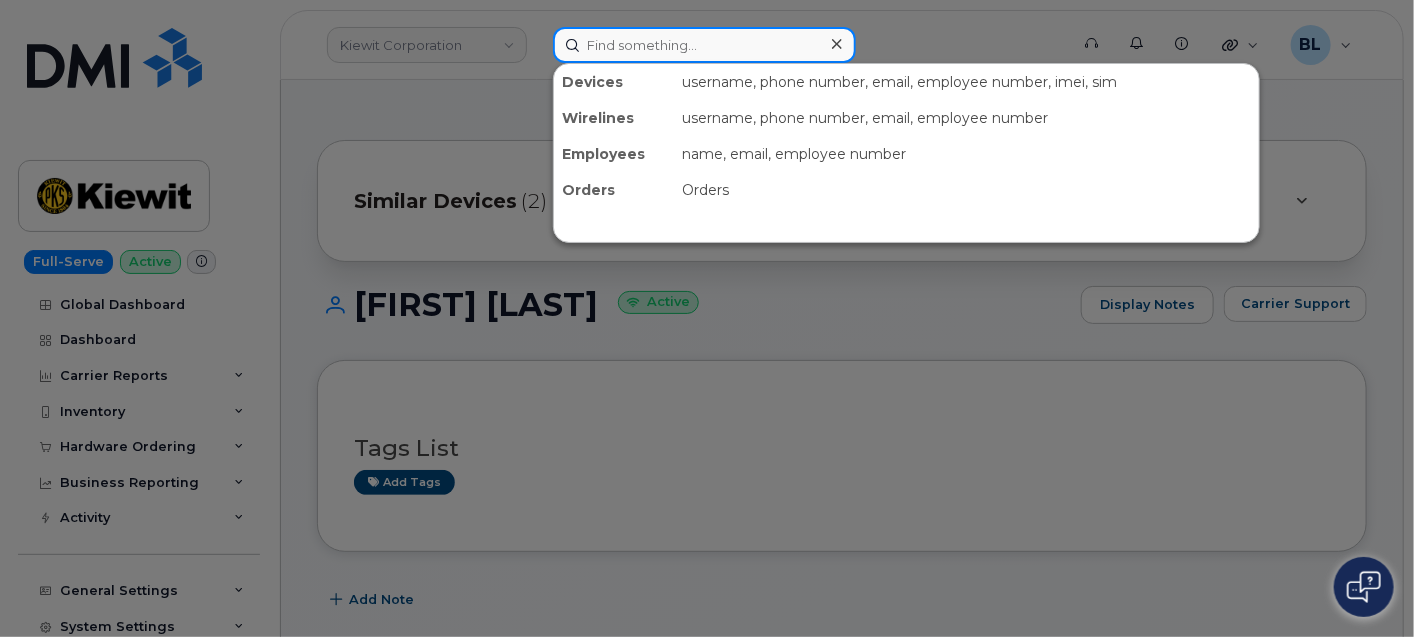 click at bounding box center [704, 45] 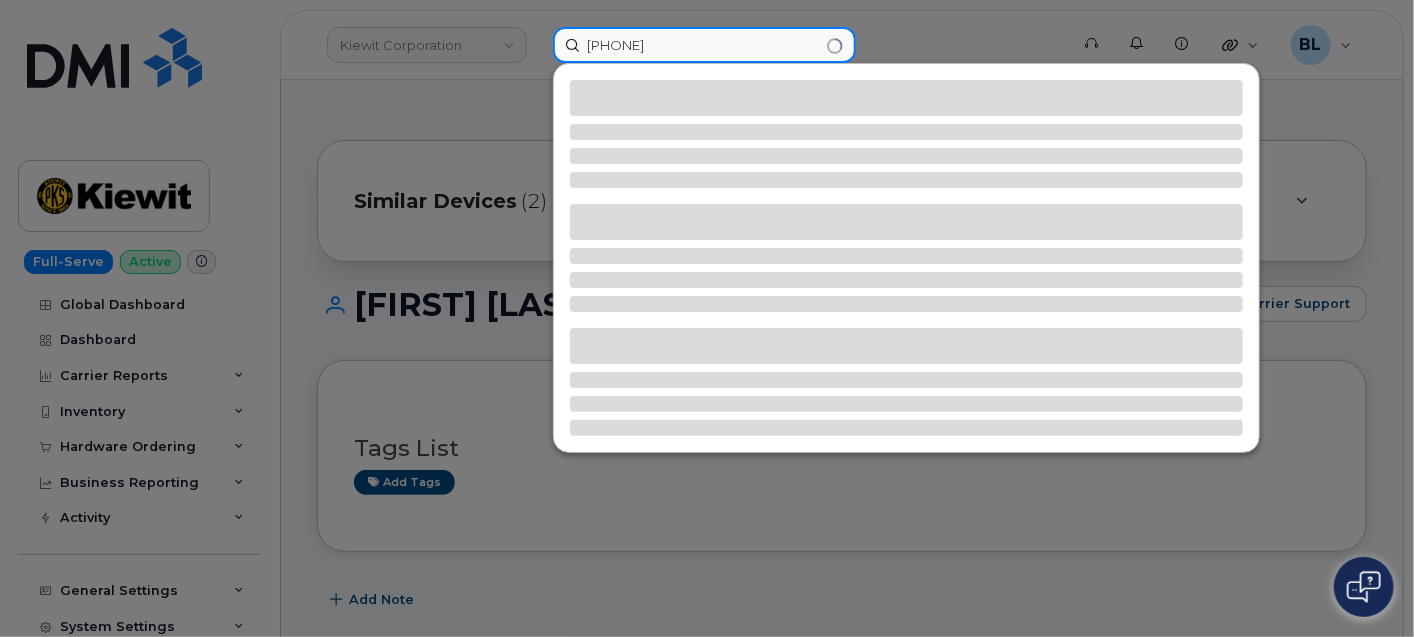 click on "2244833847" at bounding box center (704, 45) 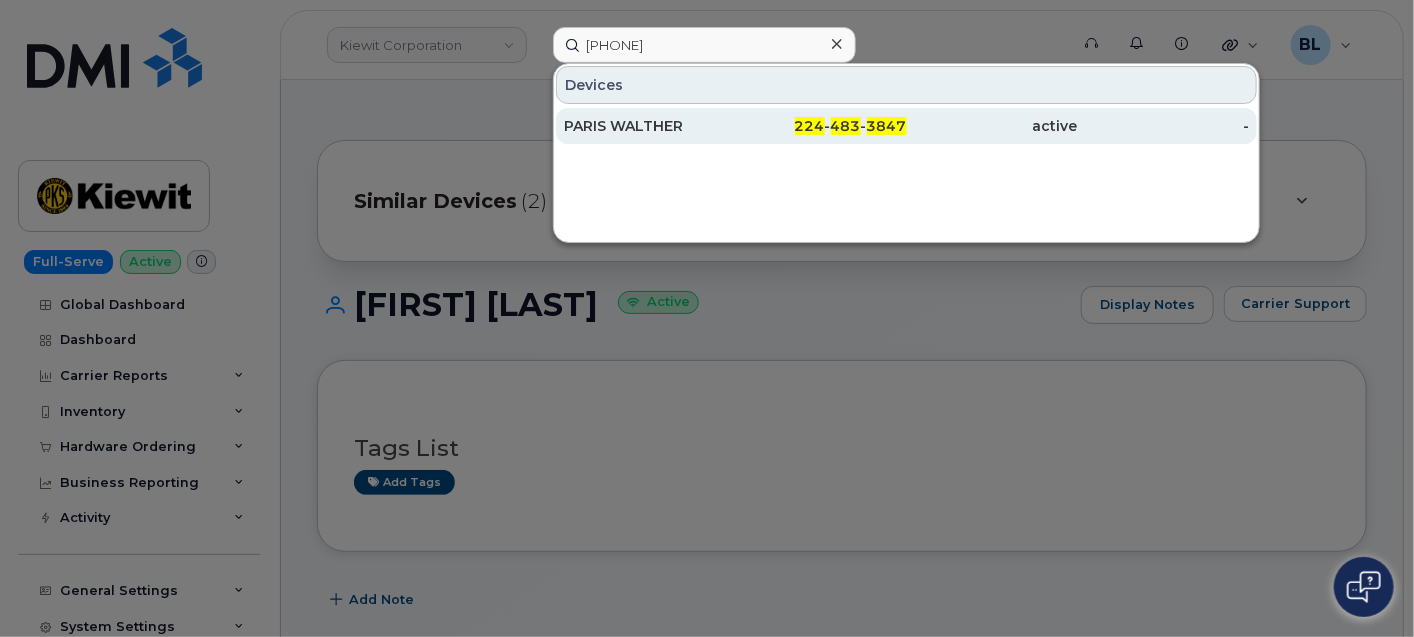 click on "224 - 483 - 3847" 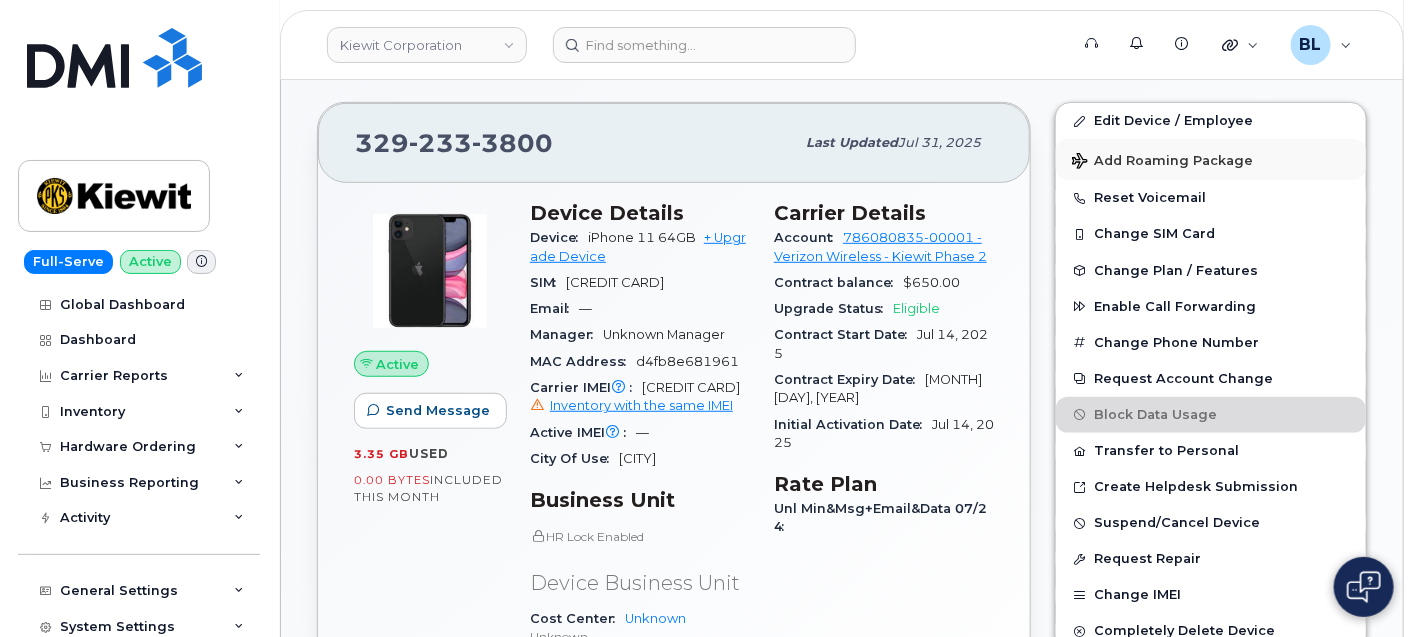 scroll, scrollTop: 296, scrollLeft: 0, axis: vertical 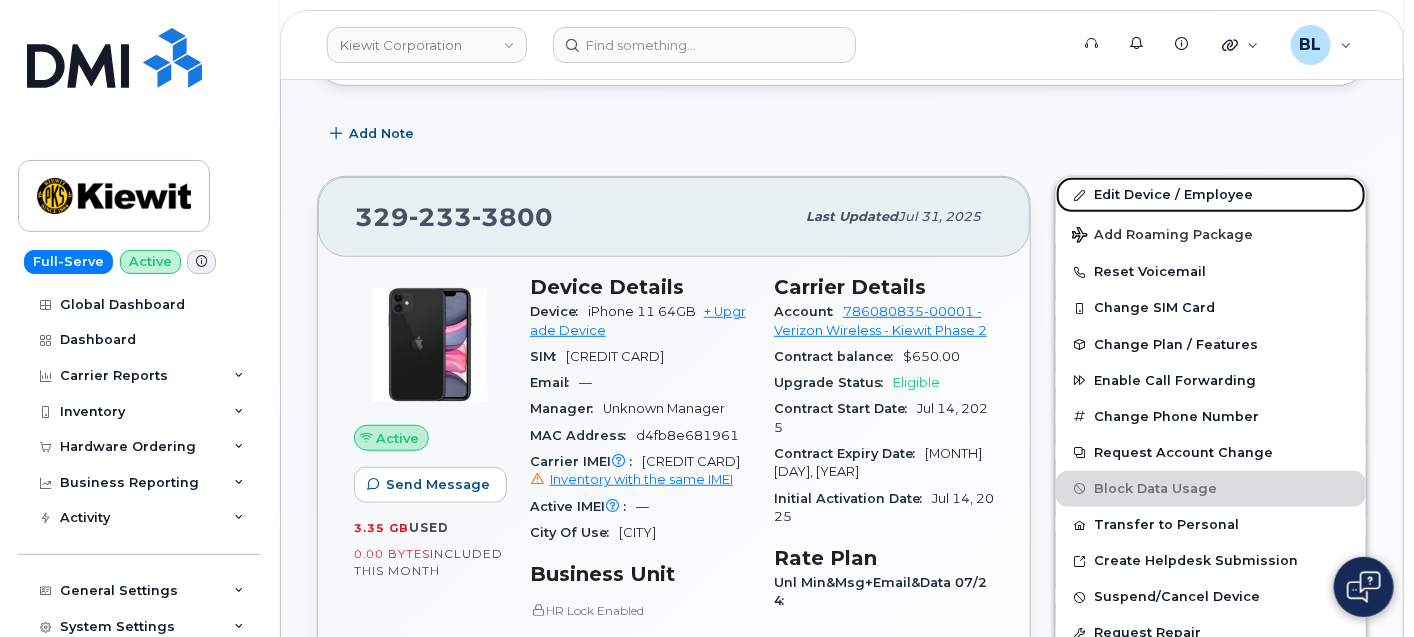 drag, startPoint x: 1230, startPoint y: 198, endPoint x: 1417, endPoint y: 210, distance: 187.38463 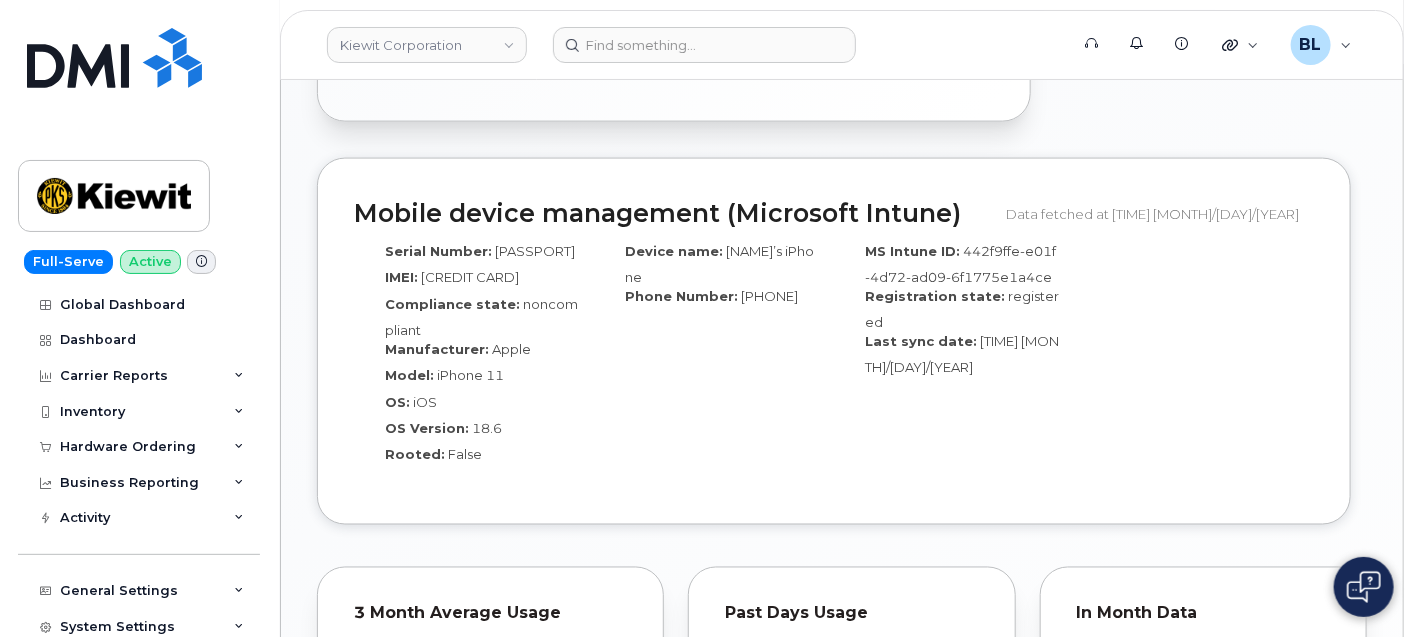scroll, scrollTop: 1185, scrollLeft: 0, axis: vertical 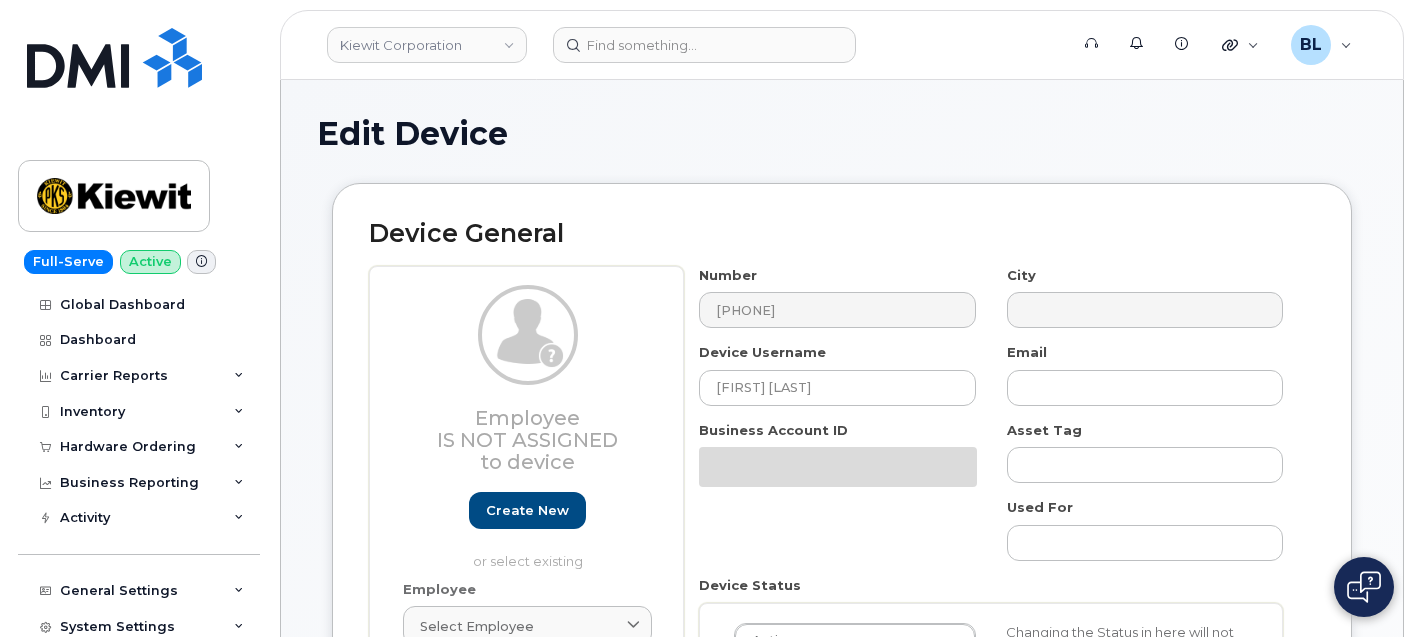 select on "29584743" 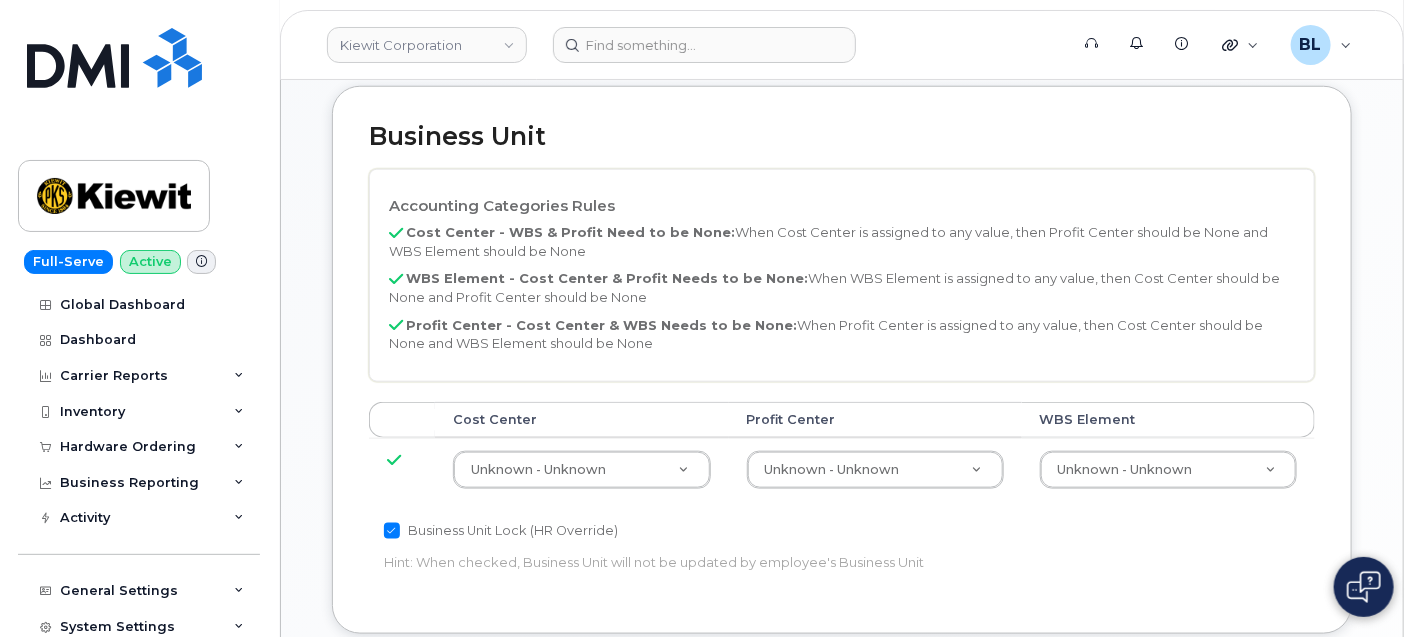 scroll, scrollTop: 888, scrollLeft: 0, axis: vertical 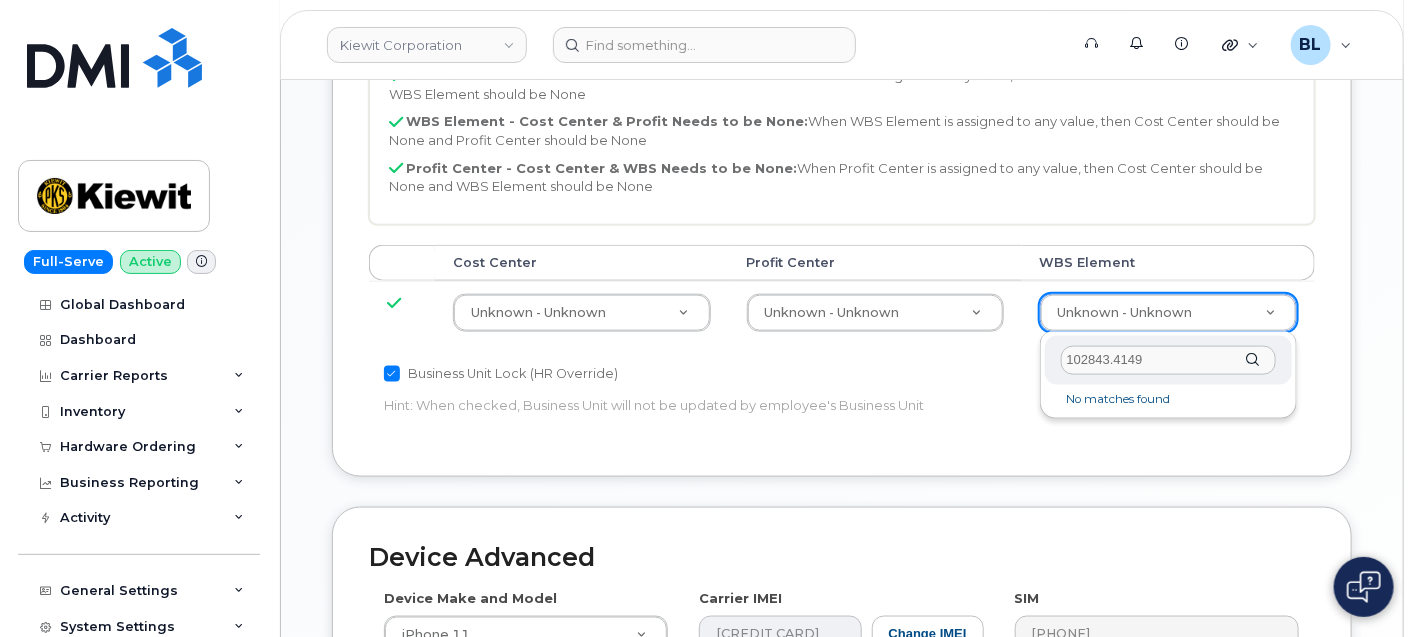 drag, startPoint x: 1206, startPoint y: 366, endPoint x: 1213, endPoint y: 357, distance: 11.401754 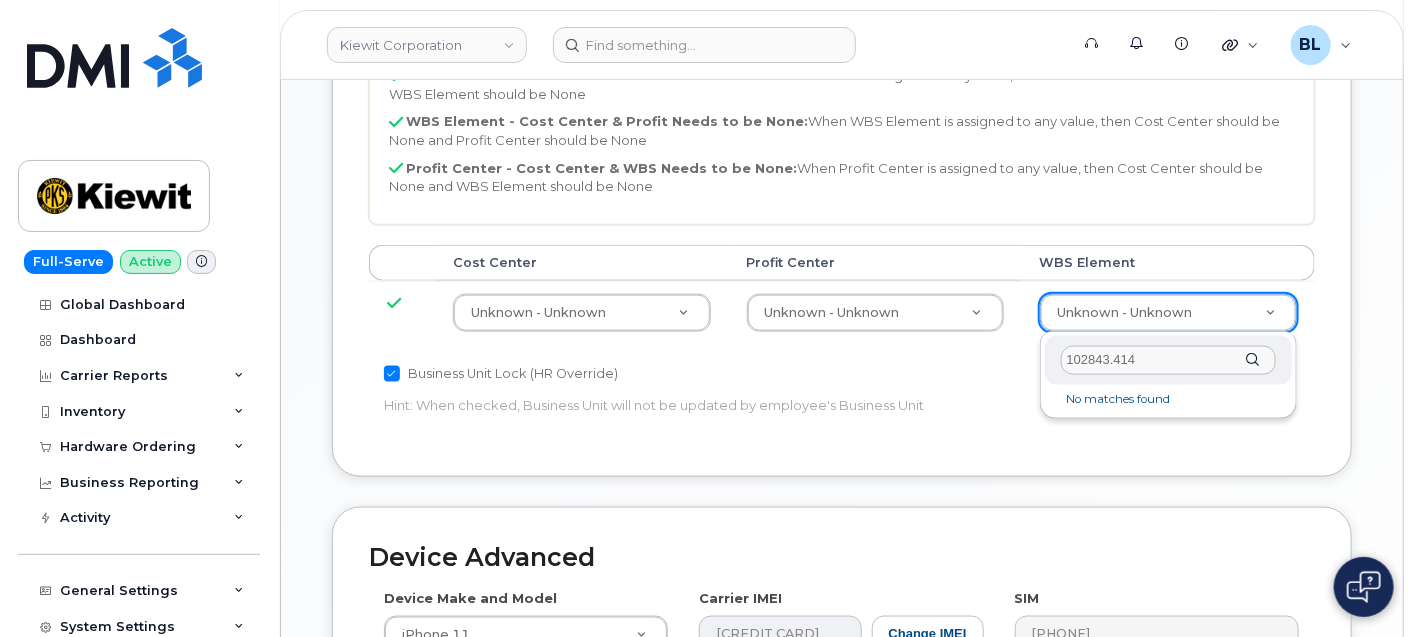 type on "102843.41" 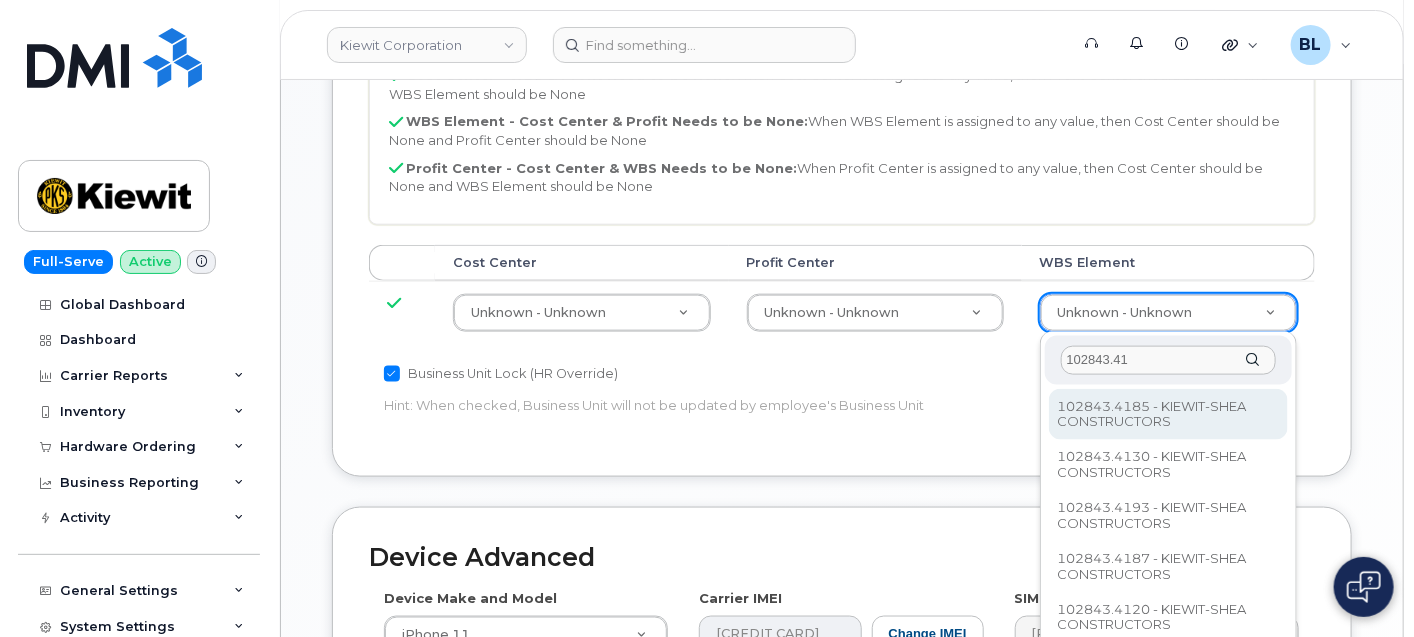 drag, startPoint x: 1177, startPoint y: 361, endPoint x: 643, endPoint y: 292, distance: 538.4394 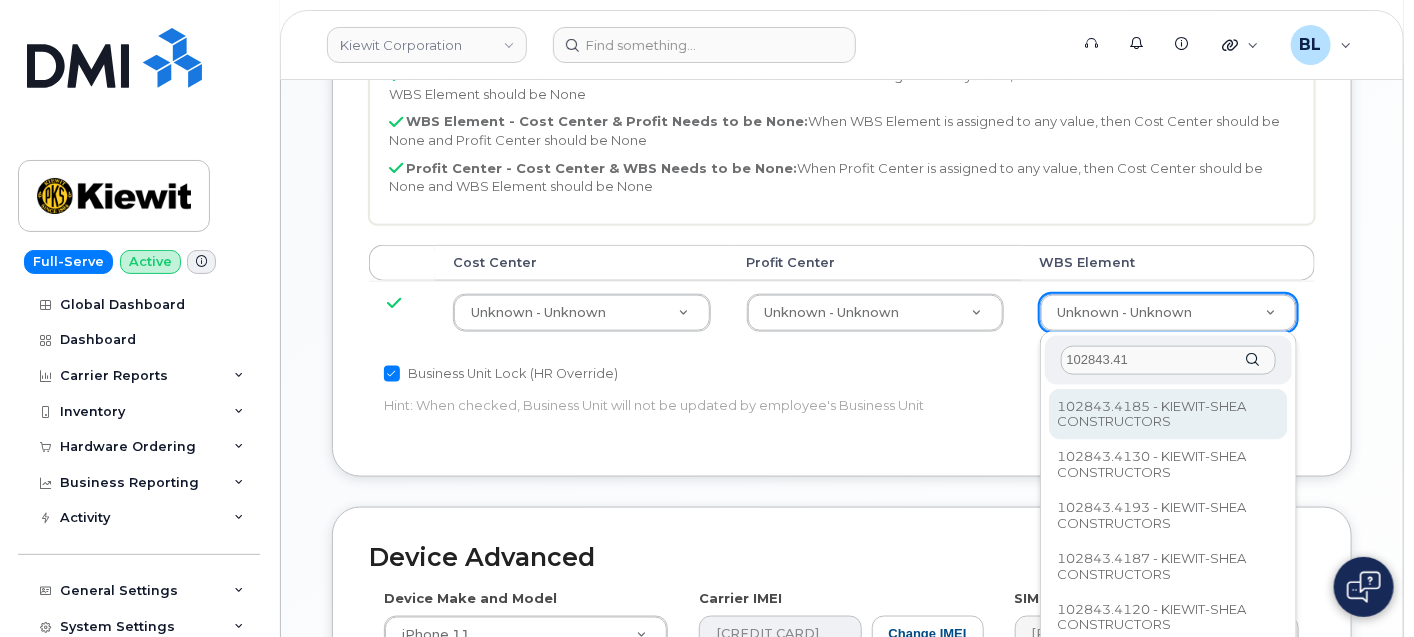 type 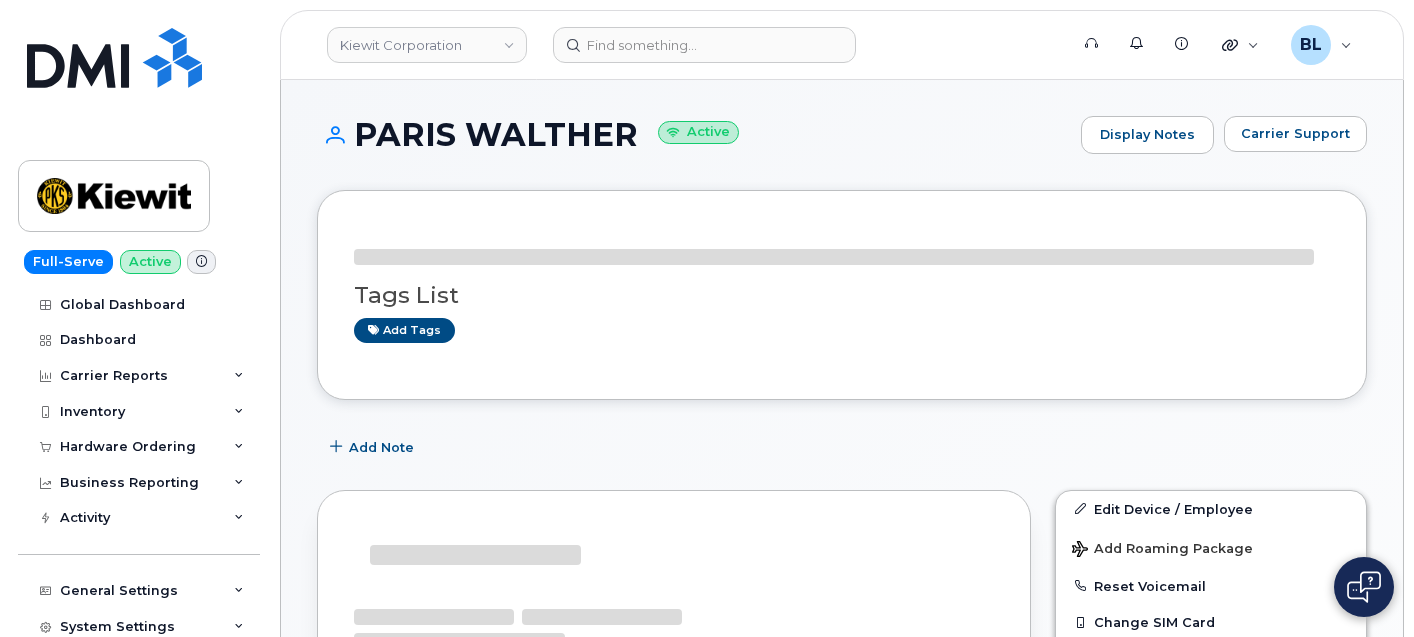scroll, scrollTop: 0, scrollLeft: 0, axis: both 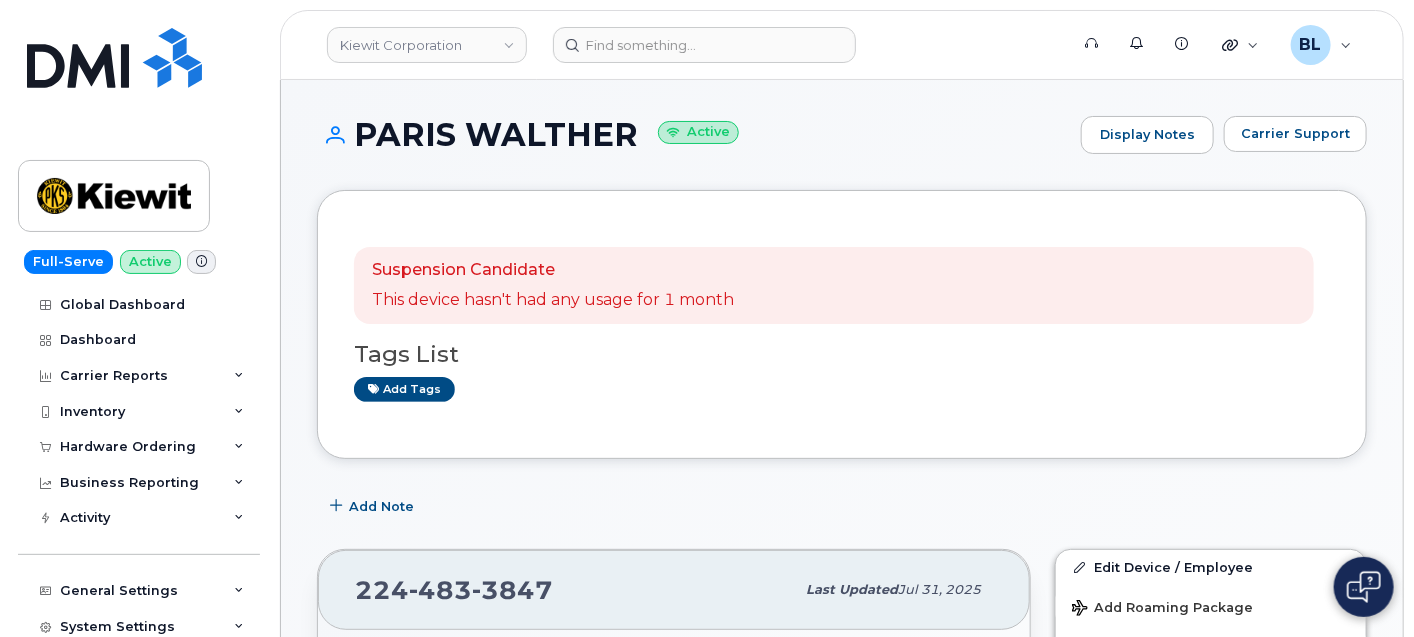 drag, startPoint x: 358, startPoint y: 125, endPoint x: 623, endPoint y: 127, distance: 265.00754 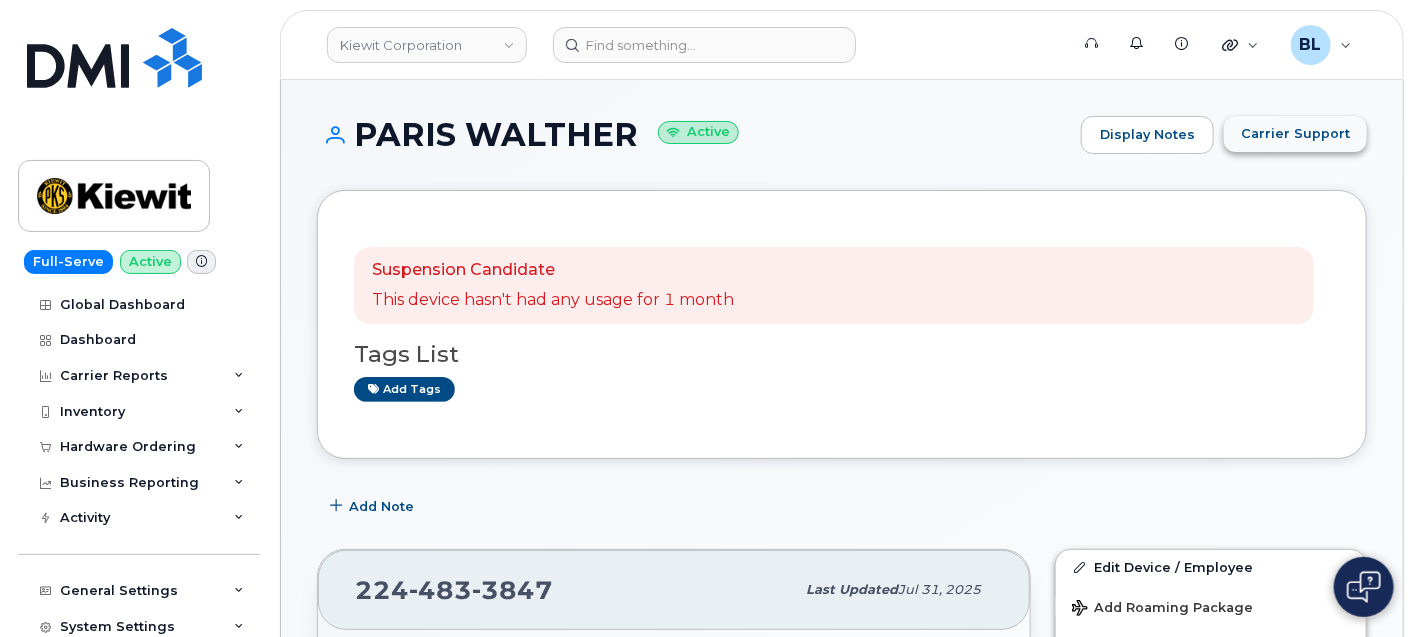 click on "Carrier Support" at bounding box center (1295, 133) 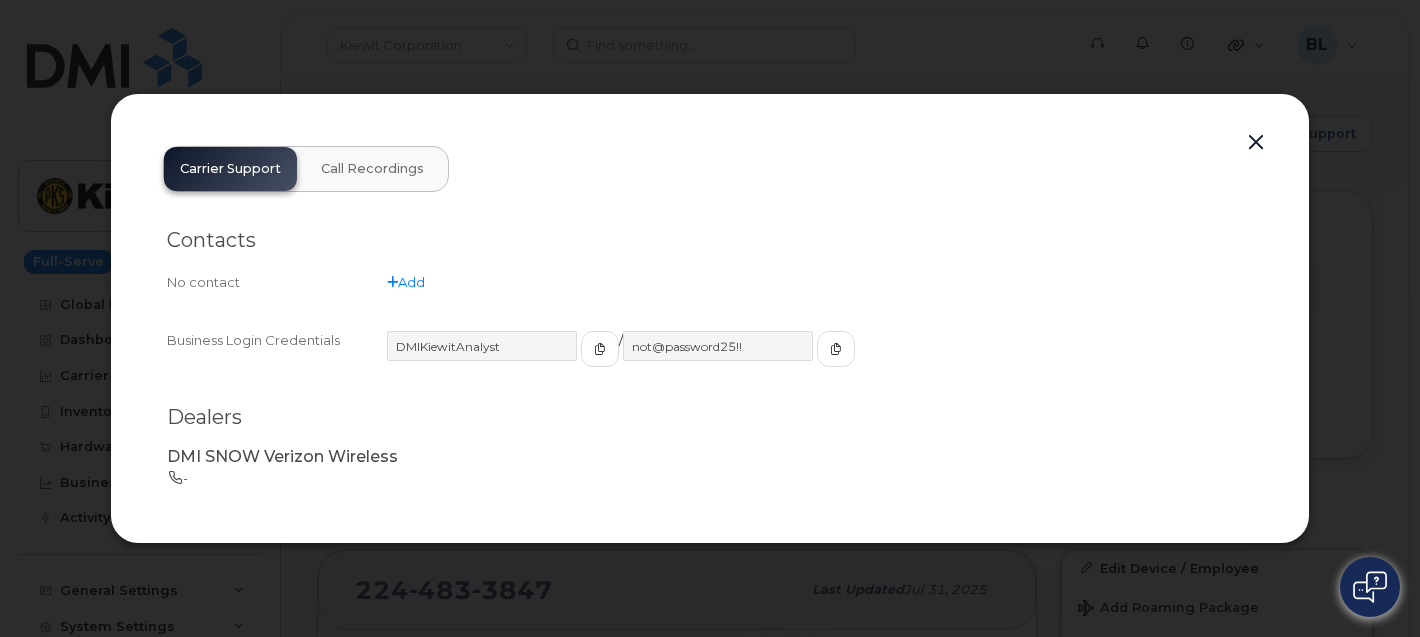 click at bounding box center (1256, 143) 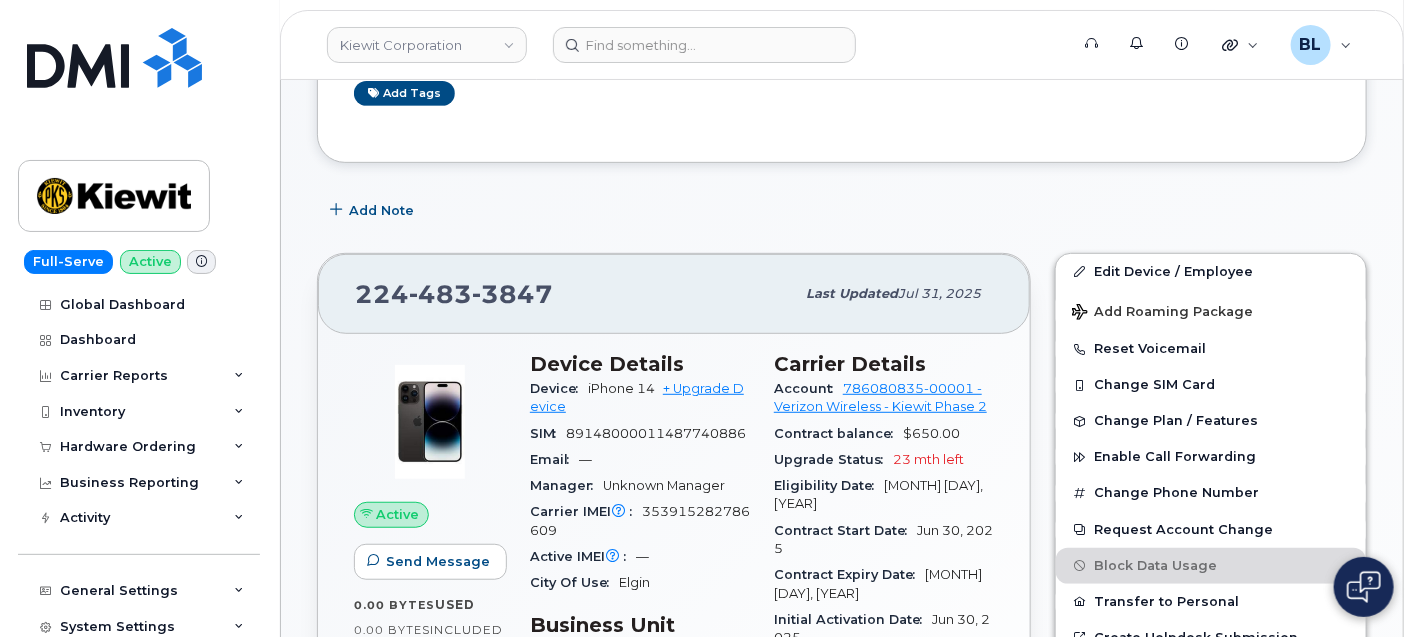 scroll, scrollTop: 0, scrollLeft: 0, axis: both 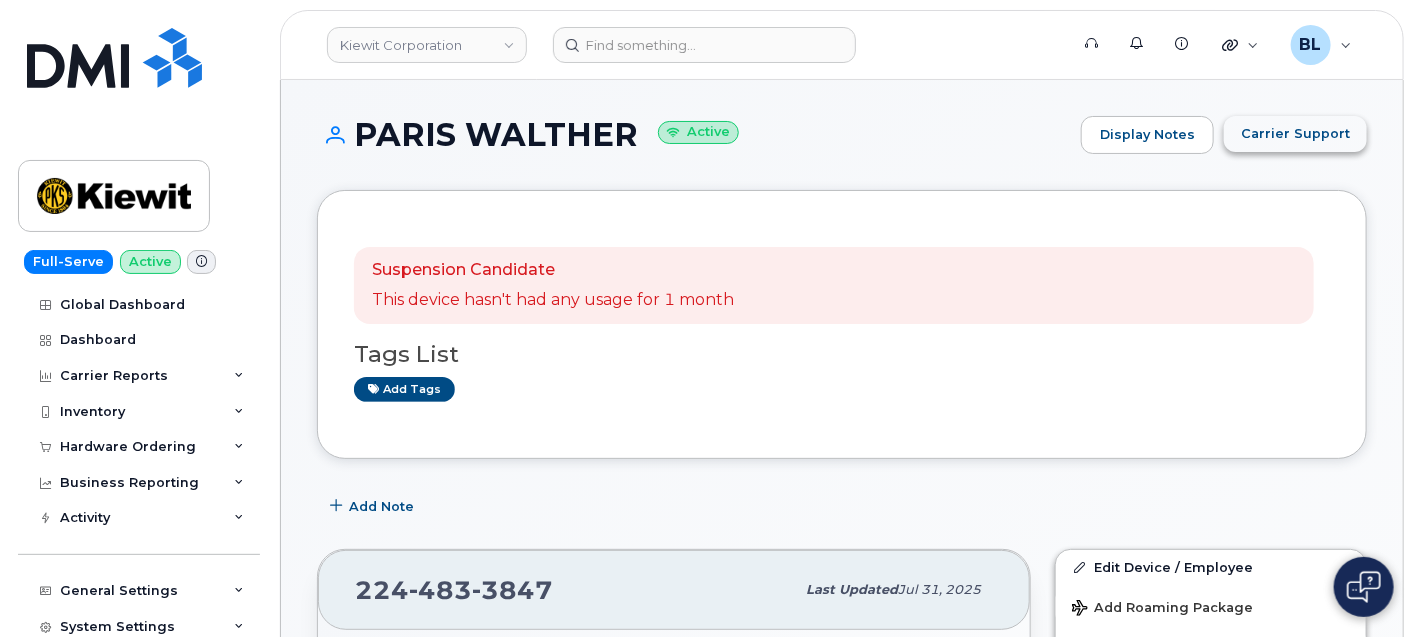 click on "Carrier Support" at bounding box center [1295, 133] 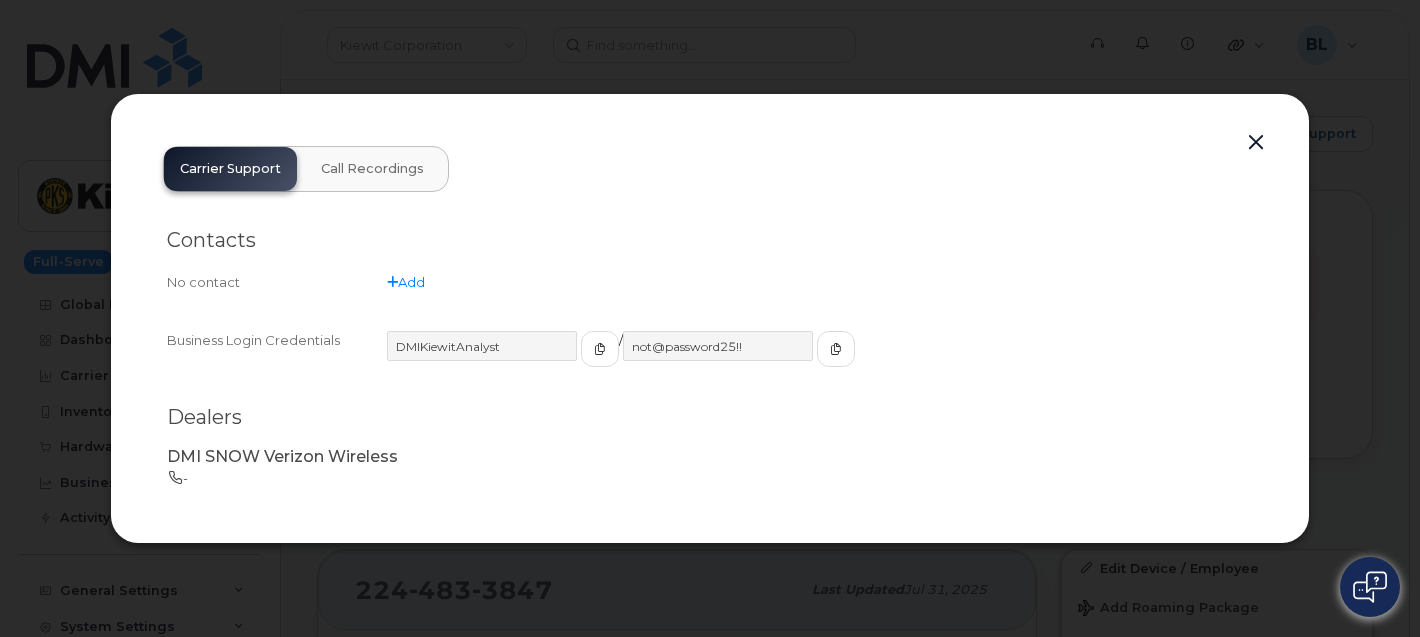 click at bounding box center (1256, 143) 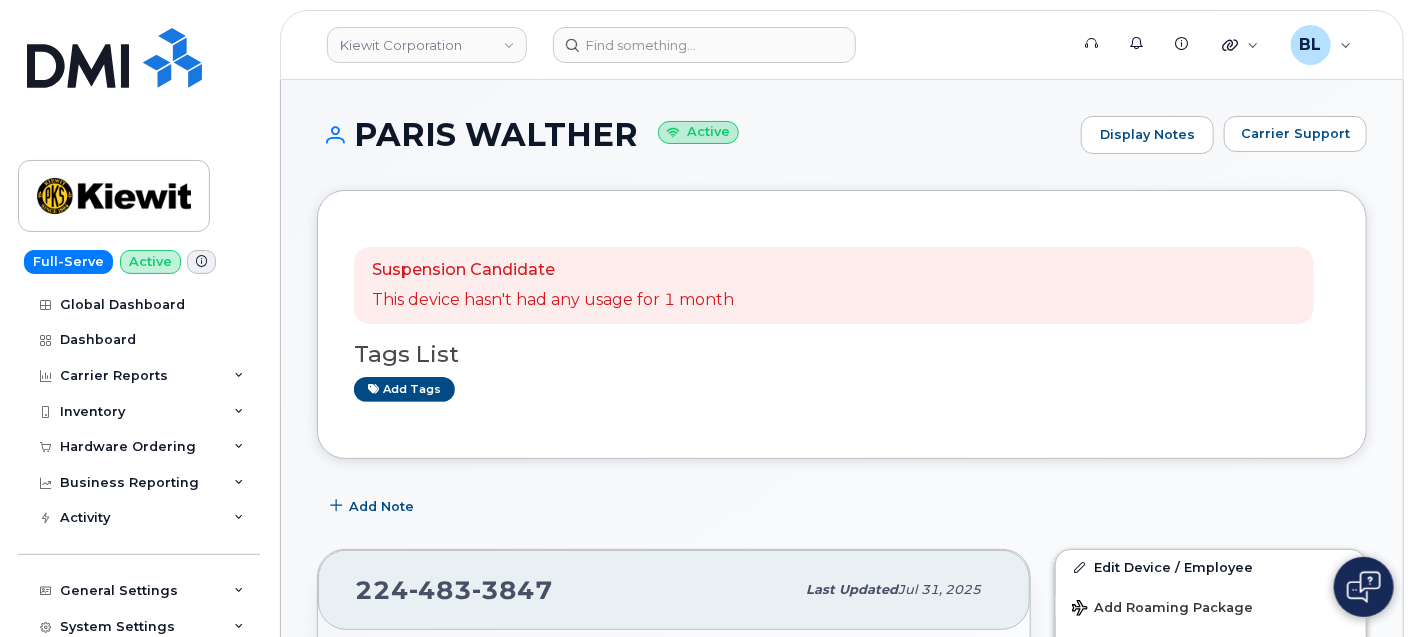 scroll, scrollTop: 293, scrollLeft: 0, axis: vertical 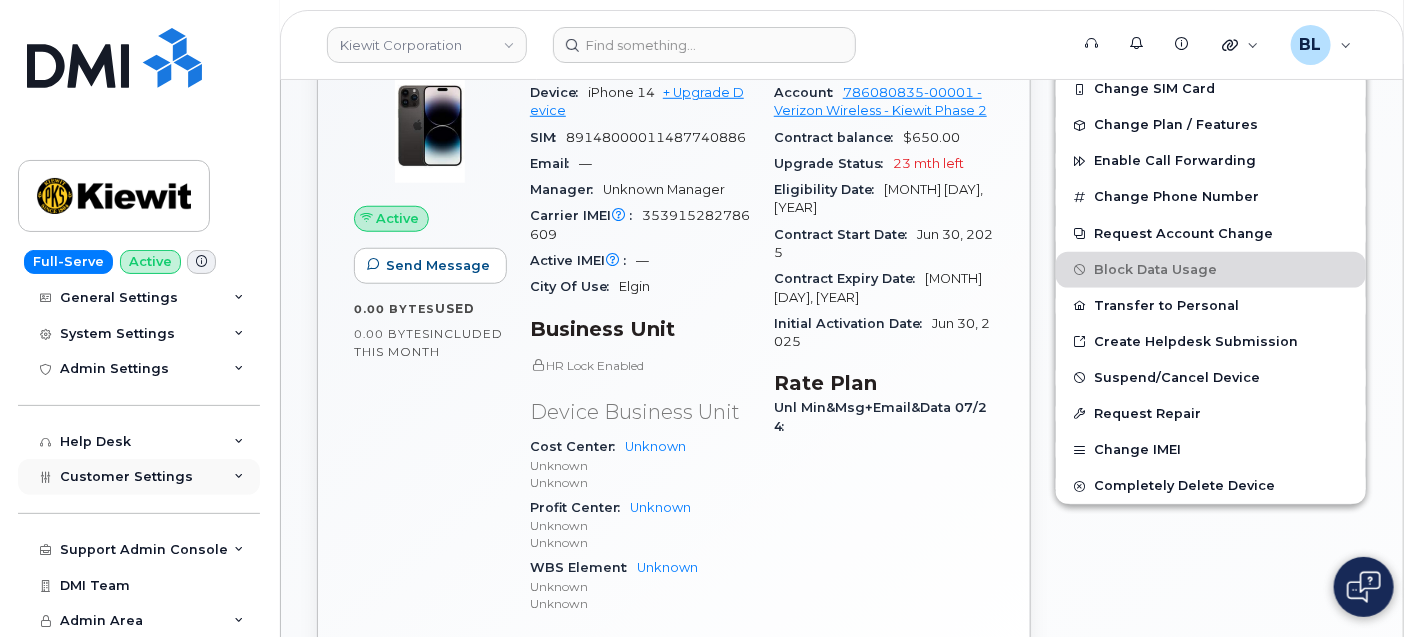 click on "Customer Settings" at bounding box center (126, 476) 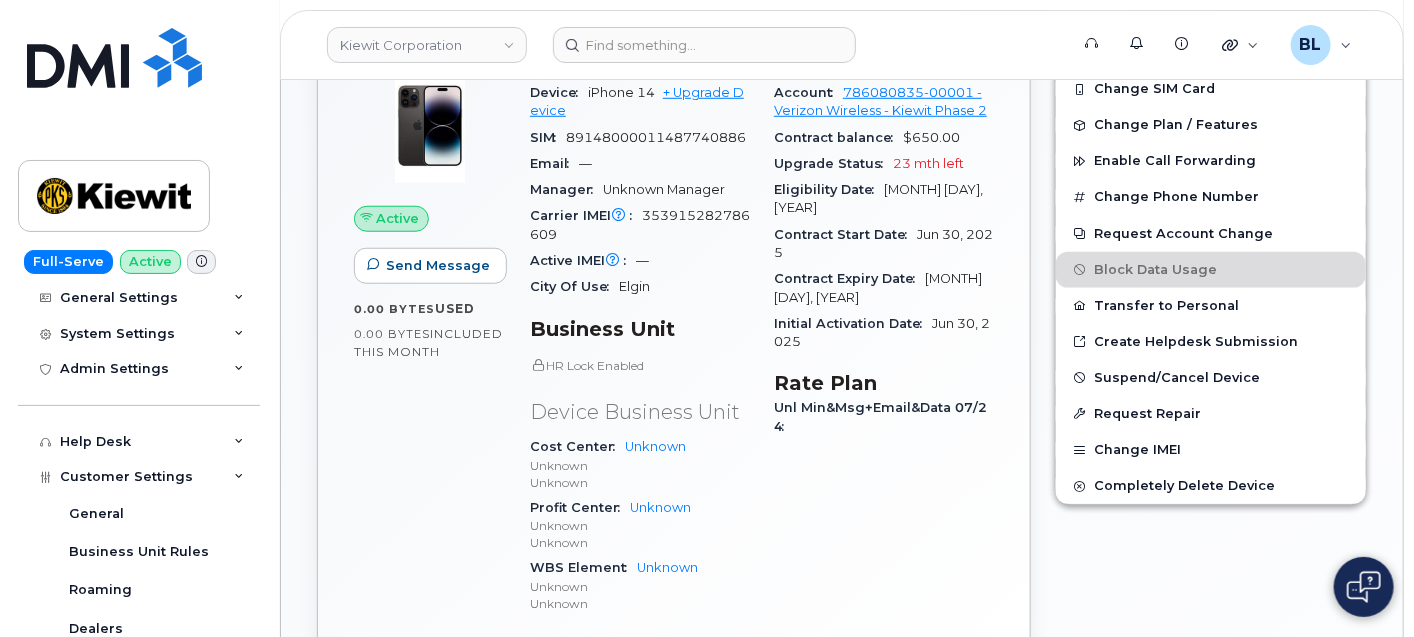 scroll, scrollTop: 867, scrollLeft: 0, axis: vertical 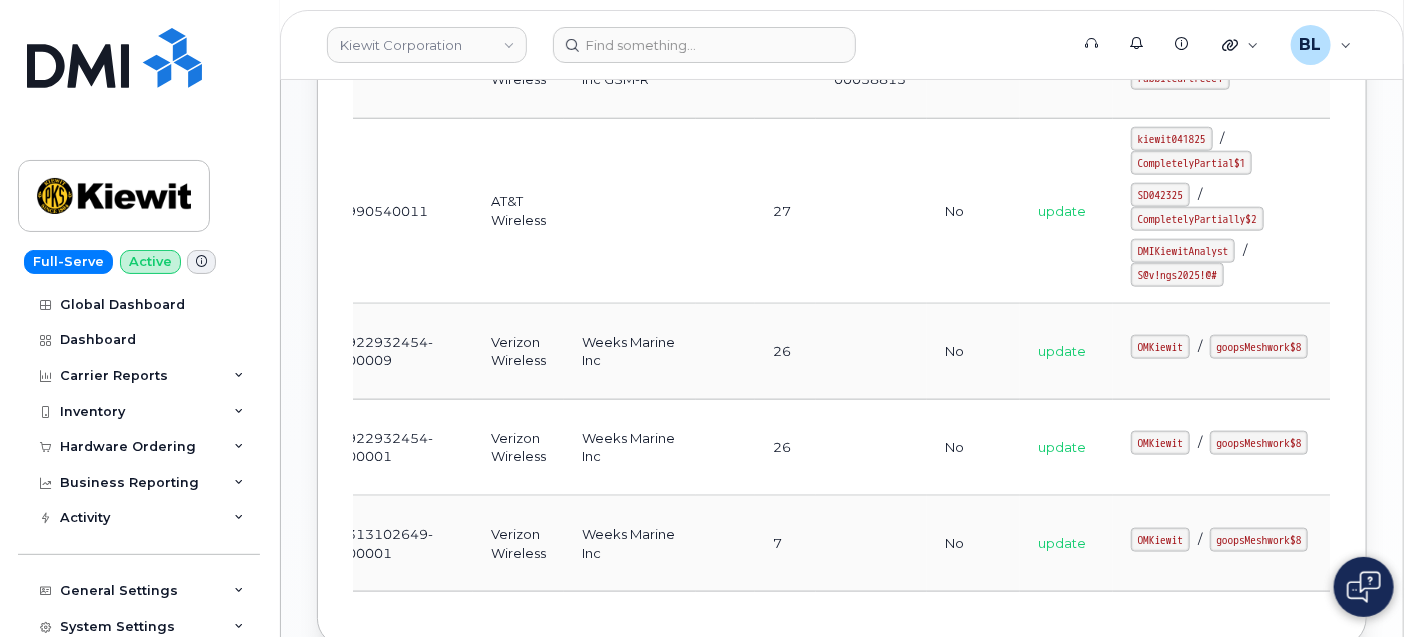 drag, startPoint x: 700, startPoint y: 441, endPoint x: 754, endPoint y: 436, distance: 54.230988 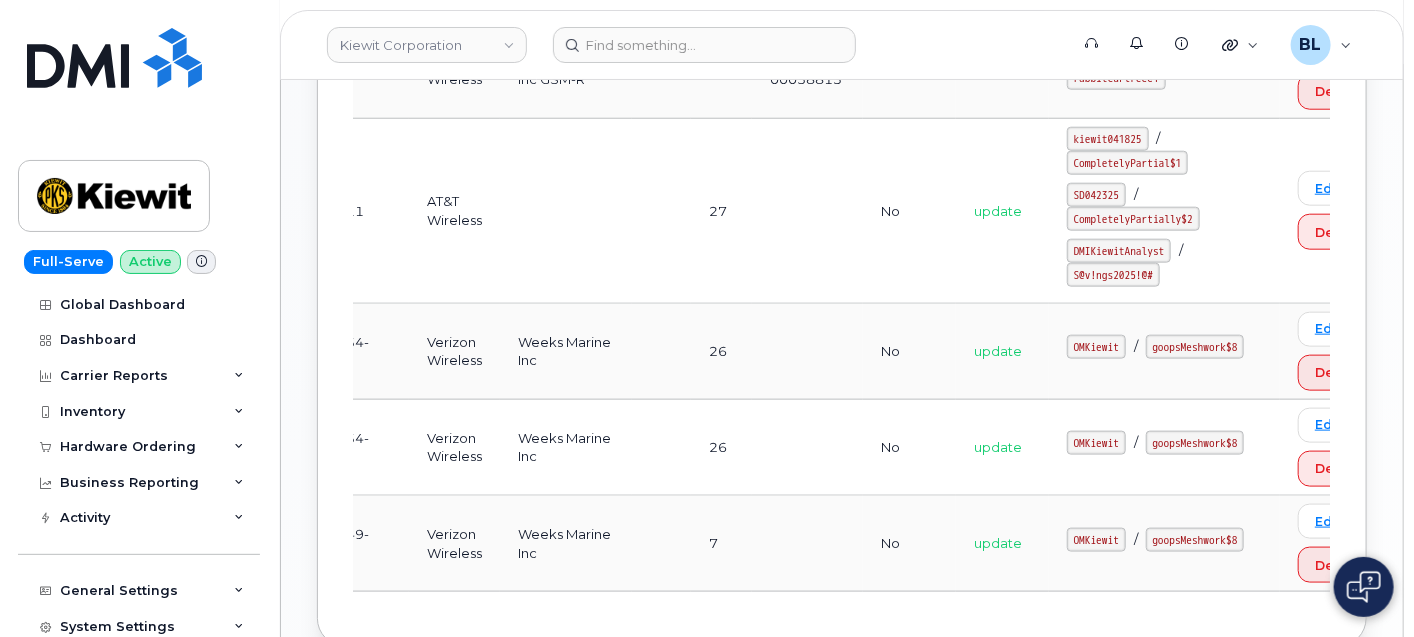 scroll, scrollTop: 0, scrollLeft: 233, axis: horizontal 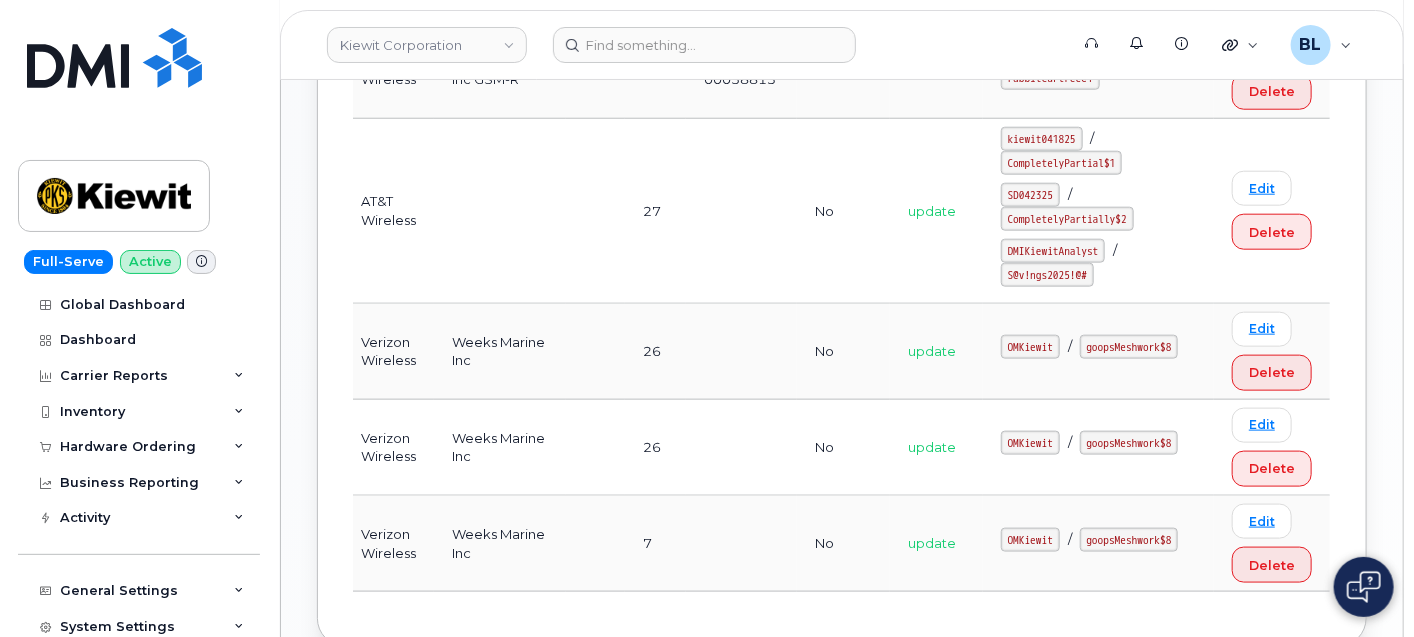 click on "OMKiewit" at bounding box center (1030, 540) 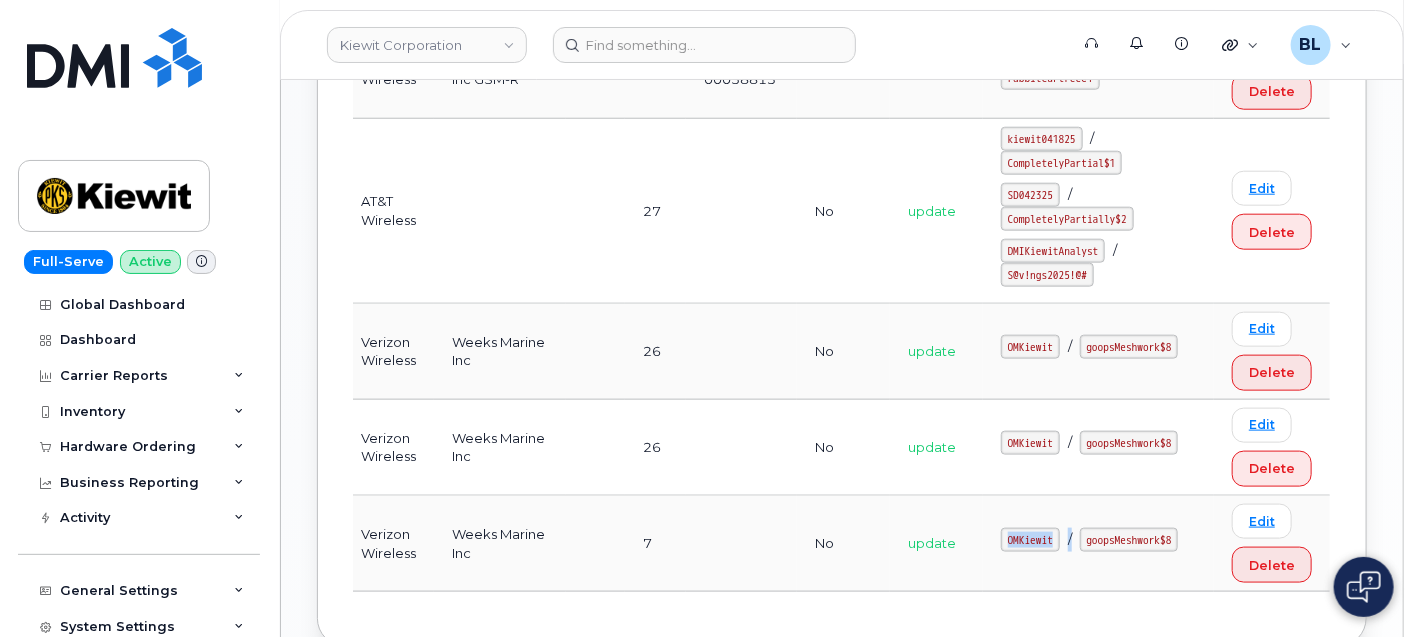 drag, startPoint x: 996, startPoint y: 540, endPoint x: 1071, endPoint y: 548, distance: 75.42546 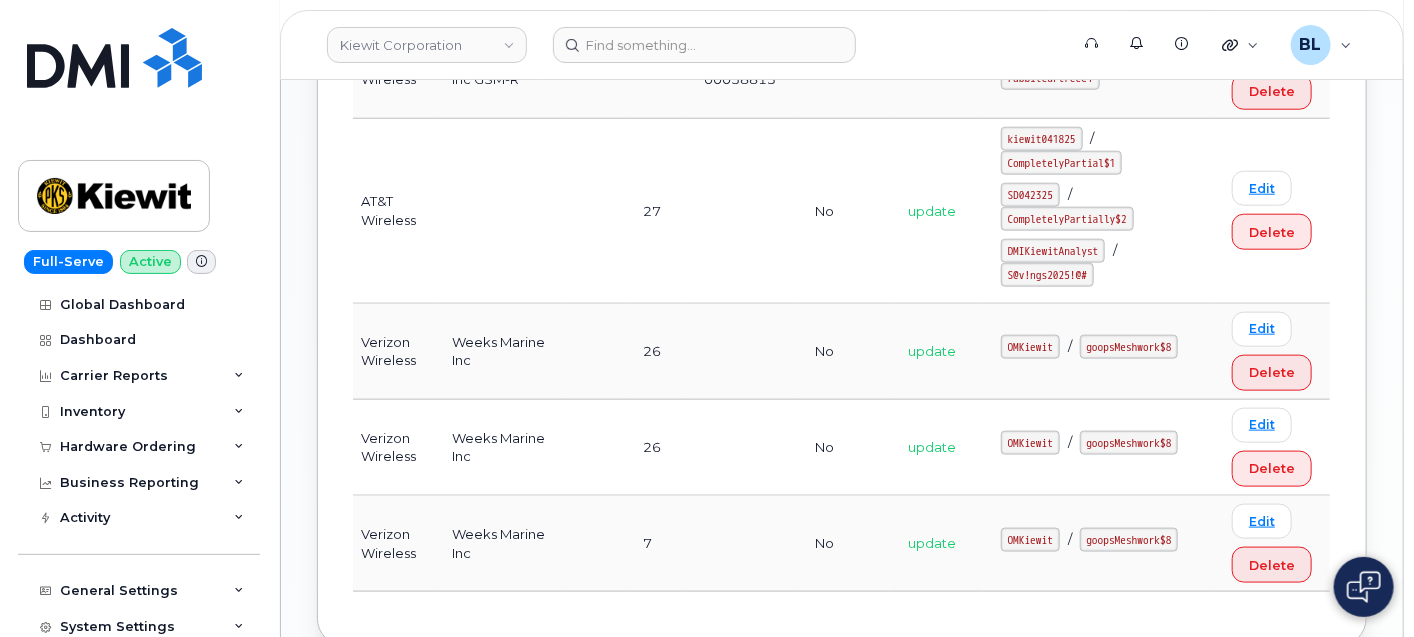 click on "OMKiewit / goopsMeshwork$8" at bounding box center (1098, 544) 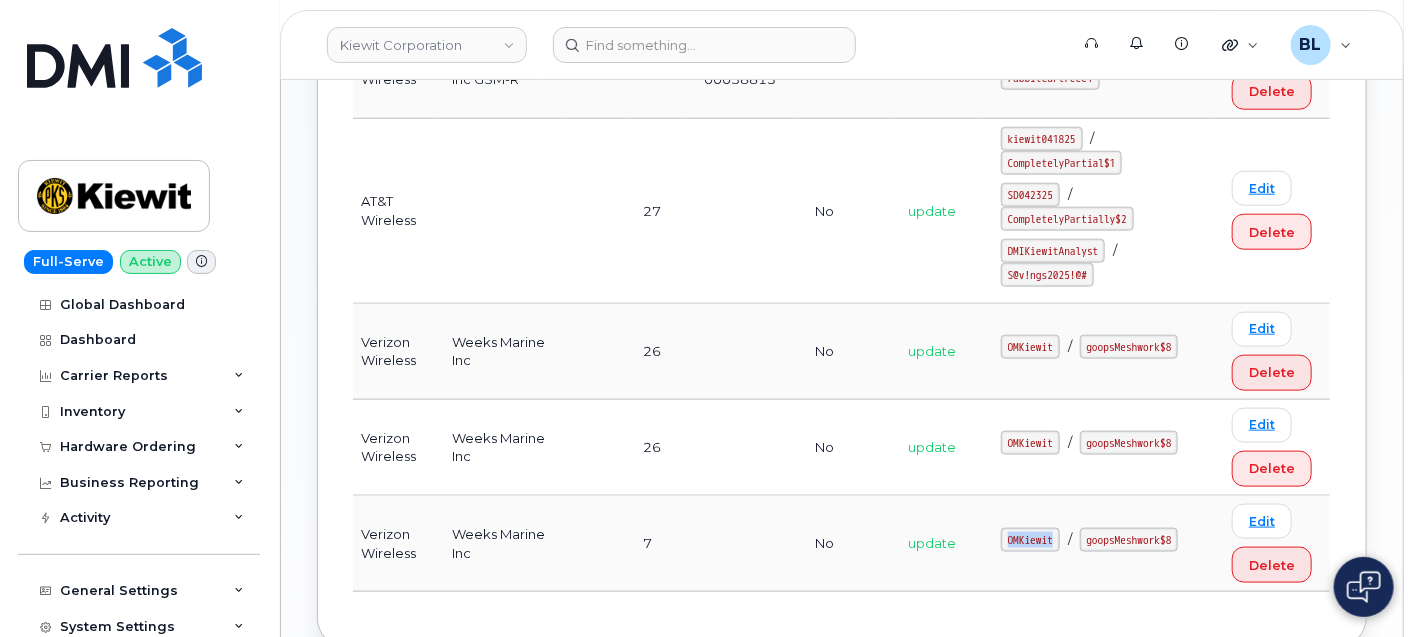 drag, startPoint x: 1000, startPoint y: 541, endPoint x: 1060, endPoint y: 551, distance: 60.827625 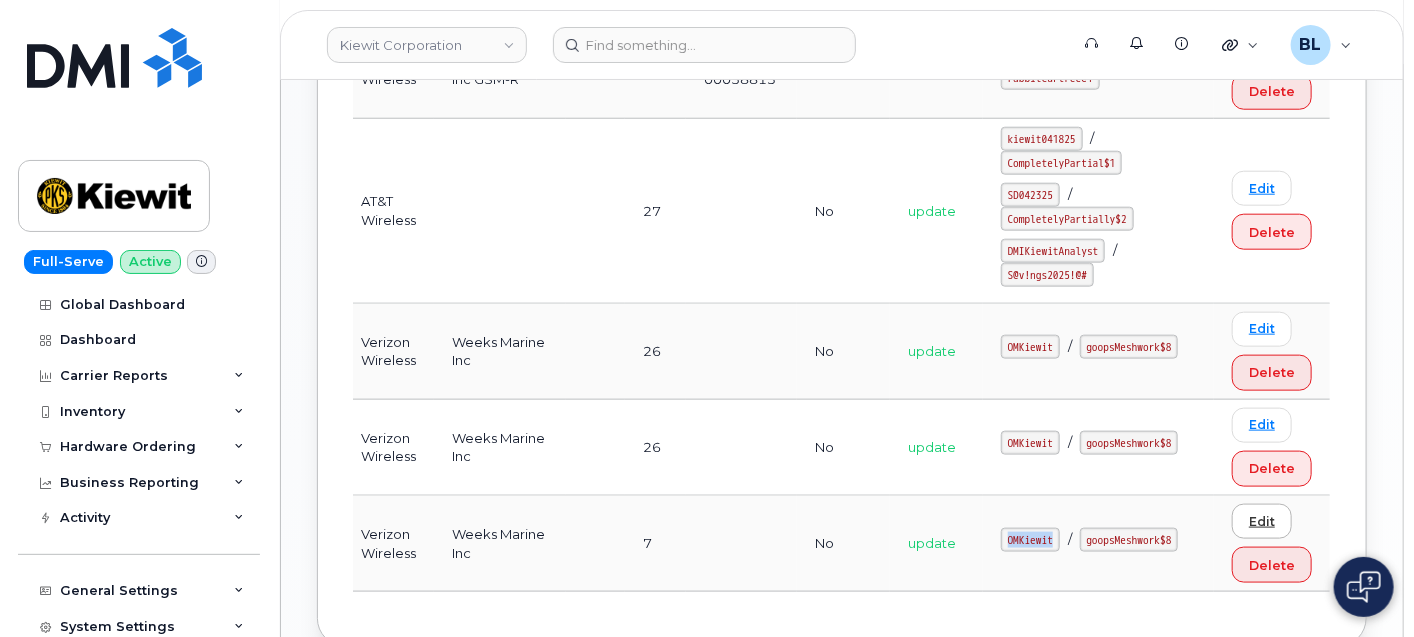 copy on "OMKiewit" 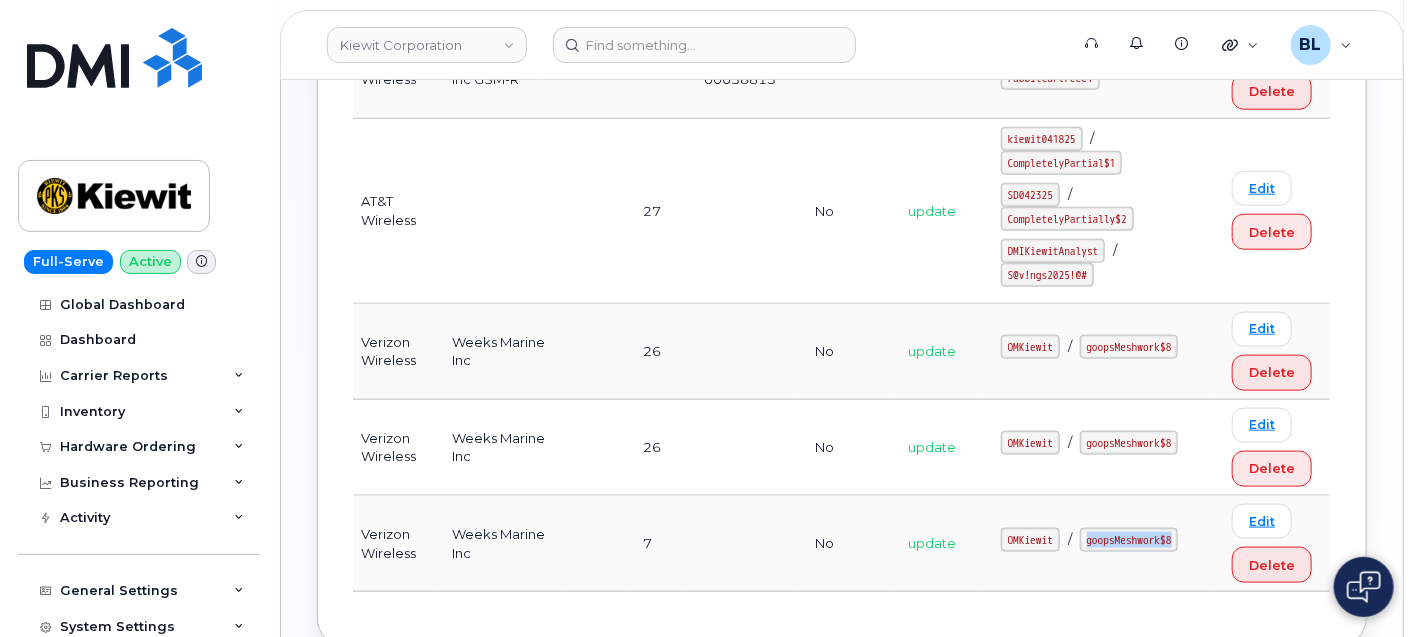 drag, startPoint x: 1082, startPoint y: 541, endPoint x: 1193, endPoint y: 553, distance: 111.64677 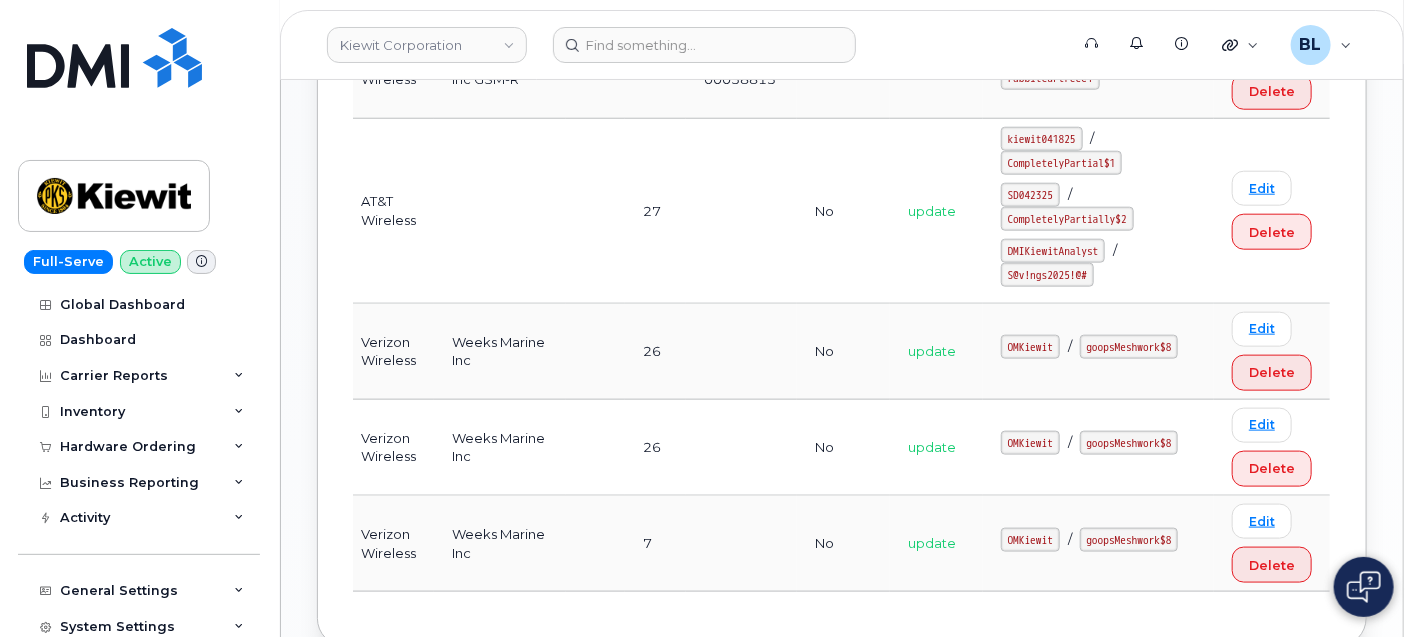 drag, startPoint x: 636, startPoint y: 541, endPoint x: 648, endPoint y: 536, distance: 13 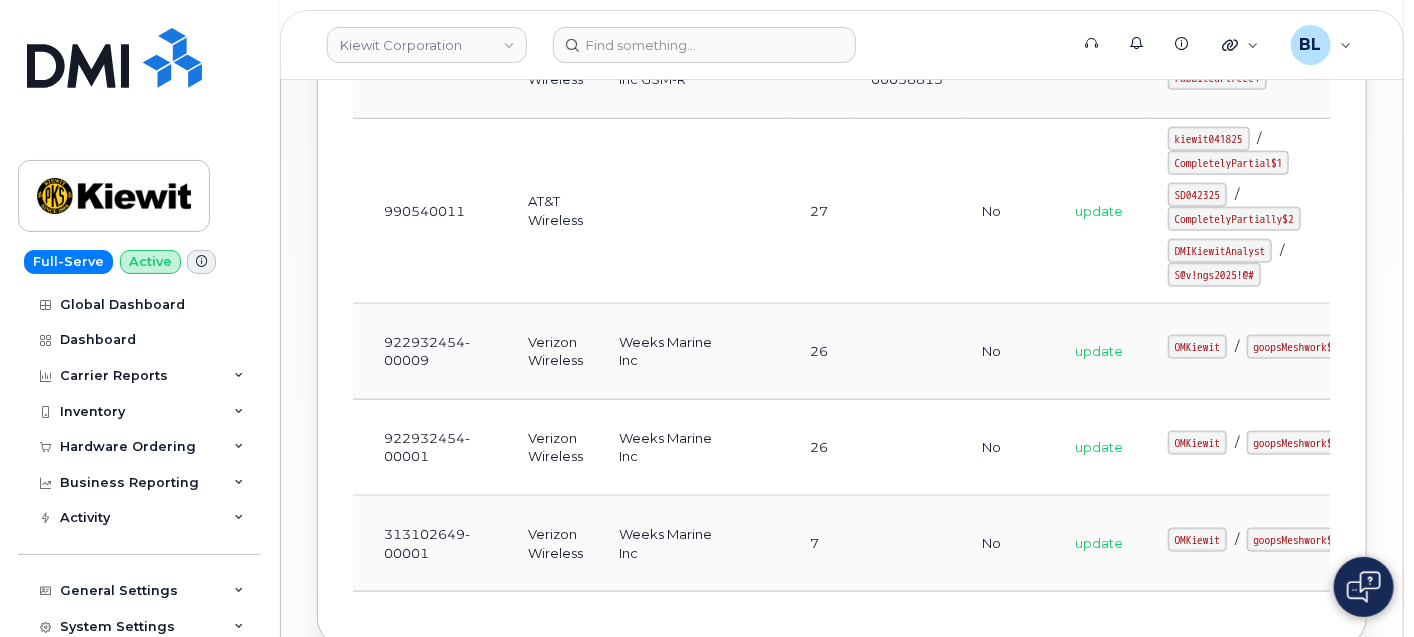 scroll, scrollTop: 0, scrollLeft: 0, axis: both 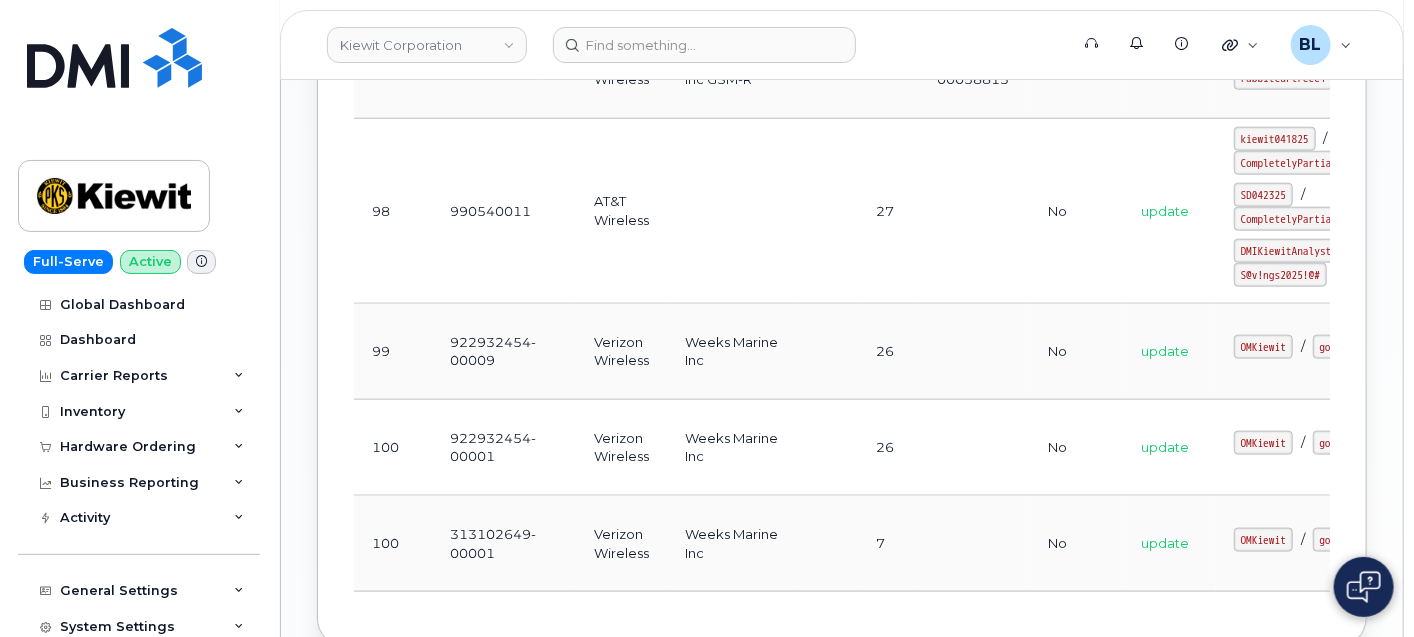drag, startPoint x: 623, startPoint y: 514, endPoint x: 608, endPoint y: 516, distance: 15.132746 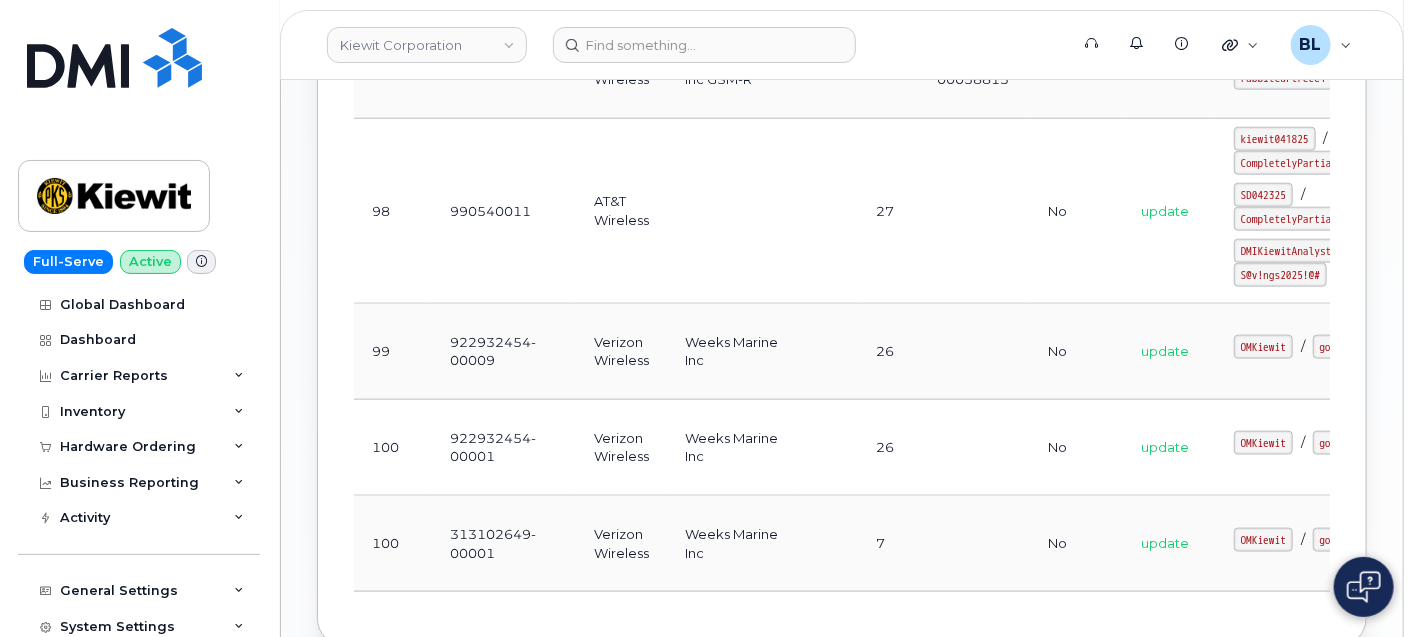 scroll, scrollTop: 888, scrollLeft: 0, axis: vertical 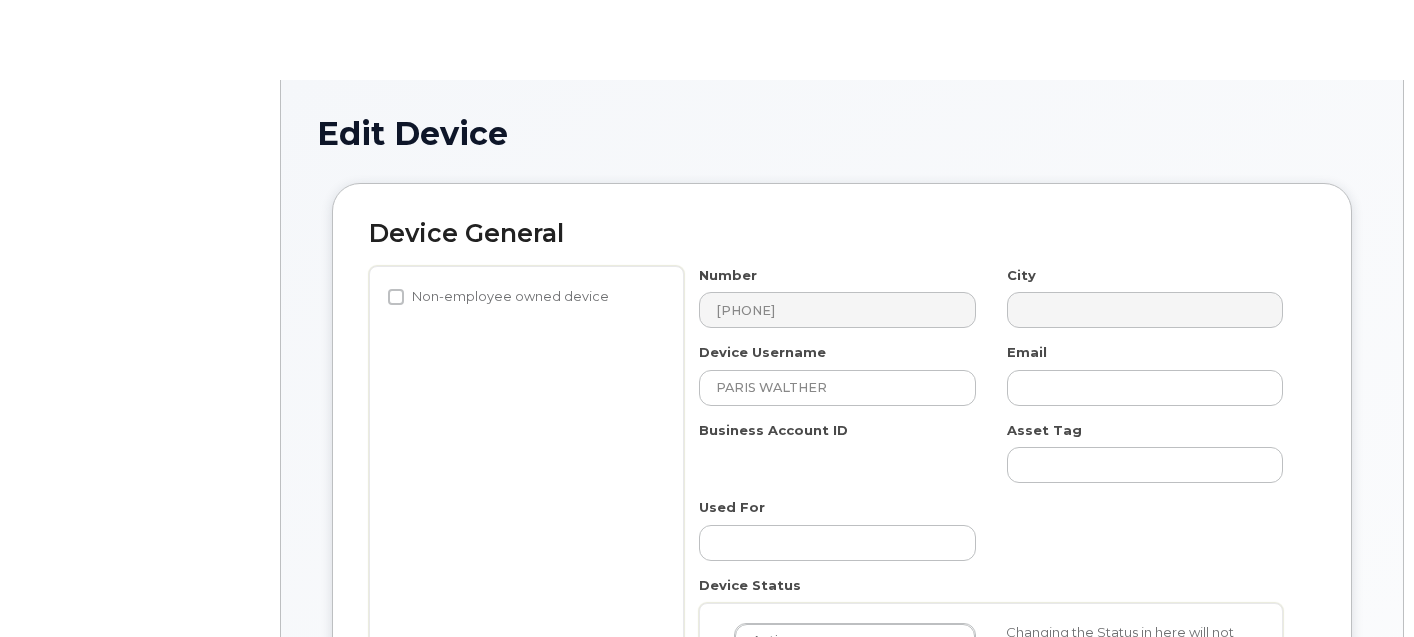select on "29584743" 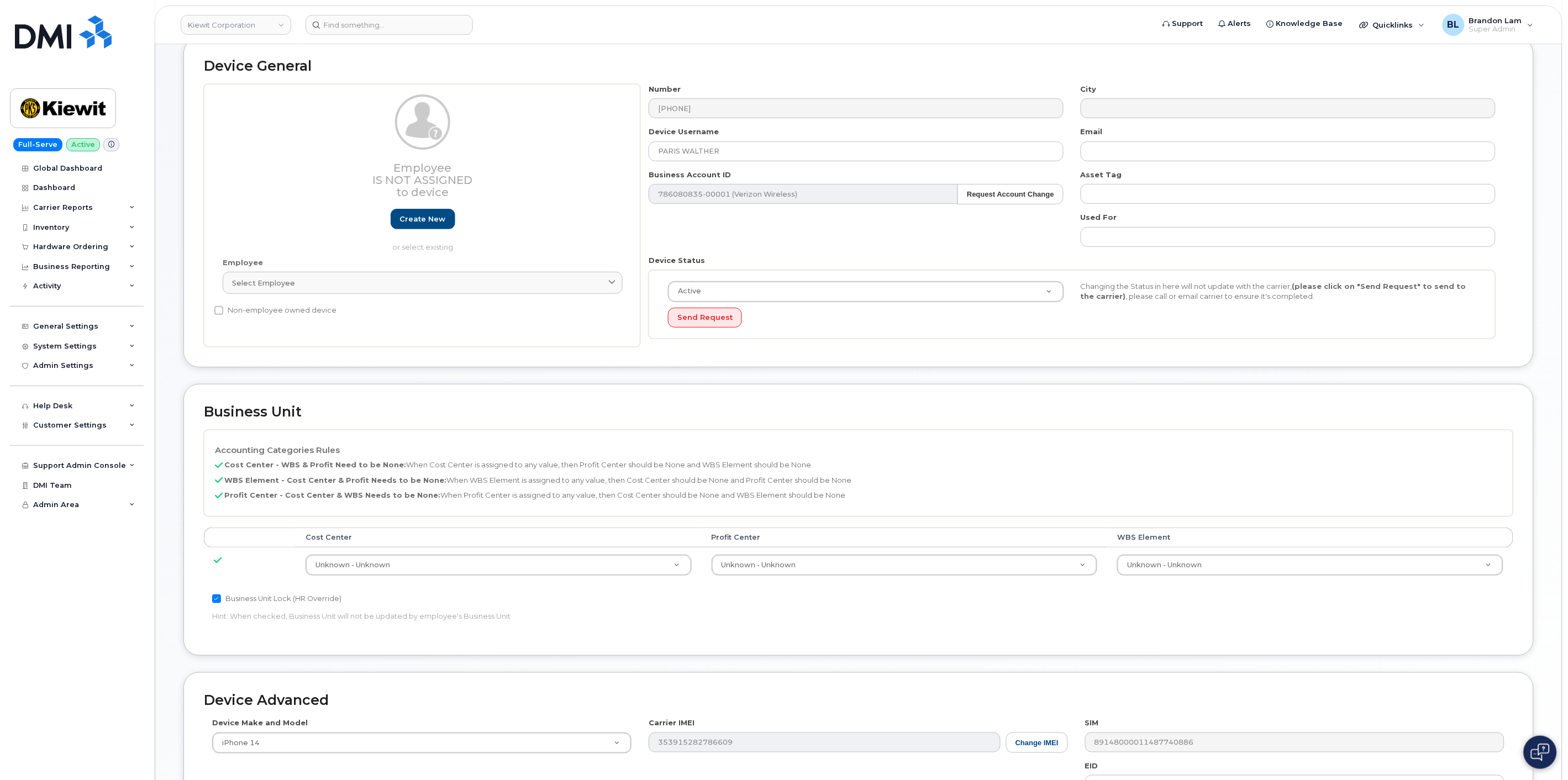 scroll, scrollTop: 0, scrollLeft: 0, axis: both 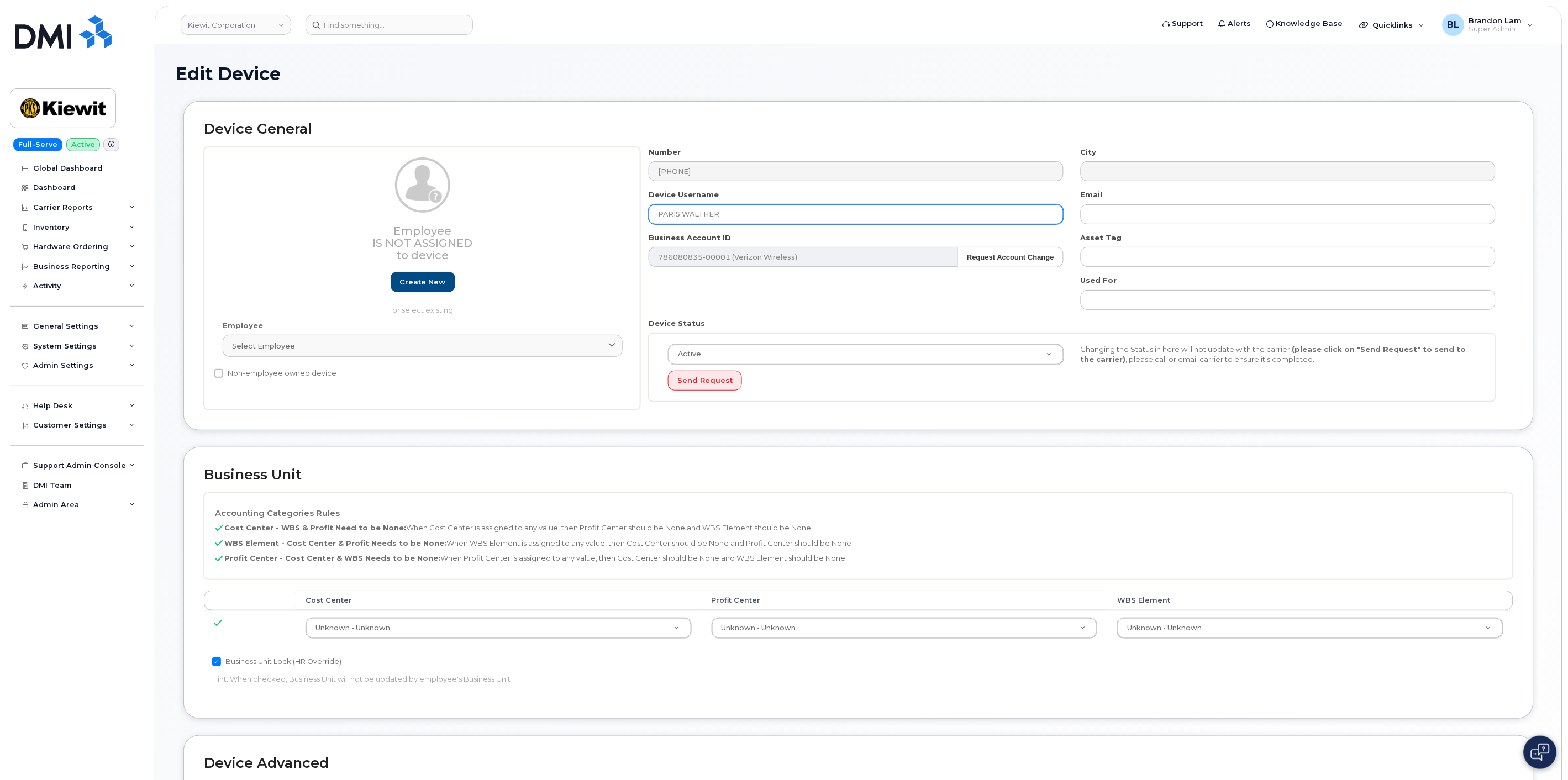 drag, startPoint x: 775, startPoint y: 213, endPoint x: 456, endPoint y: 173, distance: 321.49806 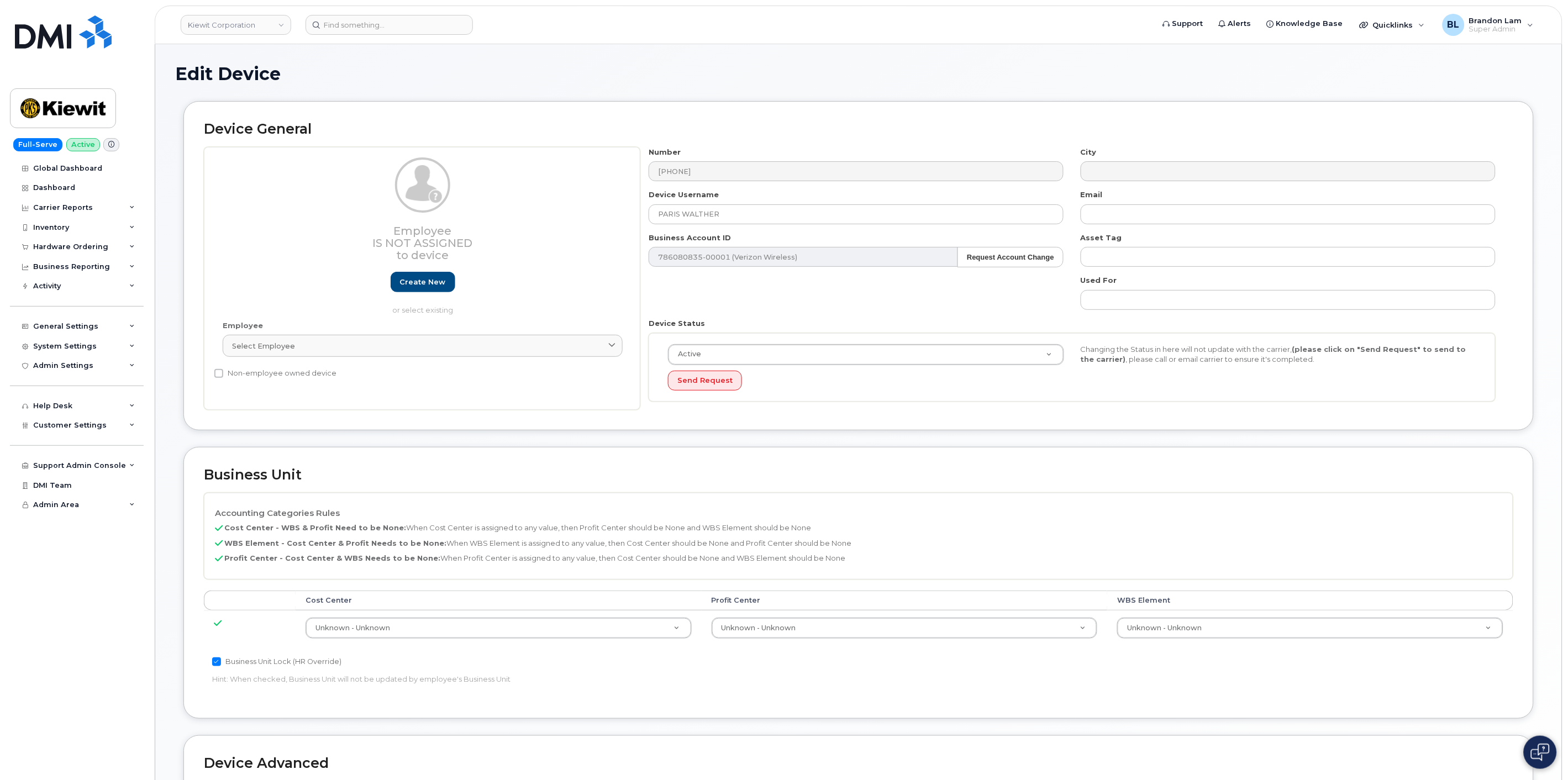 click on "Employee Select employee Type first three symbols or more" at bounding box center [423, 344] 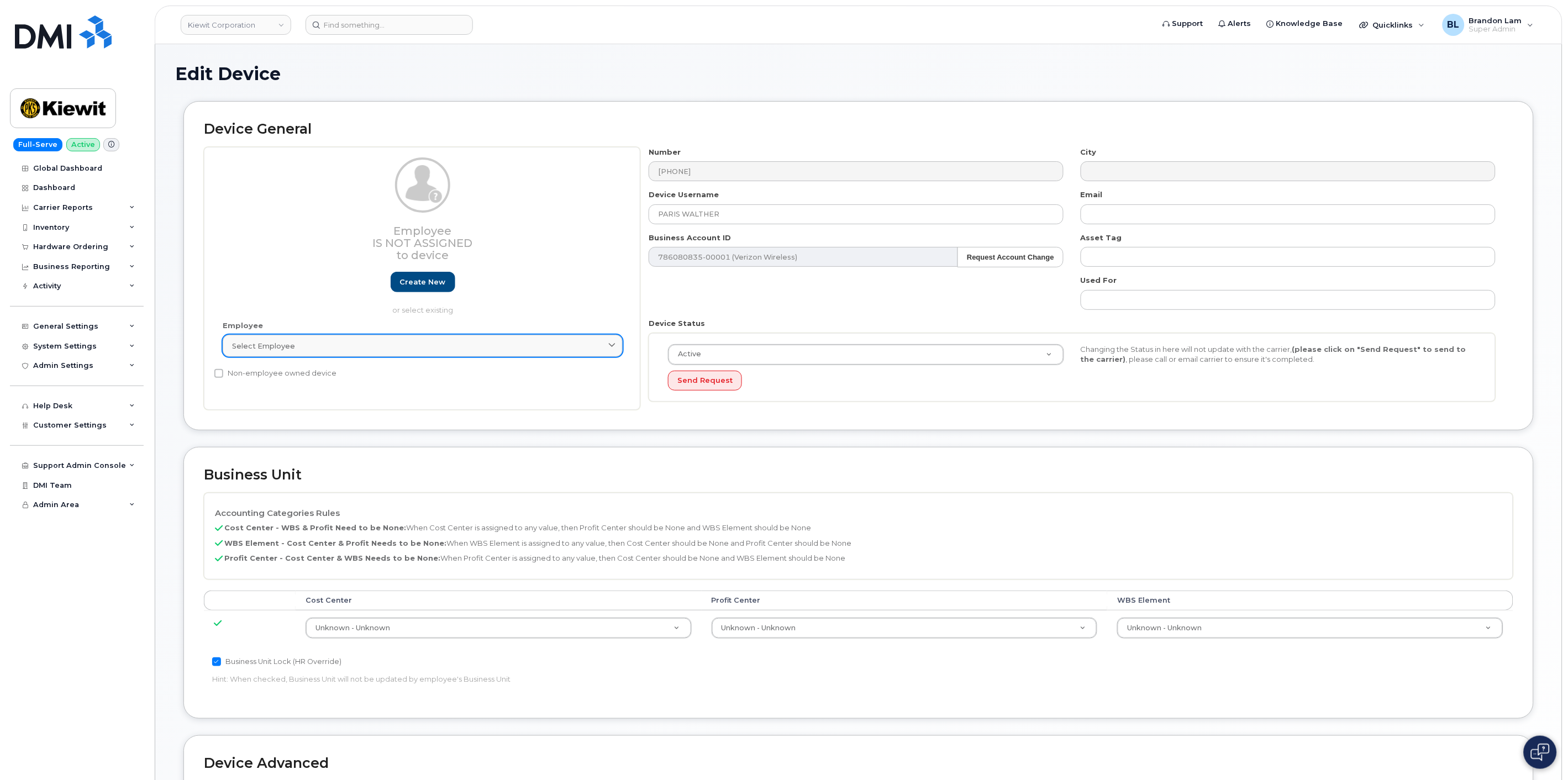 click on "Select employee" at bounding box center (423, 346) 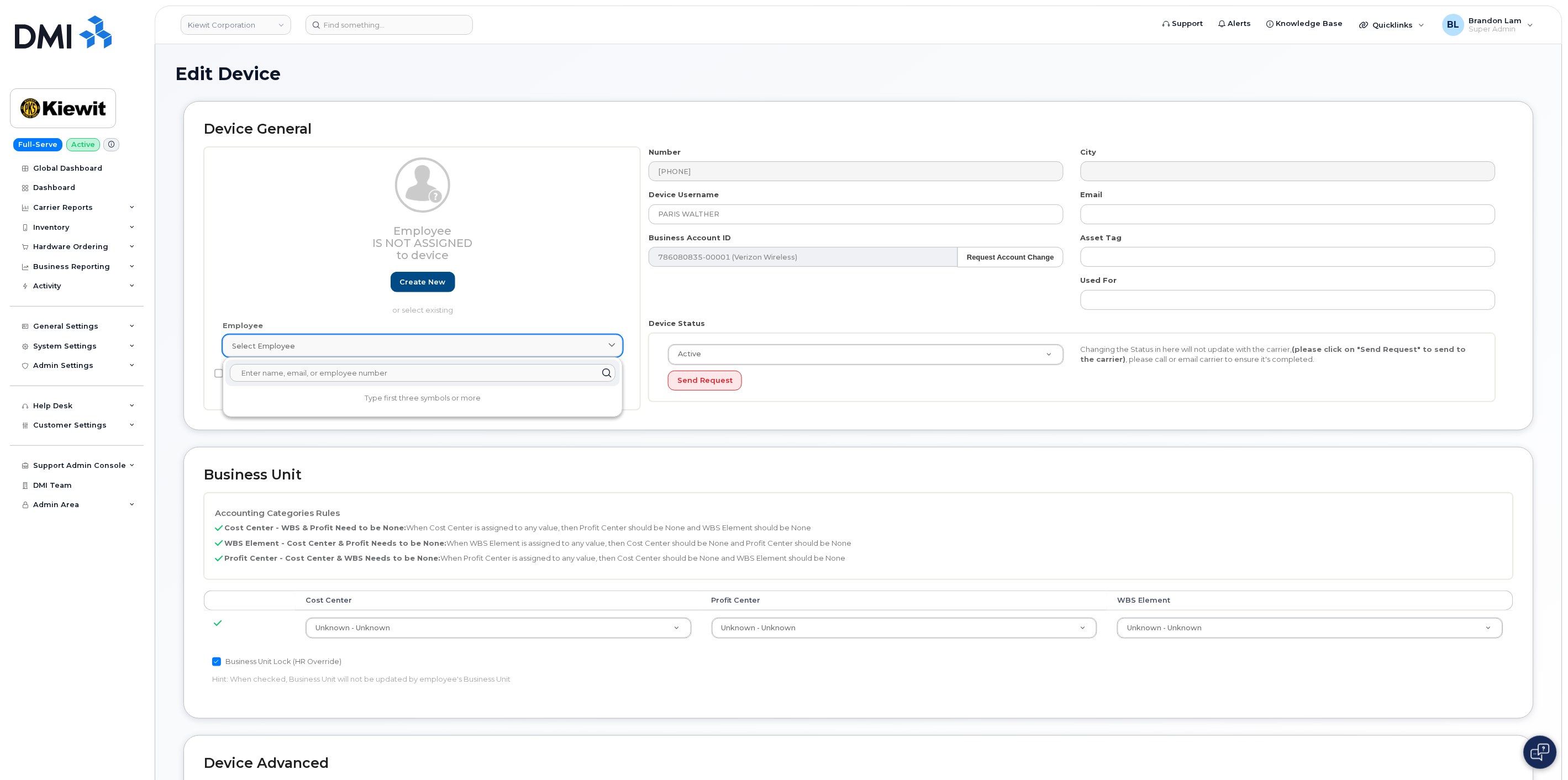 paste on "PARIS WALTHER" 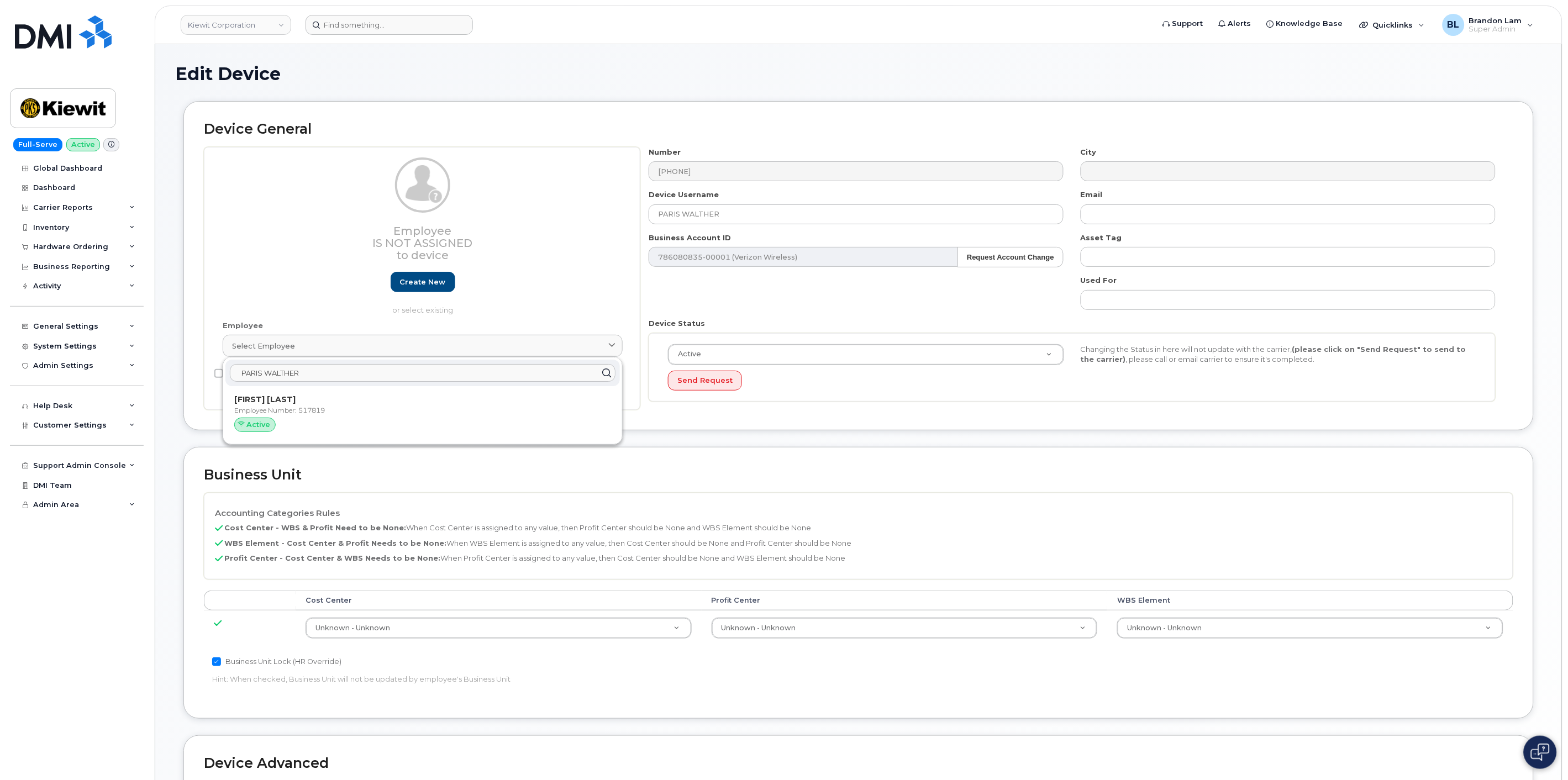 type on "PARIS WALTHER" 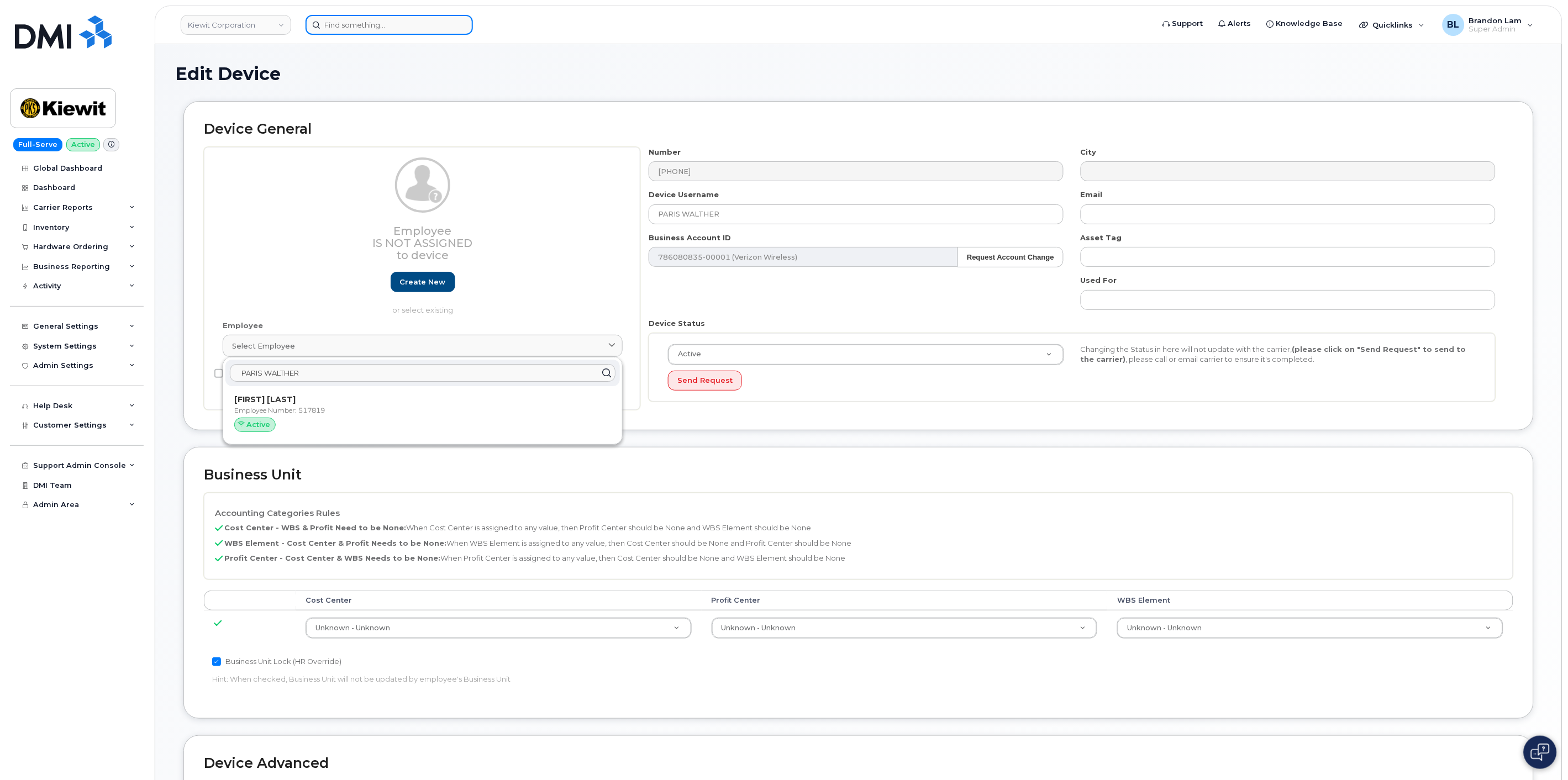 click at bounding box center (389, 25) 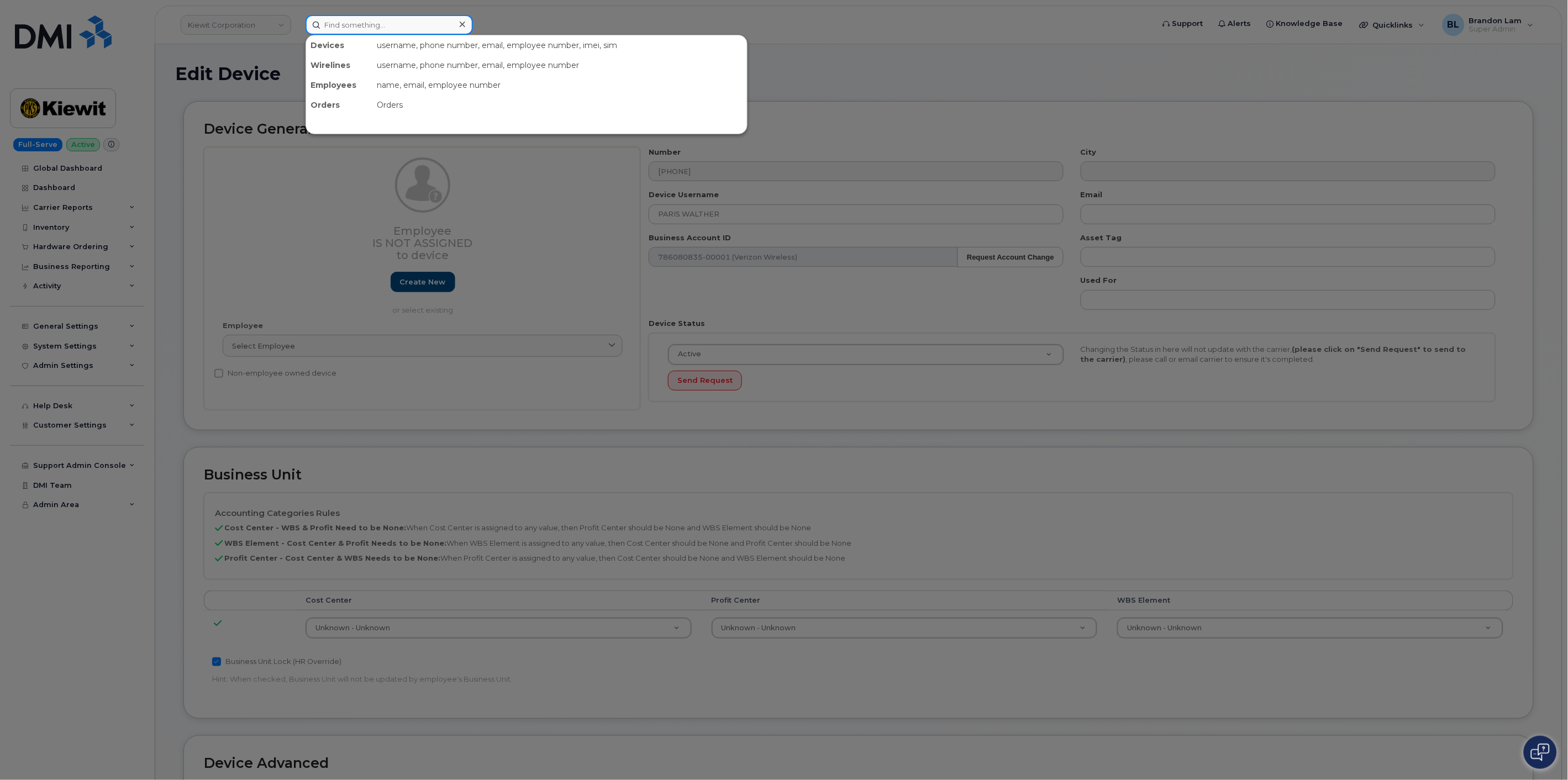 paste on "PARIS WALTHER" 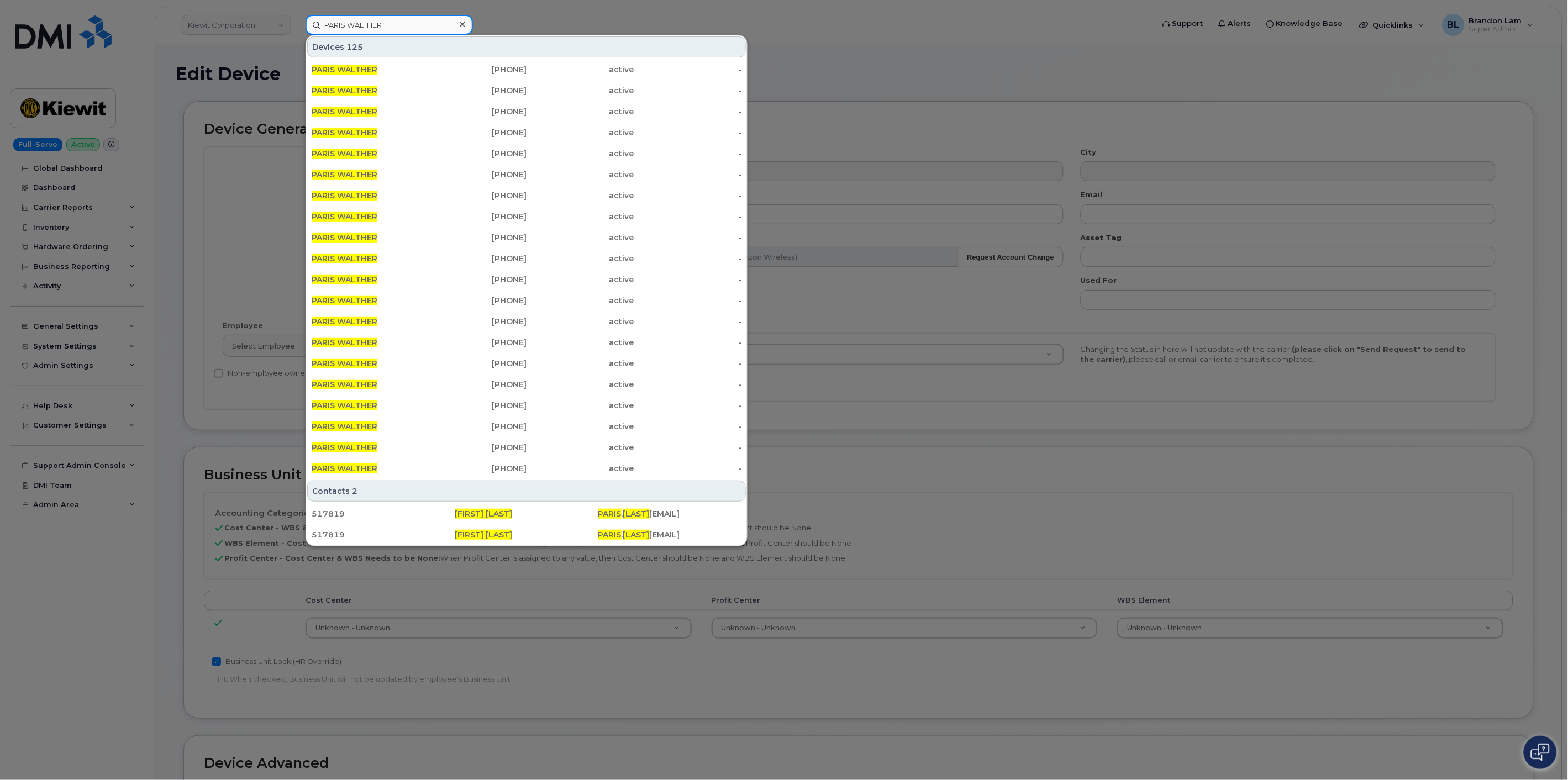 type on "PARIS WALTHER" 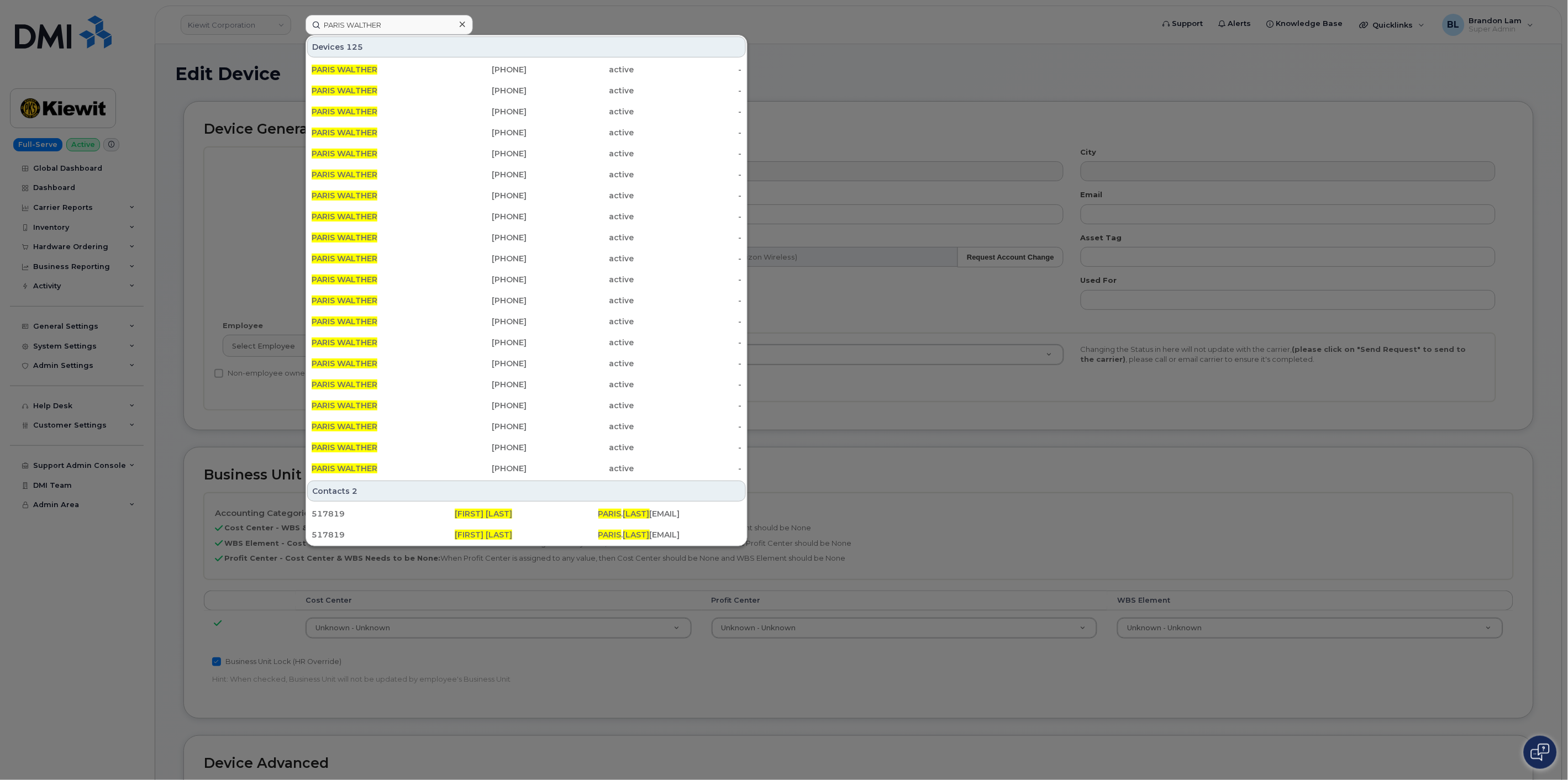 click at bounding box center (784, 390) 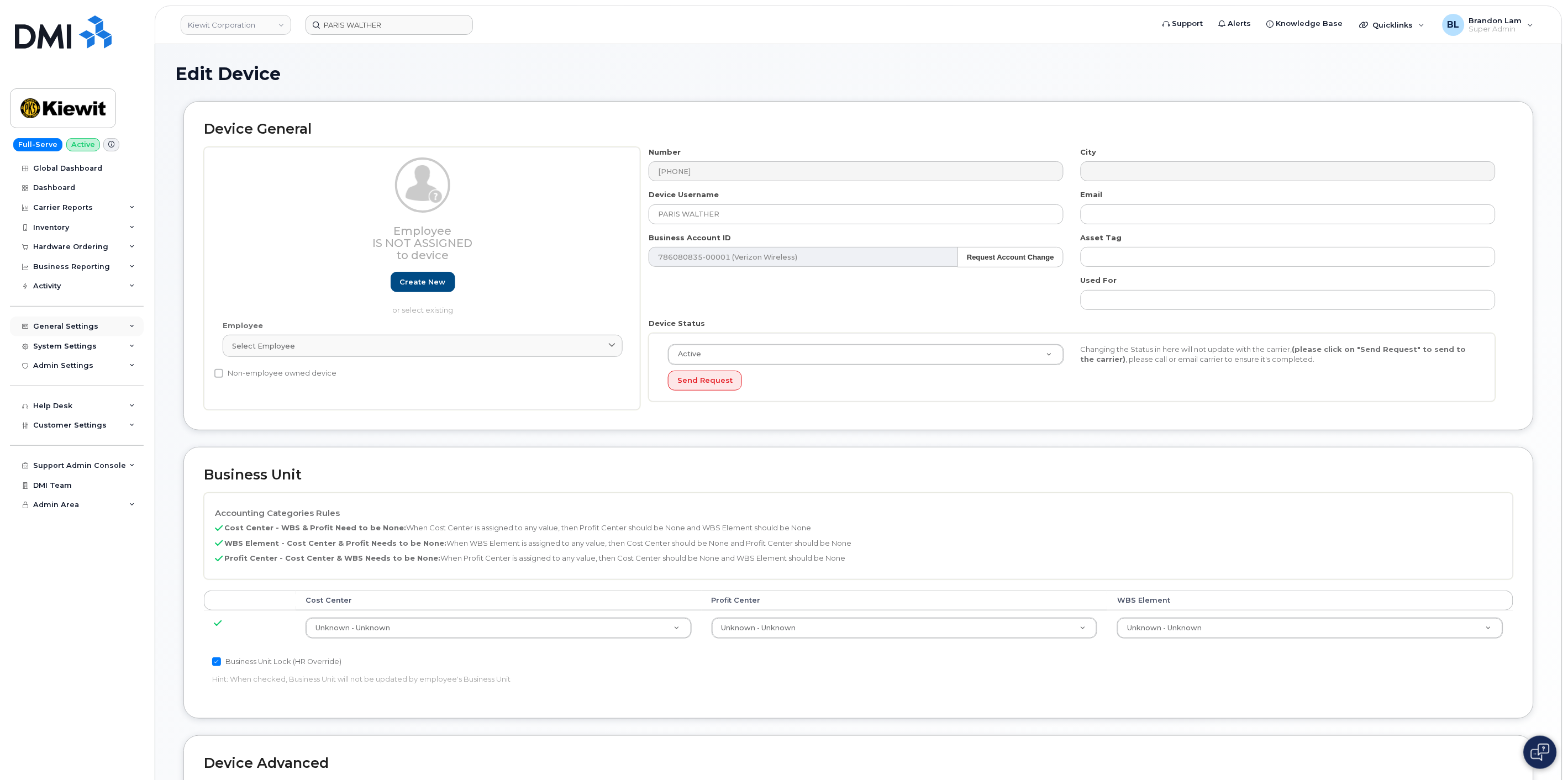 click on "General Settings" at bounding box center (66, 326) 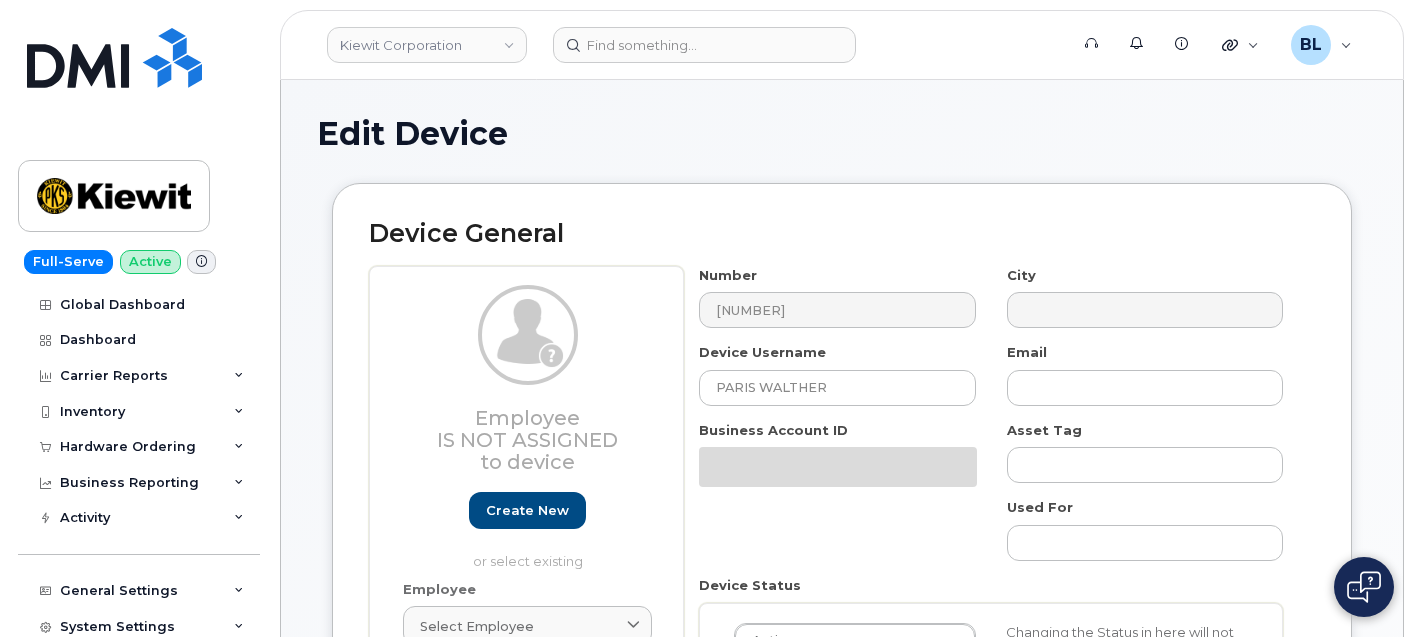 select on "29584743" 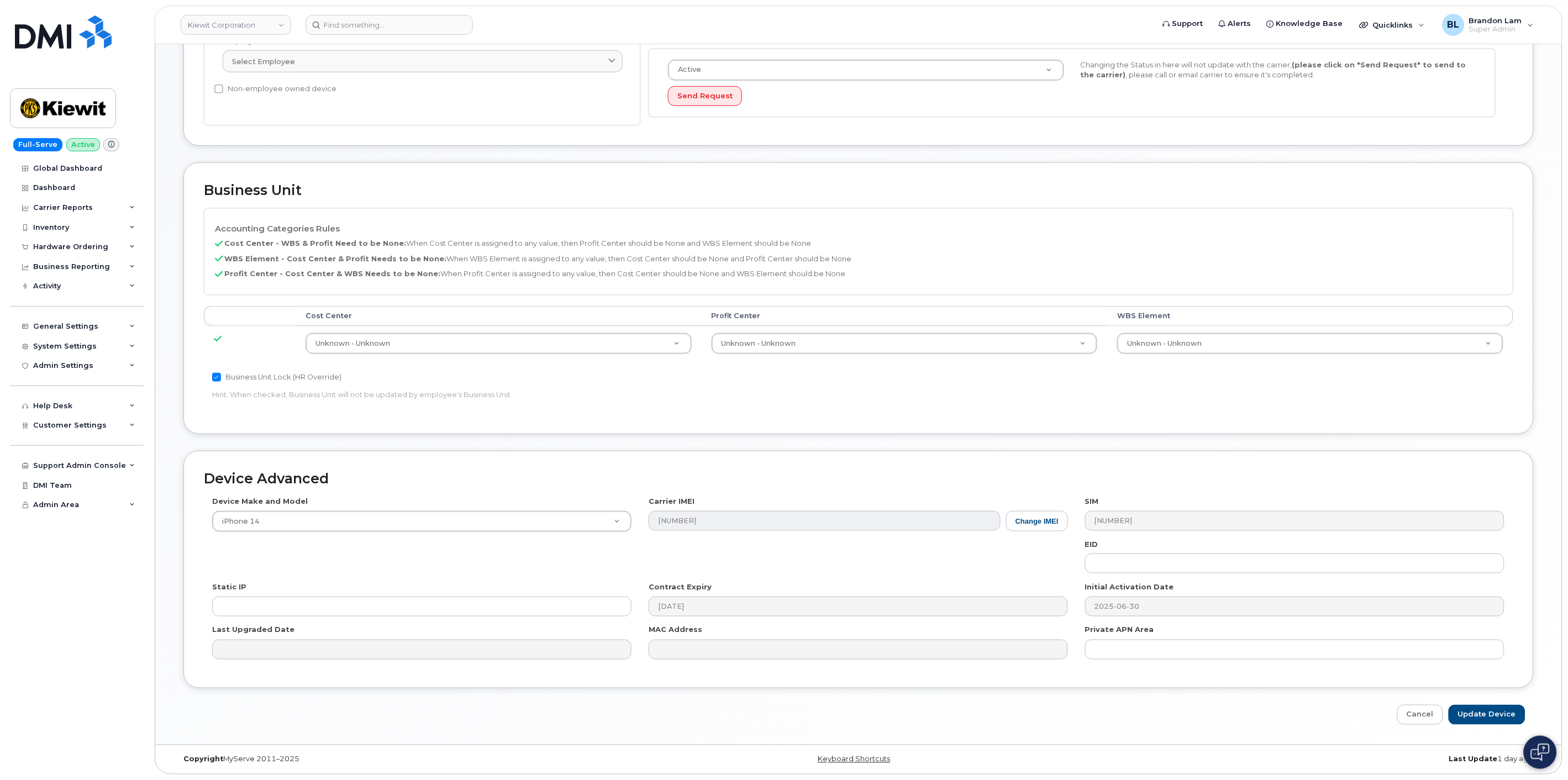 scroll, scrollTop: 286, scrollLeft: 0, axis: vertical 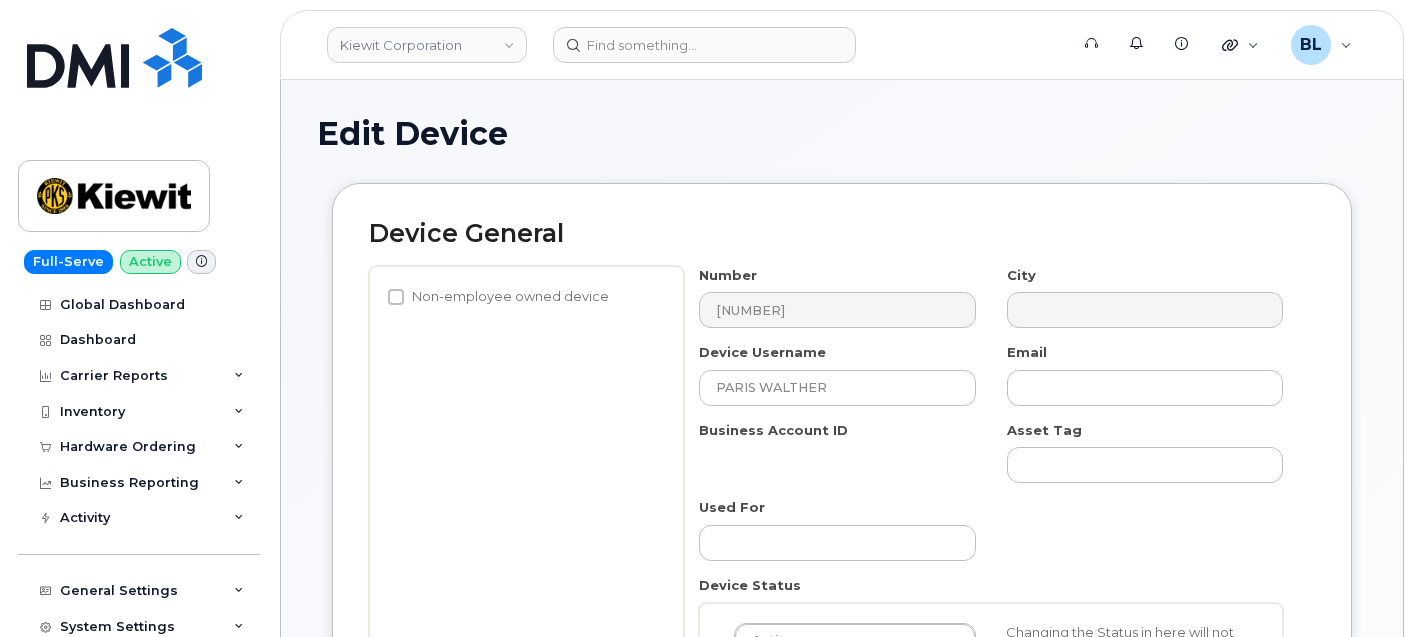 select on "29584743" 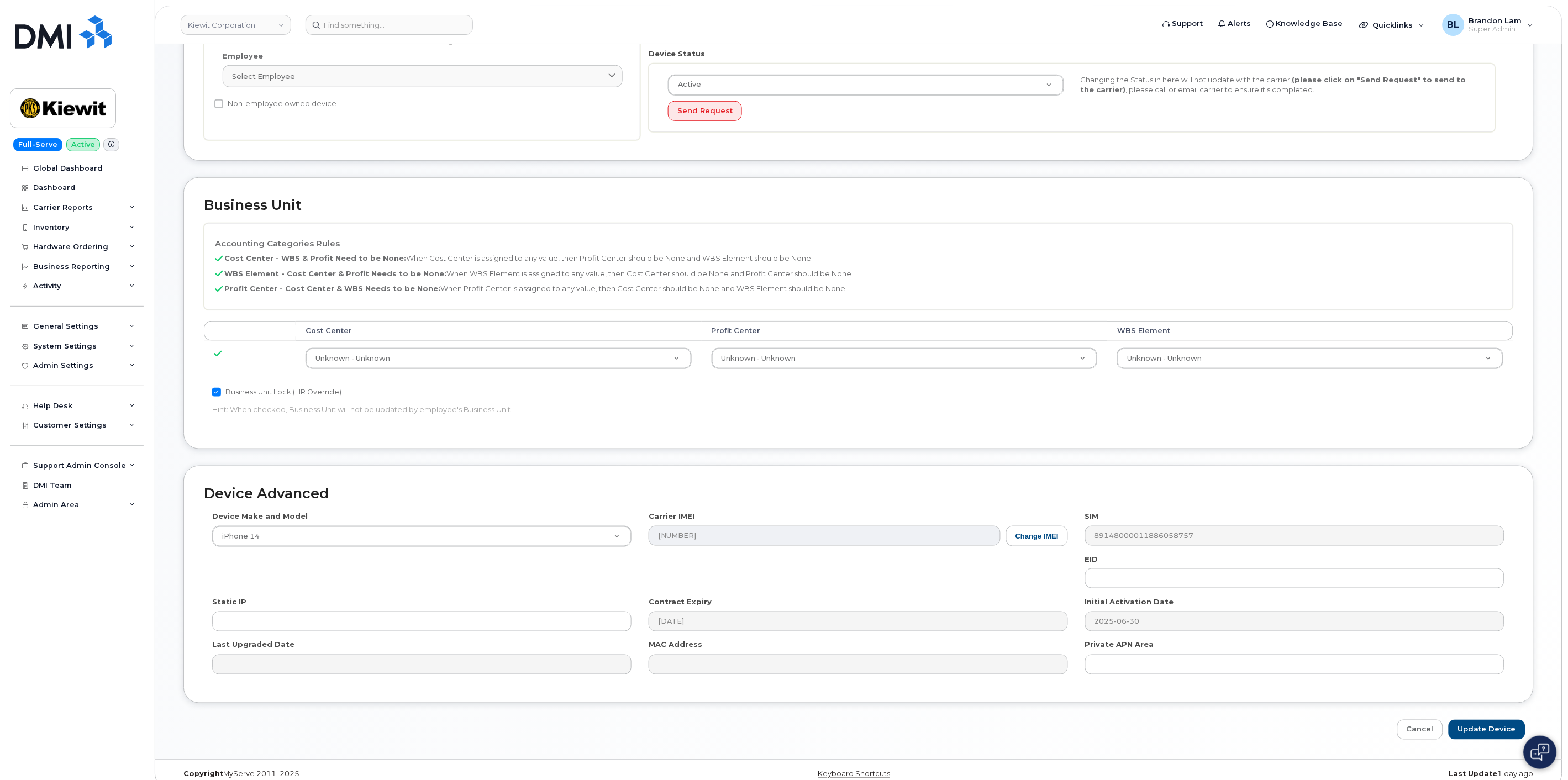 scroll, scrollTop: 286, scrollLeft: 0, axis: vertical 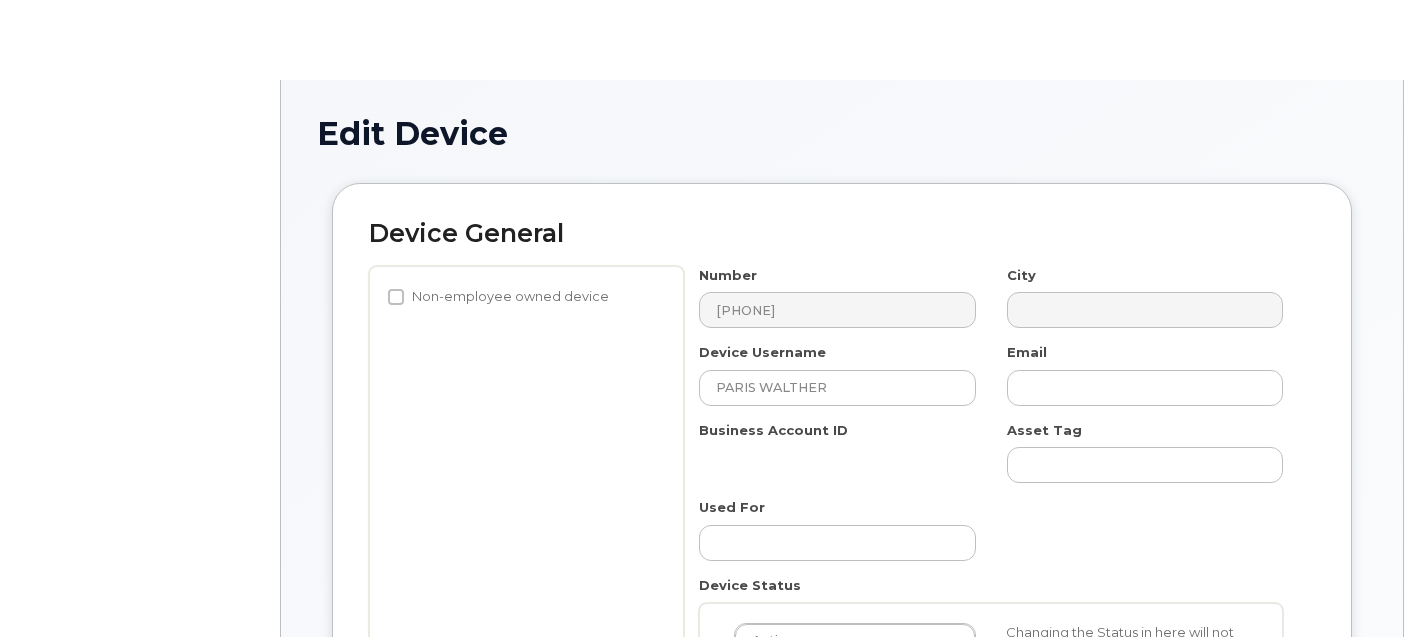 select on "29584743" 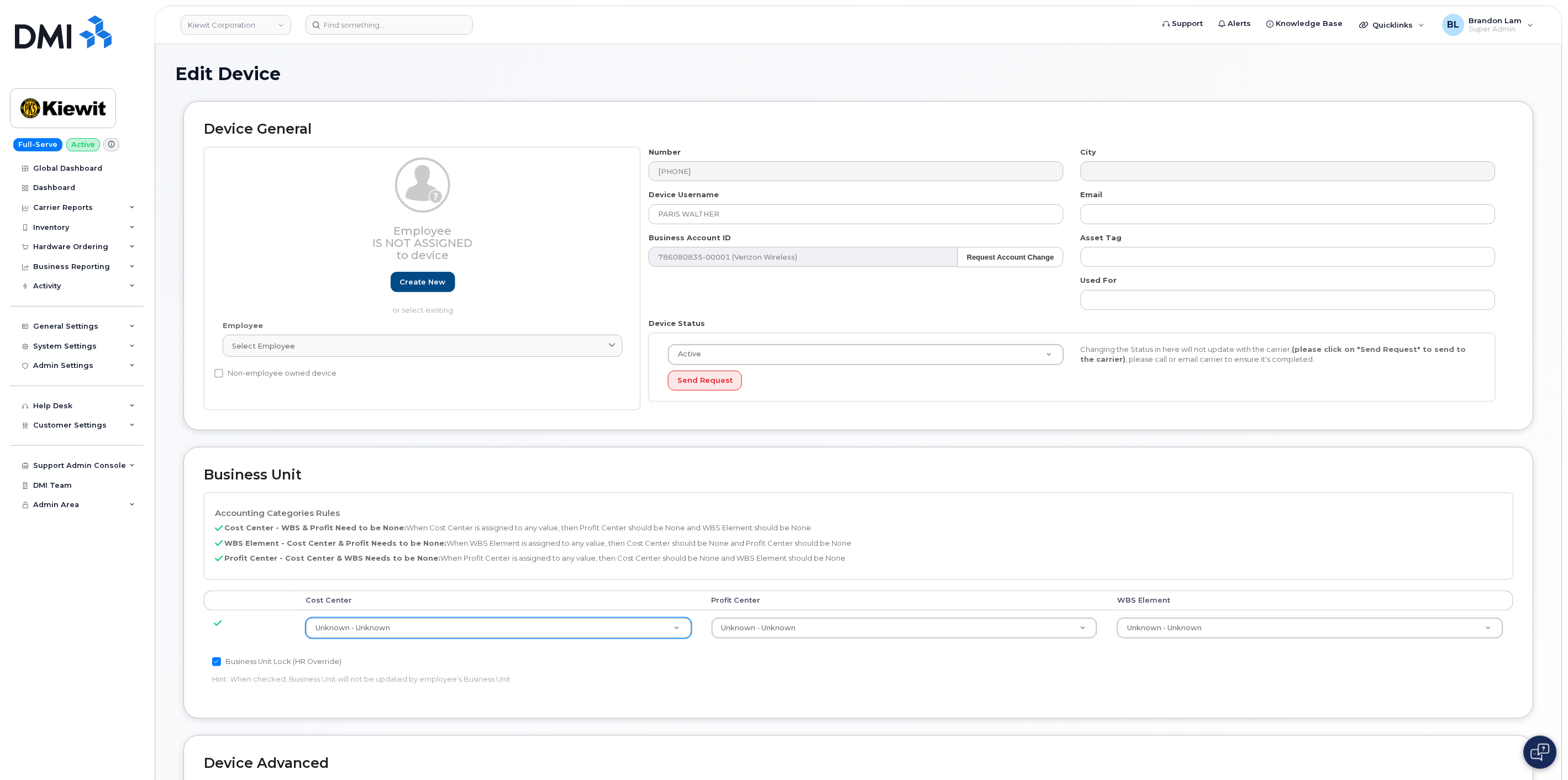 scroll, scrollTop: 286, scrollLeft: 0, axis: vertical 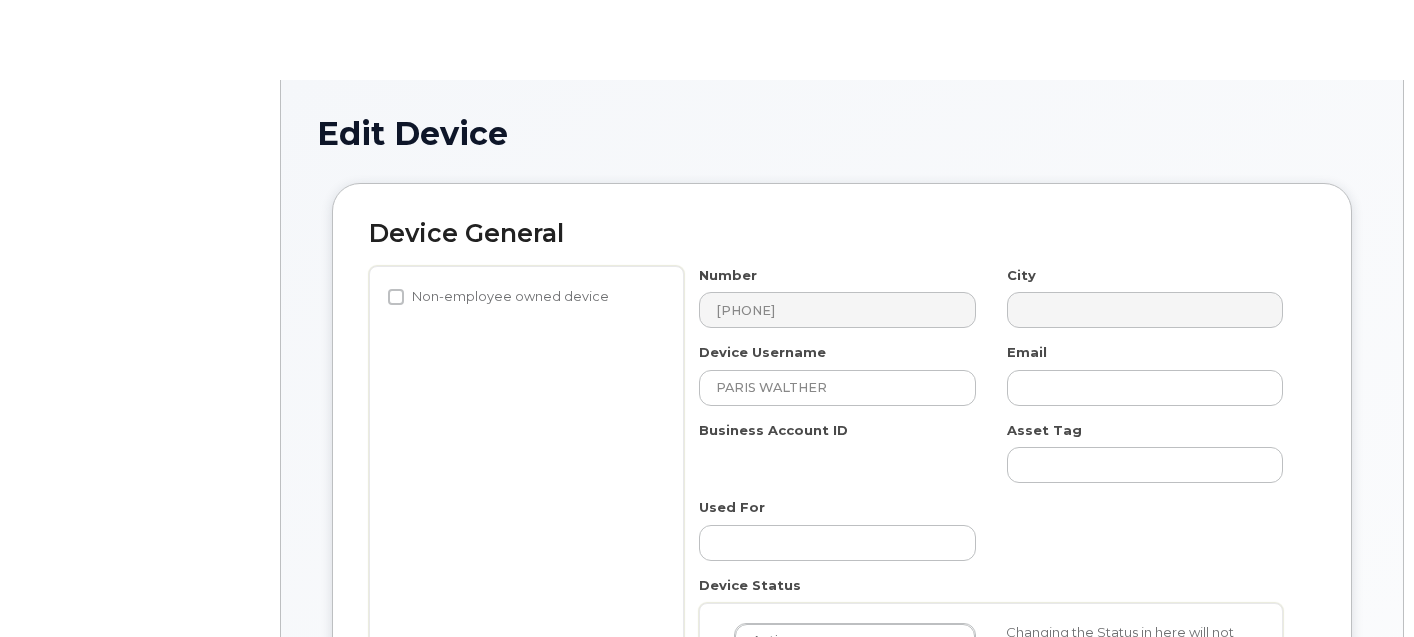select on "29584743" 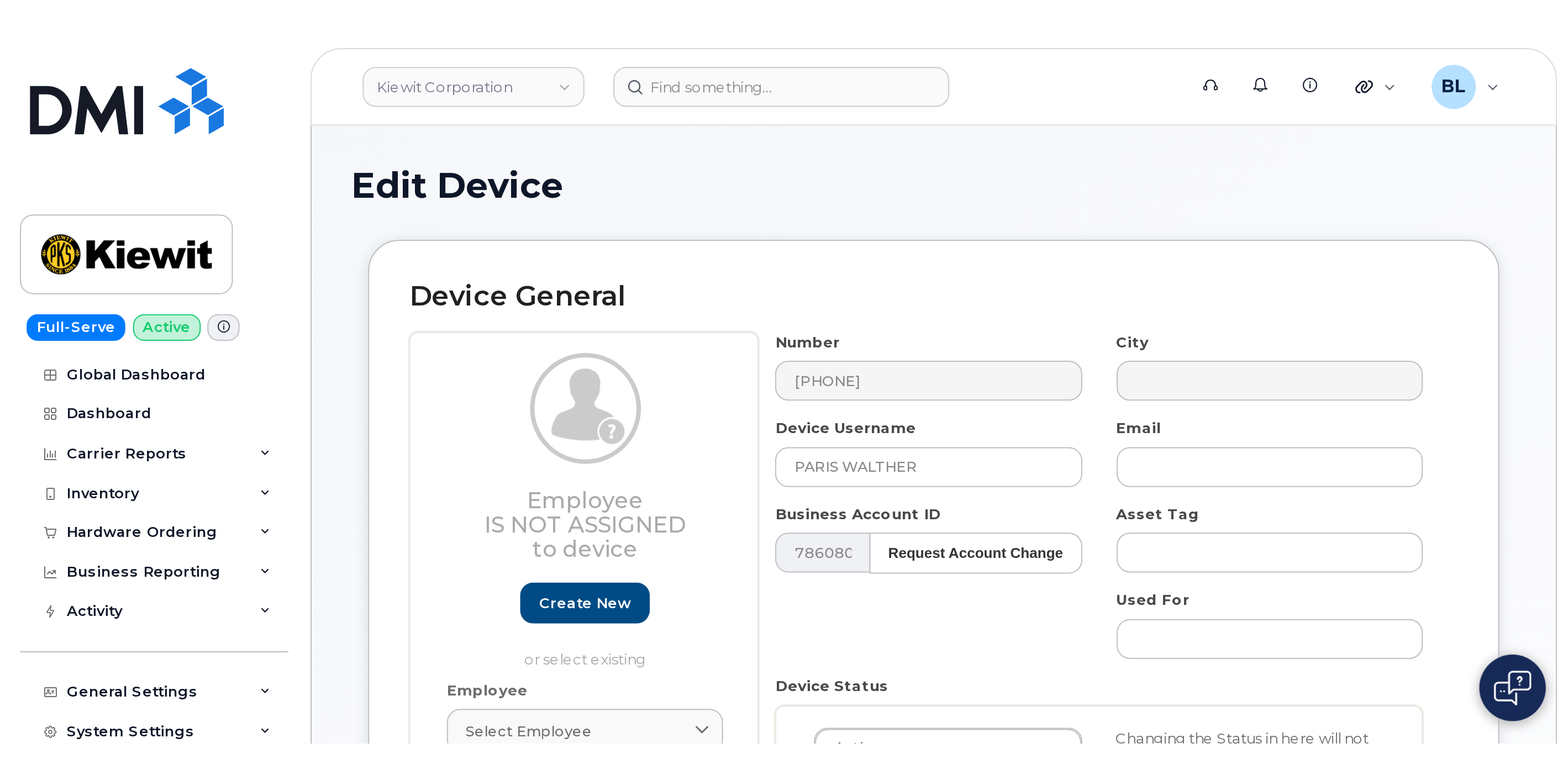 scroll, scrollTop: 0, scrollLeft: 0, axis: both 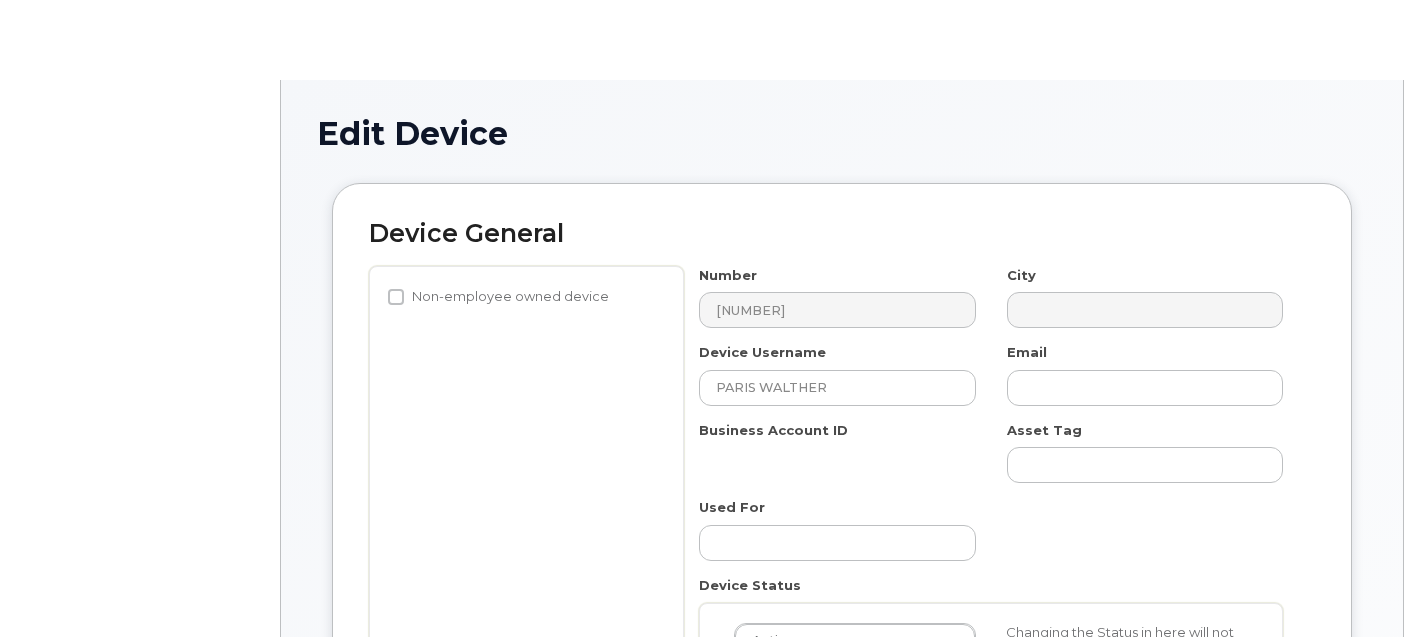 select on "29584743" 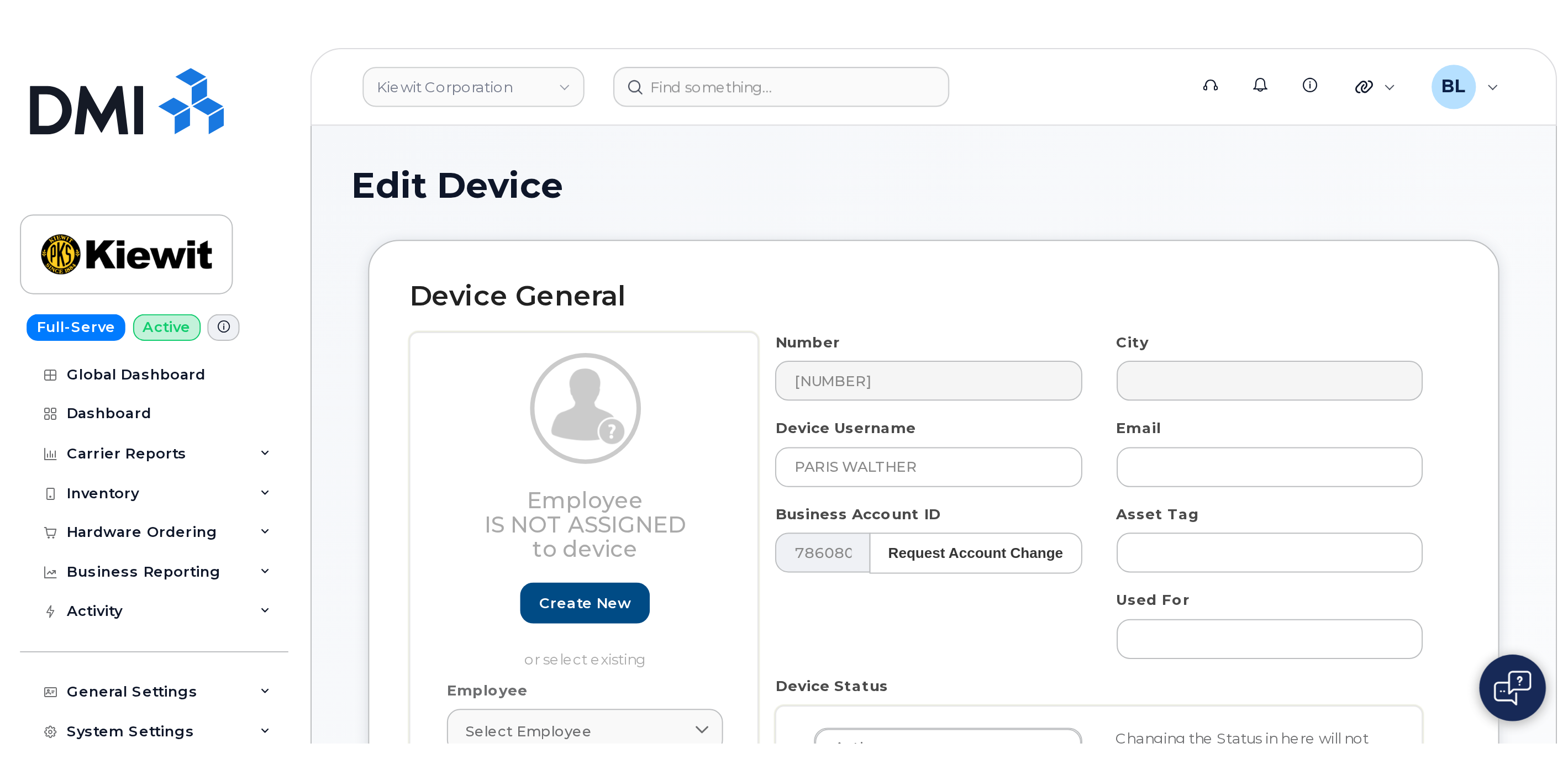 scroll, scrollTop: 0, scrollLeft: 0, axis: both 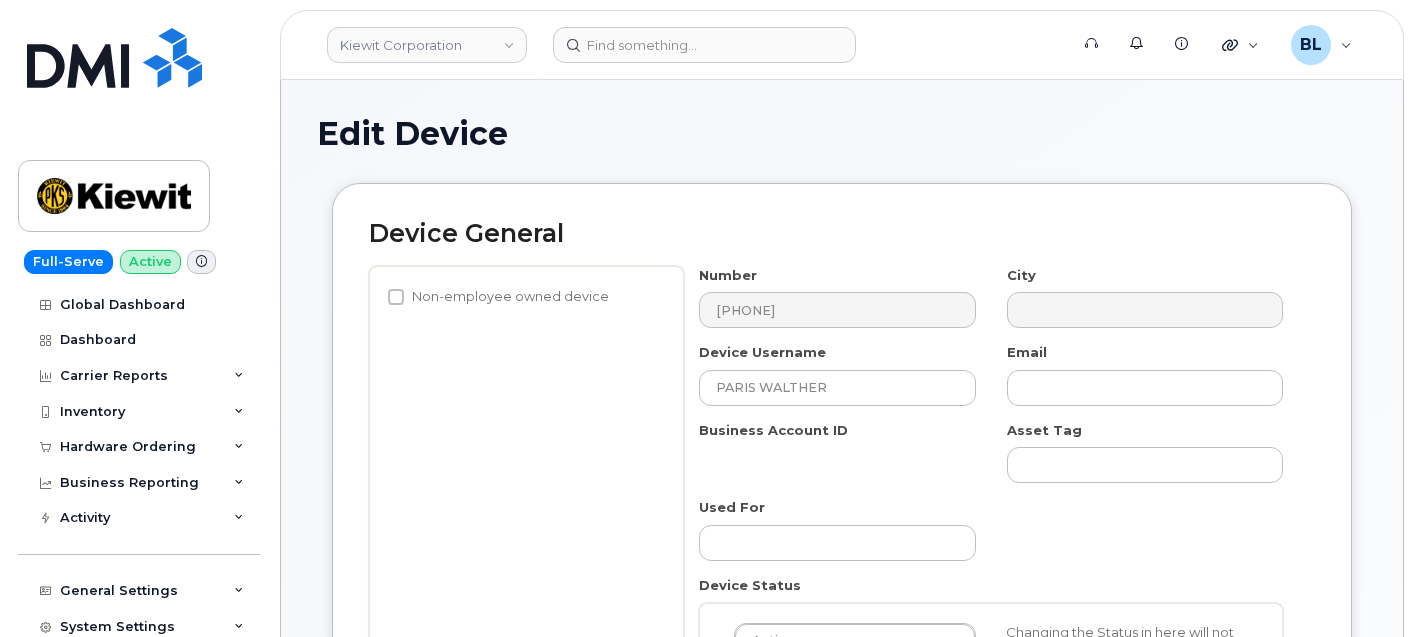 select on "29584743" 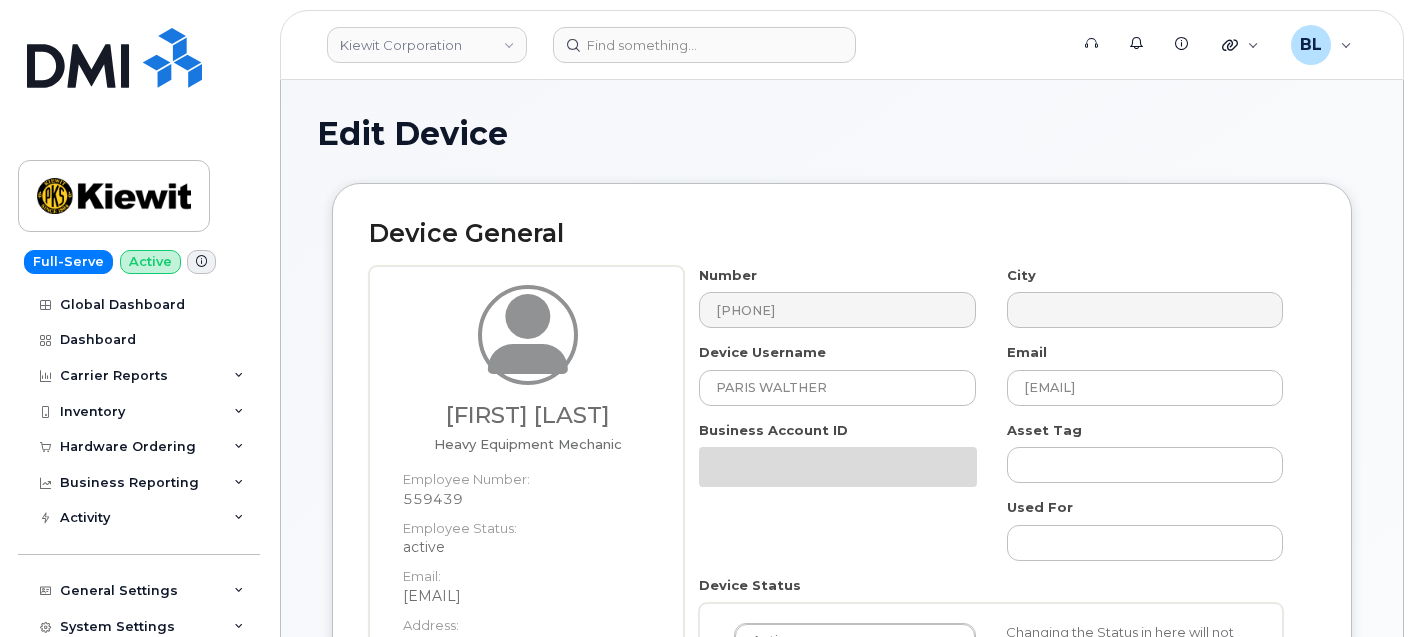 select on "29584743" 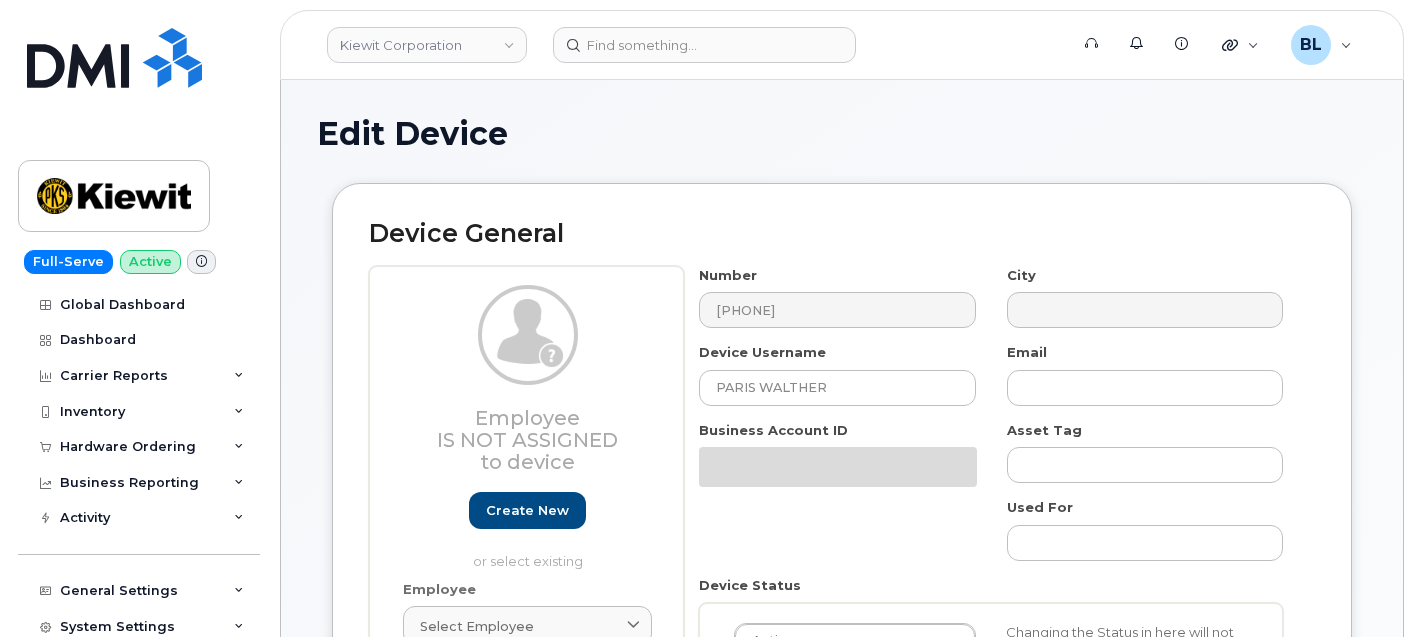 select on "29584743" 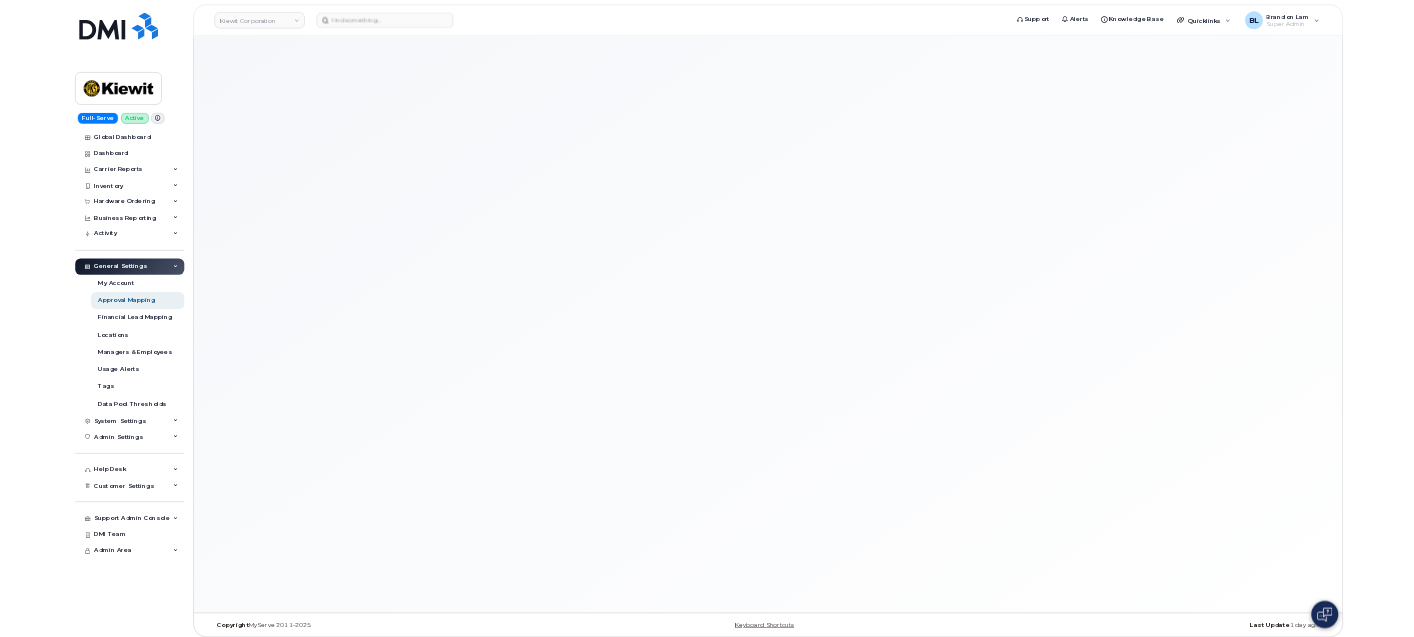 scroll, scrollTop: 0, scrollLeft: 0, axis: both 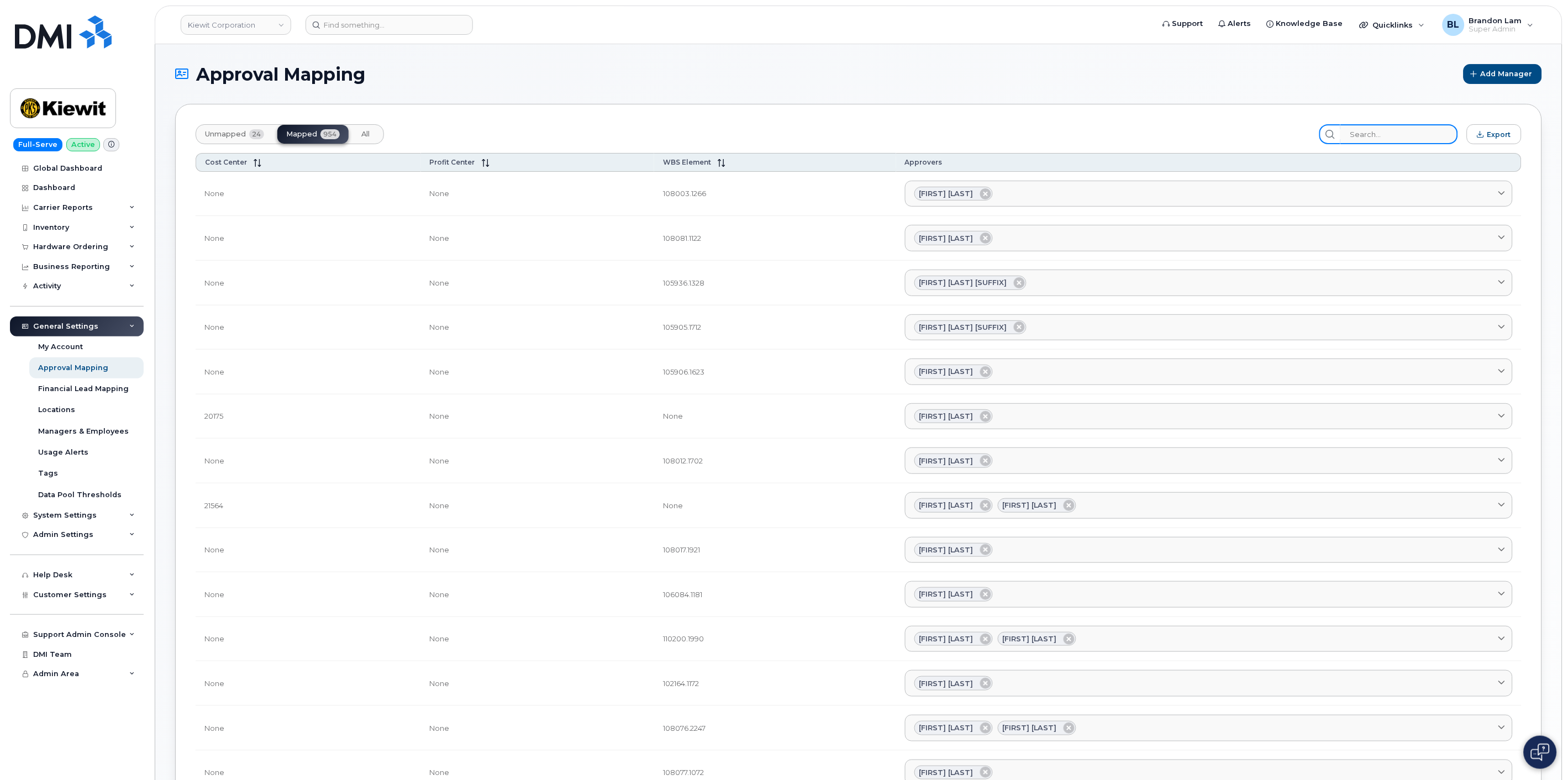 click 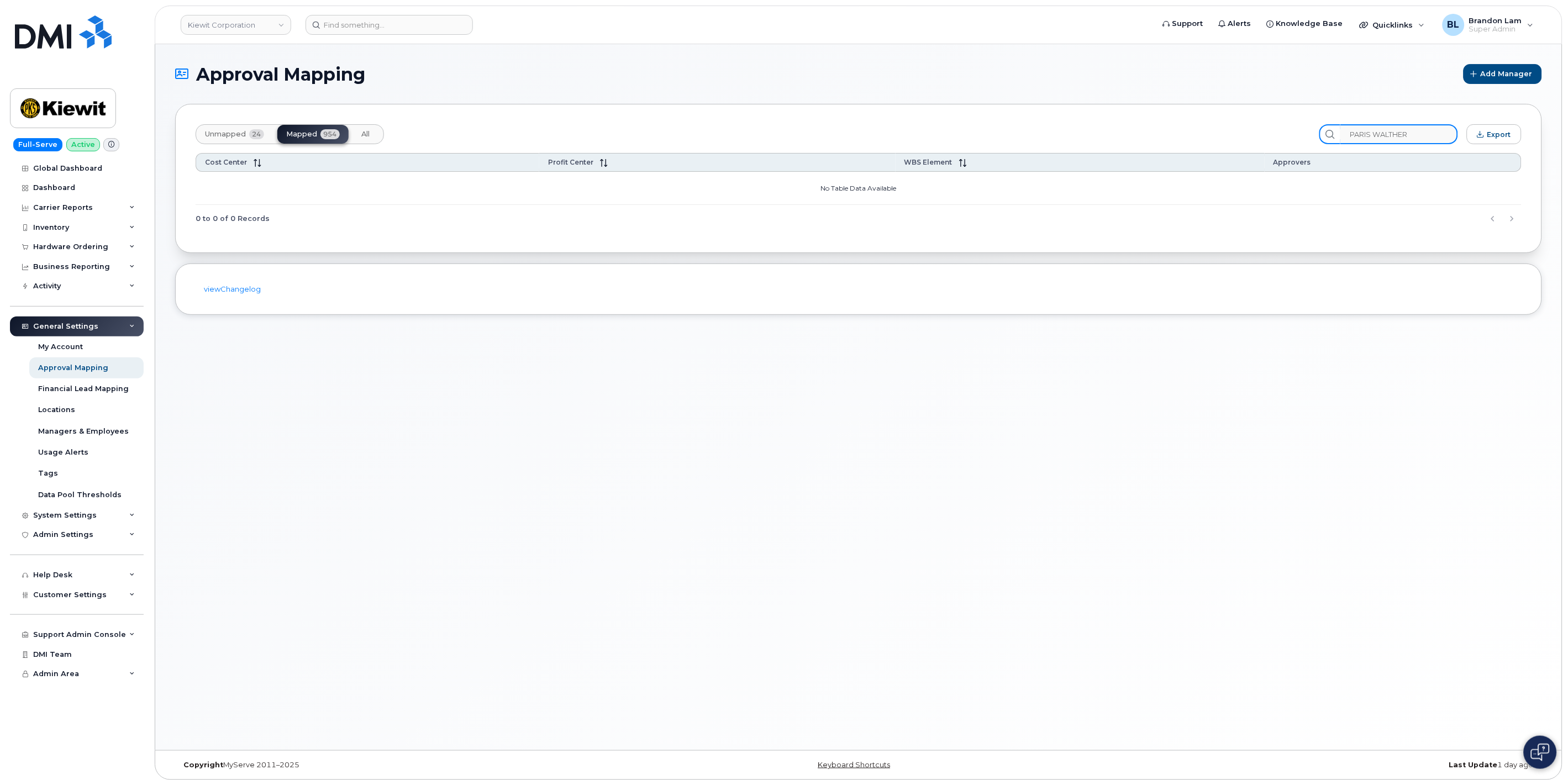 drag, startPoint x: 1437, startPoint y: 140, endPoint x: 1385, endPoint y: 141, distance: 52.00961 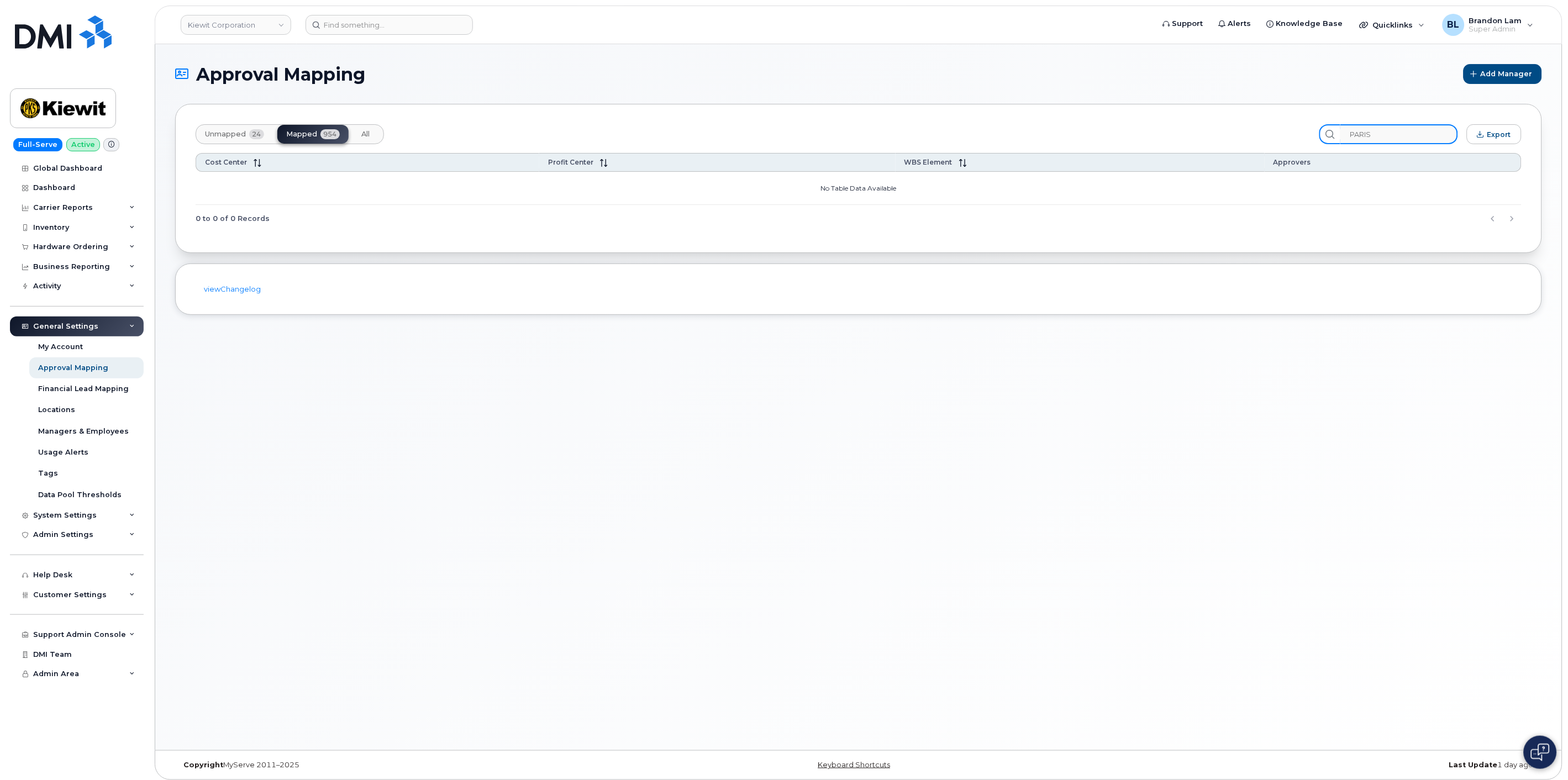 type on "PARIS" 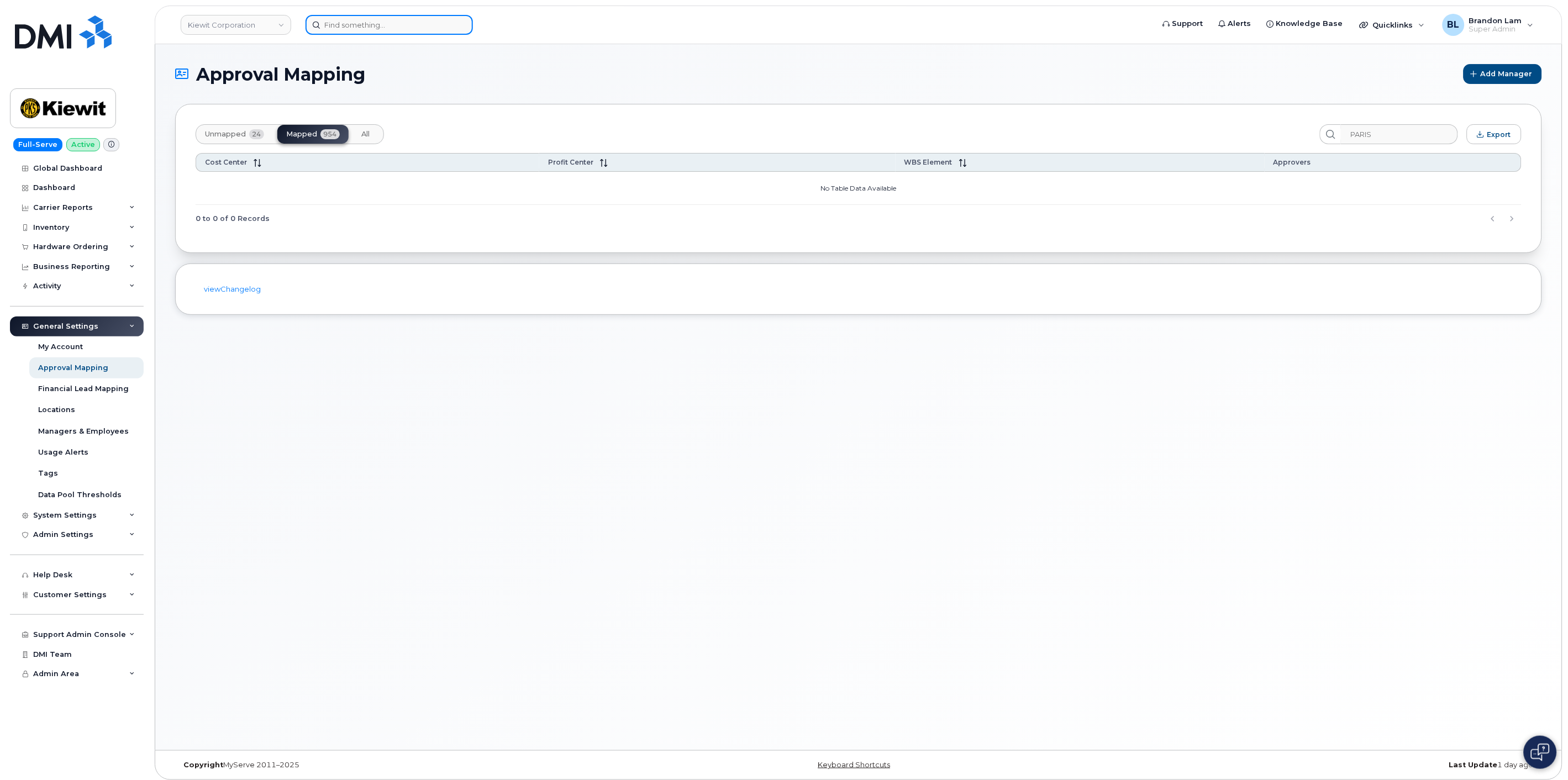 drag, startPoint x: 341, startPoint y: 30, endPoint x: 387, endPoint y: 29, distance: 46.01087 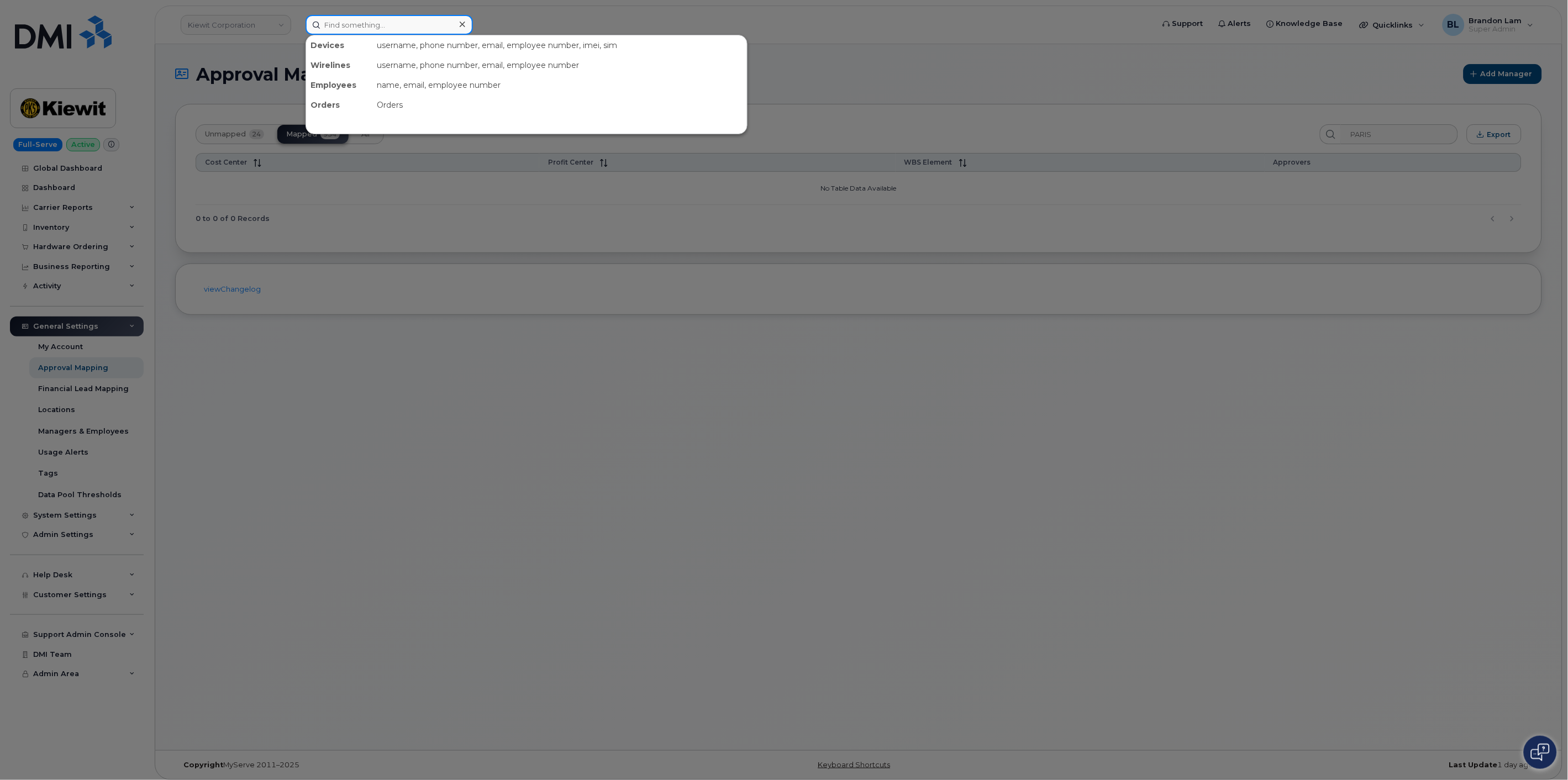 click at bounding box center (389, 25) 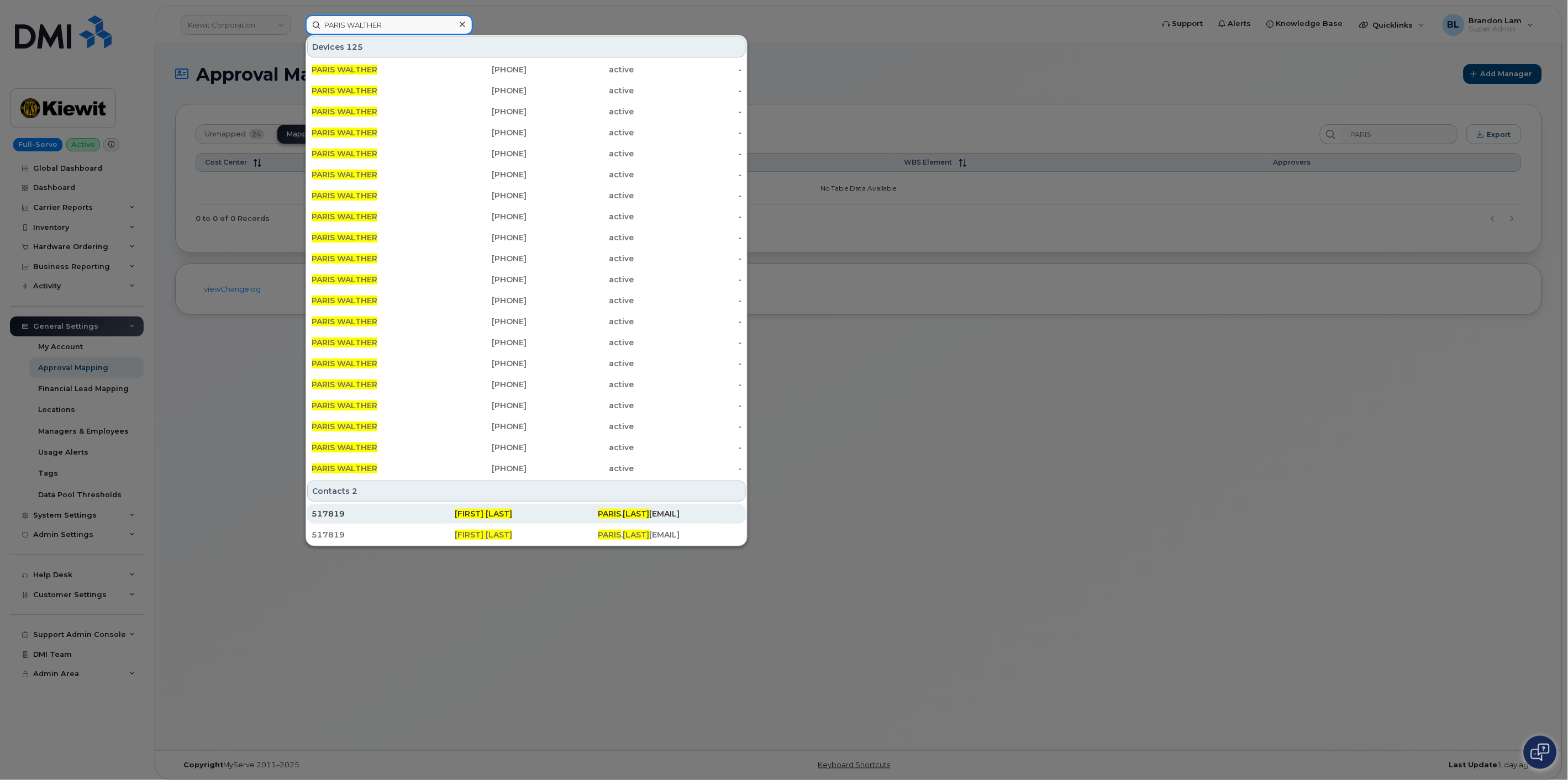 type on "PARIS WALTHER" 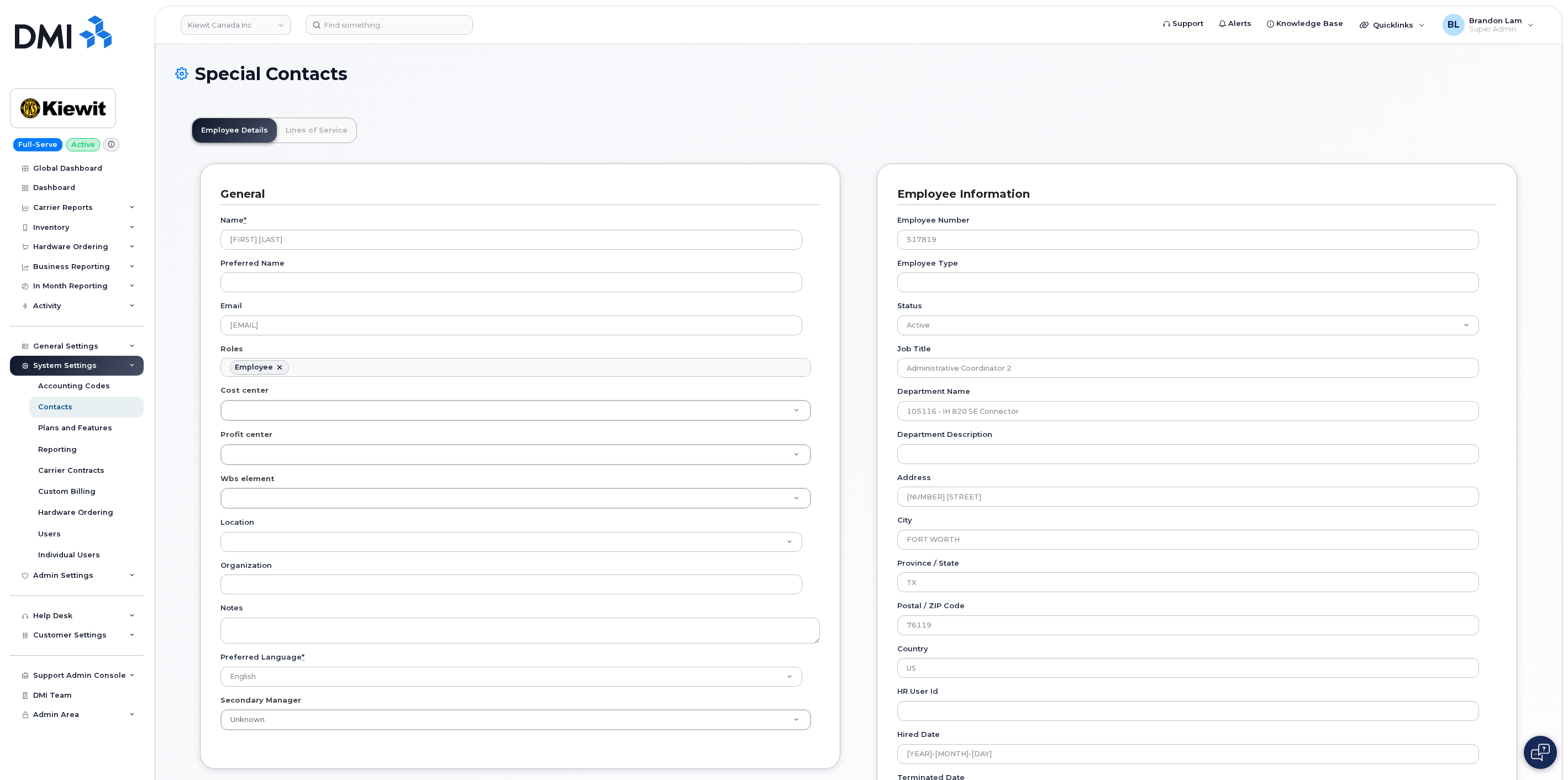 scroll, scrollTop: 0, scrollLeft: 0, axis: both 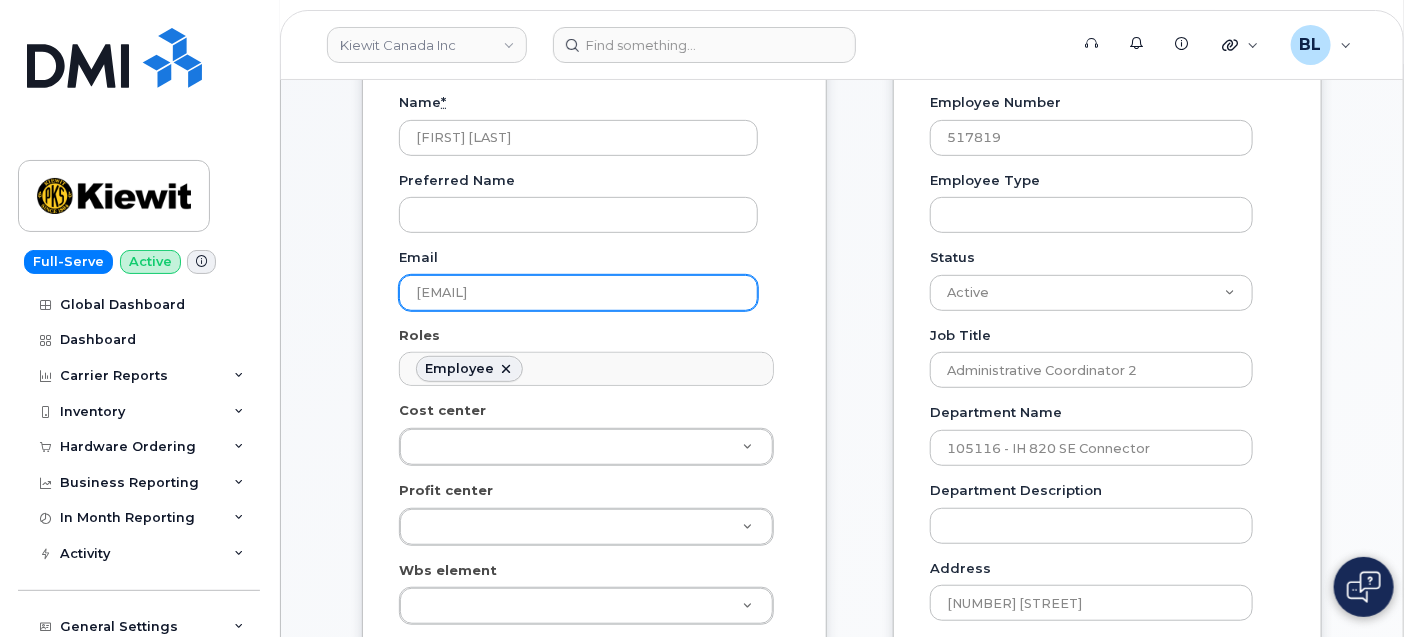 drag, startPoint x: 622, startPoint y: 277, endPoint x: 184, endPoint y: 233, distance: 440.2045 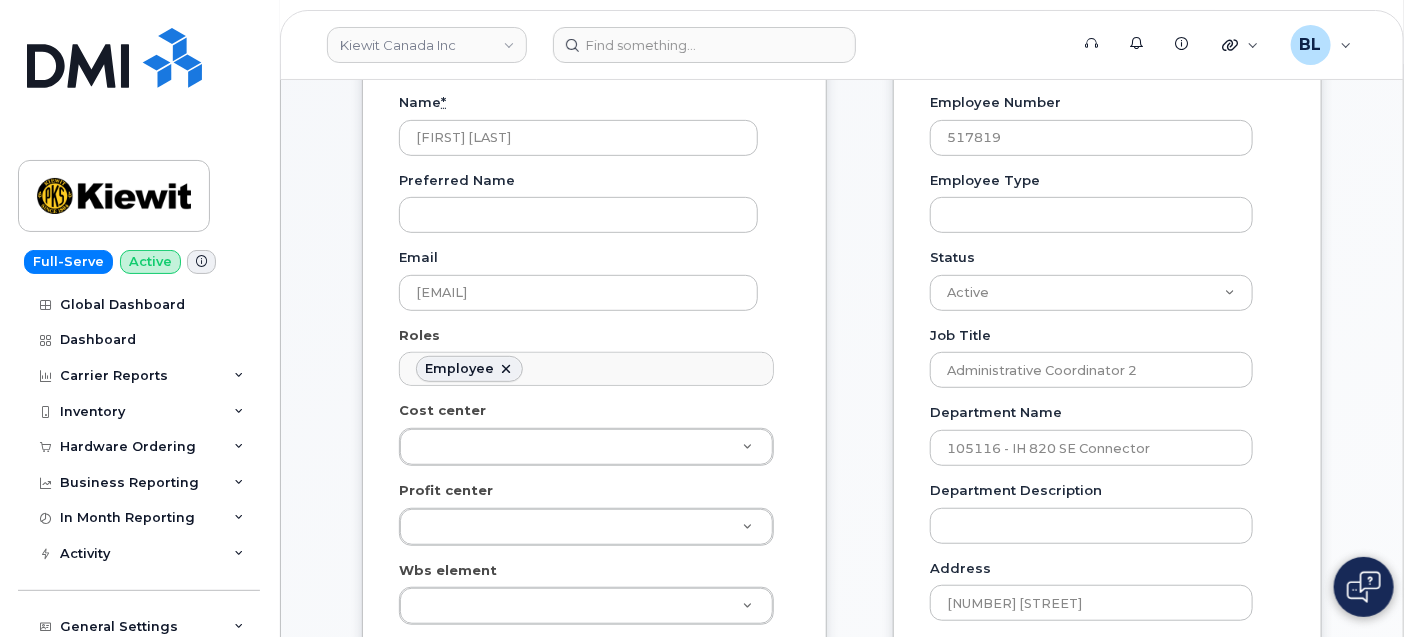 click on "Name * Paris Walther
Preferred Name
Email PARIS.WALTHER@S-POINTC.COM
Roles
Employee                           No matches found No matches found
Accounts Payable
Approval Mapping Contact
Background Job - HR Contact
Carrier Support Contact
Client Analyst
Country Report Recipient
Employee
Executive Summary Recipient
Financial Lead
Inventory Manager
IT Support
Management Summary Recipient
Manager
MDM Contact
MDM Hardware Sync
No Usage Report Recipient
PO Recipient
Roaming Approver
Roaming Status Updates Recipient
Technical Contact
Ticket Breakdown Recipient
User Updates Recipient (monthly report)
VP Report Recipient
Cost center
Profit center
Wbs element
Location
Beaver Marine Limited
Cahill-Ganotec, Partnership
Construction Kiewit Cie
Construction McNally du Quebec, Inc." at bounding box center (594, 567) 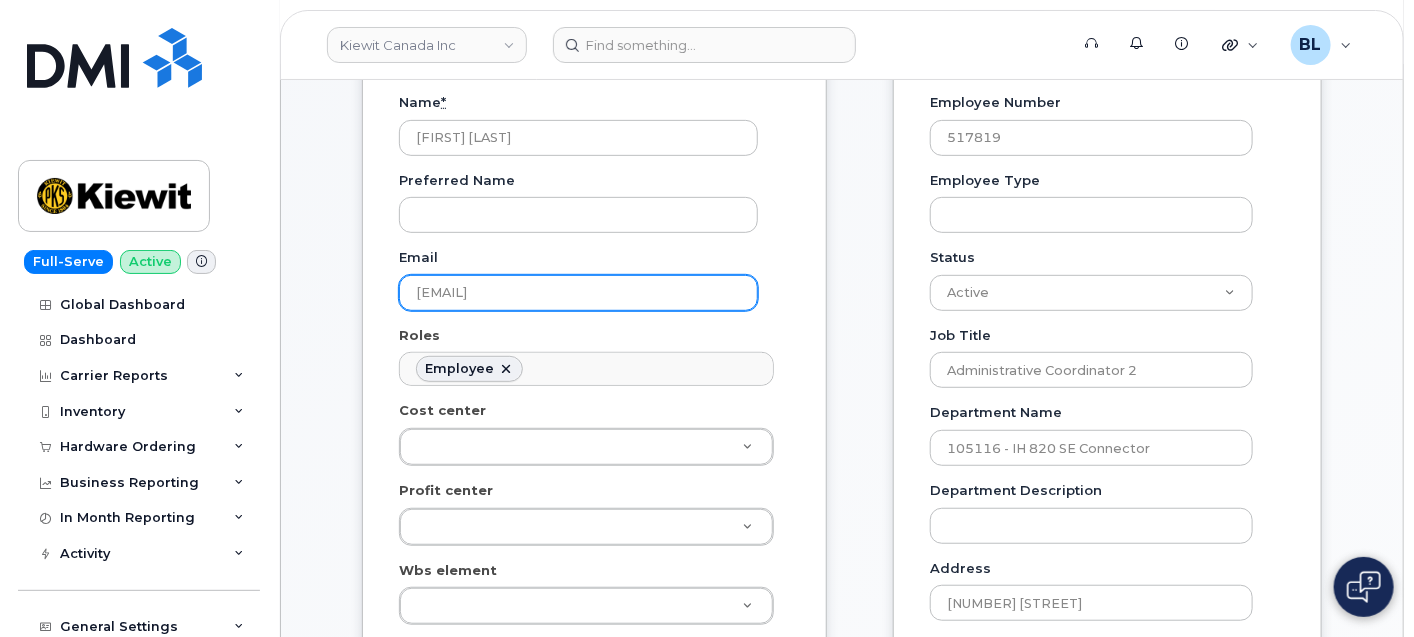 click on "PARIS.WALTHER@S-POINTC.COM" at bounding box center (578, 293) 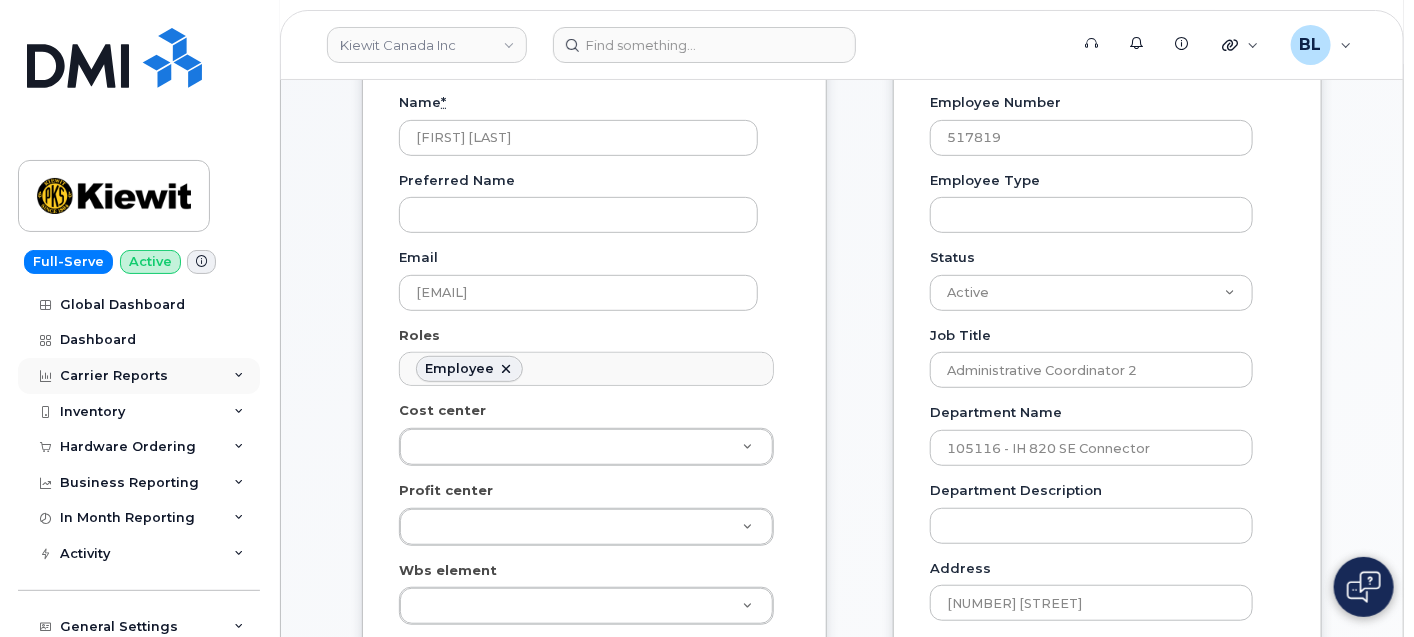 click on "Carrier Reports" at bounding box center (139, 376) 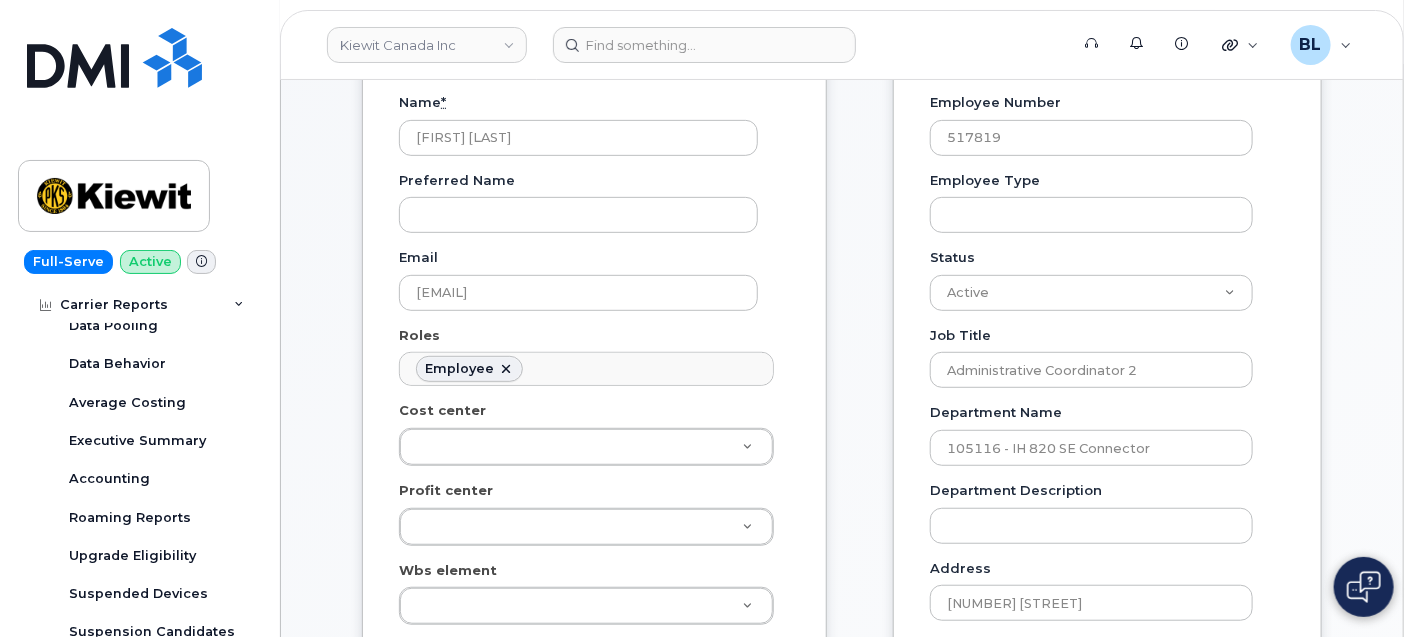 scroll, scrollTop: 296, scrollLeft: 0, axis: vertical 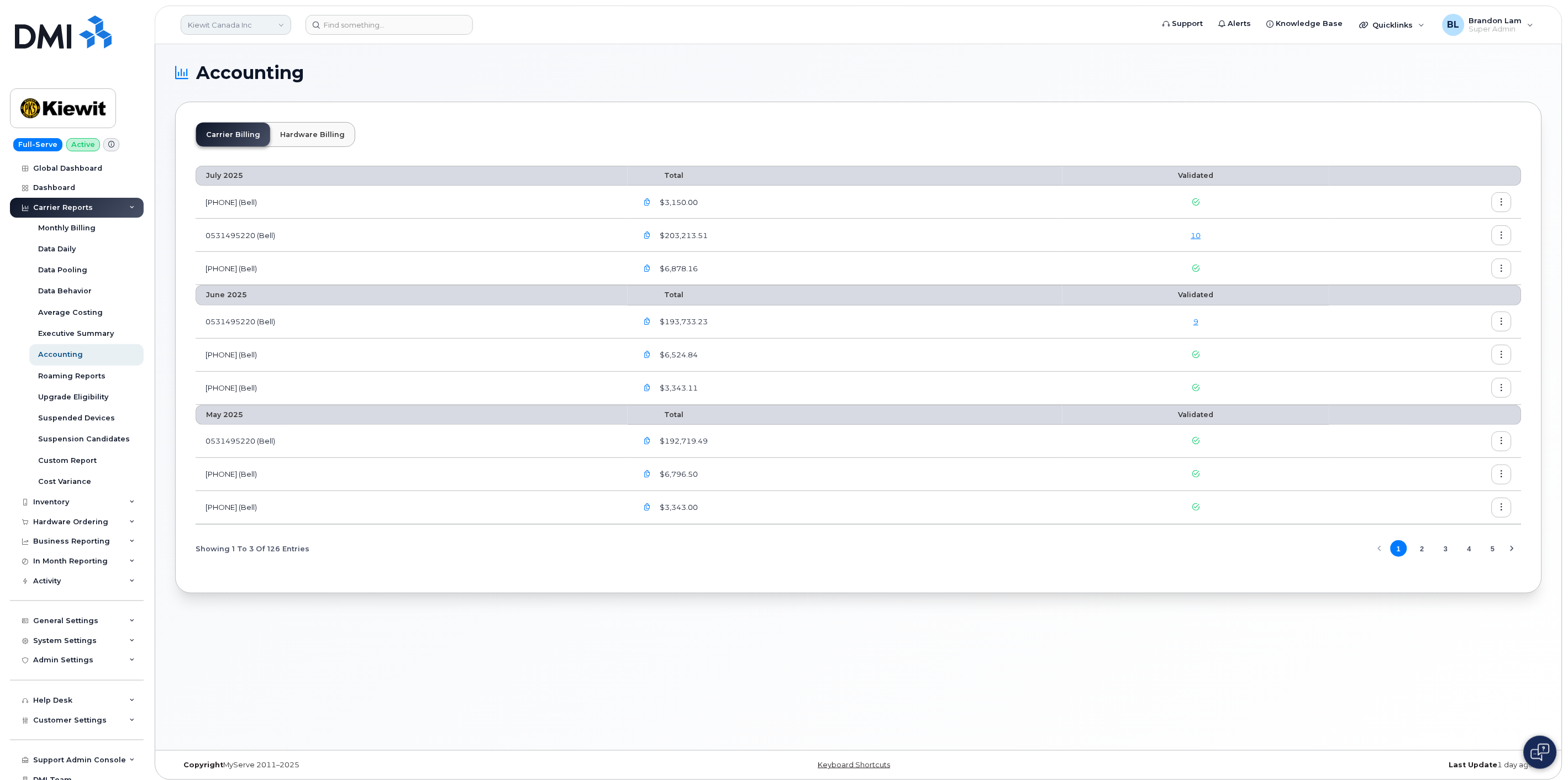 click on "Kiewit Canada Inc" at bounding box center (236, 25) 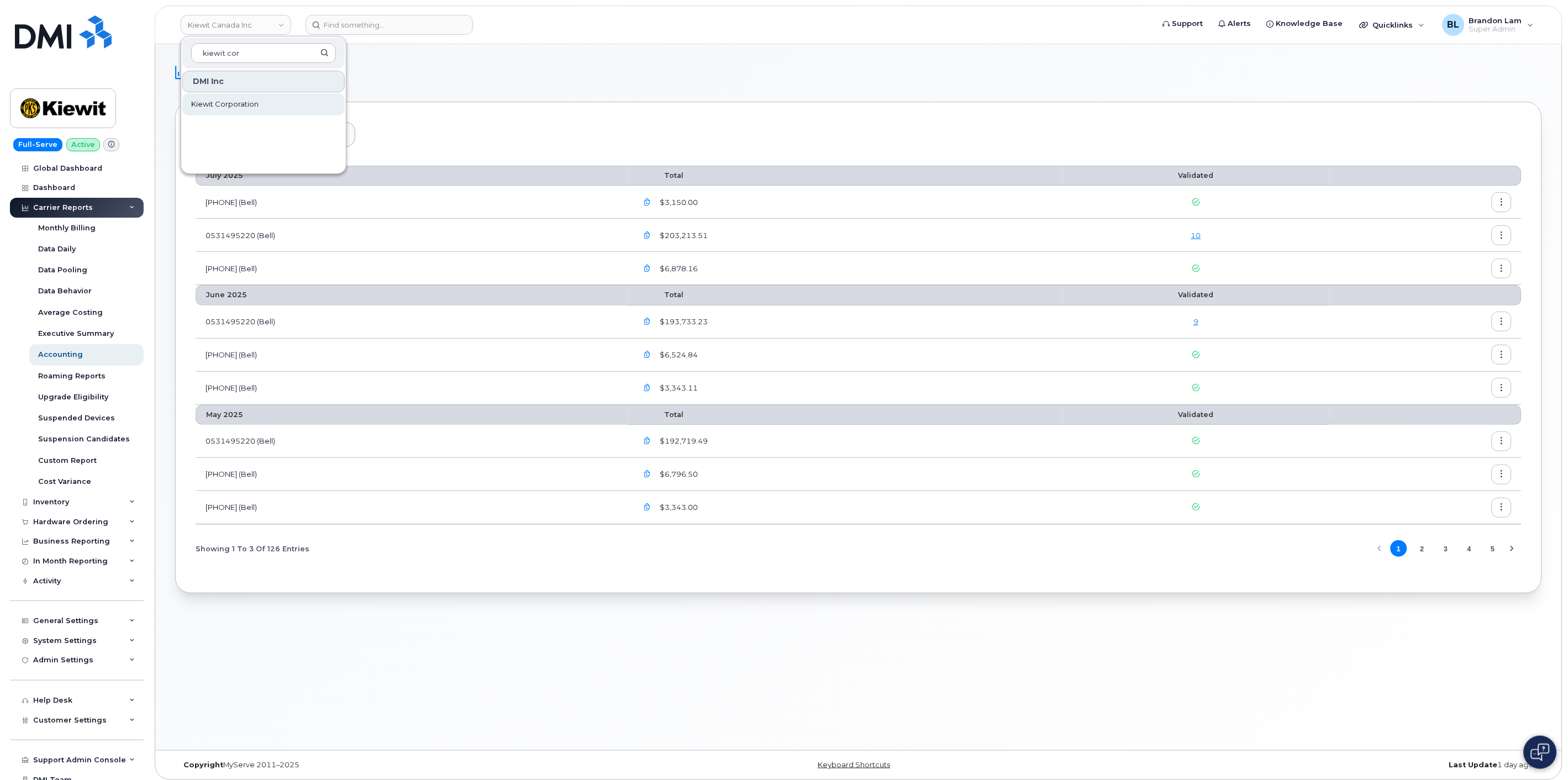 type on "kiewit cor" 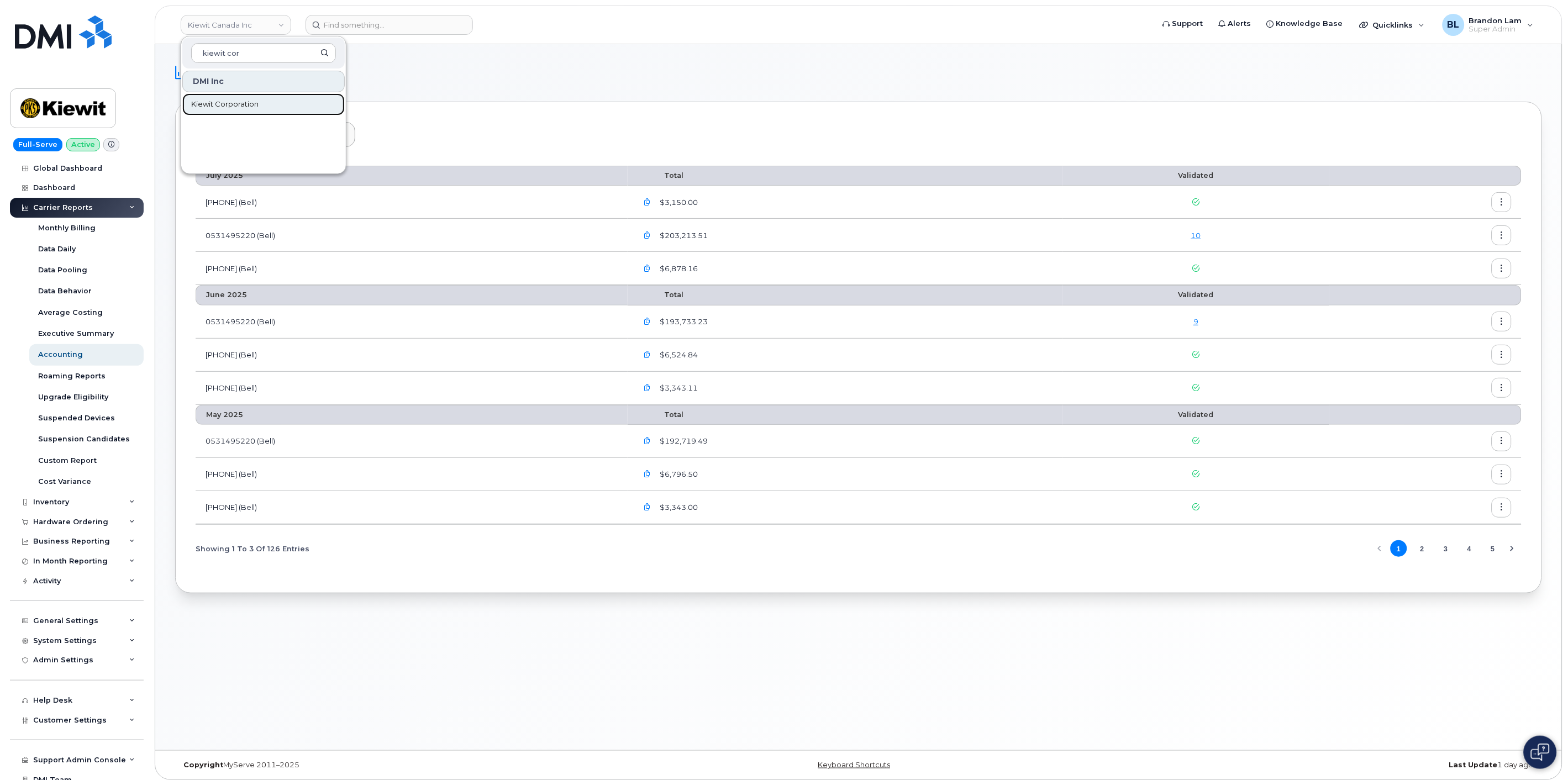 click on "Kiewit Corporation" at bounding box center [225, 104] 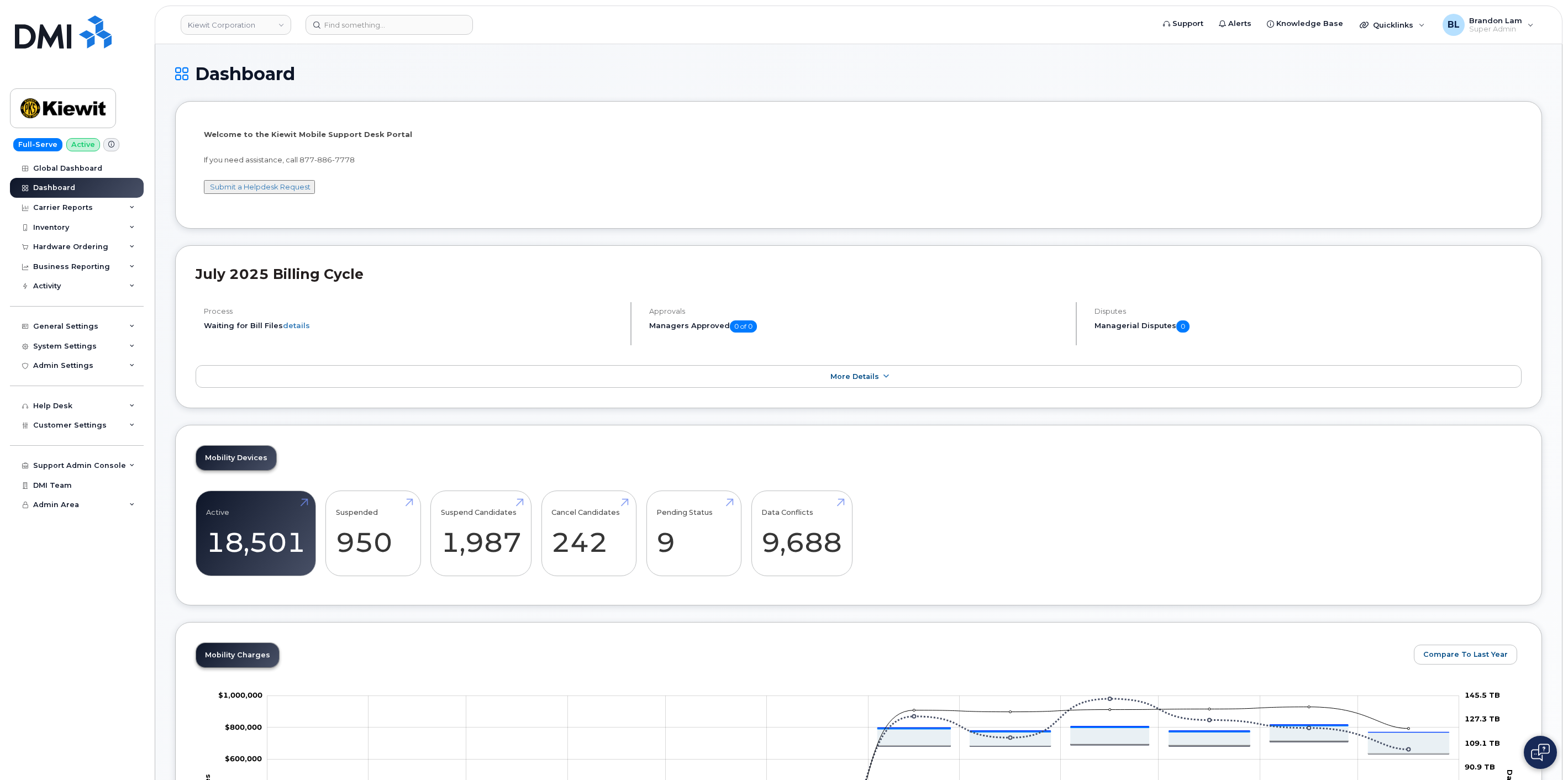 scroll, scrollTop: 0, scrollLeft: 0, axis: both 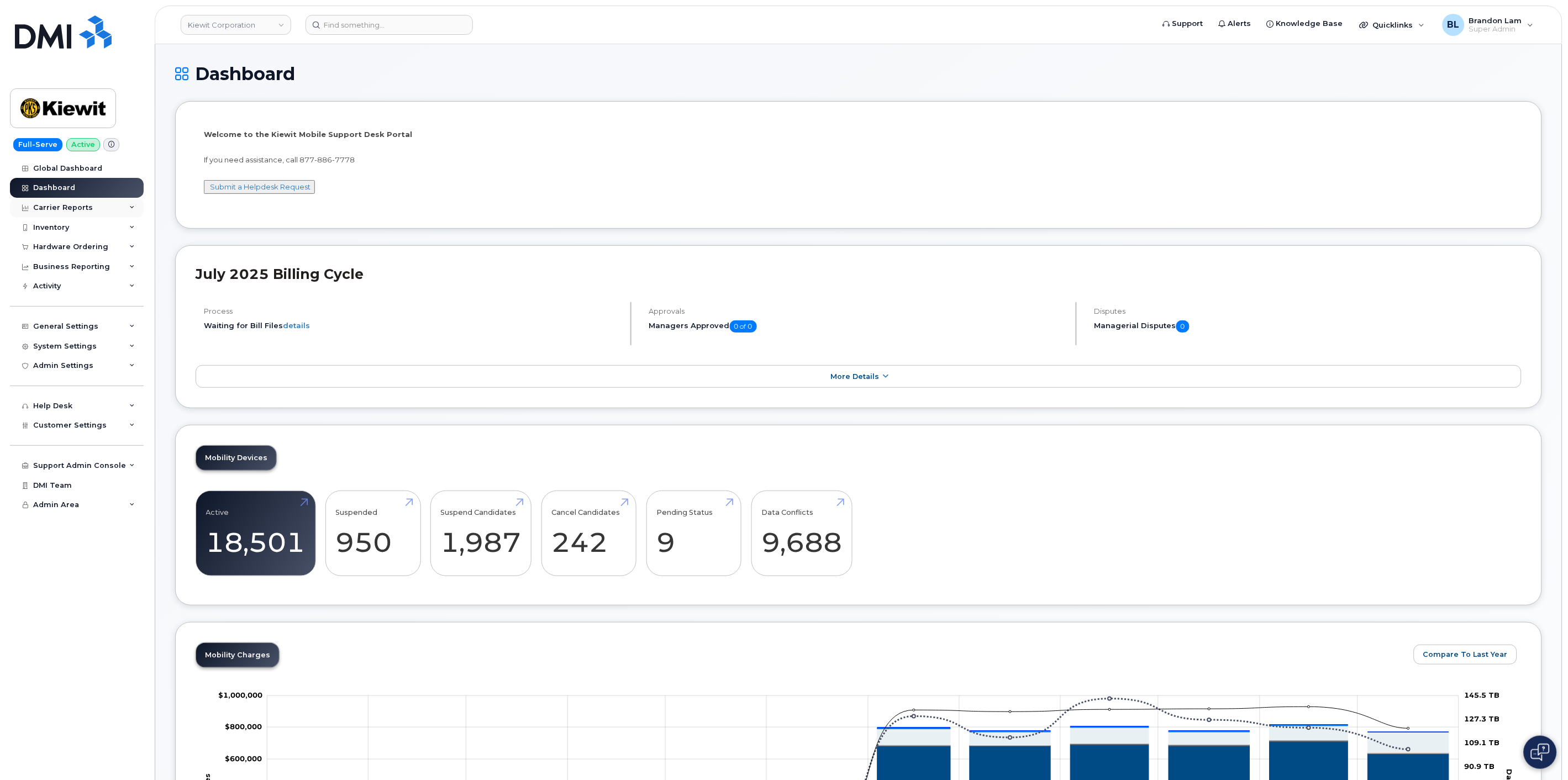 click on "Carrier Reports" at bounding box center (77, 208) 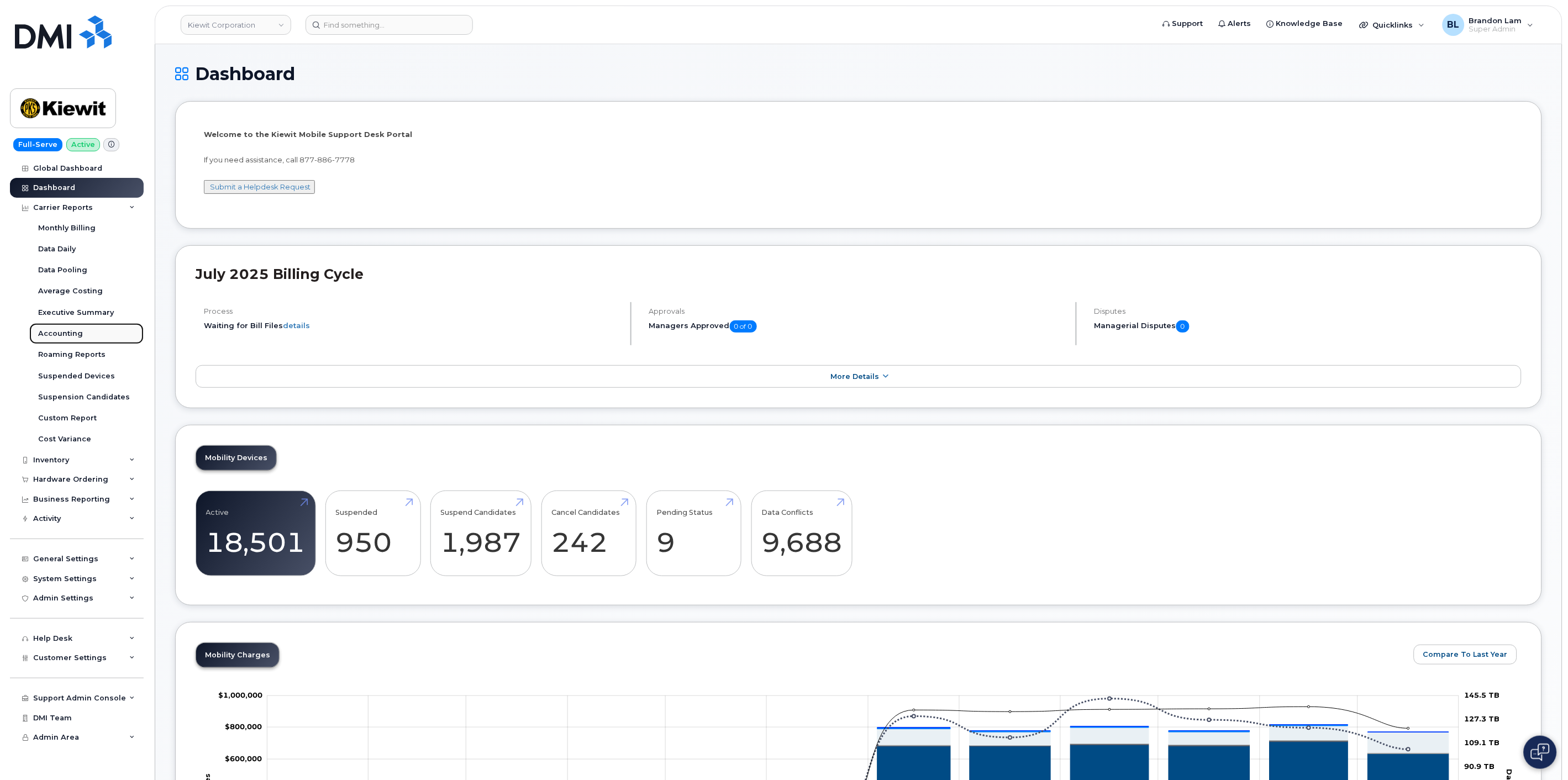 click on "Accounting" at bounding box center (60, 334) 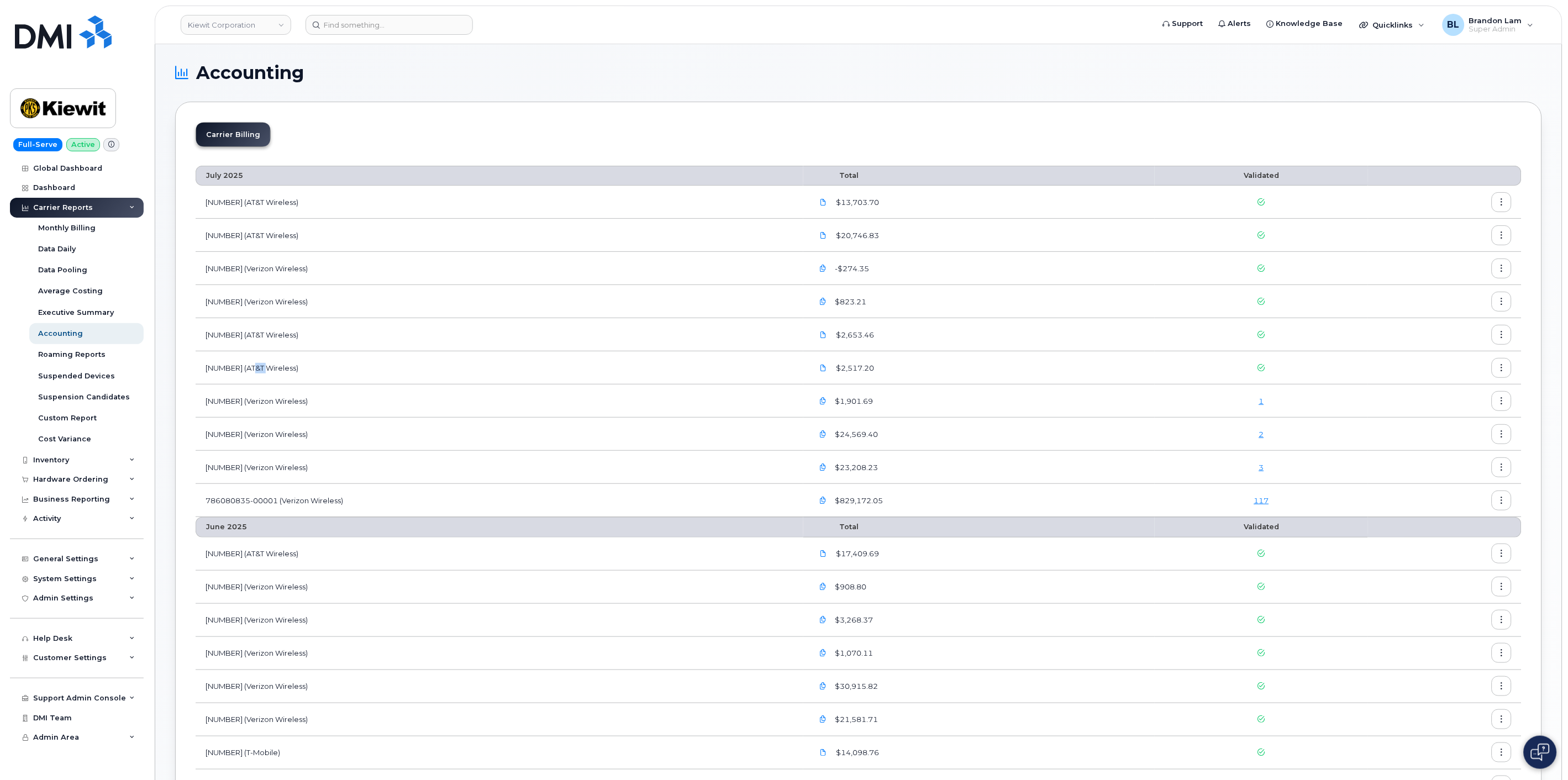 drag, startPoint x: 258, startPoint y: 374, endPoint x: 272, endPoint y: 366, distance: 16.124515 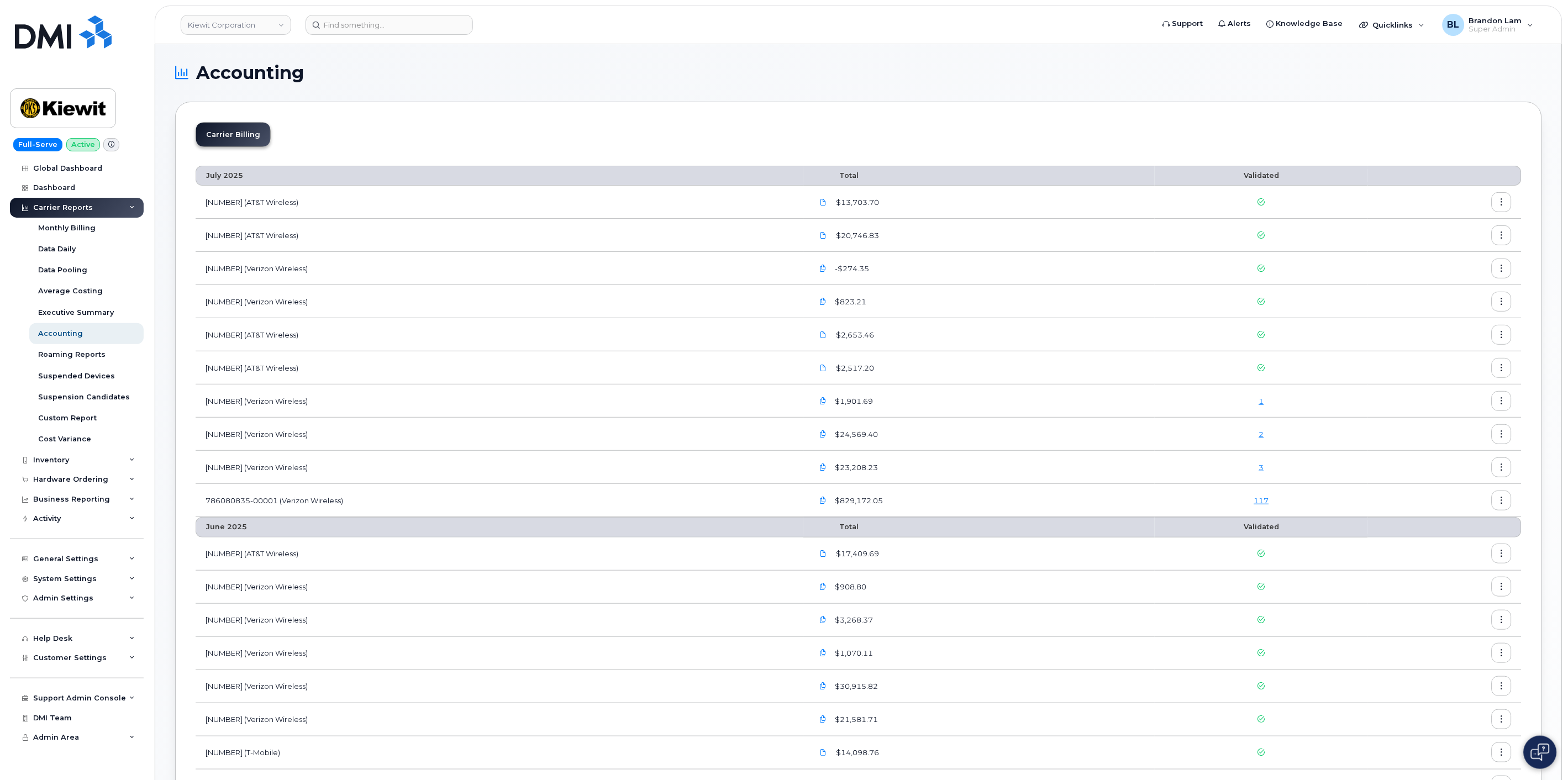click on "[NUMBER] (Verizon Wireless)" at bounding box center [499, 268] 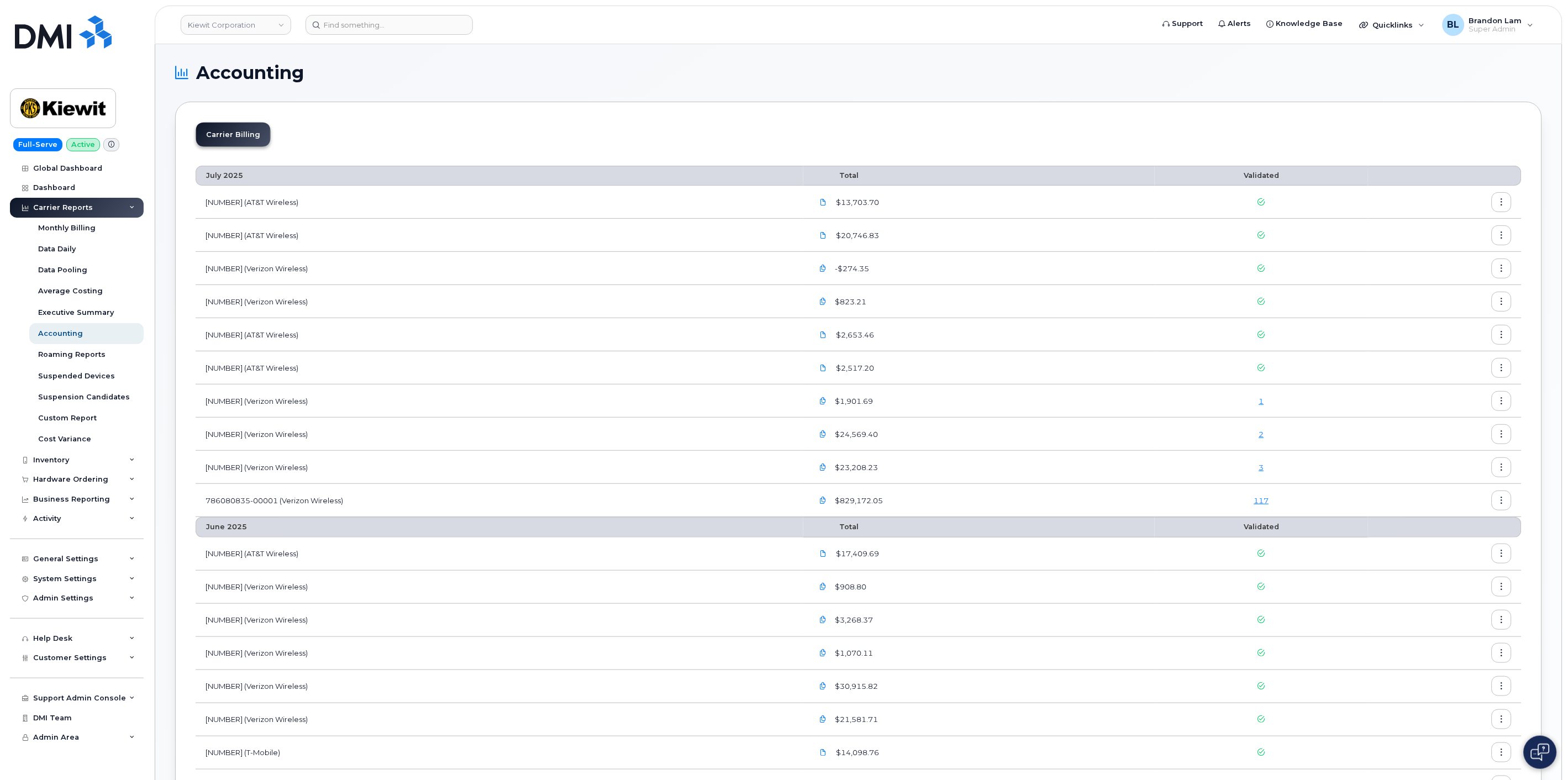 click at bounding box center [1502, 202] 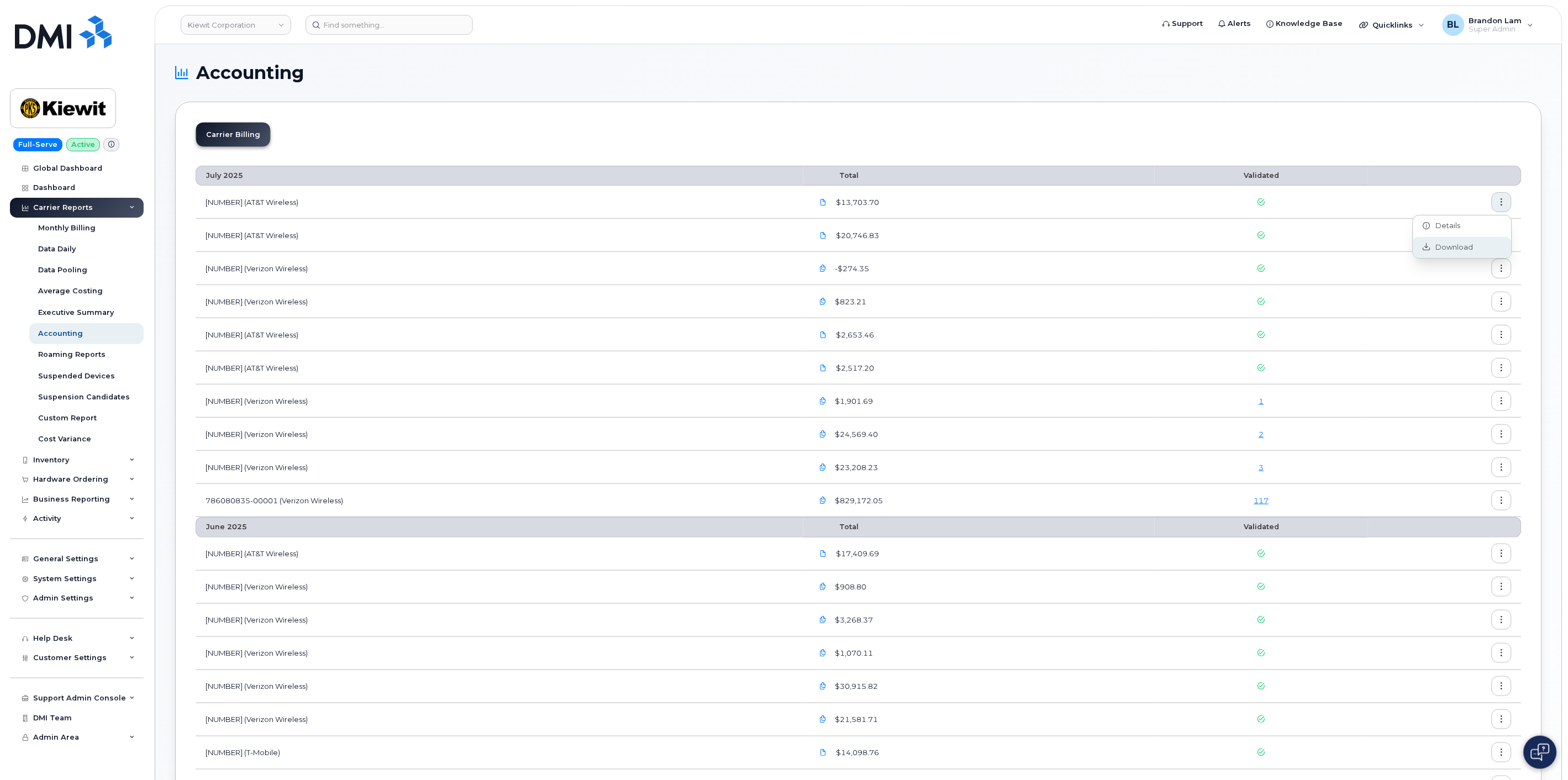 click on "Download" 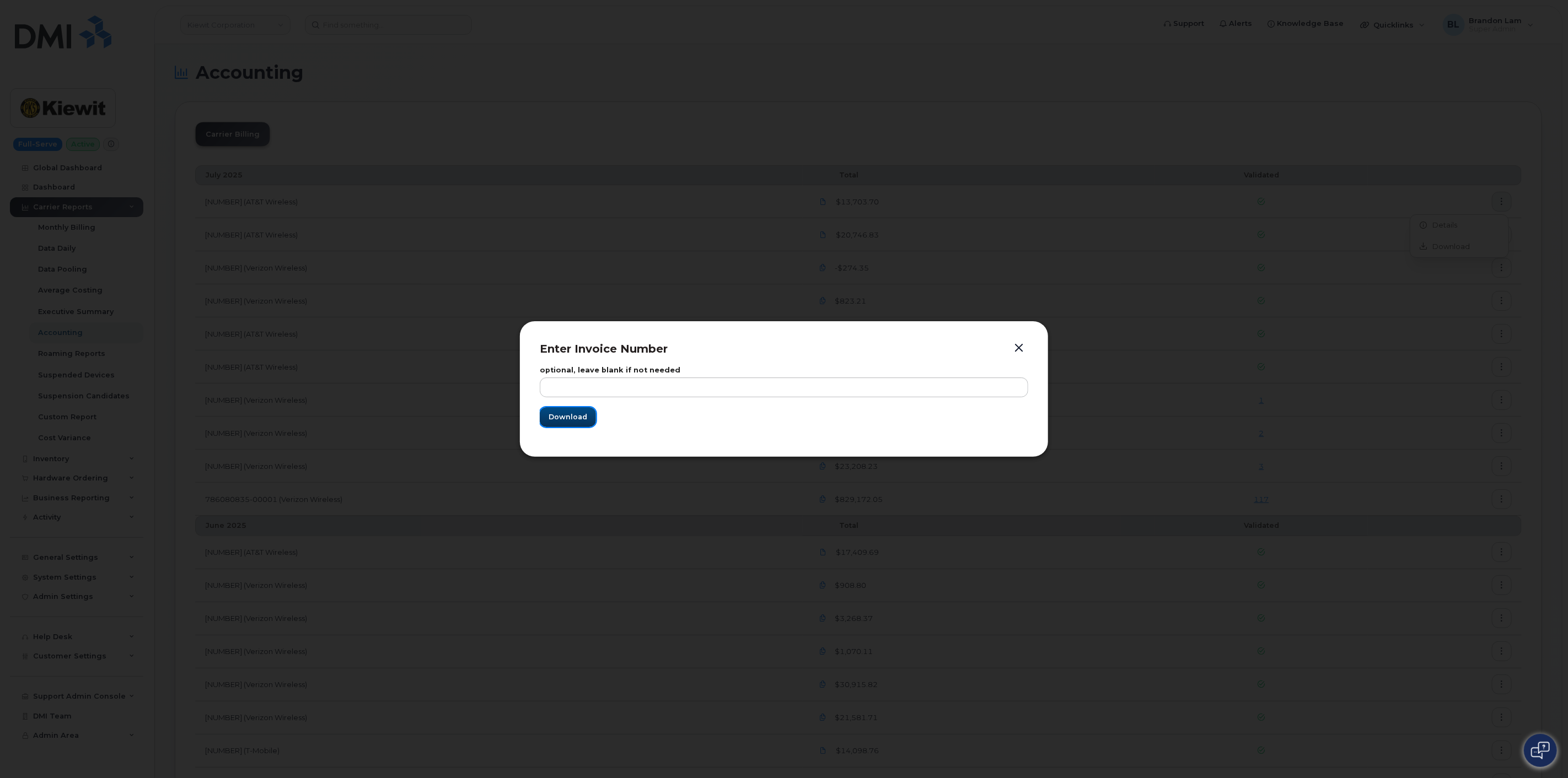 click on "Download" at bounding box center [568, 417] 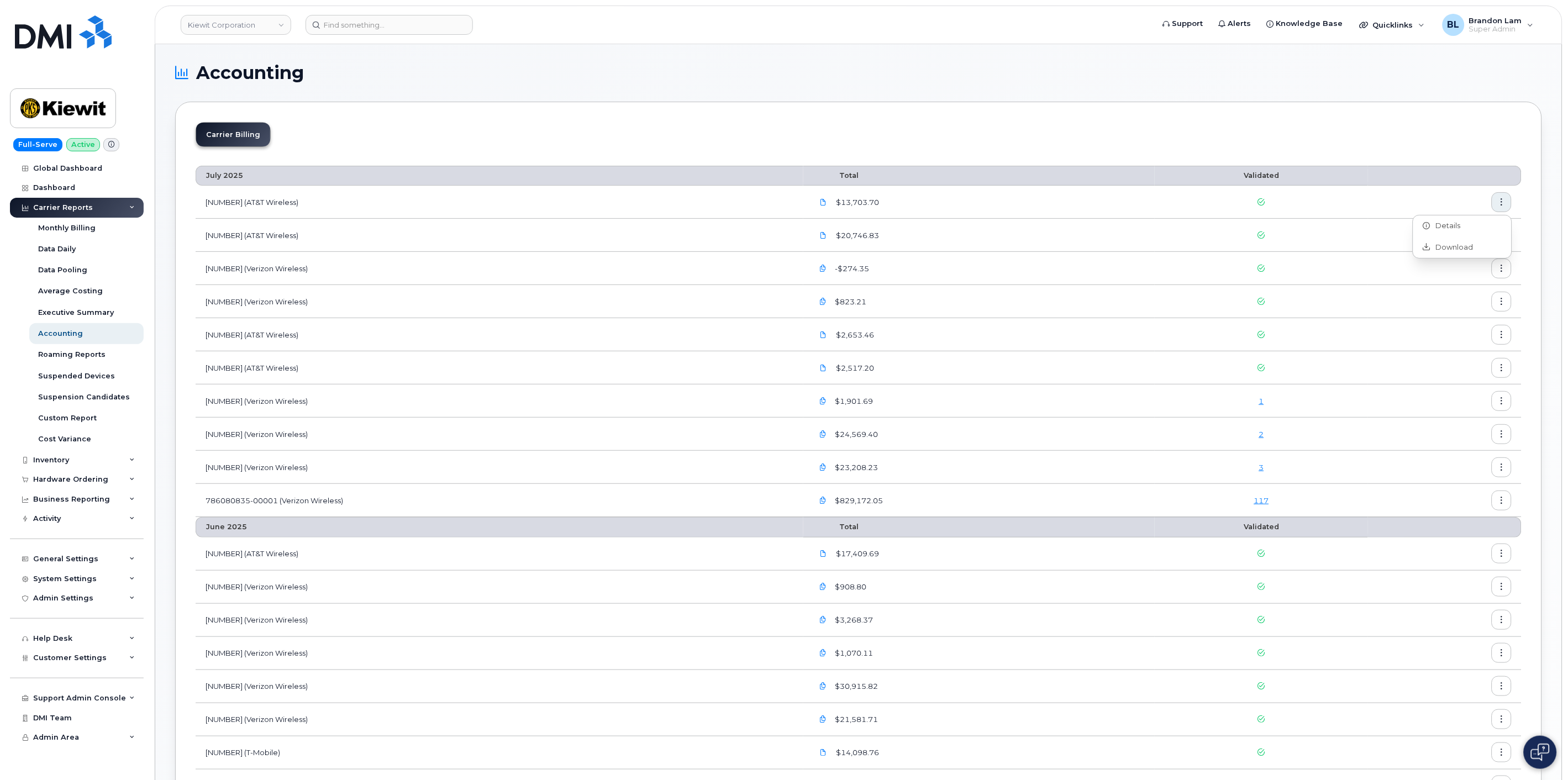 click 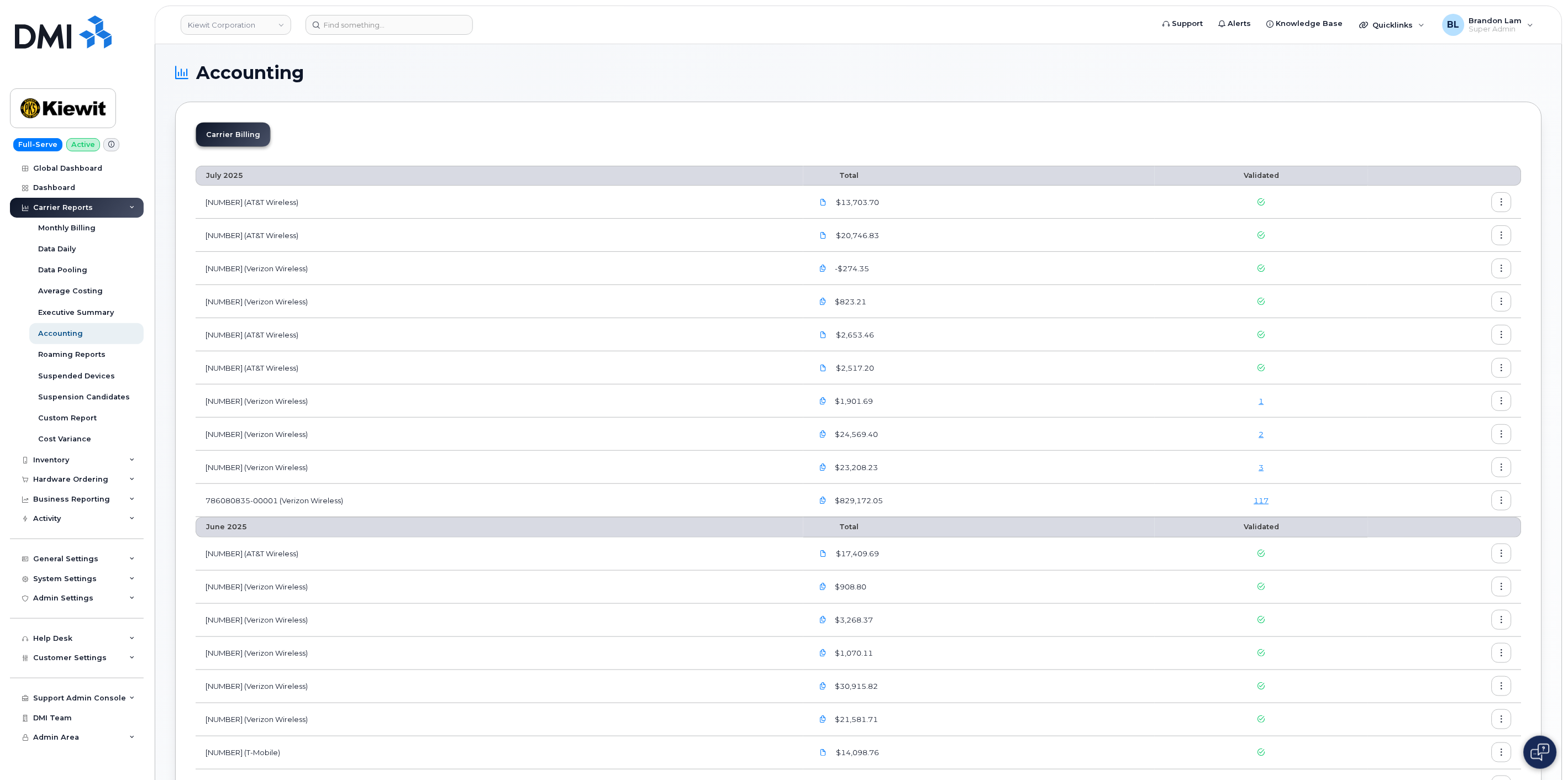 click at bounding box center [1502, 235] 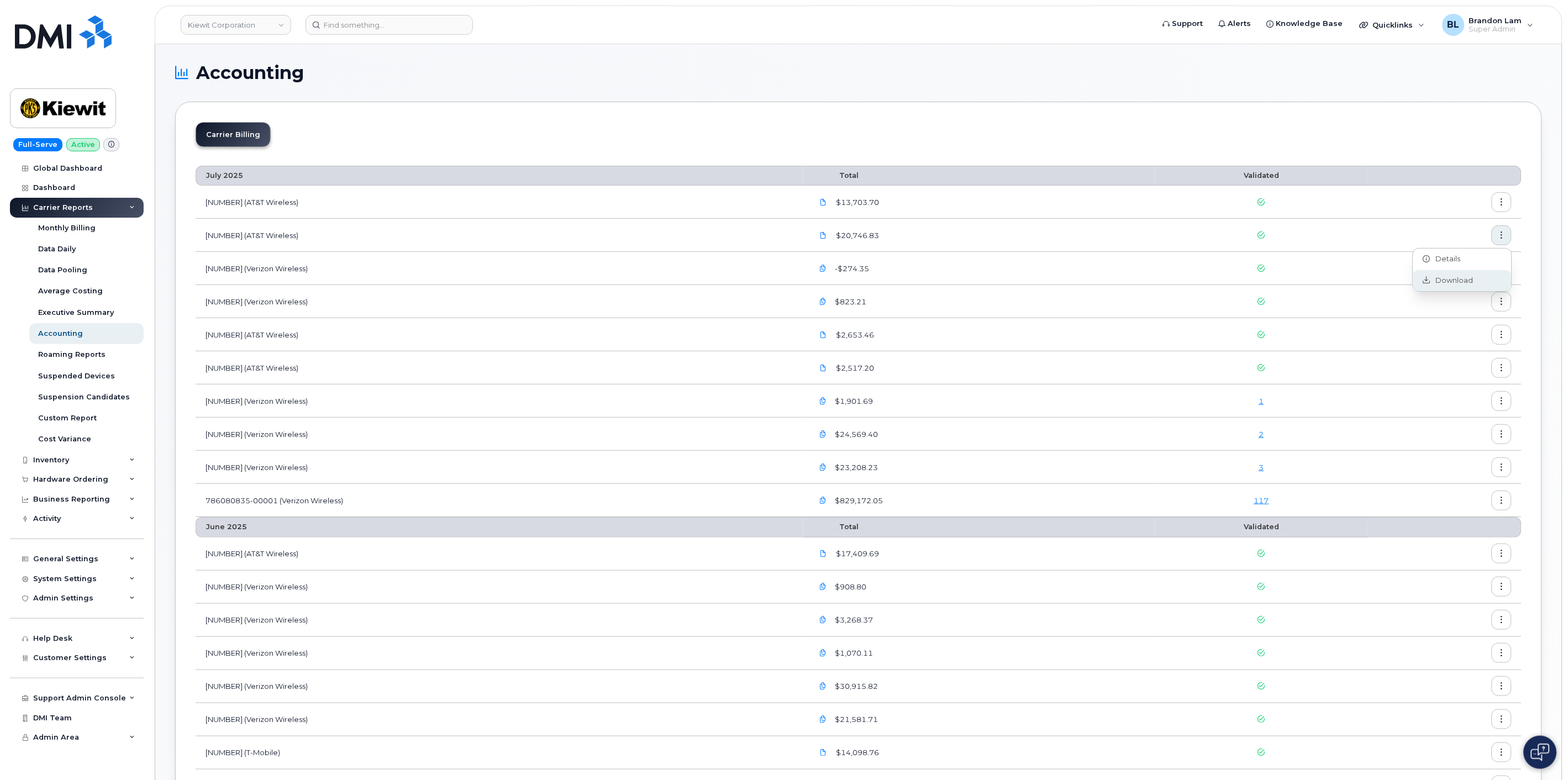 click on "Download" 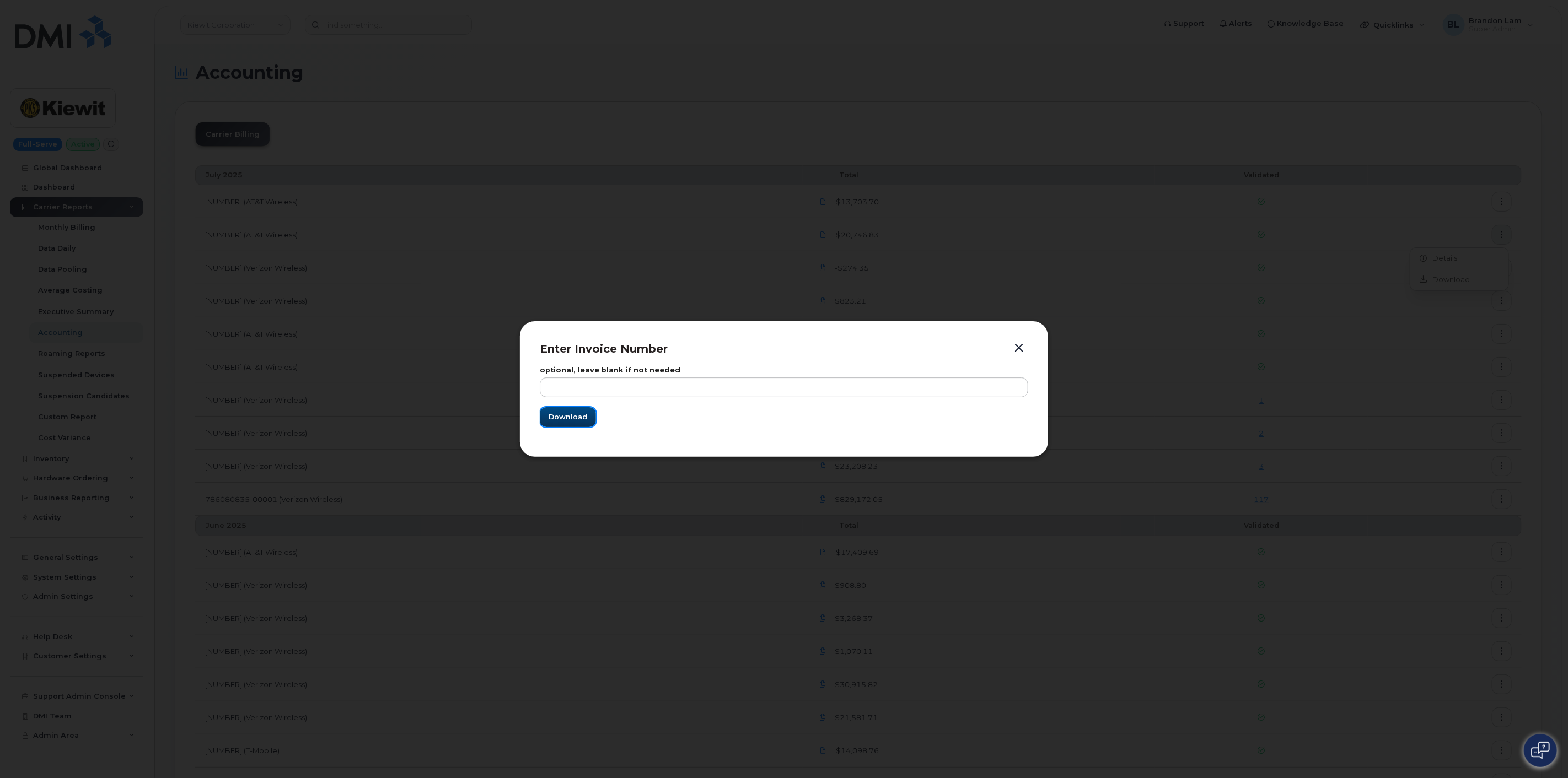 drag, startPoint x: 592, startPoint y: 422, endPoint x: 593, endPoint y: 415, distance: 7.0710678 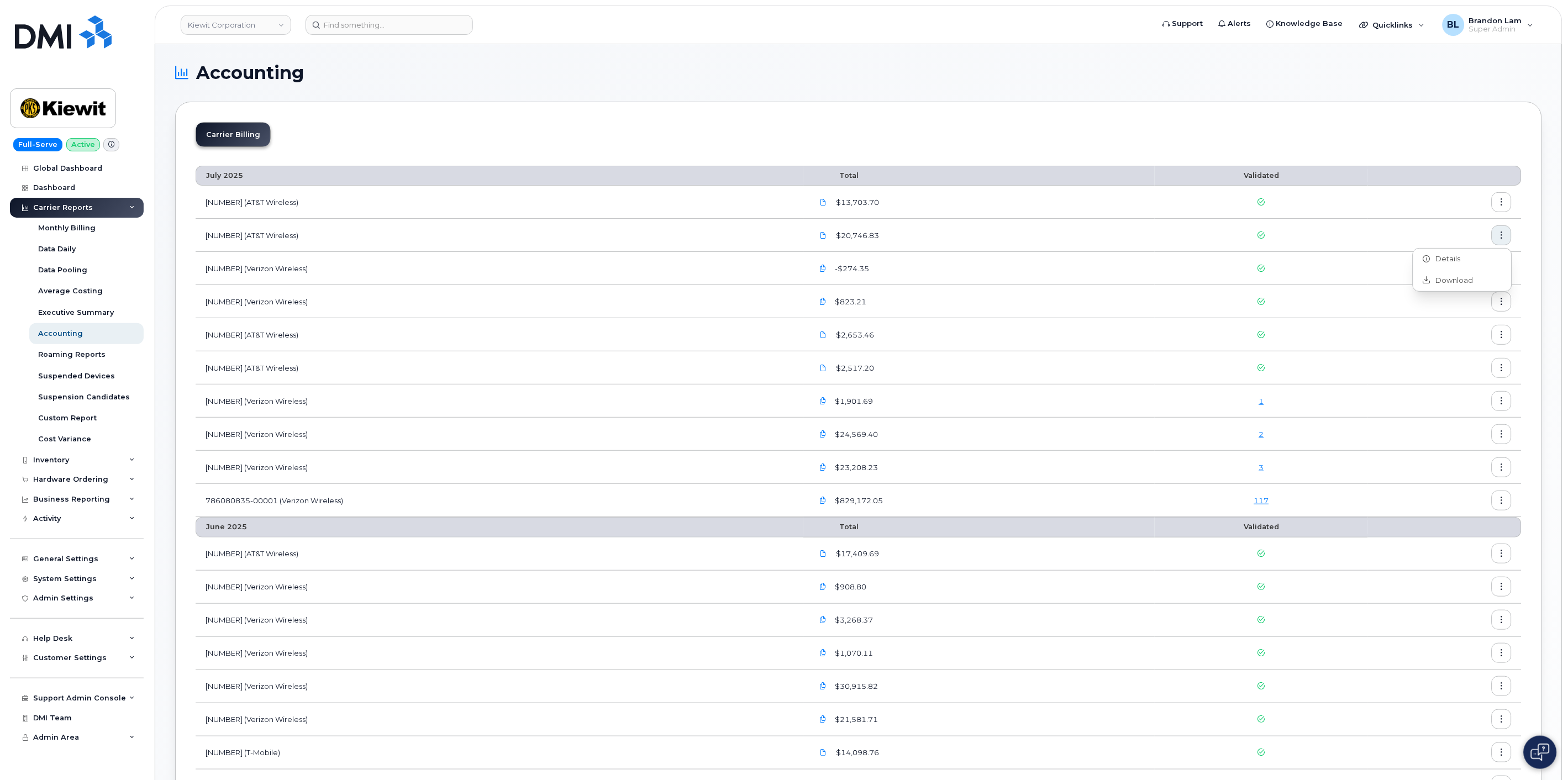 click on "[NUMBER] (AT&T Wireless)" at bounding box center (499, 335) 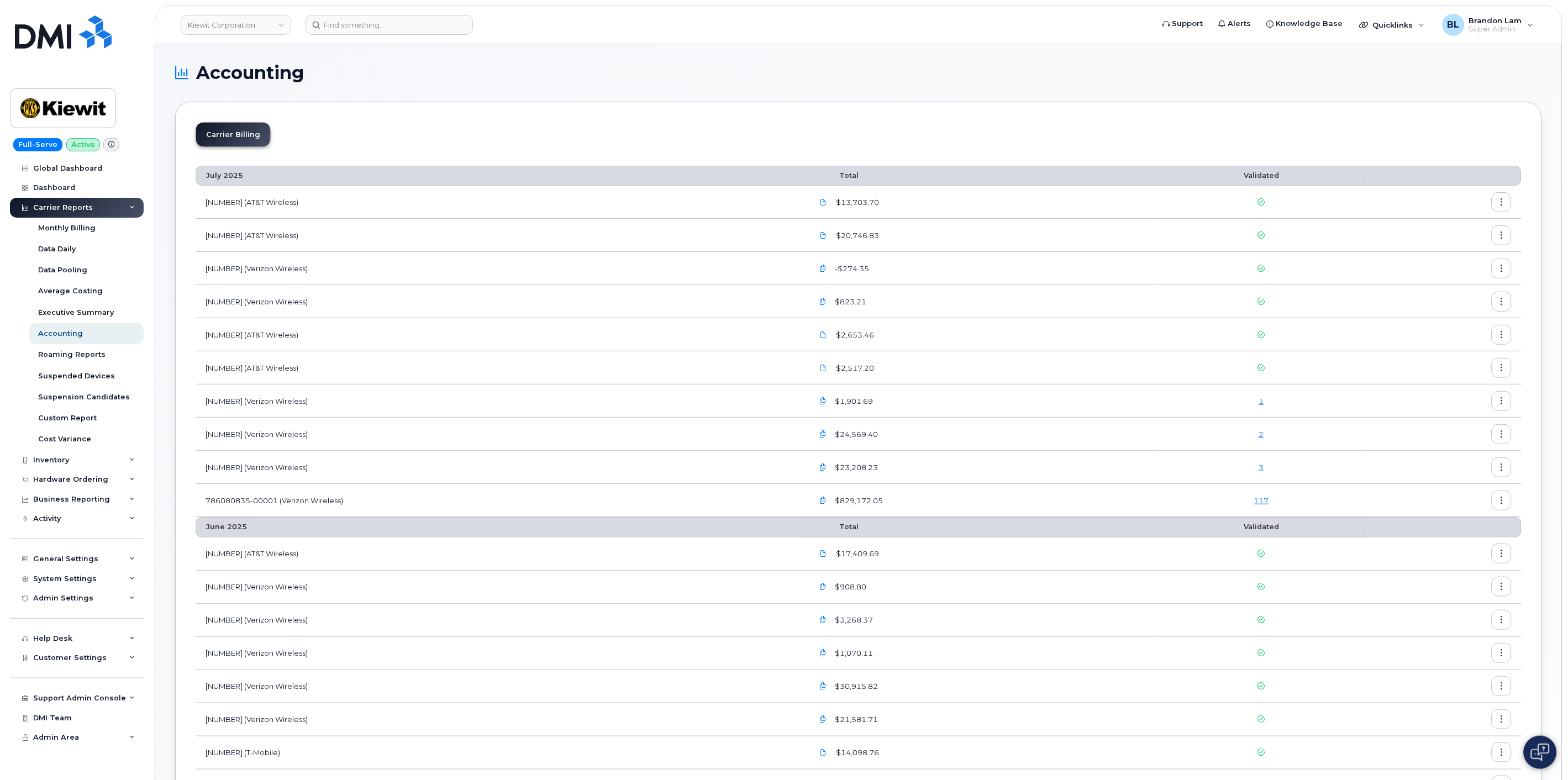 click at bounding box center [1502, 335] 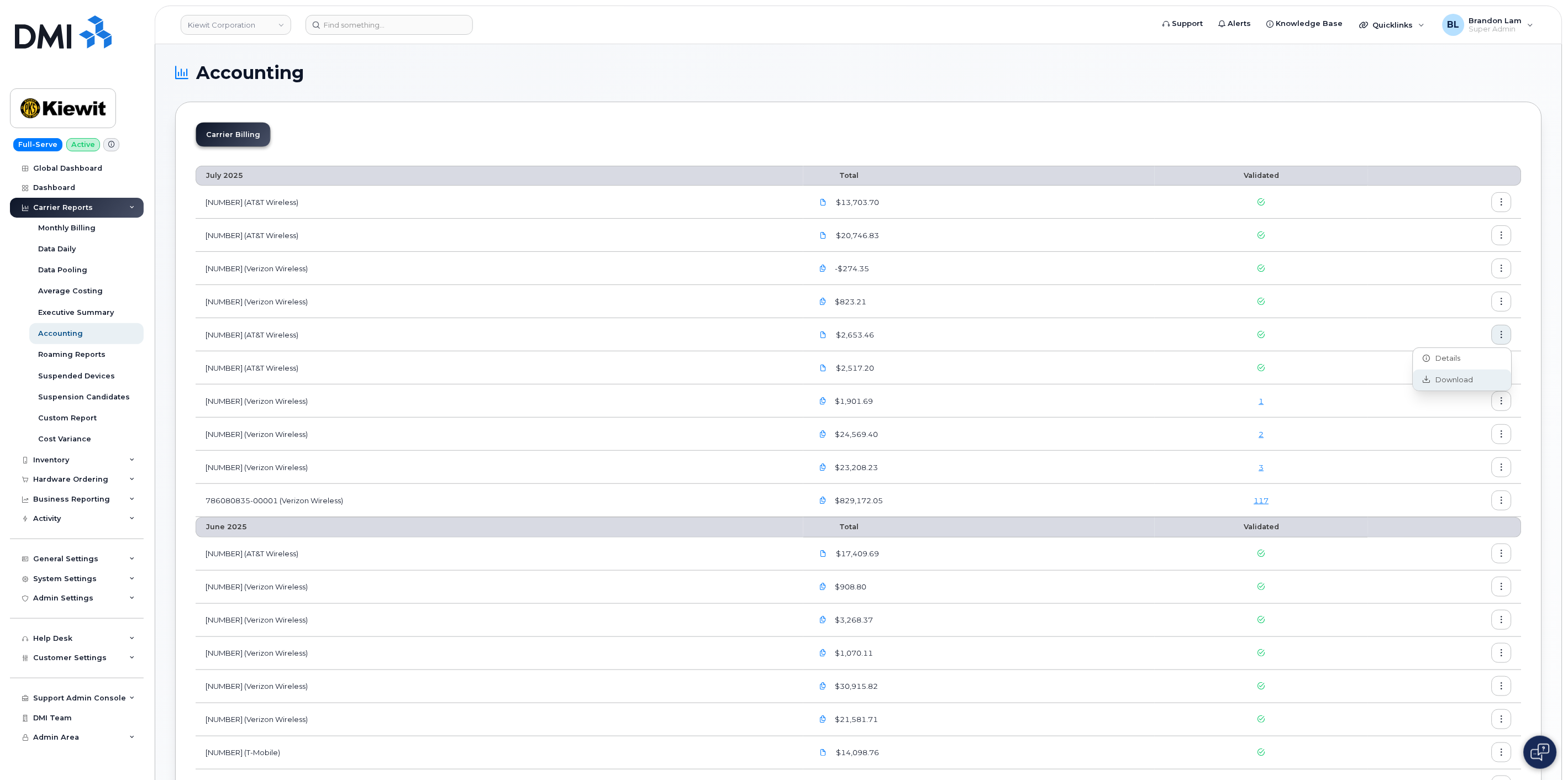click on "Download" 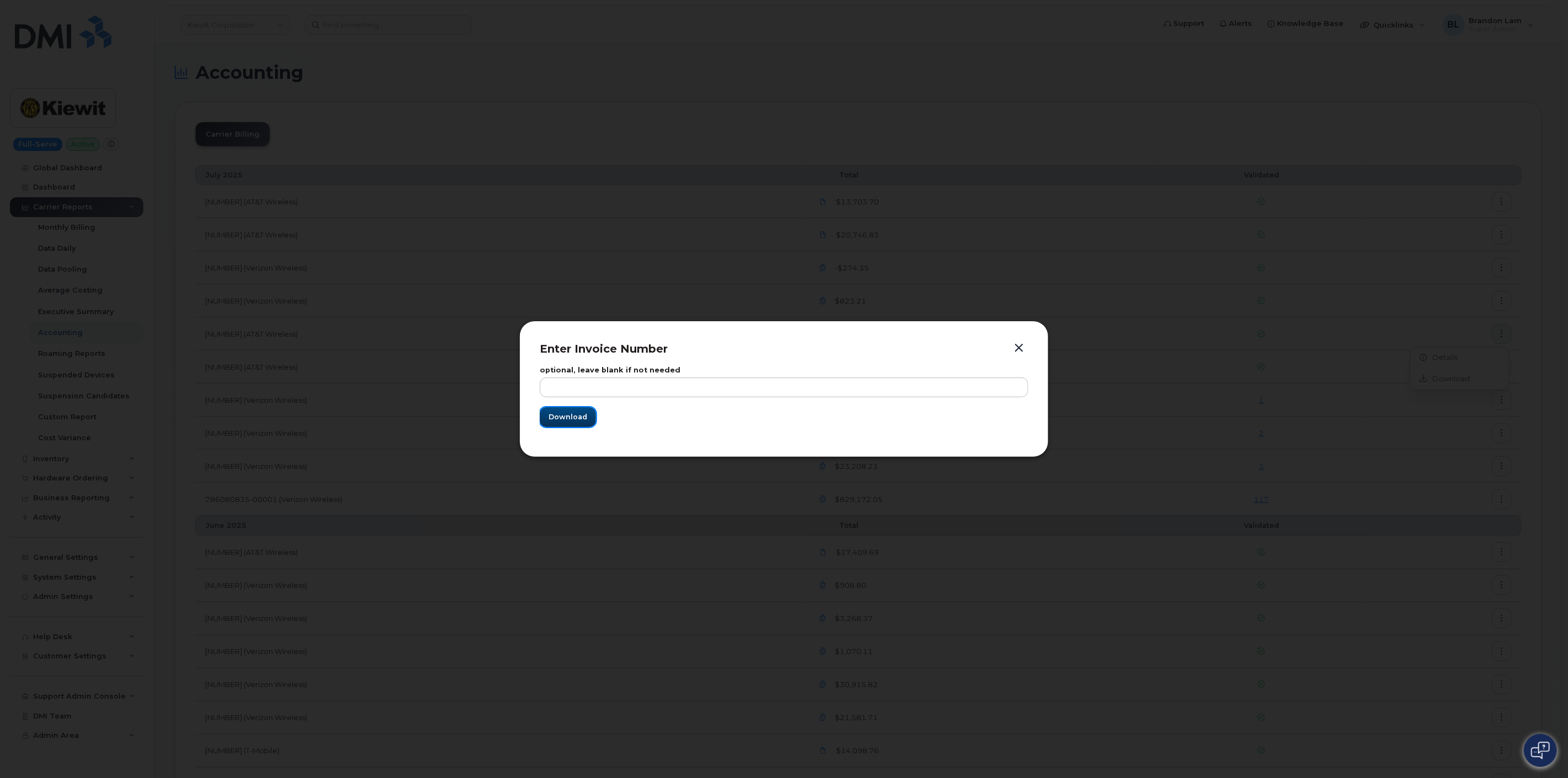 drag, startPoint x: 582, startPoint y: 417, endPoint x: 576, endPoint y: 425, distance: 10 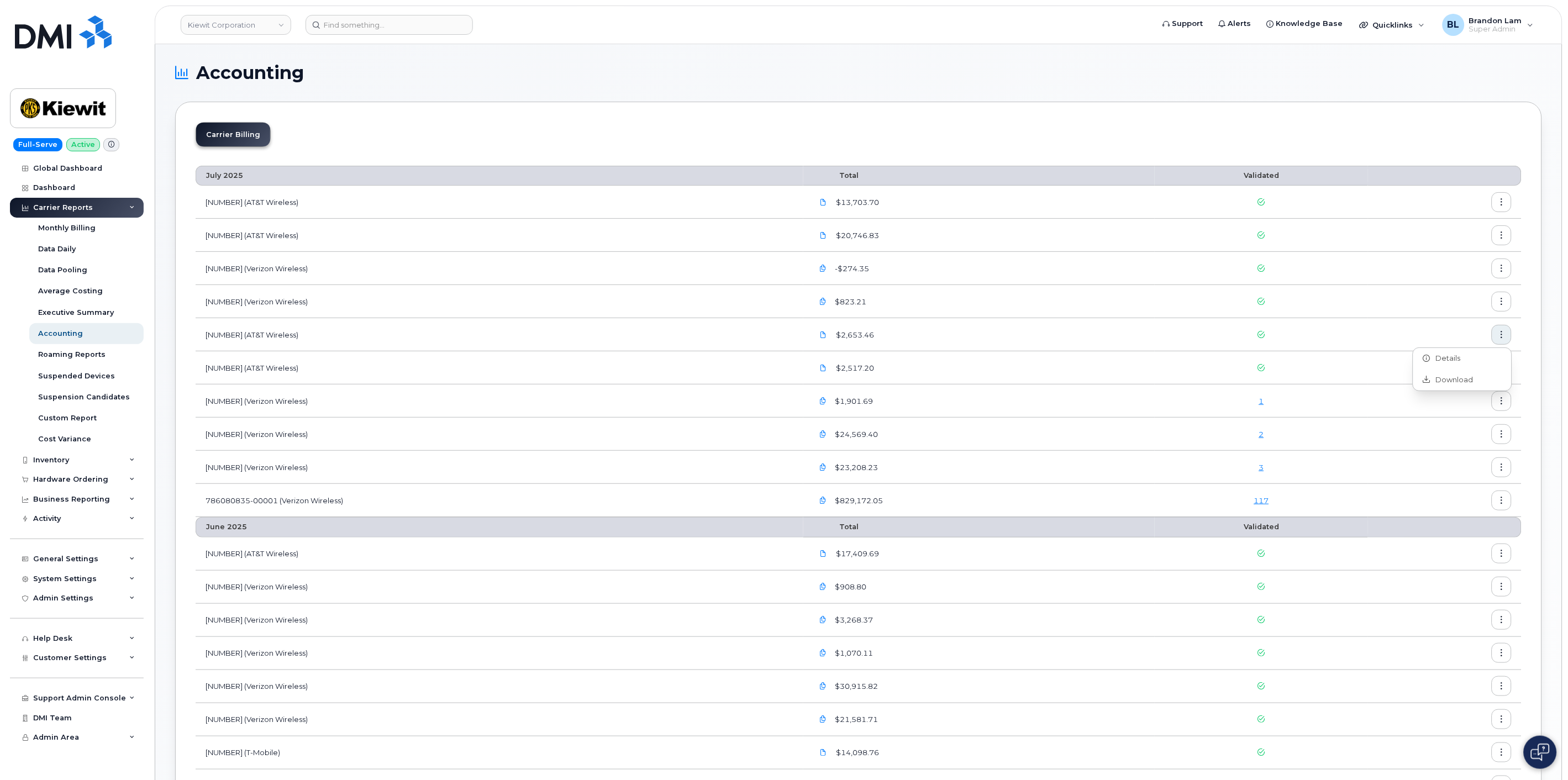 click at bounding box center (1445, 368) 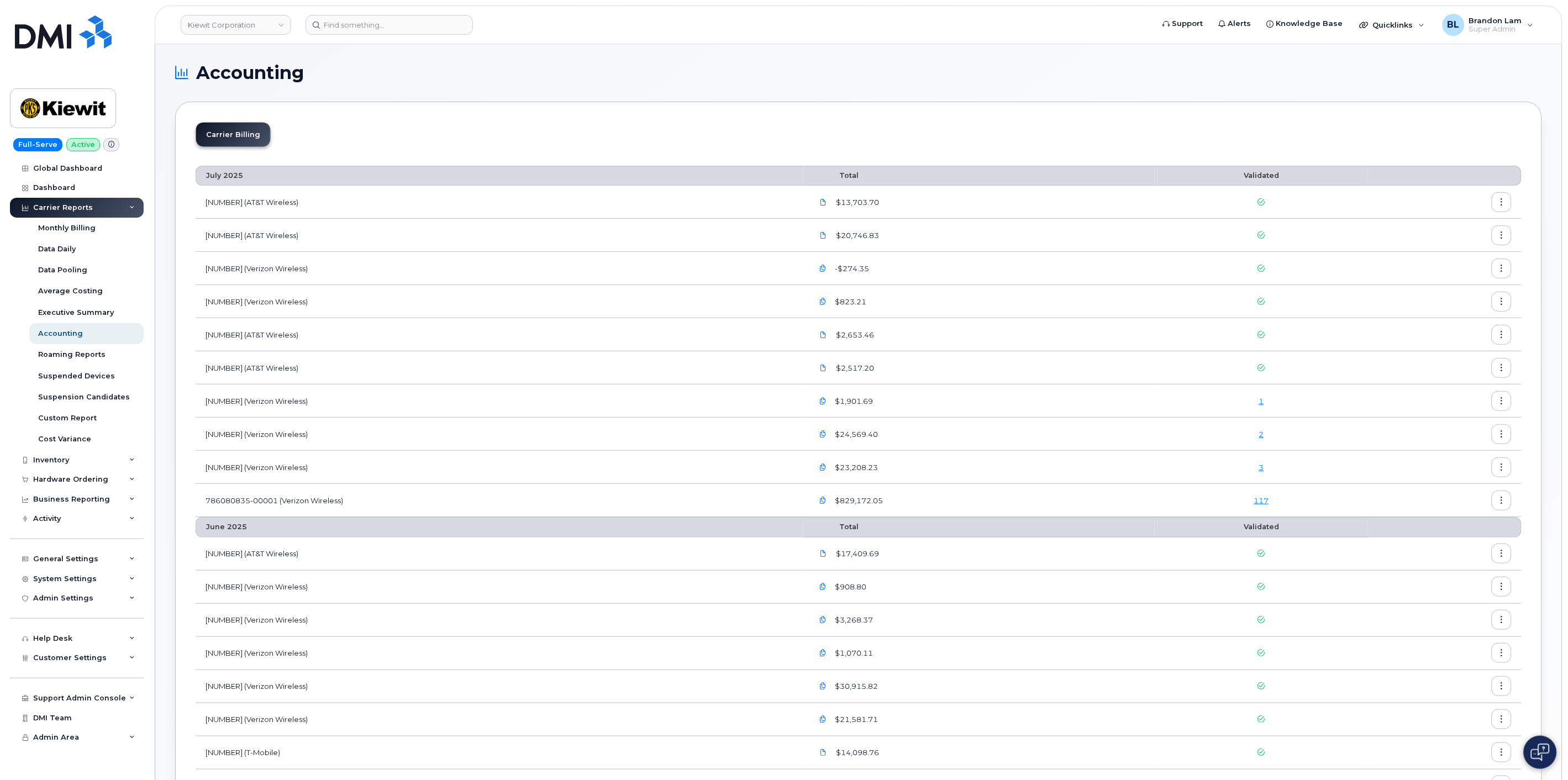 click at bounding box center [1502, 368] 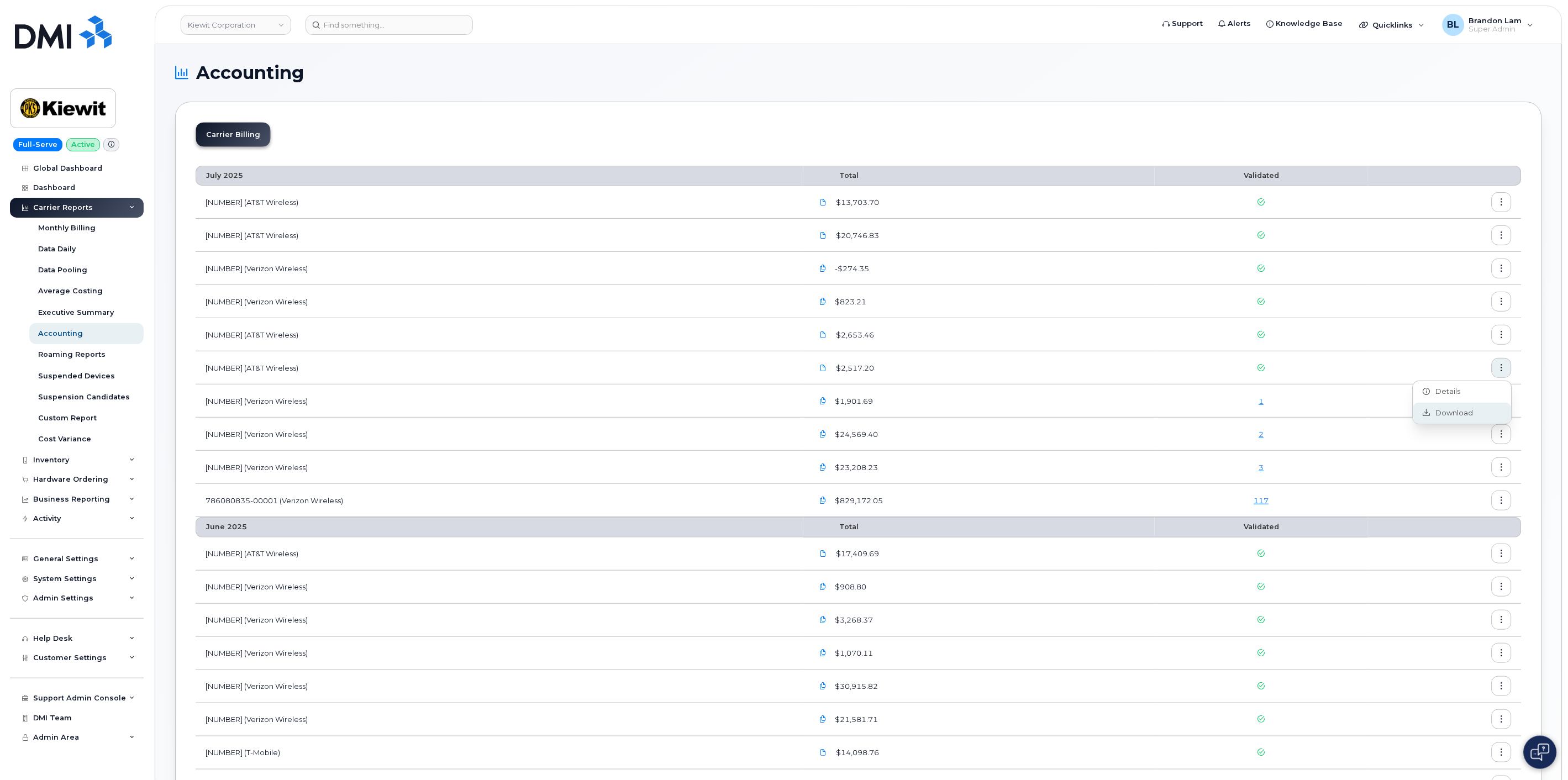click on "Download" 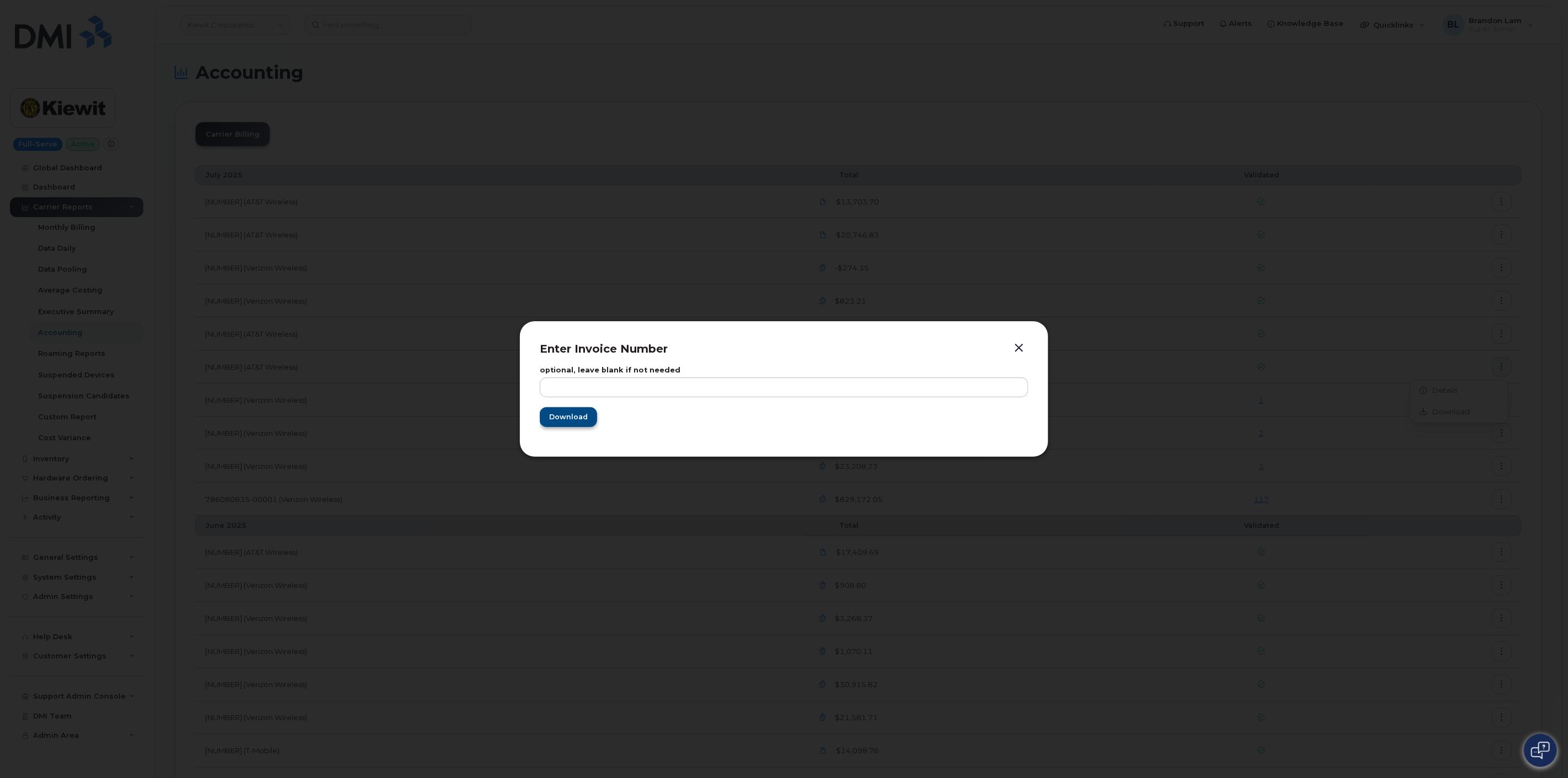 click on "optional, leave blank if not needed Download" at bounding box center [784, 397] 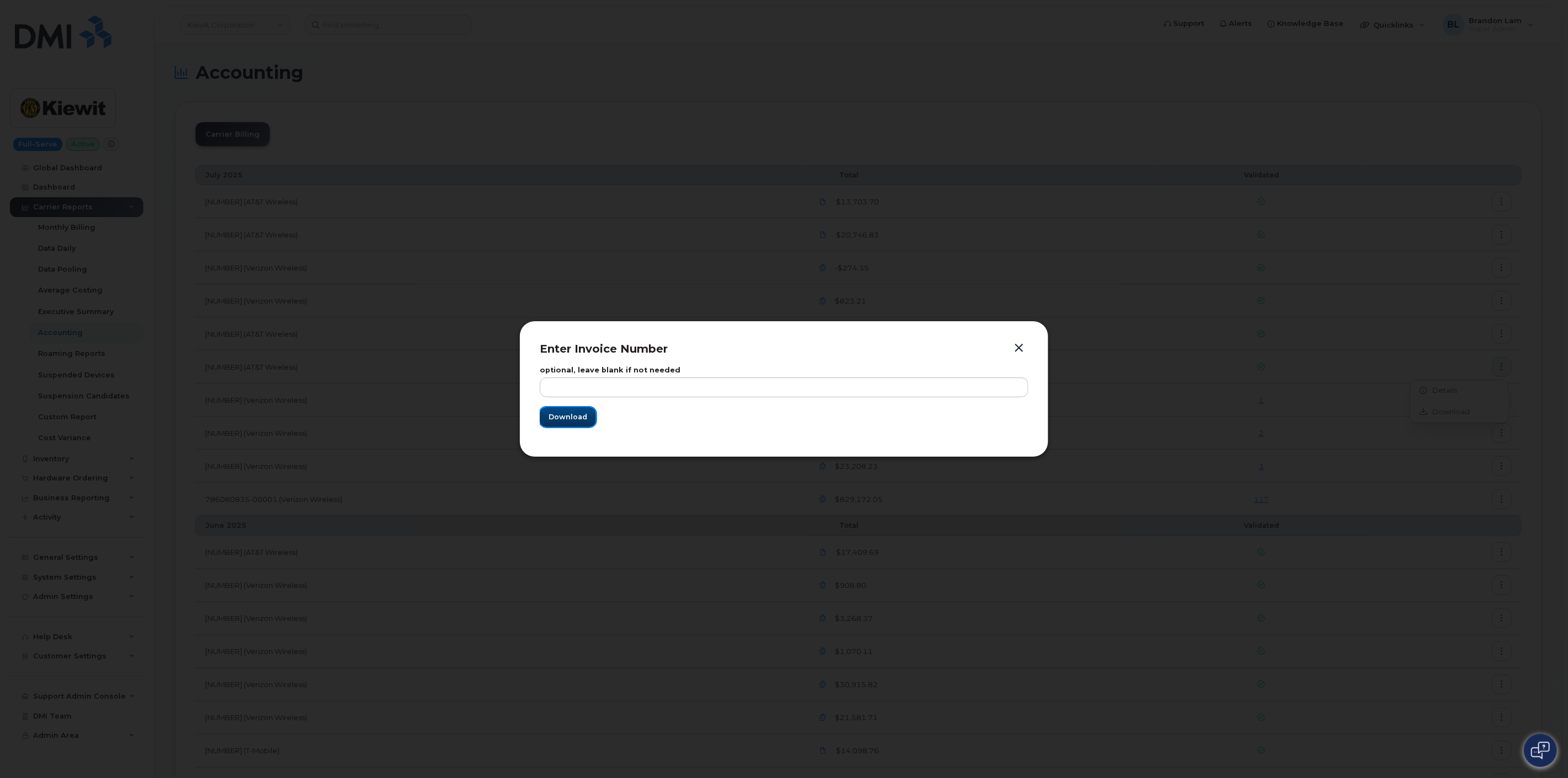 click on "Download" at bounding box center [568, 417] 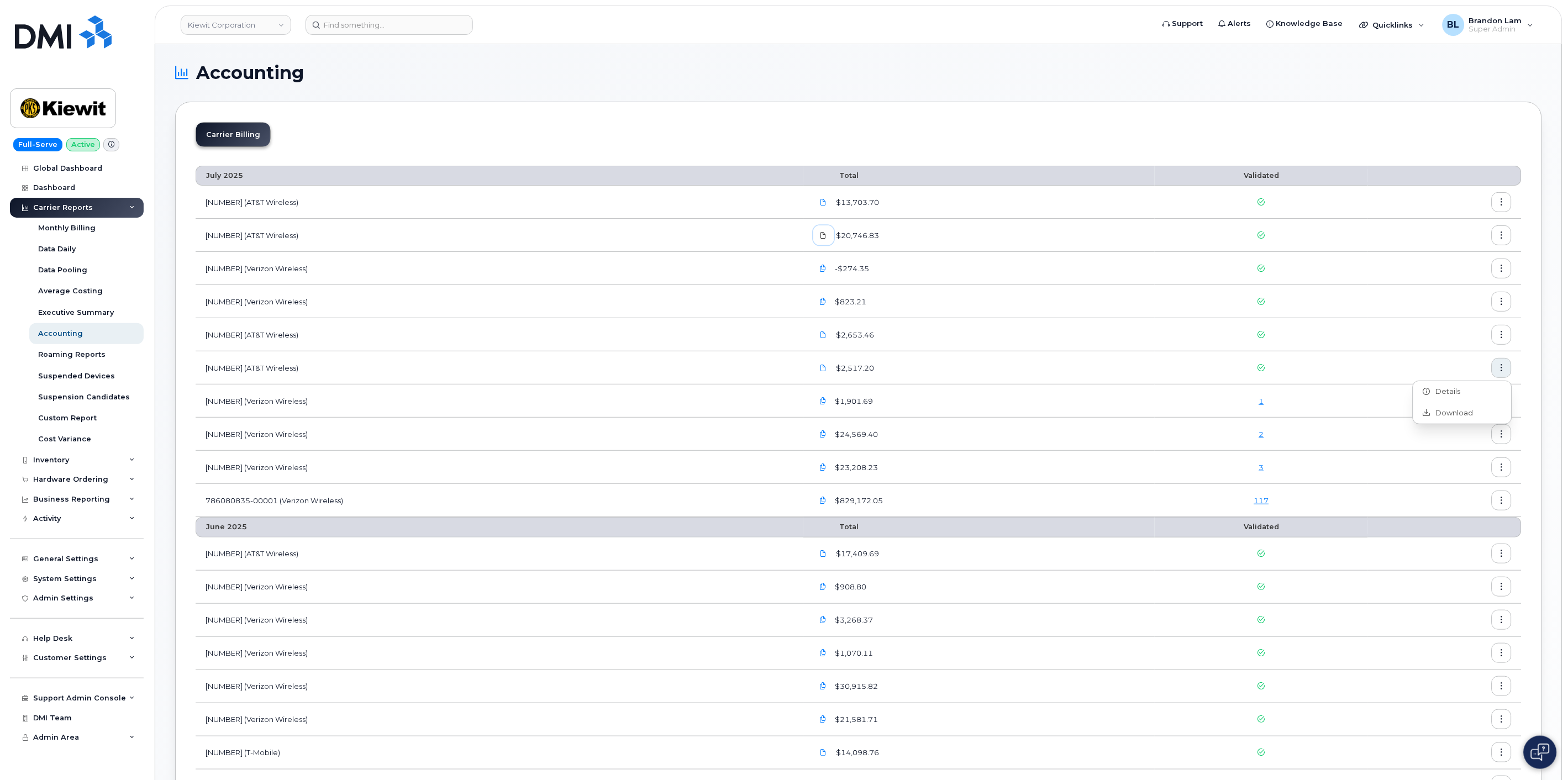 click at bounding box center [824, 235] 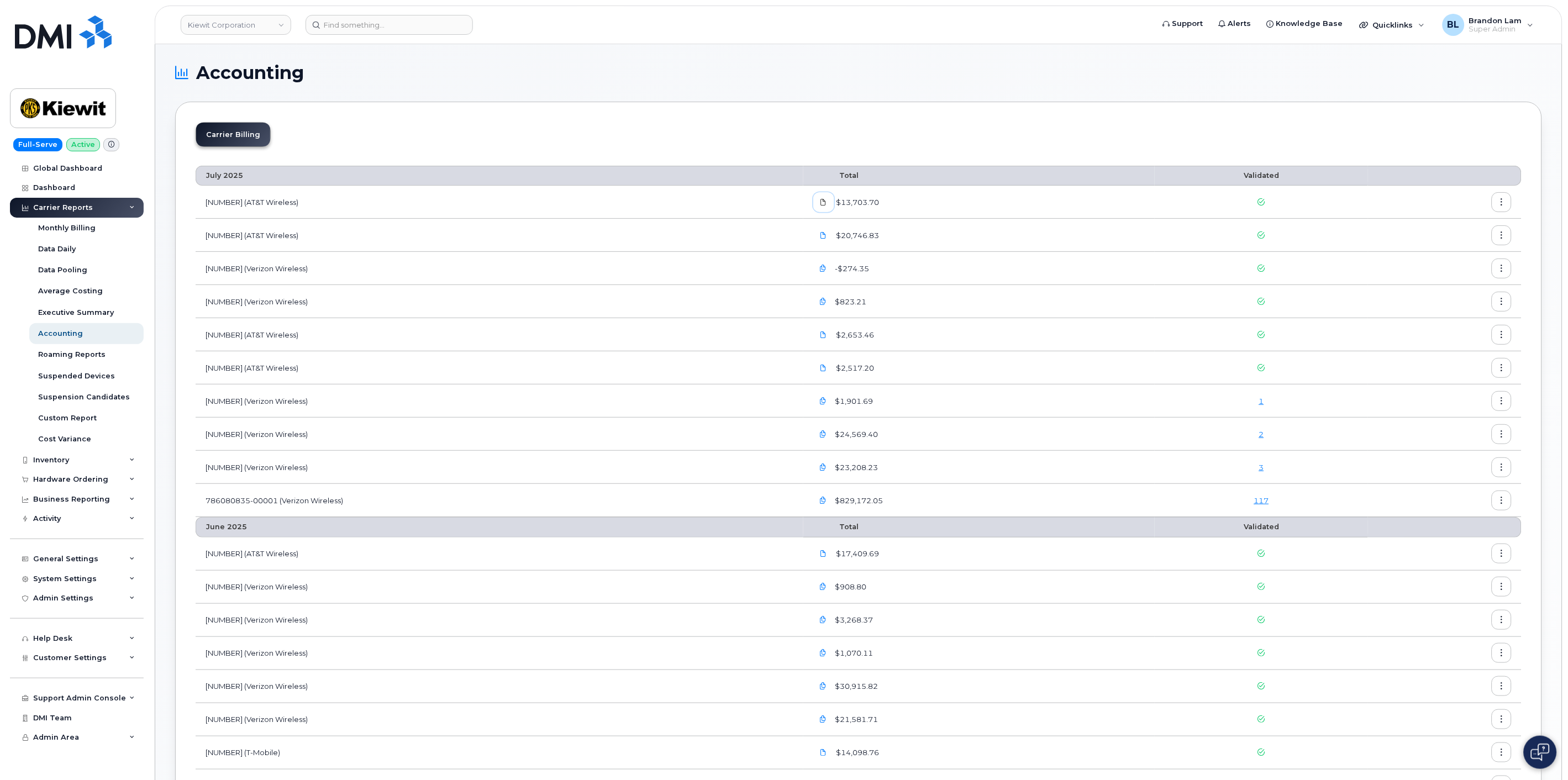 click at bounding box center (824, 202) 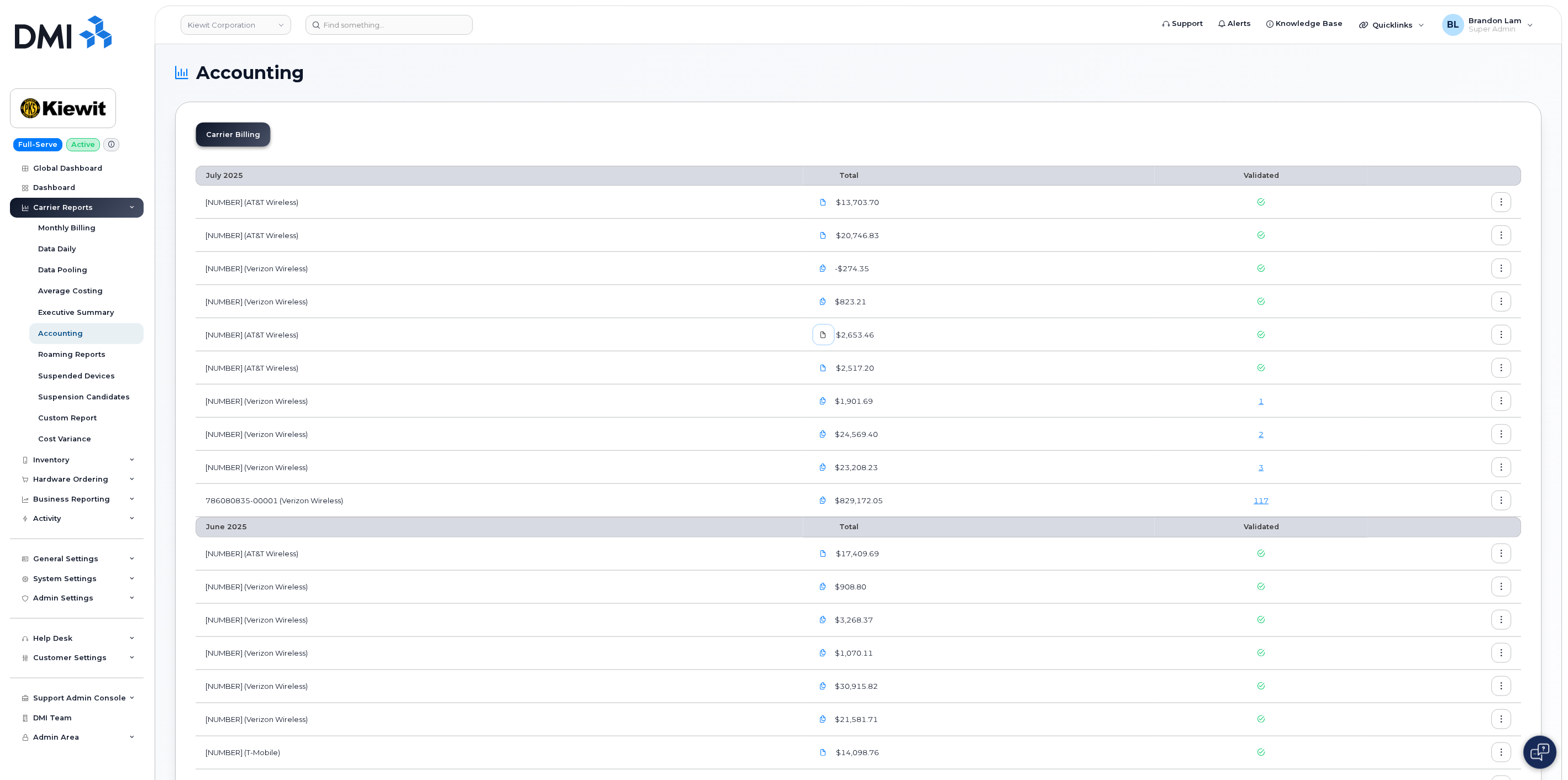 click at bounding box center [824, 335] 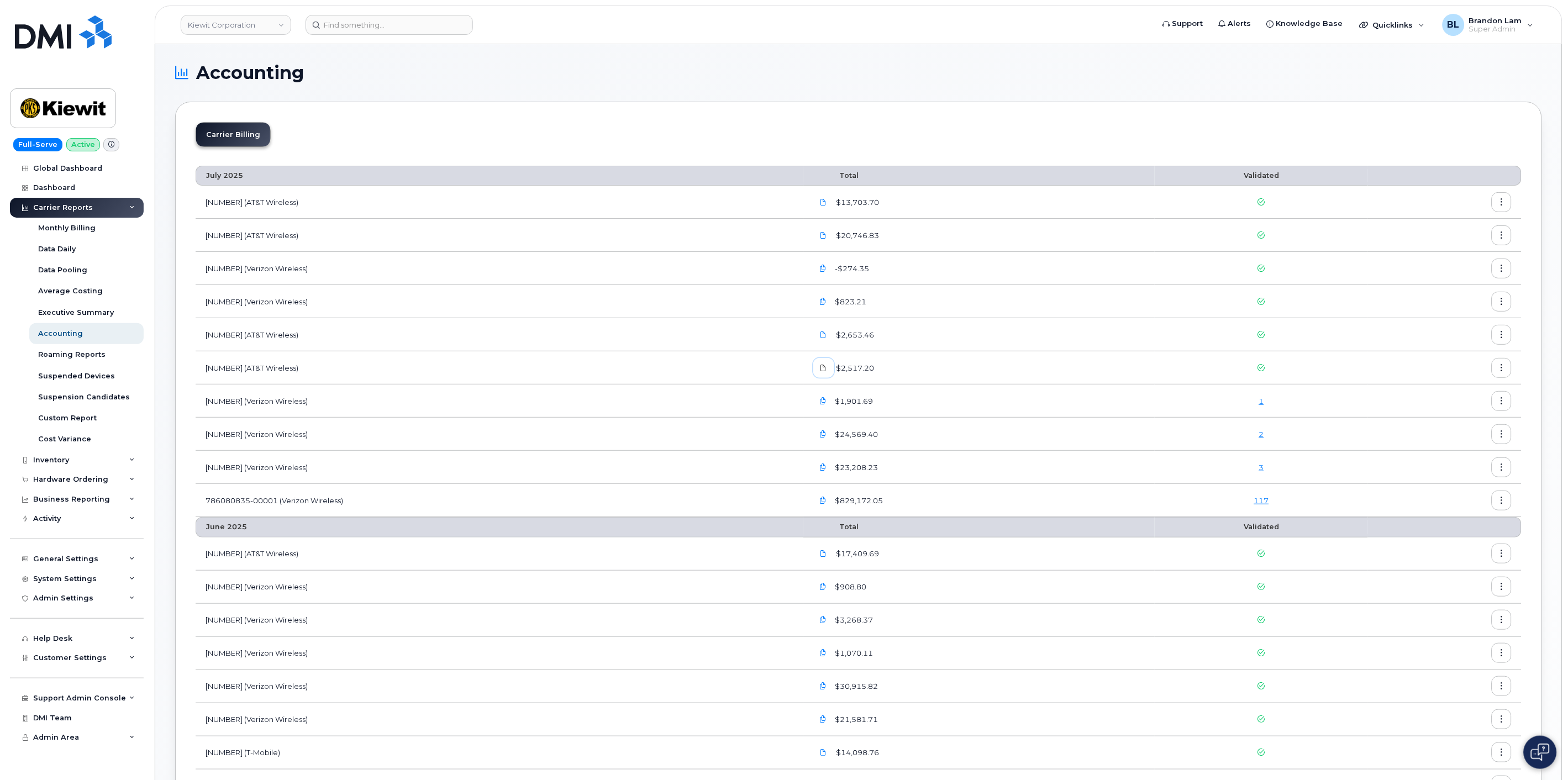 click at bounding box center (824, 368) 